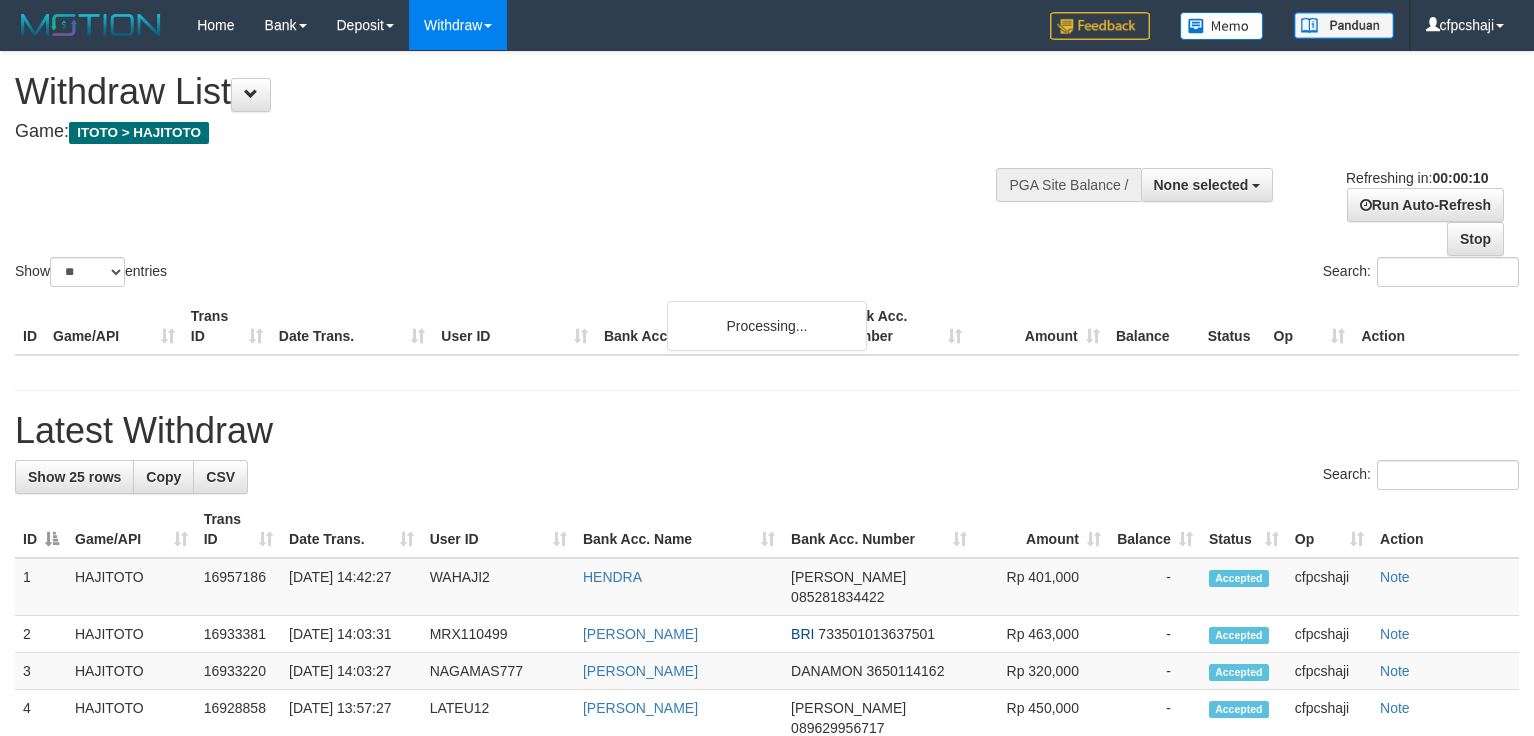 select 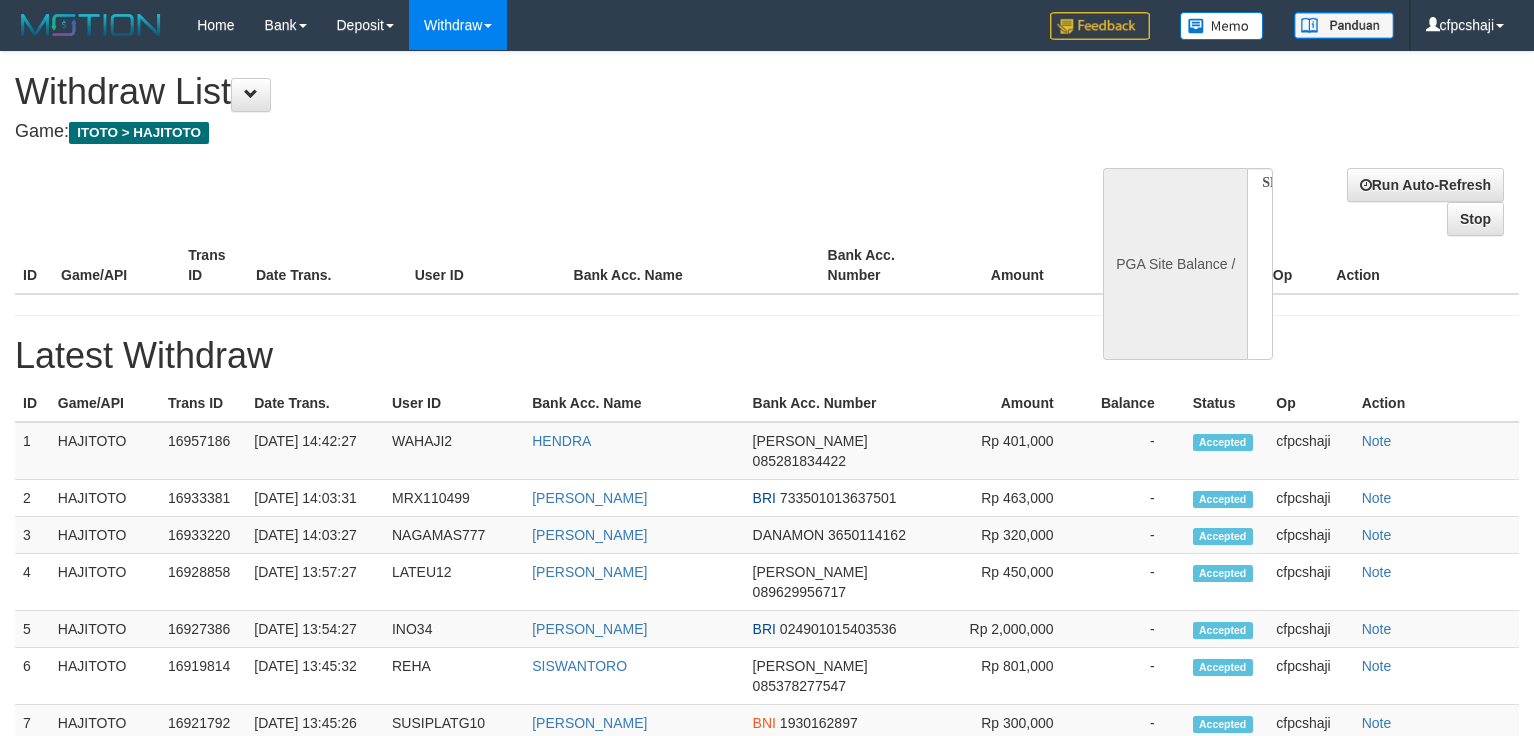 select 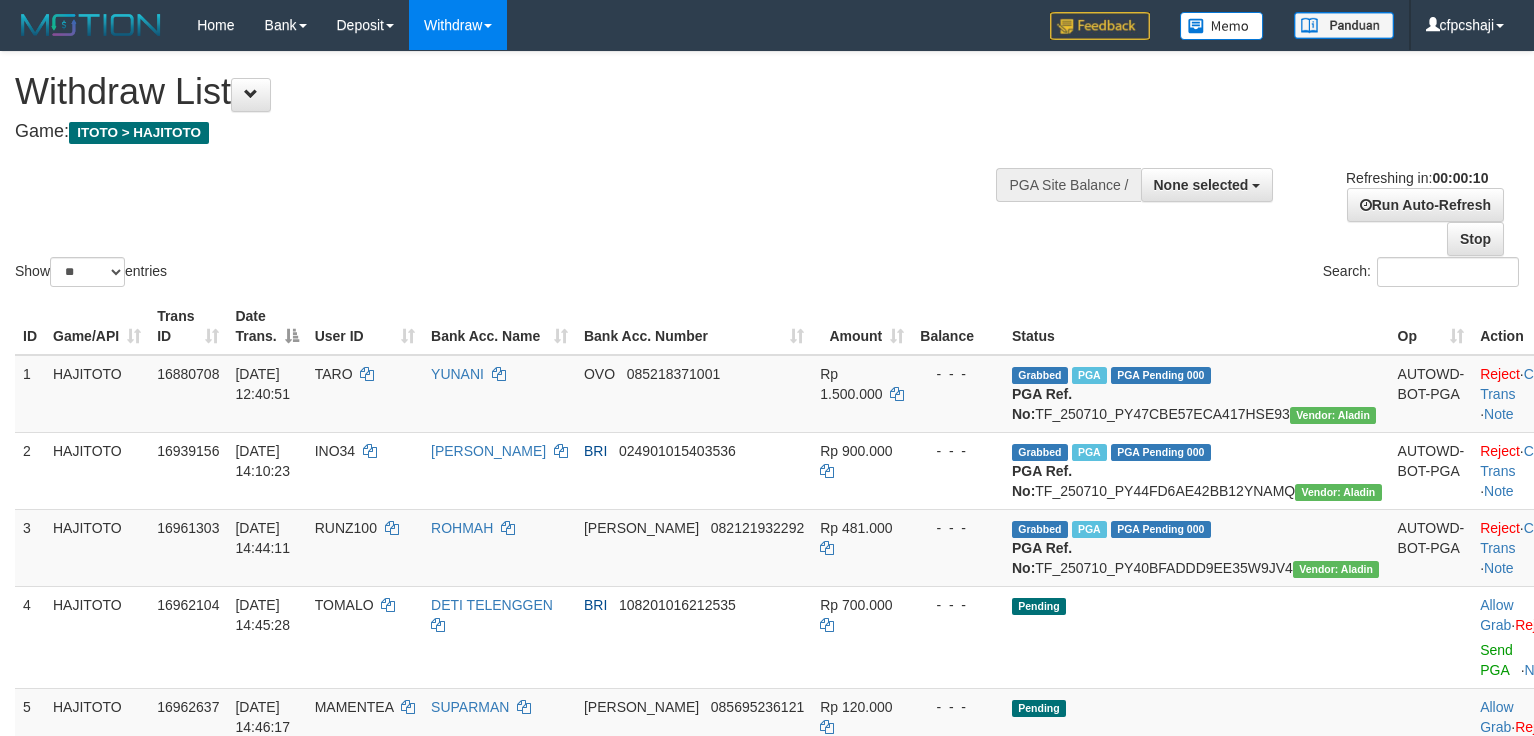 select 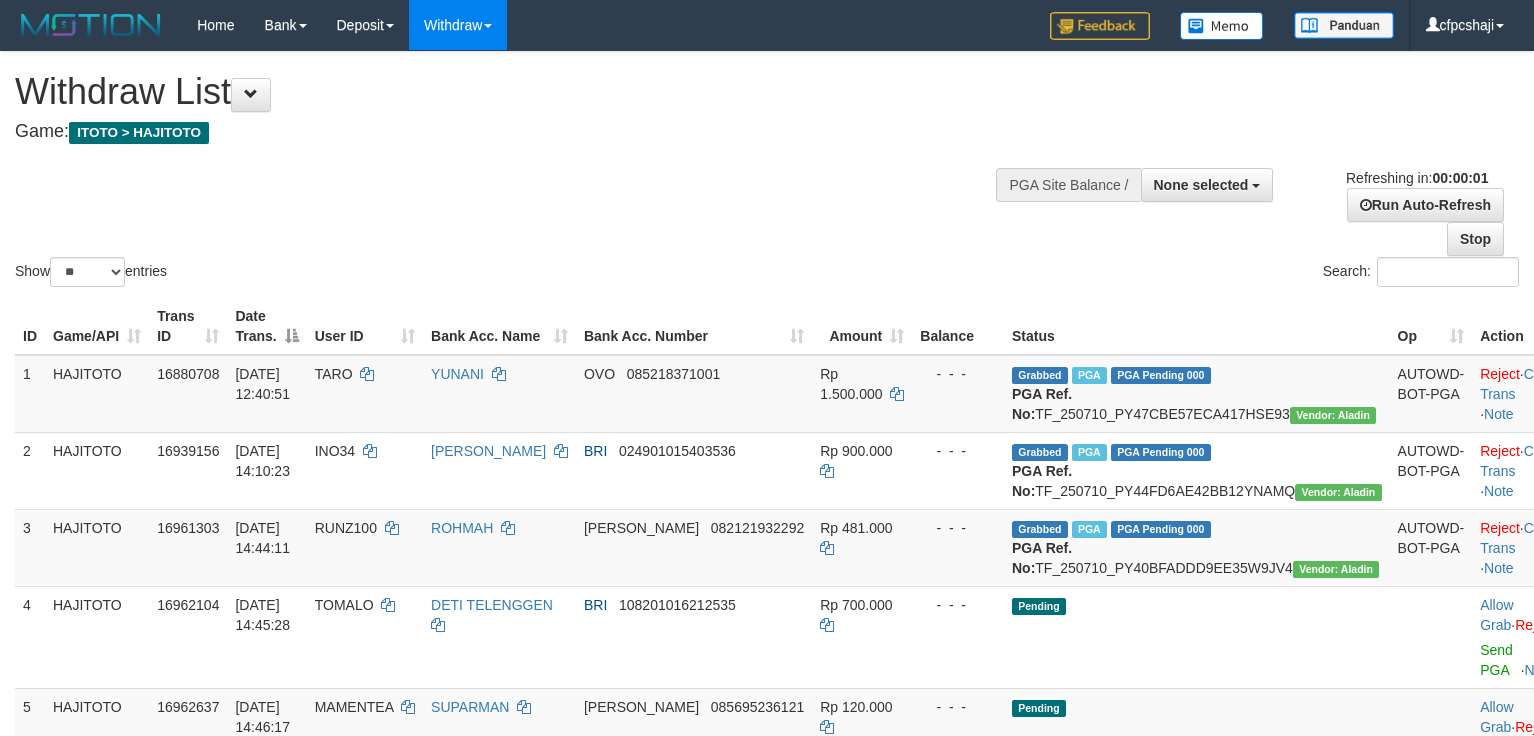 scroll, scrollTop: 0, scrollLeft: 0, axis: both 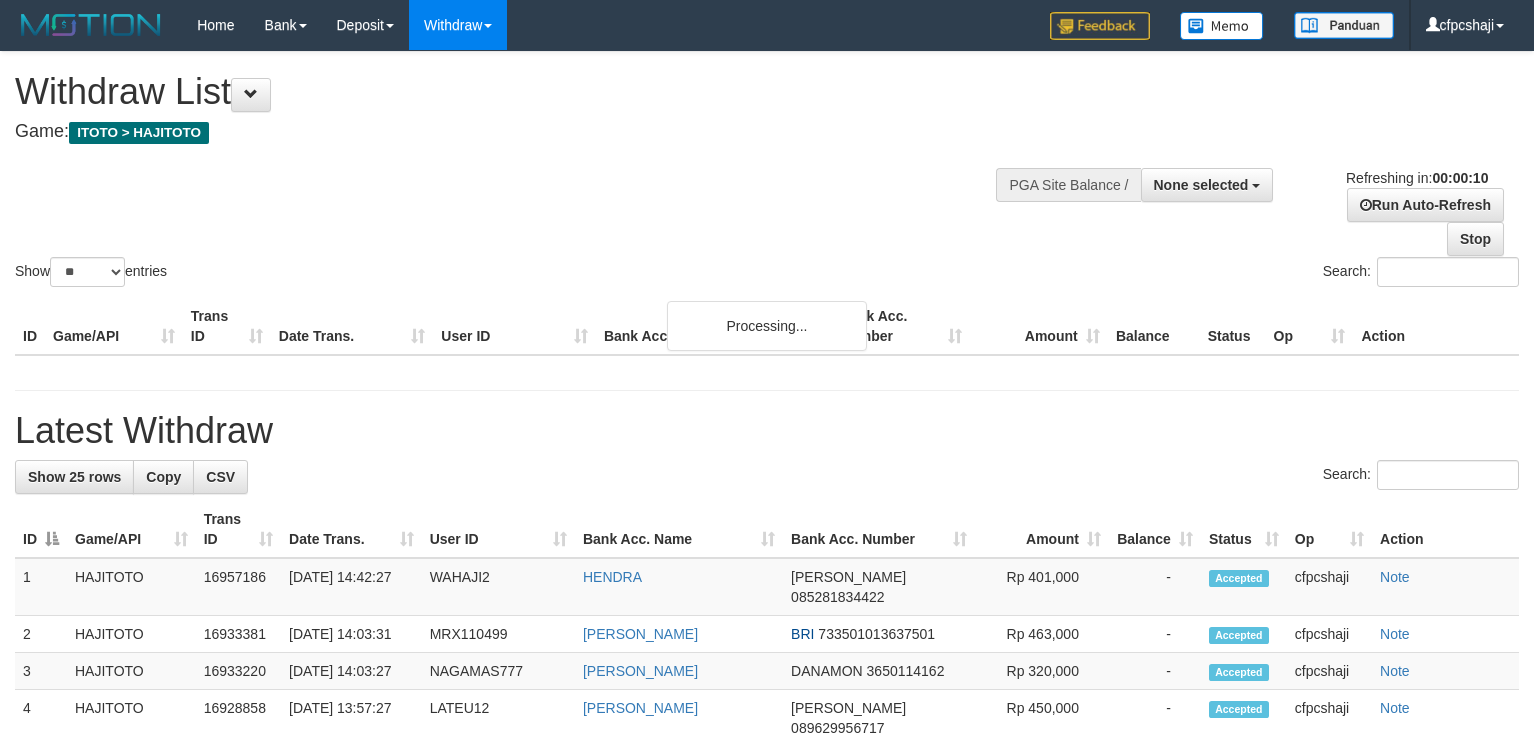 select 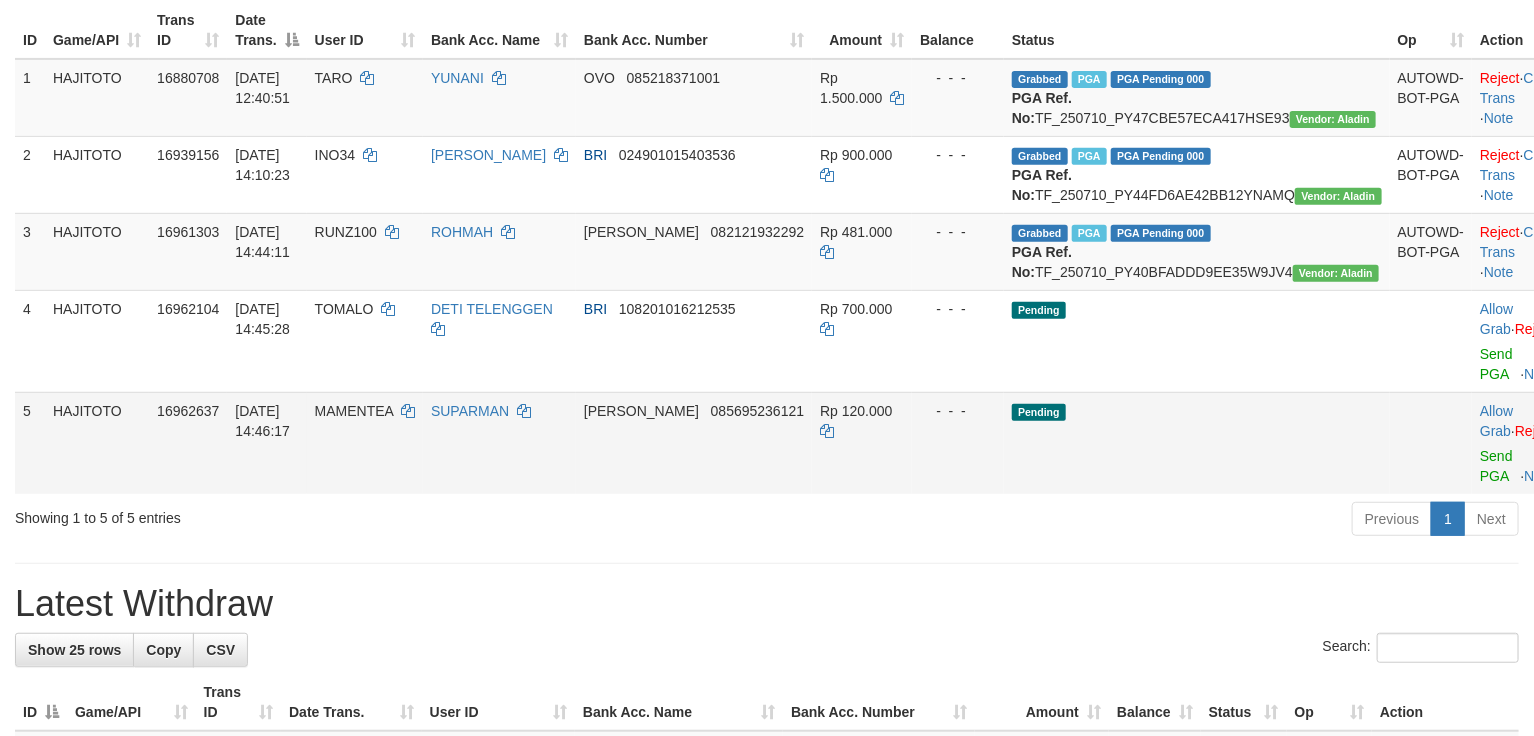 scroll, scrollTop: 333, scrollLeft: 0, axis: vertical 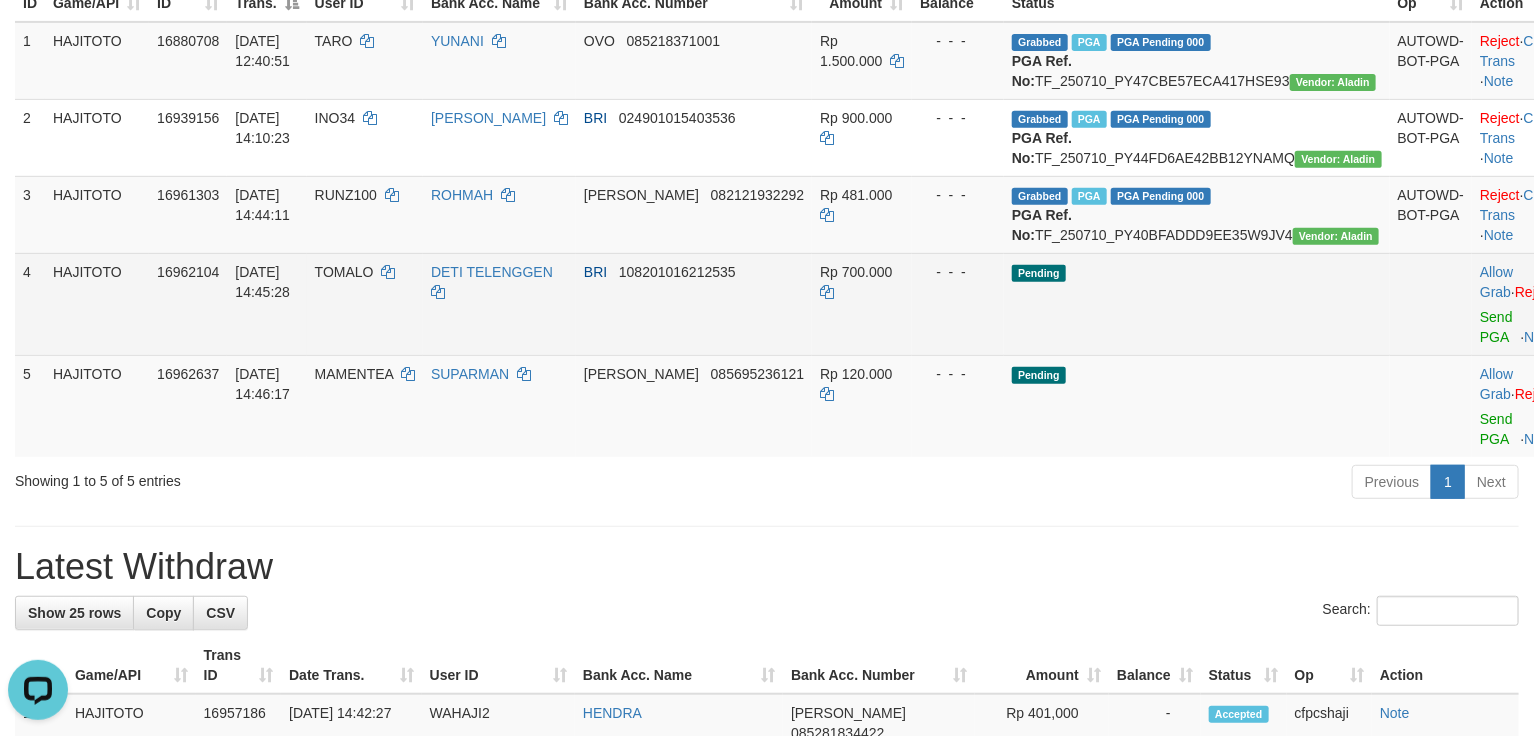 click on "Allow Grab   ·    Reject Send PGA     ·    Note" at bounding box center [1521, 304] 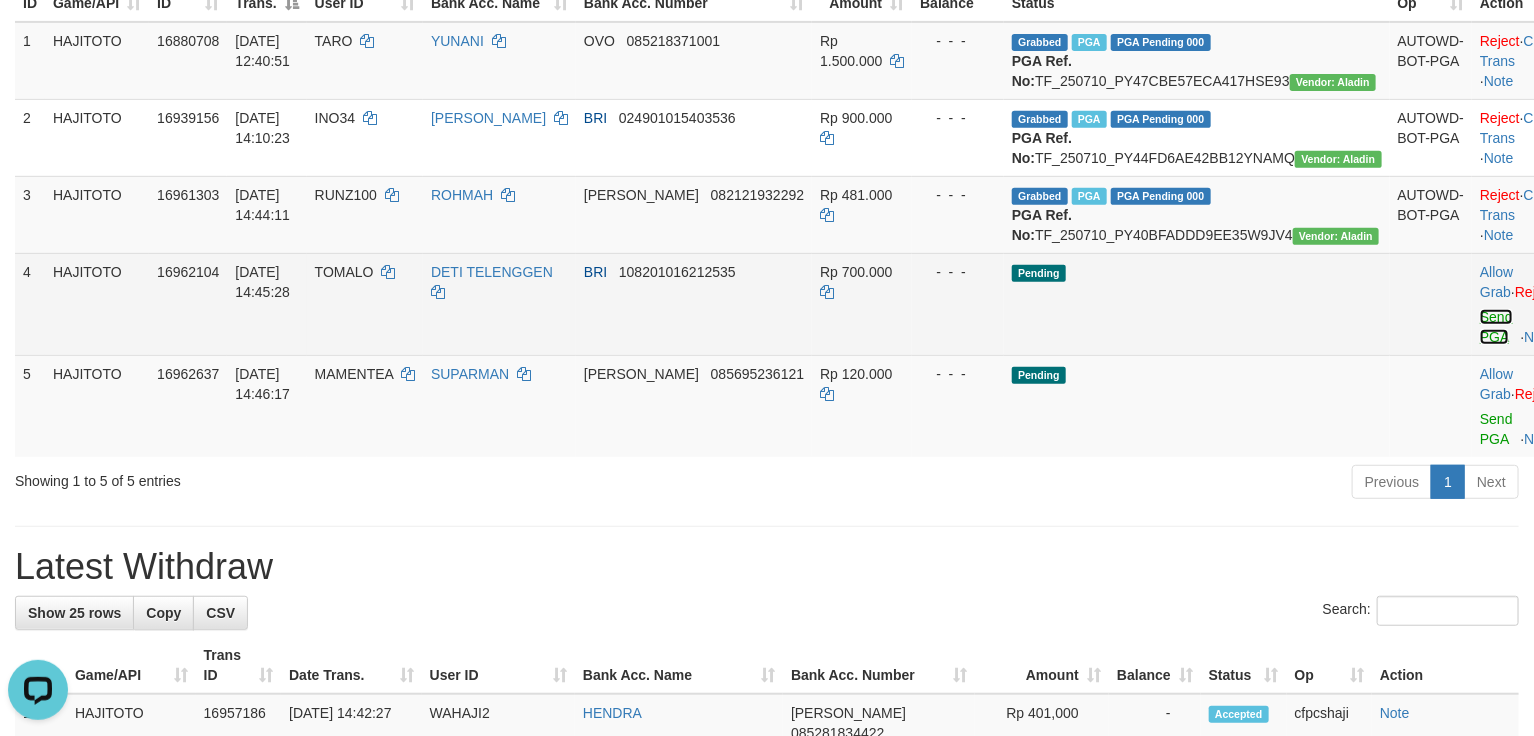 click on "Send PGA" at bounding box center (1496, 327) 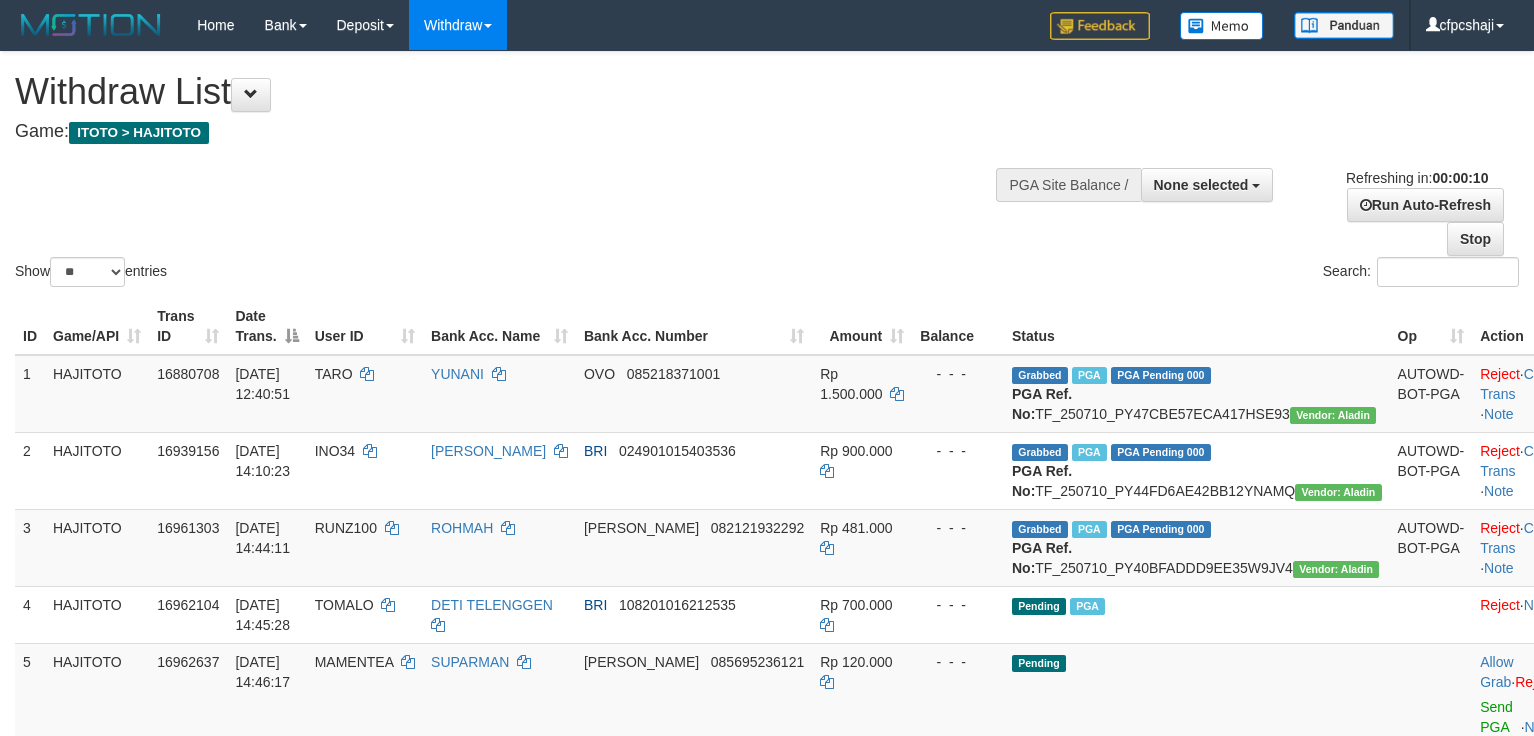 select 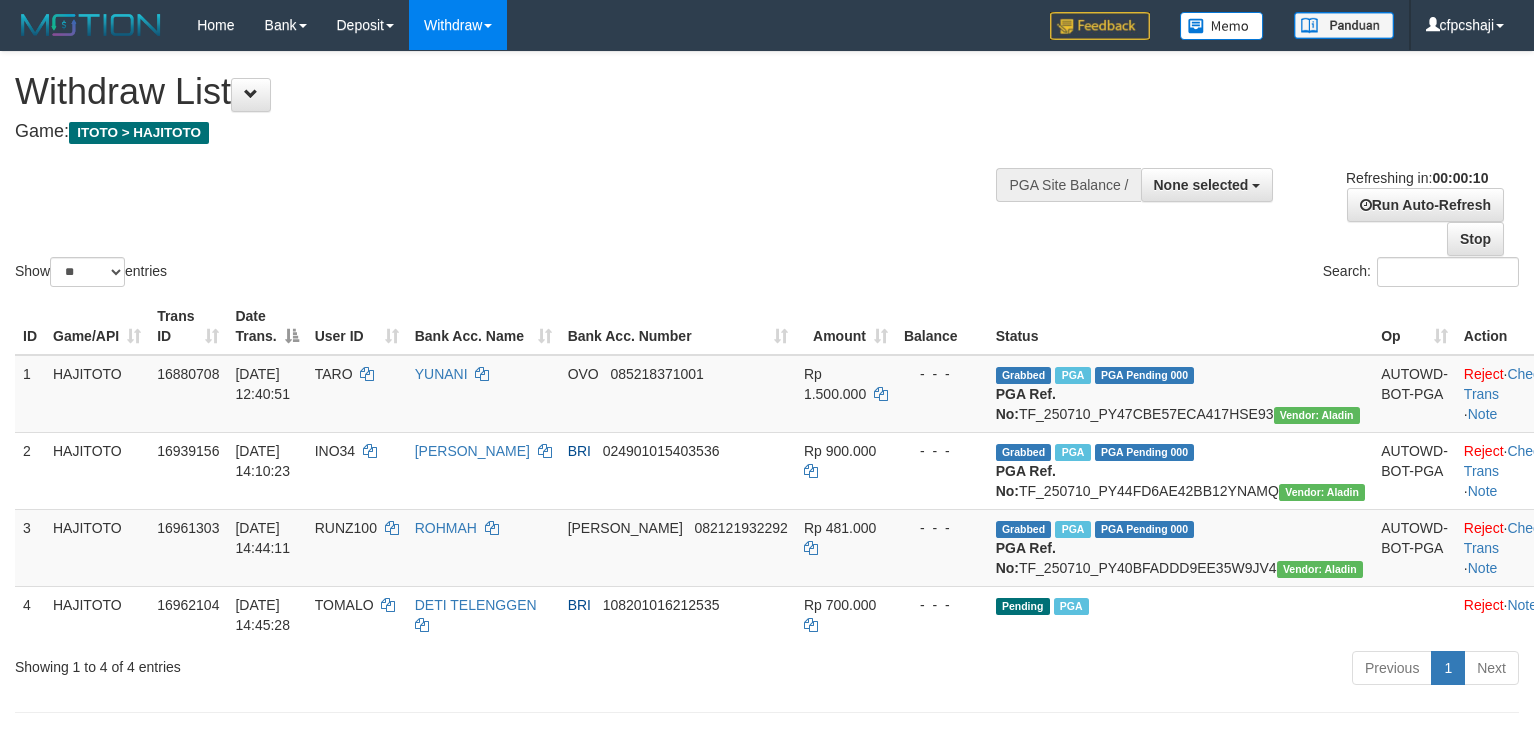 select 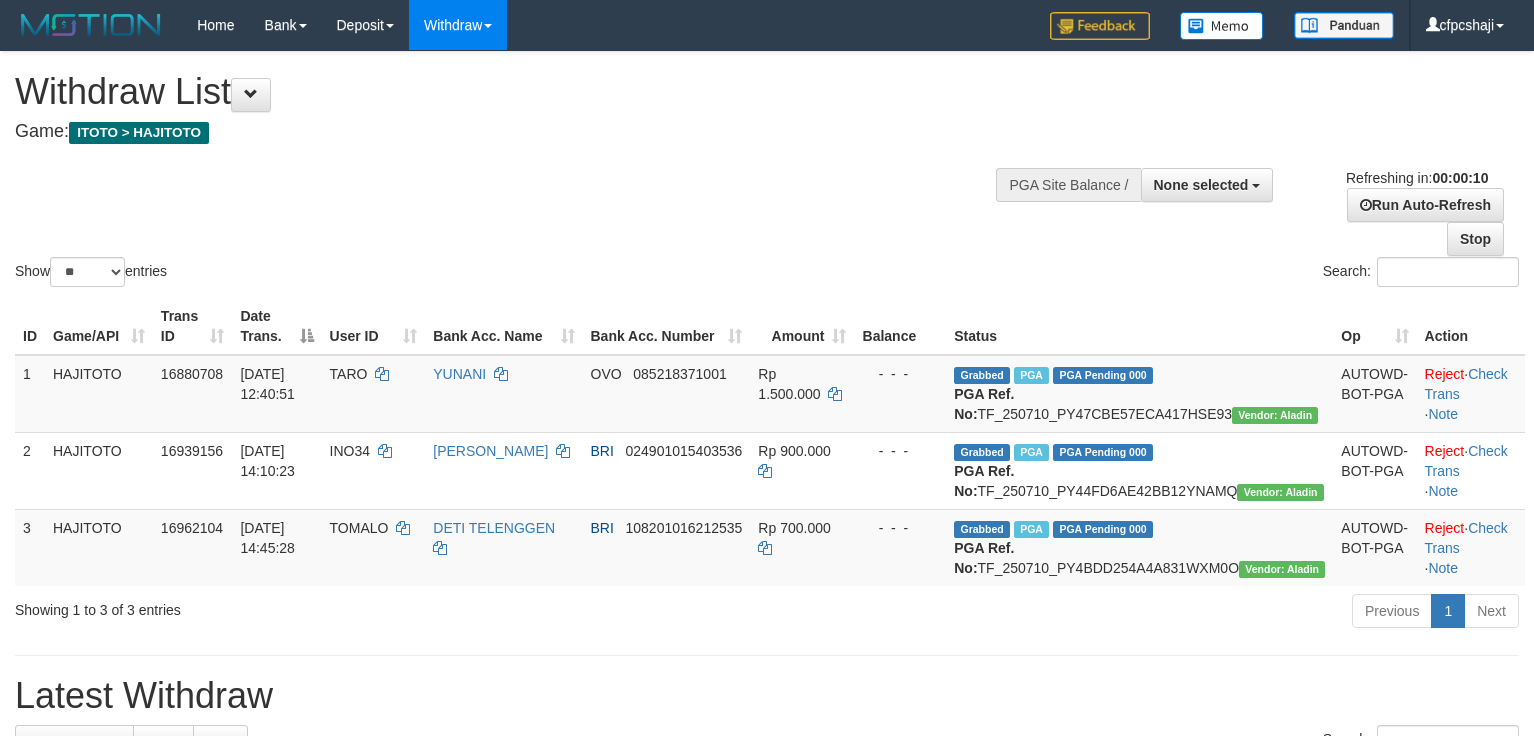 select 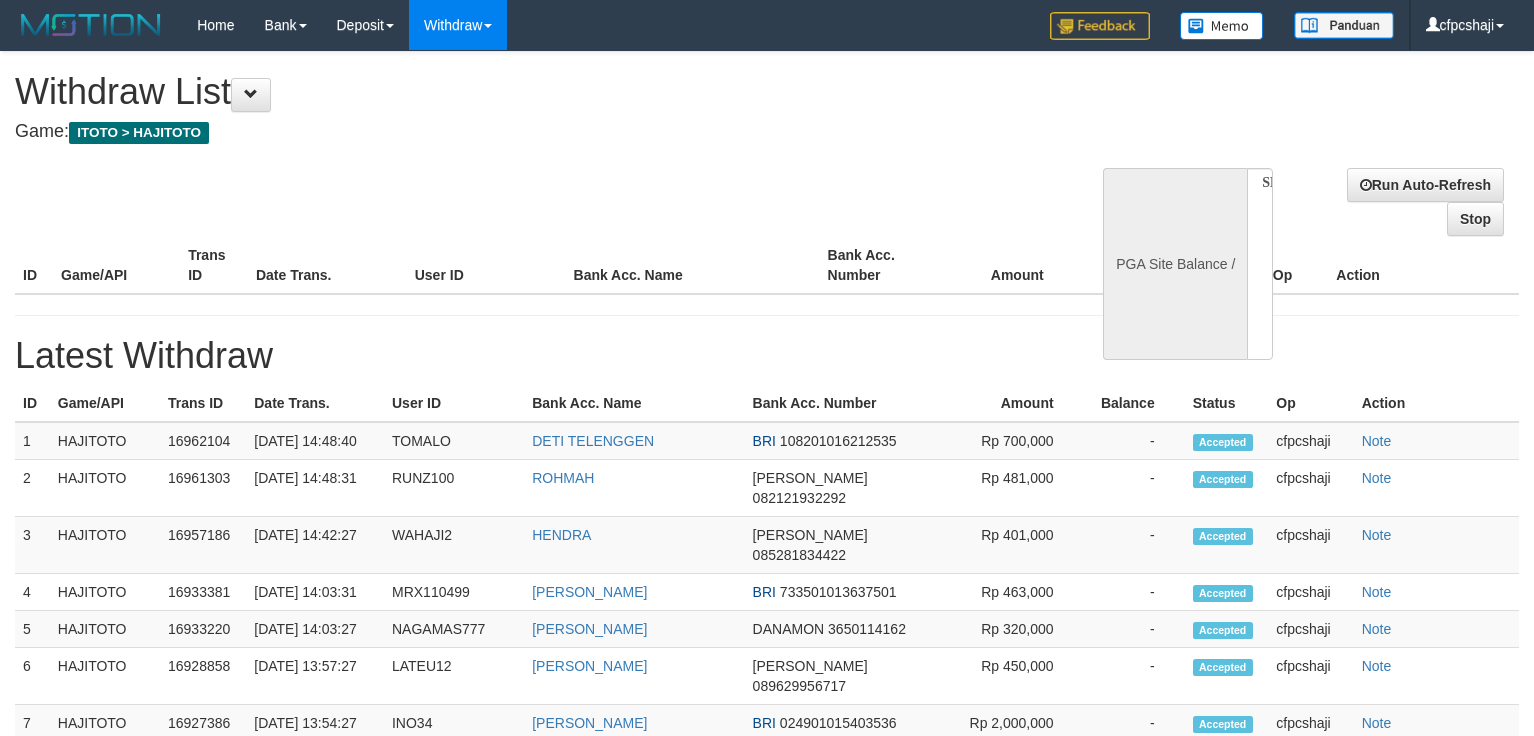 select 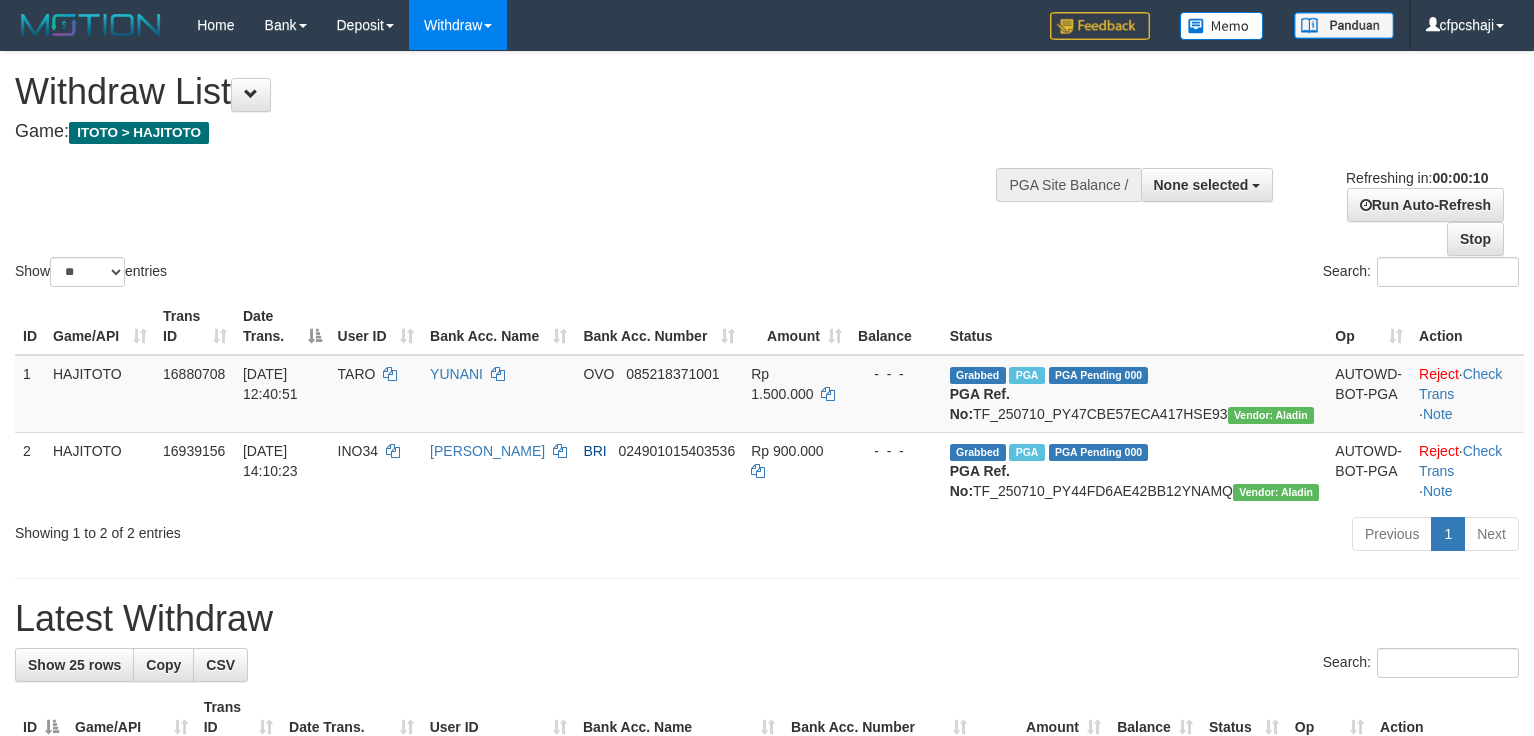 select 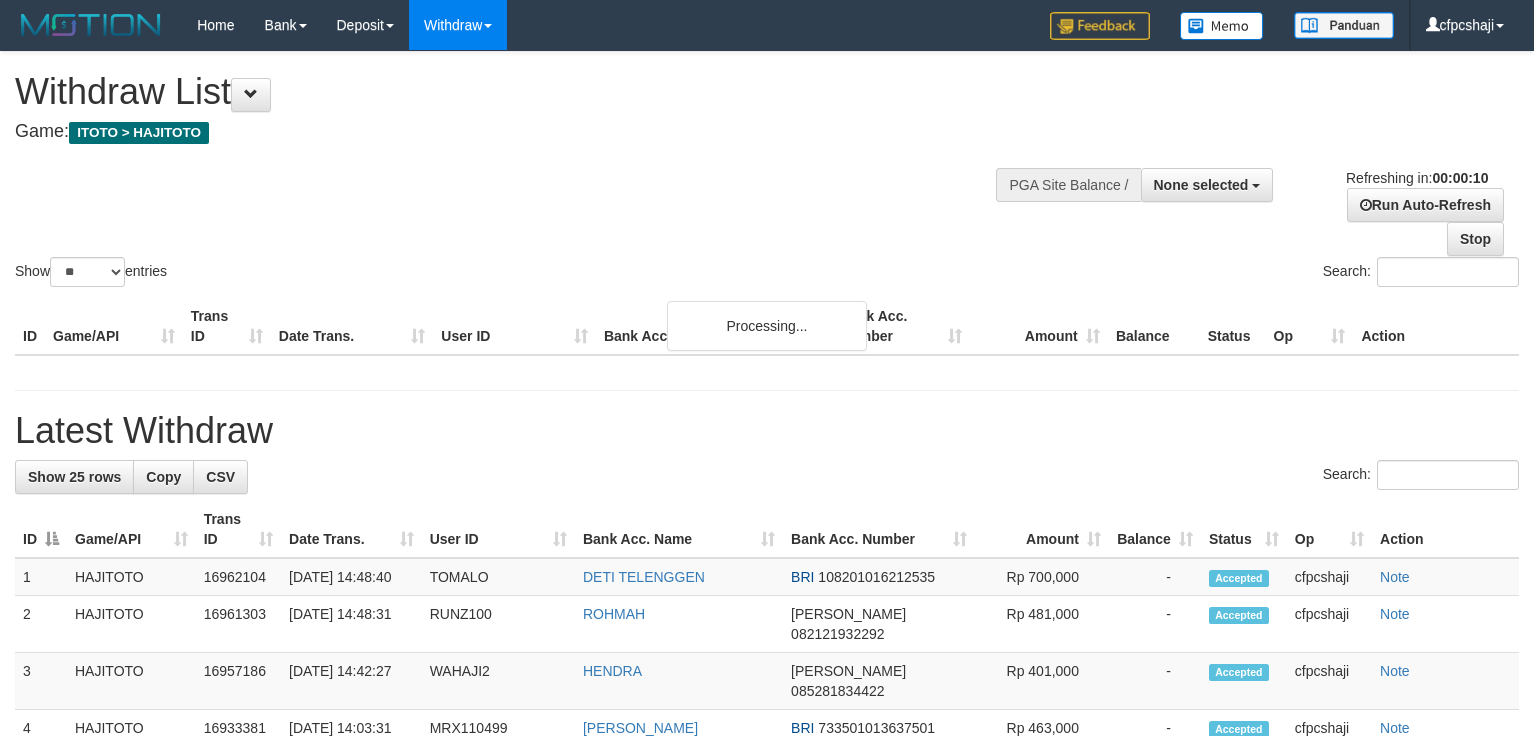 select 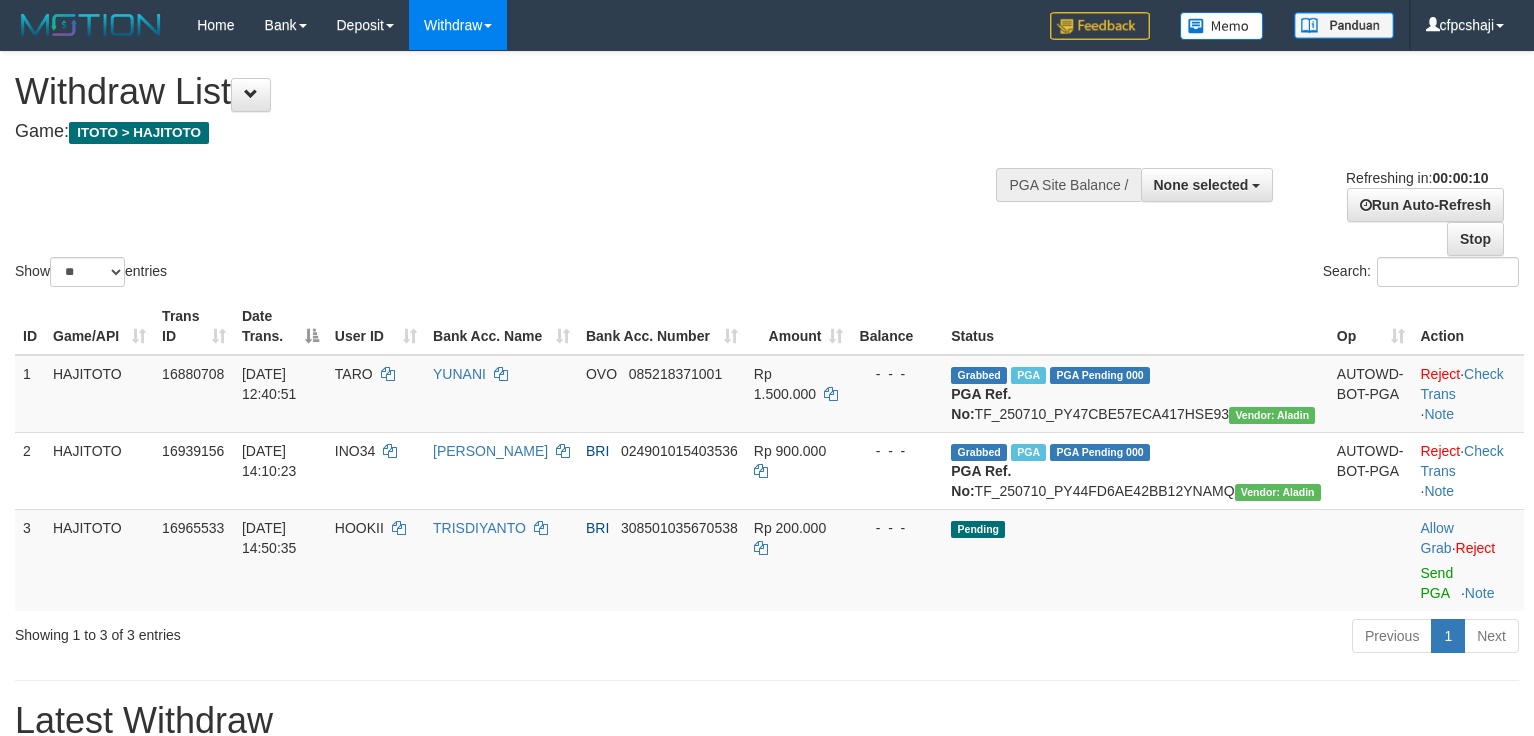 select 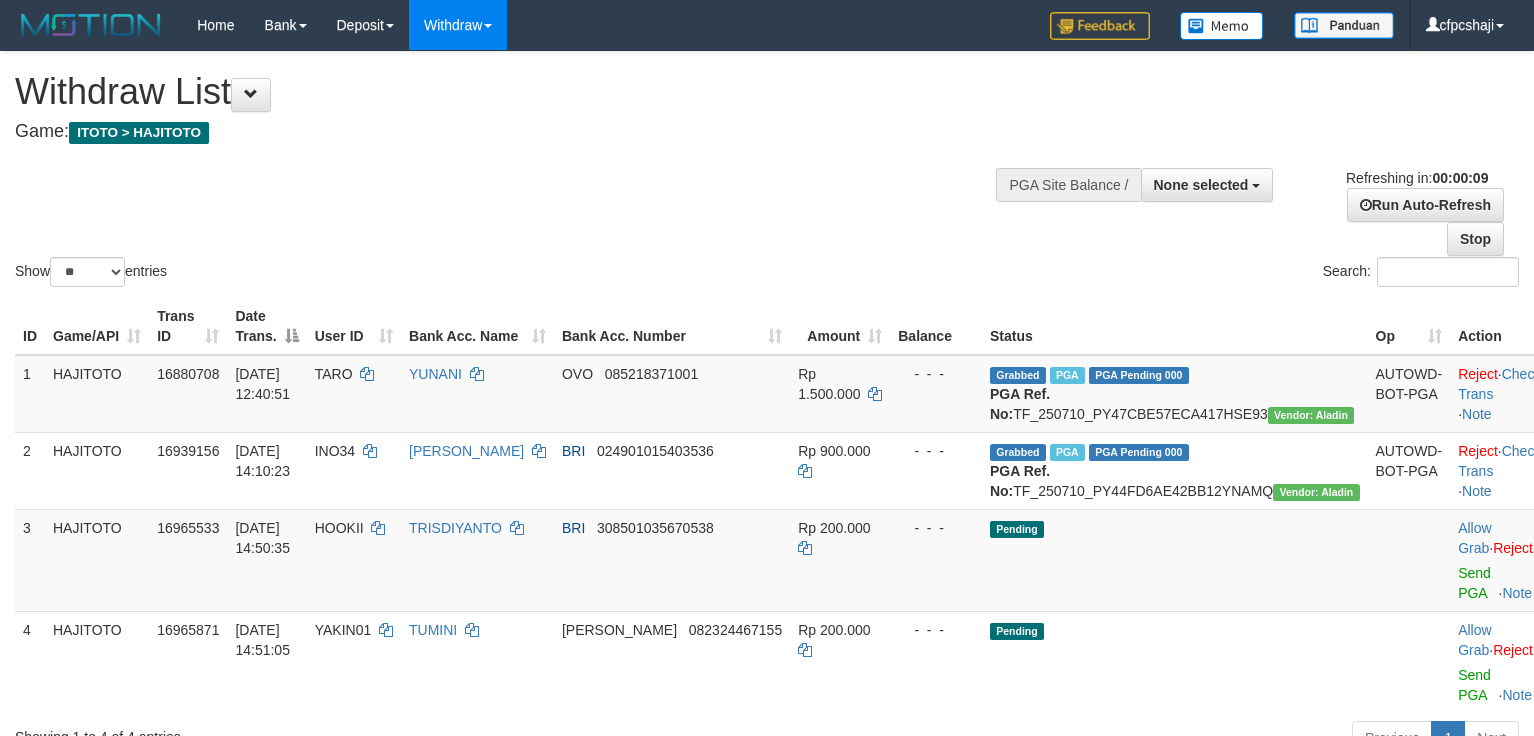 select 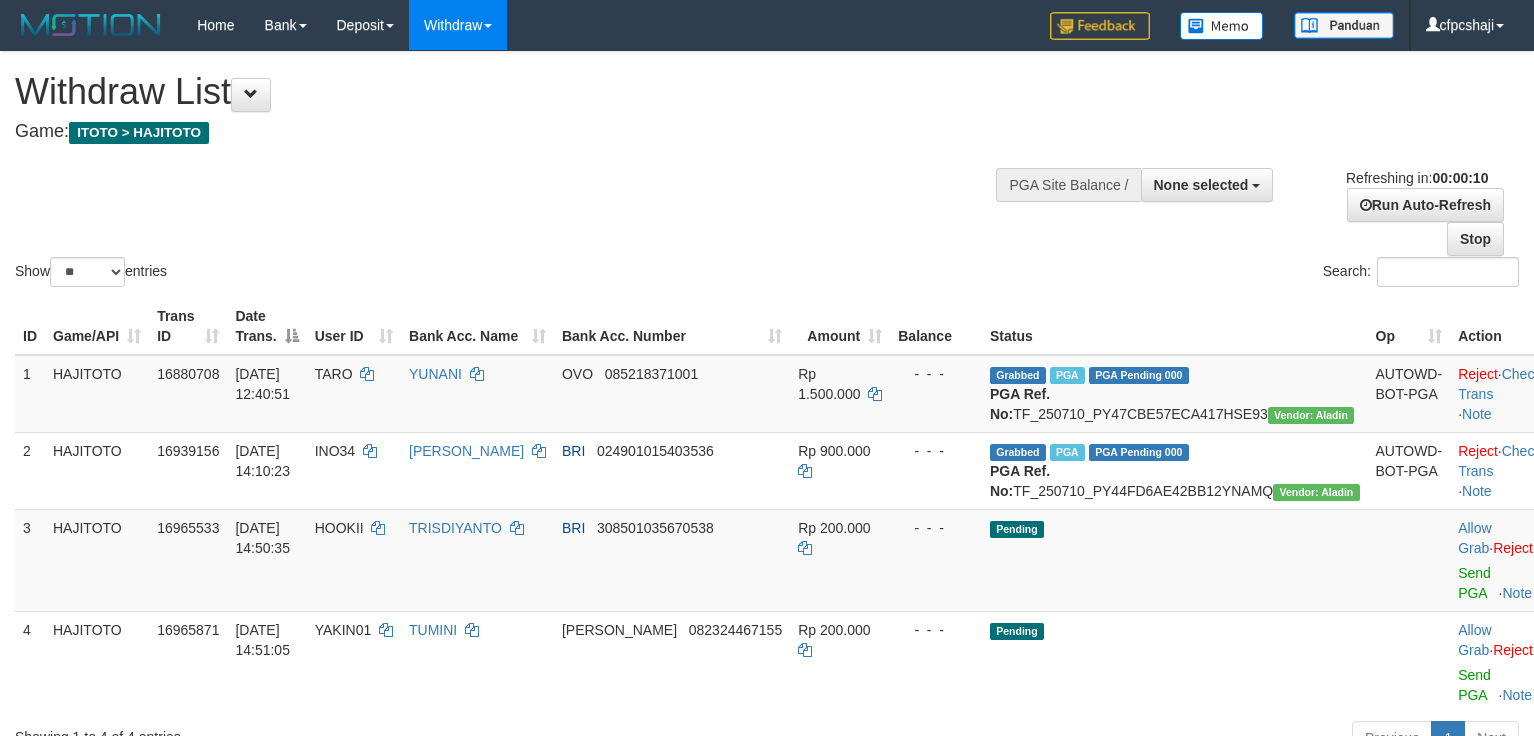 select 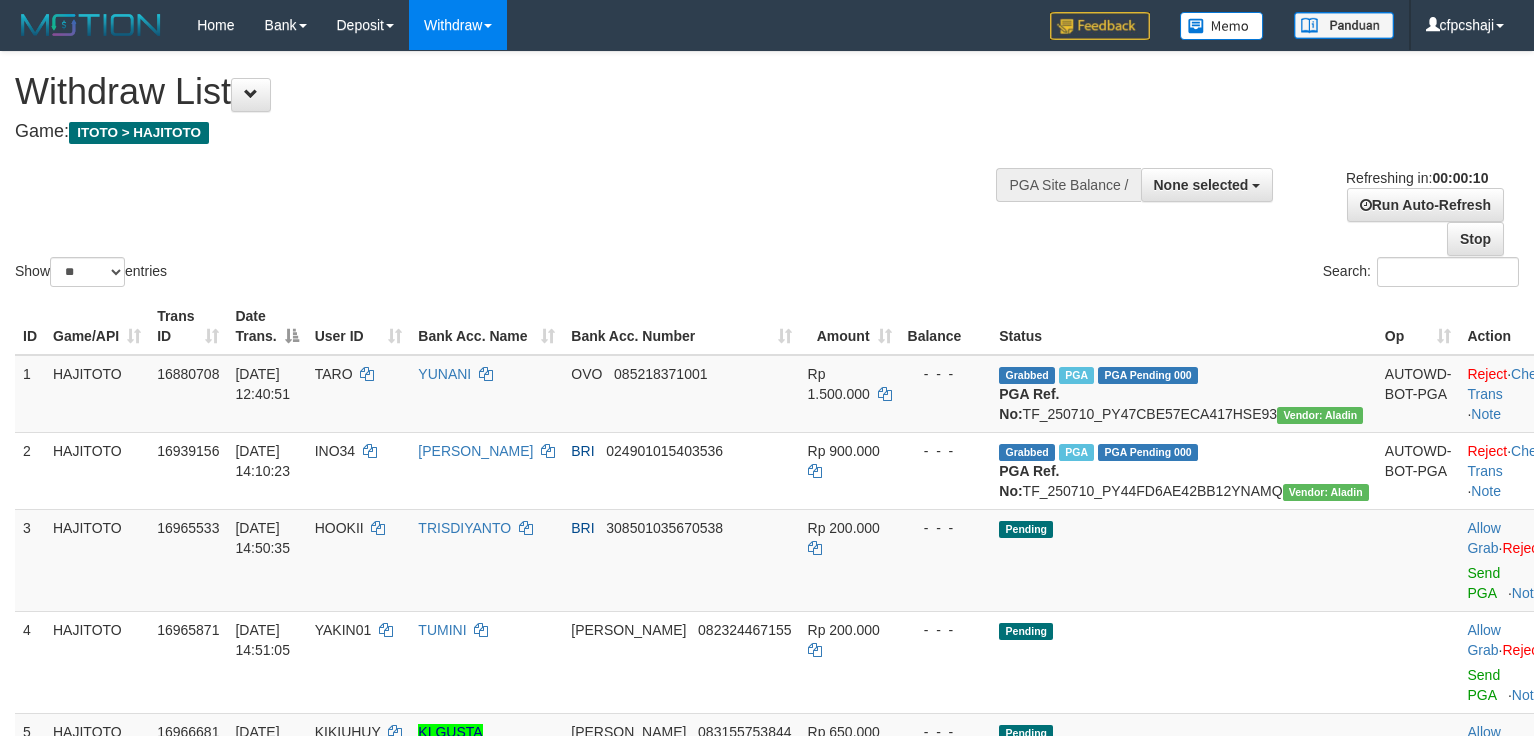 select 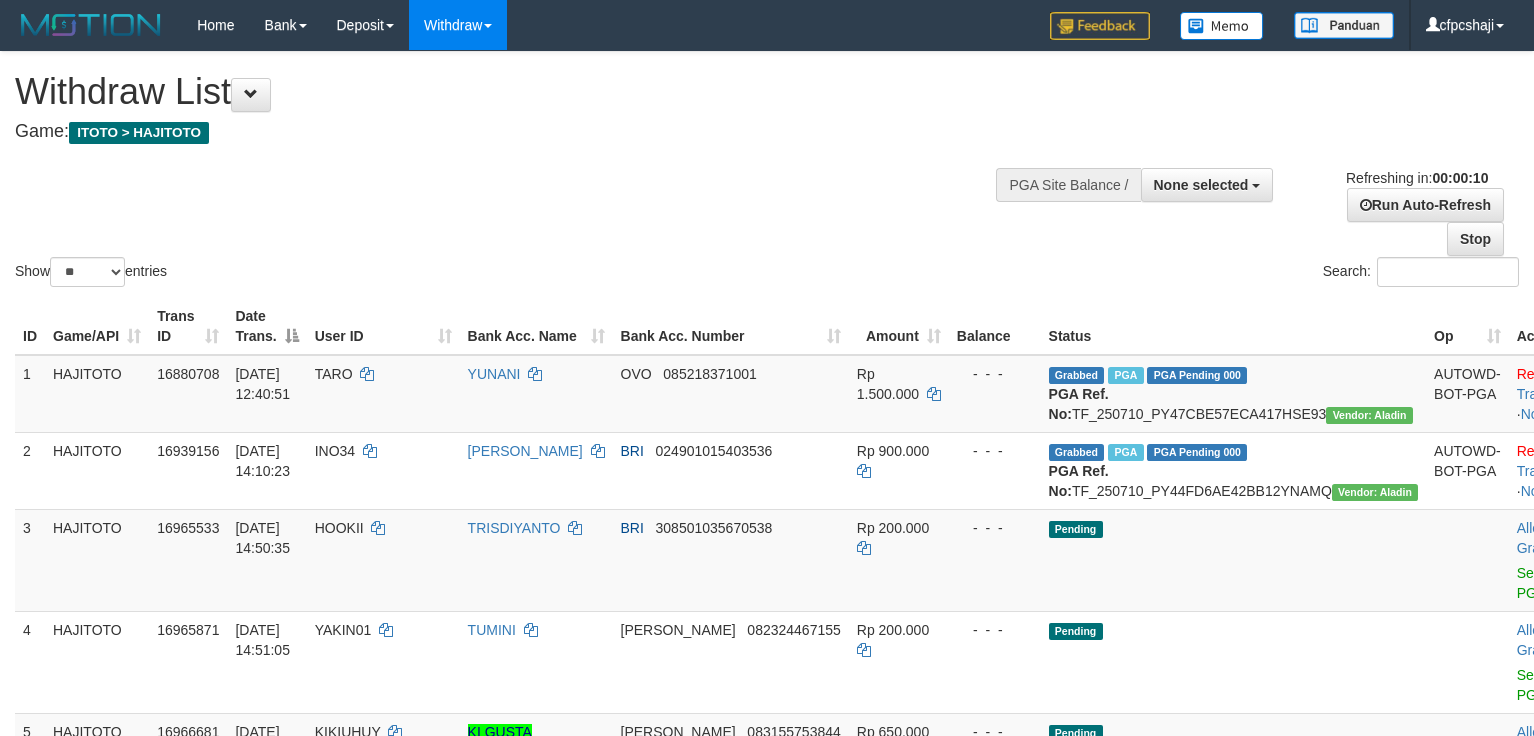 select 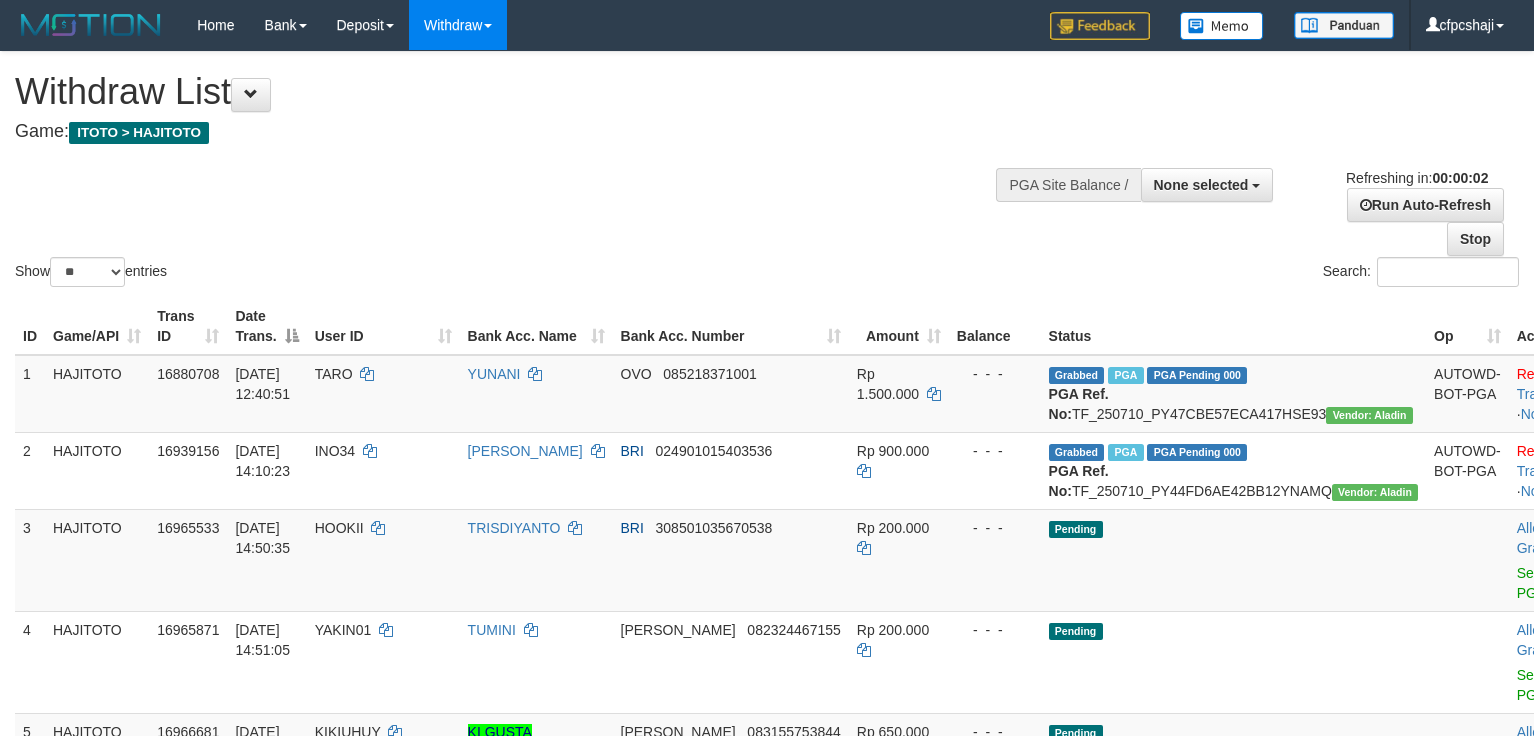 scroll, scrollTop: 0, scrollLeft: 0, axis: both 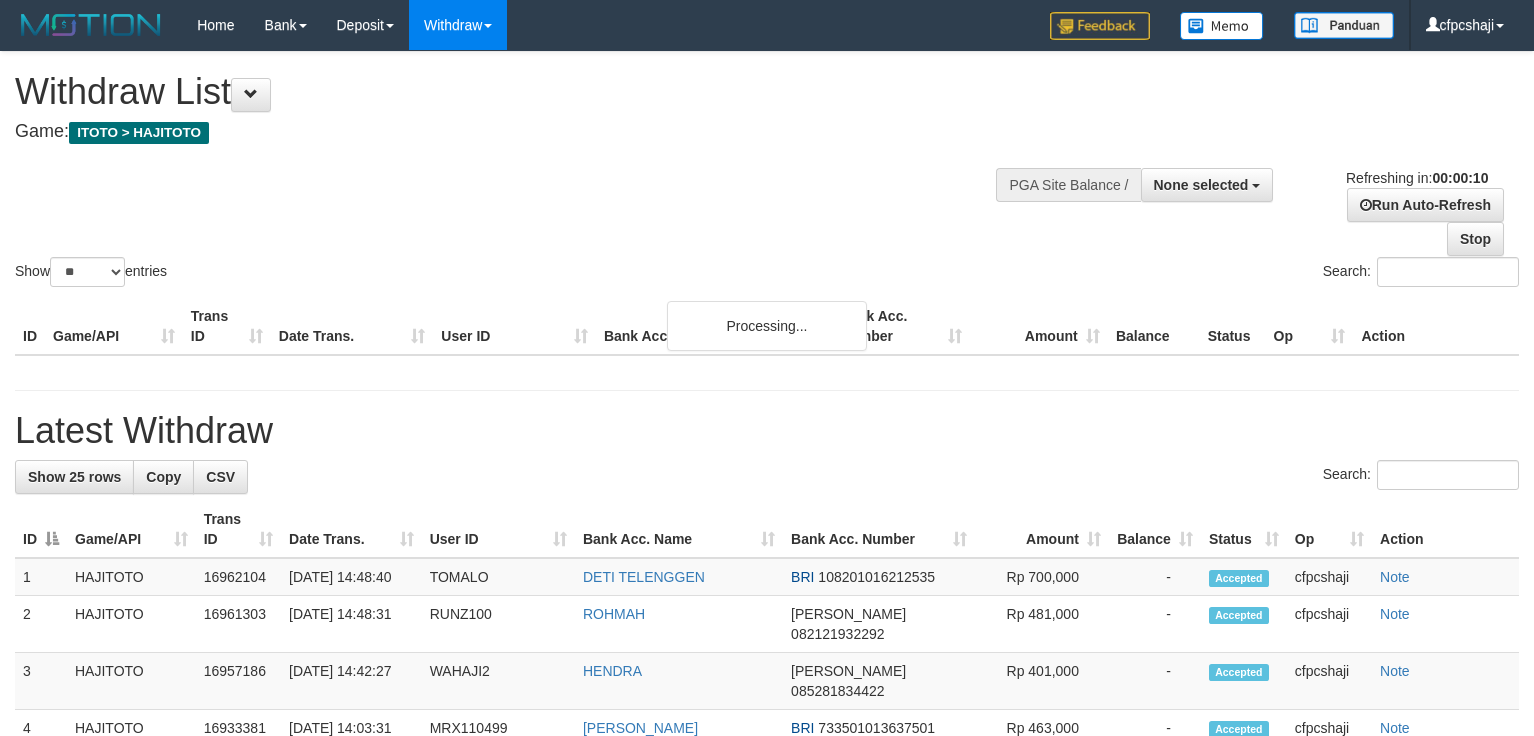 select 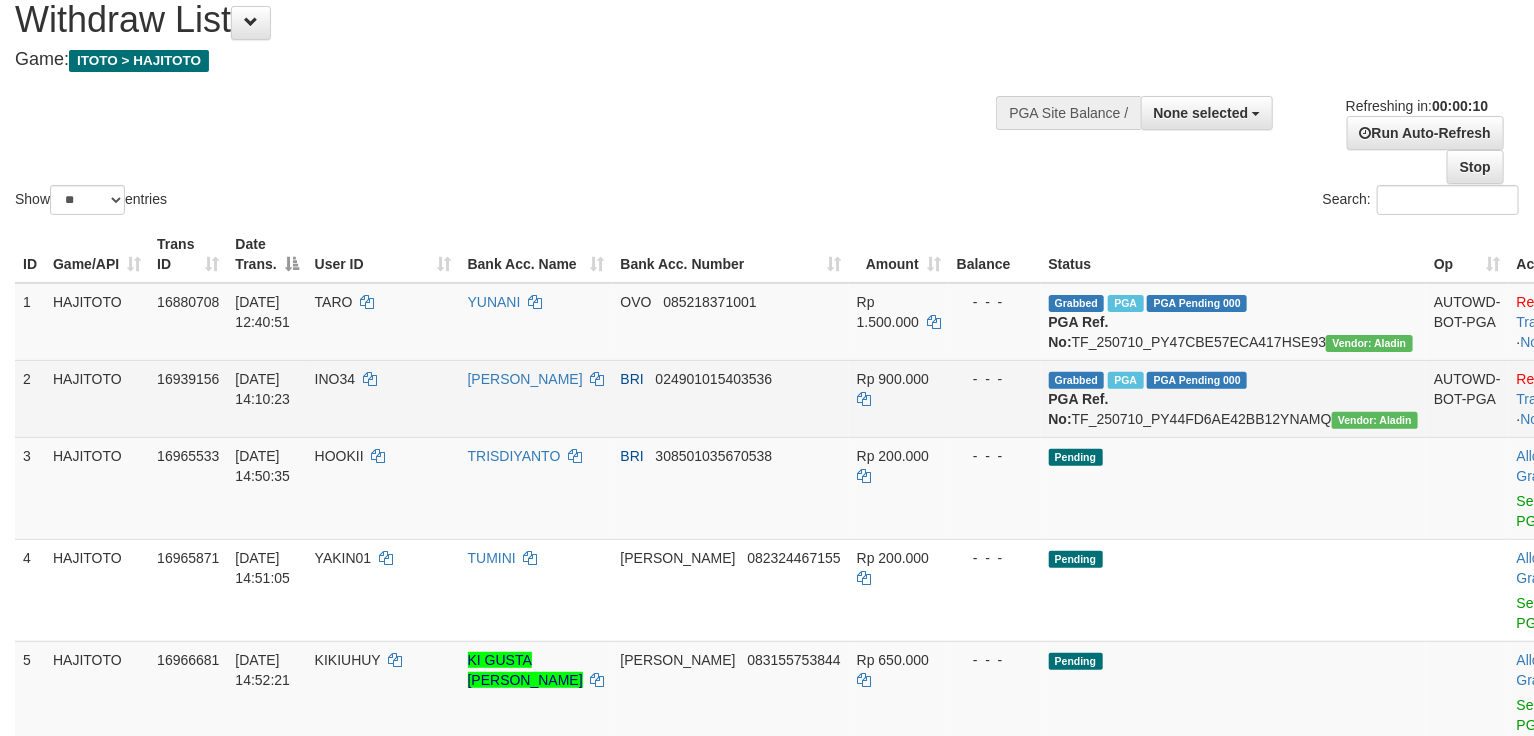 scroll, scrollTop: 444, scrollLeft: 0, axis: vertical 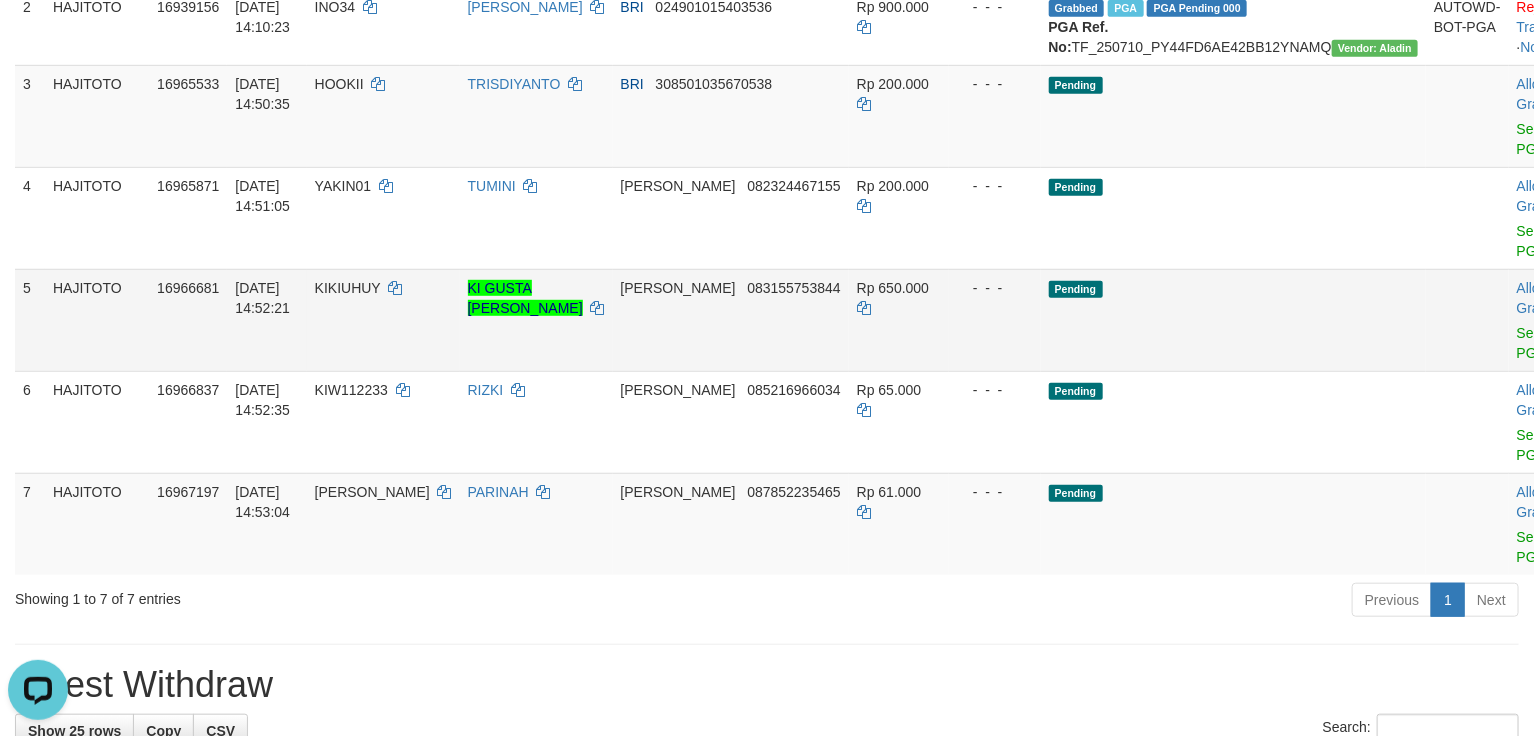 click on "Allow Grab   ·    Reject Send PGA     ·    Note" at bounding box center (1558, 320) 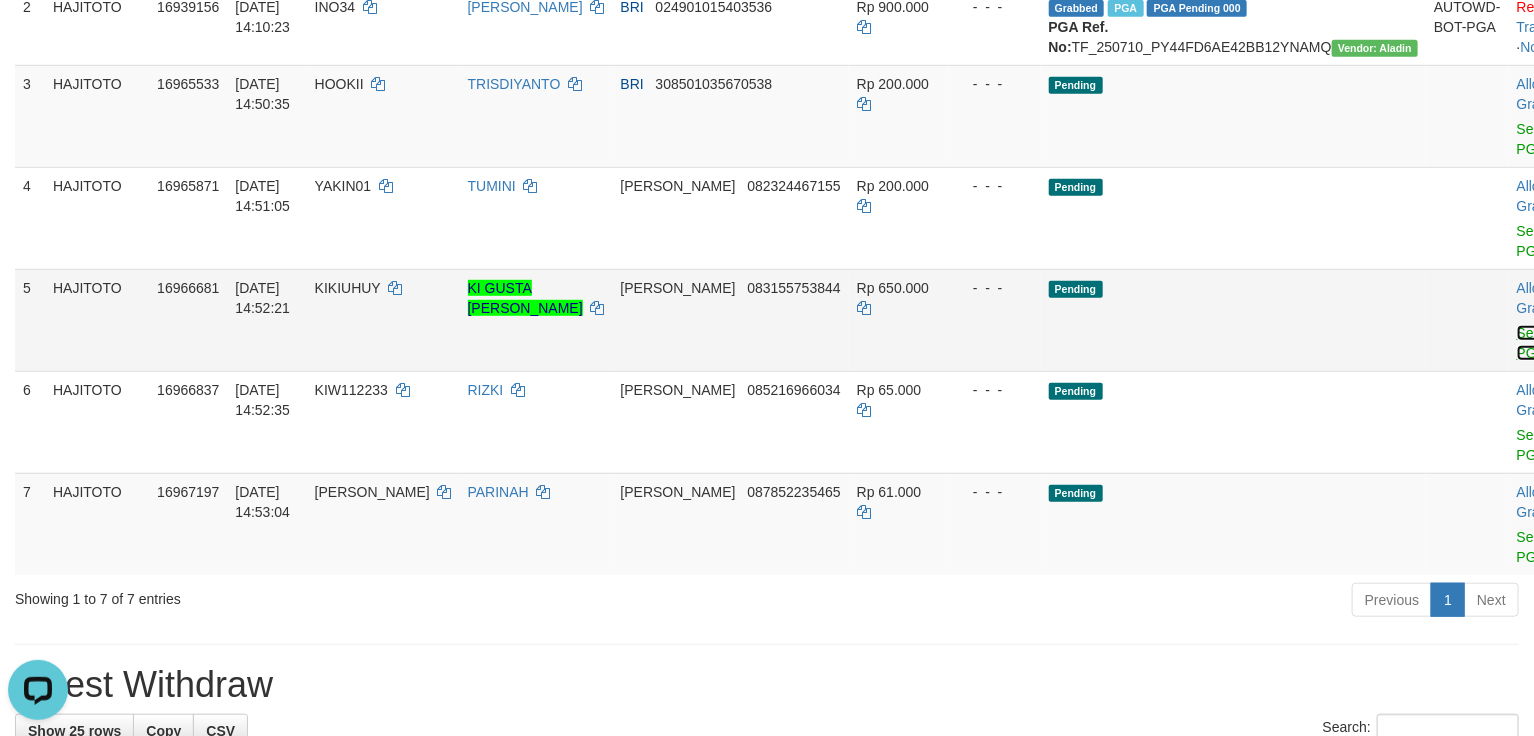 click on "Send PGA" at bounding box center (1533, 343) 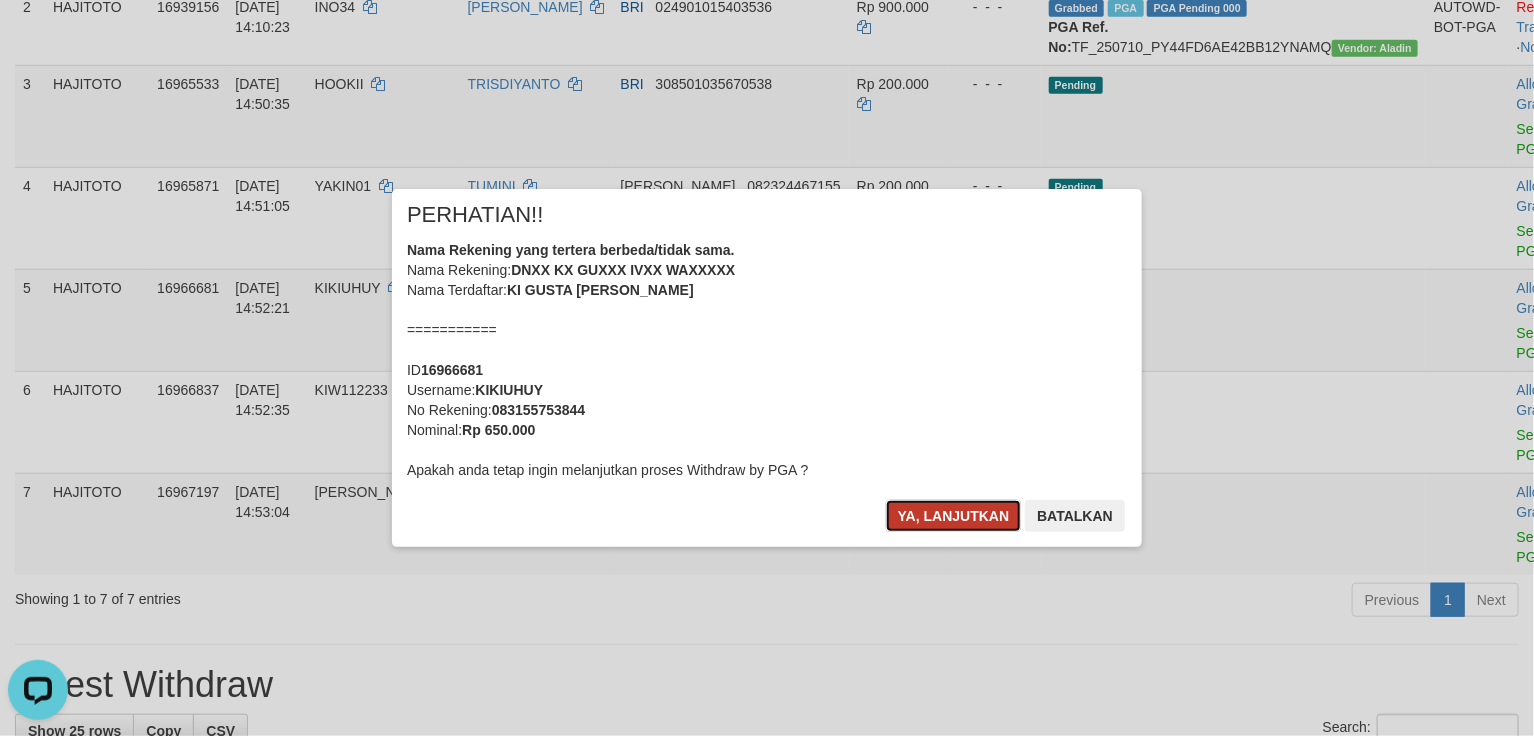 click on "Ya, lanjutkan" at bounding box center [954, 516] 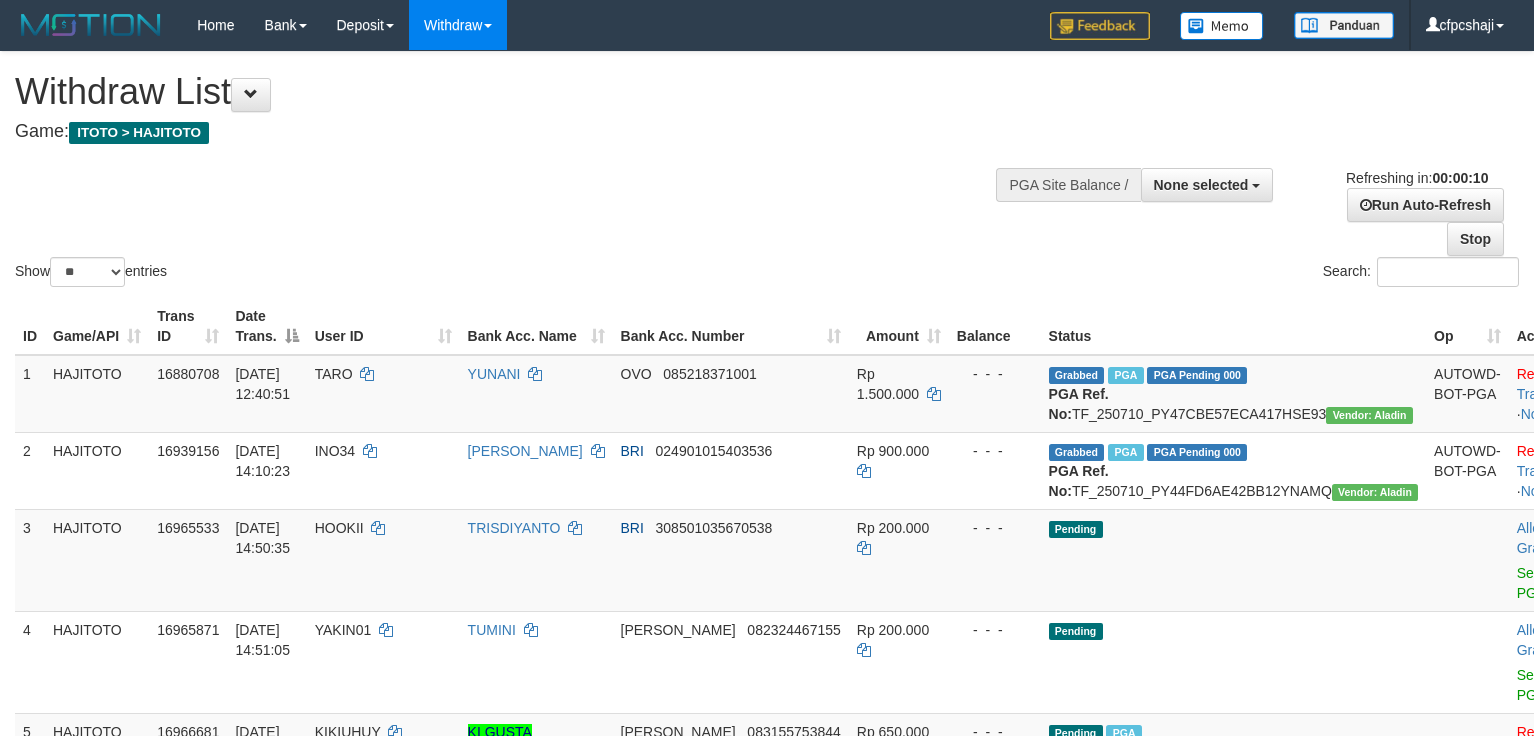 select 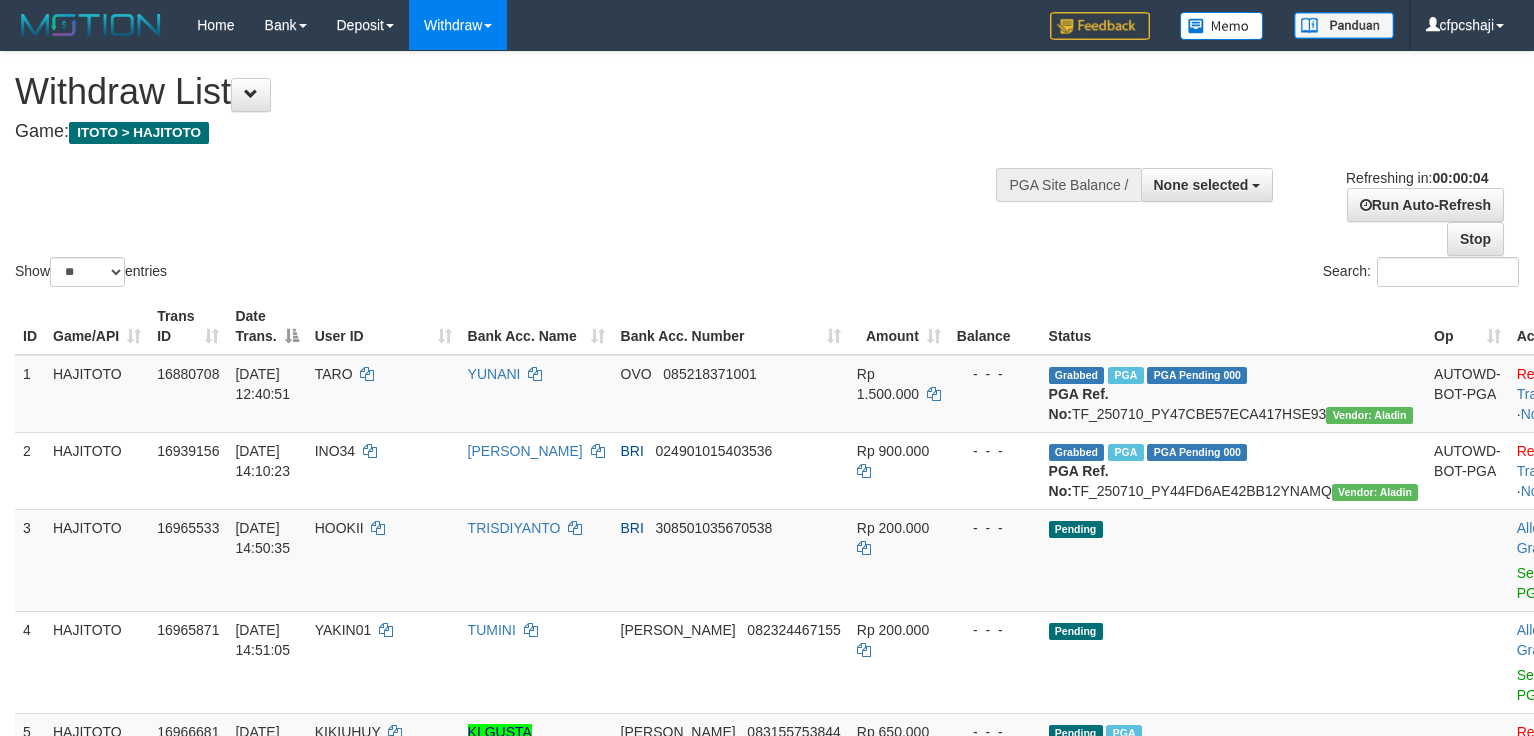 scroll, scrollTop: 0, scrollLeft: 0, axis: both 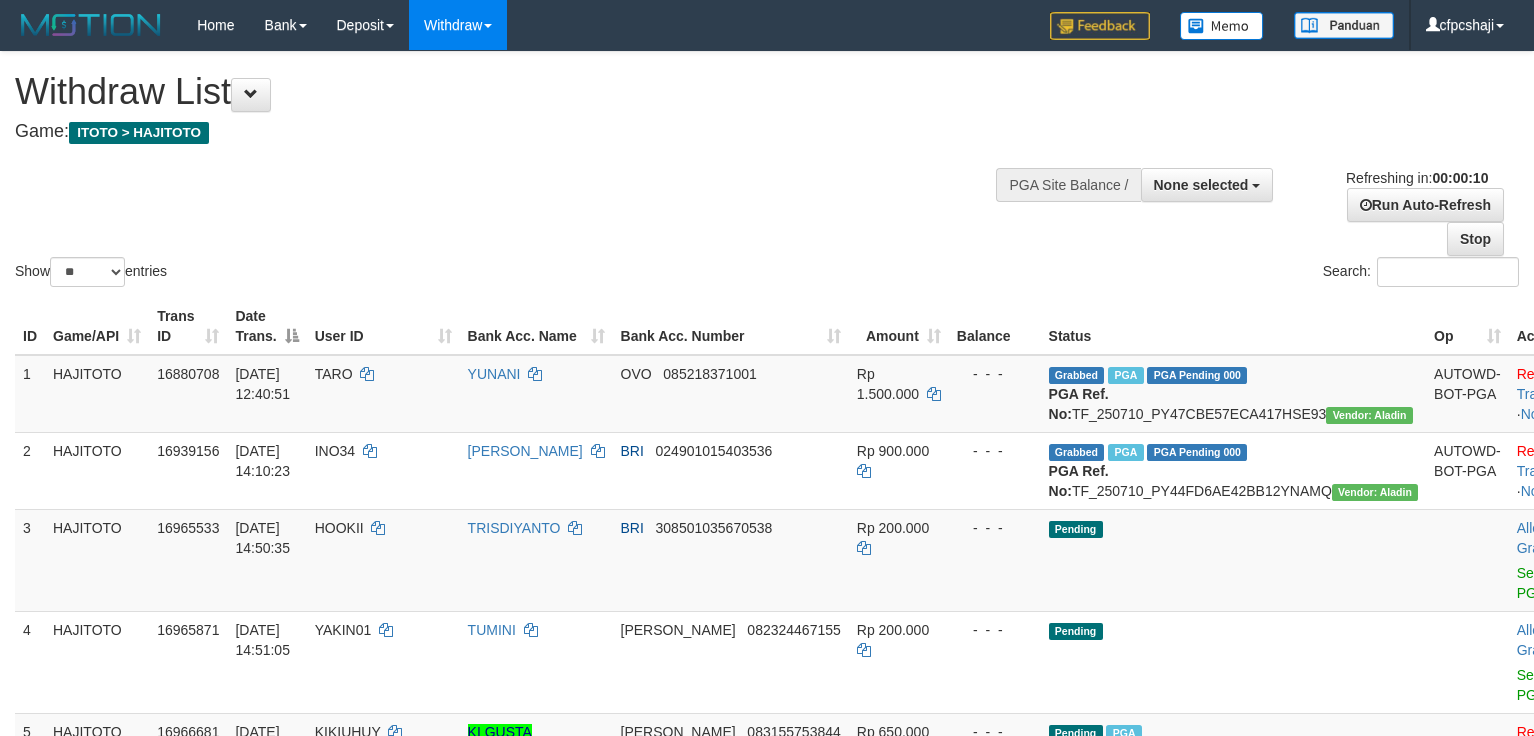 select 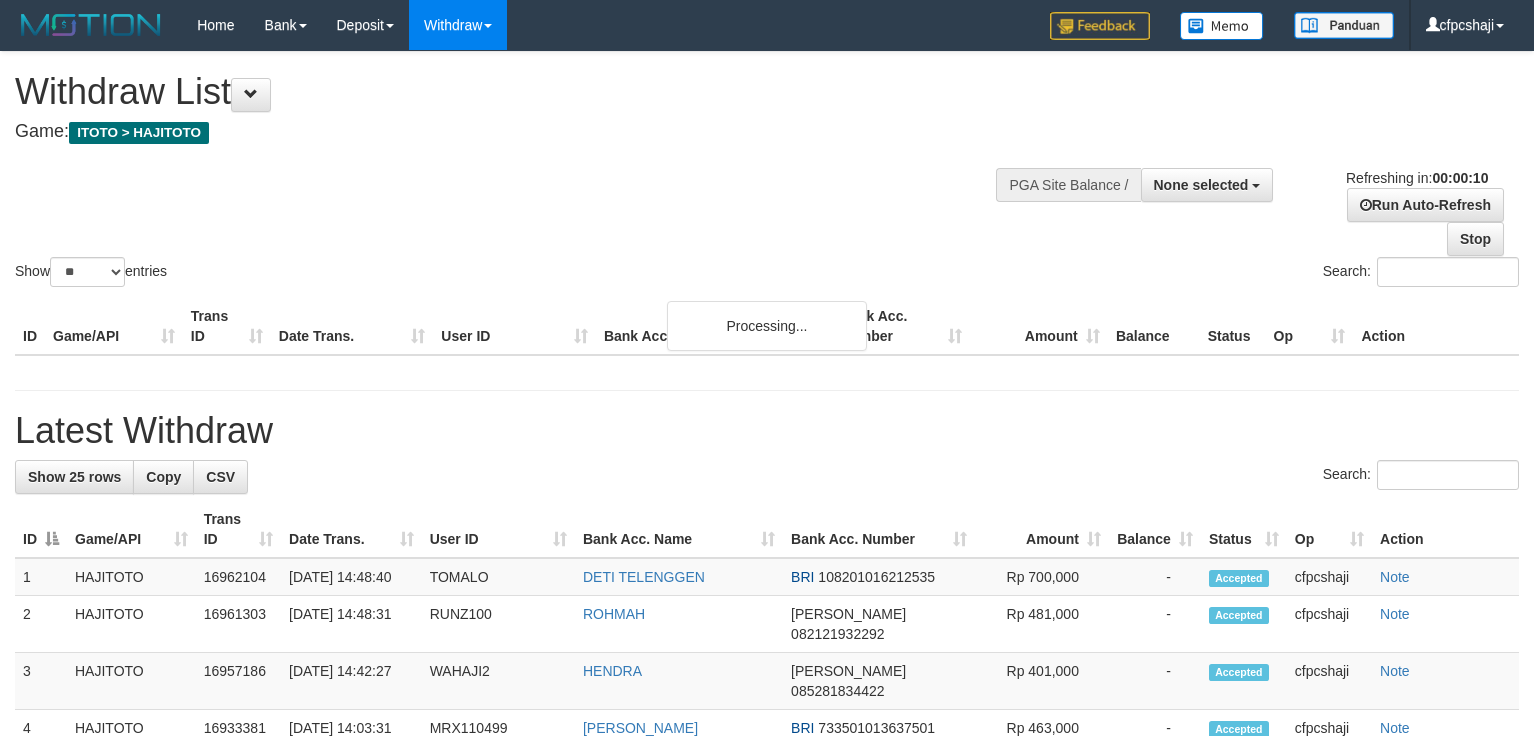 select 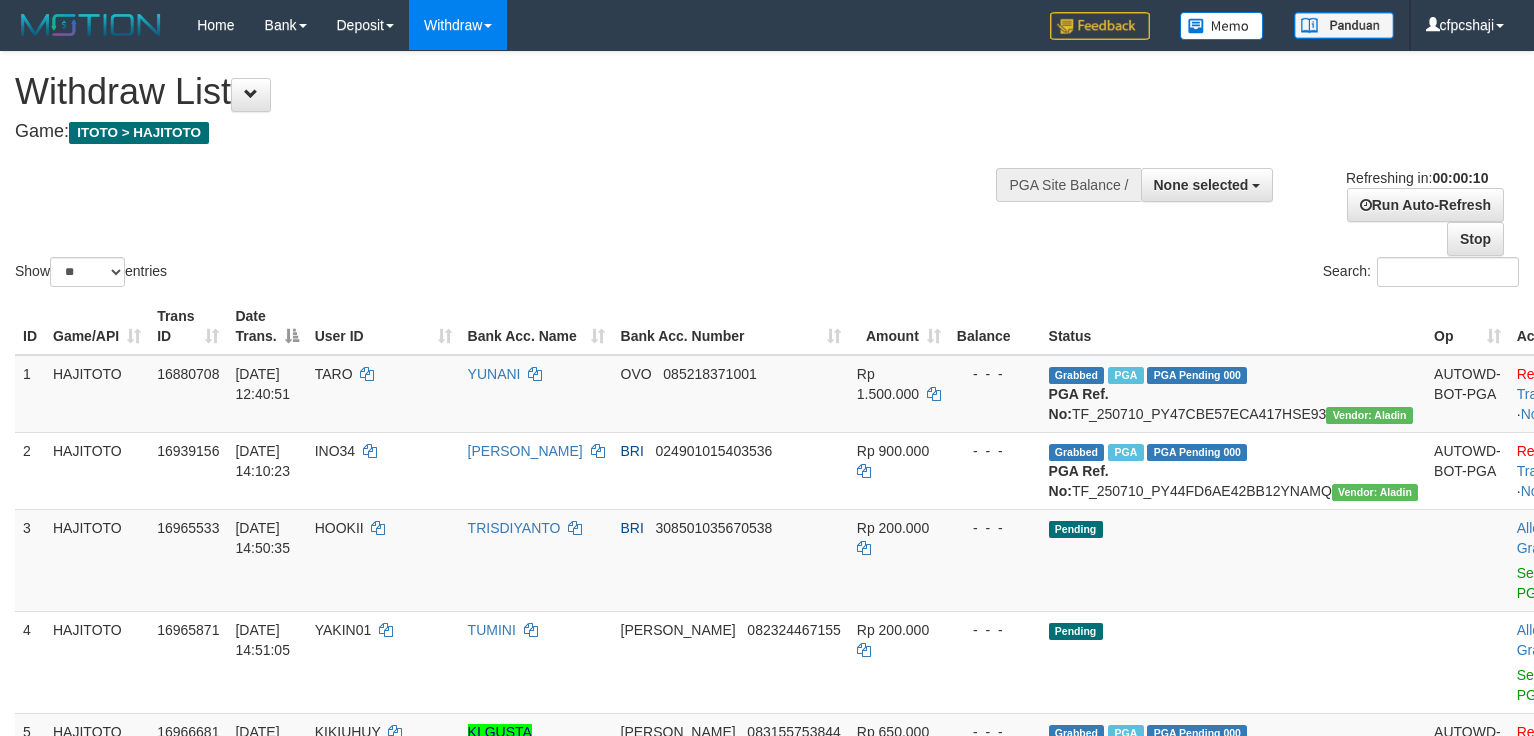 select 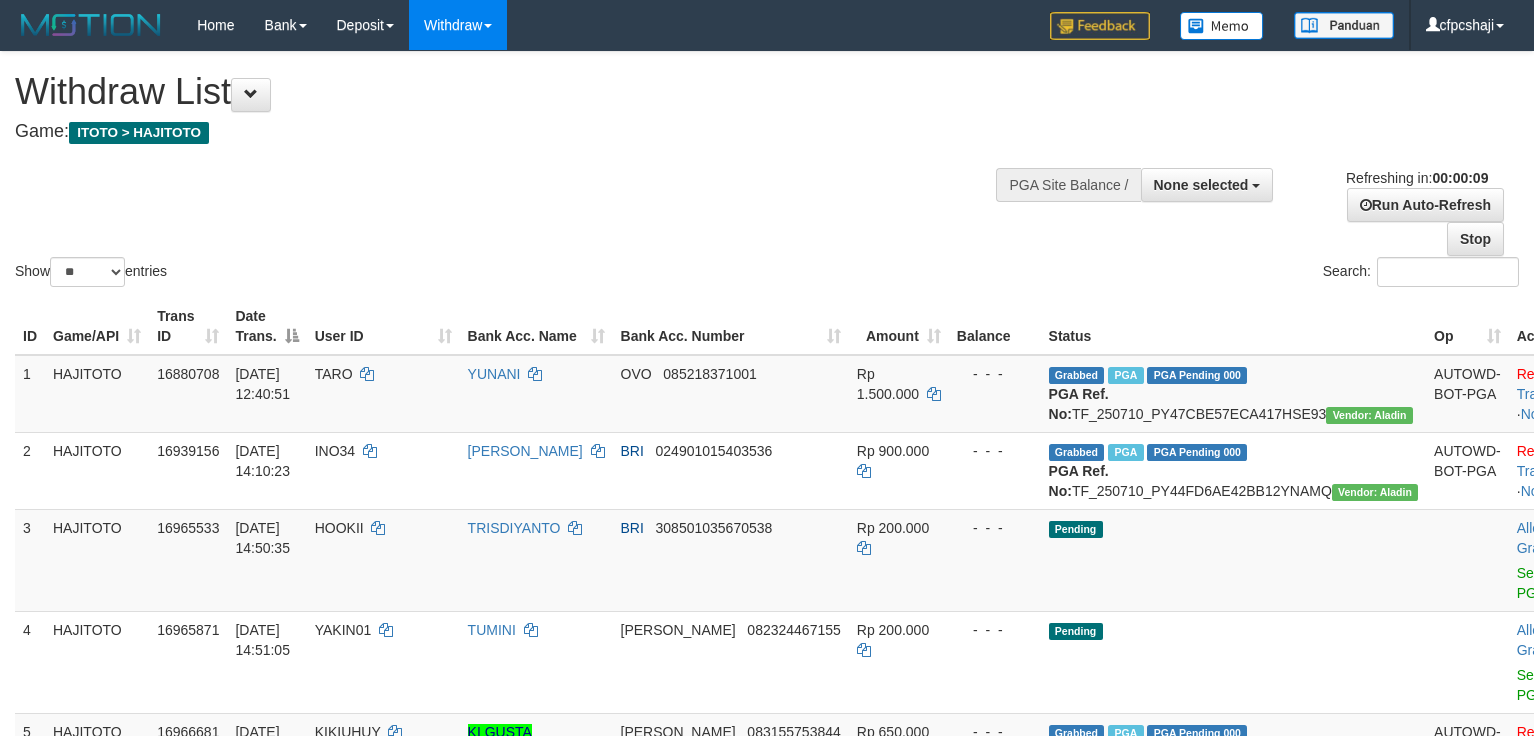 select 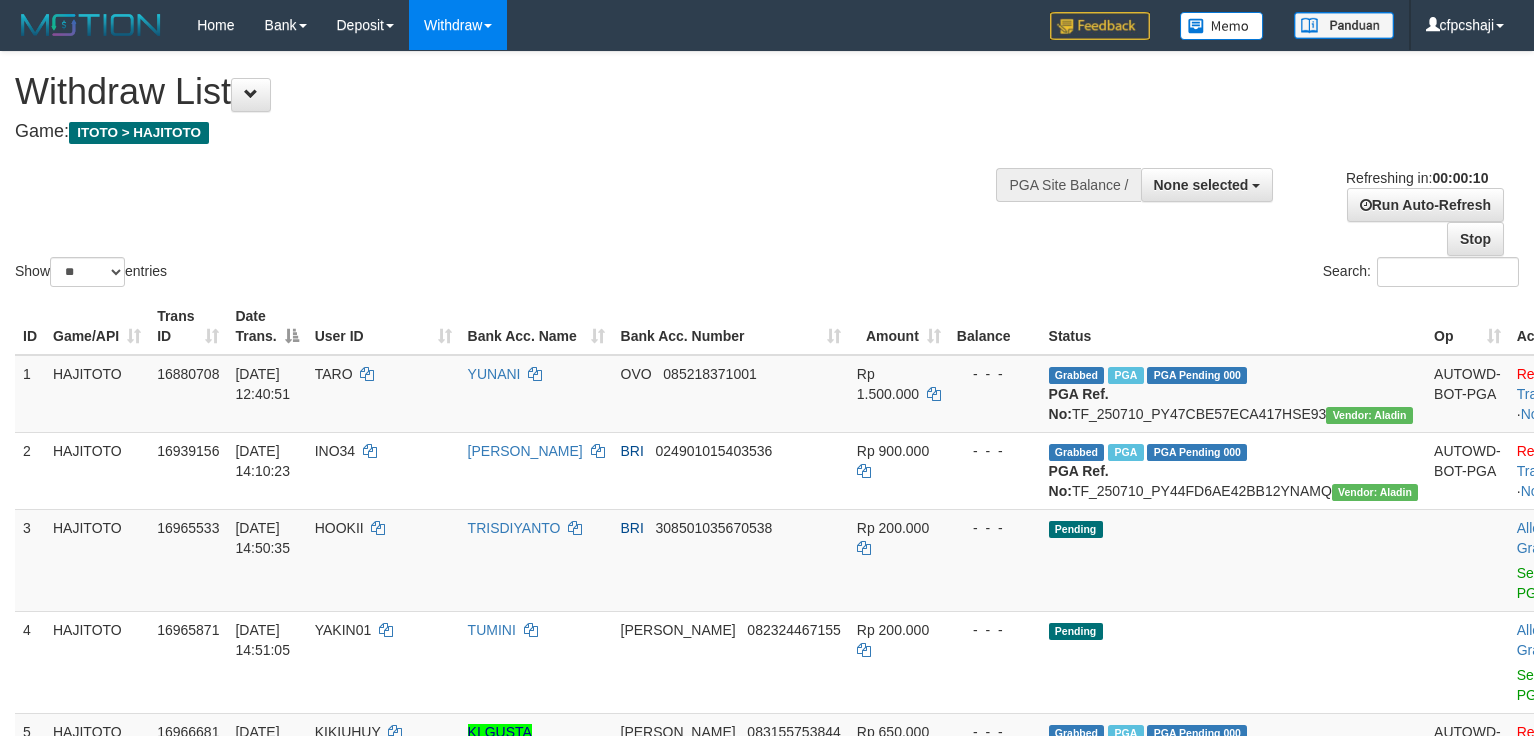 select 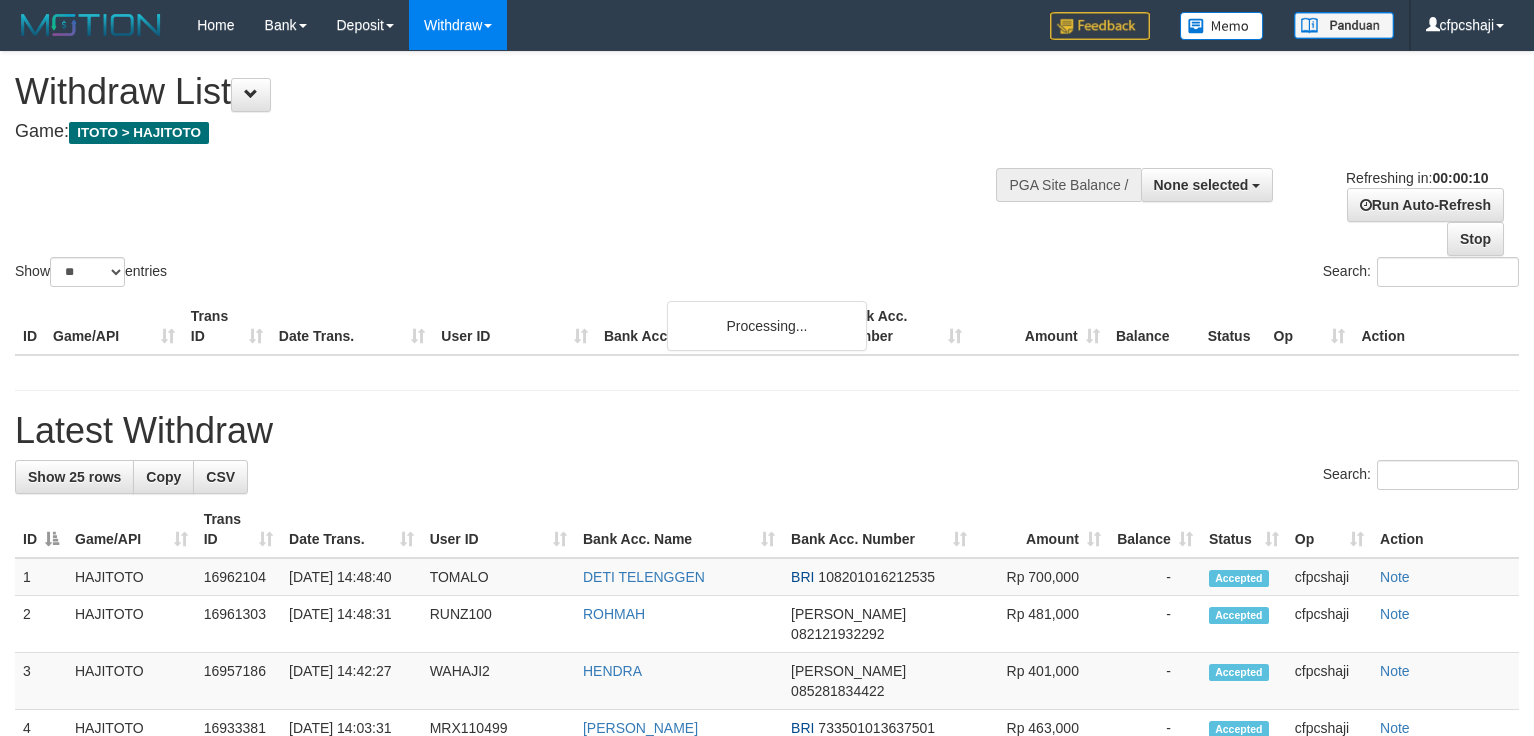 select 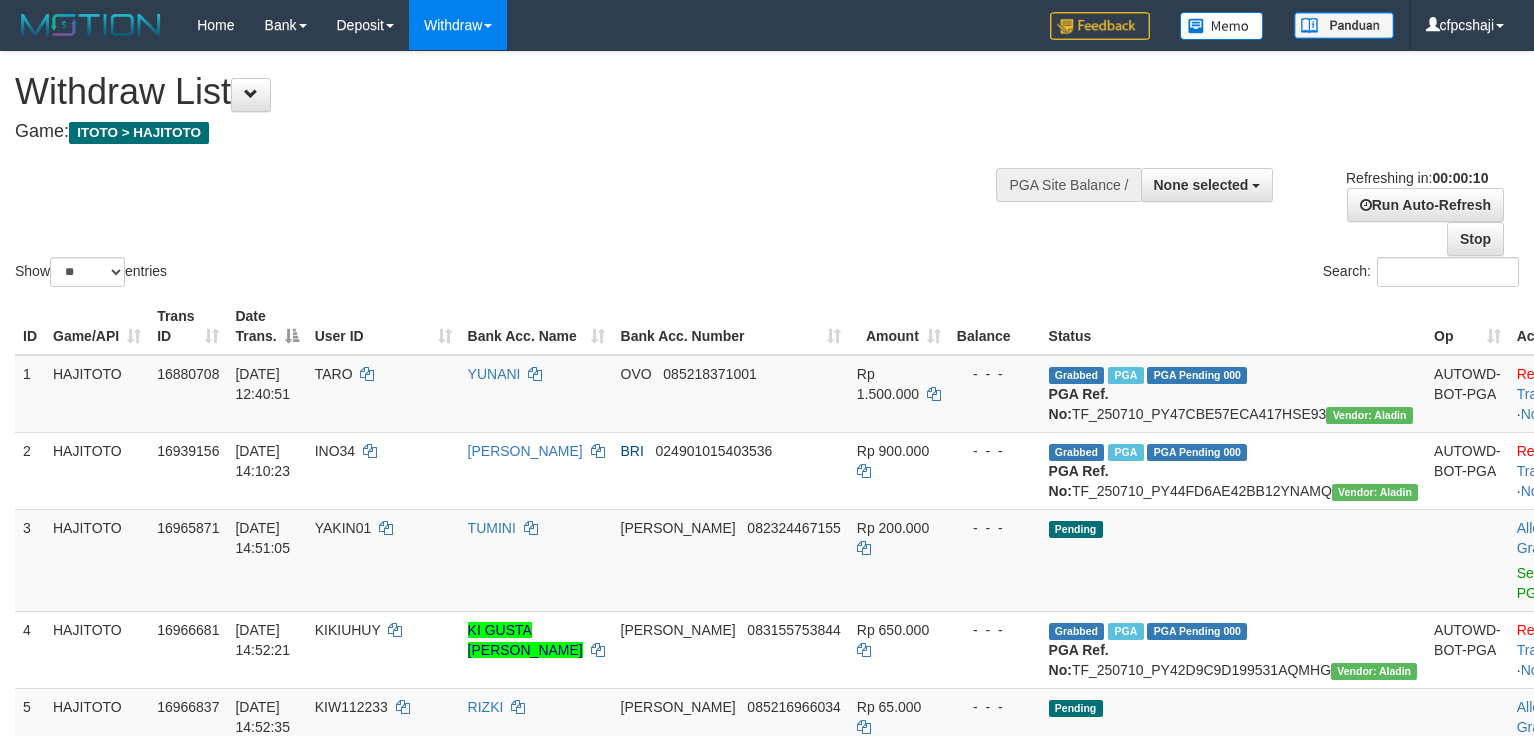 select 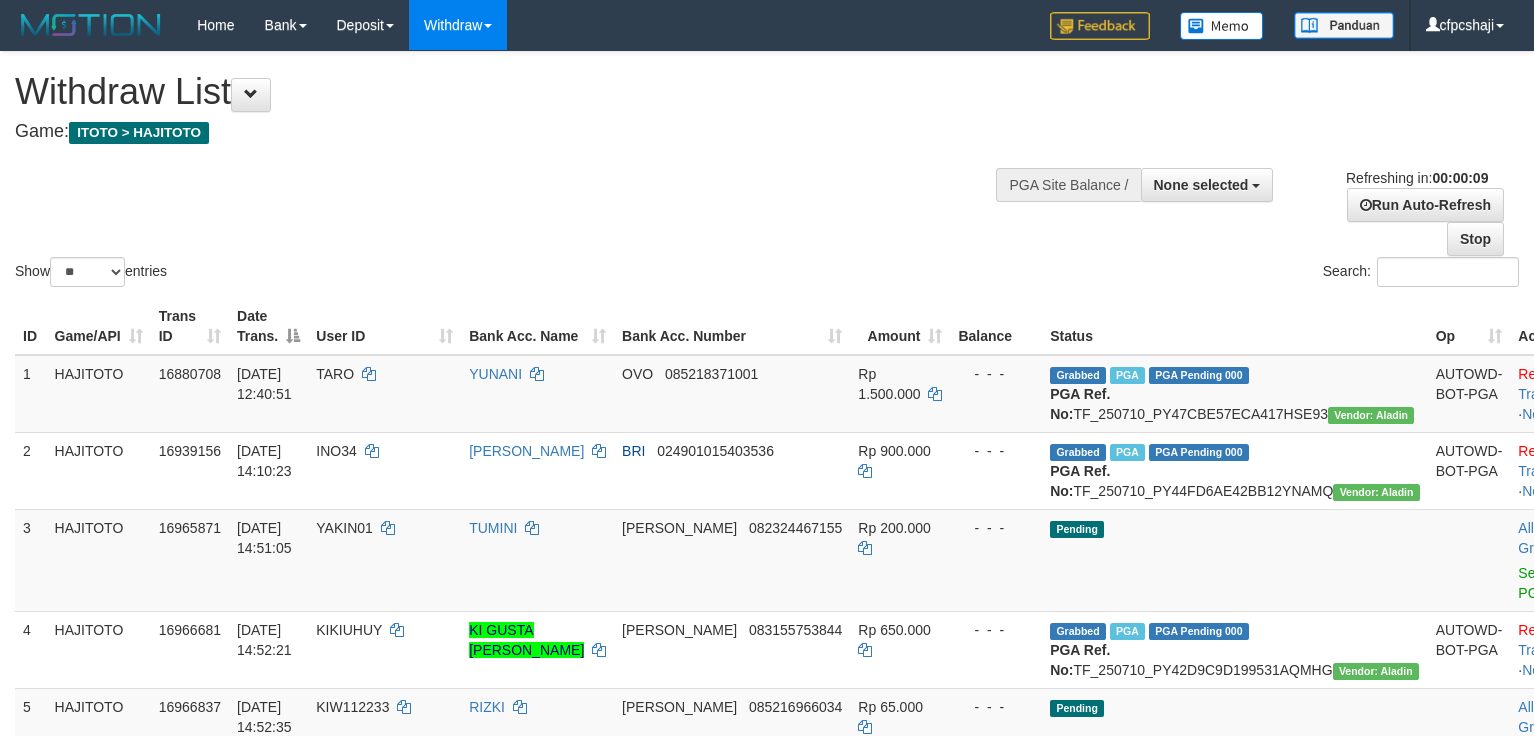 select 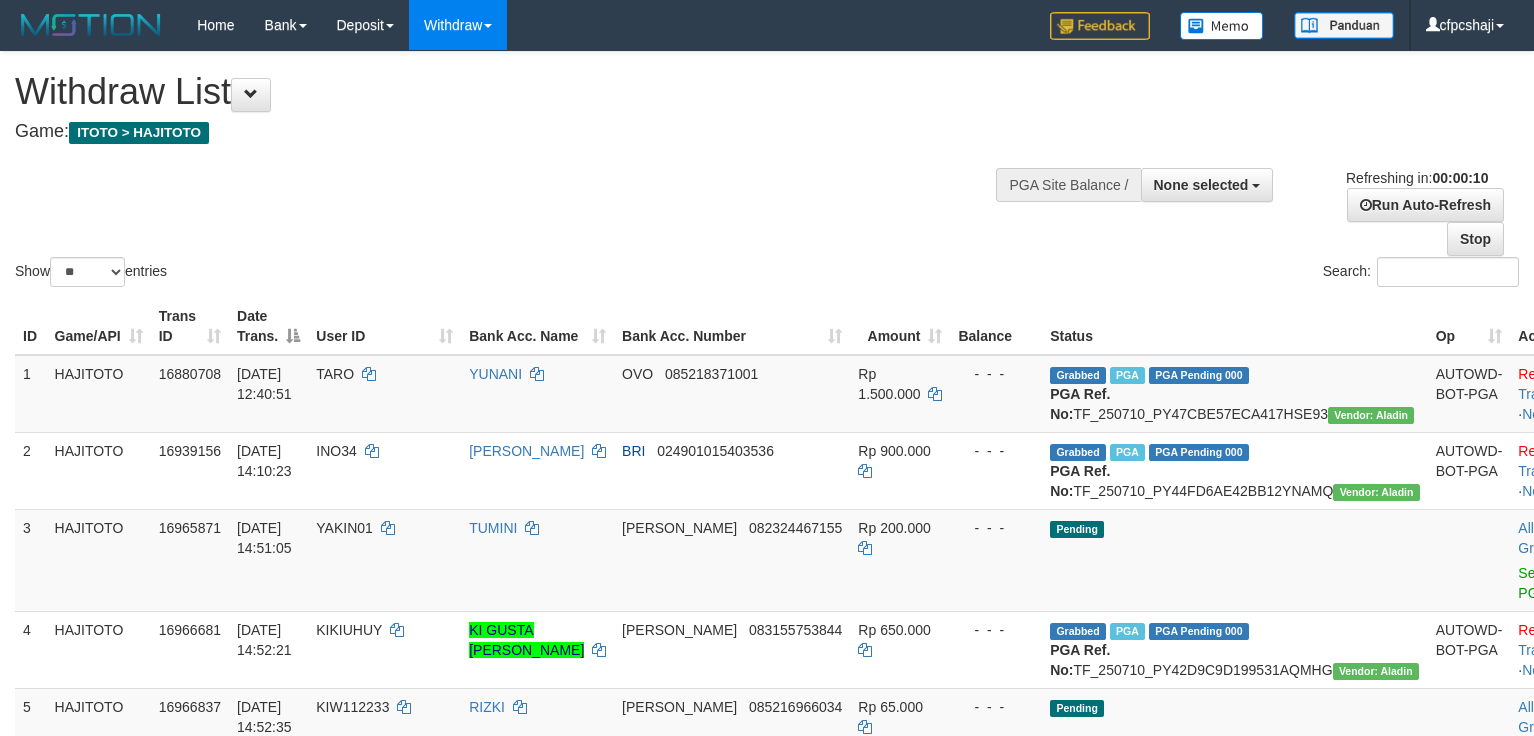 select 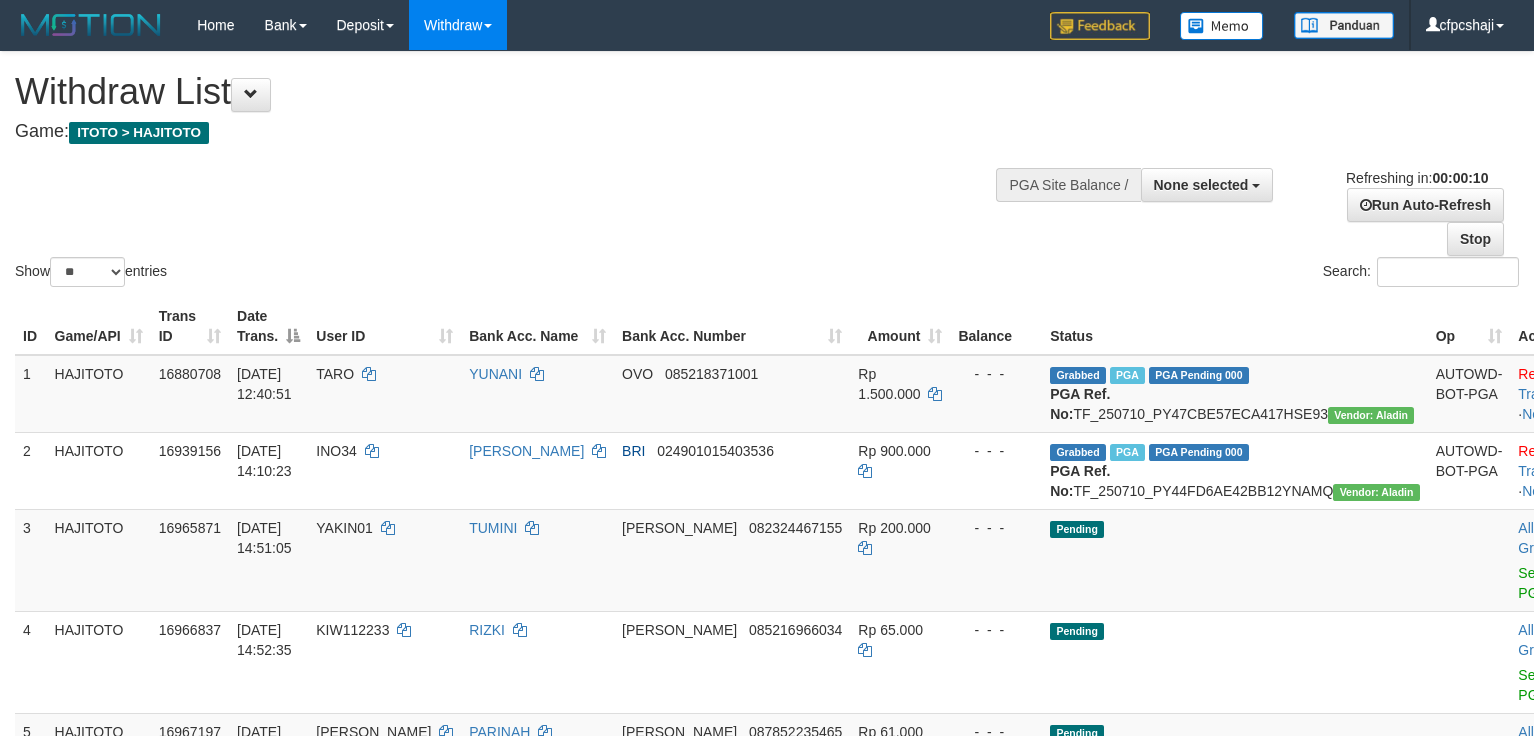 select 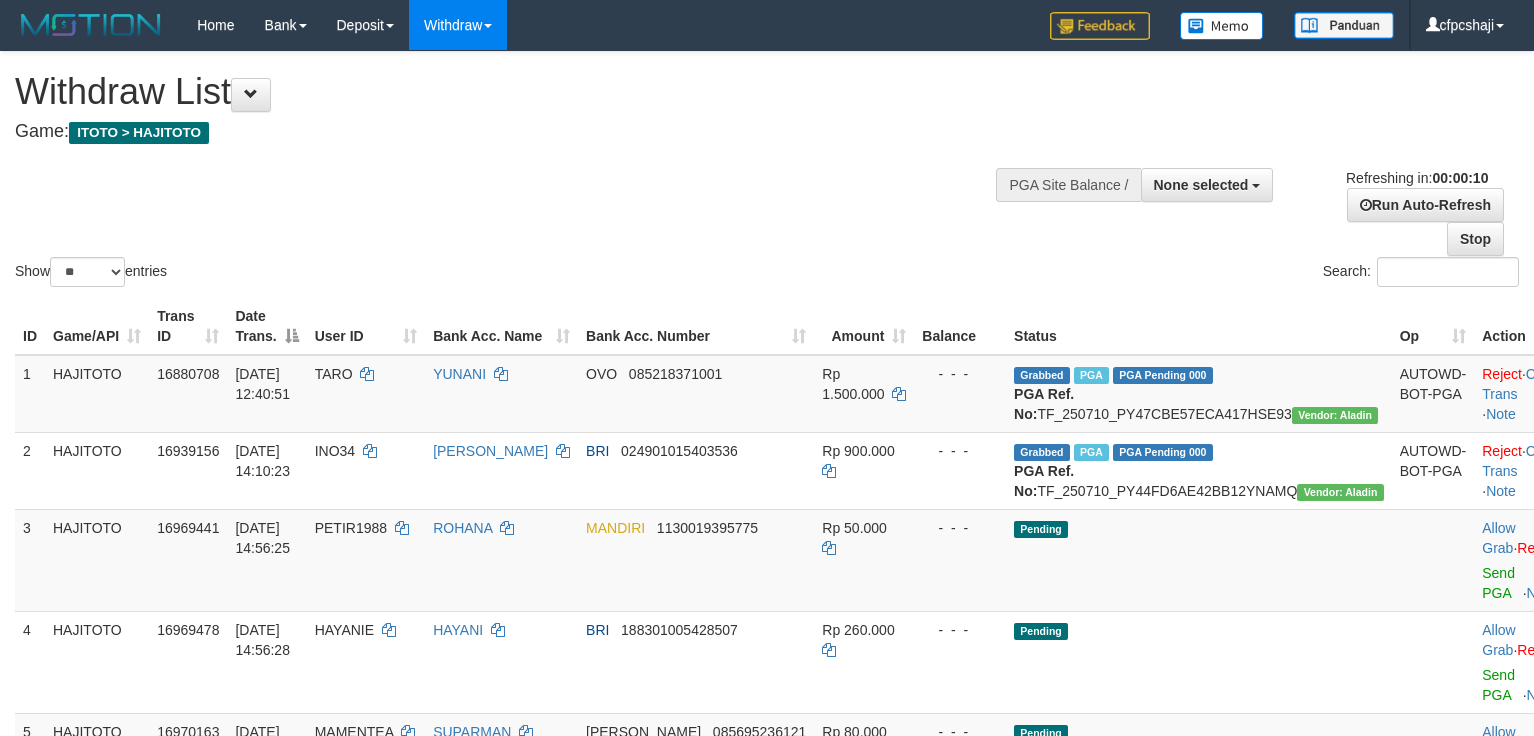 select 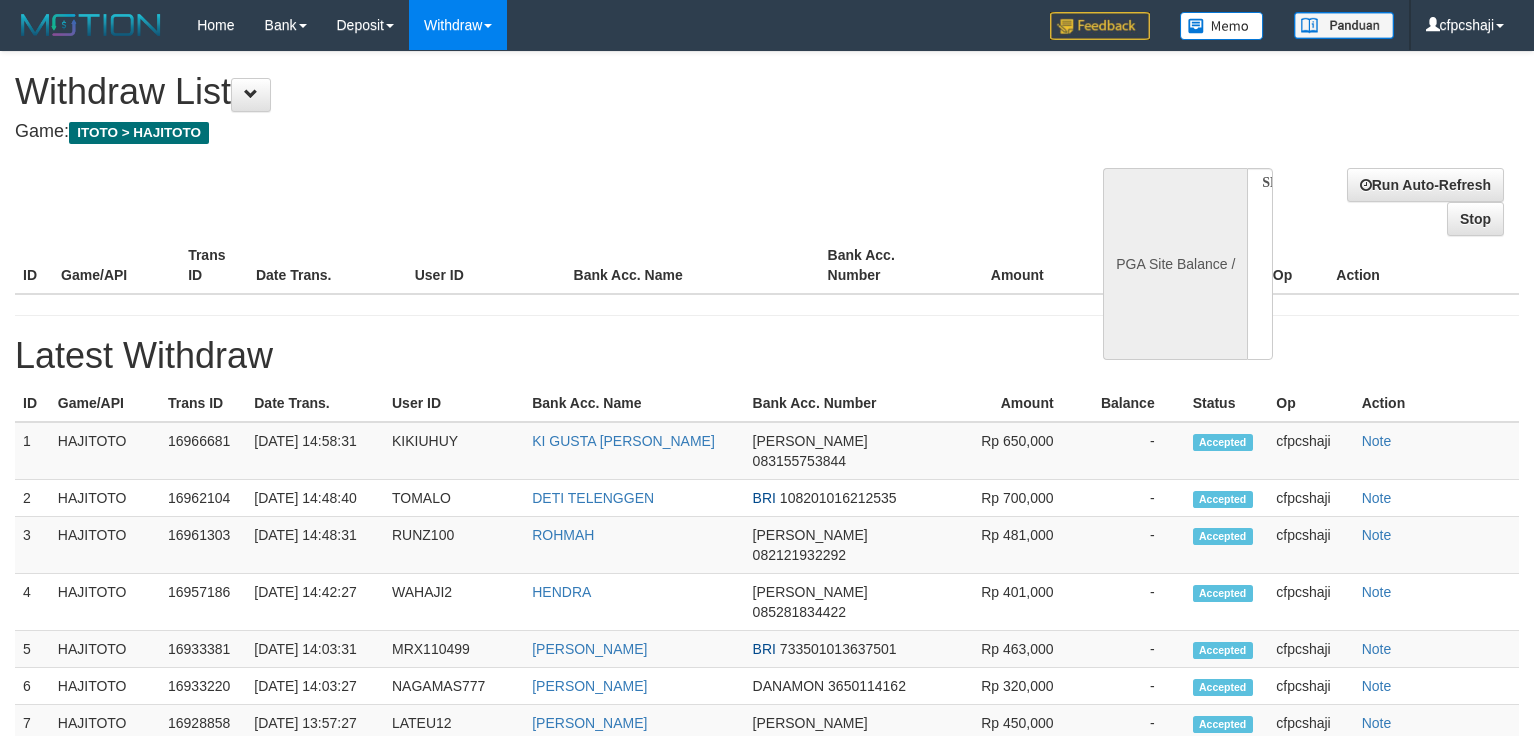 select 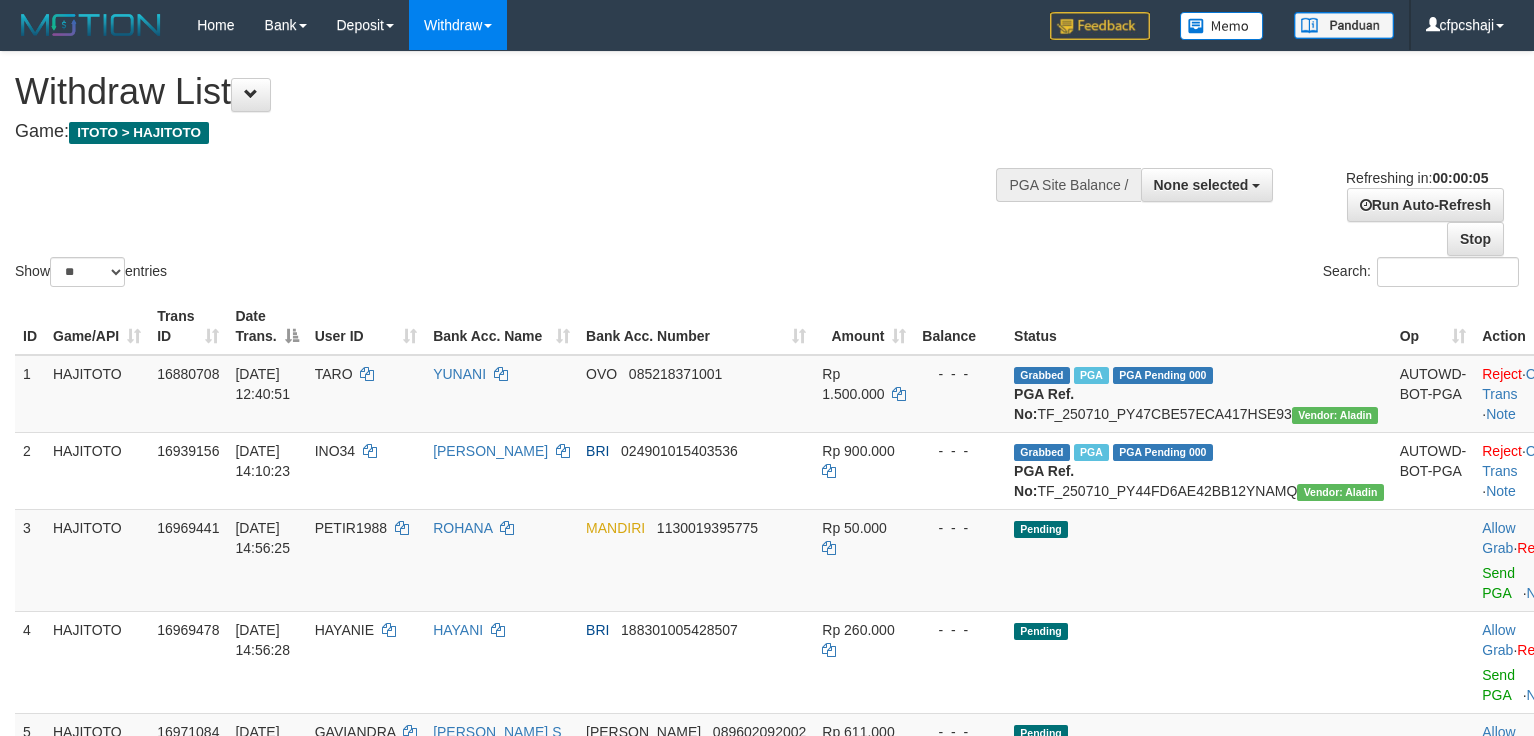 scroll, scrollTop: 0, scrollLeft: 0, axis: both 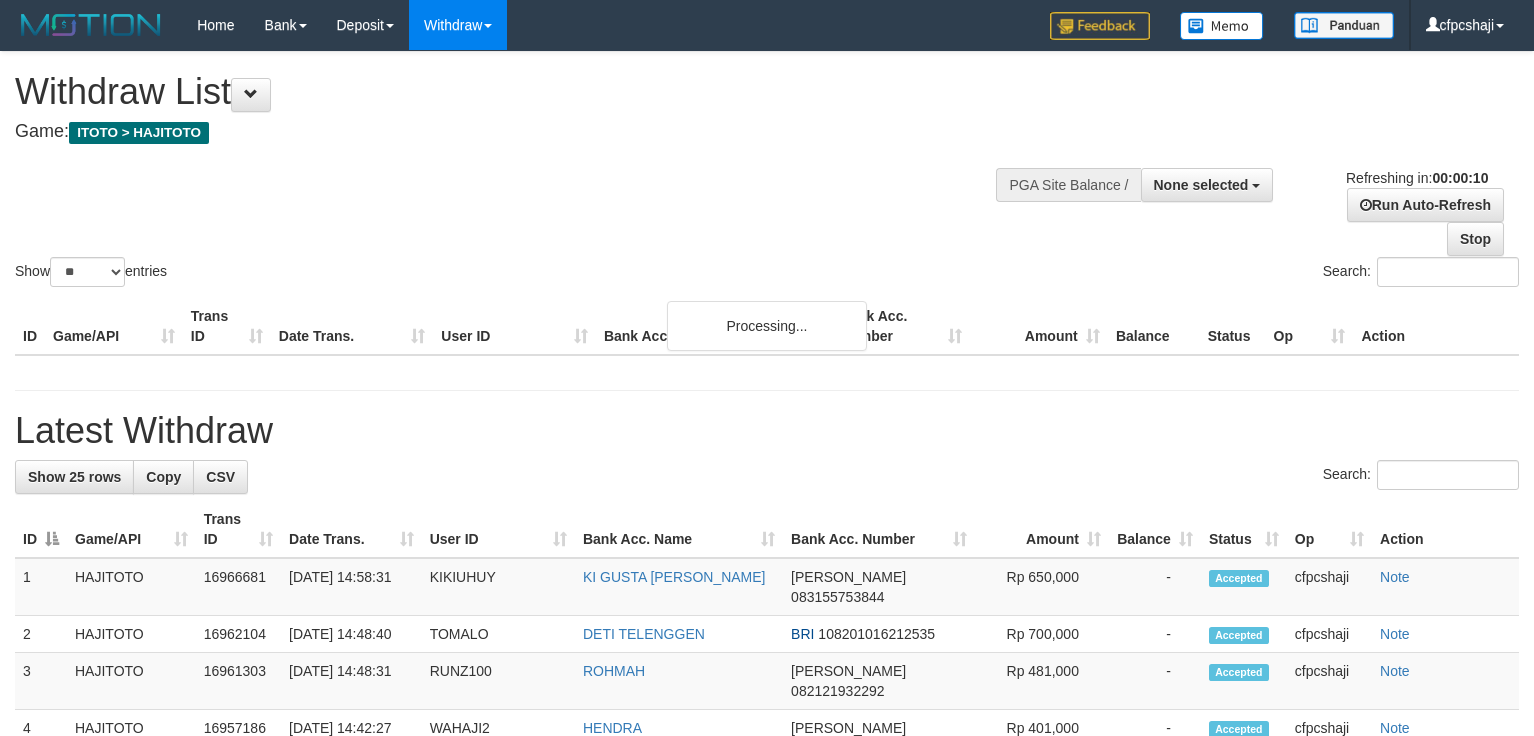 select 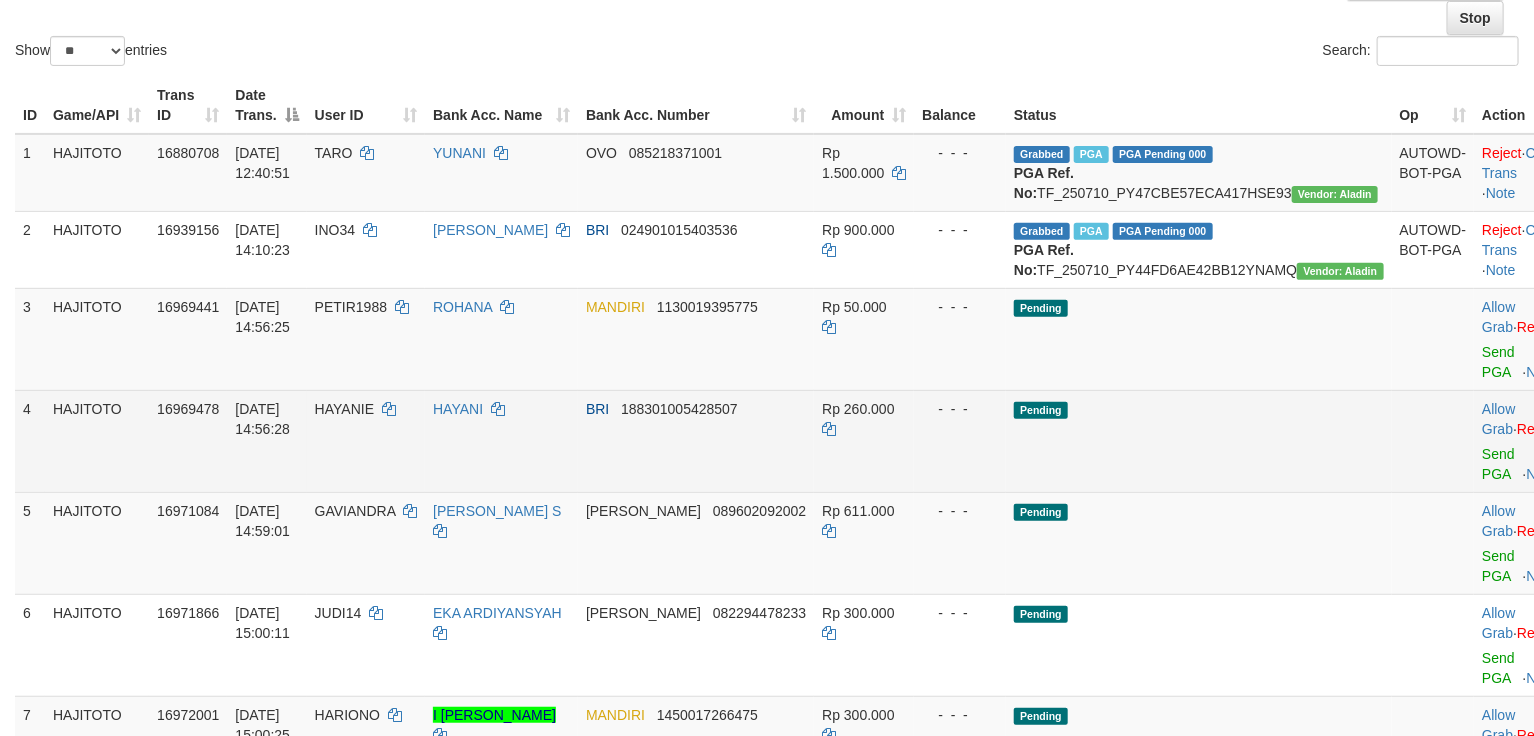 scroll, scrollTop: 222, scrollLeft: 0, axis: vertical 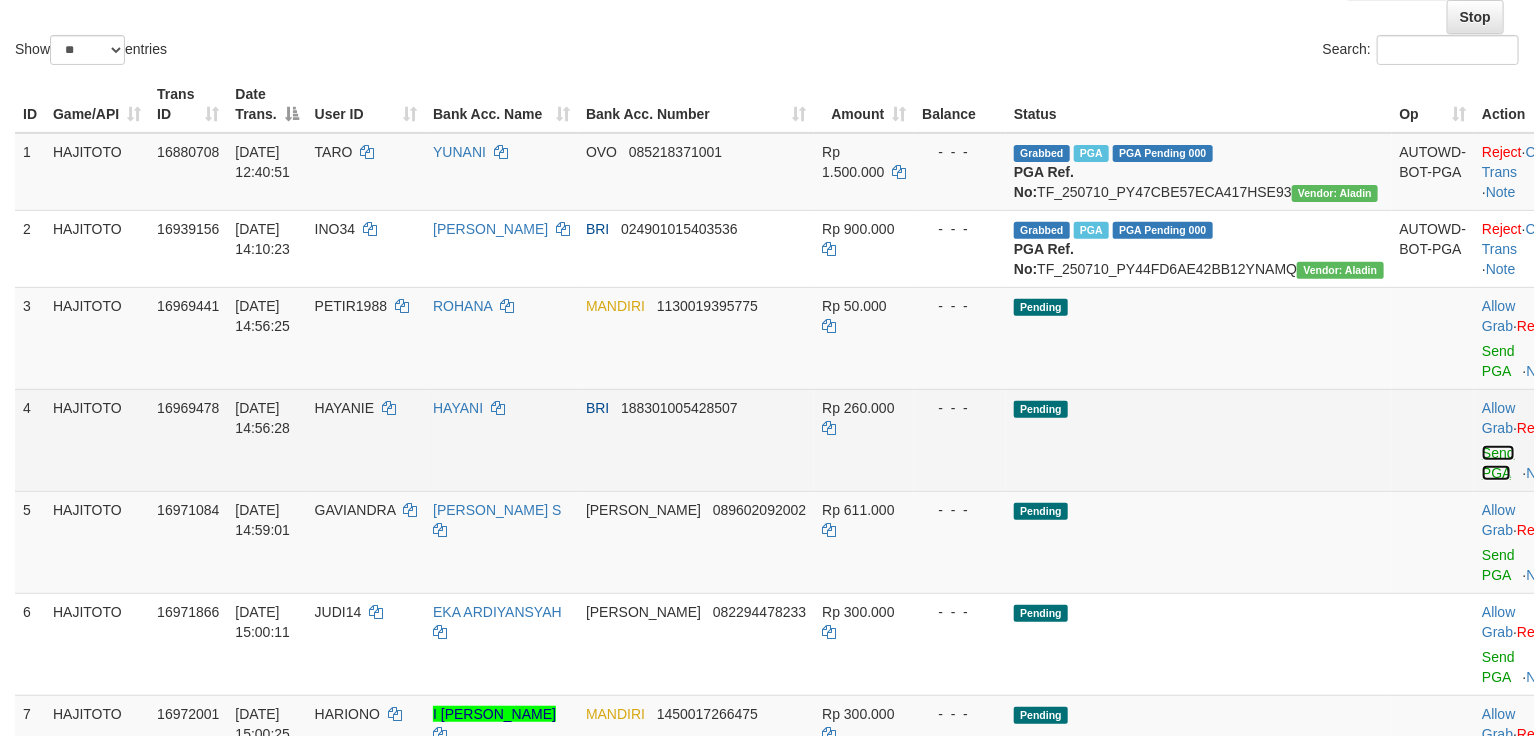click on "Send PGA" at bounding box center [1498, 463] 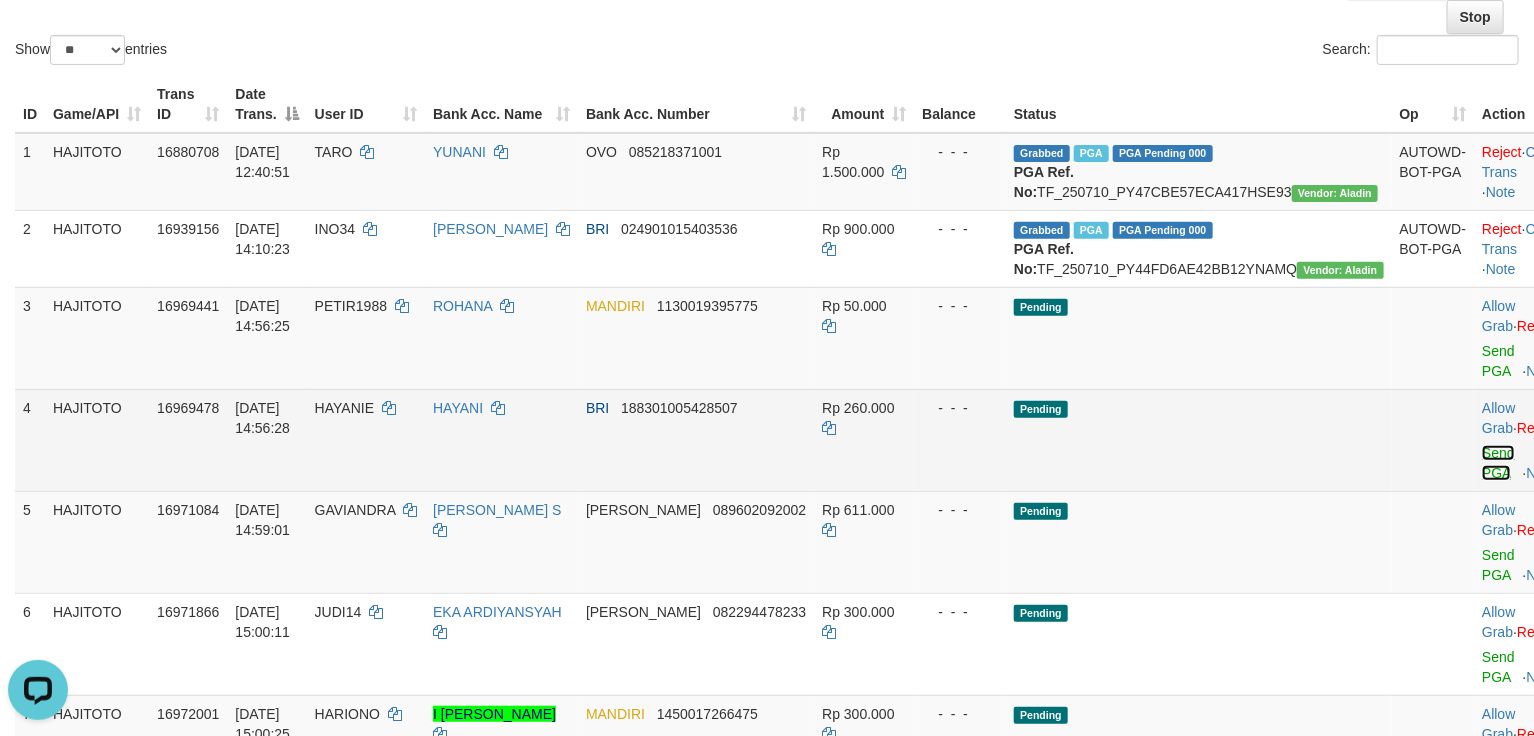 scroll, scrollTop: 0, scrollLeft: 0, axis: both 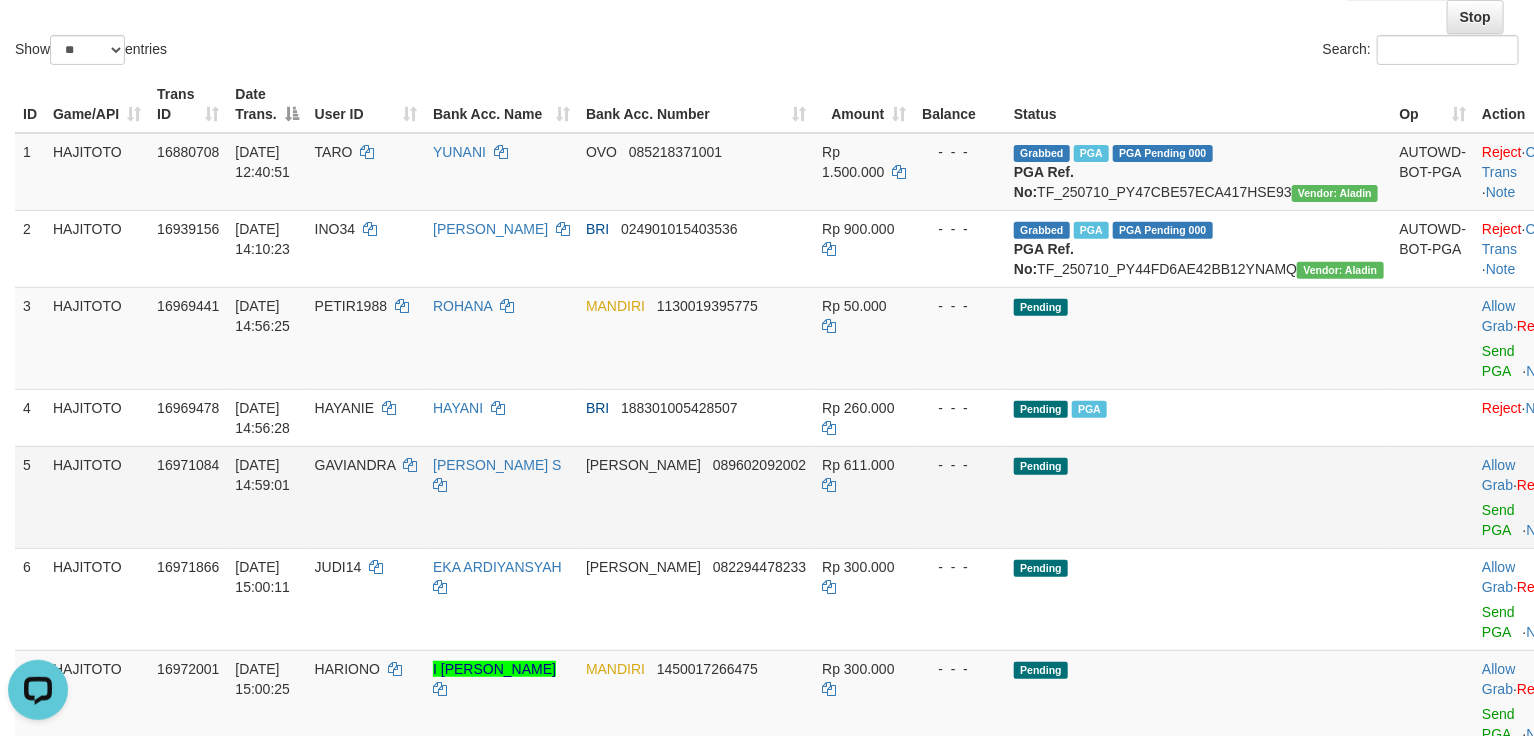 click on "Allow Grab   ·    Reject Send PGA     ·    Note" at bounding box center [1523, 497] 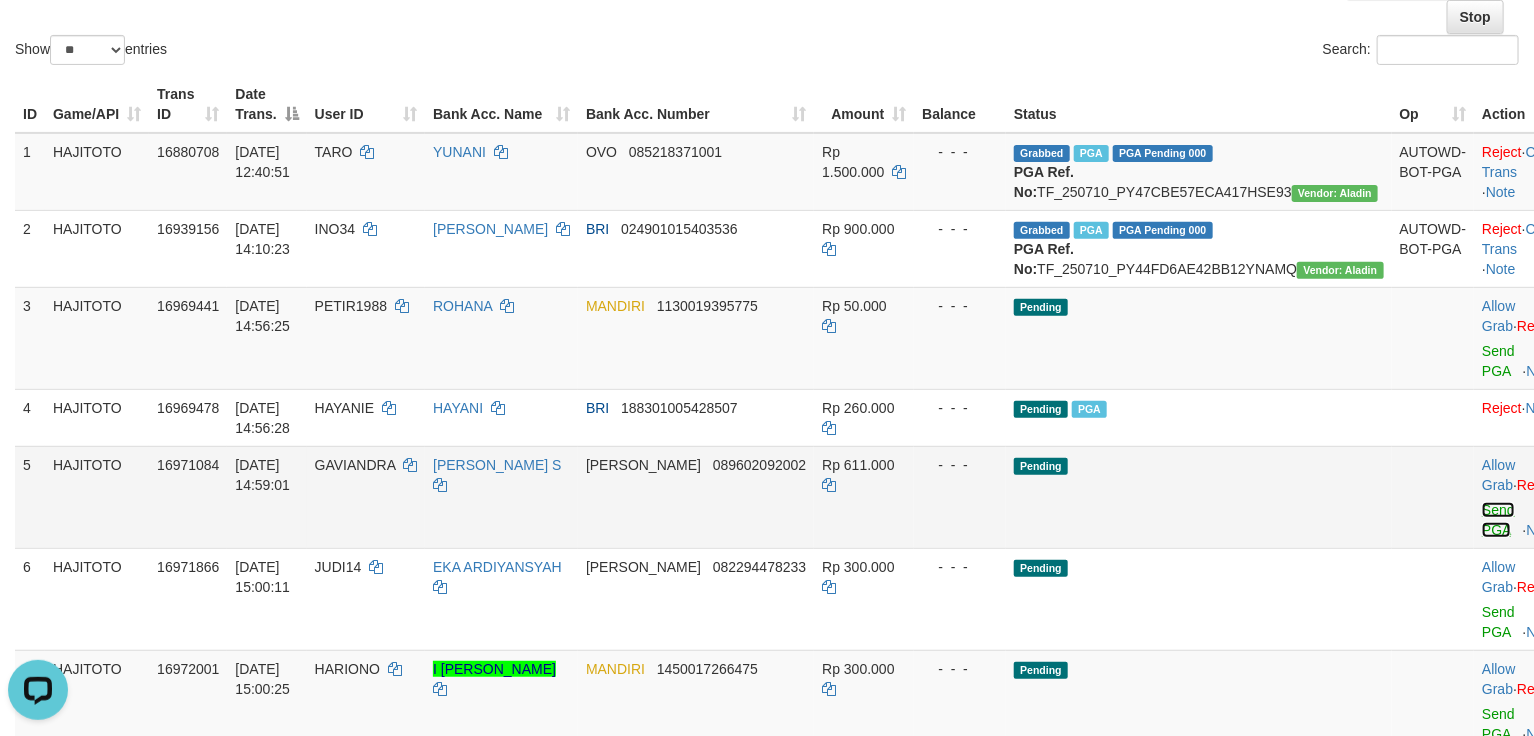 click on "Send PGA" at bounding box center [1498, 520] 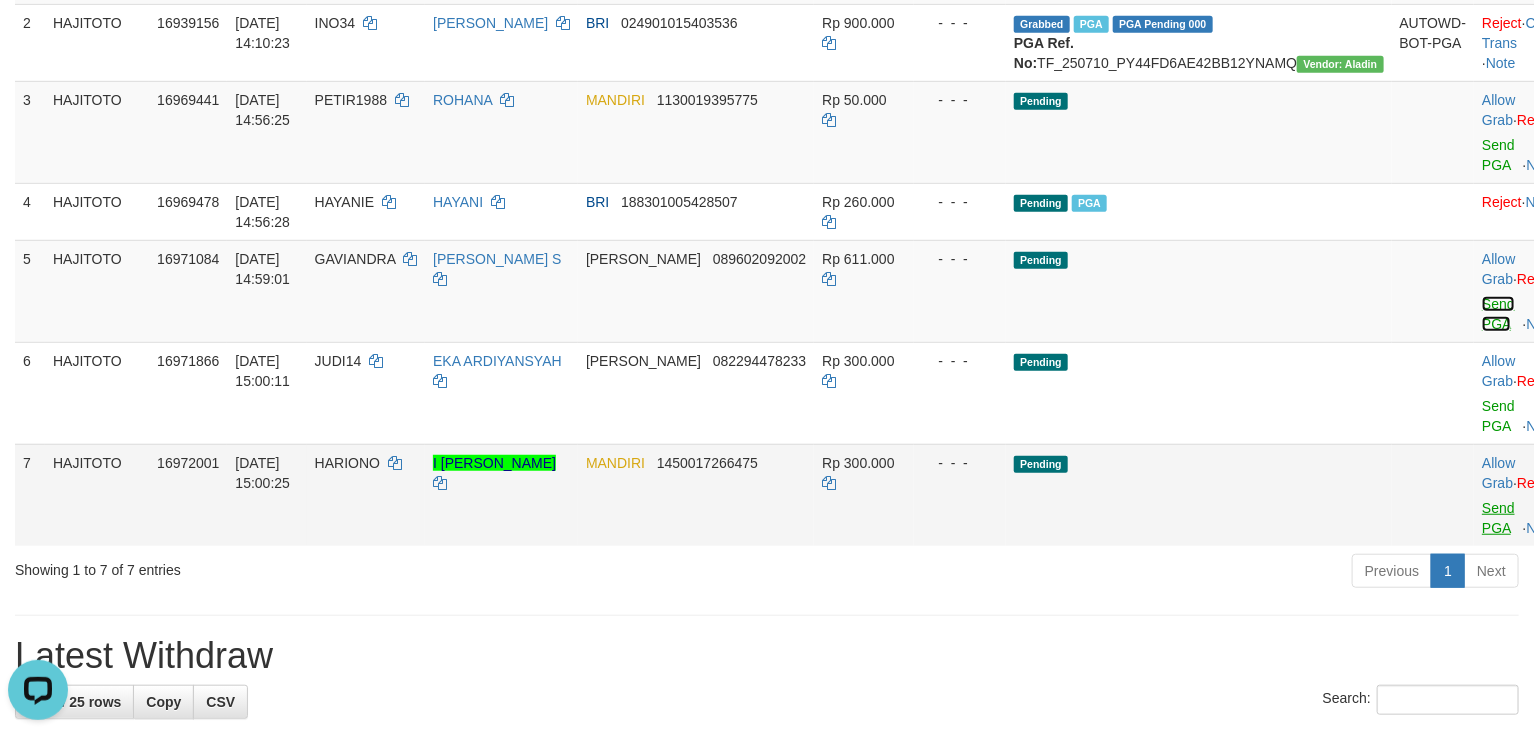 scroll, scrollTop: 444, scrollLeft: 0, axis: vertical 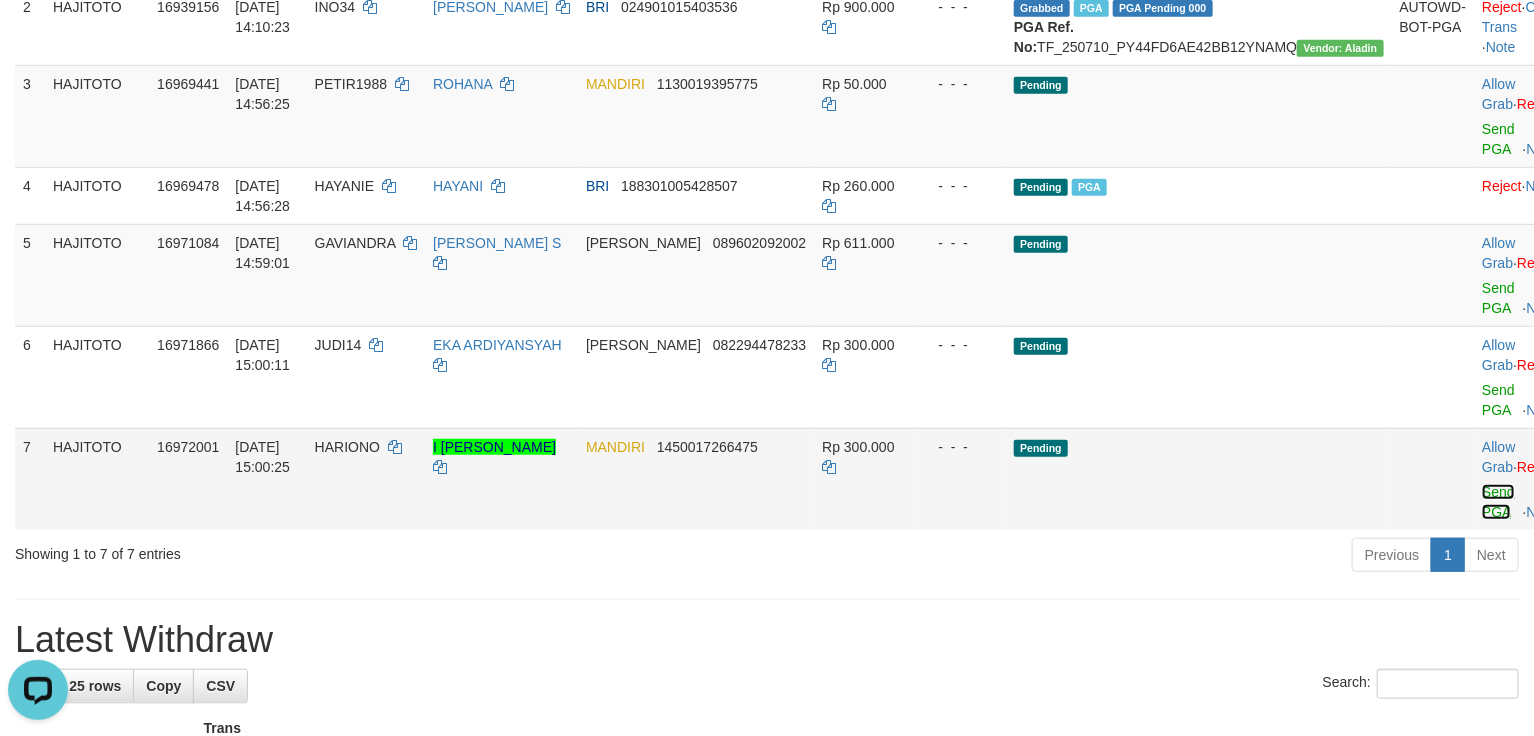 click on "Send PGA" at bounding box center [1498, 502] 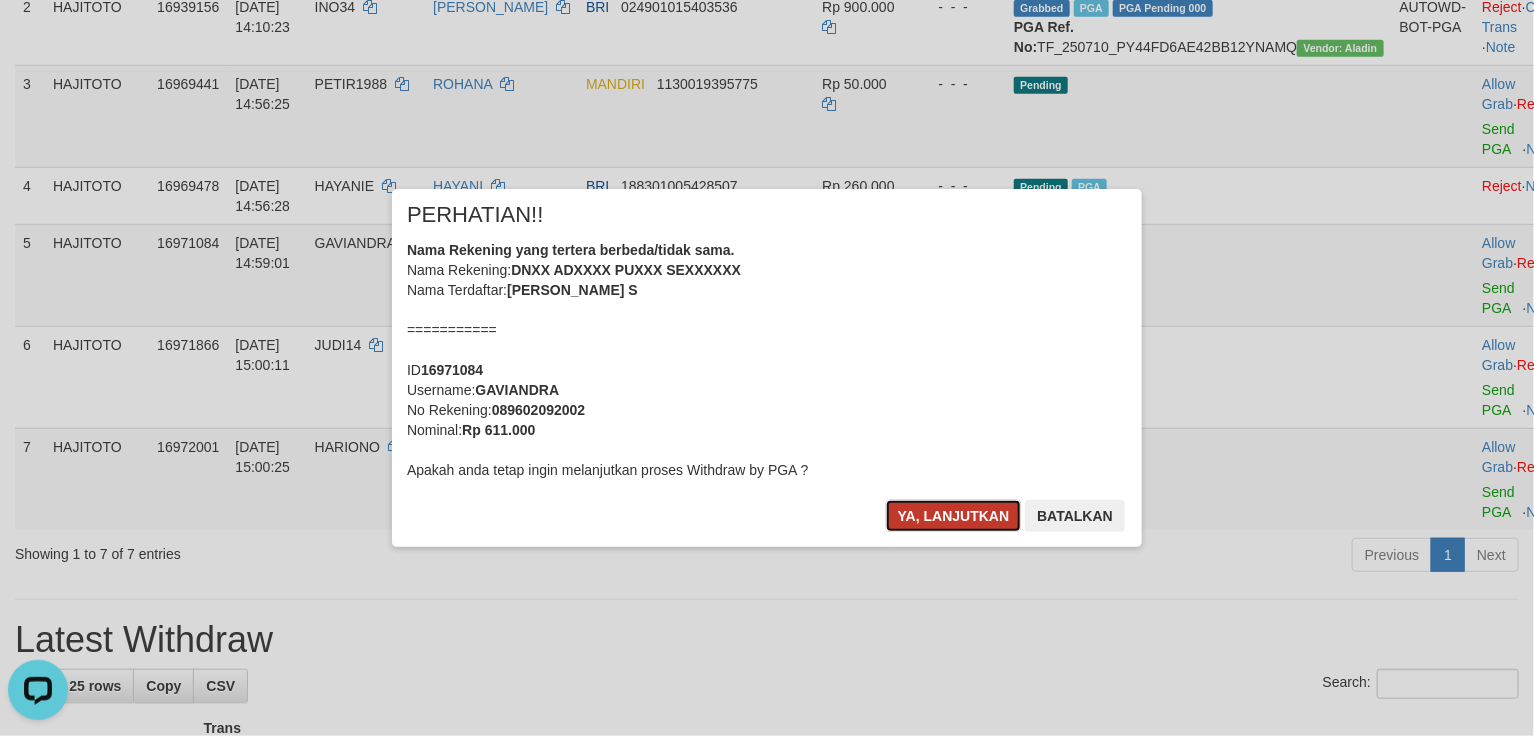 click on "Ya, lanjutkan" at bounding box center [954, 516] 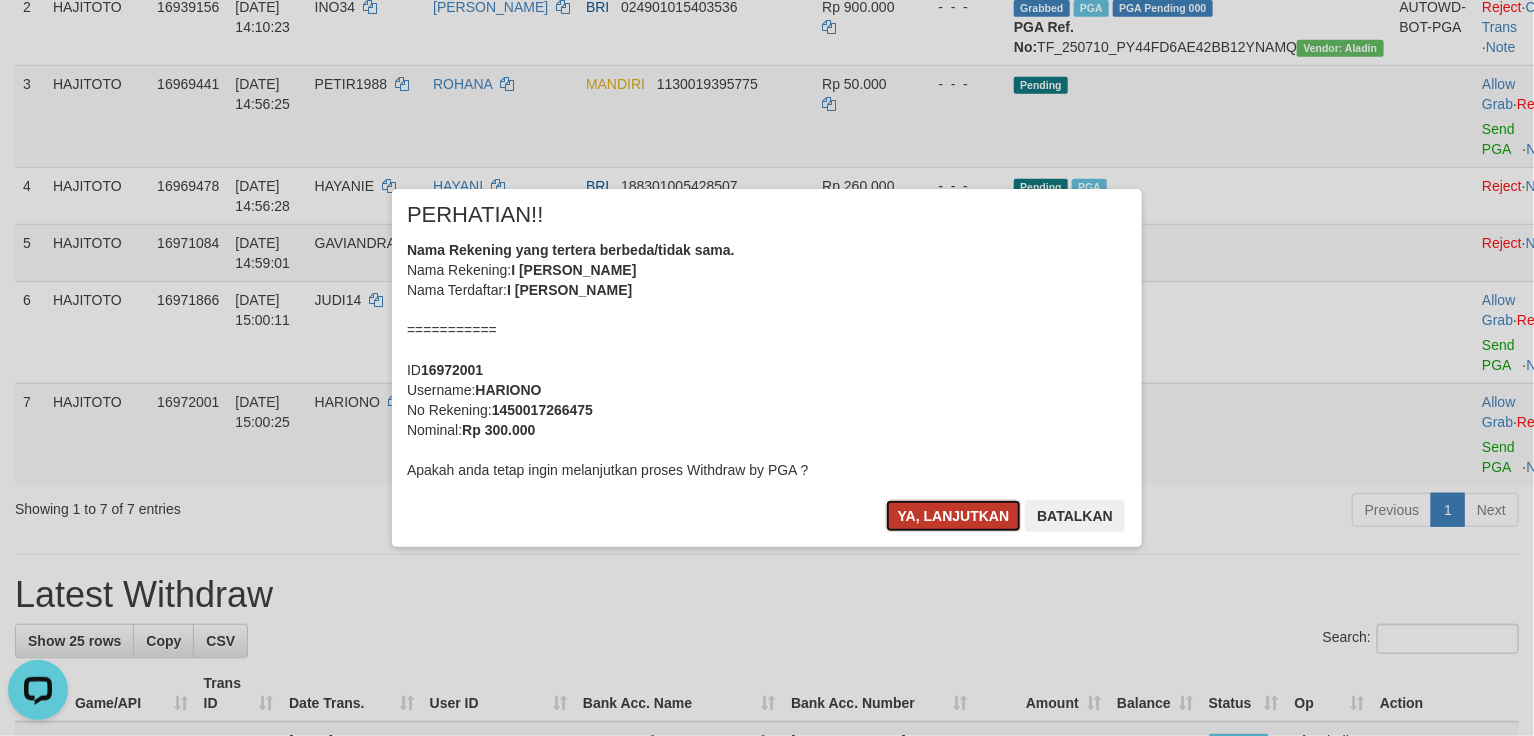click on "Ya, lanjutkan" at bounding box center (954, 516) 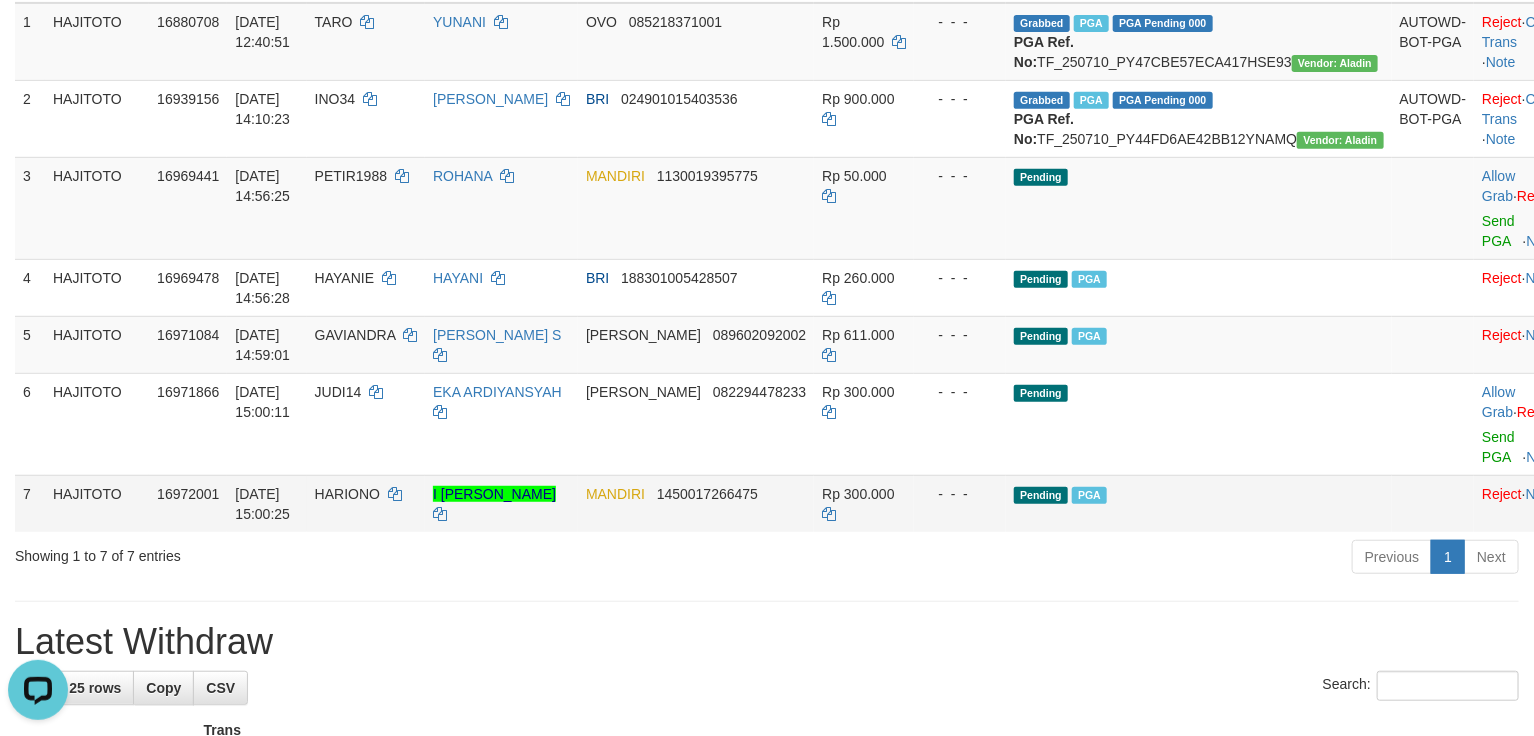 scroll, scrollTop: 222, scrollLeft: 0, axis: vertical 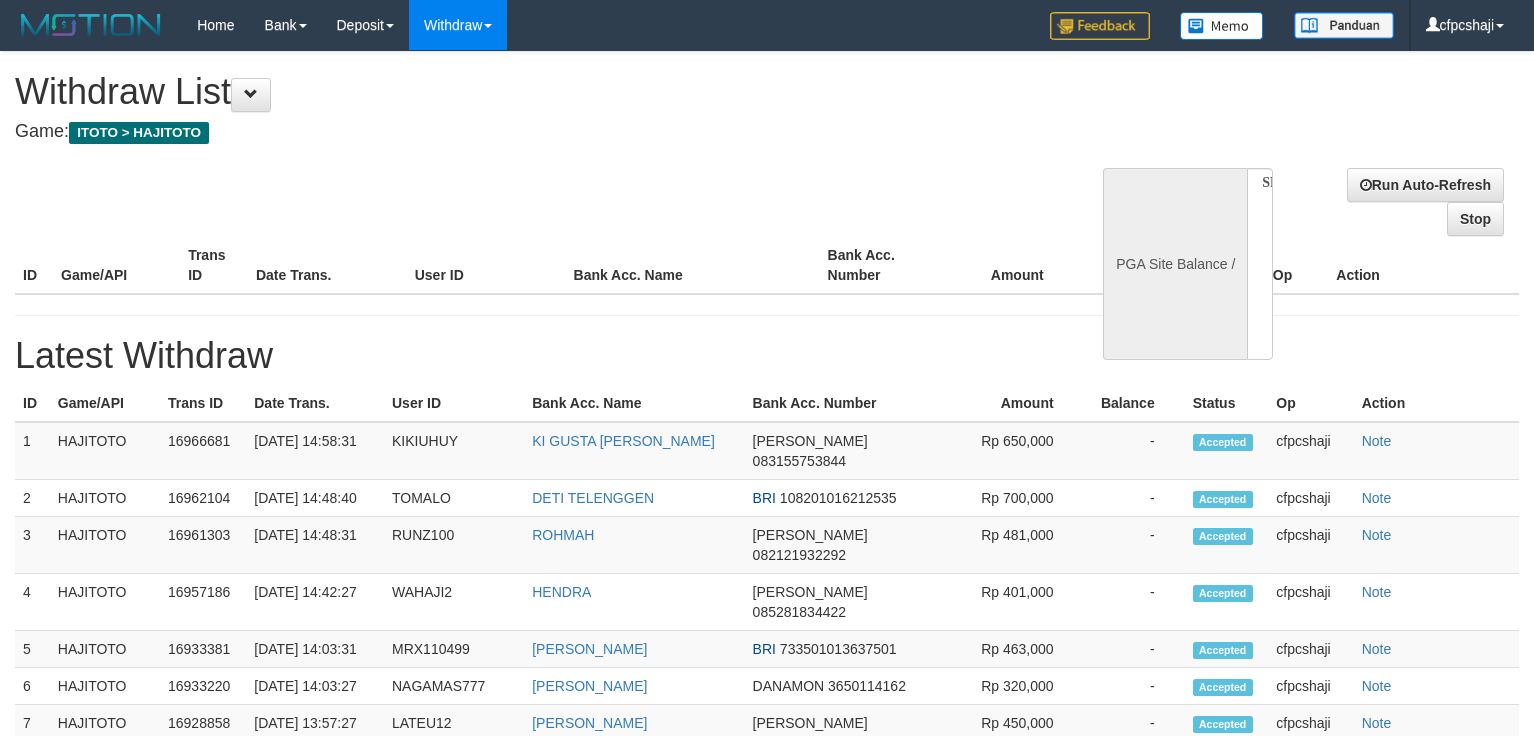 select 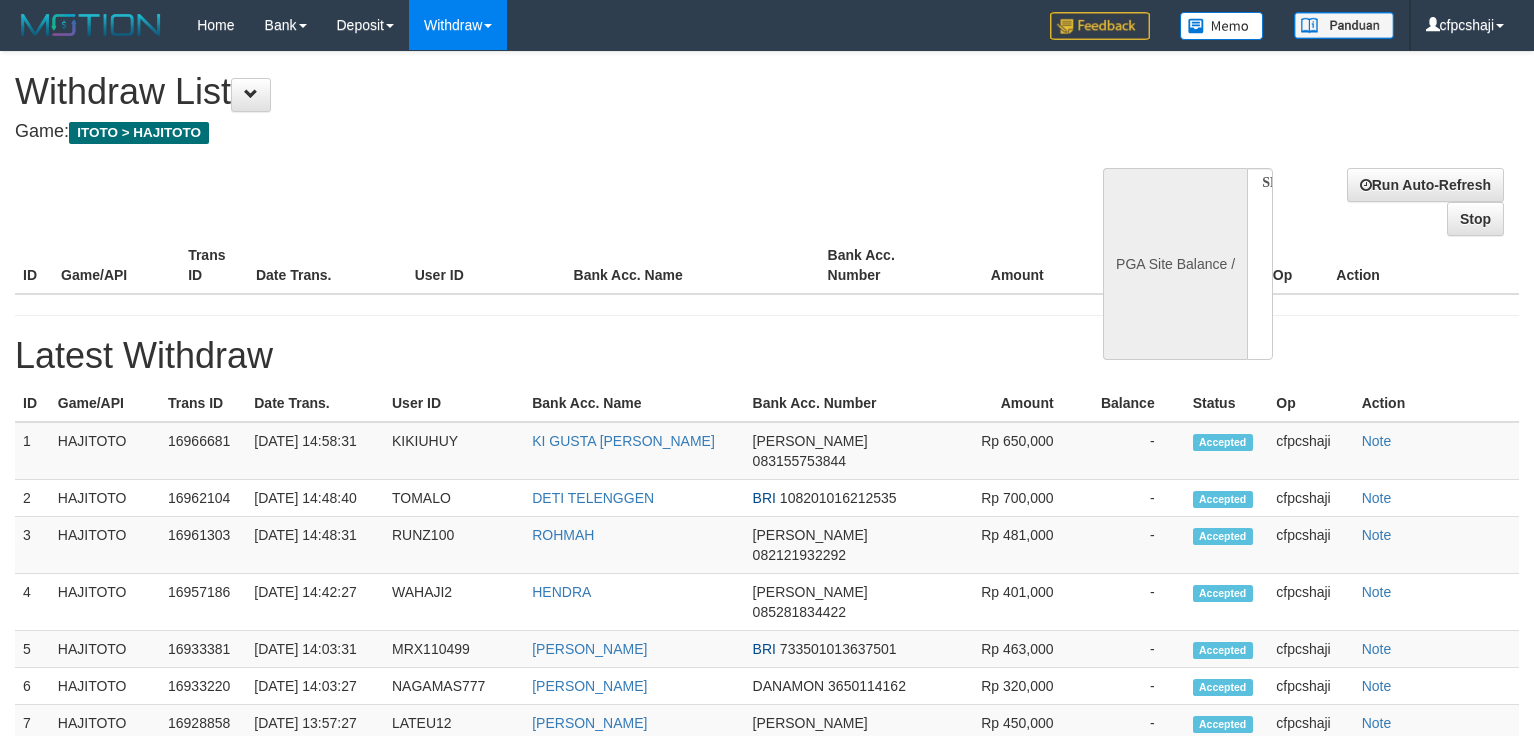 scroll, scrollTop: 0, scrollLeft: 0, axis: both 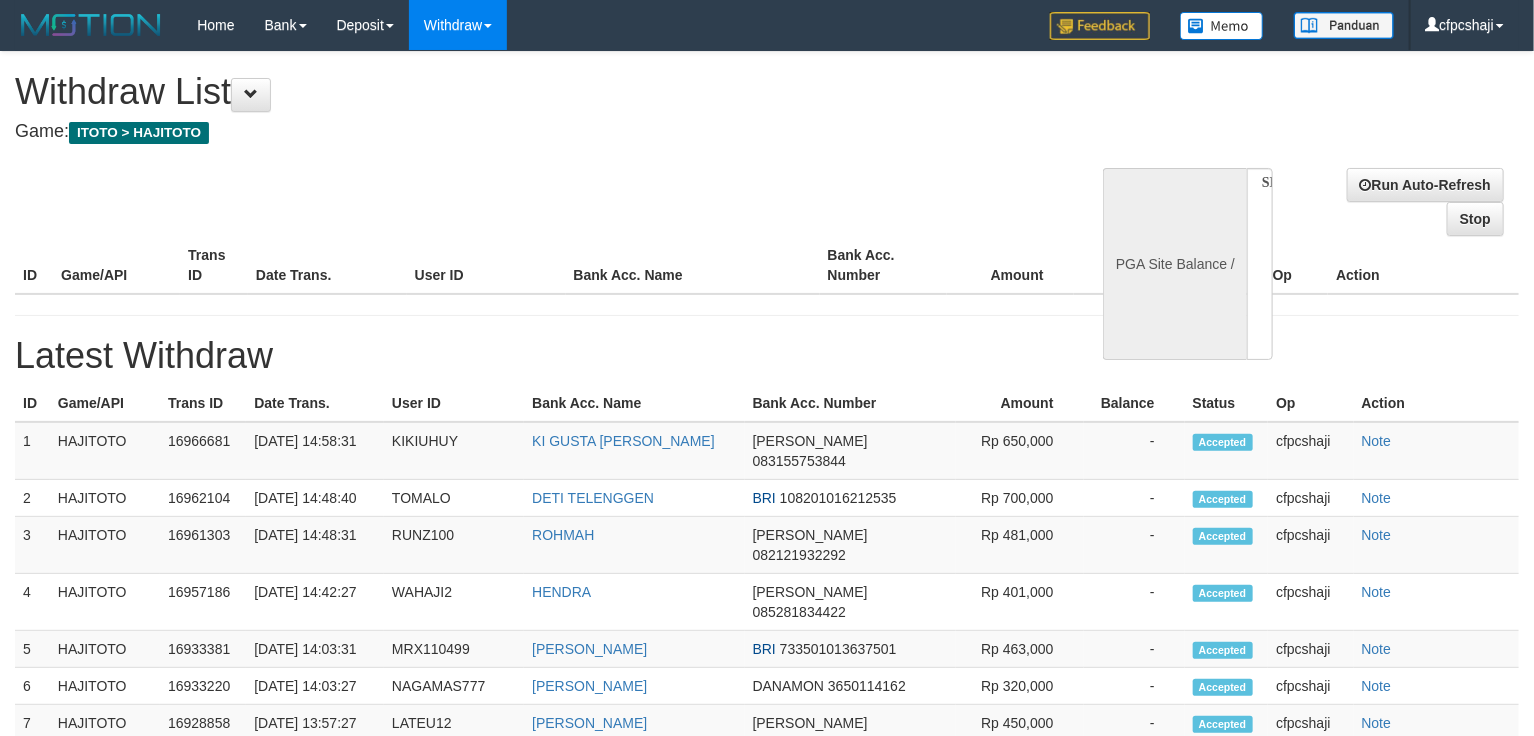 select on "**" 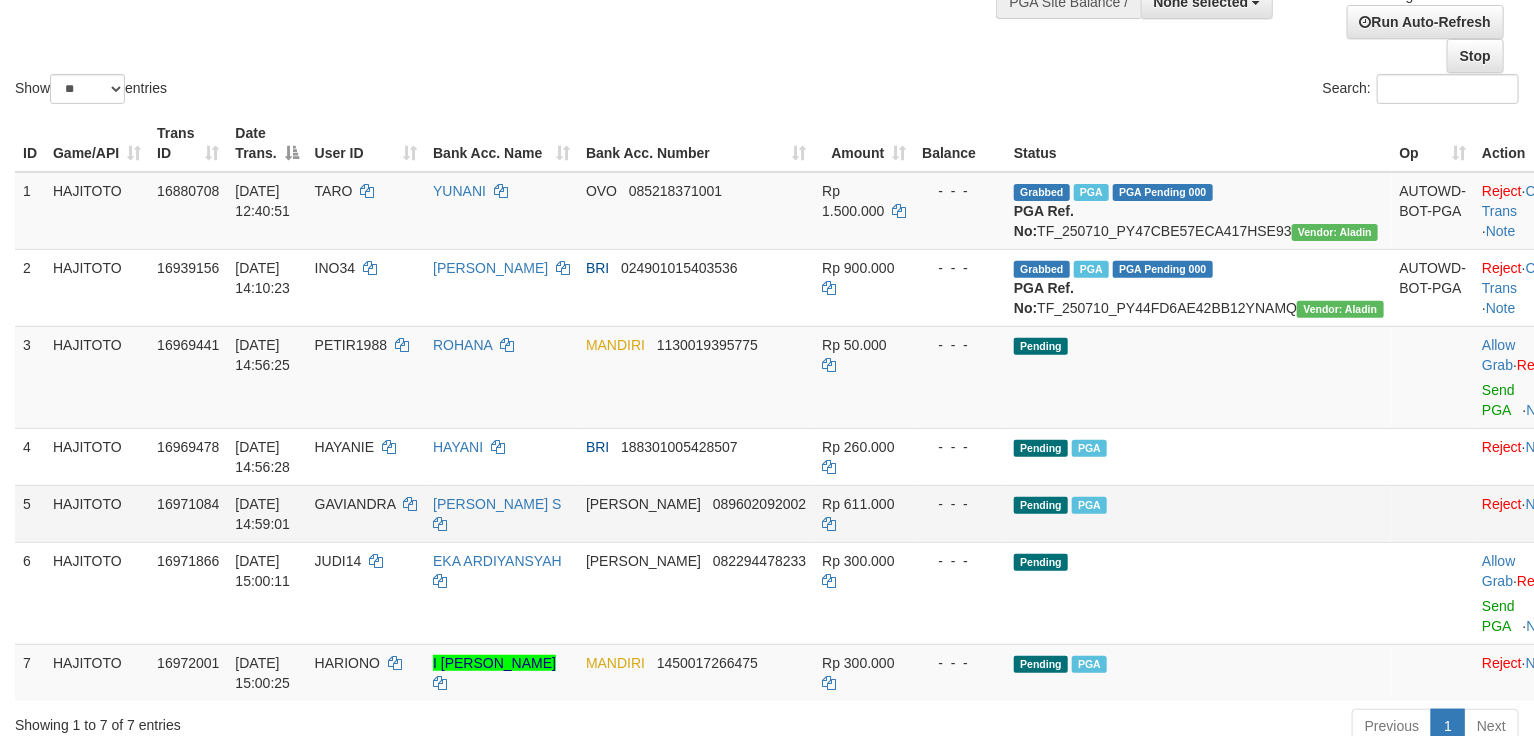 scroll, scrollTop: 222, scrollLeft: 0, axis: vertical 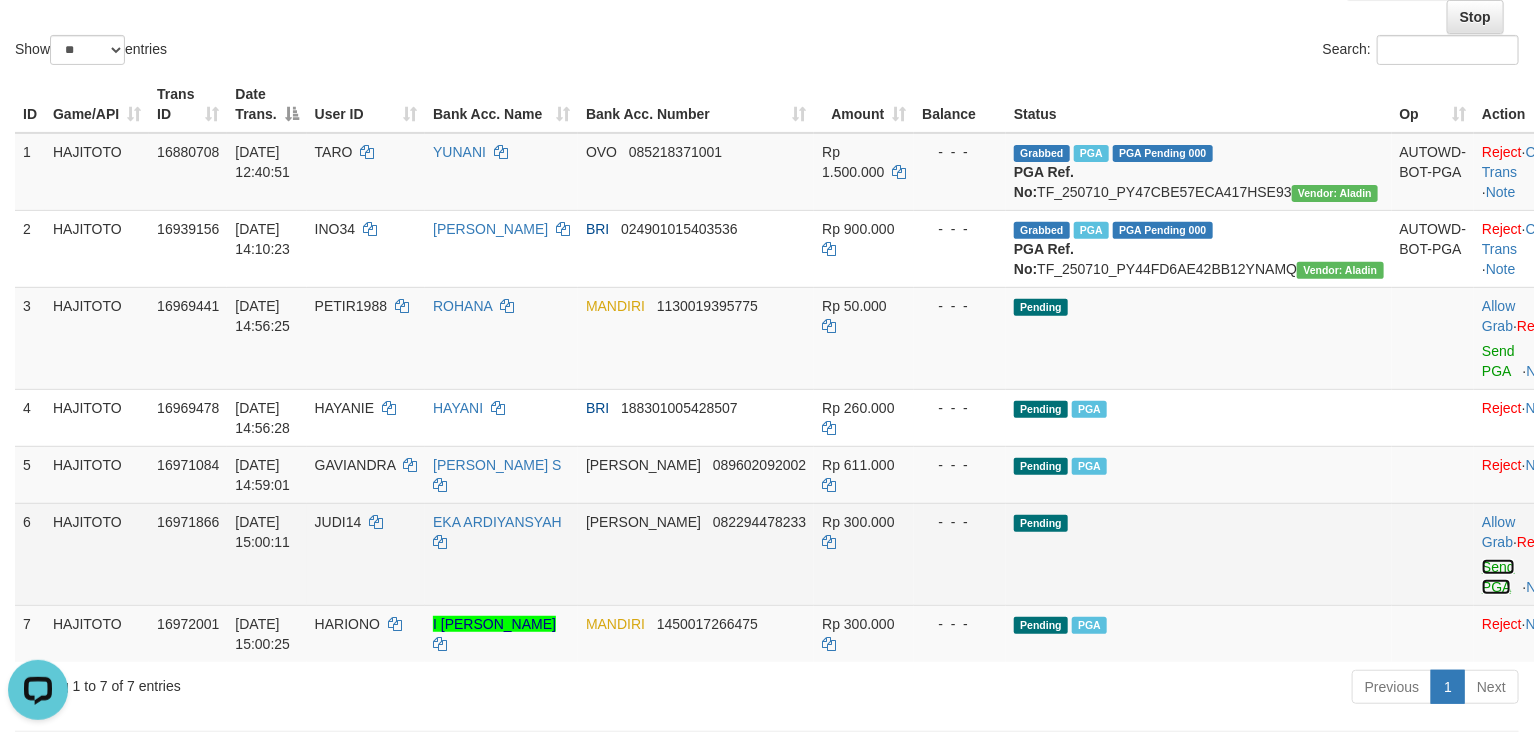 click on "Send PGA" at bounding box center (1498, 577) 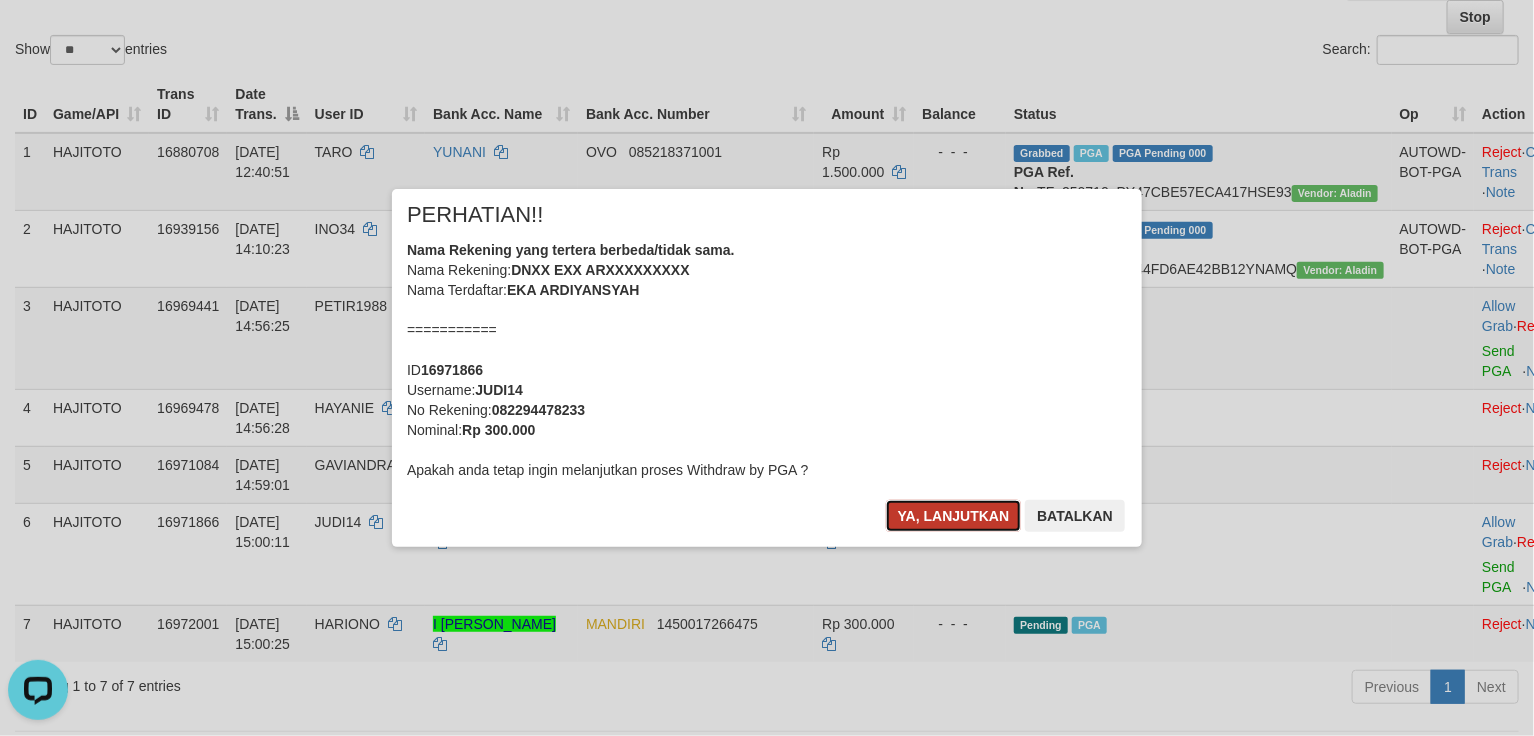 click on "Ya, lanjutkan" at bounding box center [954, 516] 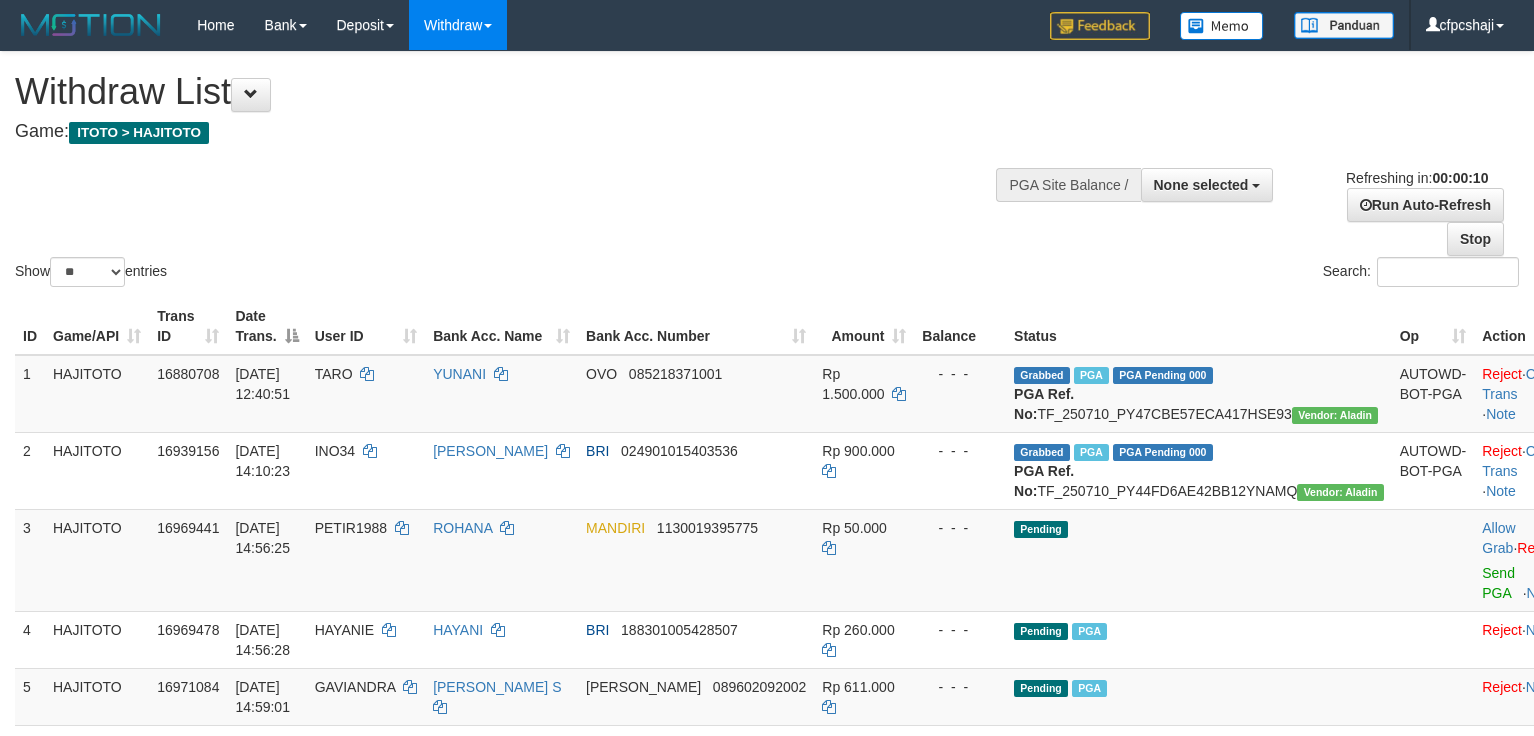 select 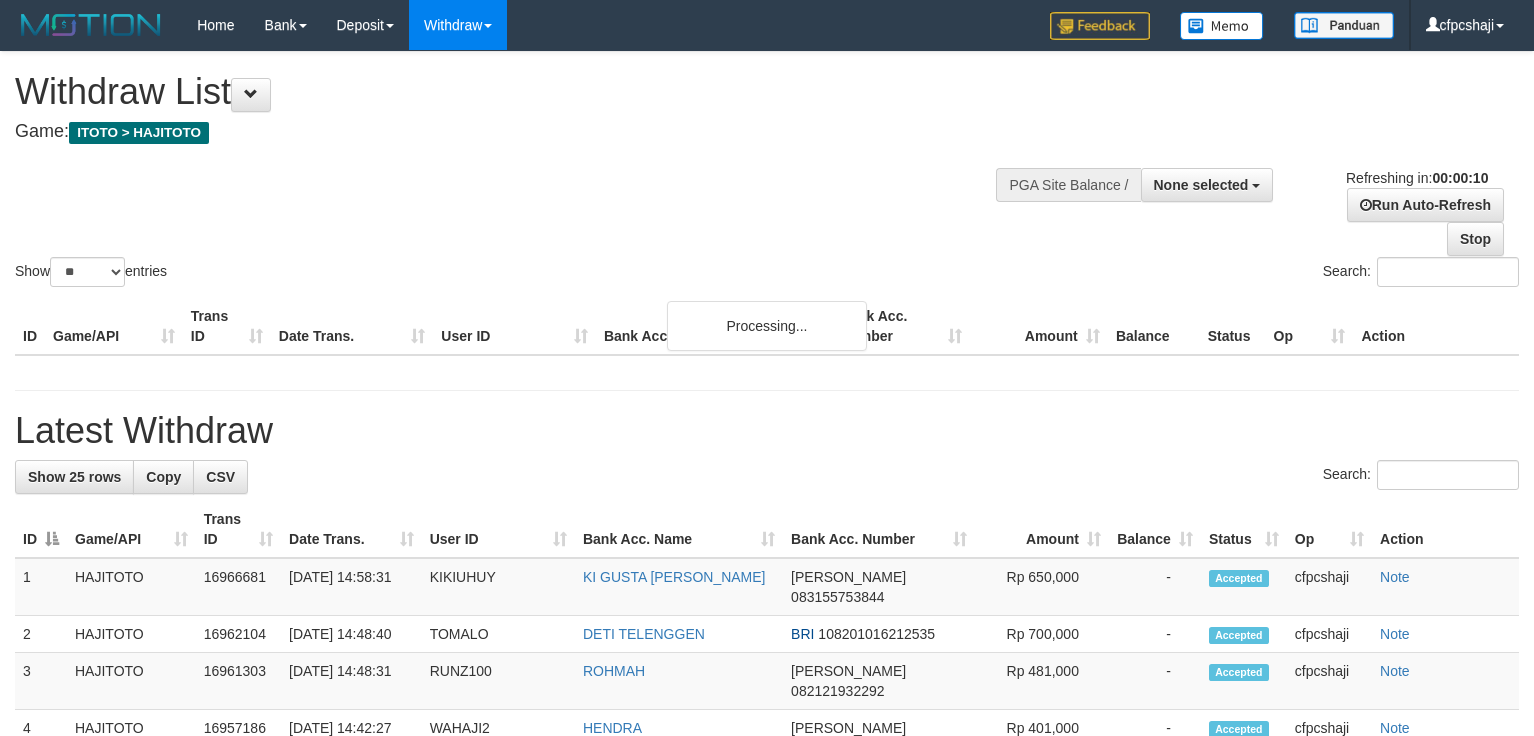select 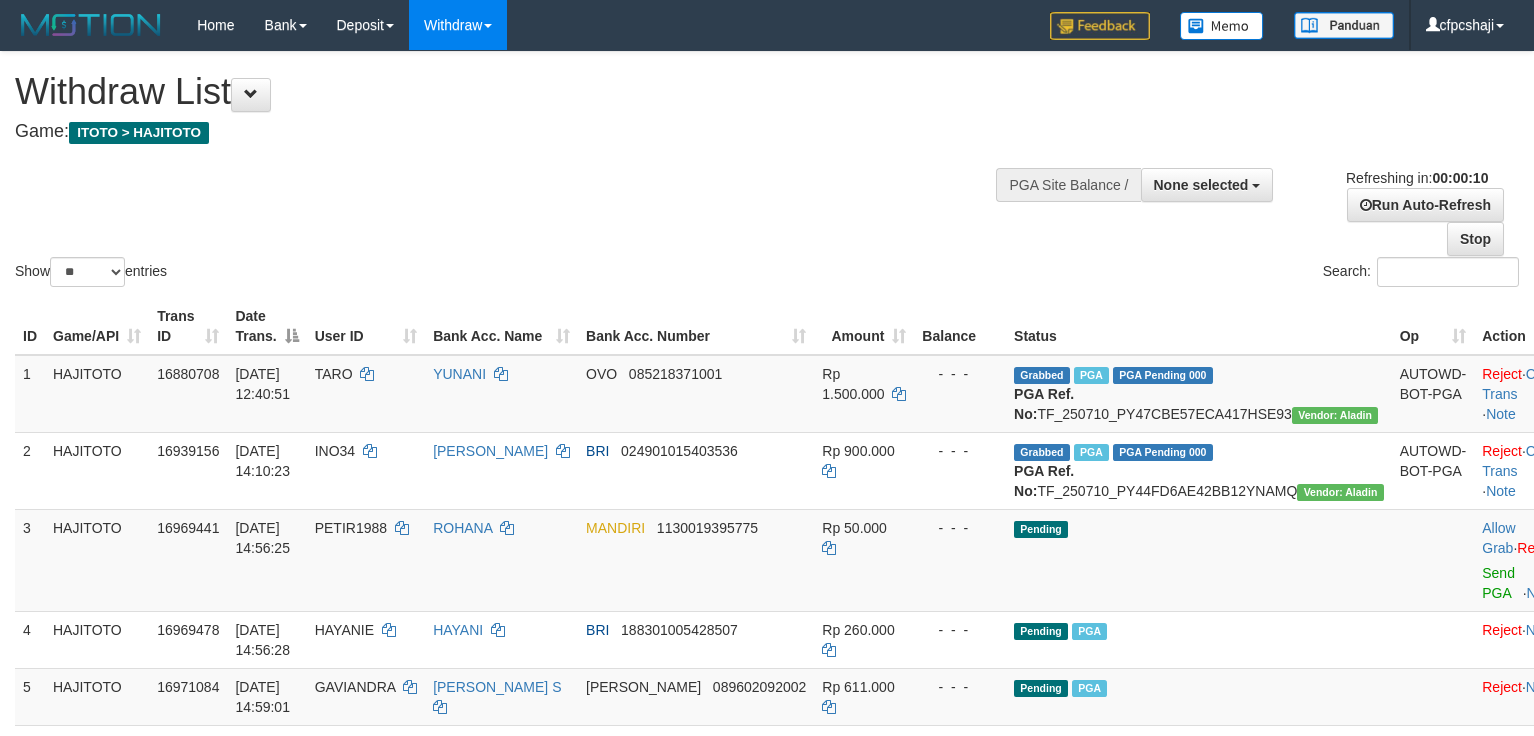 select 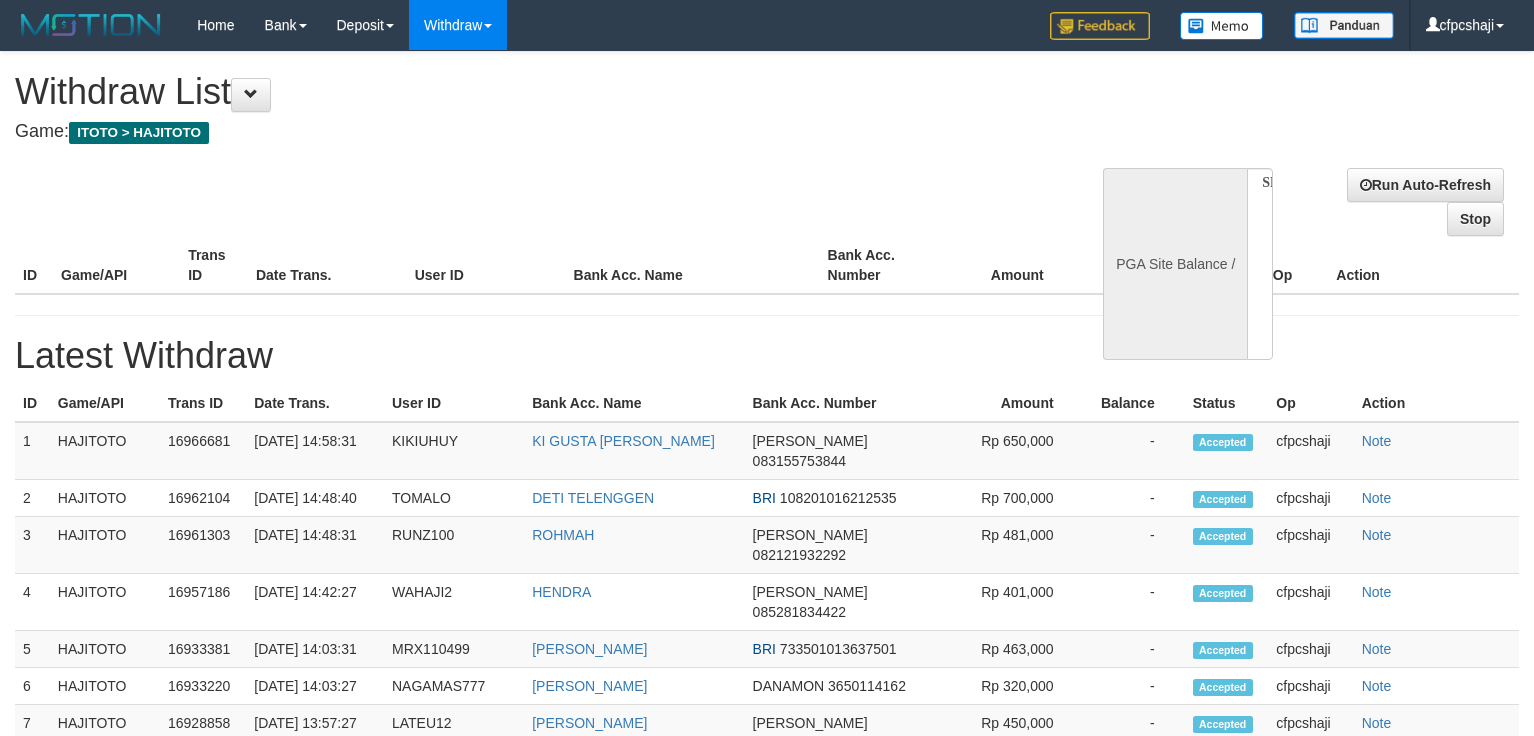 select 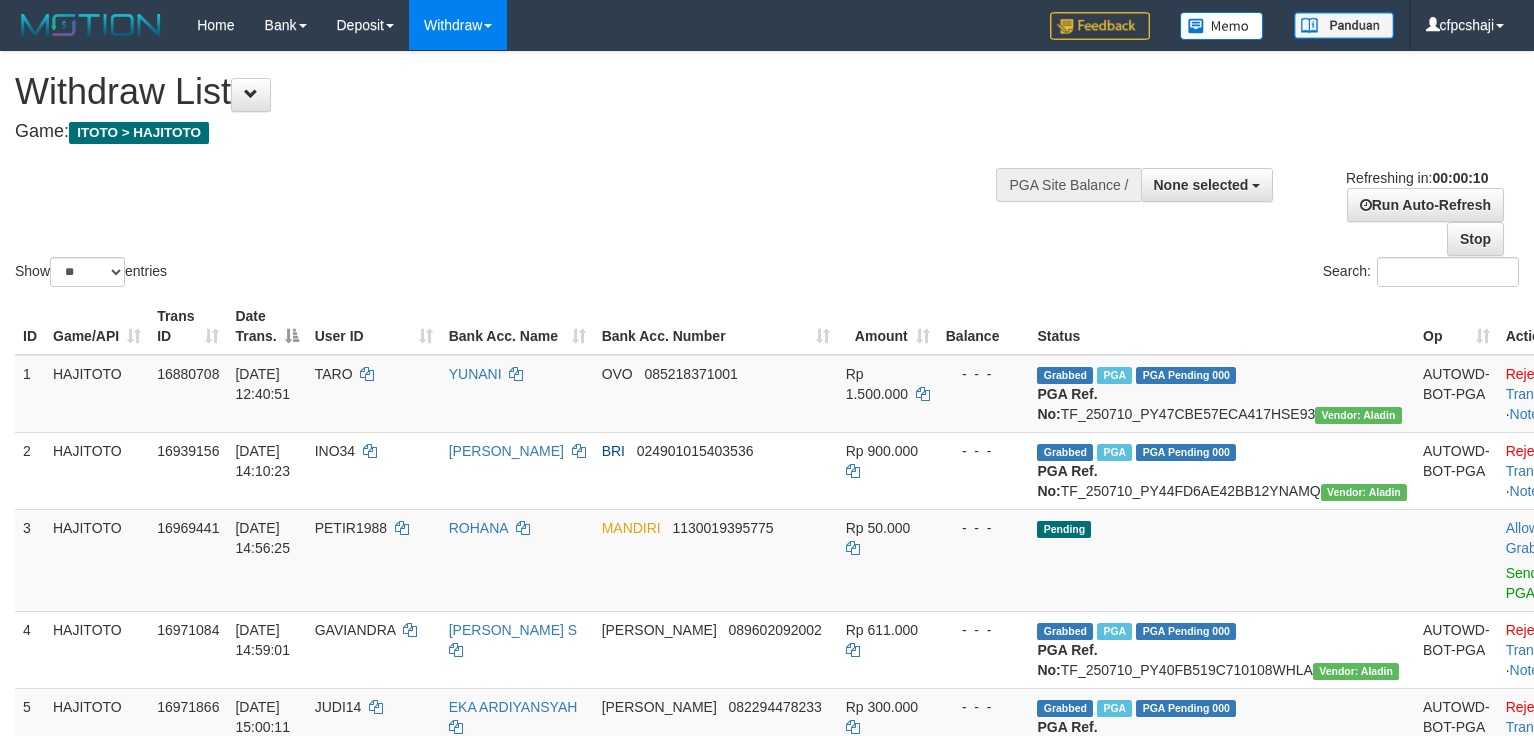 select 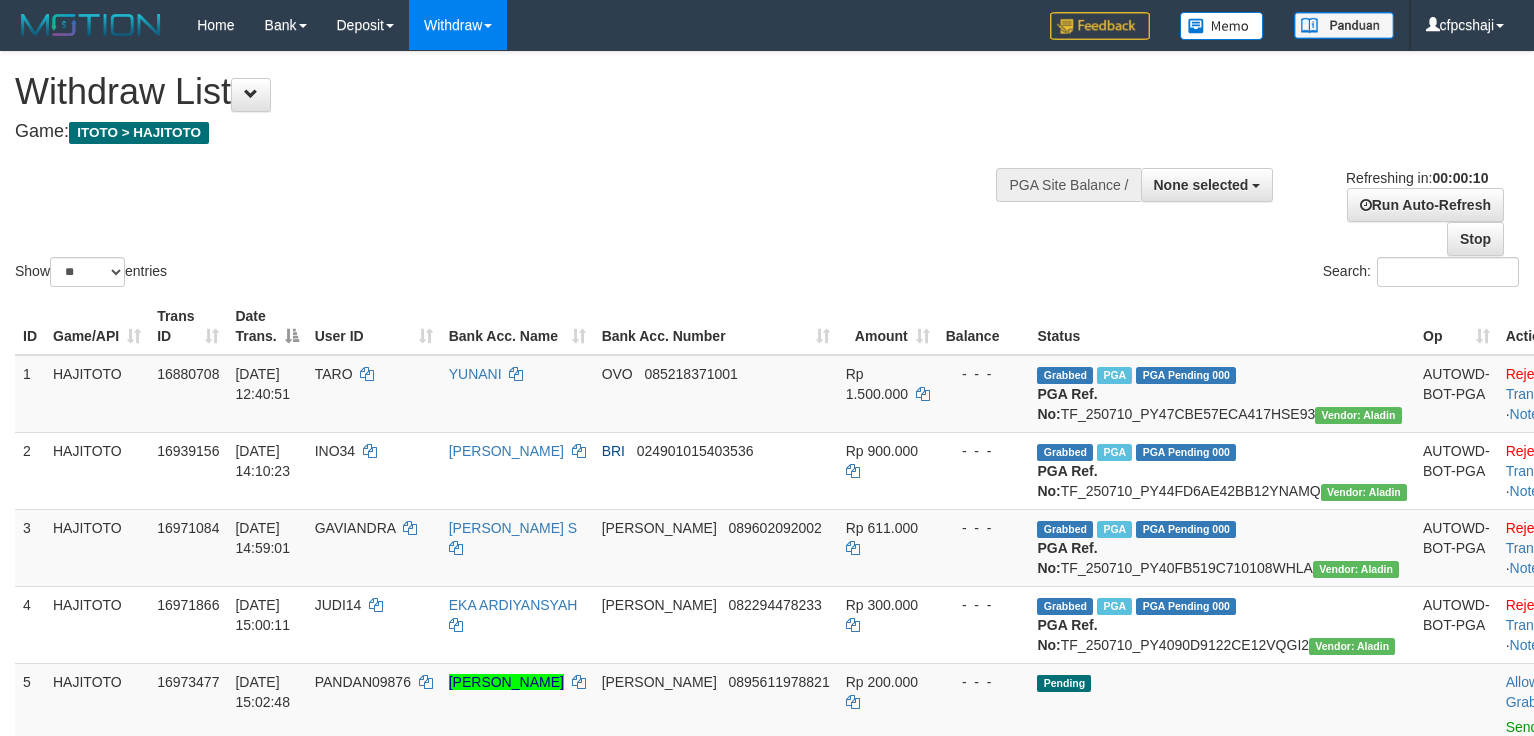select 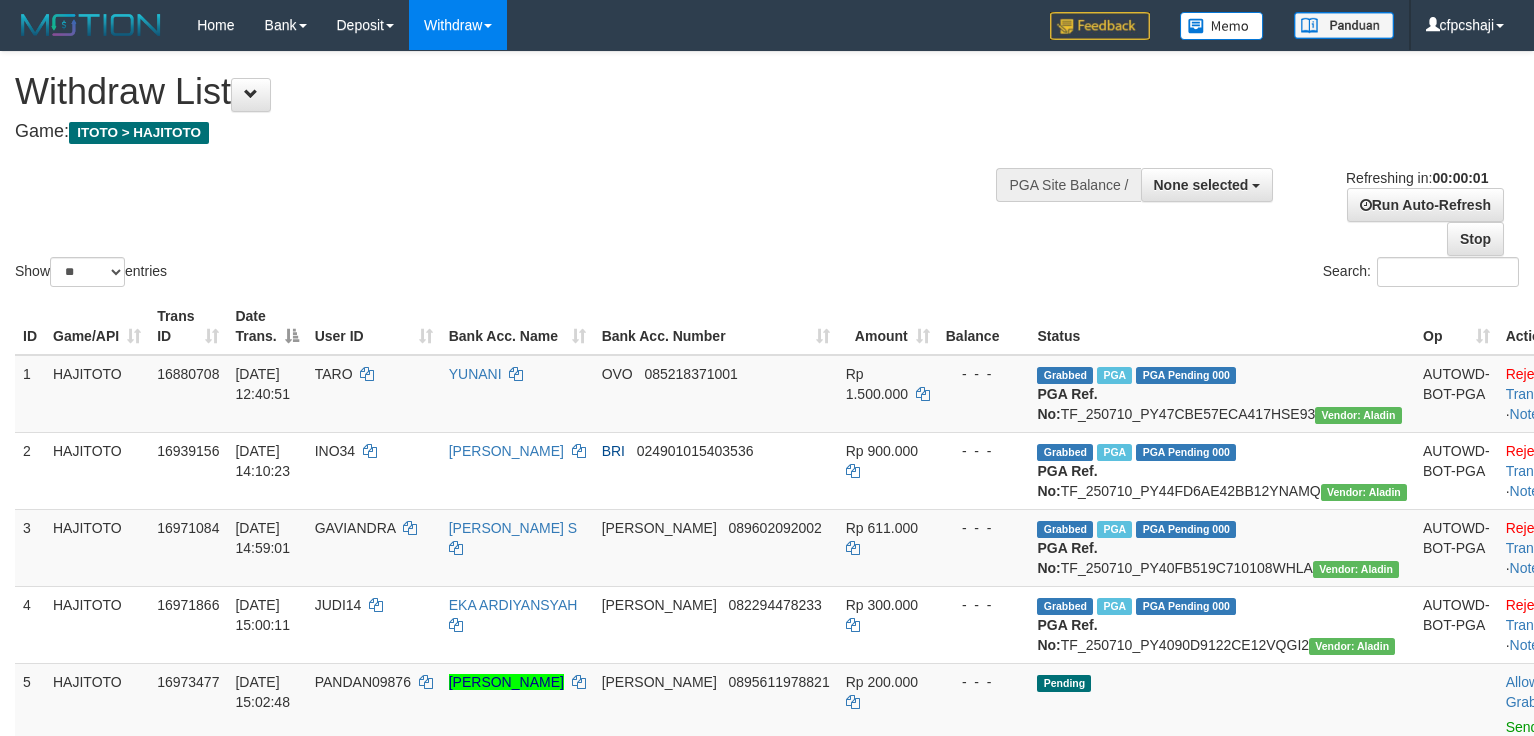 scroll, scrollTop: 0, scrollLeft: 0, axis: both 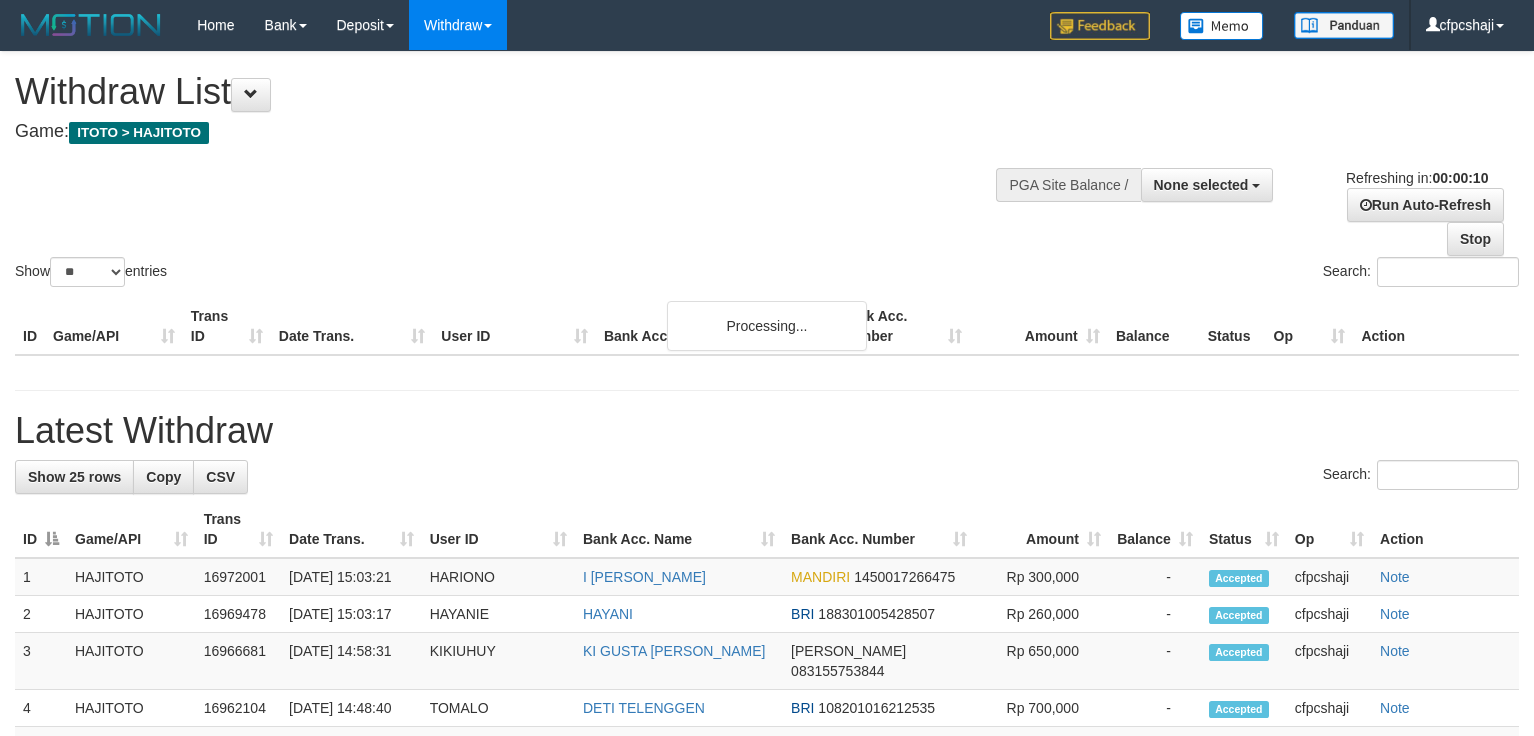 select 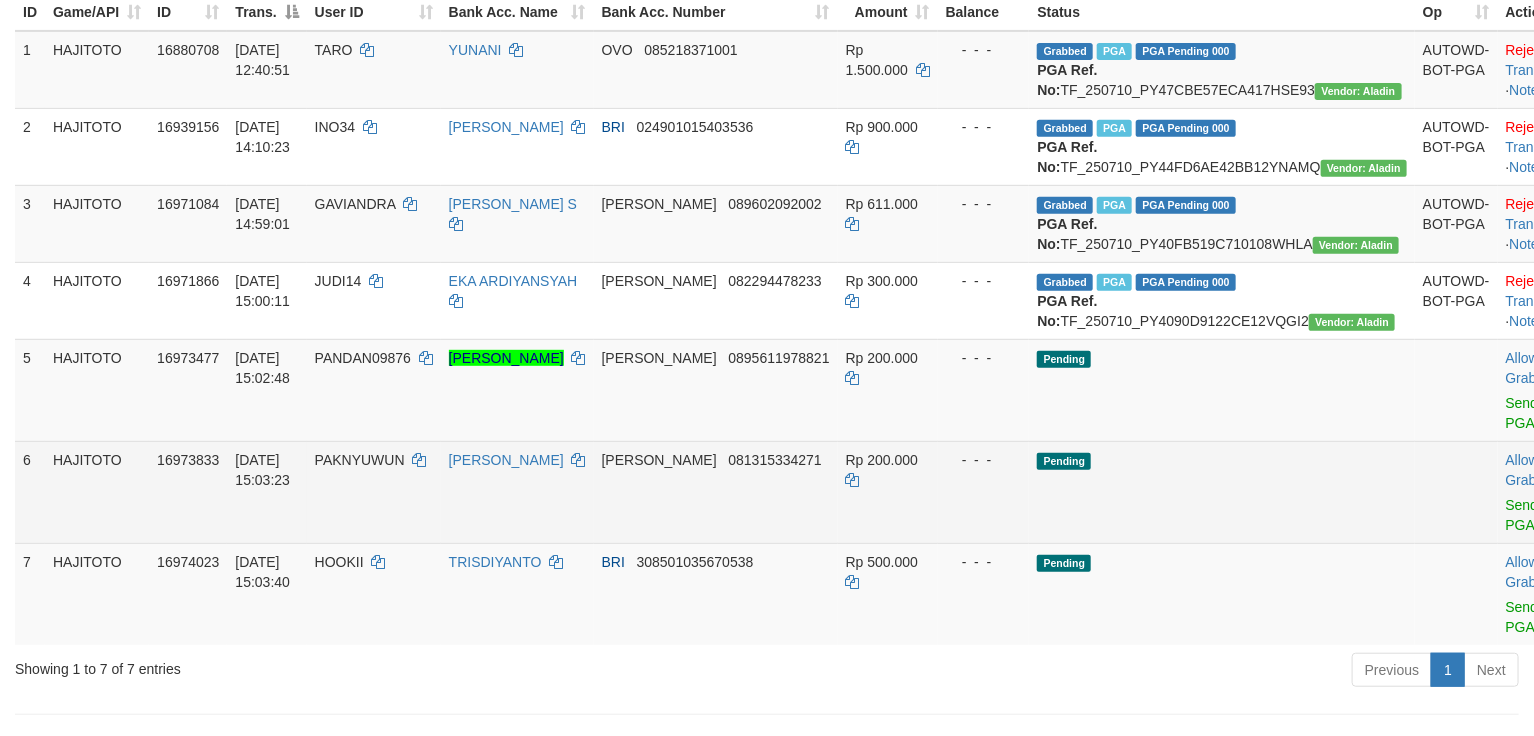 scroll, scrollTop: 333, scrollLeft: 0, axis: vertical 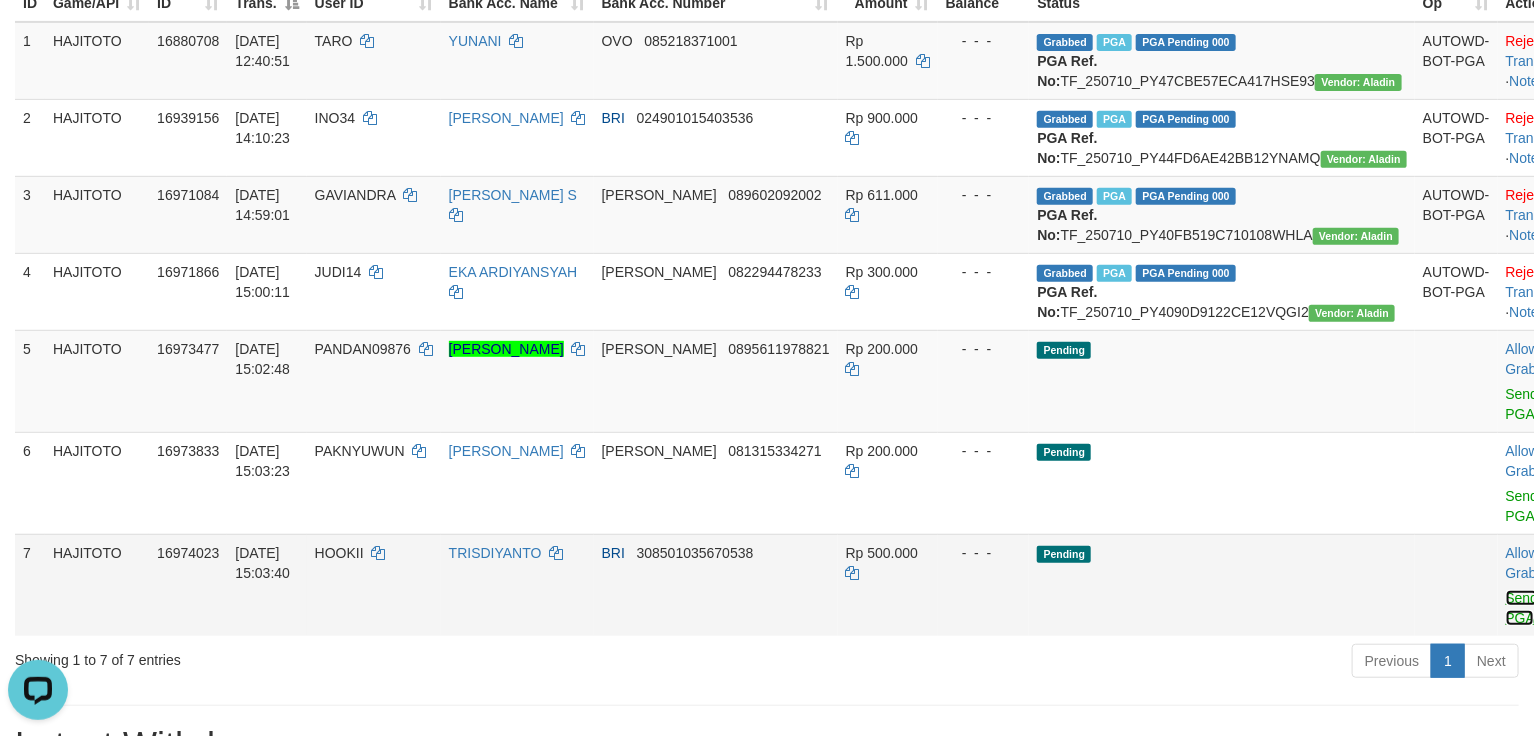 click on "Send PGA" at bounding box center [1522, 608] 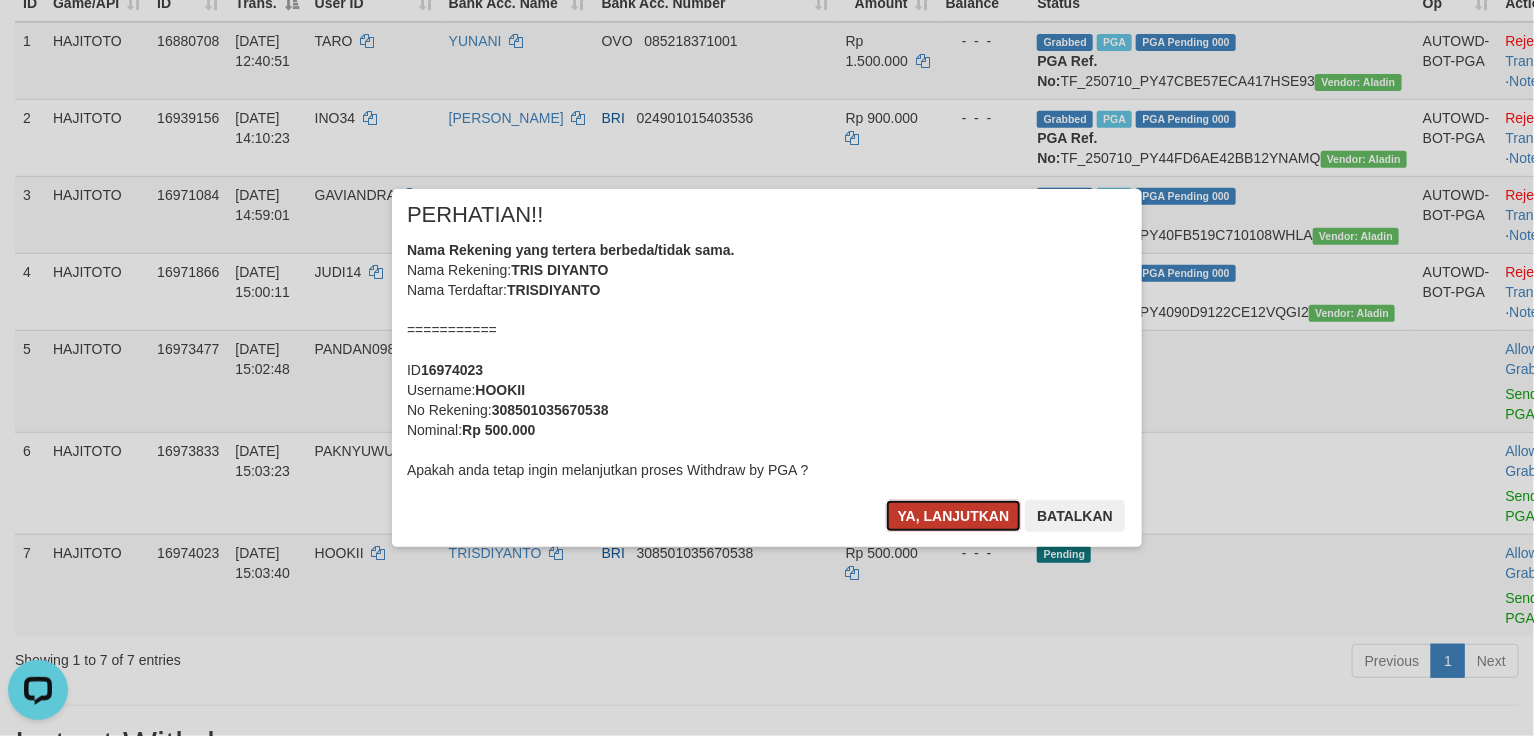 click on "Ya, lanjutkan" at bounding box center [954, 516] 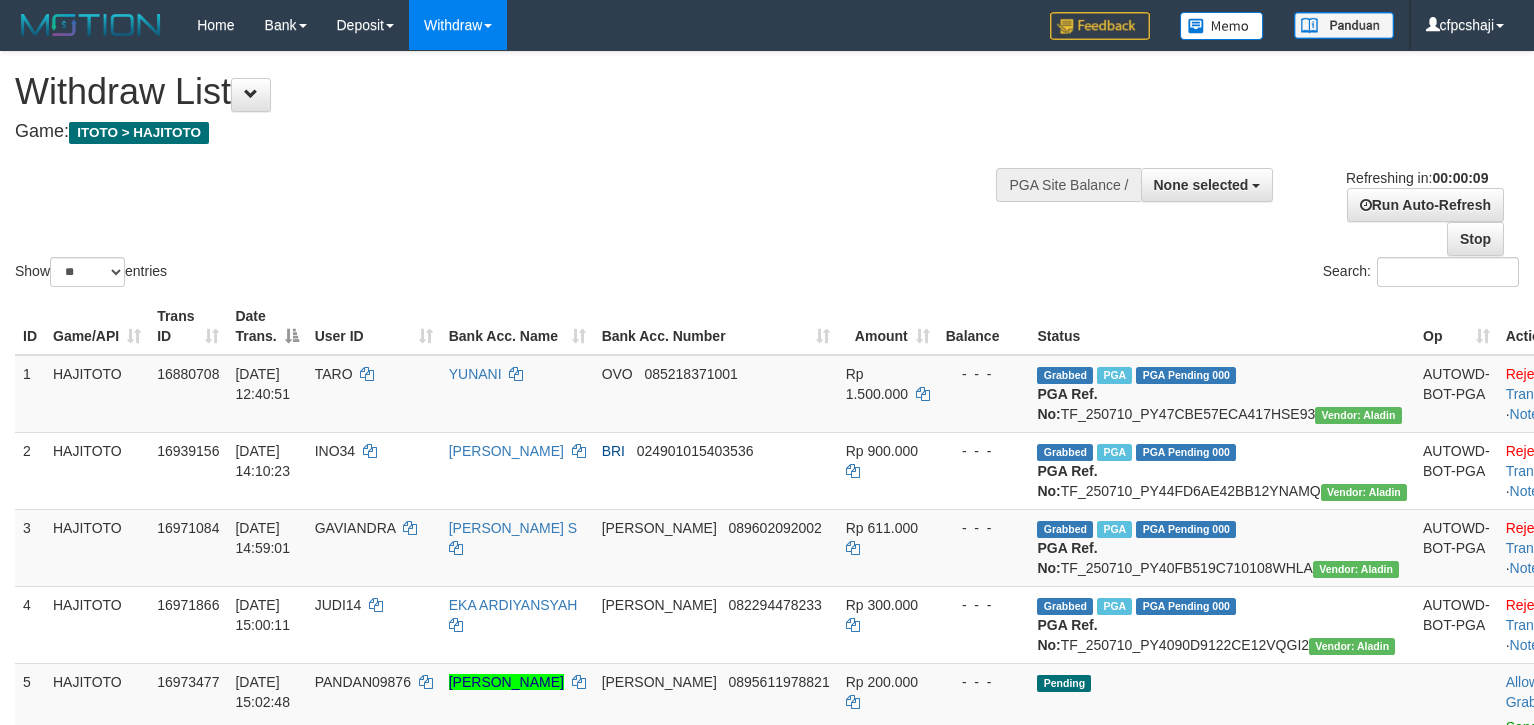 select 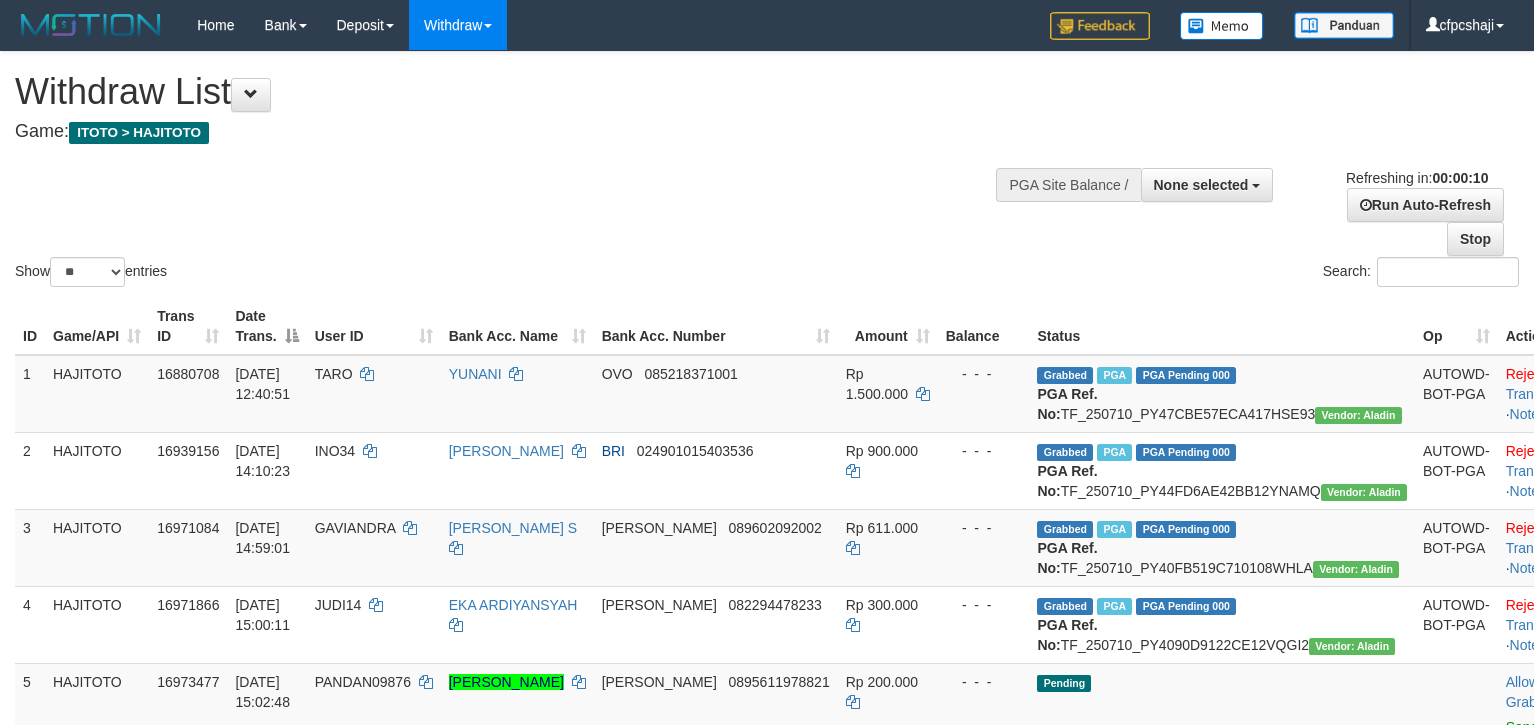 select 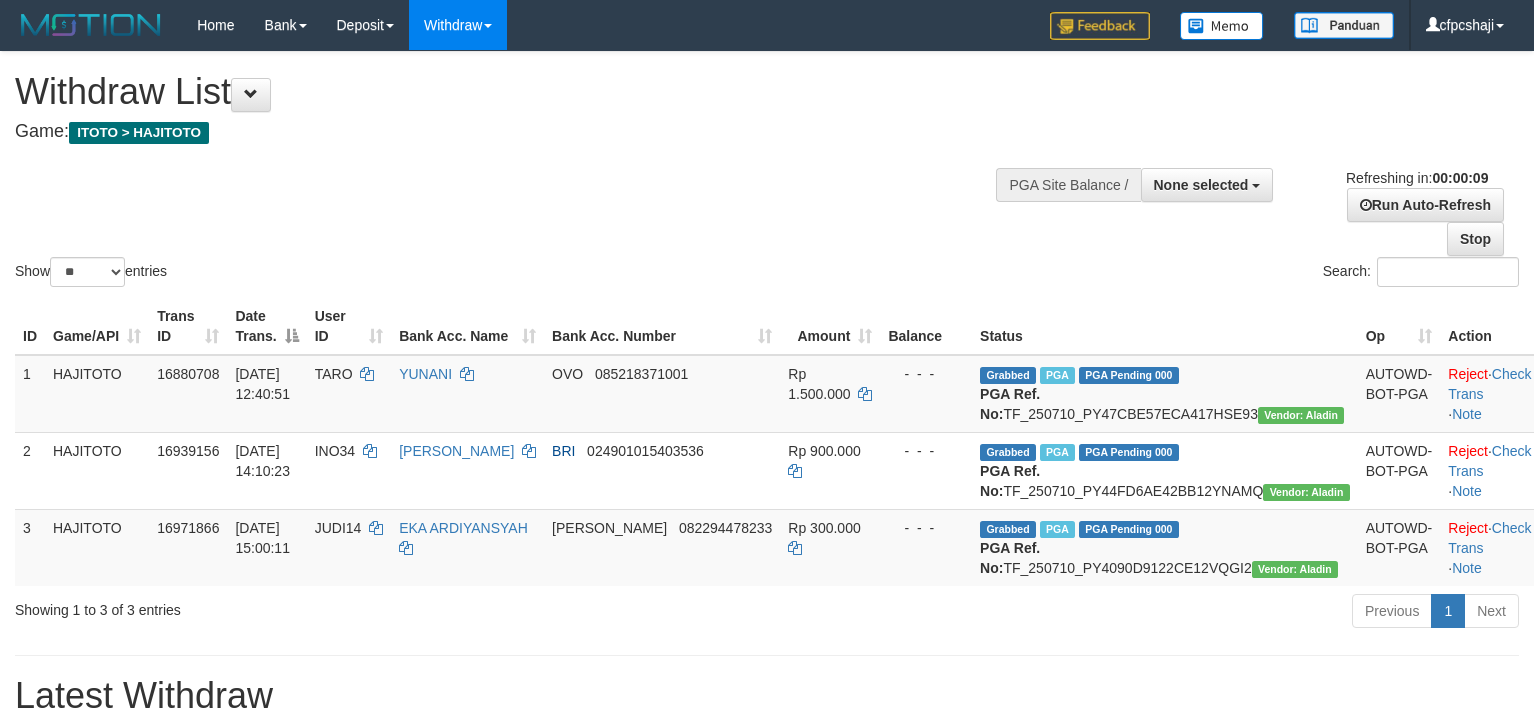 select 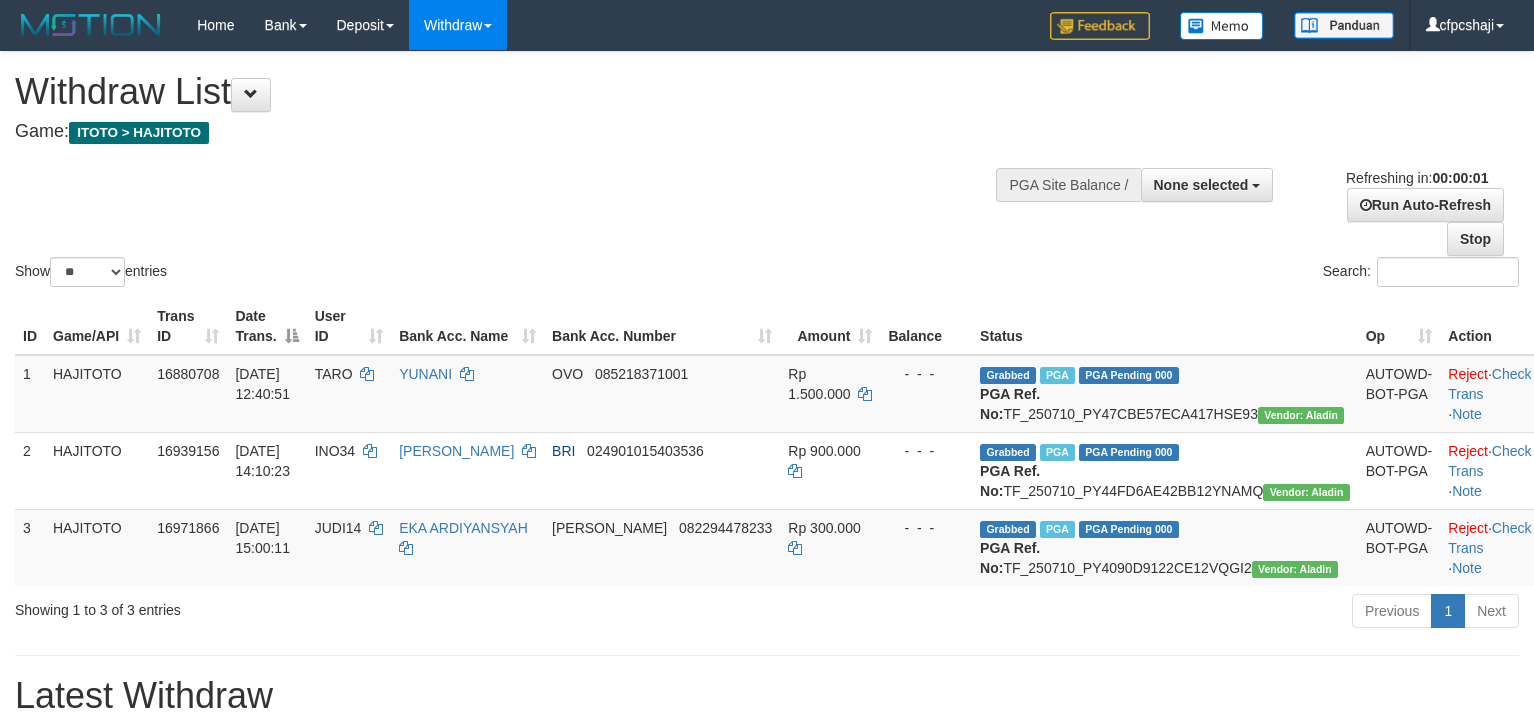 scroll, scrollTop: 0, scrollLeft: 0, axis: both 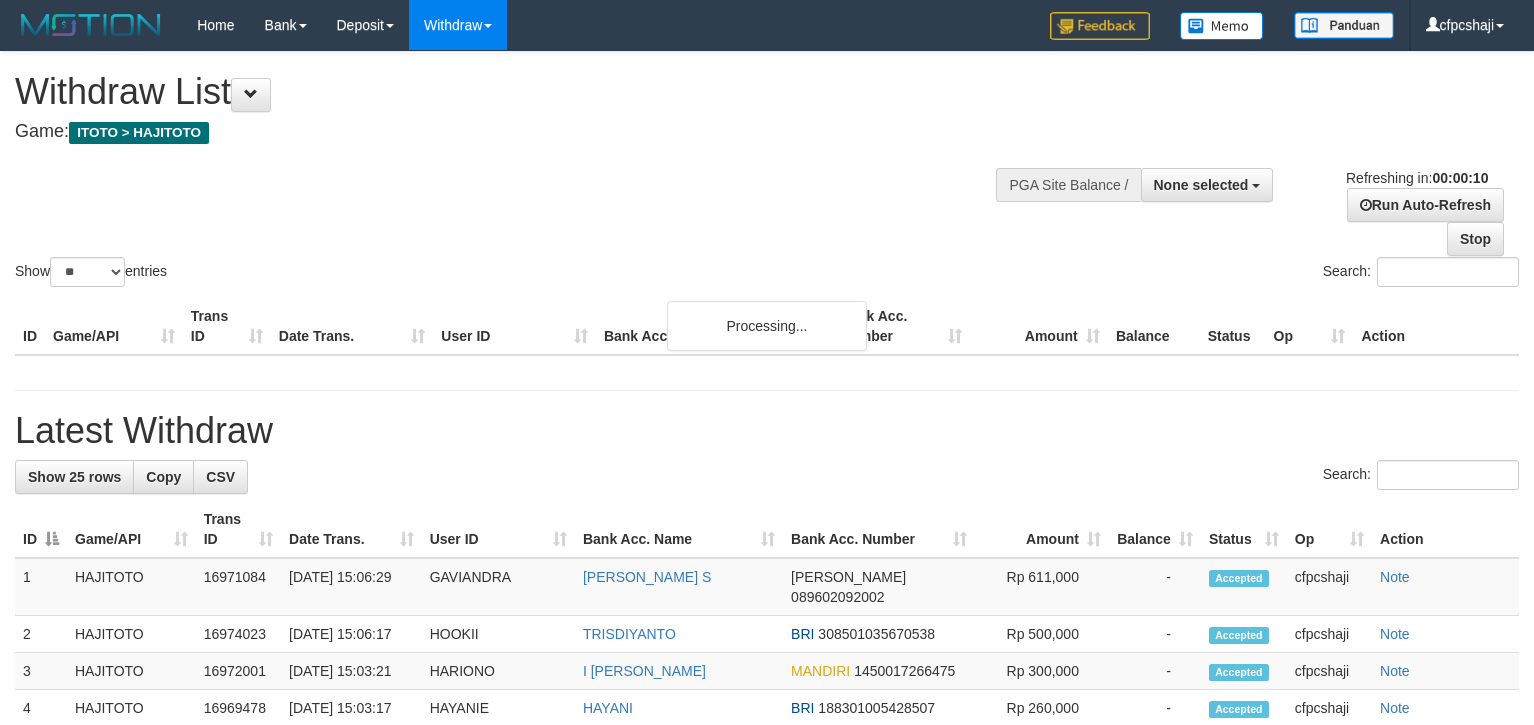 select 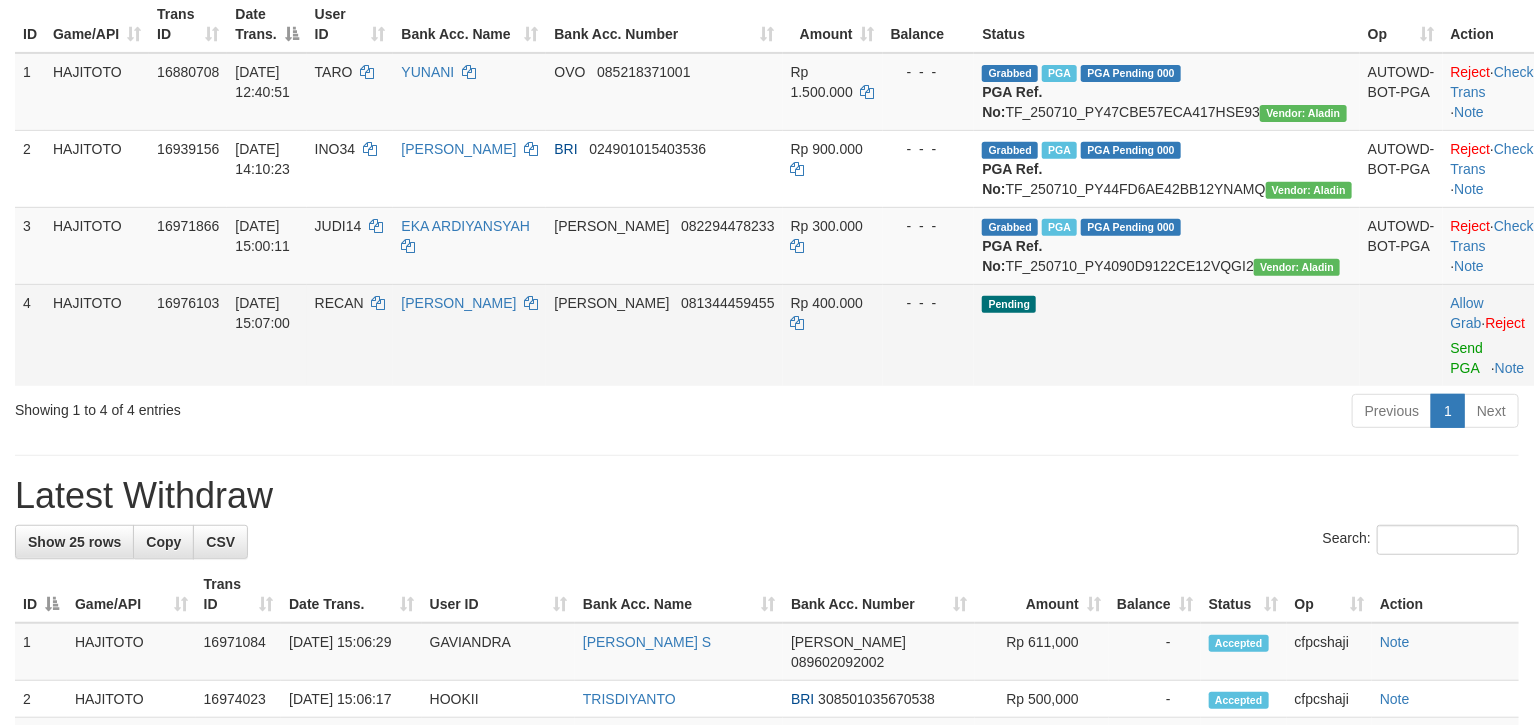 scroll, scrollTop: 333, scrollLeft: 0, axis: vertical 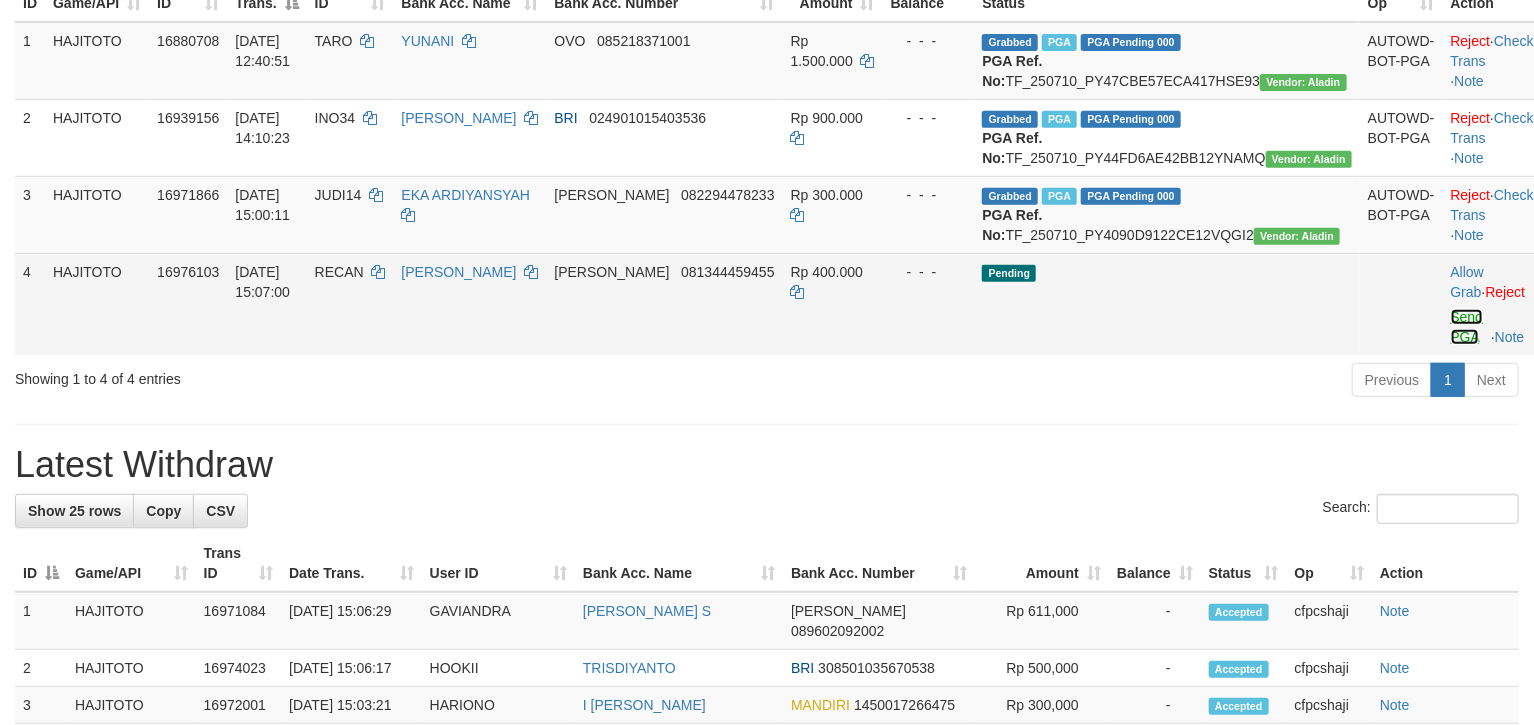click on "Send PGA" at bounding box center (1467, 327) 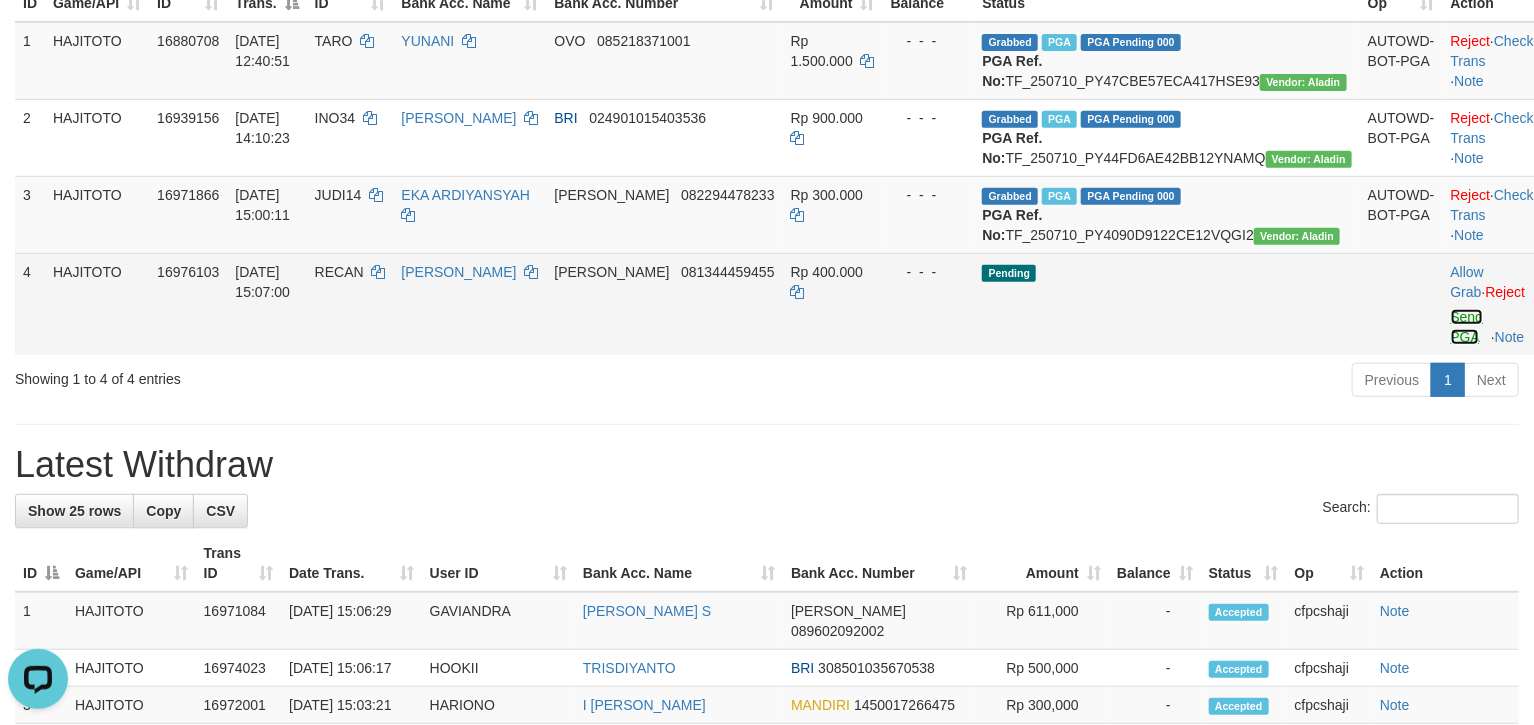 scroll, scrollTop: 0, scrollLeft: 0, axis: both 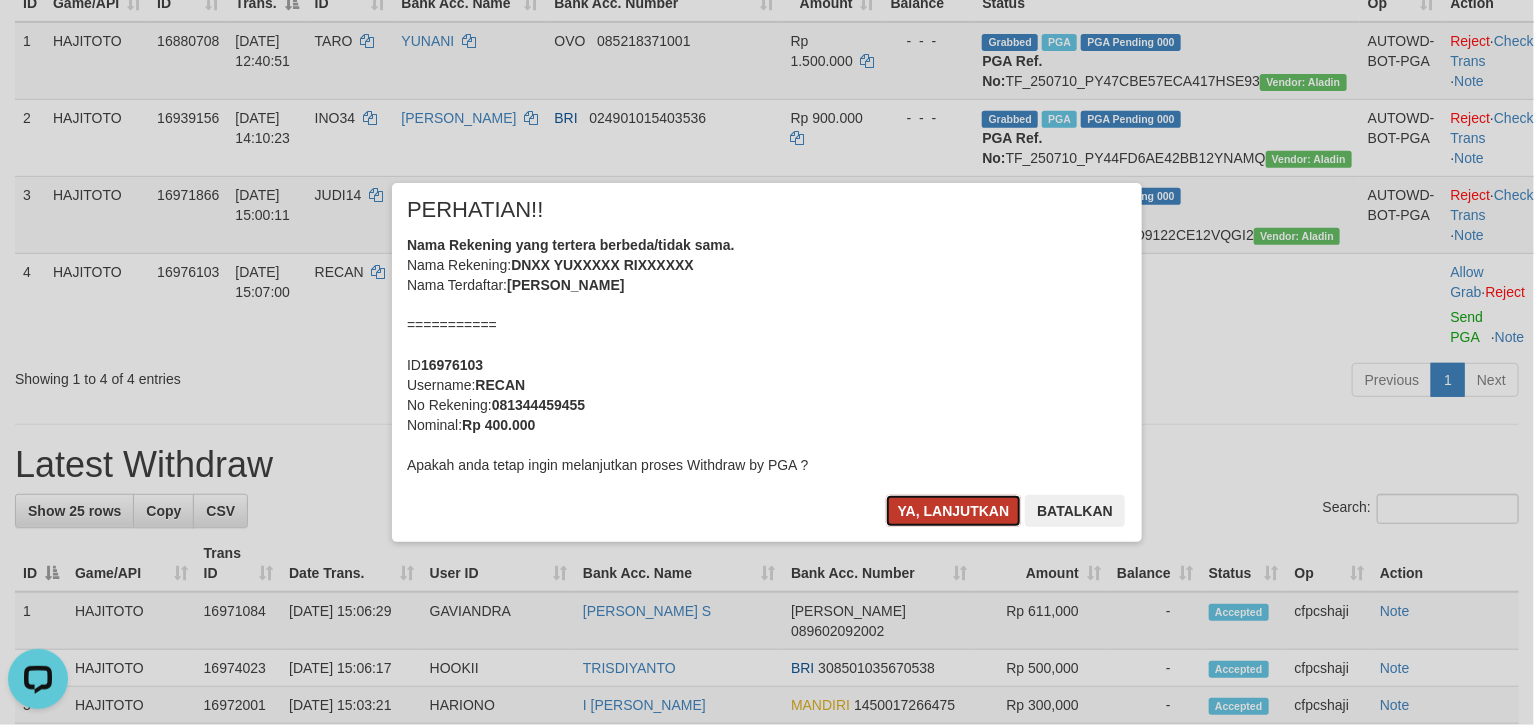 click on "Ya, lanjutkan" at bounding box center [954, 511] 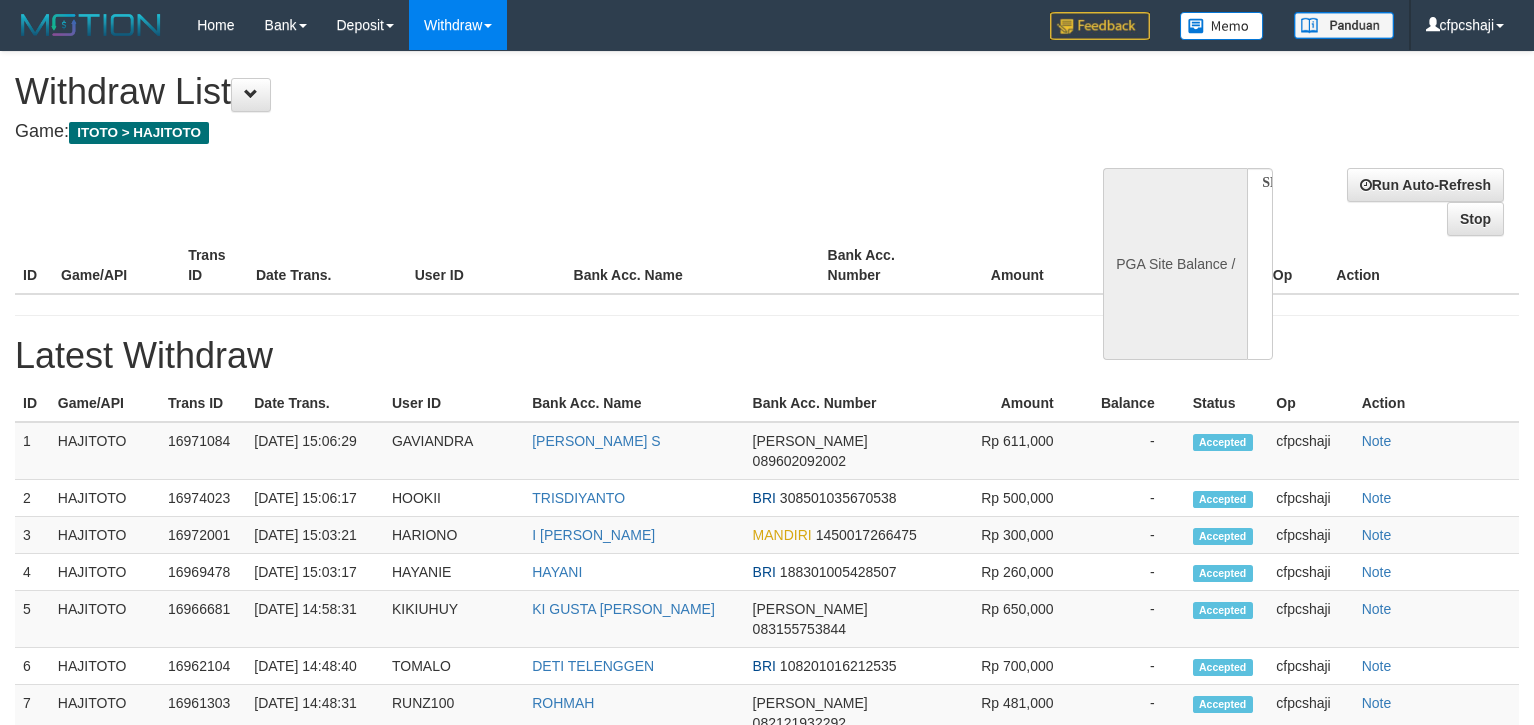 select 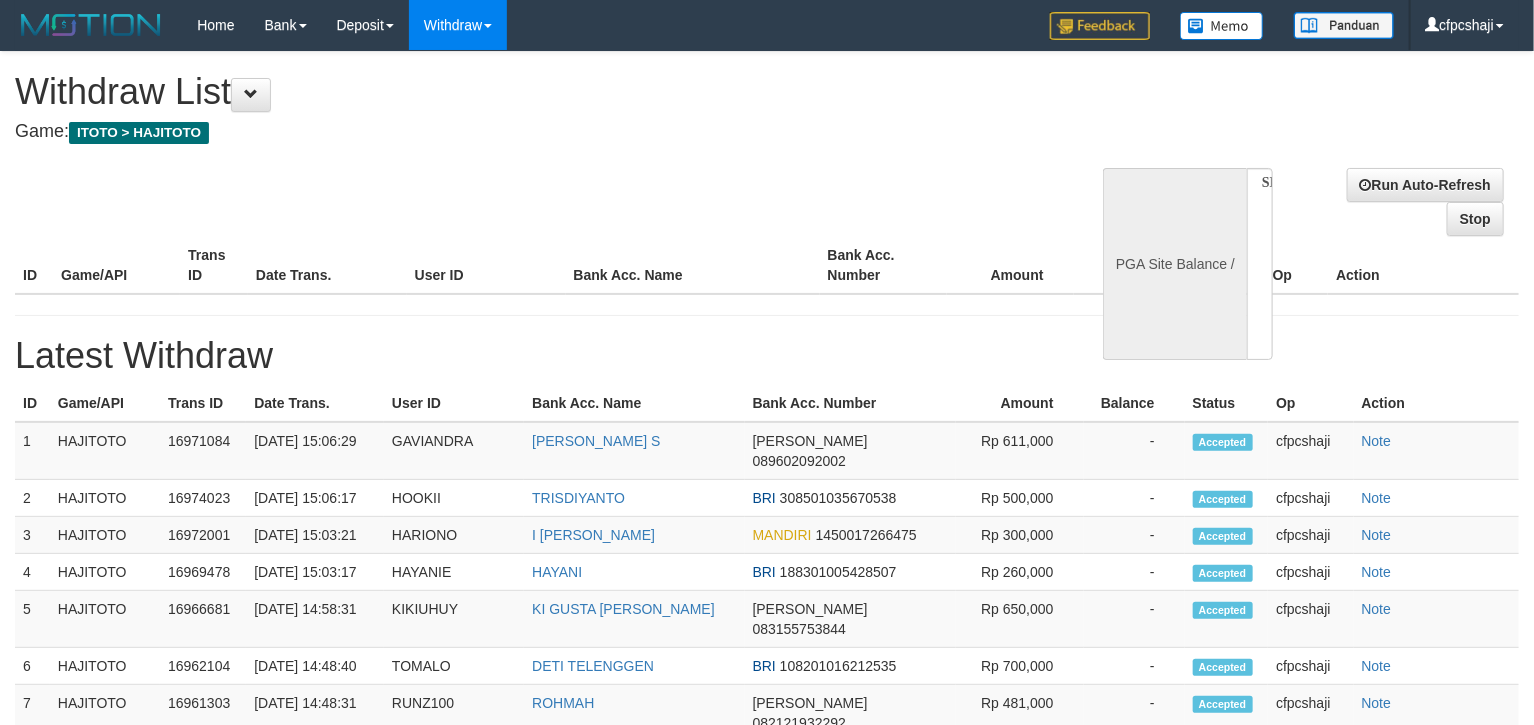 select on "**" 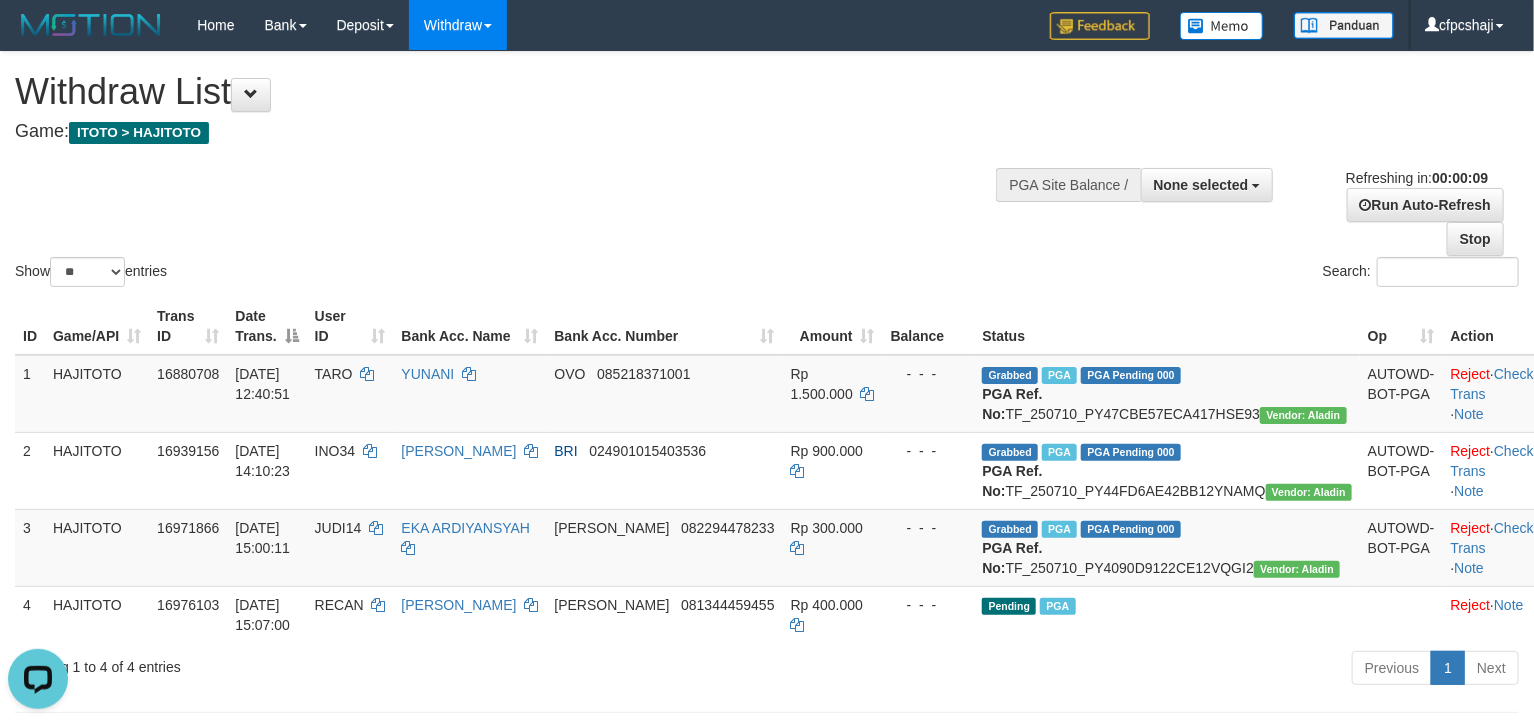 scroll, scrollTop: 0, scrollLeft: 0, axis: both 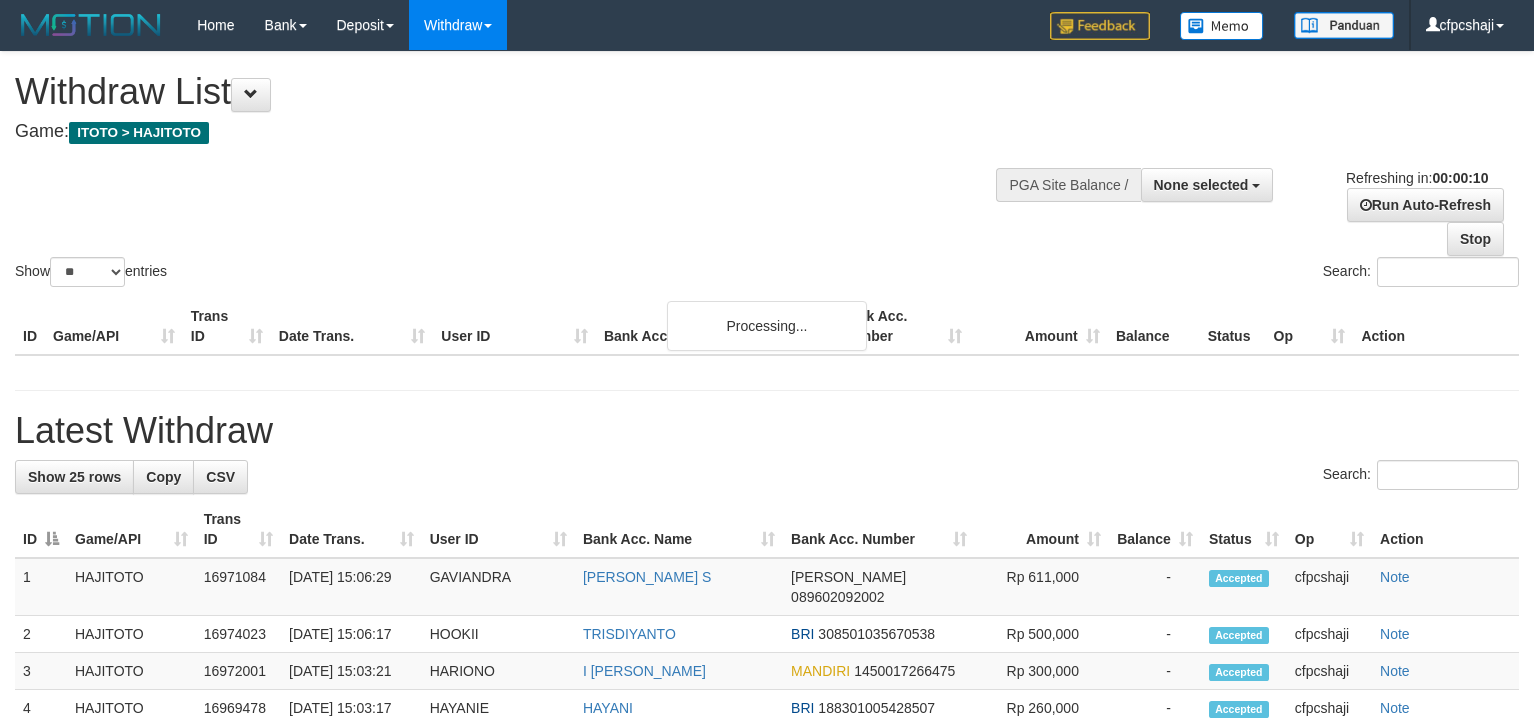 select 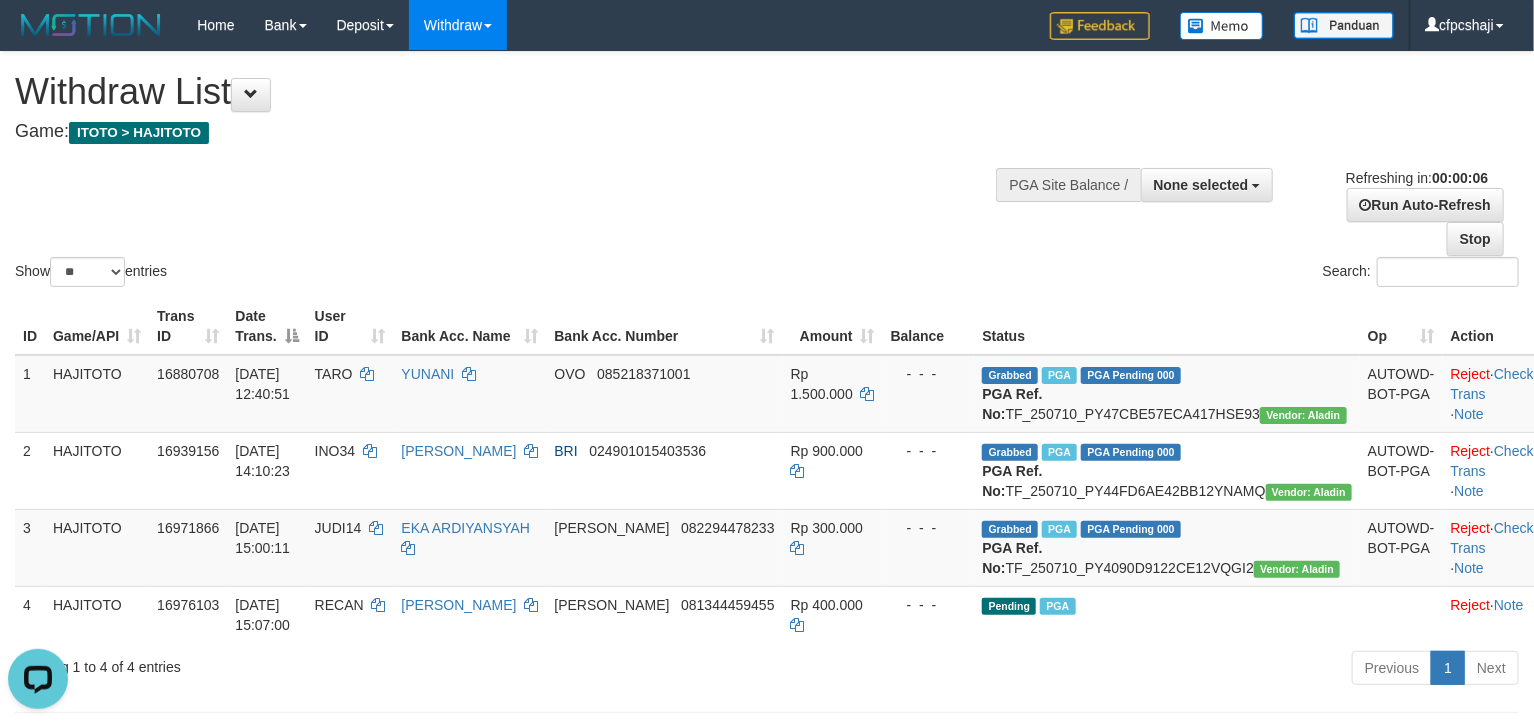 scroll, scrollTop: 0, scrollLeft: 0, axis: both 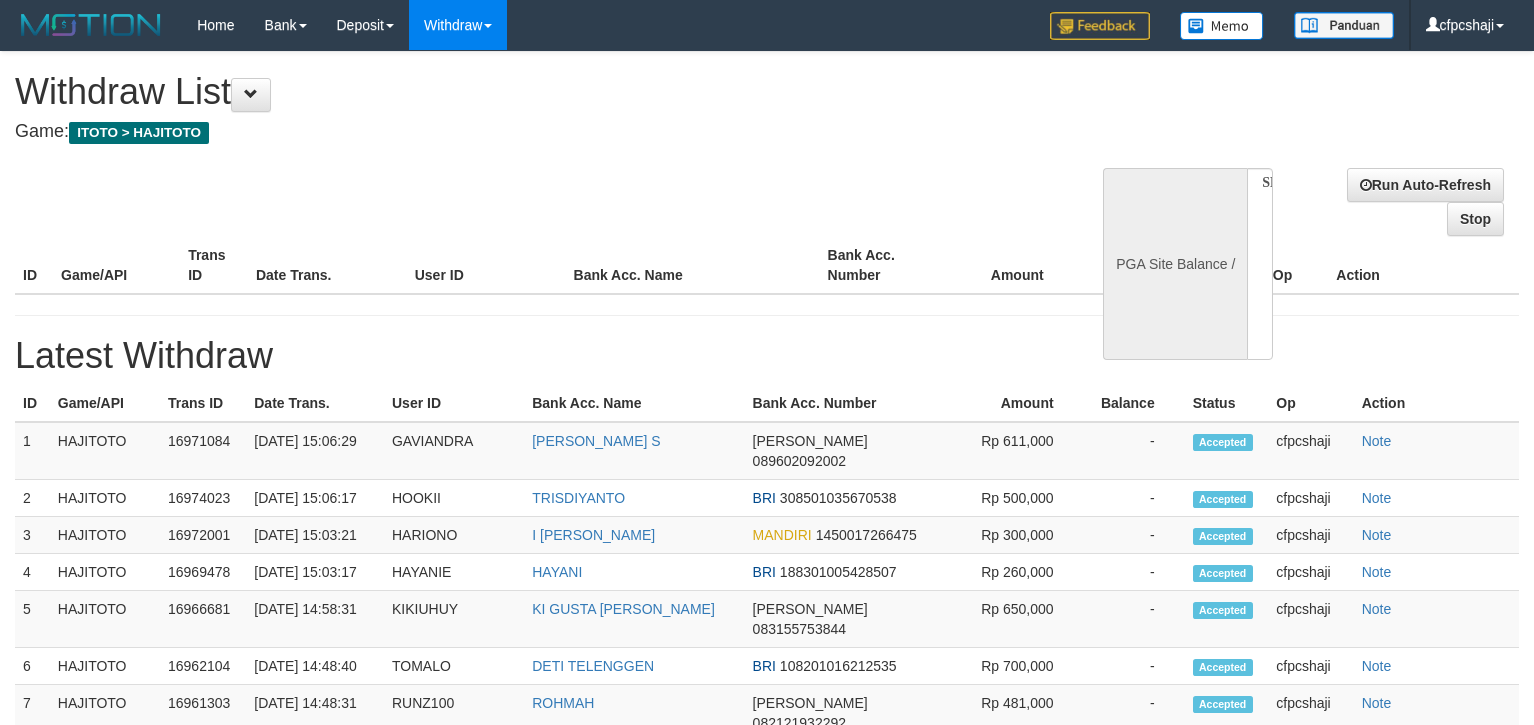 select 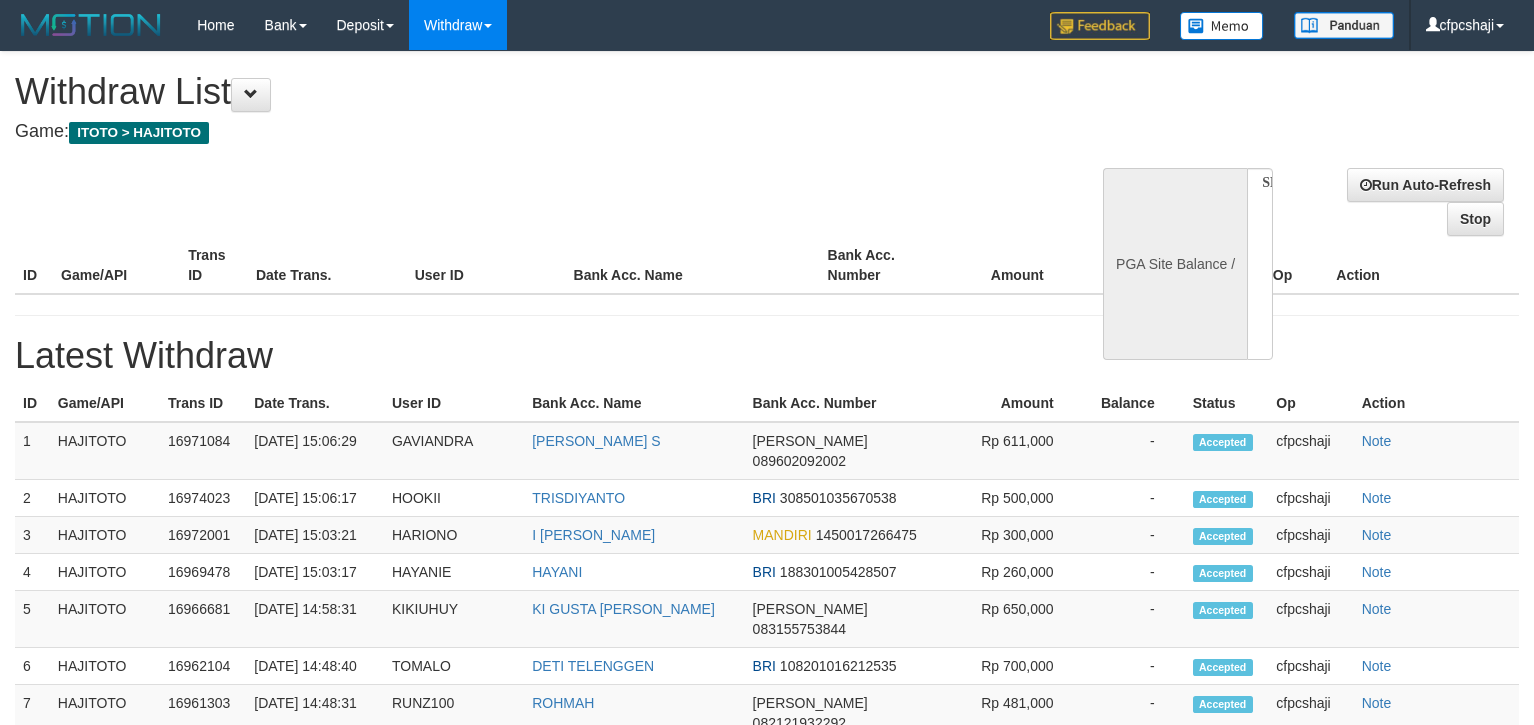 scroll, scrollTop: 0, scrollLeft: 0, axis: both 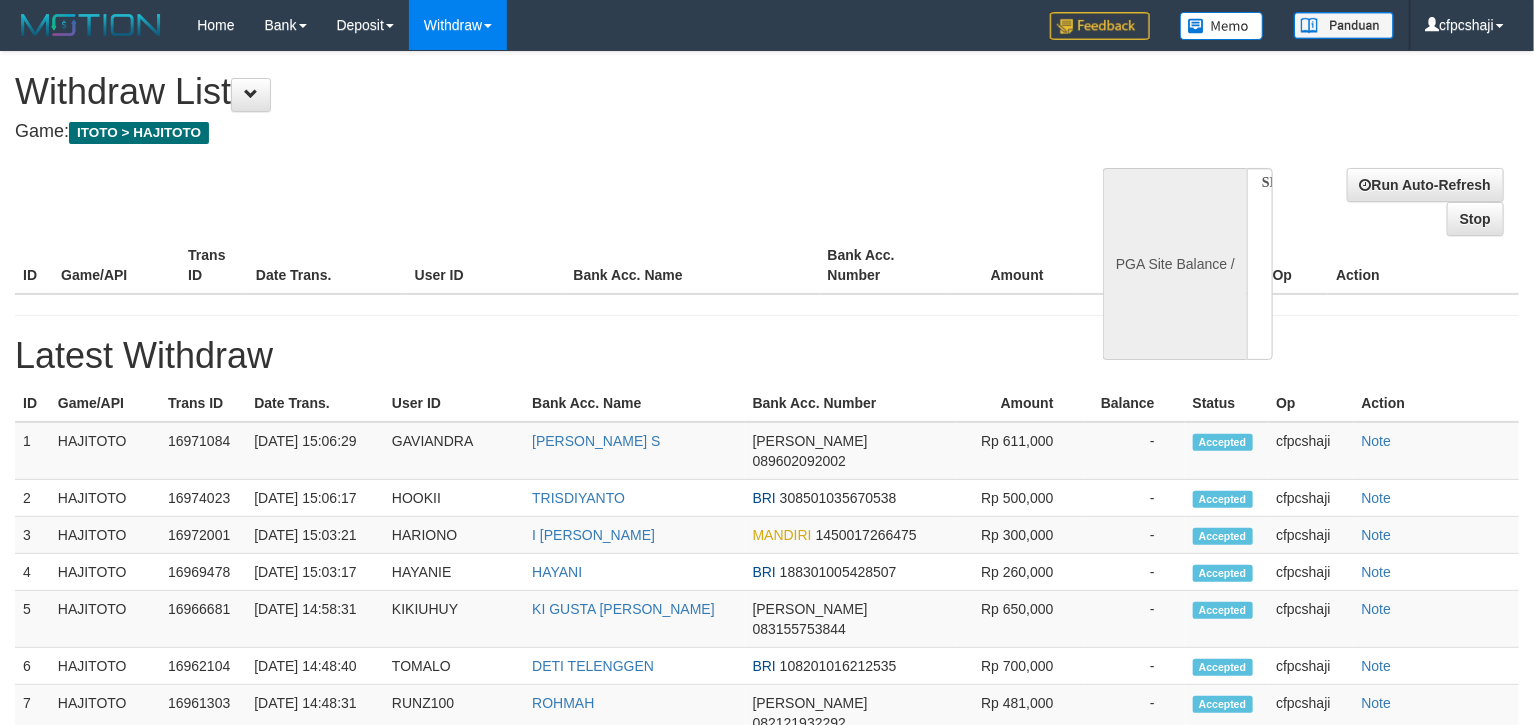 select on "**" 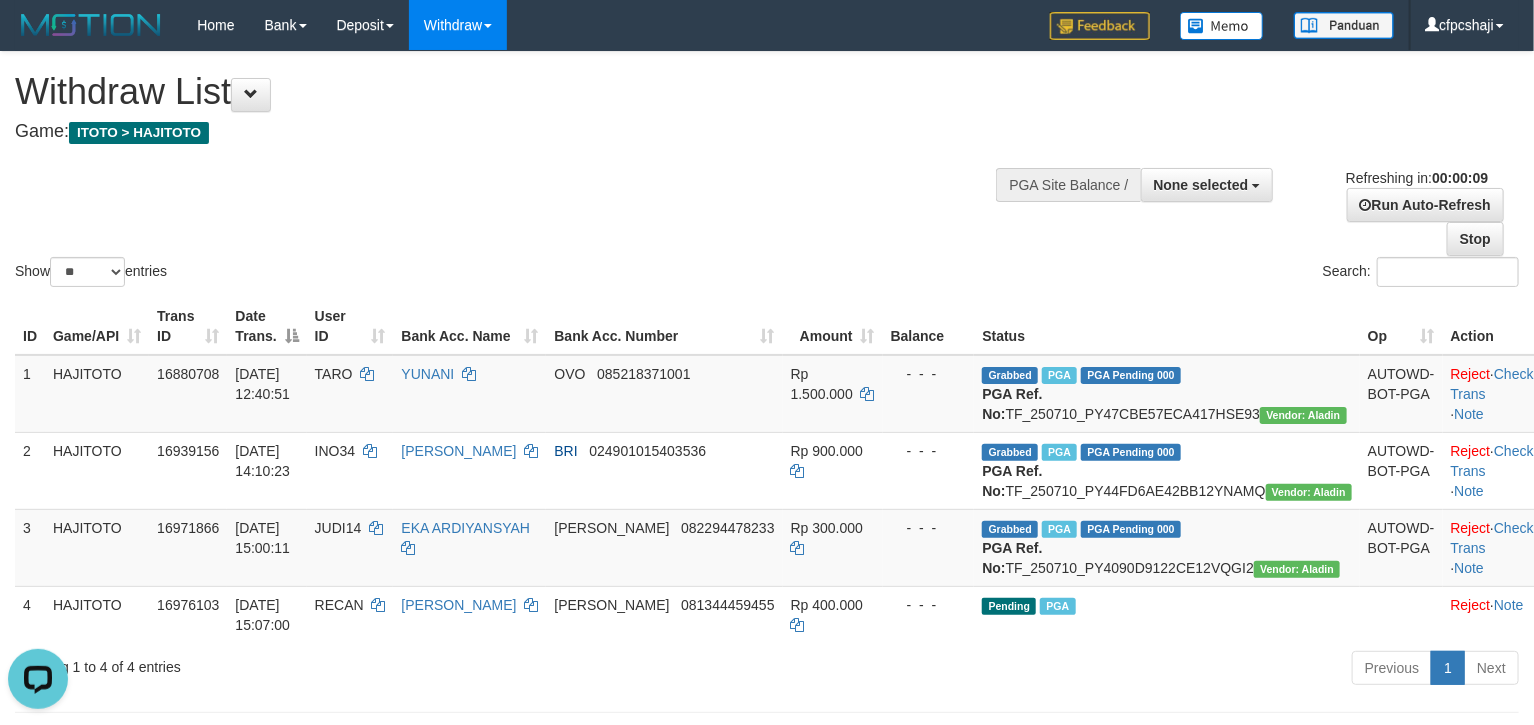 scroll, scrollTop: 0, scrollLeft: 0, axis: both 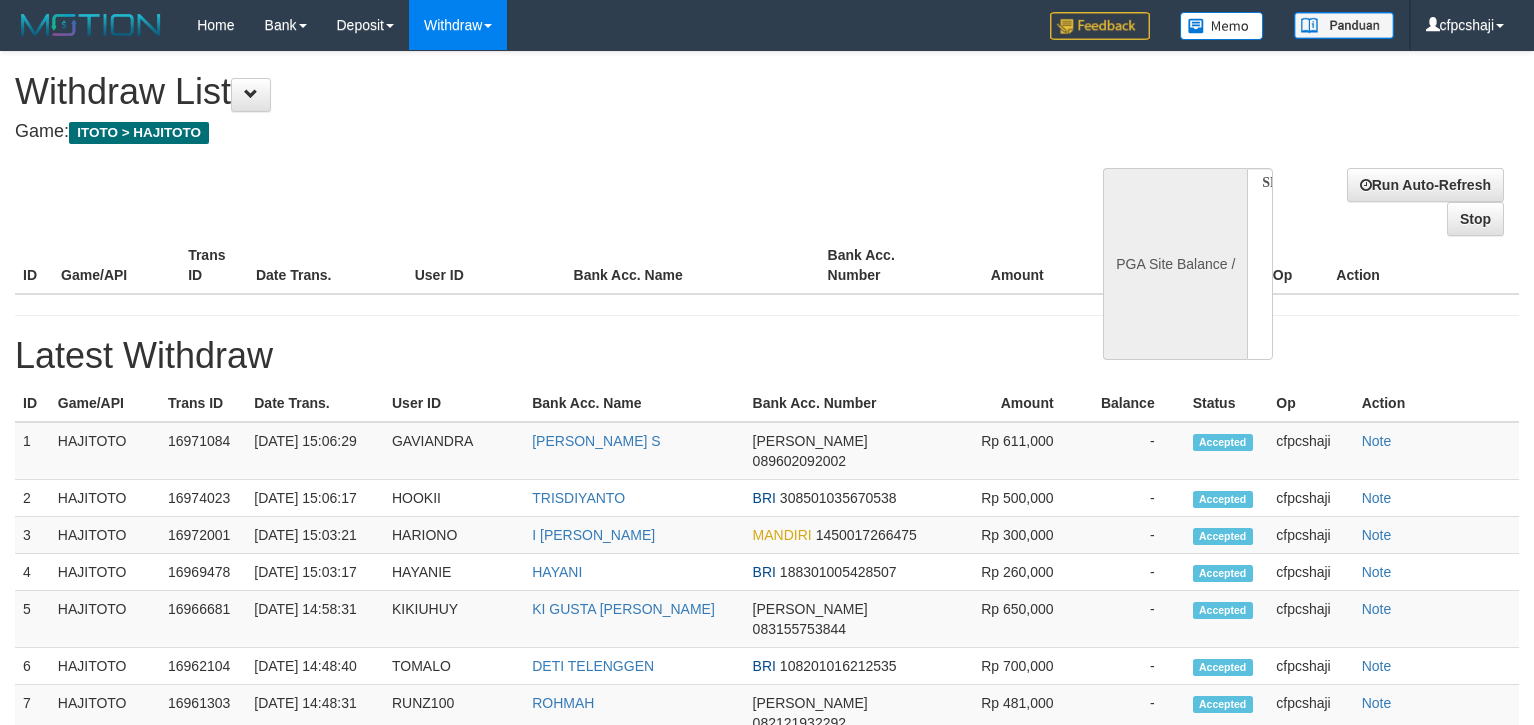 select 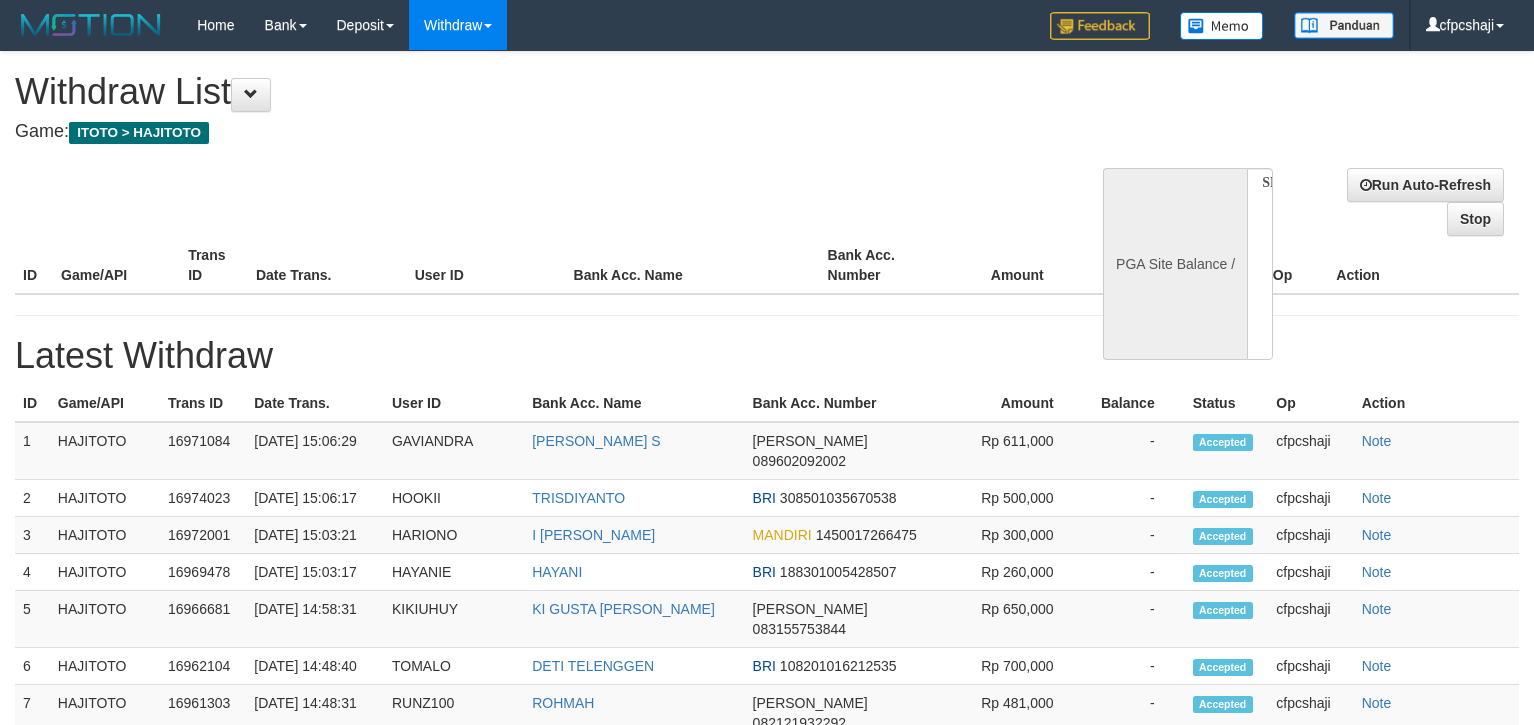 scroll, scrollTop: 0, scrollLeft: 0, axis: both 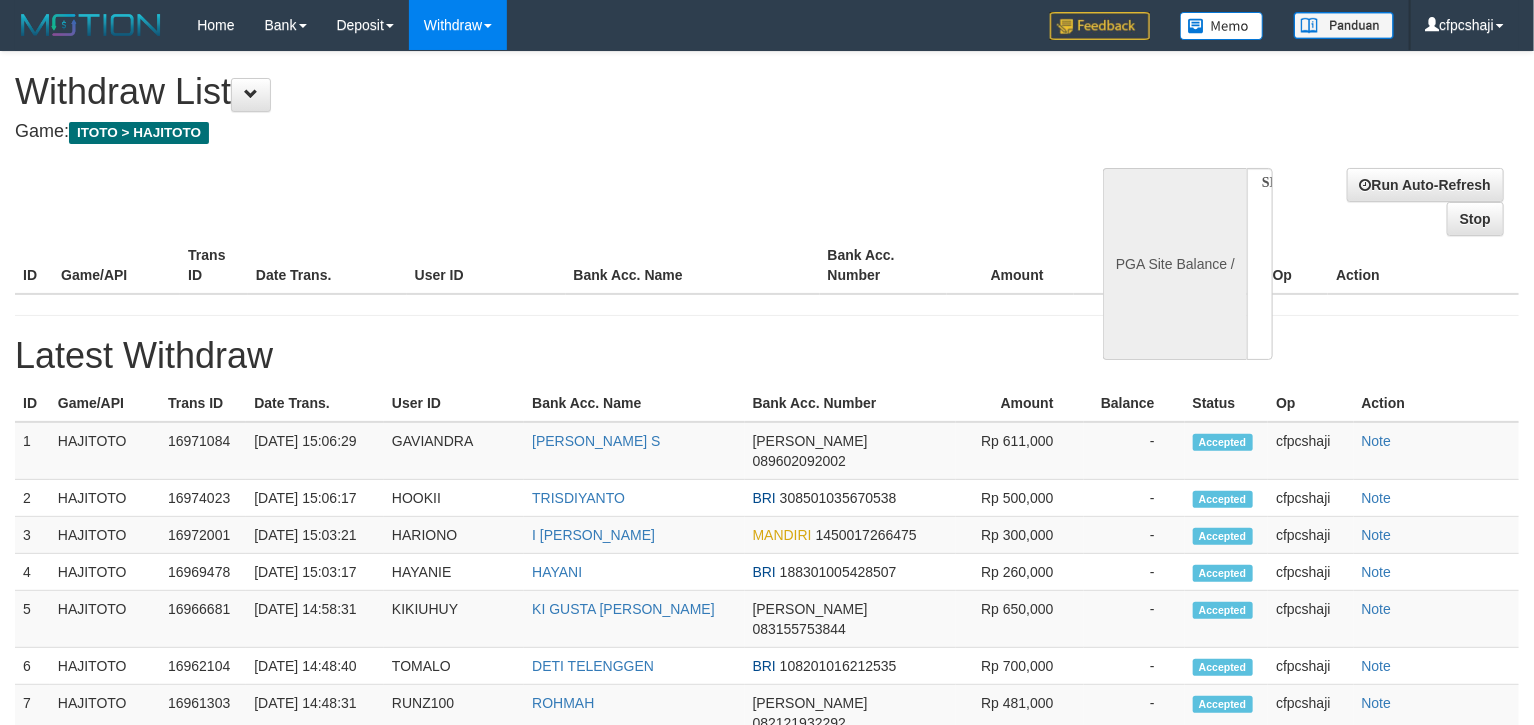 select on "**" 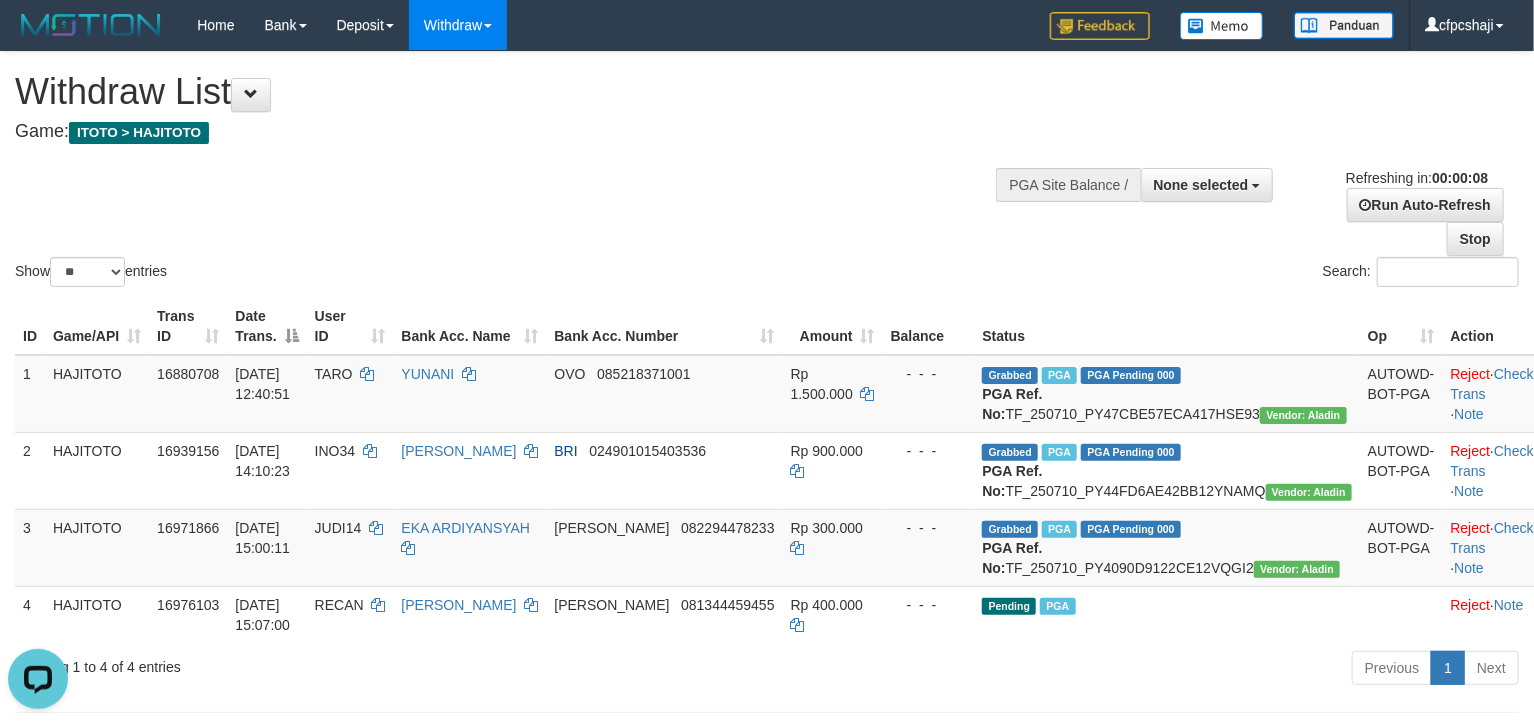 scroll, scrollTop: 0, scrollLeft: 0, axis: both 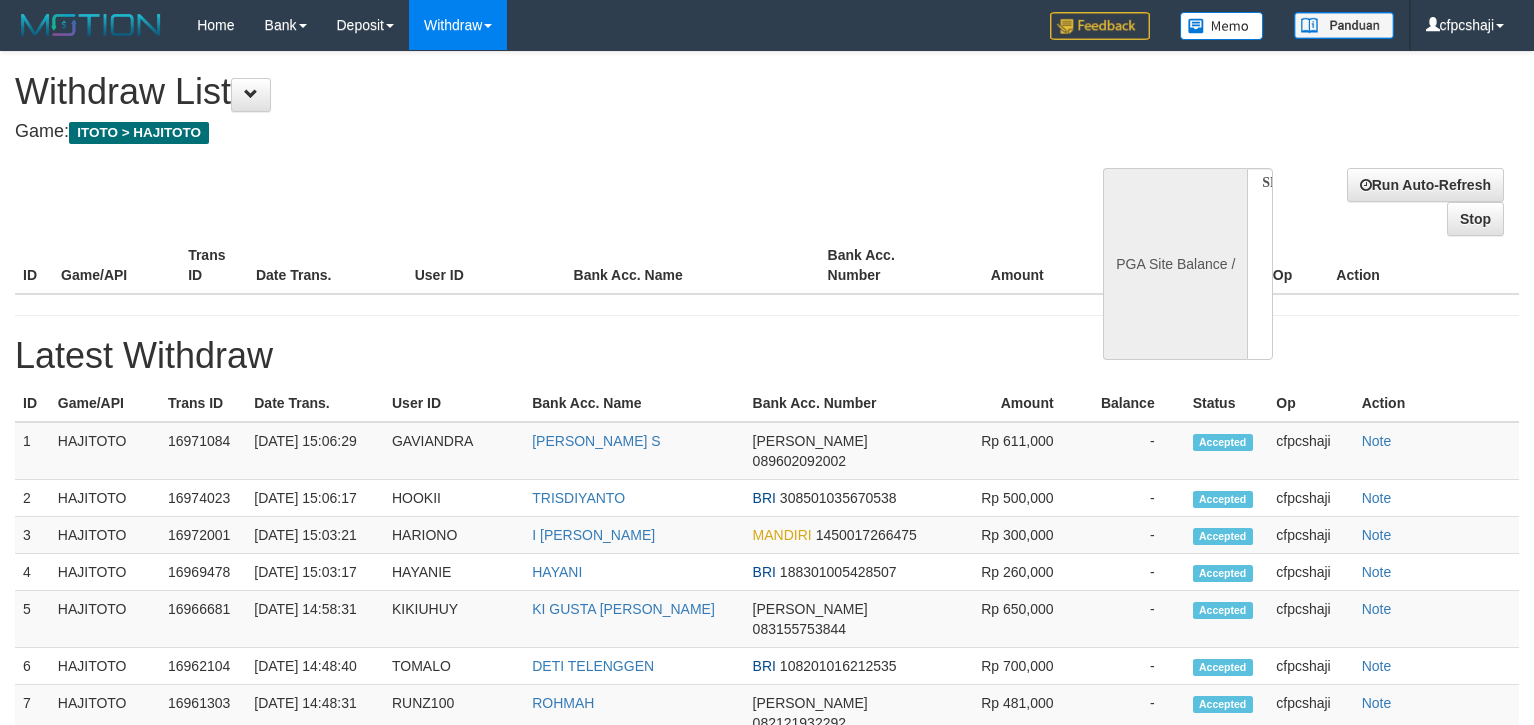 select 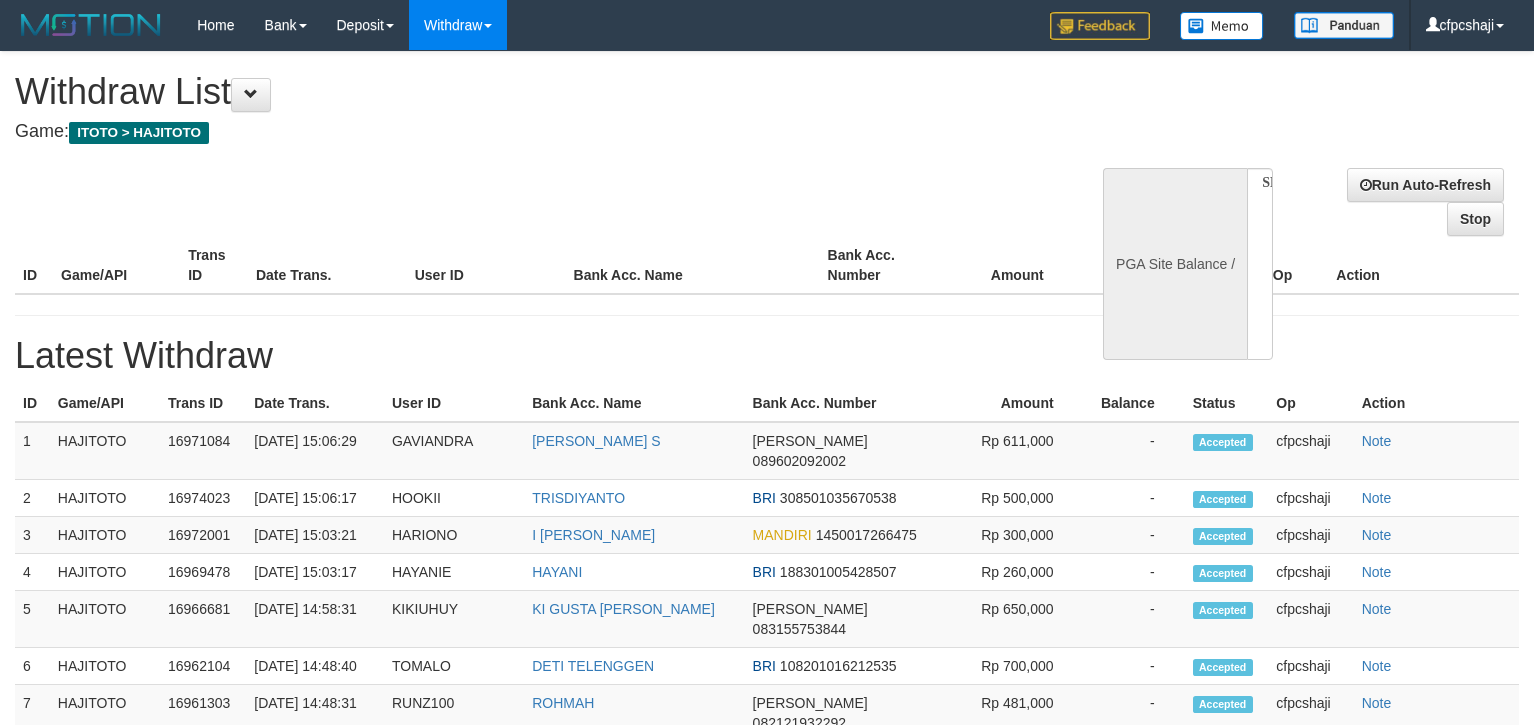 scroll, scrollTop: 0, scrollLeft: 0, axis: both 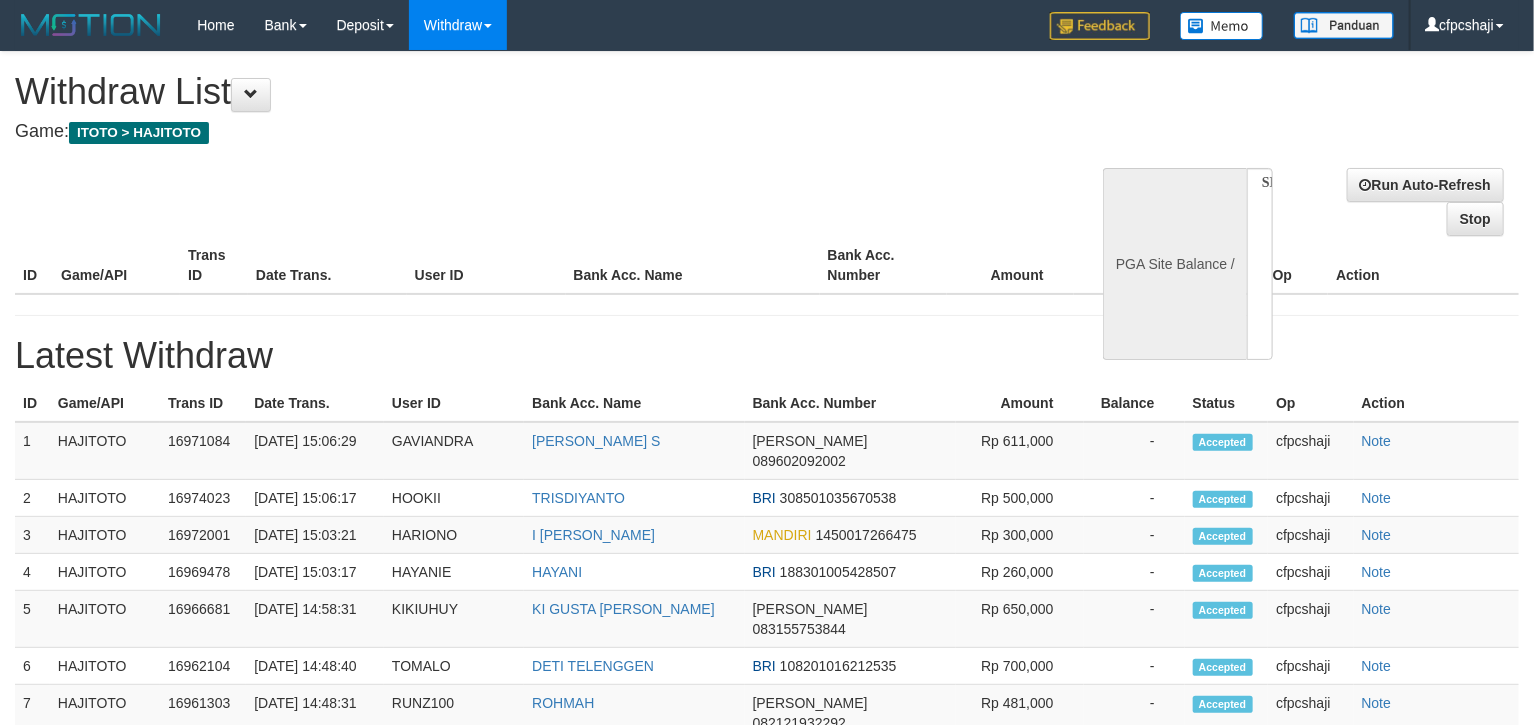 select on "**" 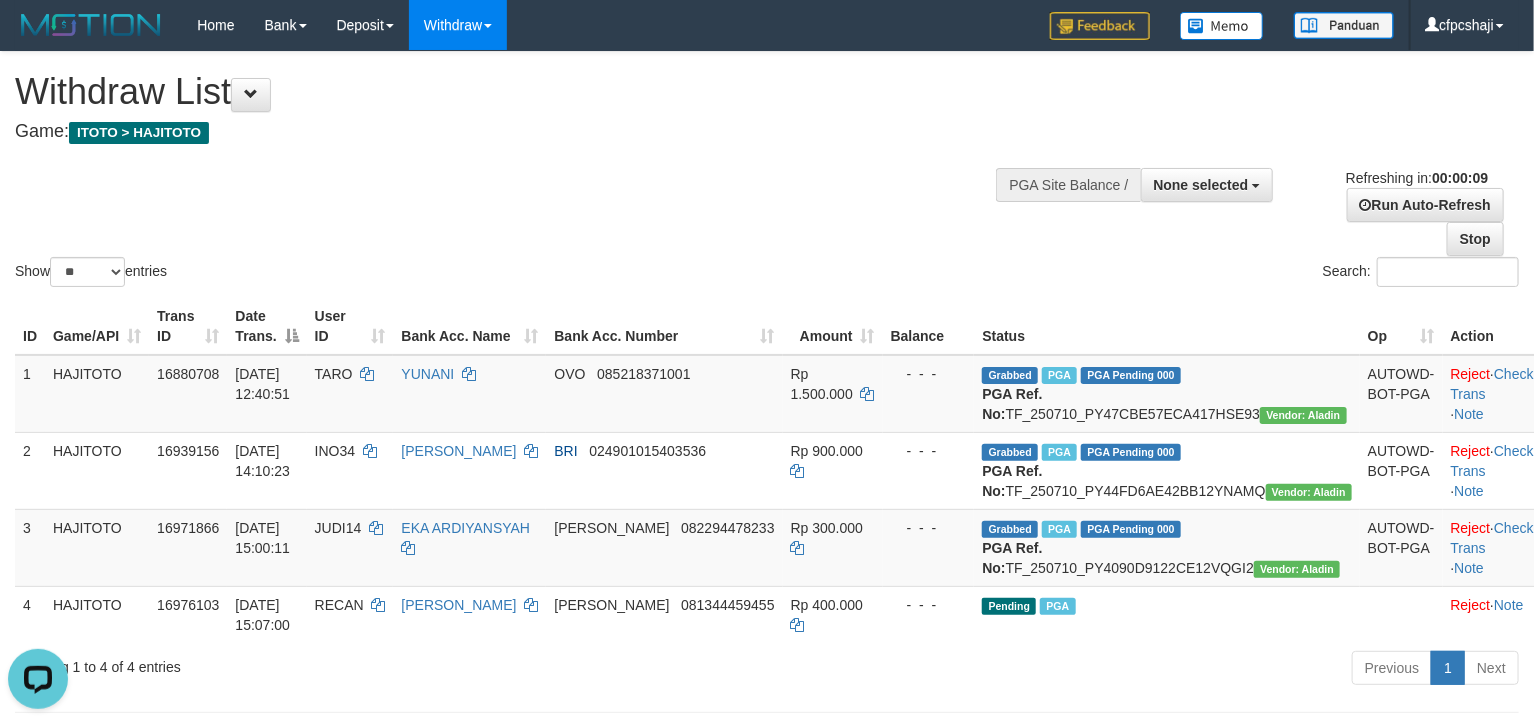 scroll, scrollTop: 0, scrollLeft: 0, axis: both 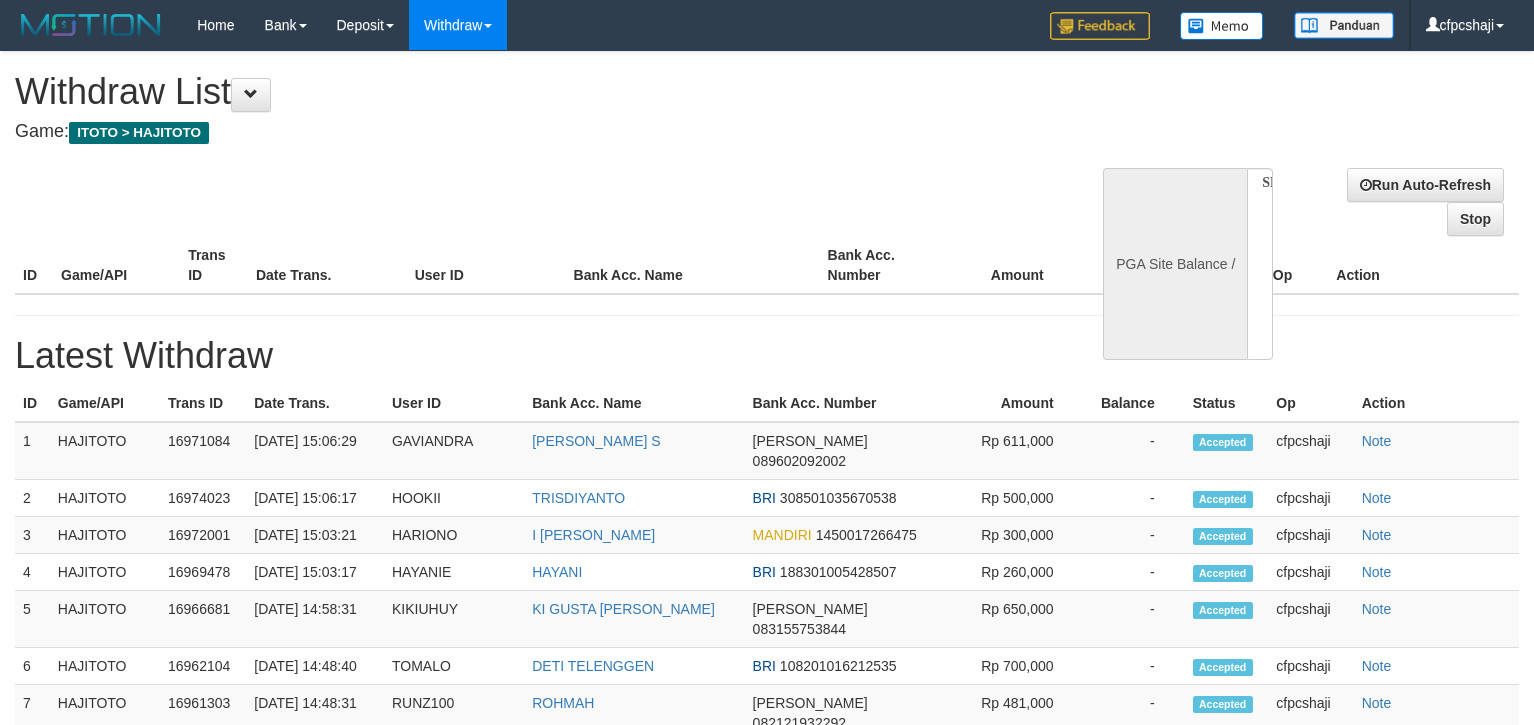 select 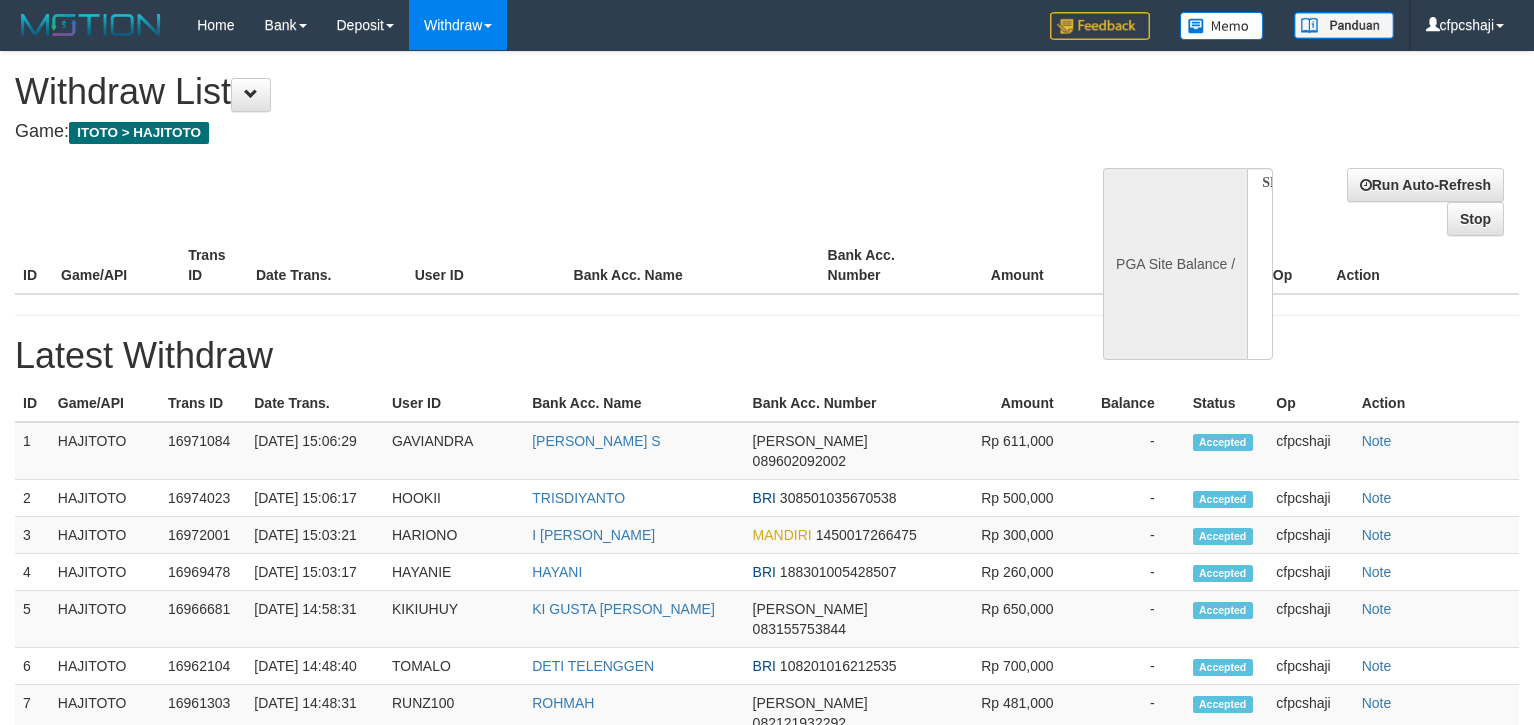 scroll, scrollTop: 0, scrollLeft: 0, axis: both 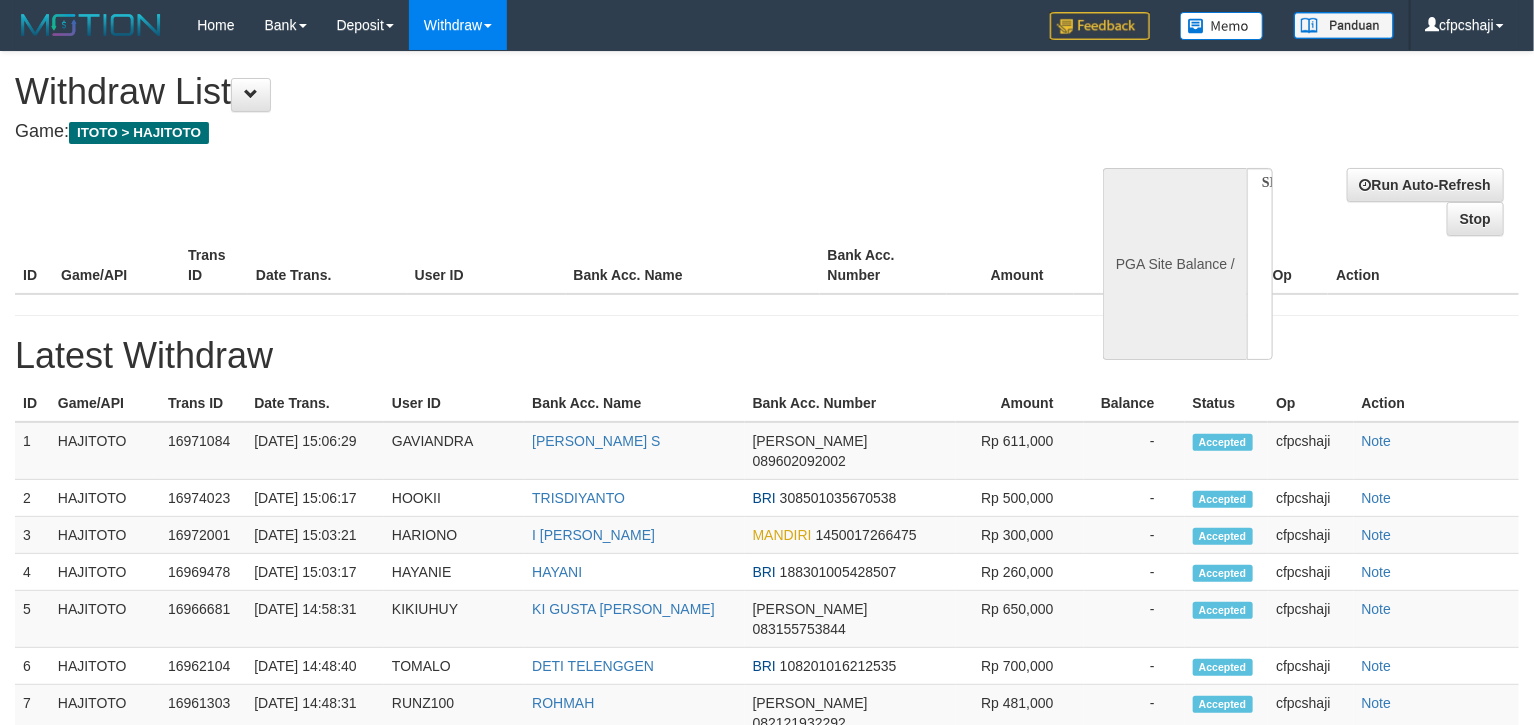 select on "**" 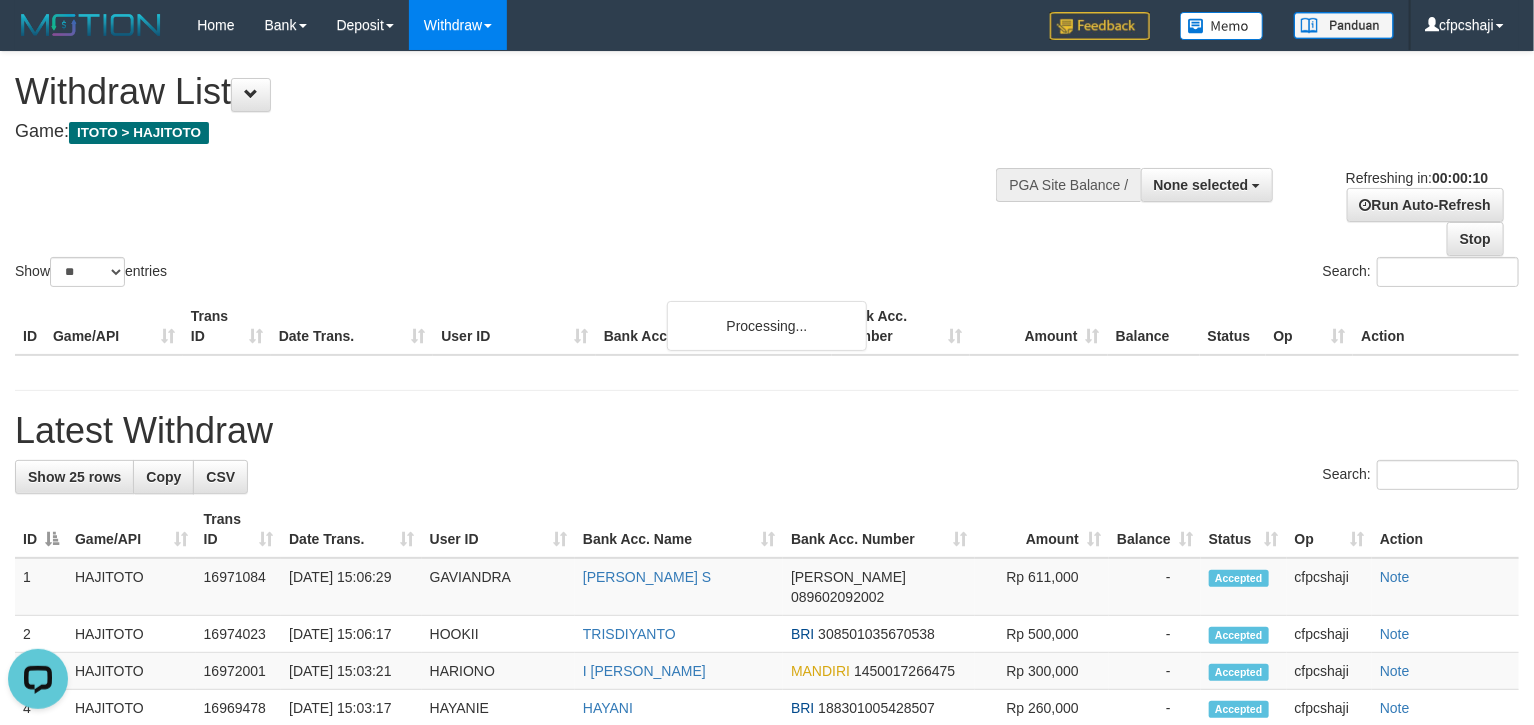 scroll, scrollTop: 0, scrollLeft: 0, axis: both 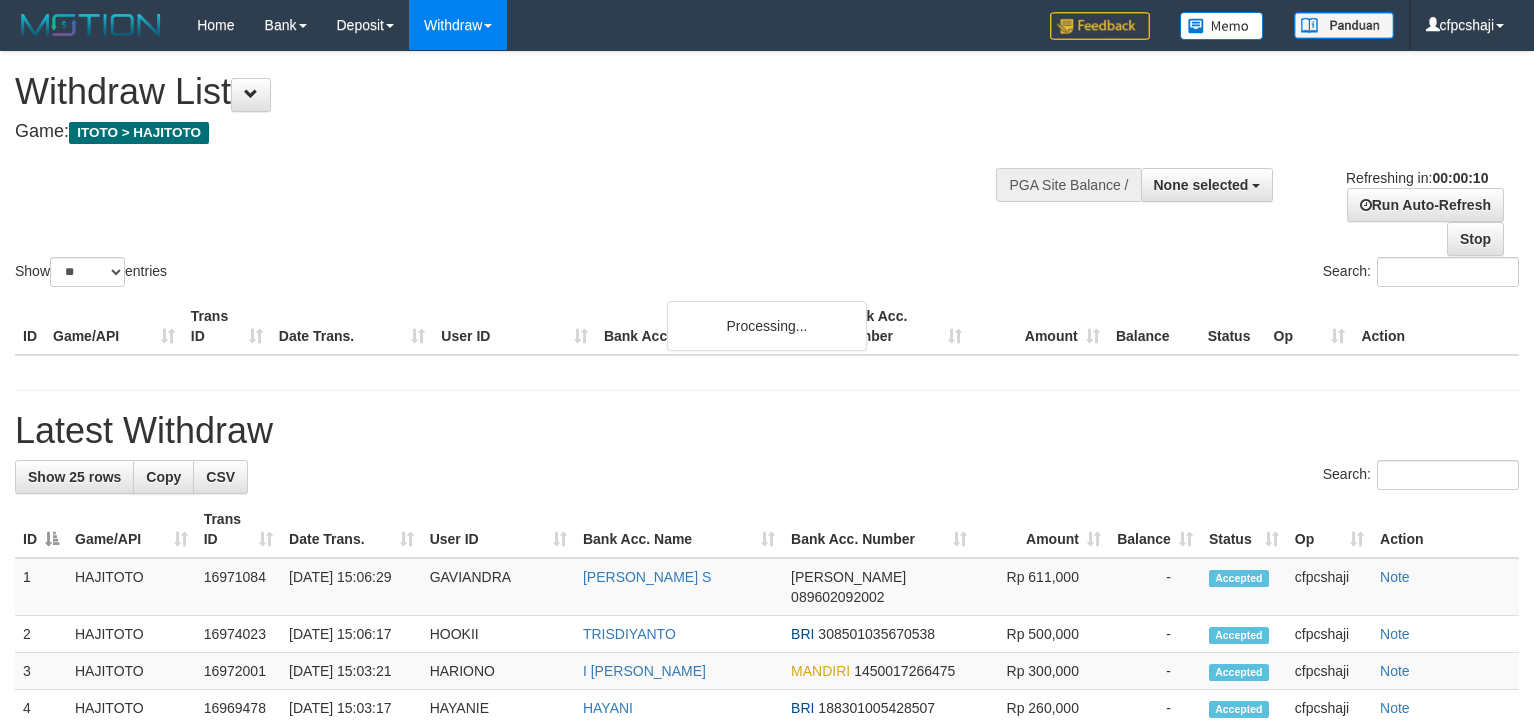 select 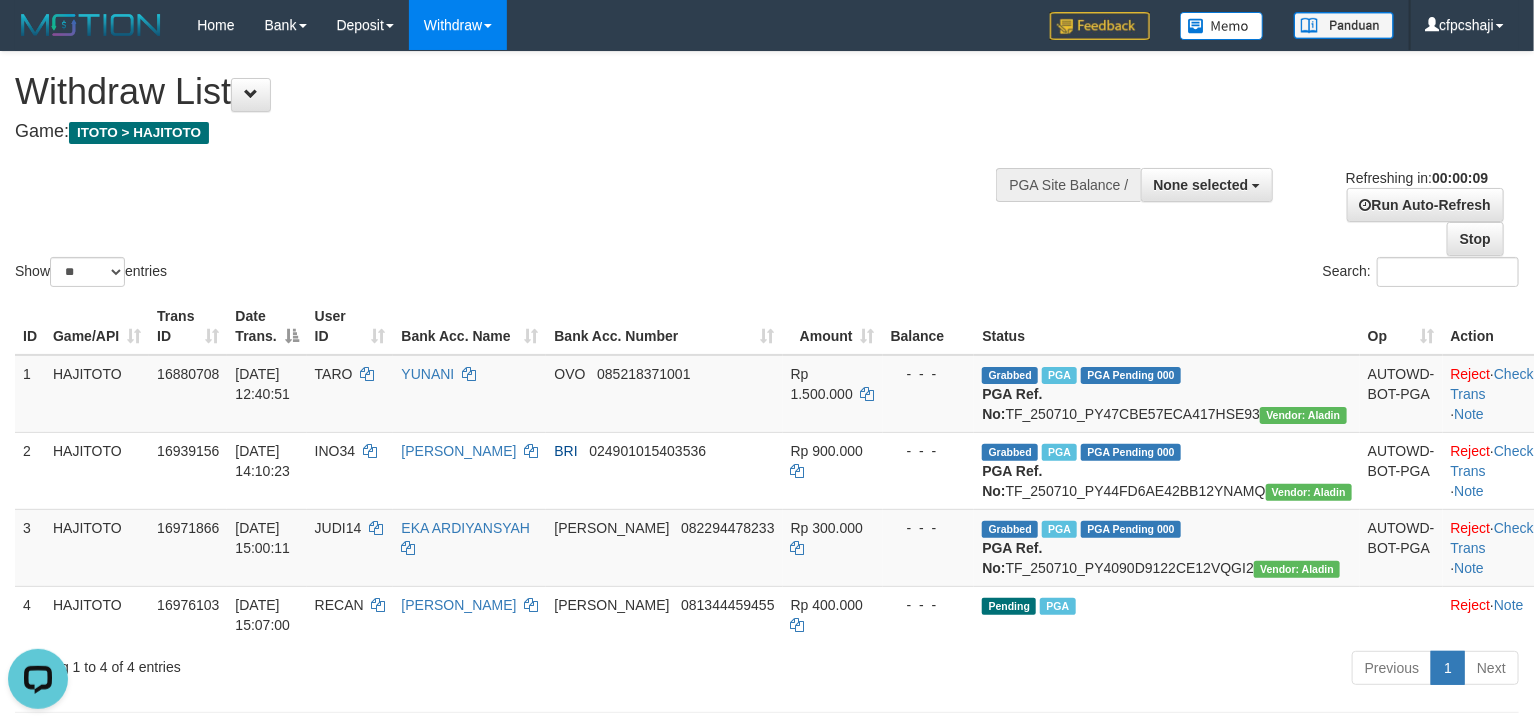 scroll, scrollTop: 0, scrollLeft: 0, axis: both 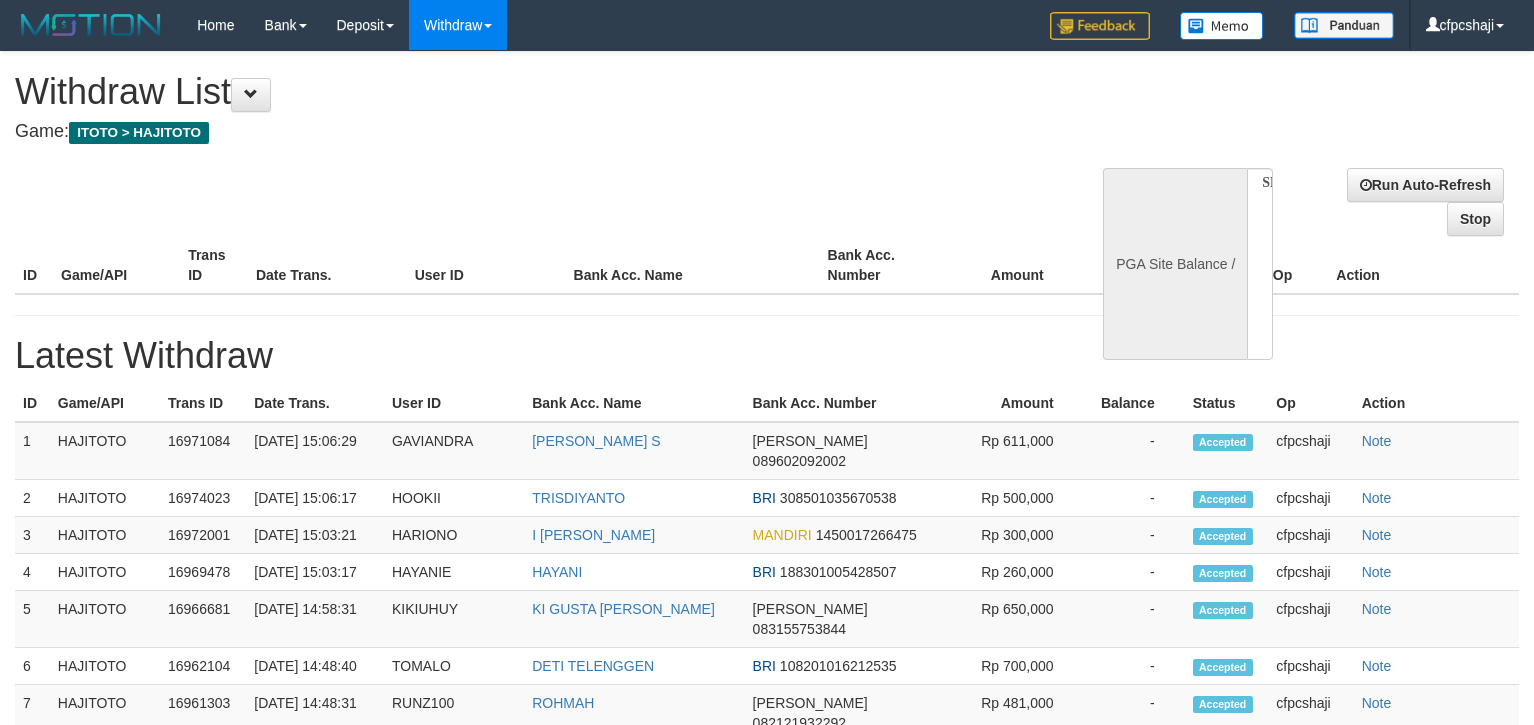 select 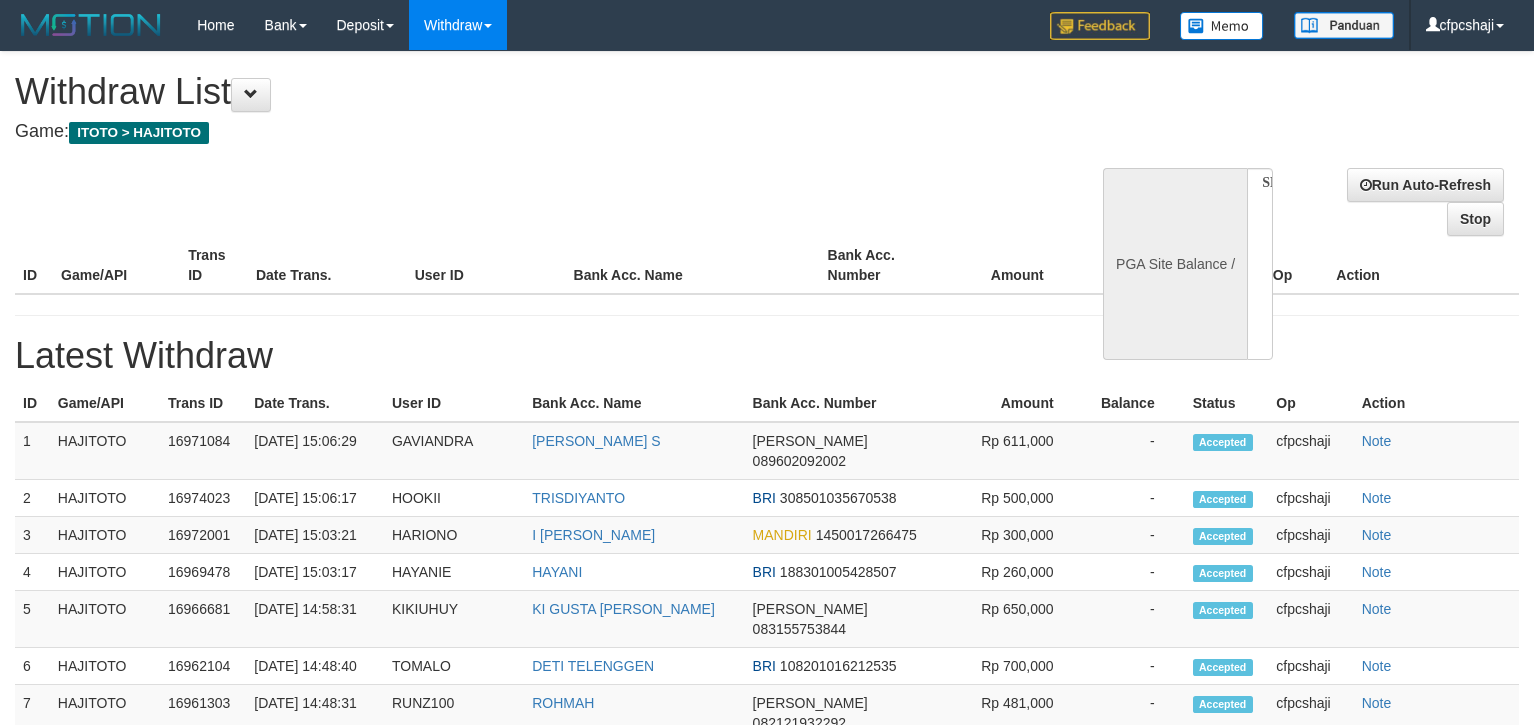 scroll, scrollTop: 0, scrollLeft: 0, axis: both 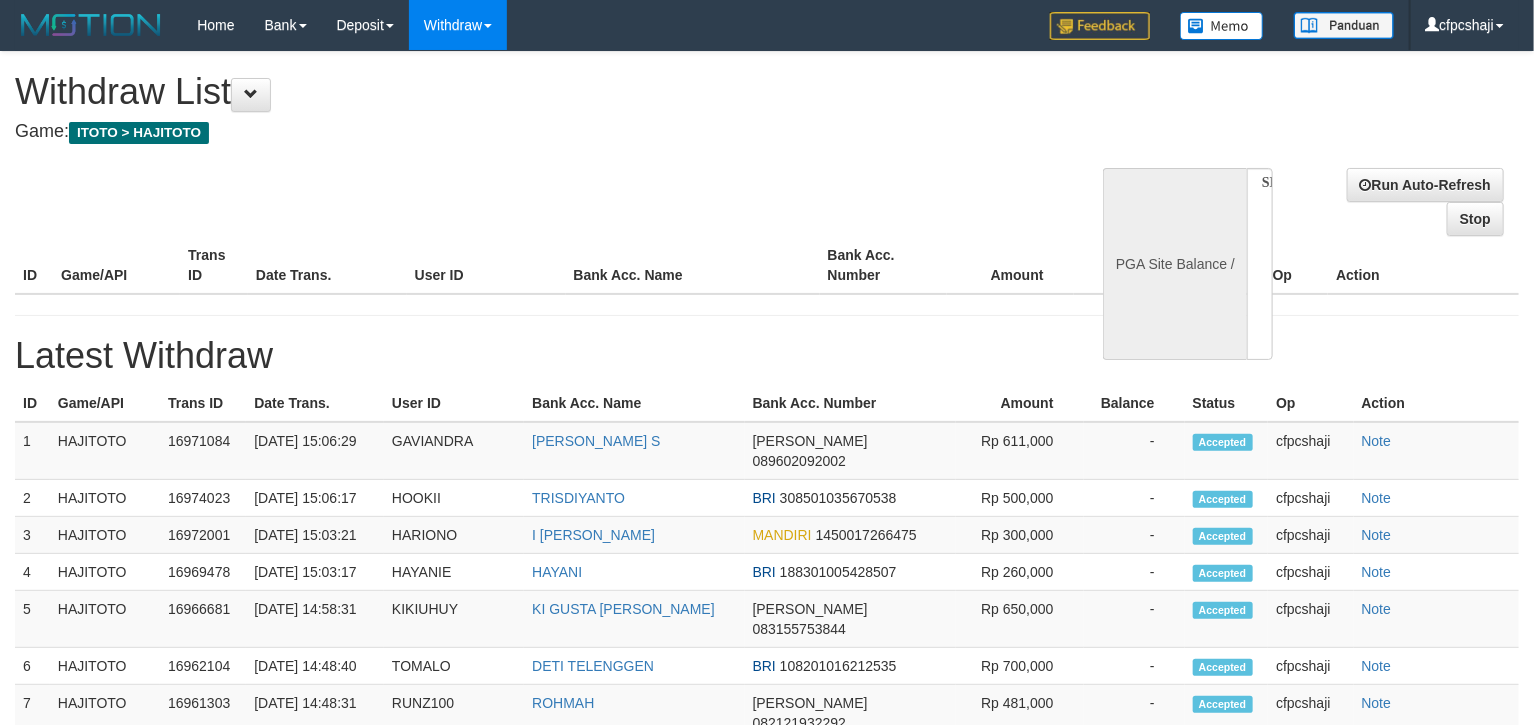 select on "**" 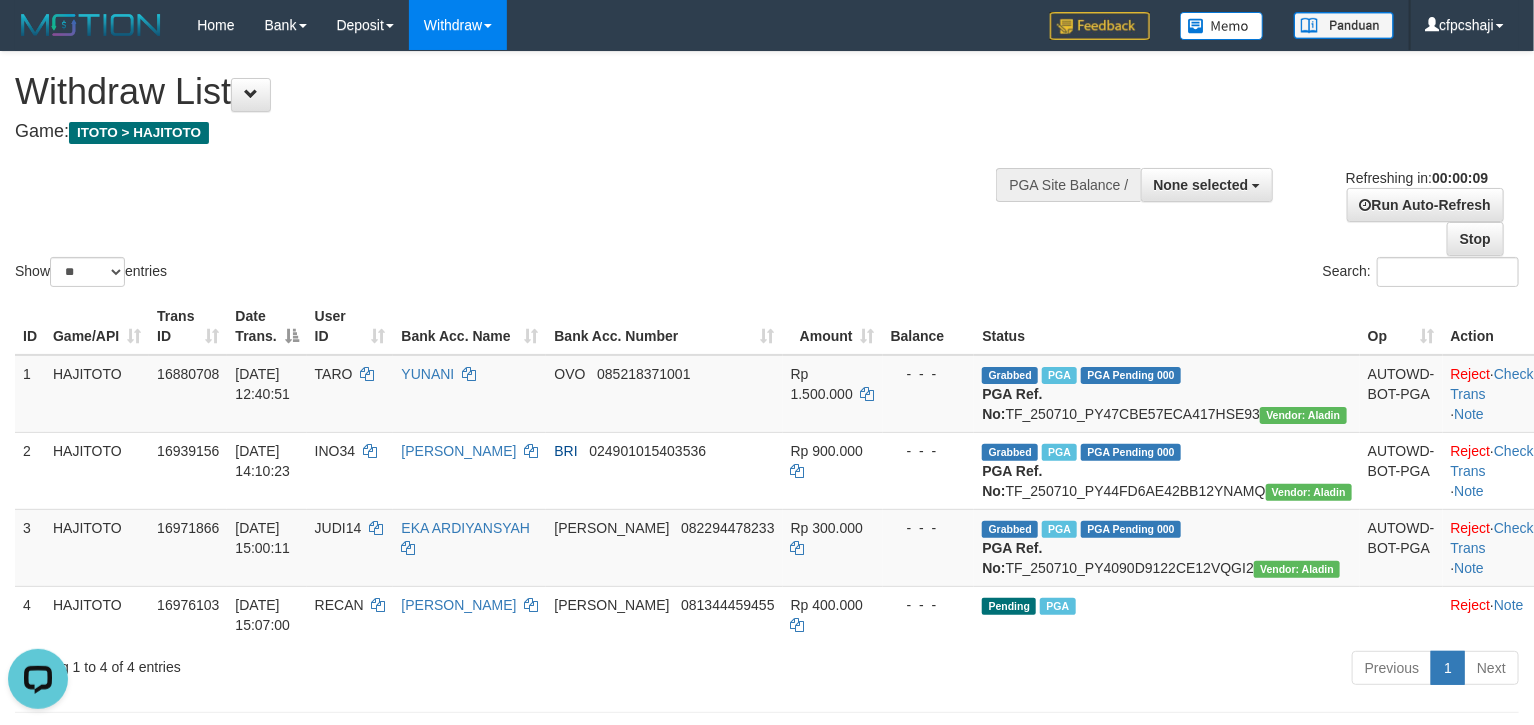 scroll, scrollTop: 0, scrollLeft: 0, axis: both 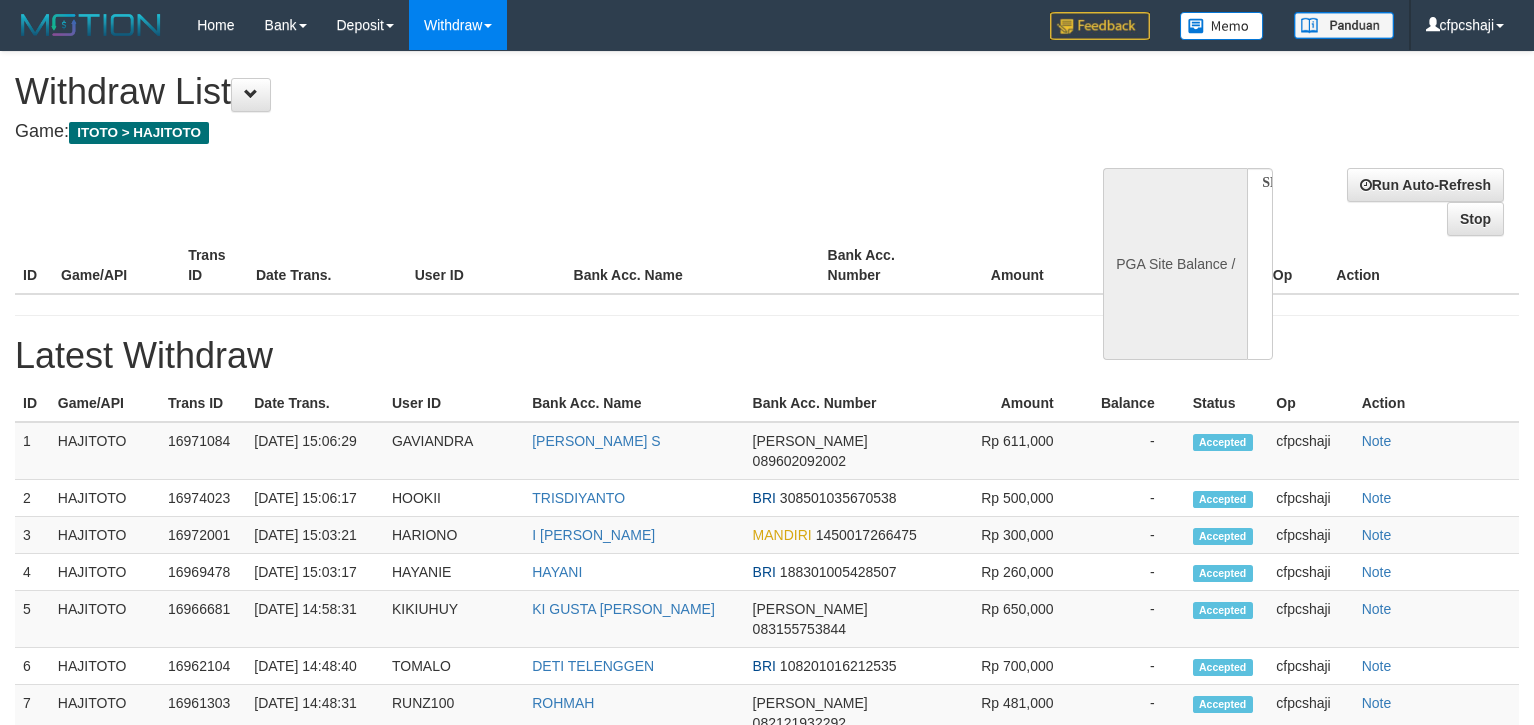 select 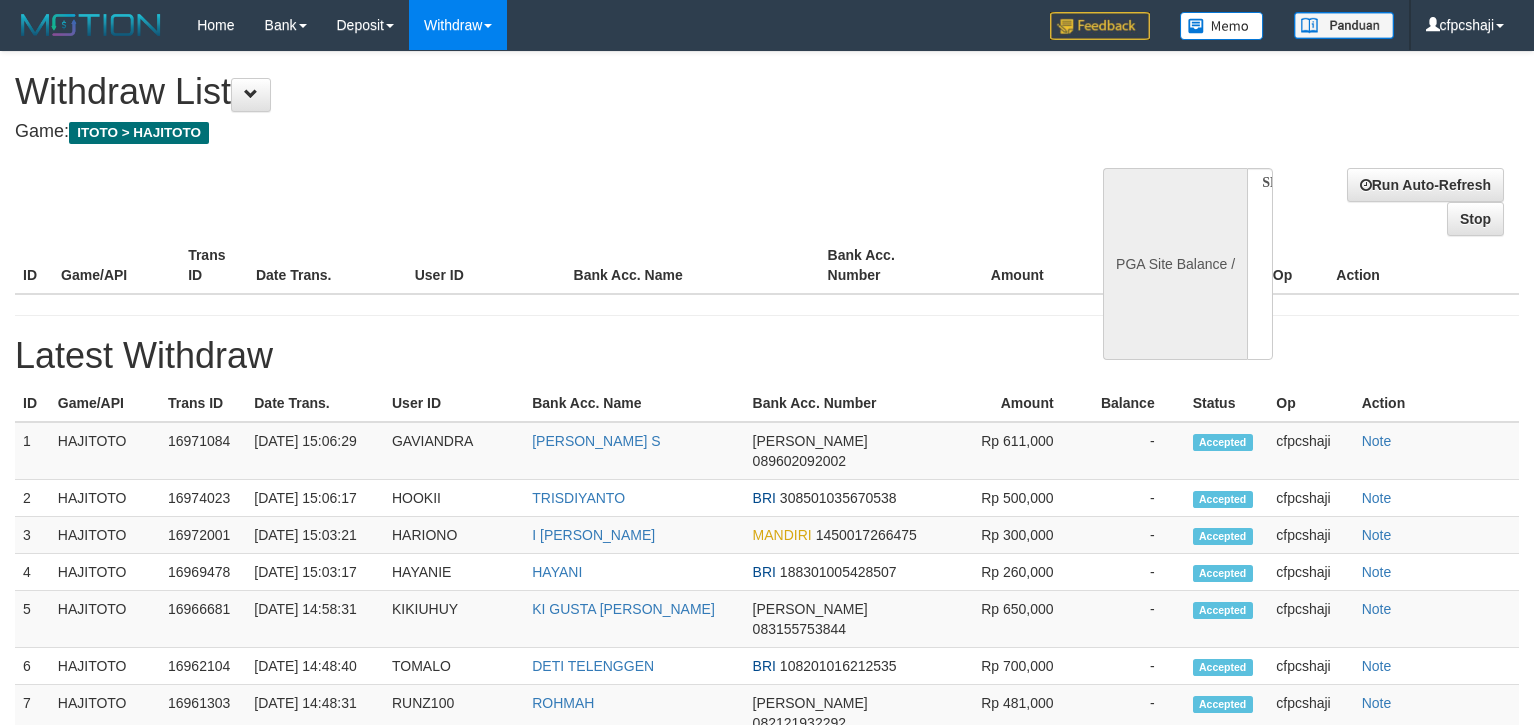 scroll, scrollTop: 0, scrollLeft: 0, axis: both 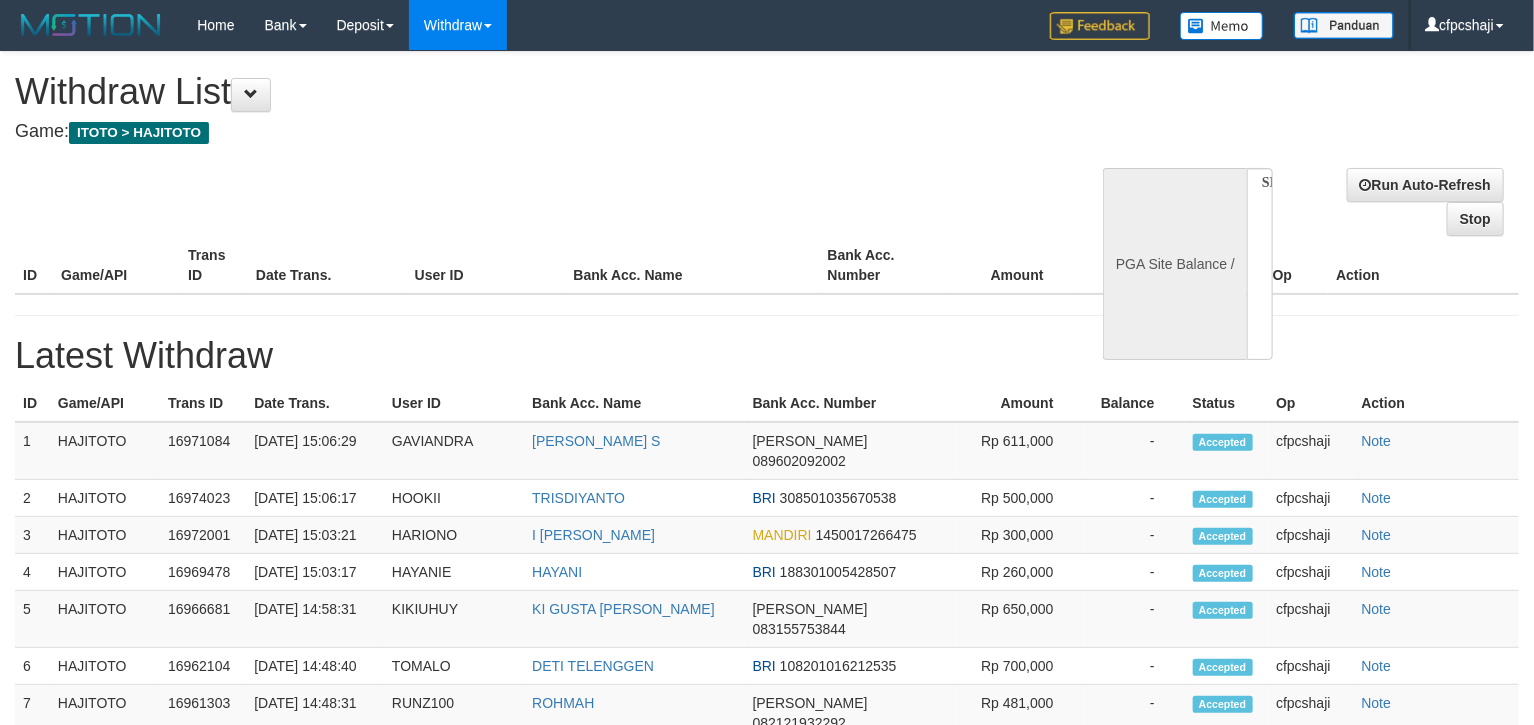 select on "**" 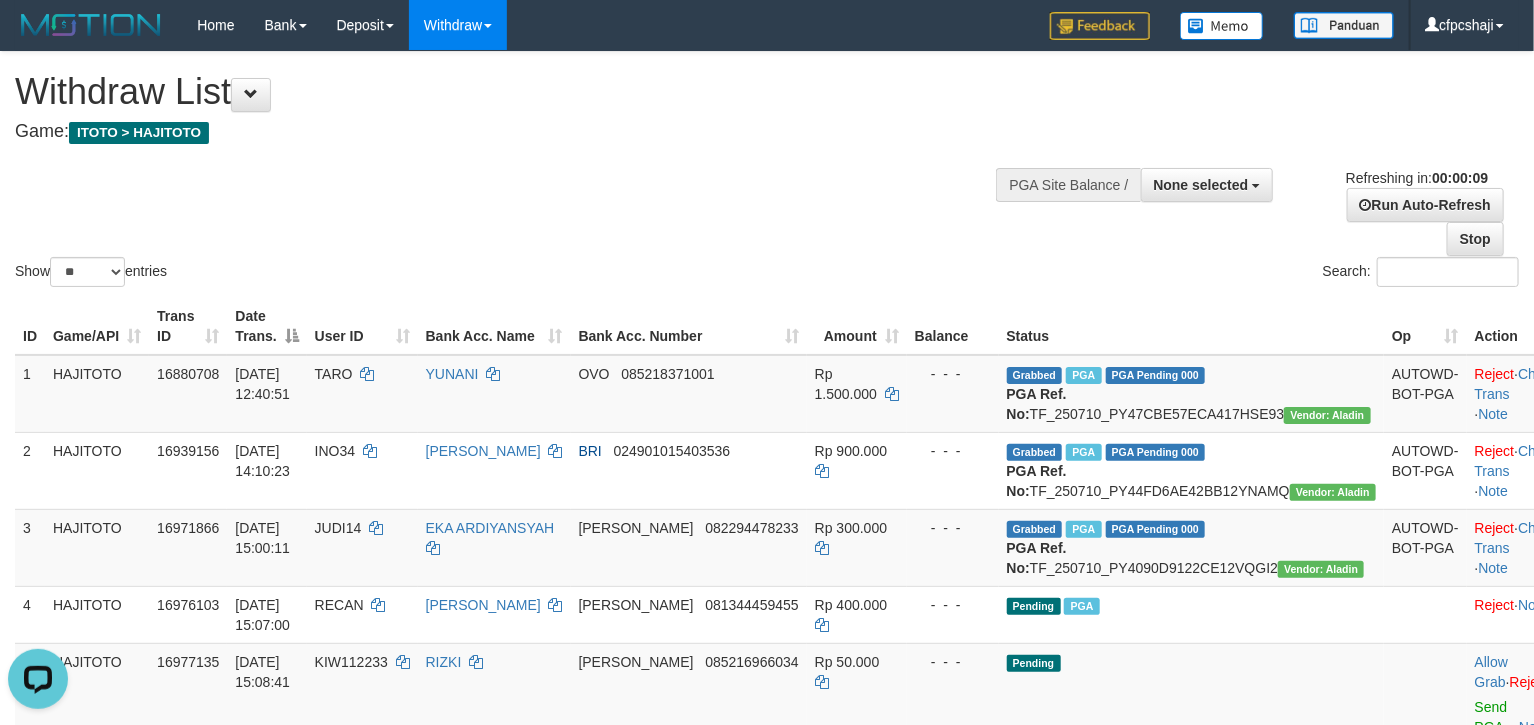 scroll, scrollTop: 0, scrollLeft: 0, axis: both 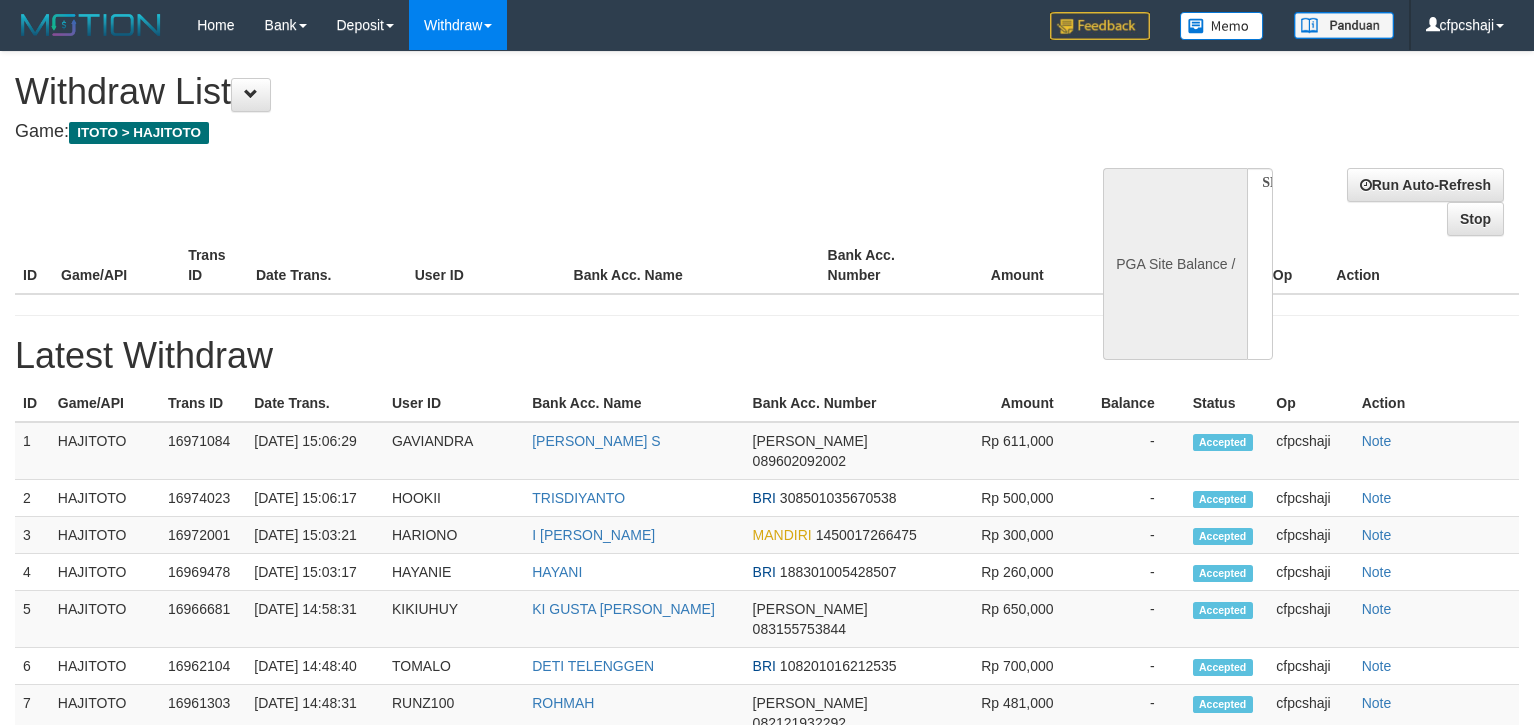 select 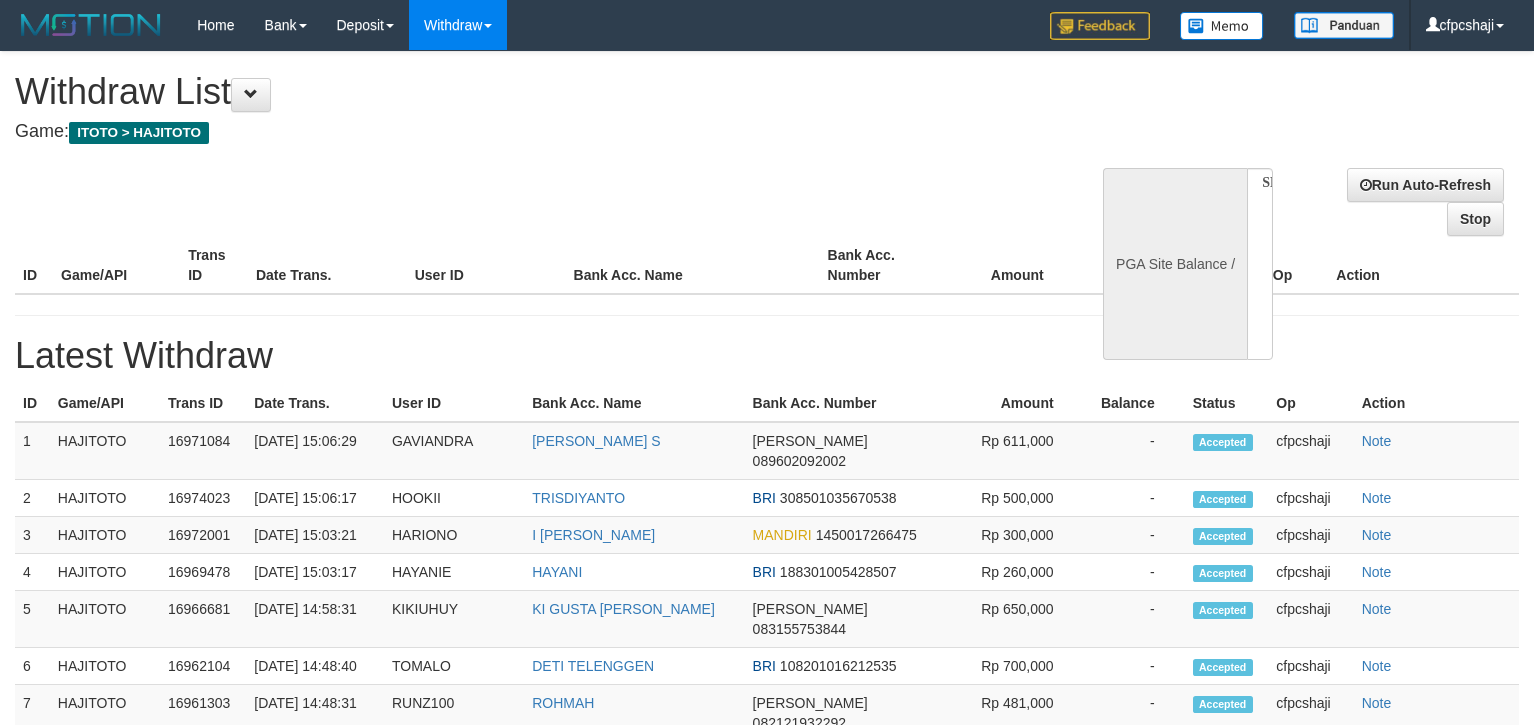 scroll, scrollTop: 0, scrollLeft: 0, axis: both 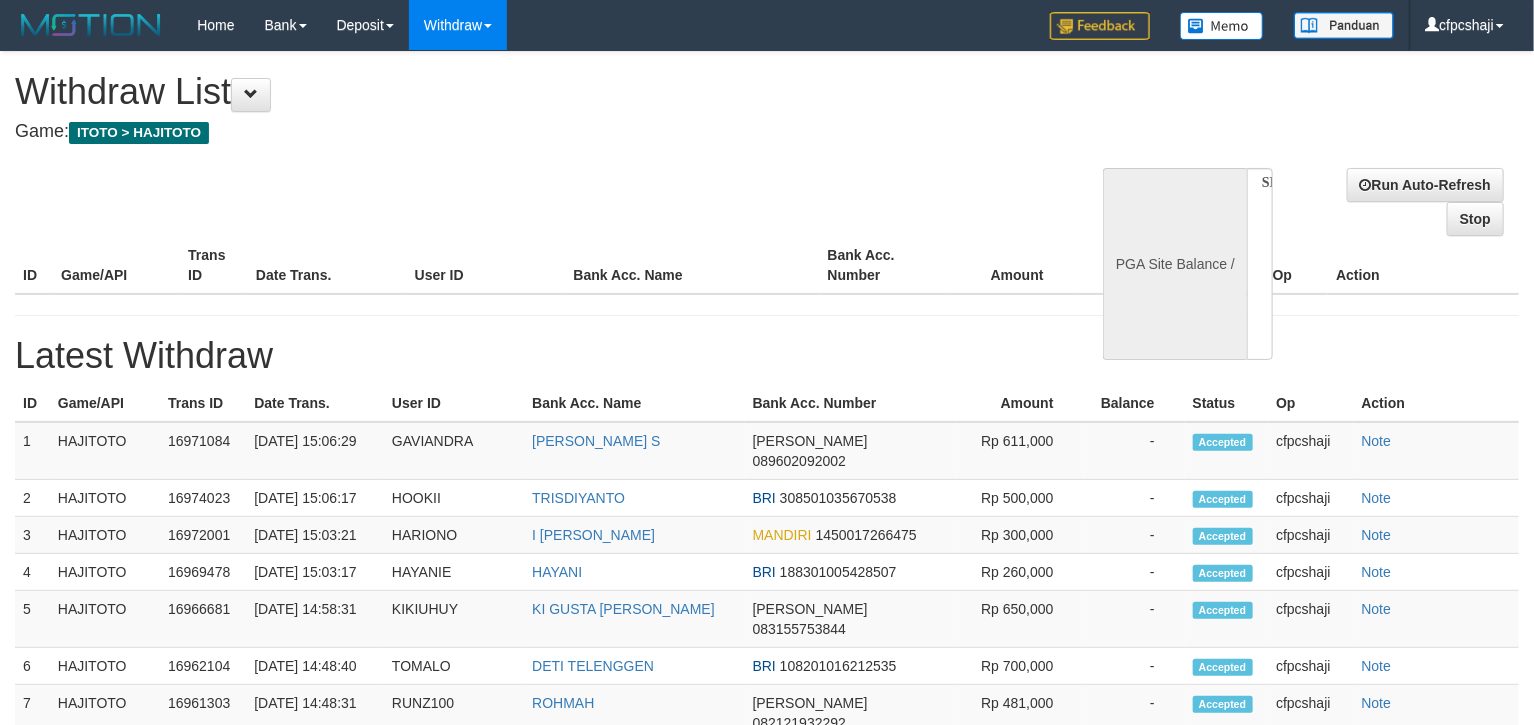select on "**" 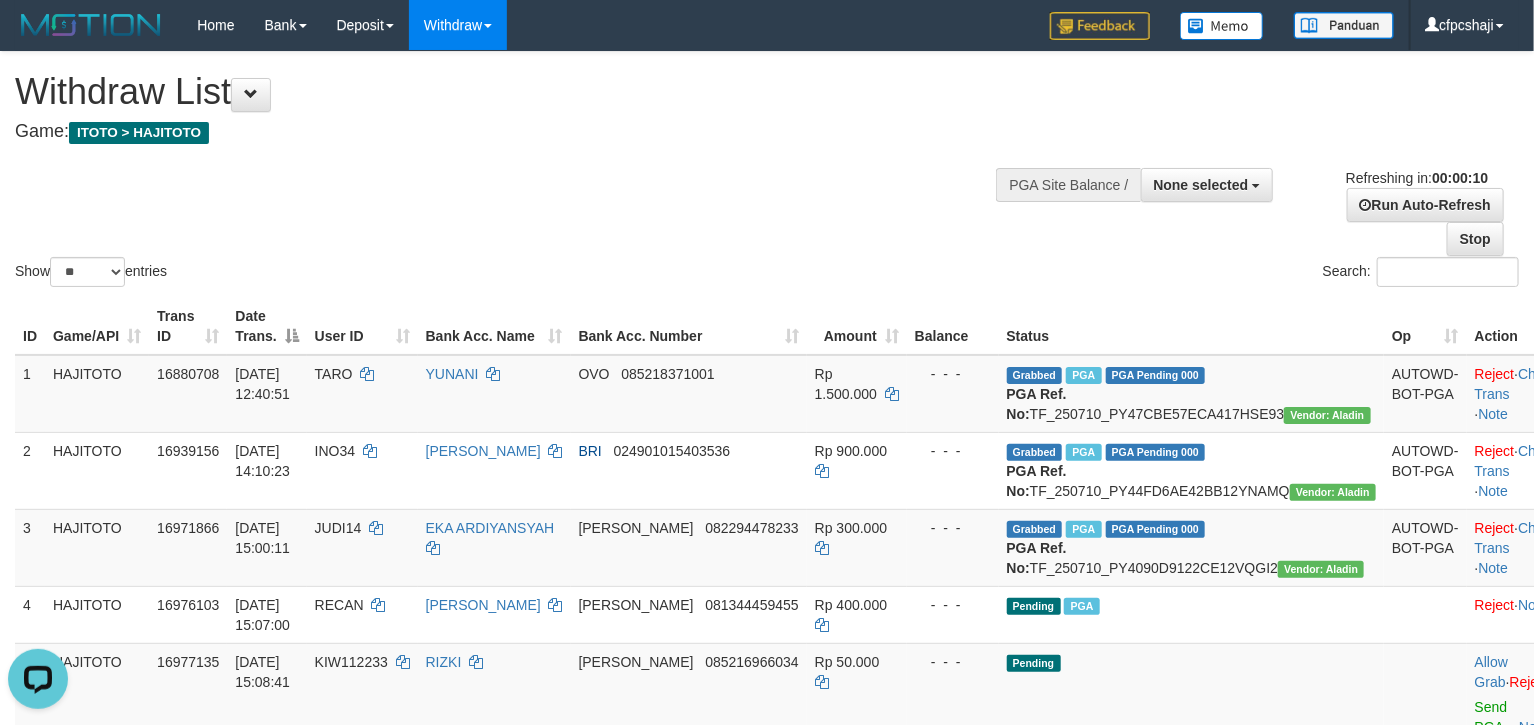 scroll, scrollTop: 0, scrollLeft: 0, axis: both 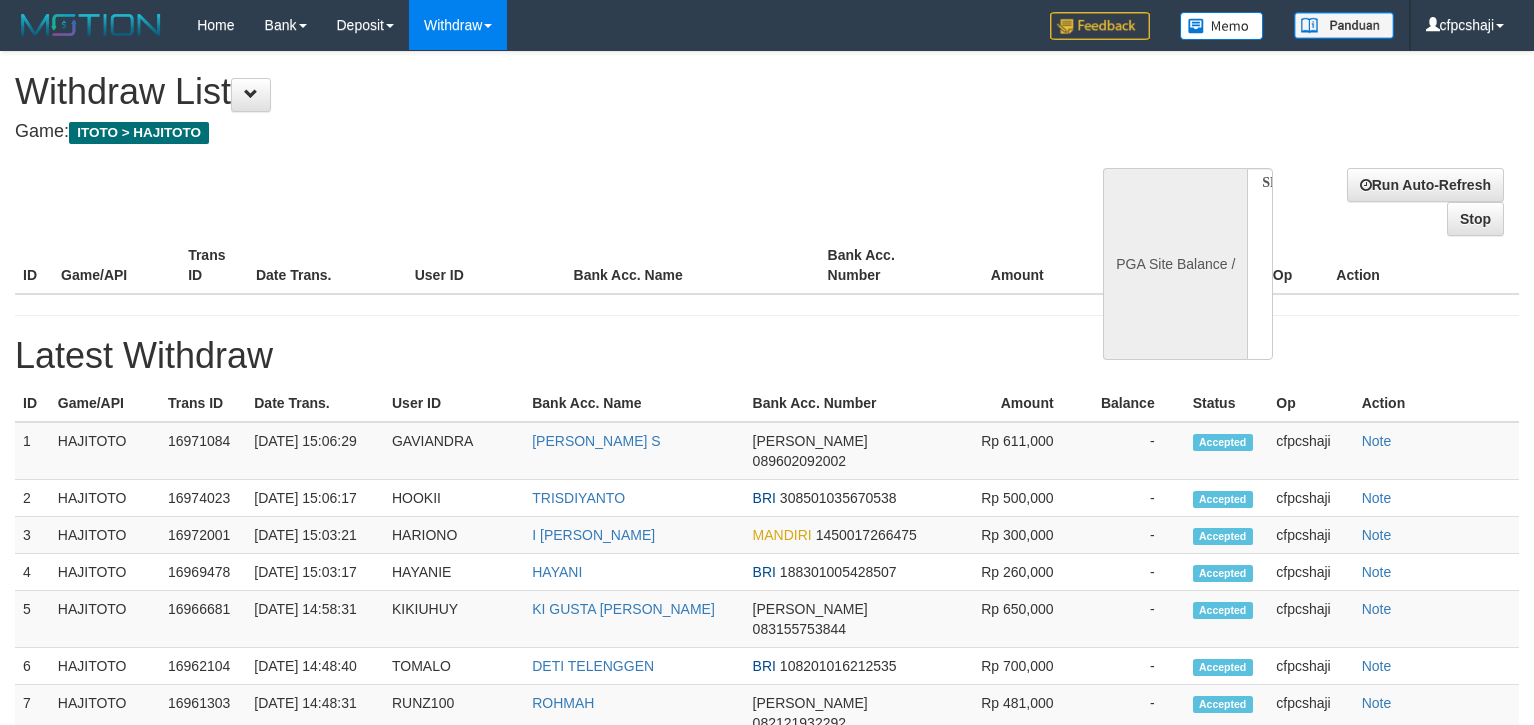 select 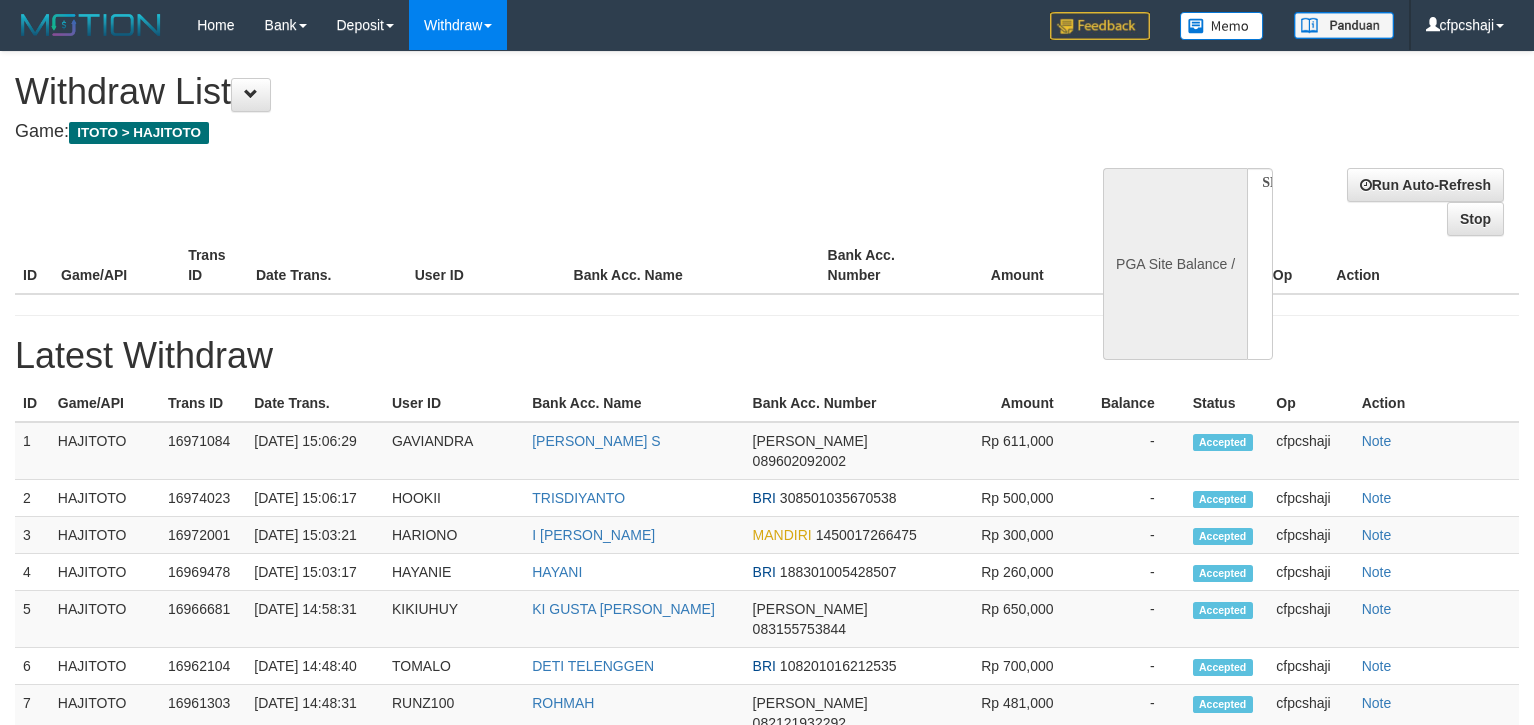 scroll, scrollTop: 0, scrollLeft: 0, axis: both 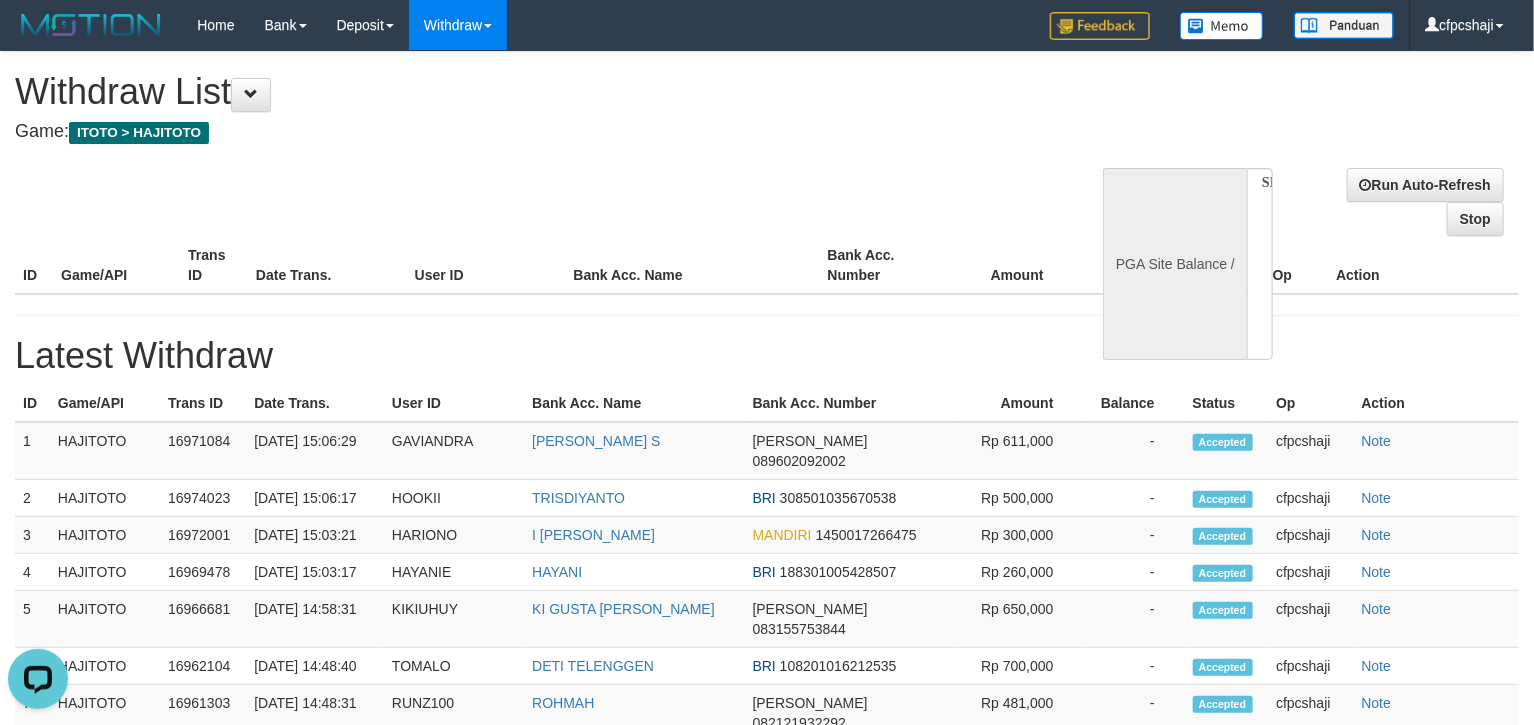 select on "**" 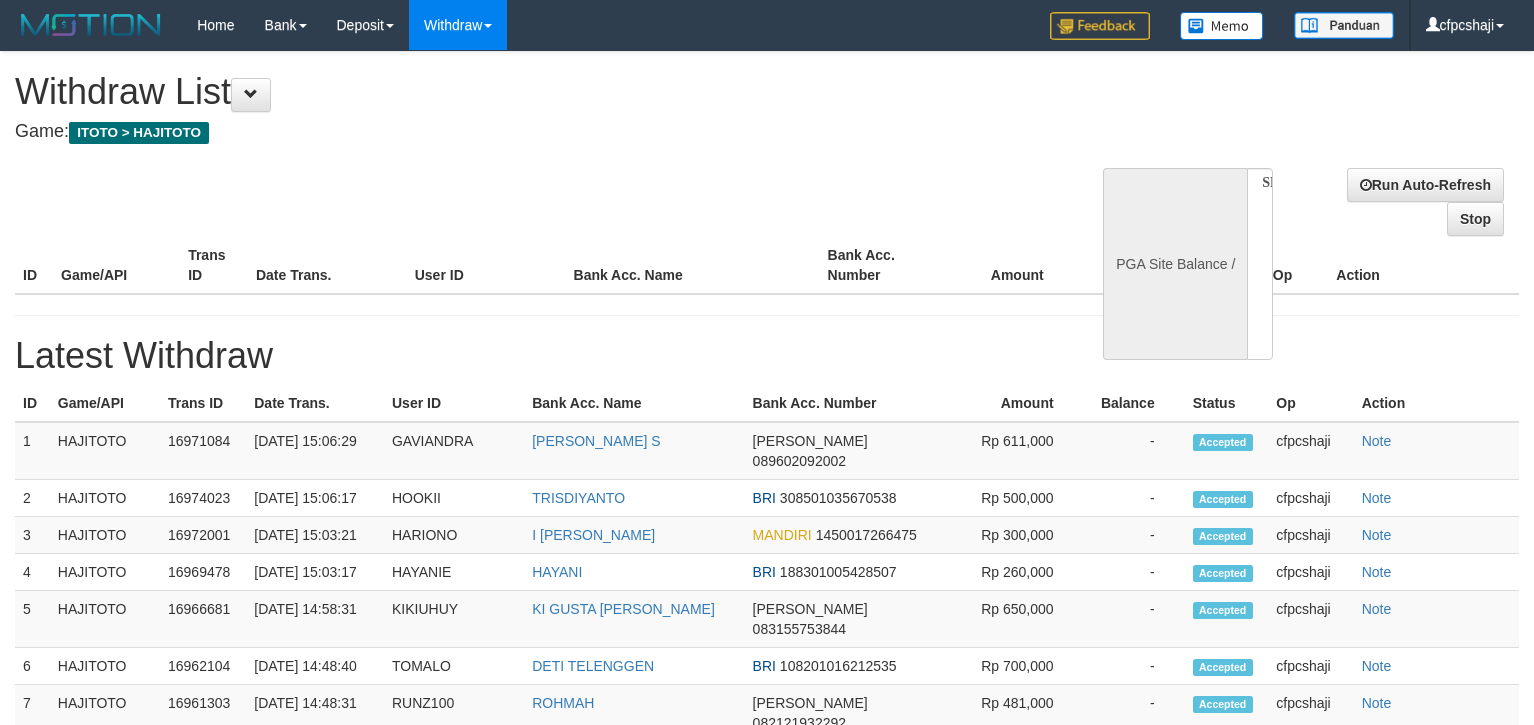 select 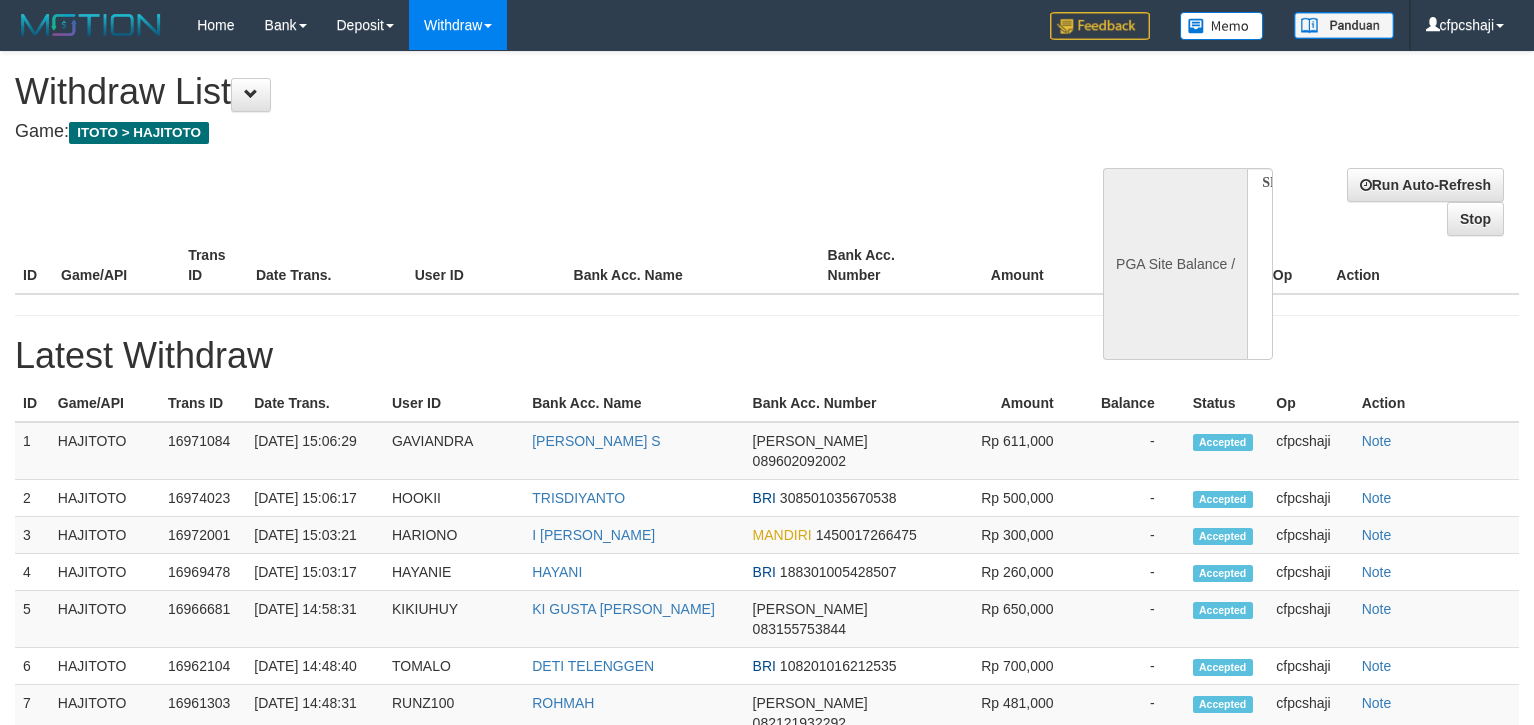 scroll, scrollTop: 0, scrollLeft: 0, axis: both 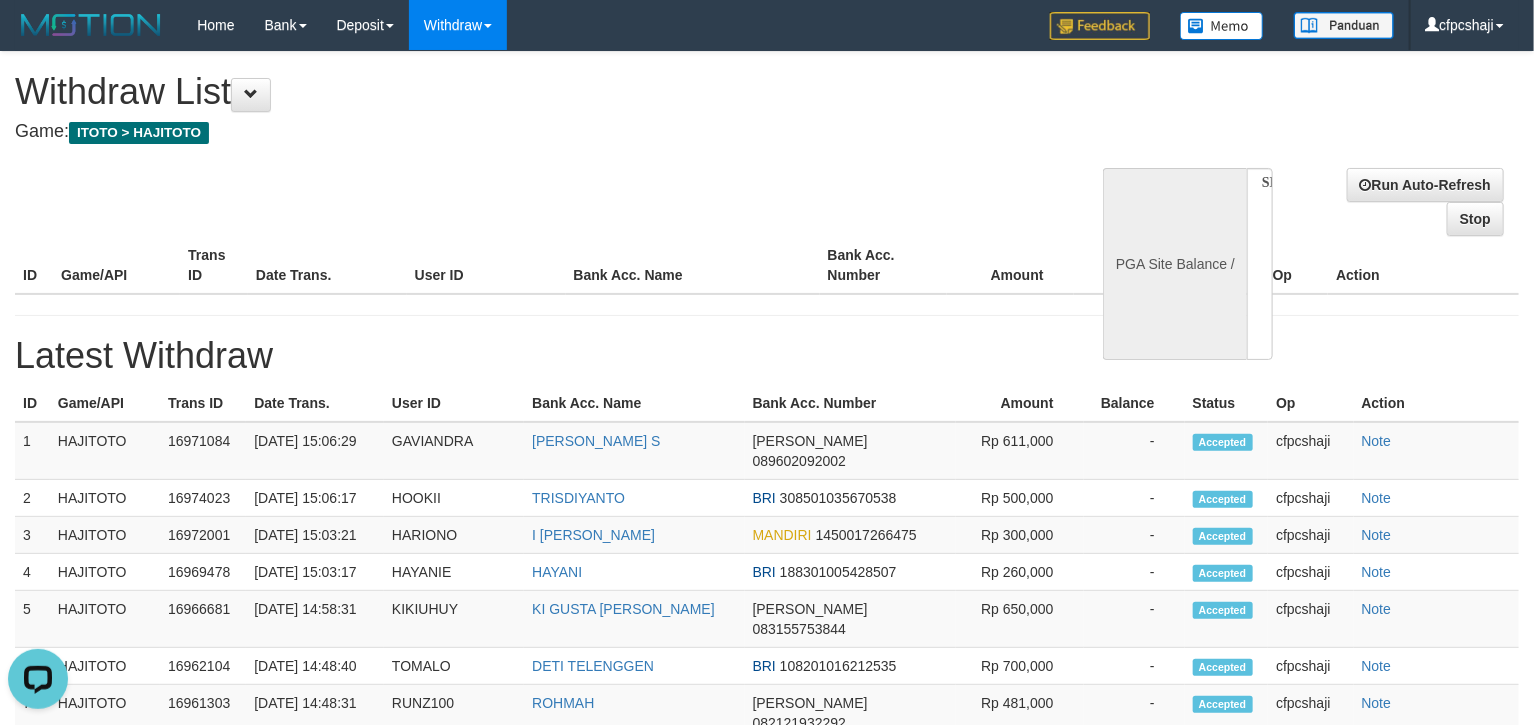 select on "**" 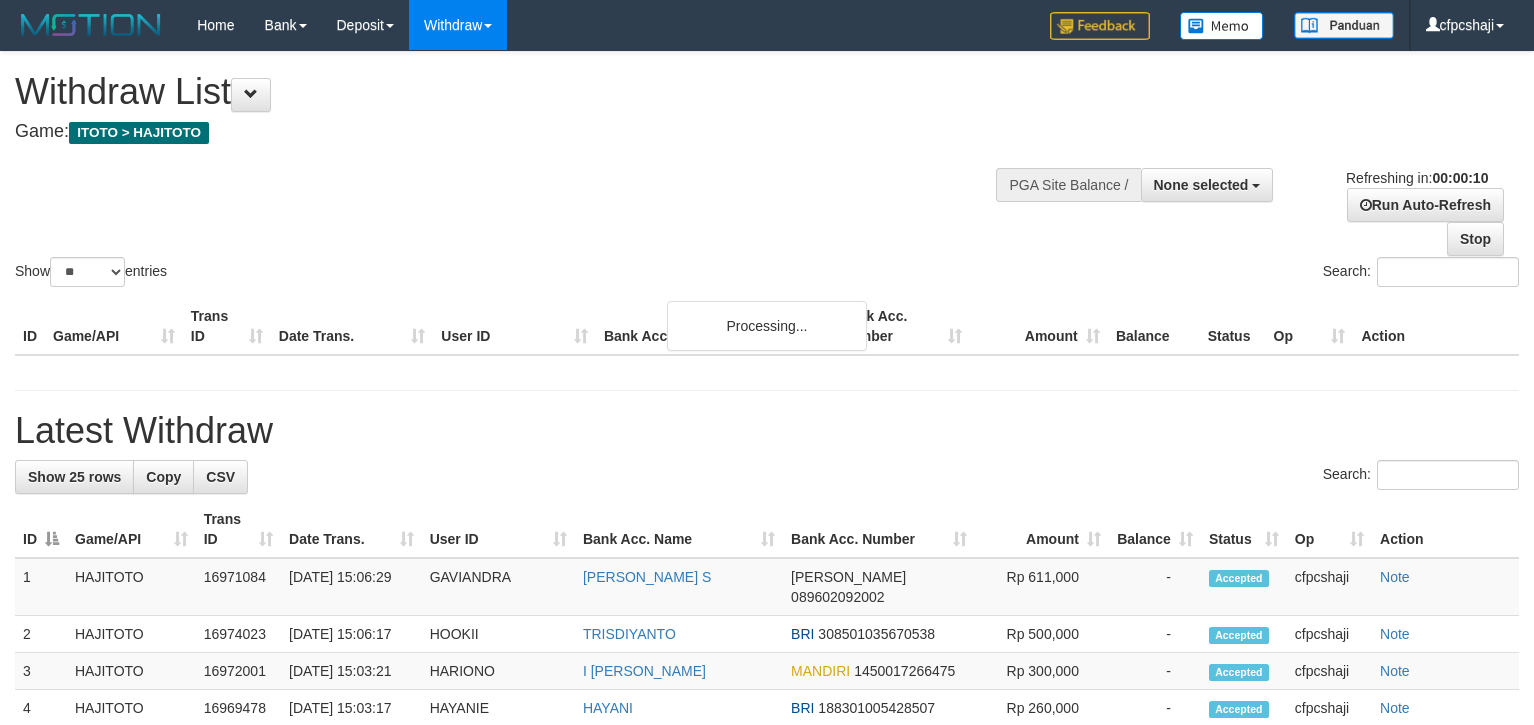 select 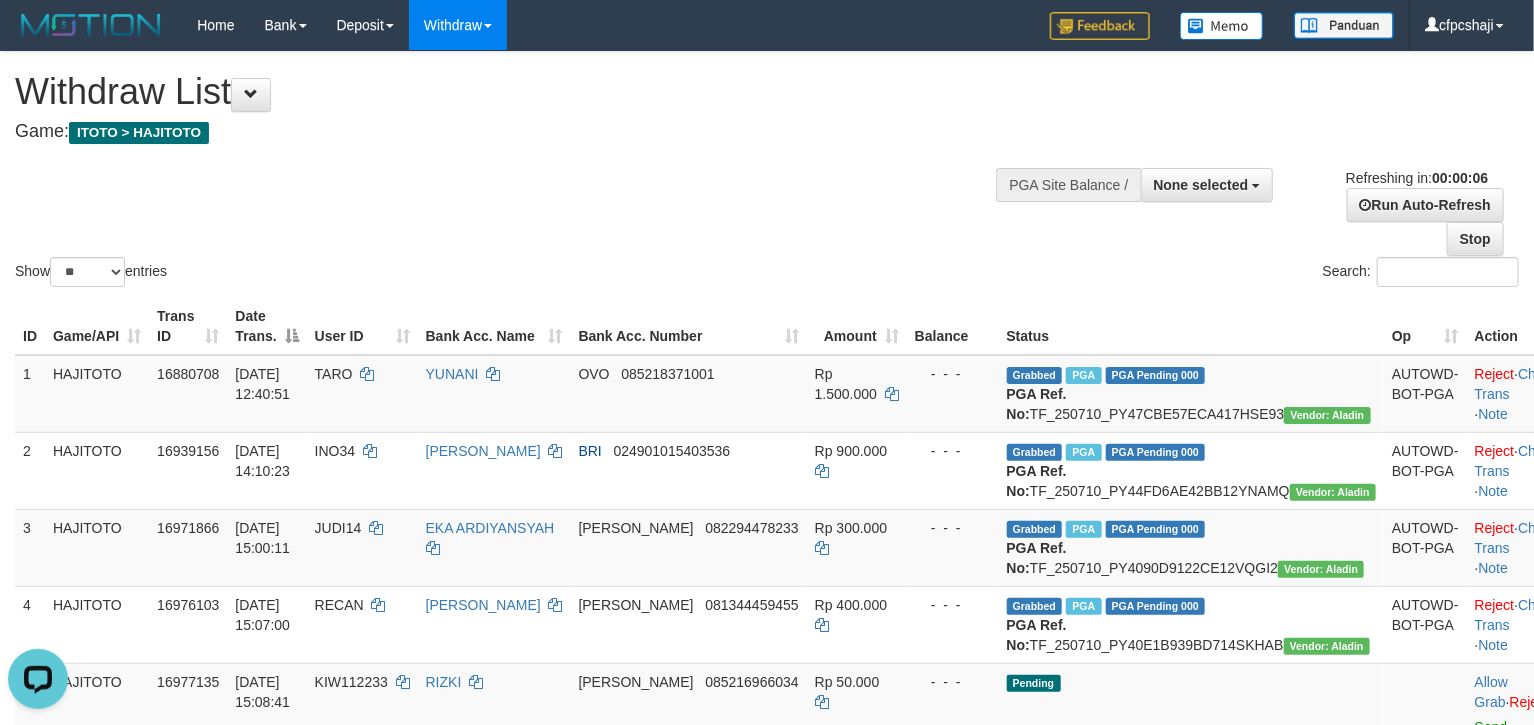 scroll, scrollTop: 0, scrollLeft: 0, axis: both 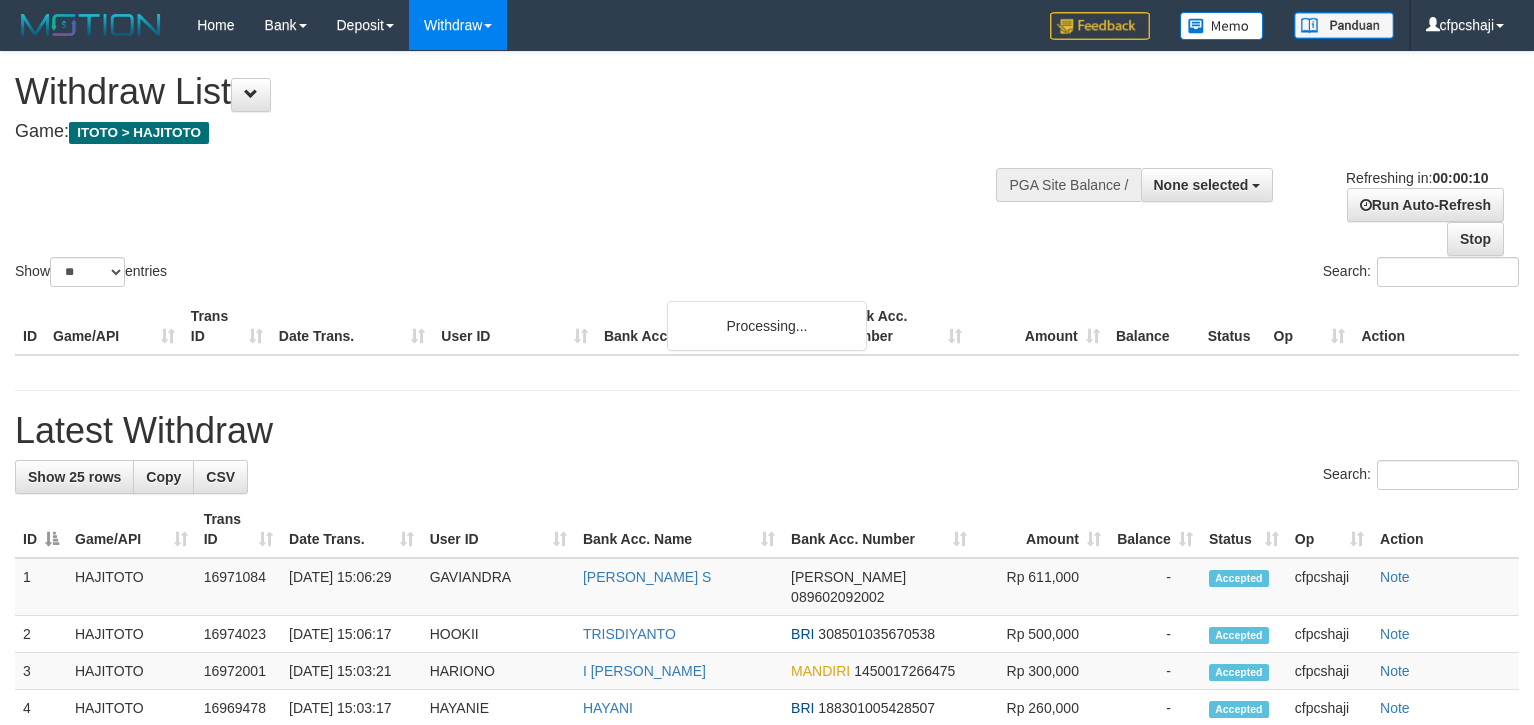 select 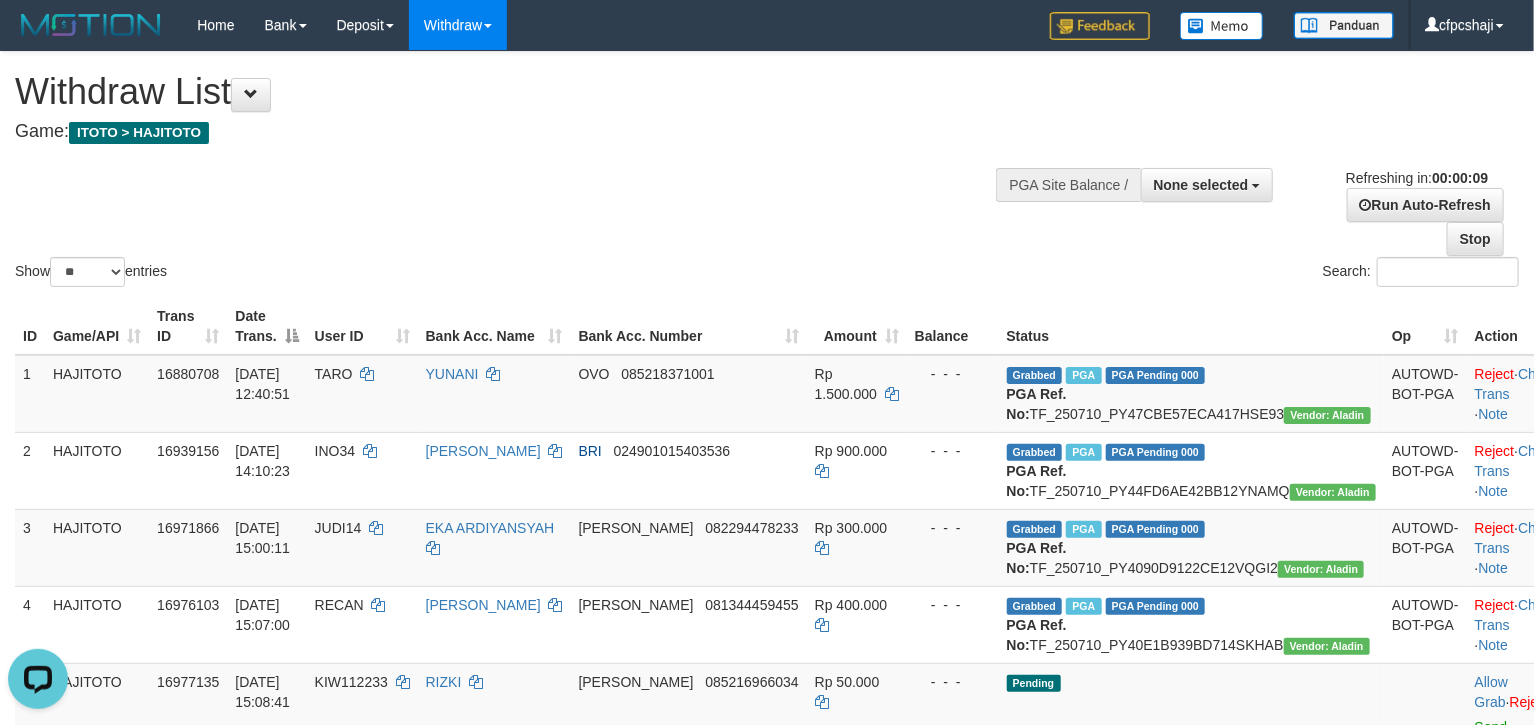 scroll, scrollTop: 0, scrollLeft: 0, axis: both 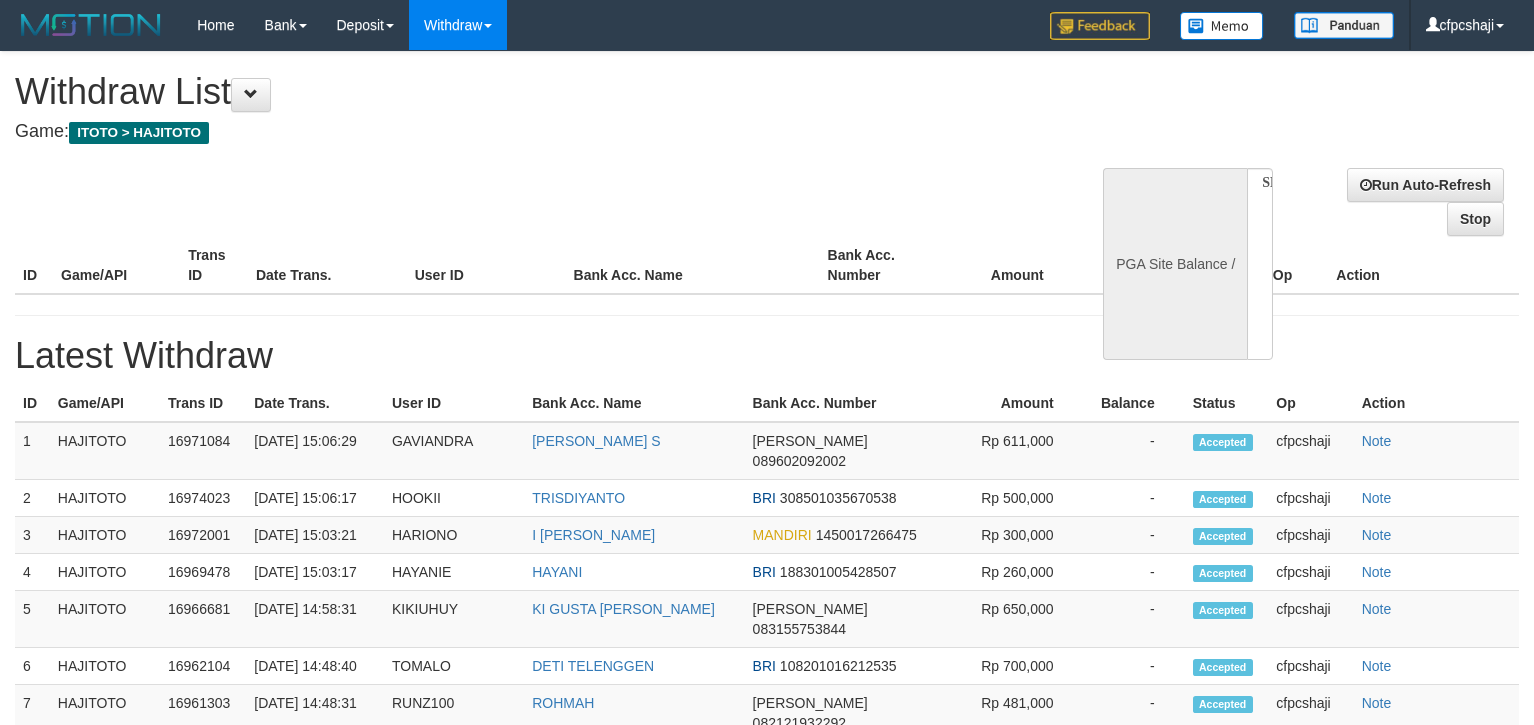 select 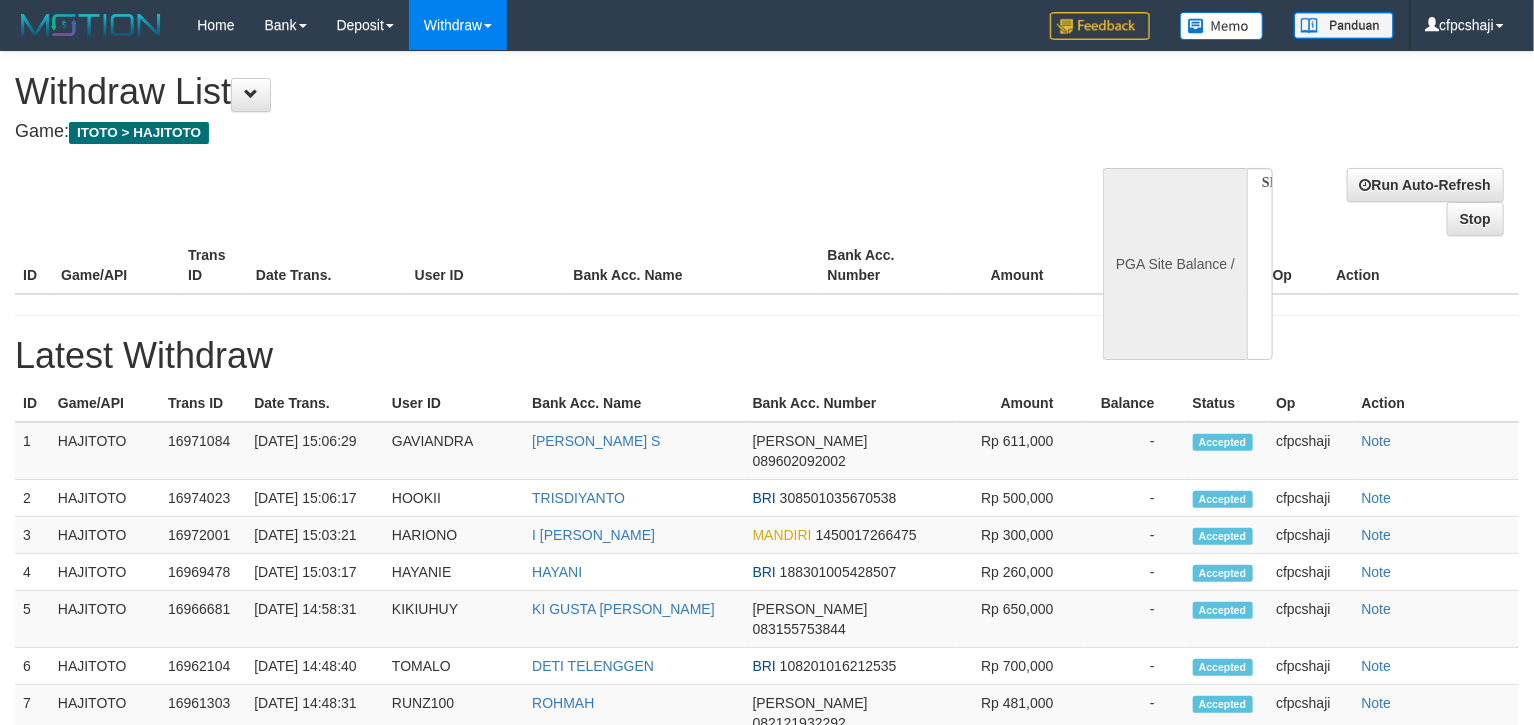 select on "**" 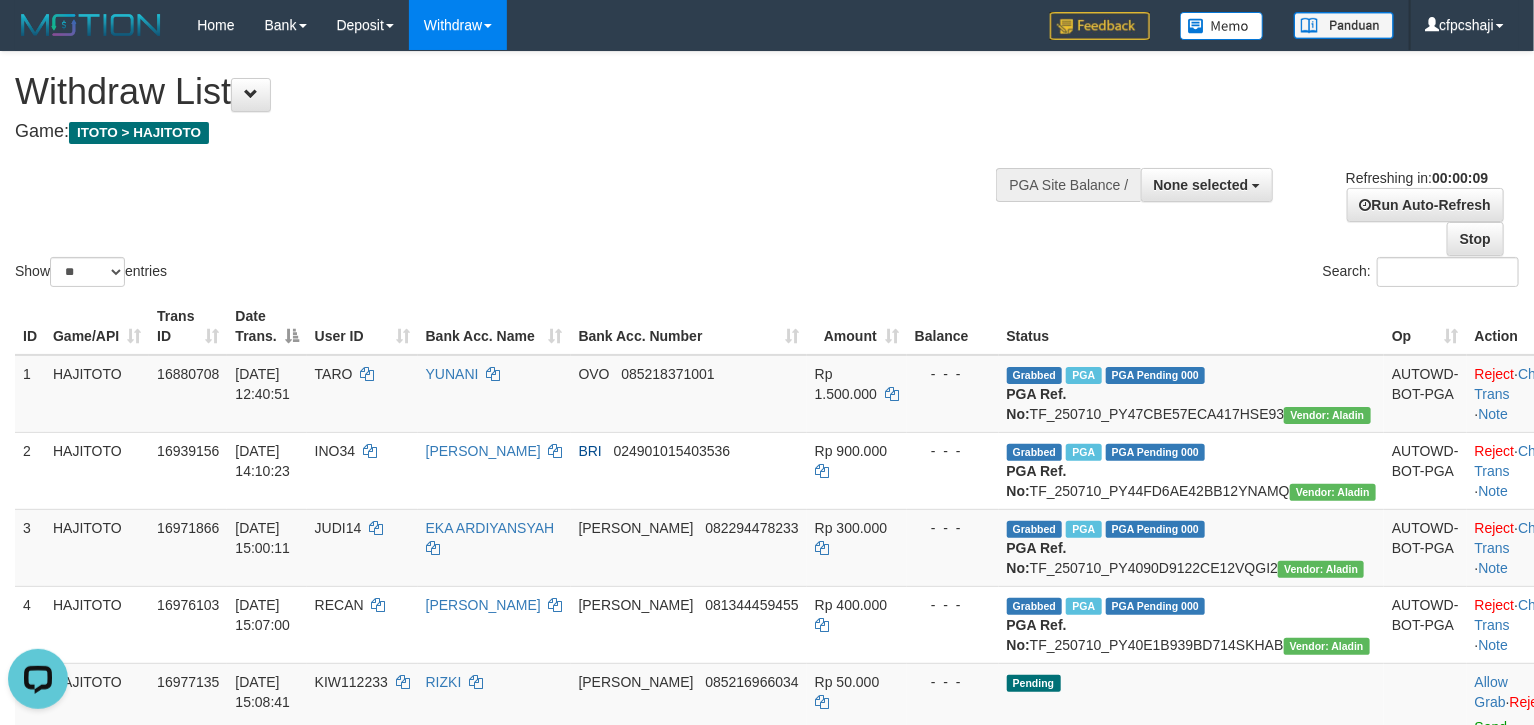 scroll, scrollTop: 0, scrollLeft: 0, axis: both 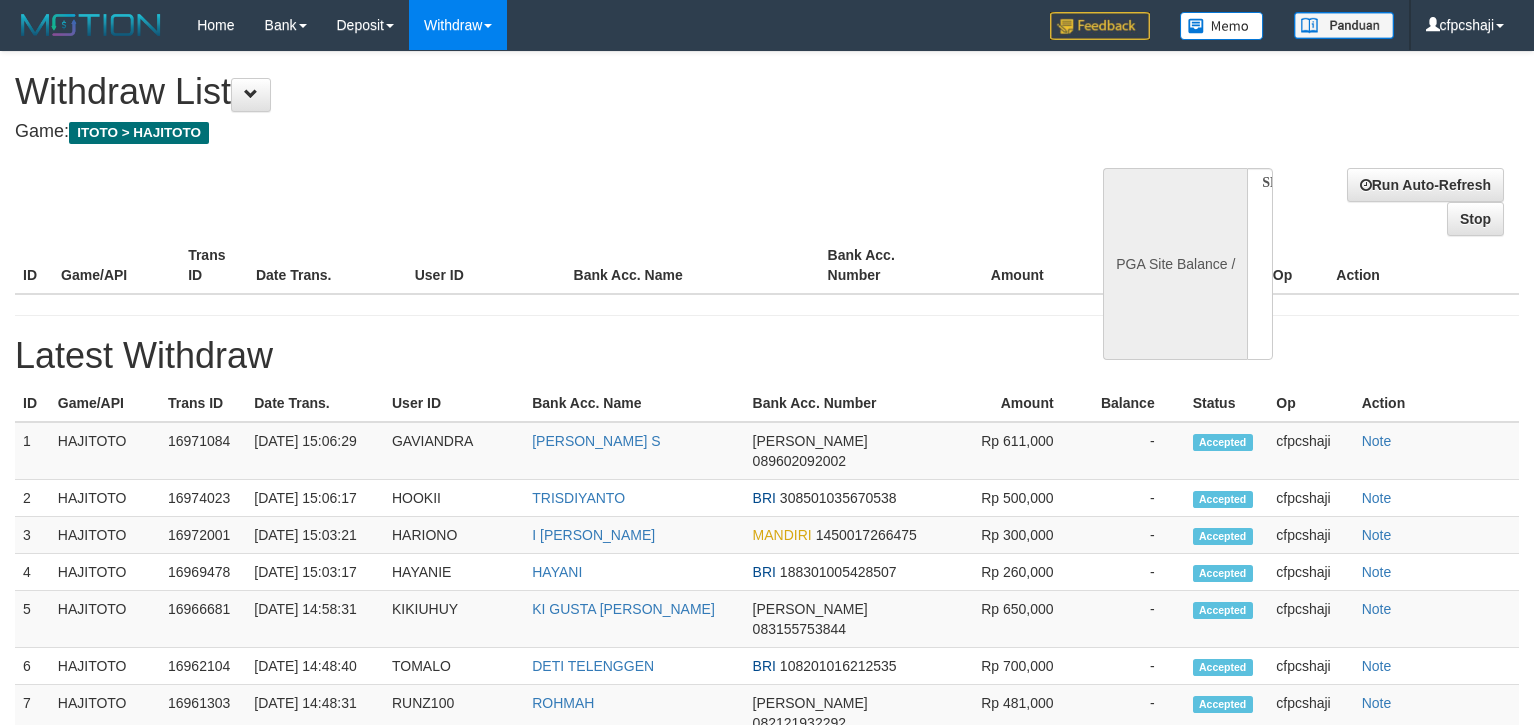 select 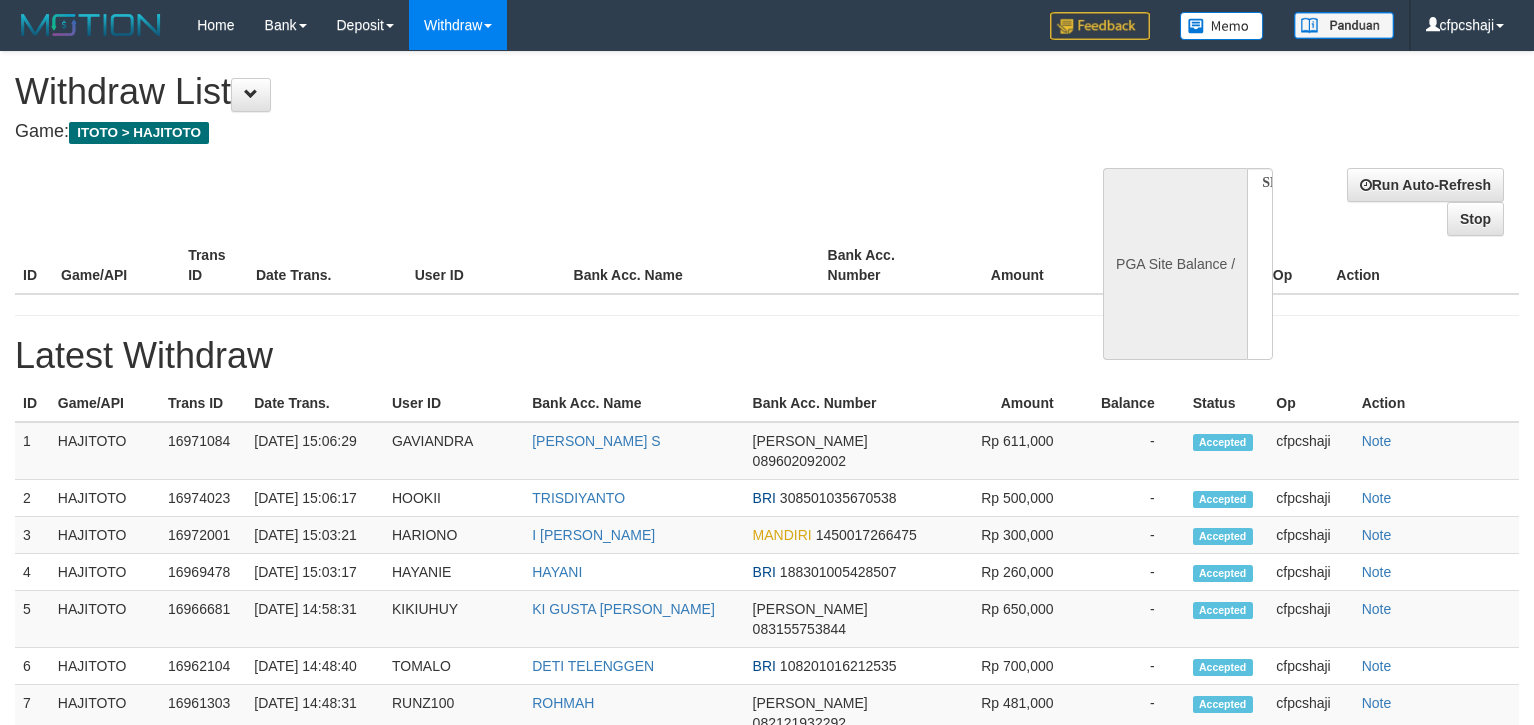 scroll, scrollTop: 0, scrollLeft: 0, axis: both 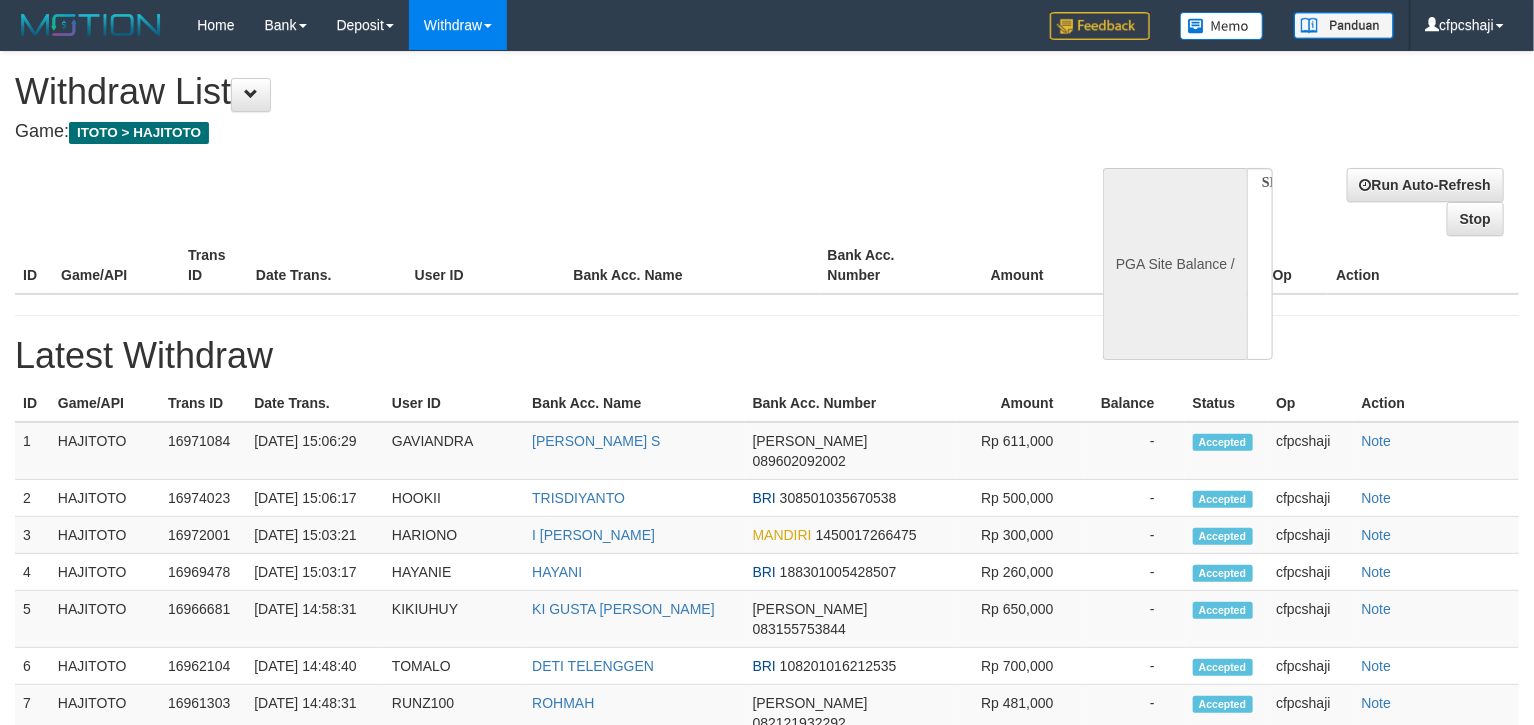 select on "**" 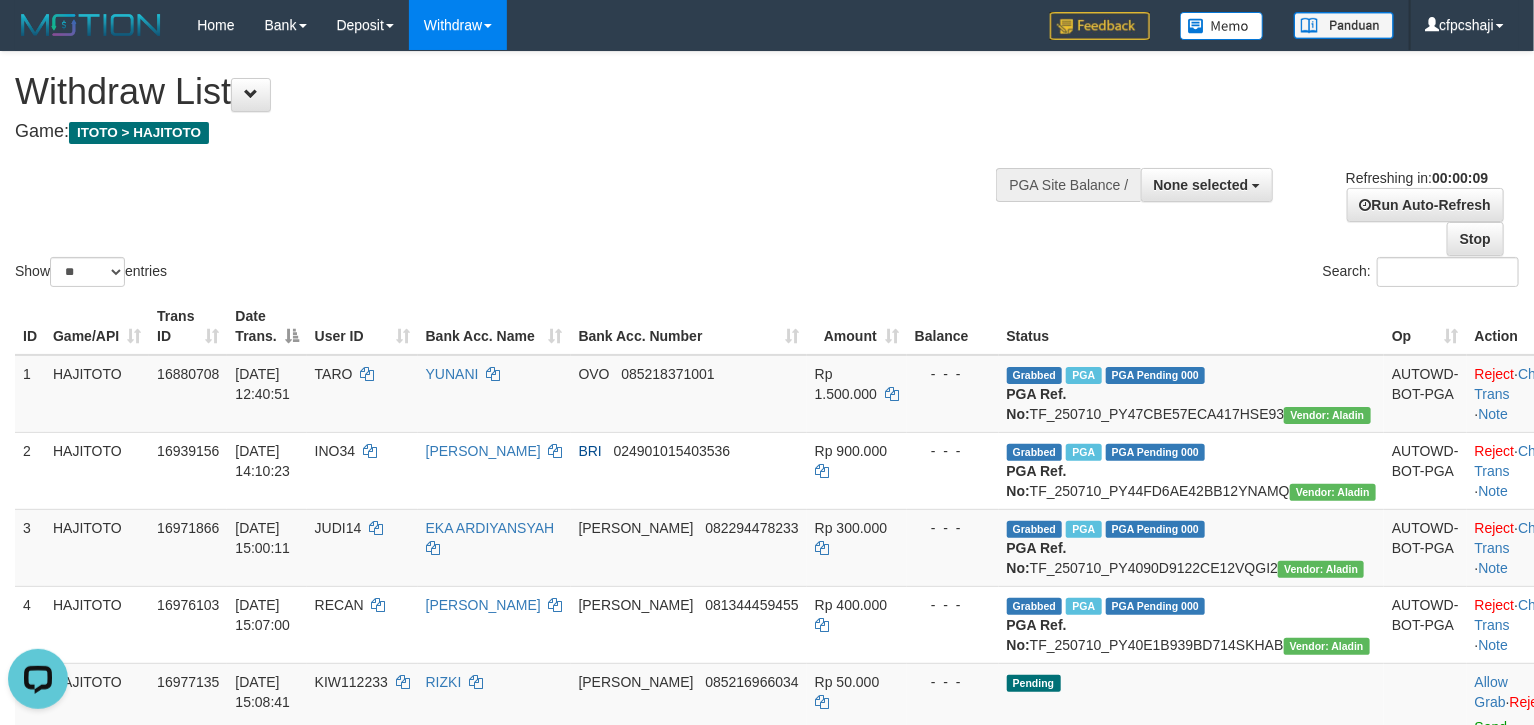 scroll, scrollTop: 0, scrollLeft: 0, axis: both 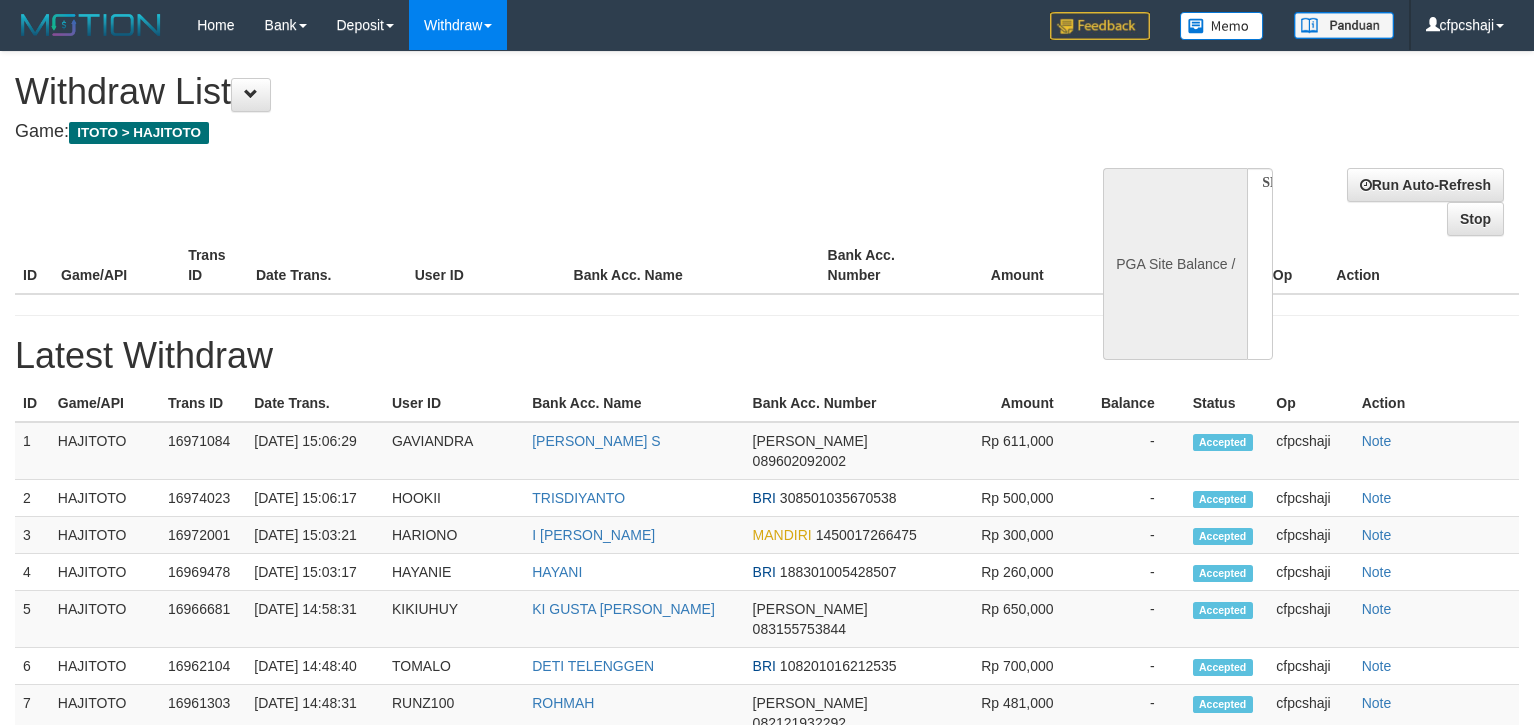 select 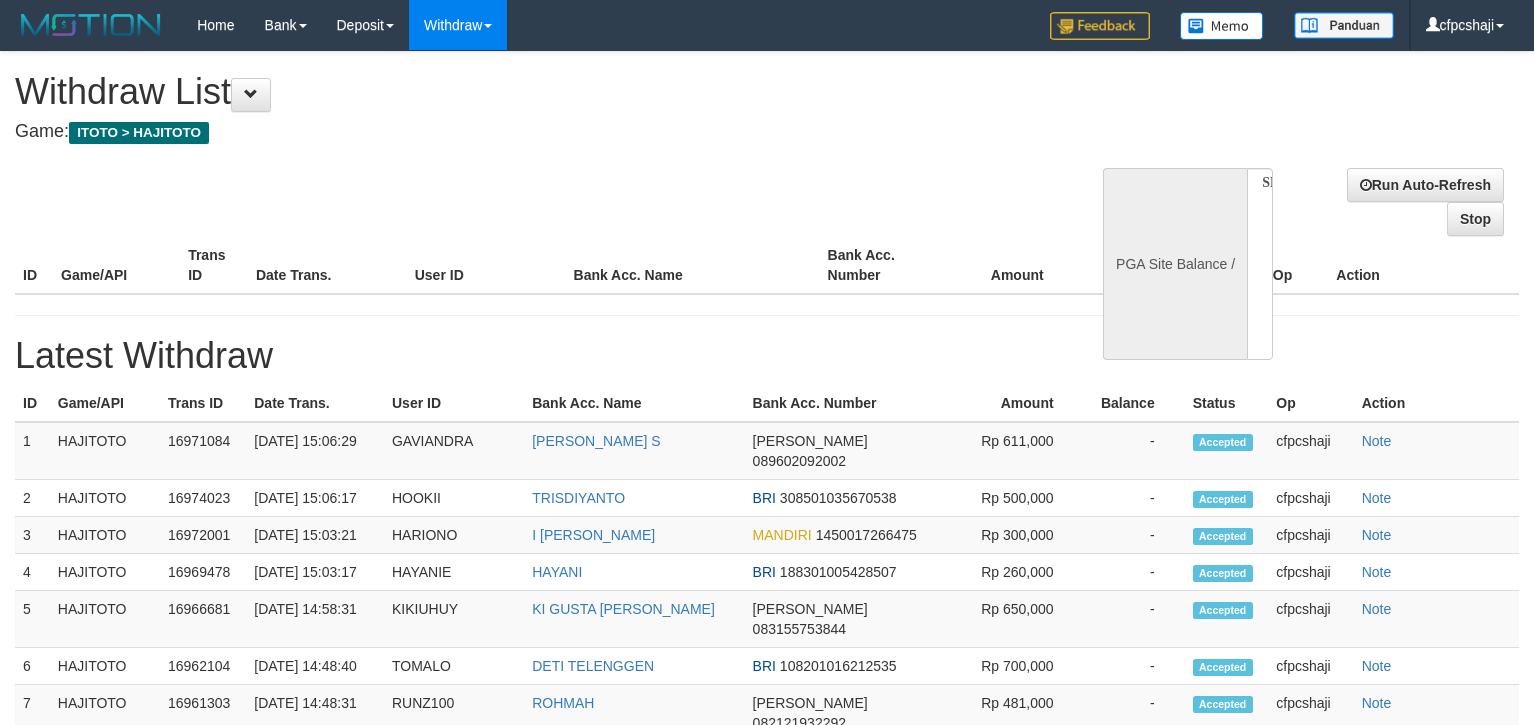 scroll, scrollTop: 0, scrollLeft: 0, axis: both 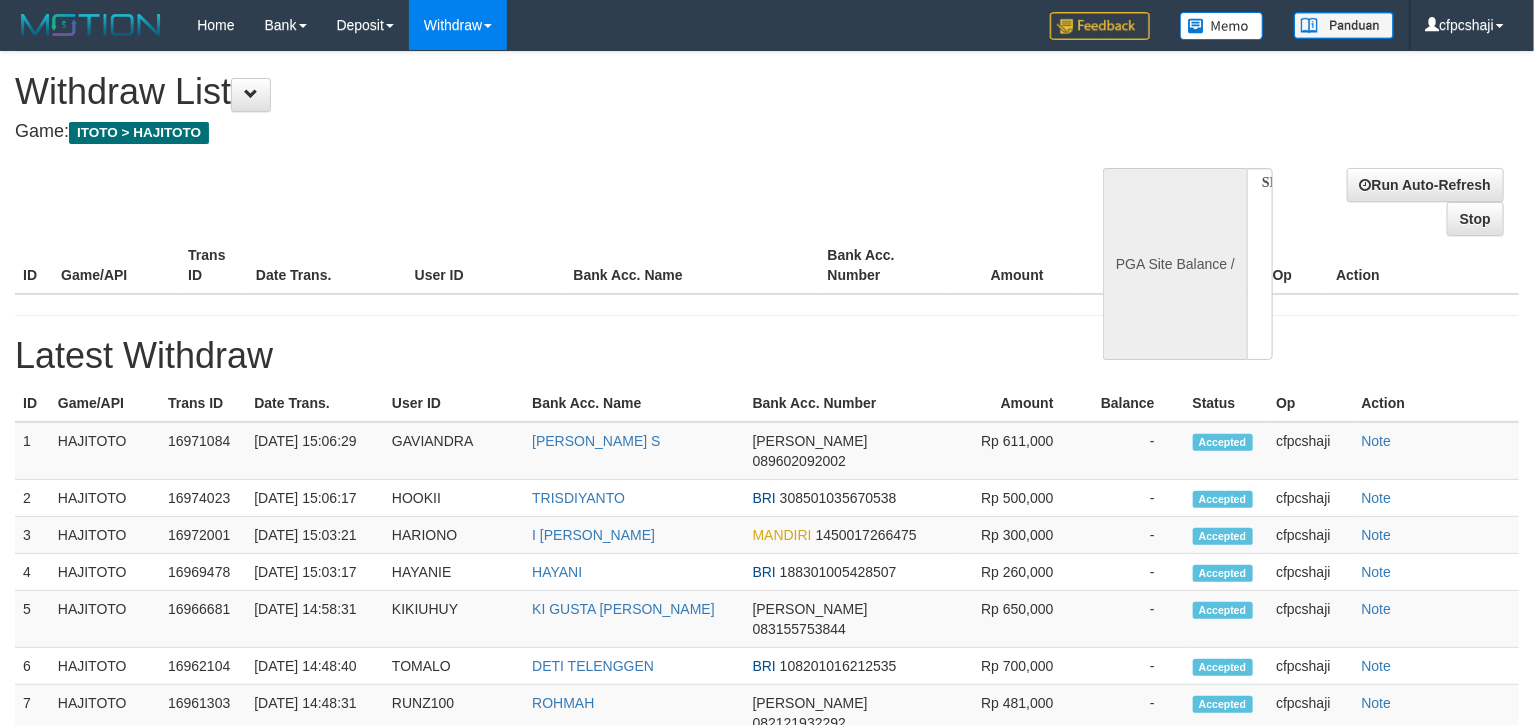 select on "**" 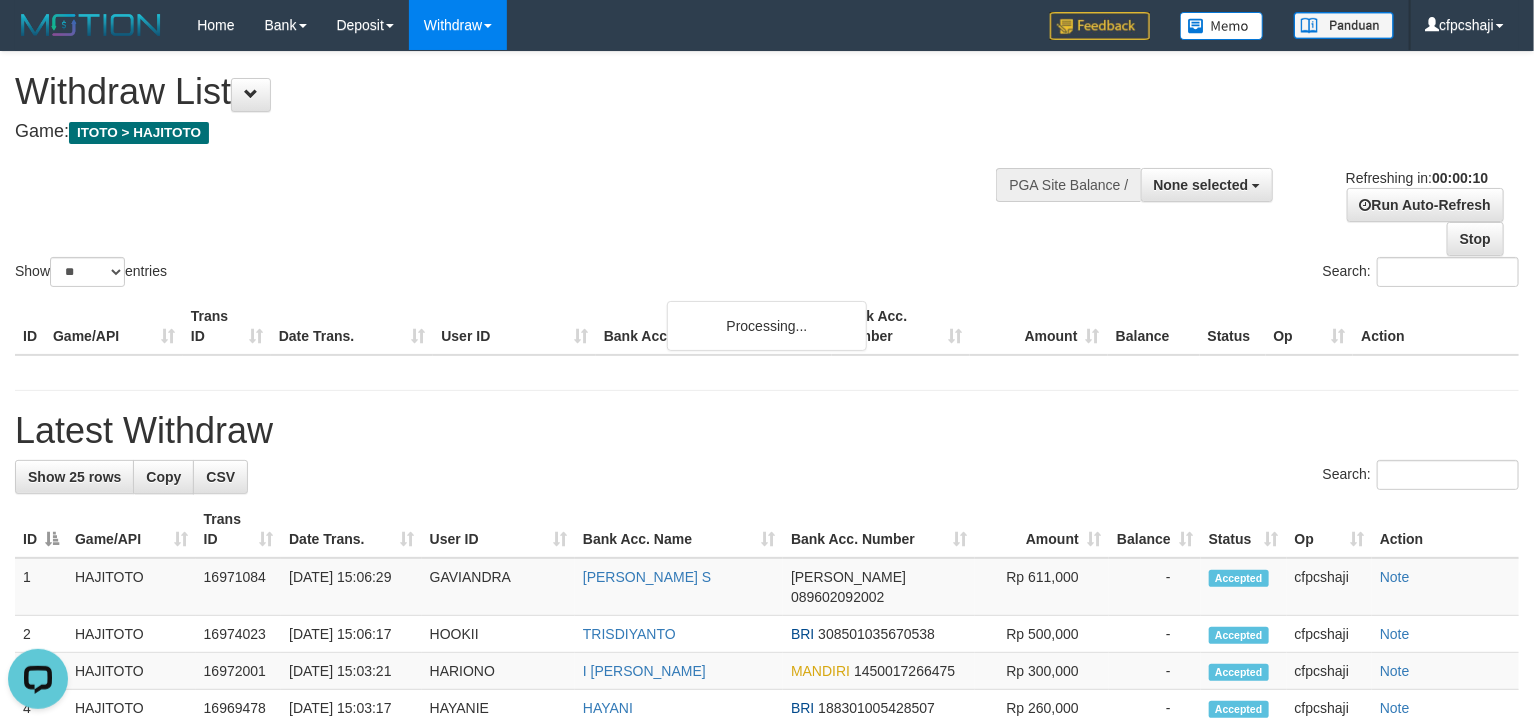 scroll, scrollTop: 0, scrollLeft: 0, axis: both 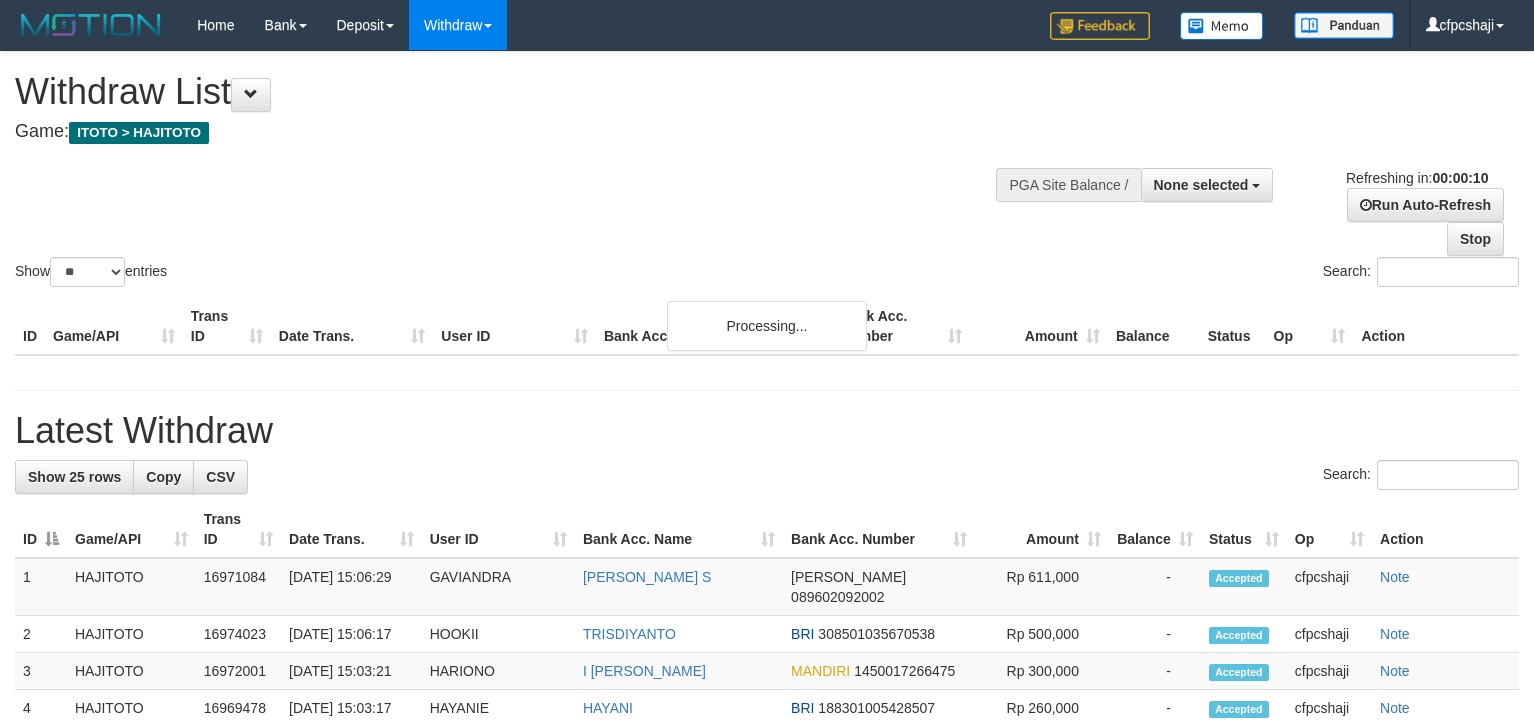 select 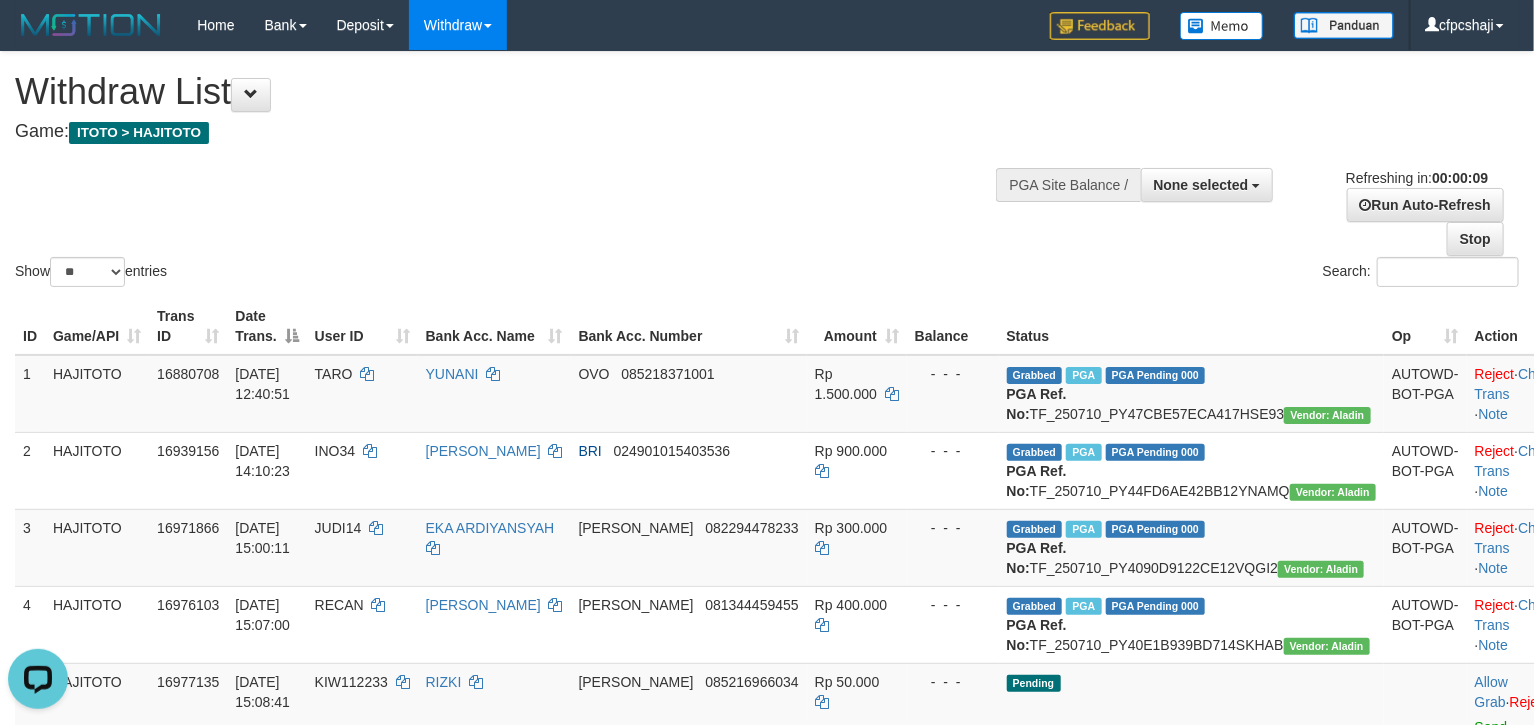scroll, scrollTop: 0, scrollLeft: 0, axis: both 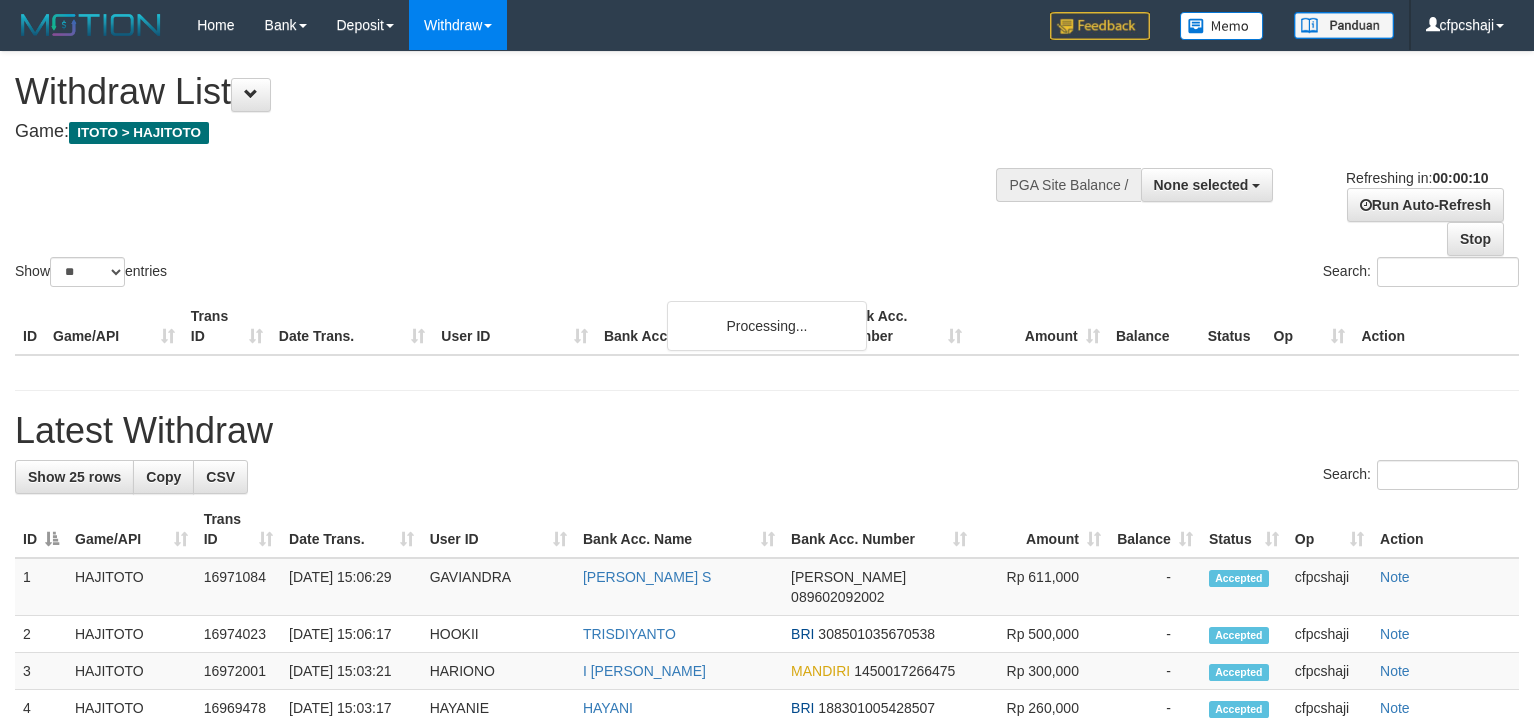 select 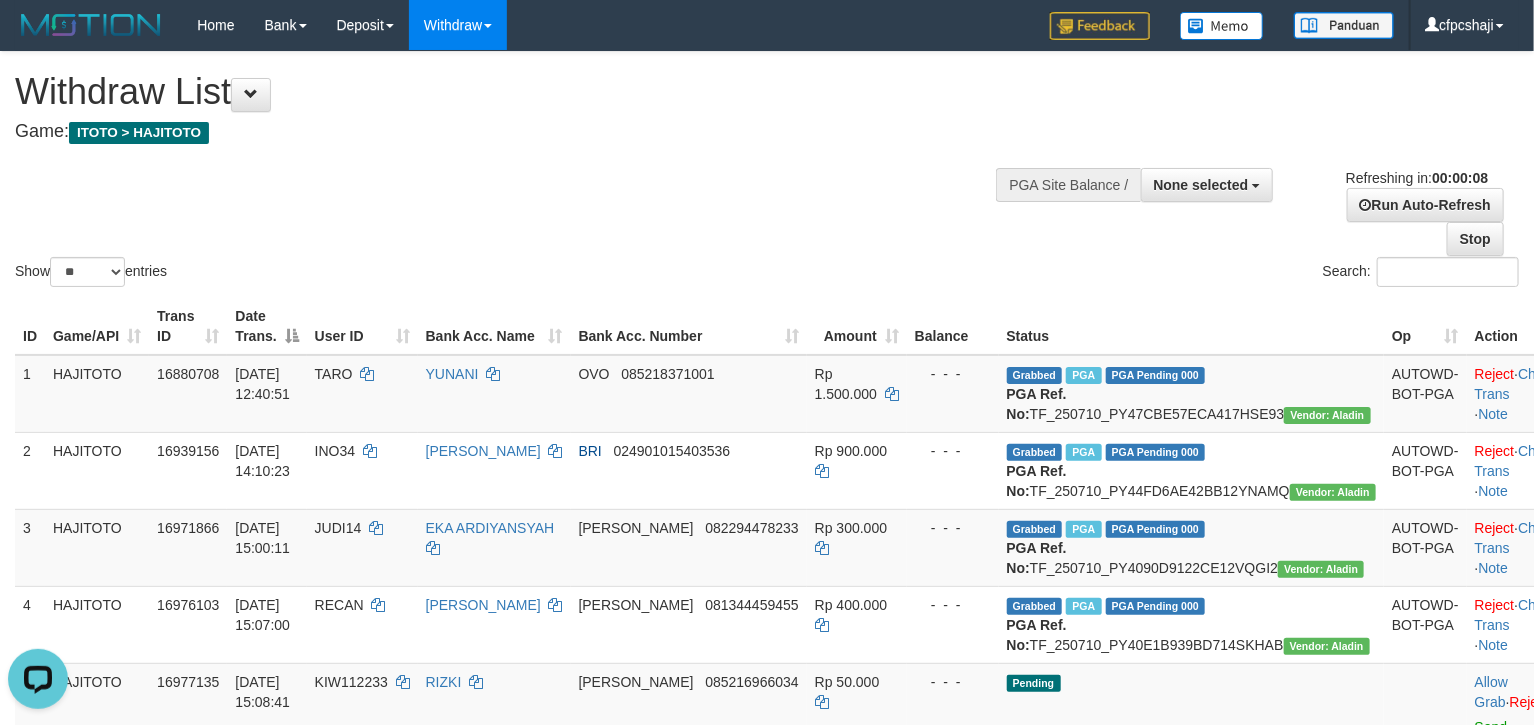scroll, scrollTop: 0, scrollLeft: 0, axis: both 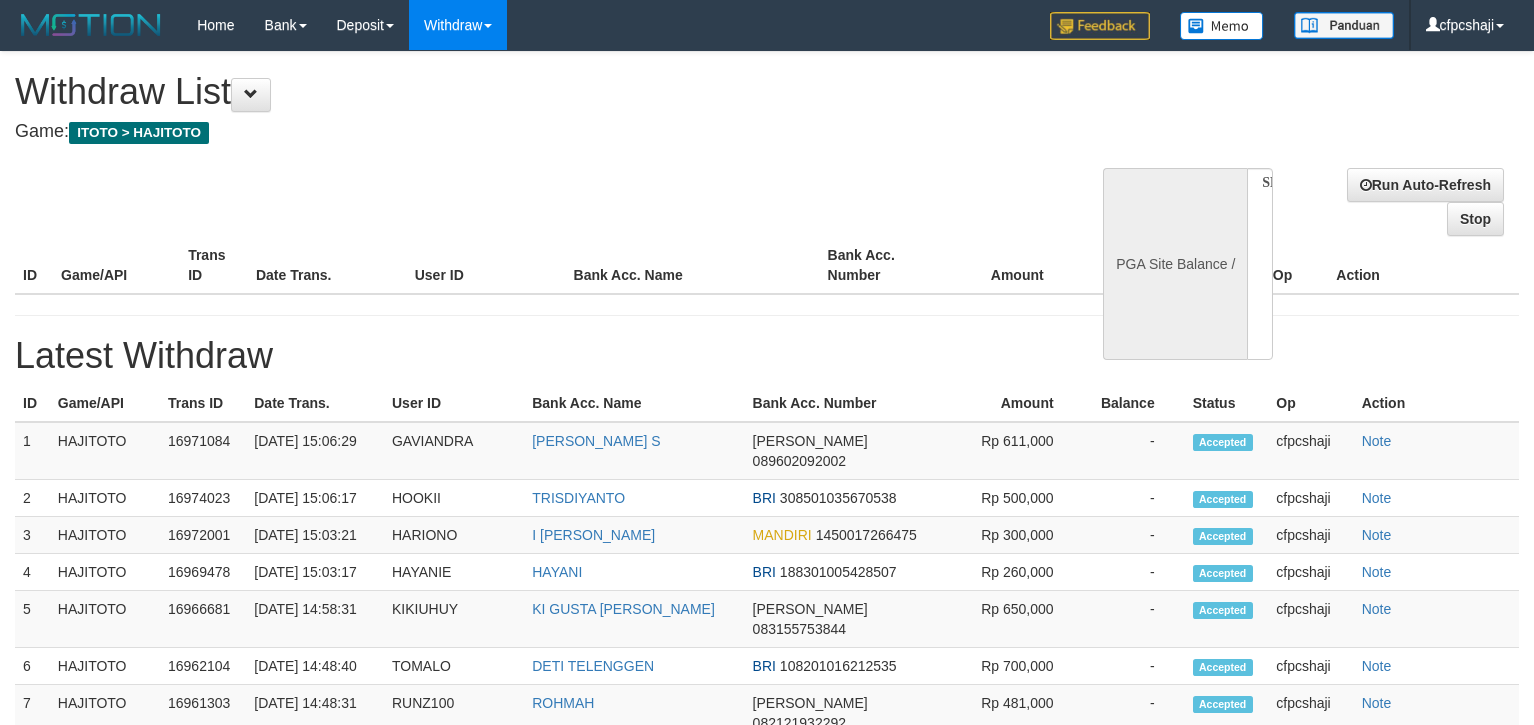 select 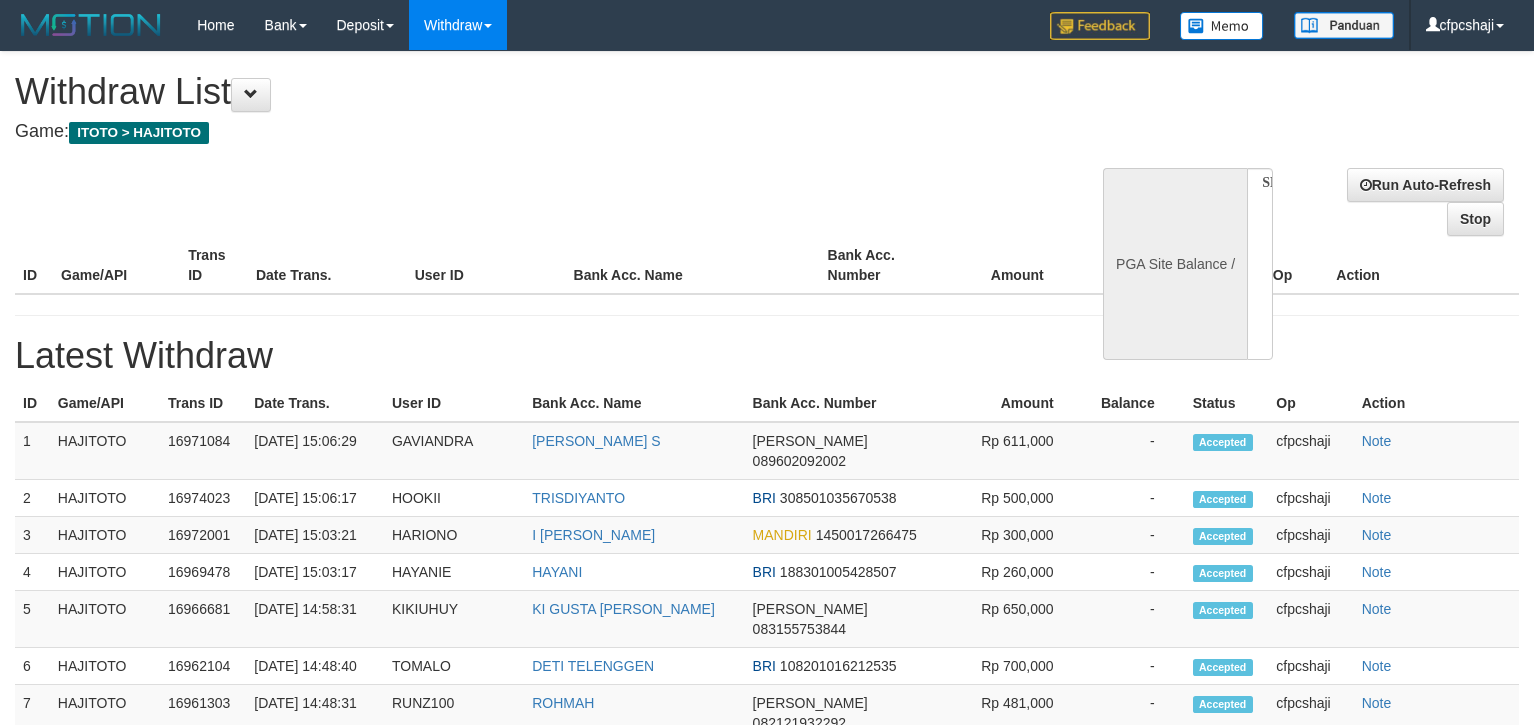 scroll, scrollTop: 0, scrollLeft: 0, axis: both 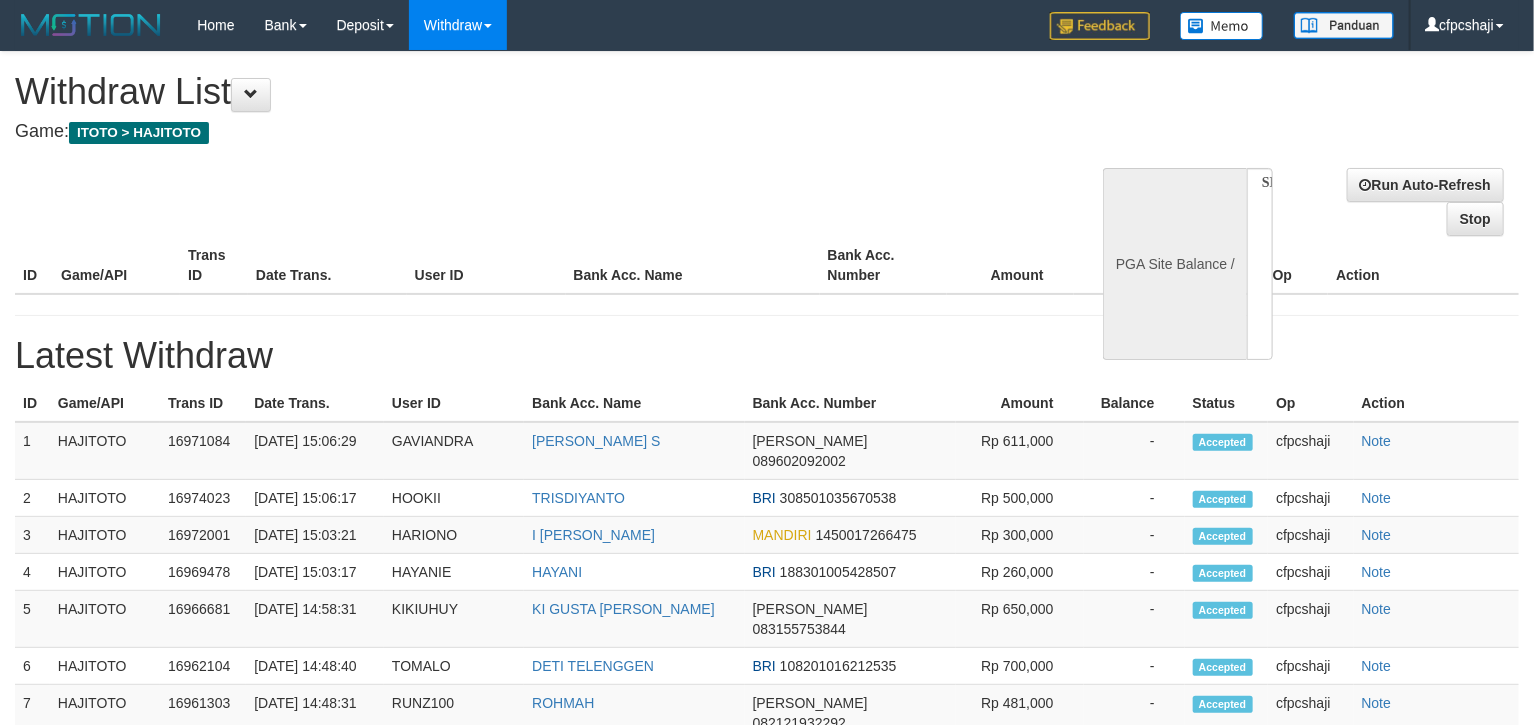select on "**" 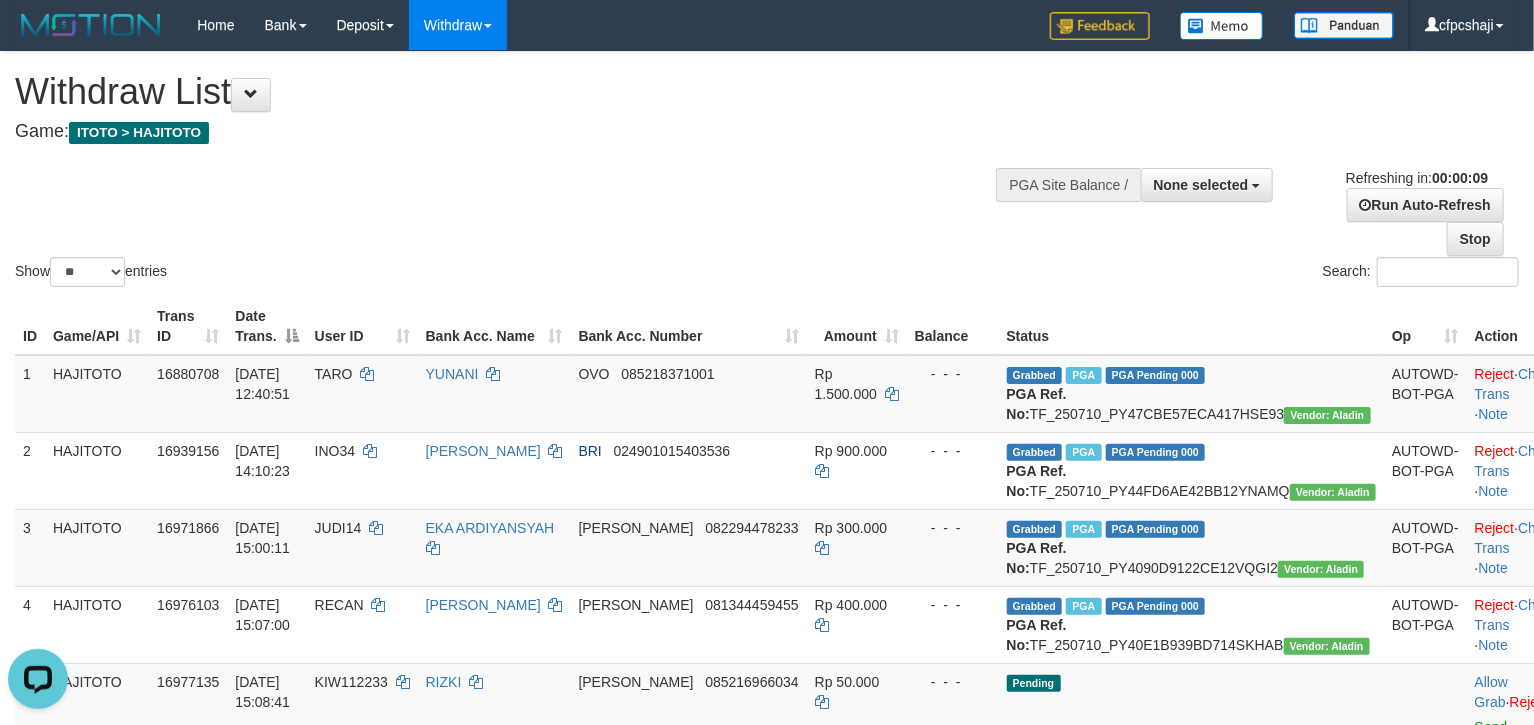 scroll, scrollTop: 0, scrollLeft: 0, axis: both 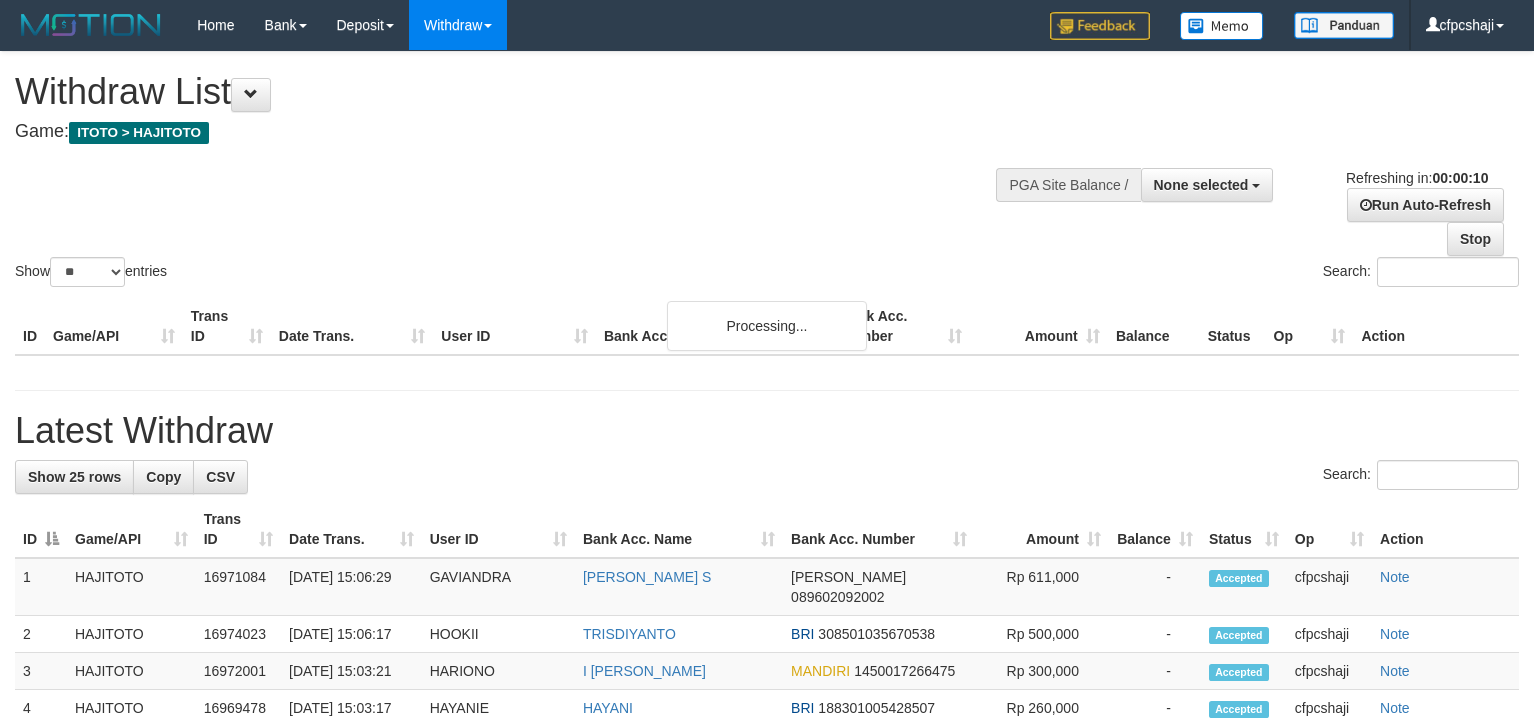 select 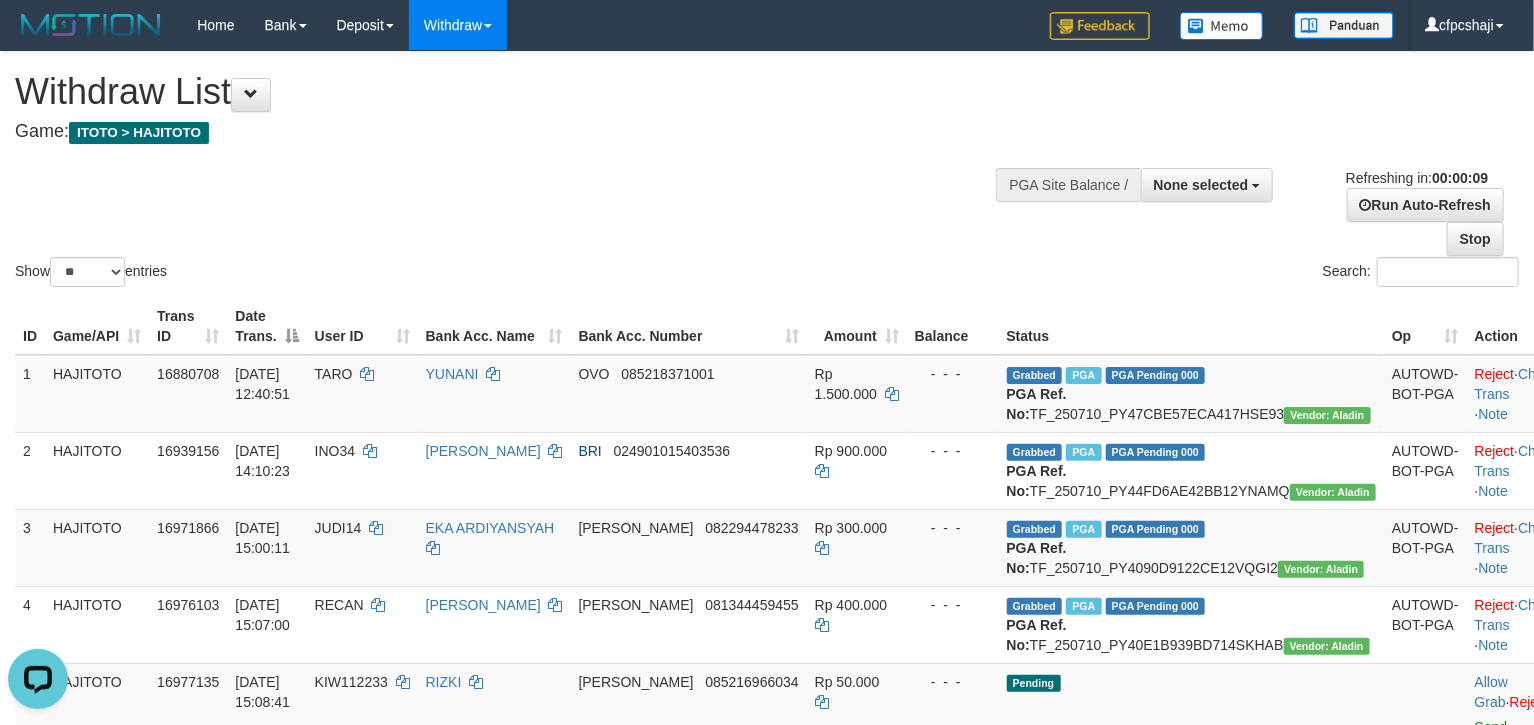 scroll, scrollTop: 0, scrollLeft: 0, axis: both 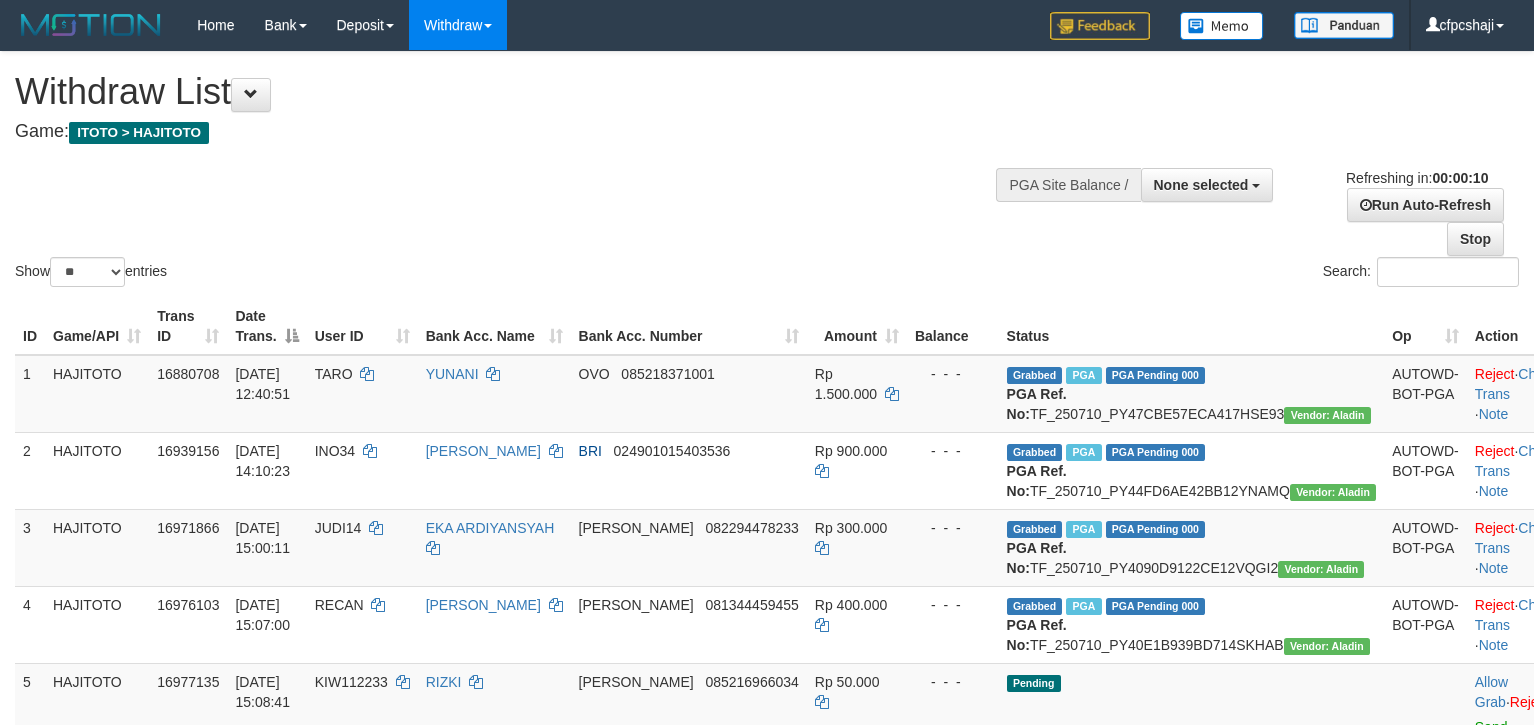 select 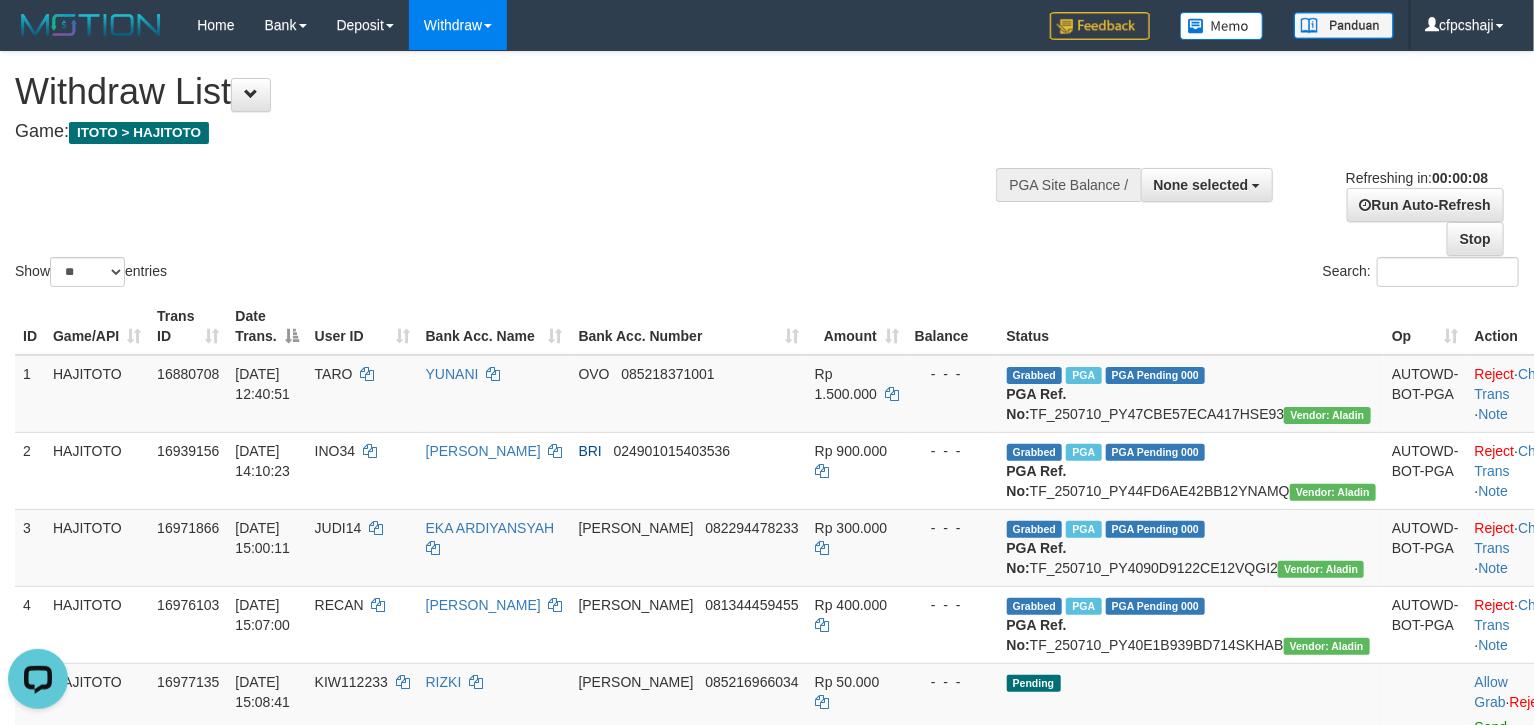 scroll, scrollTop: 0, scrollLeft: 0, axis: both 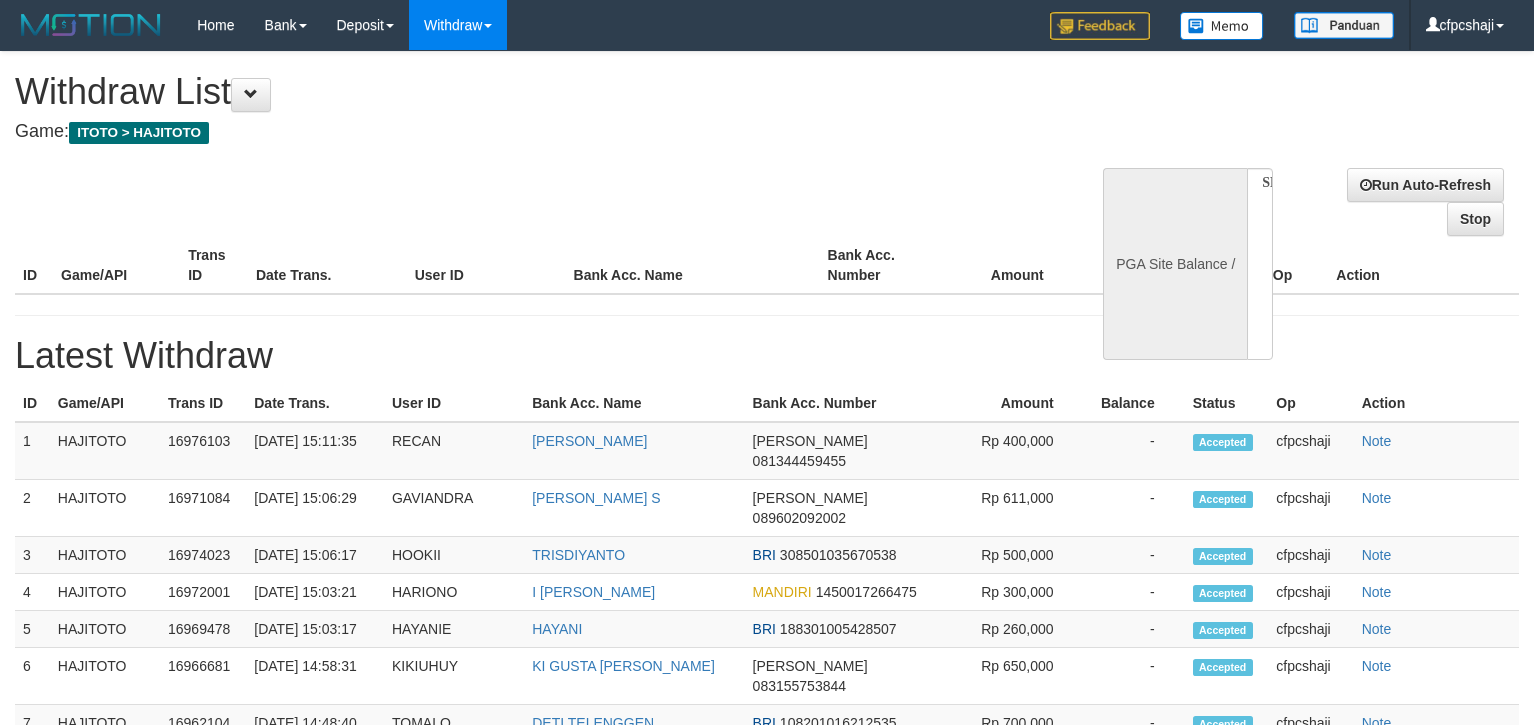 select 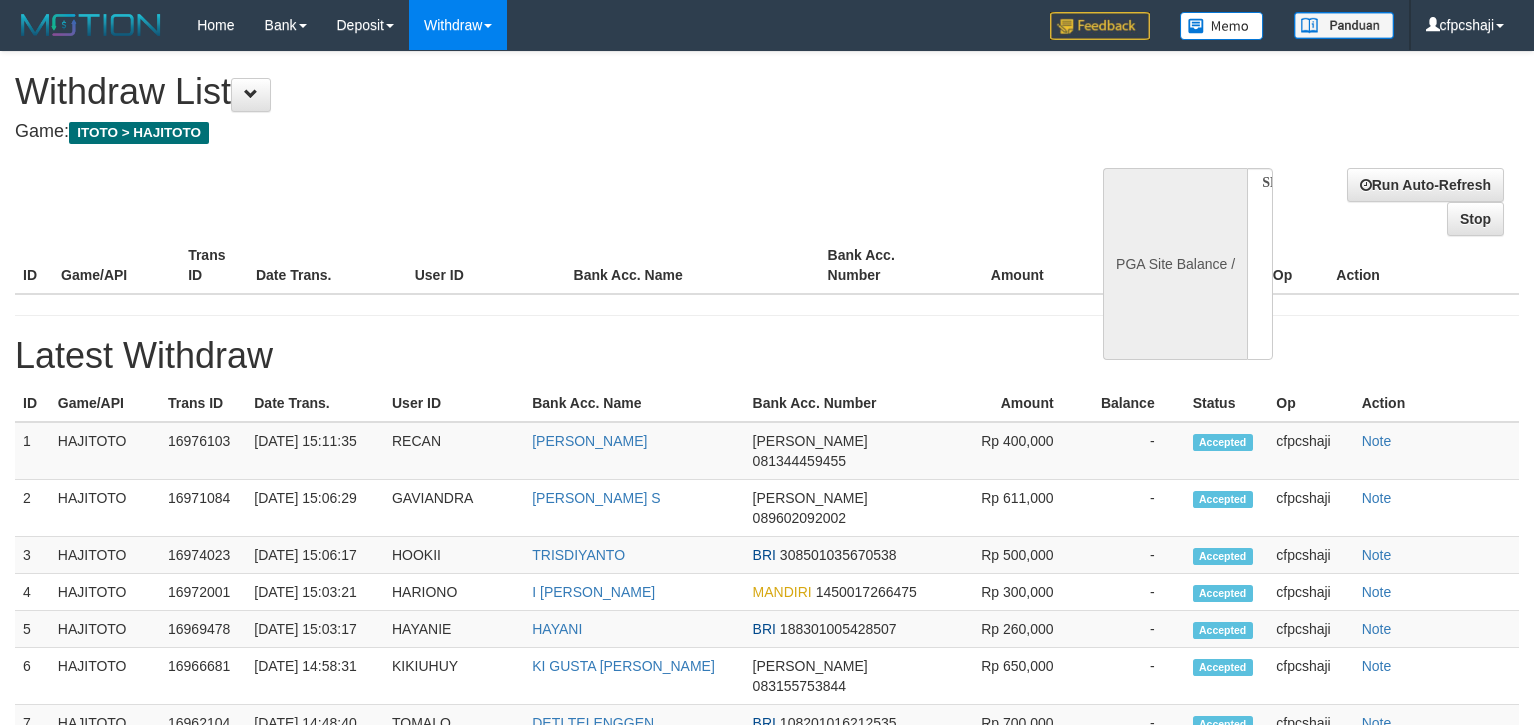 scroll, scrollTop: 0, scrollLeft: 0, axis: both 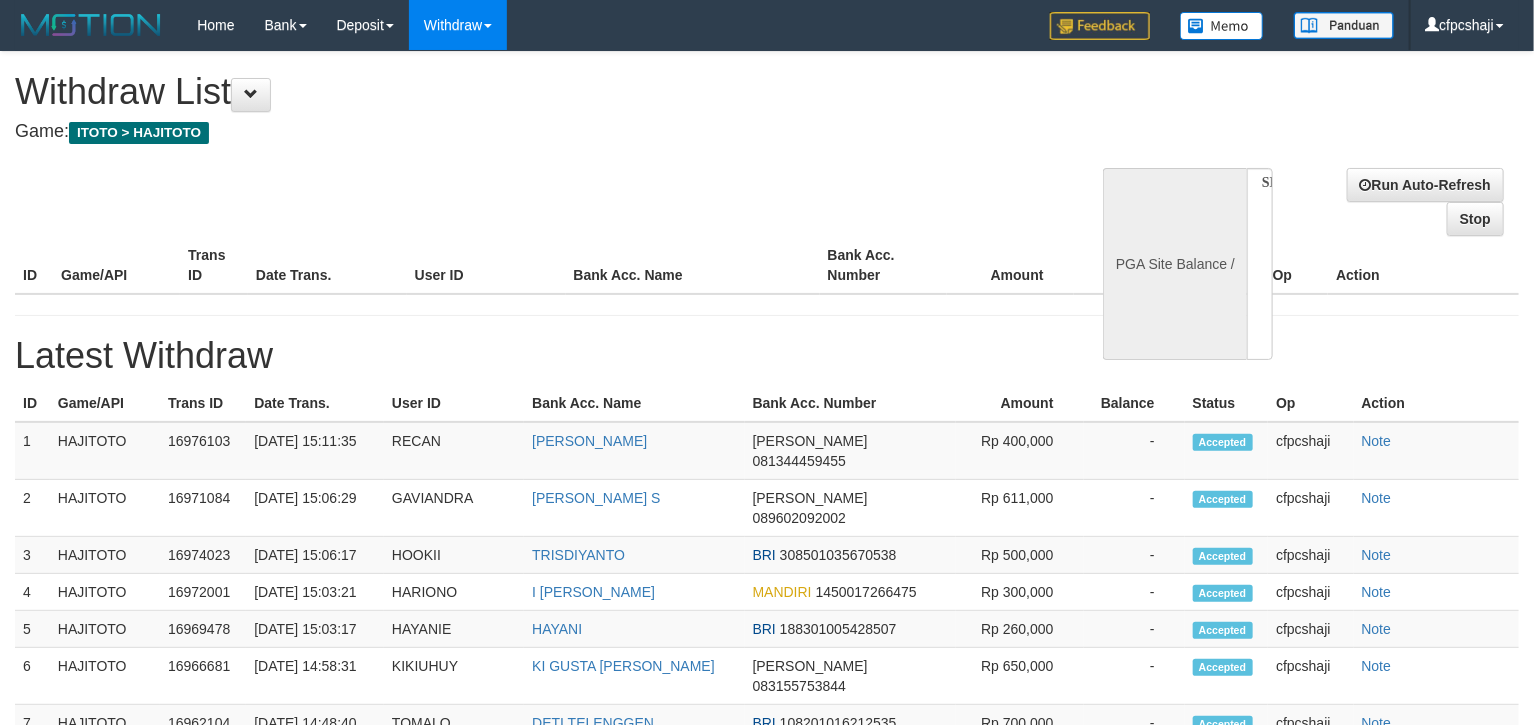 select on "**" 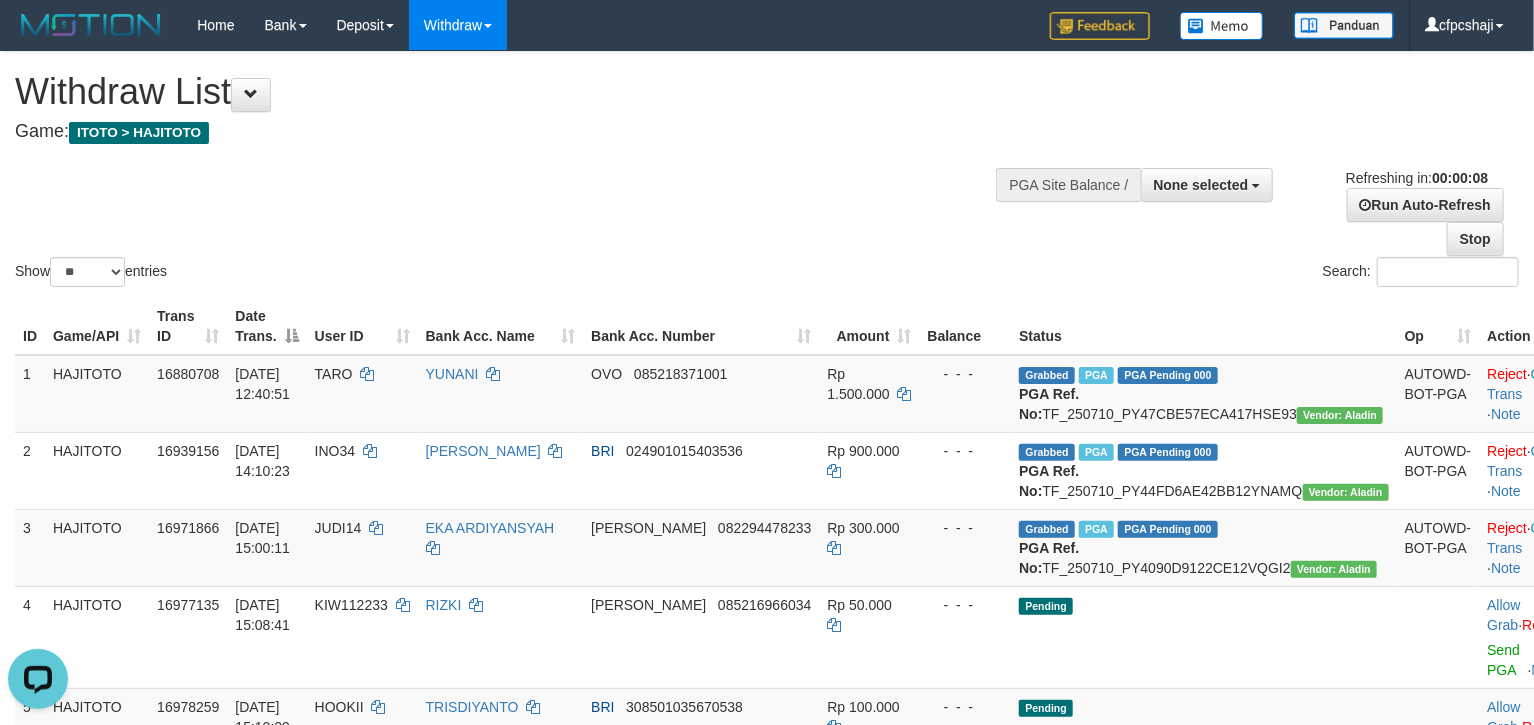 scroll, scrollTop: 0, scrollLeft: 0, axis: both 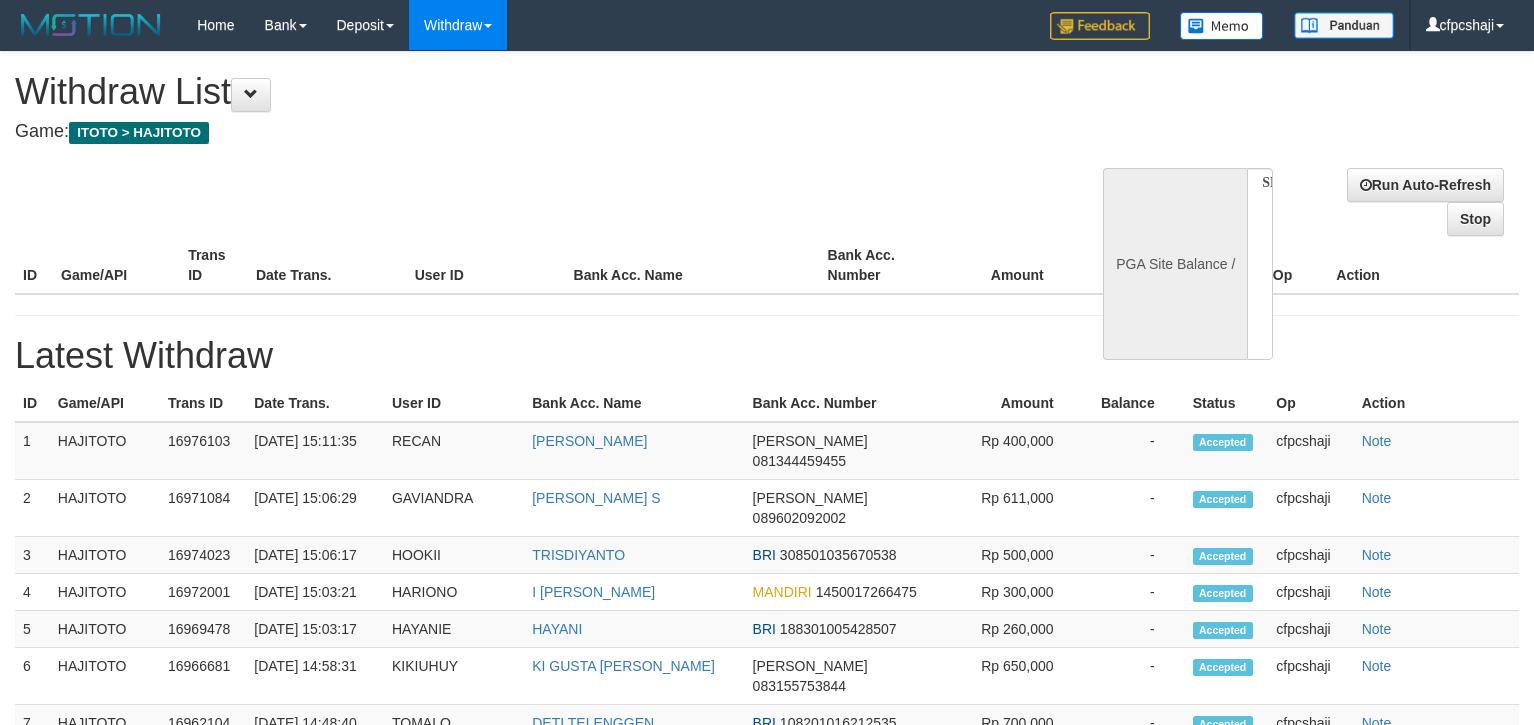 select 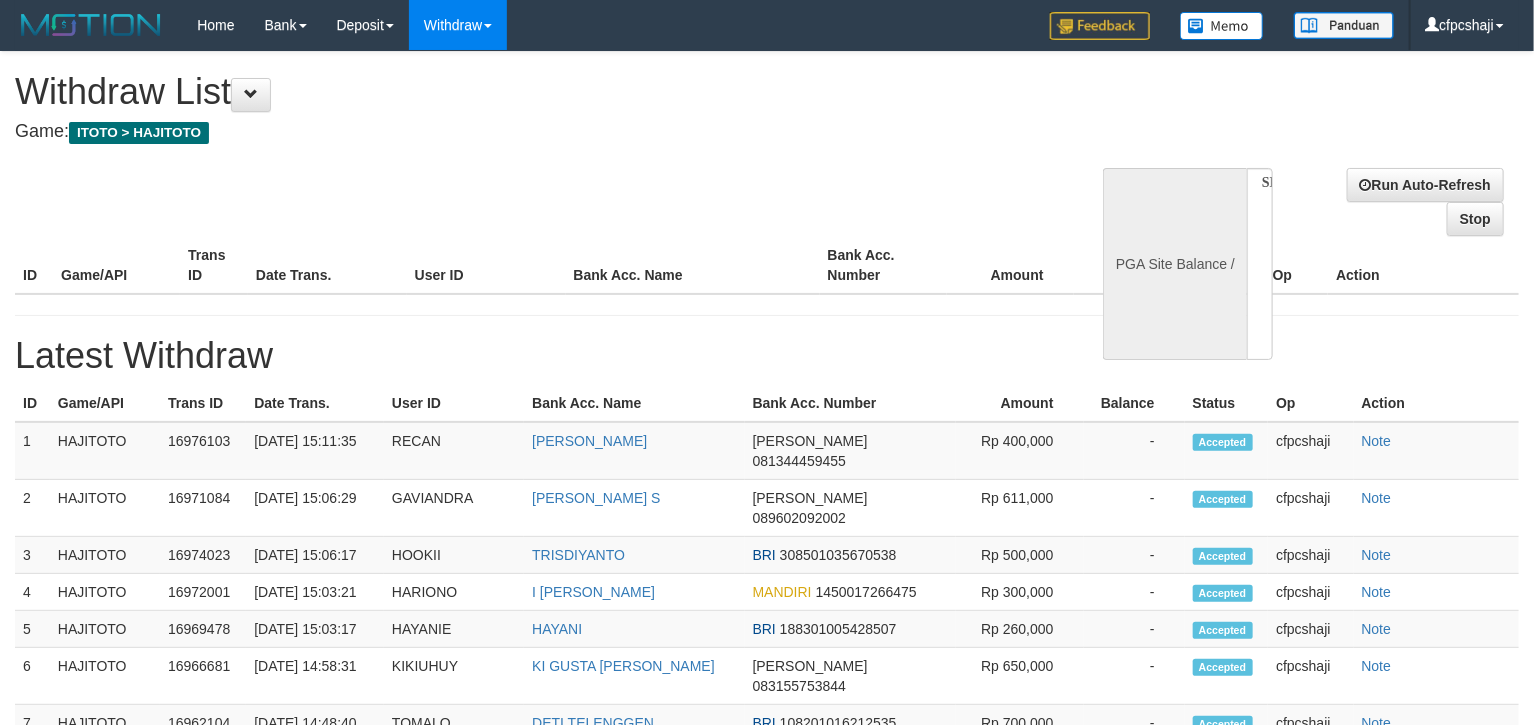 select on "**" 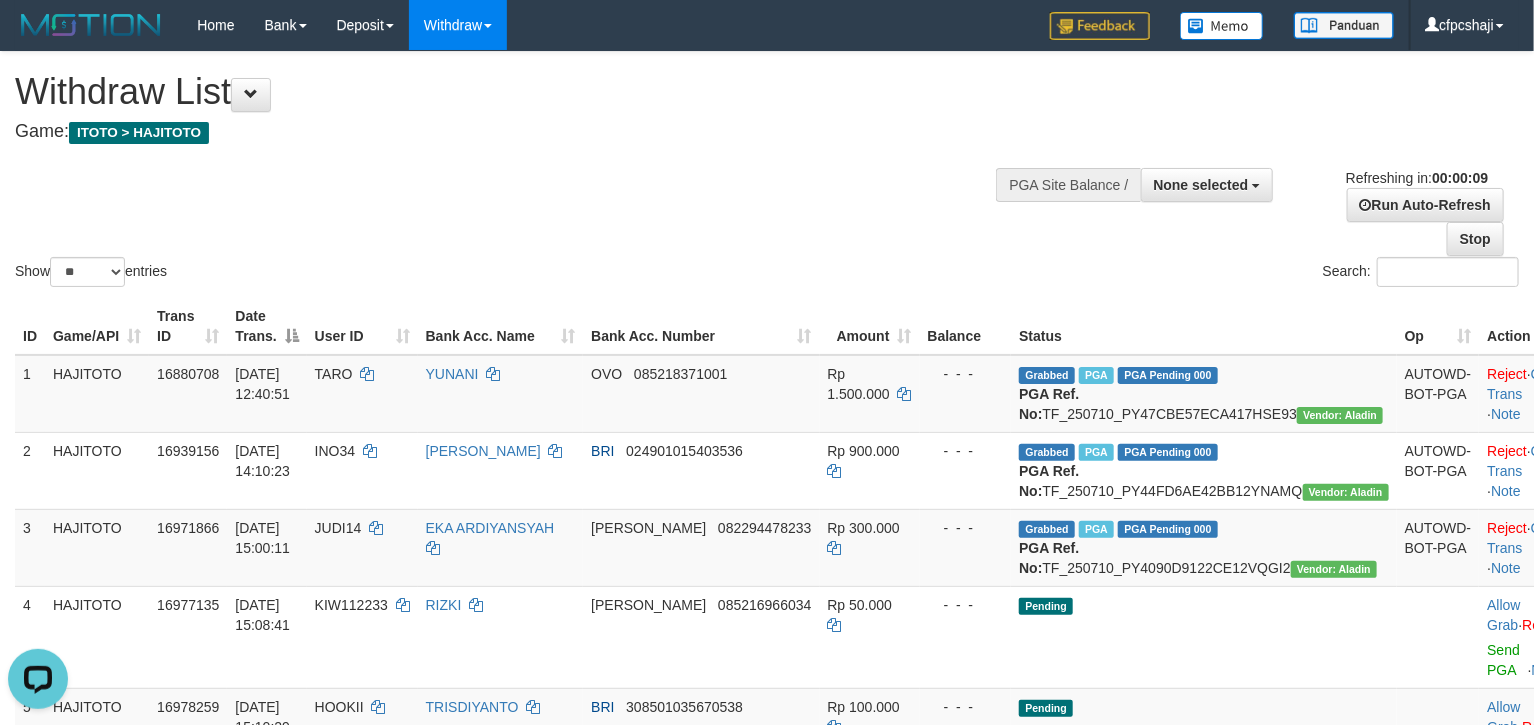 scroll, scrollTop: 0, scrollLeft: 0, axis: both 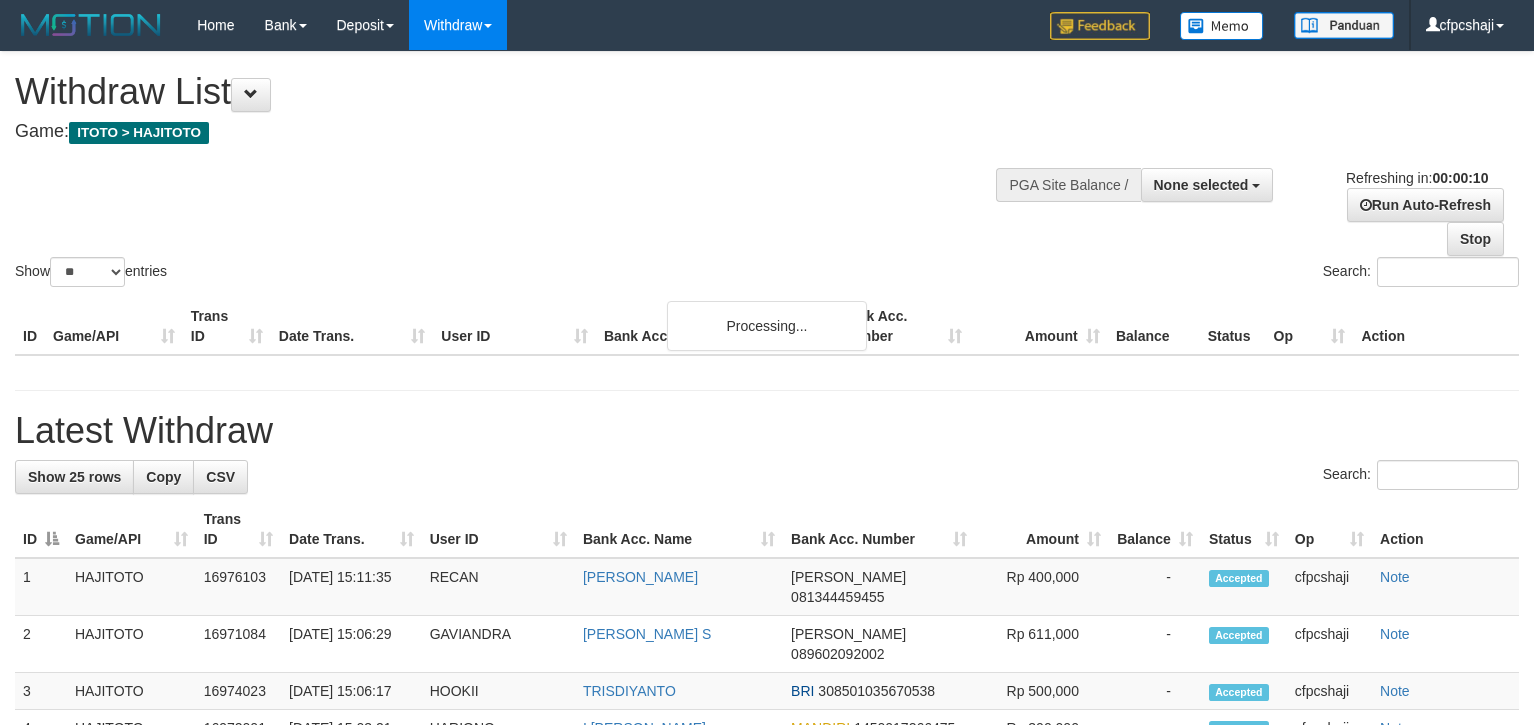 select 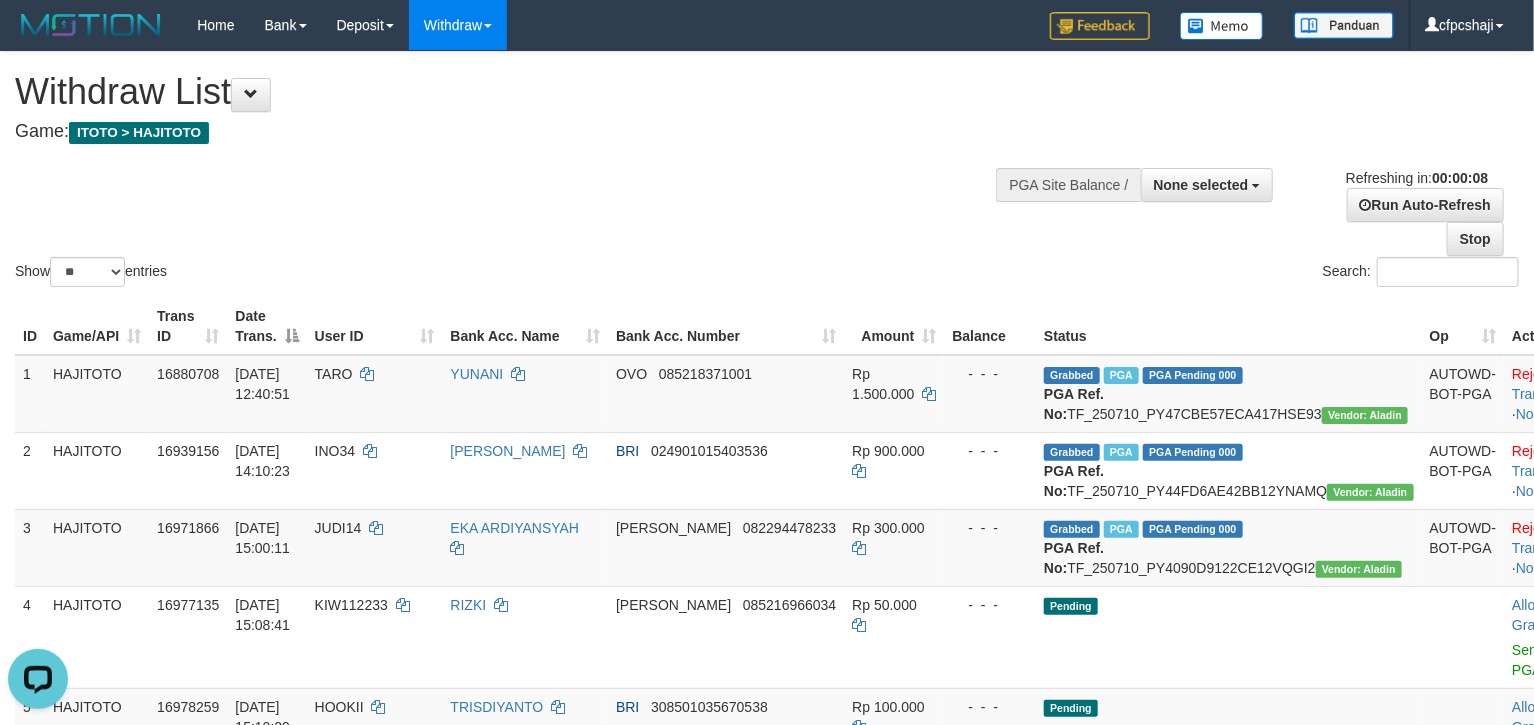 scroll, scrollTop: 0, scrollLeft: 0, axis: both 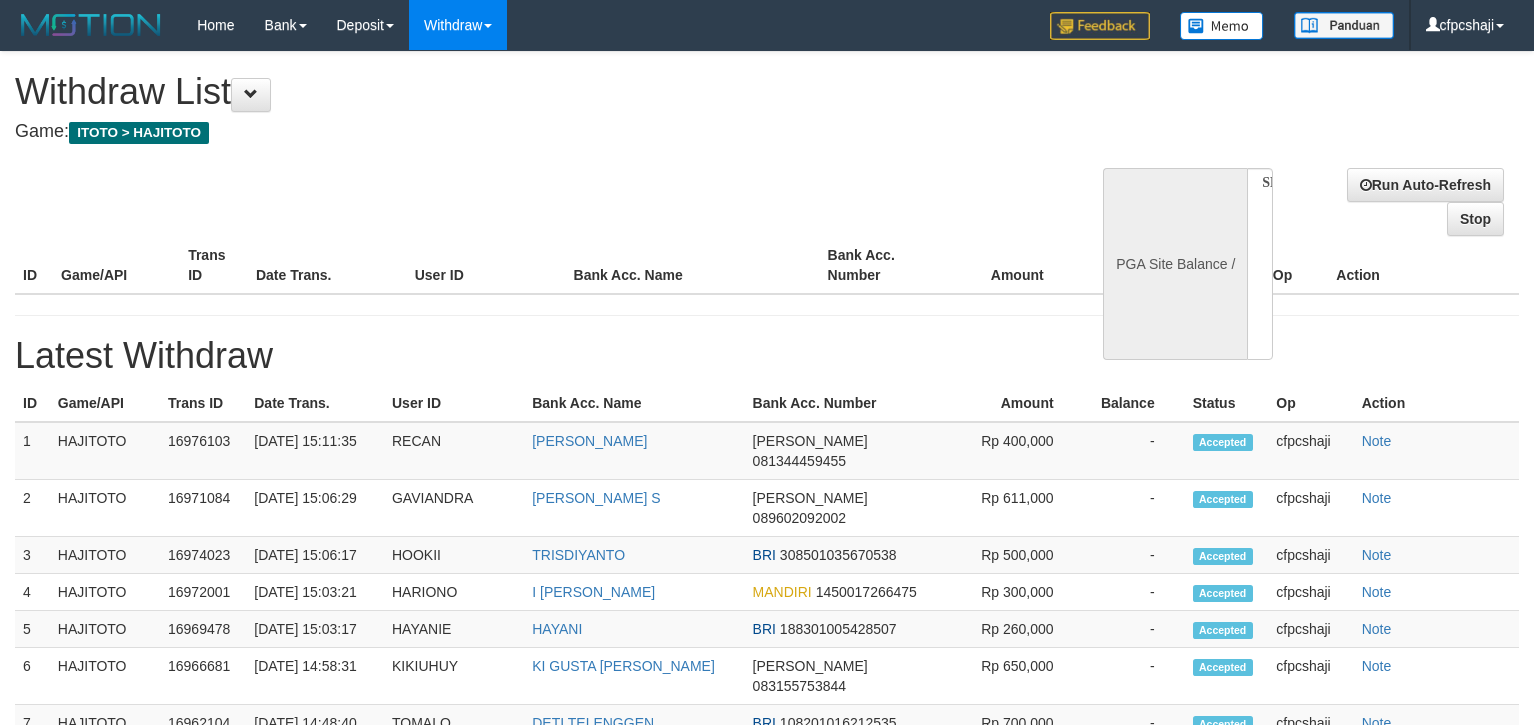 select 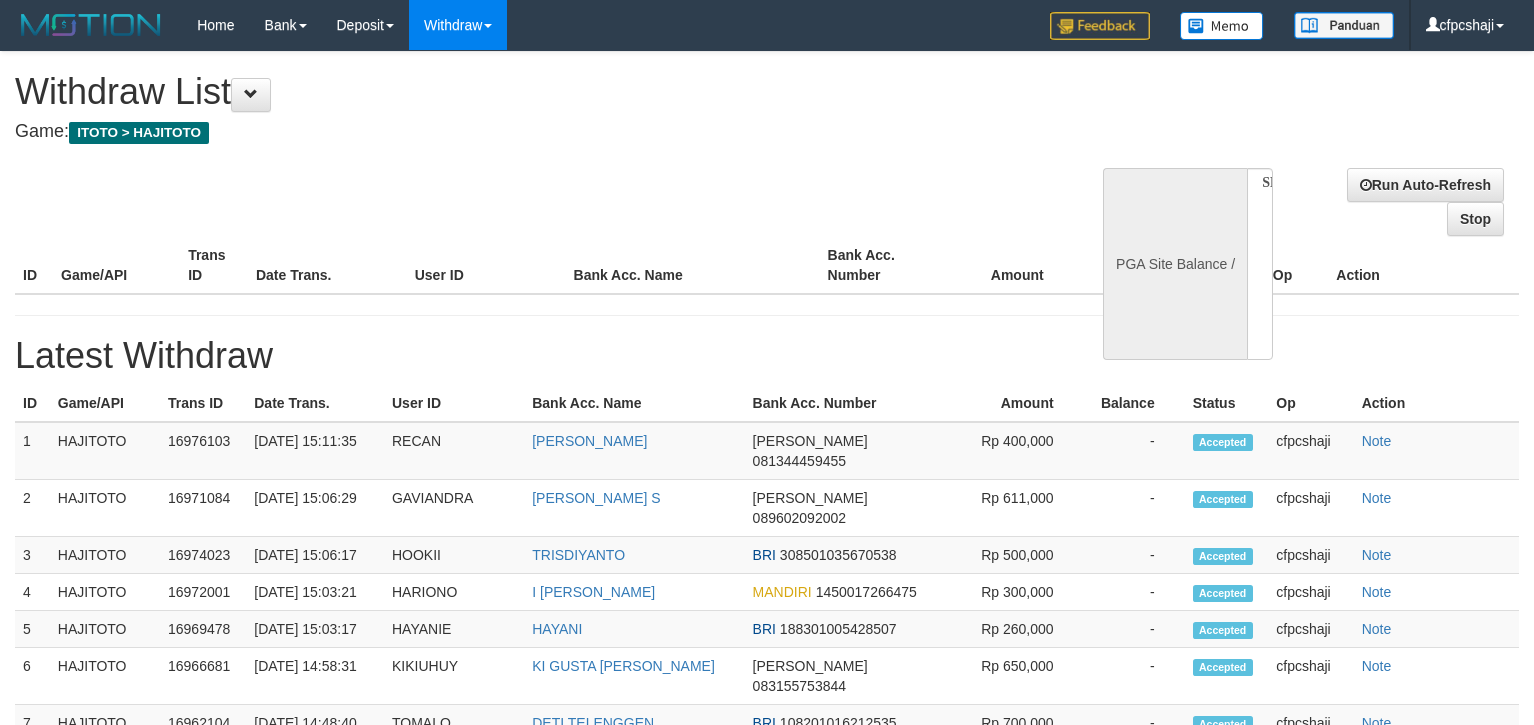 scroll, scrollTop: 0, scrollLeft: 0, axis: both 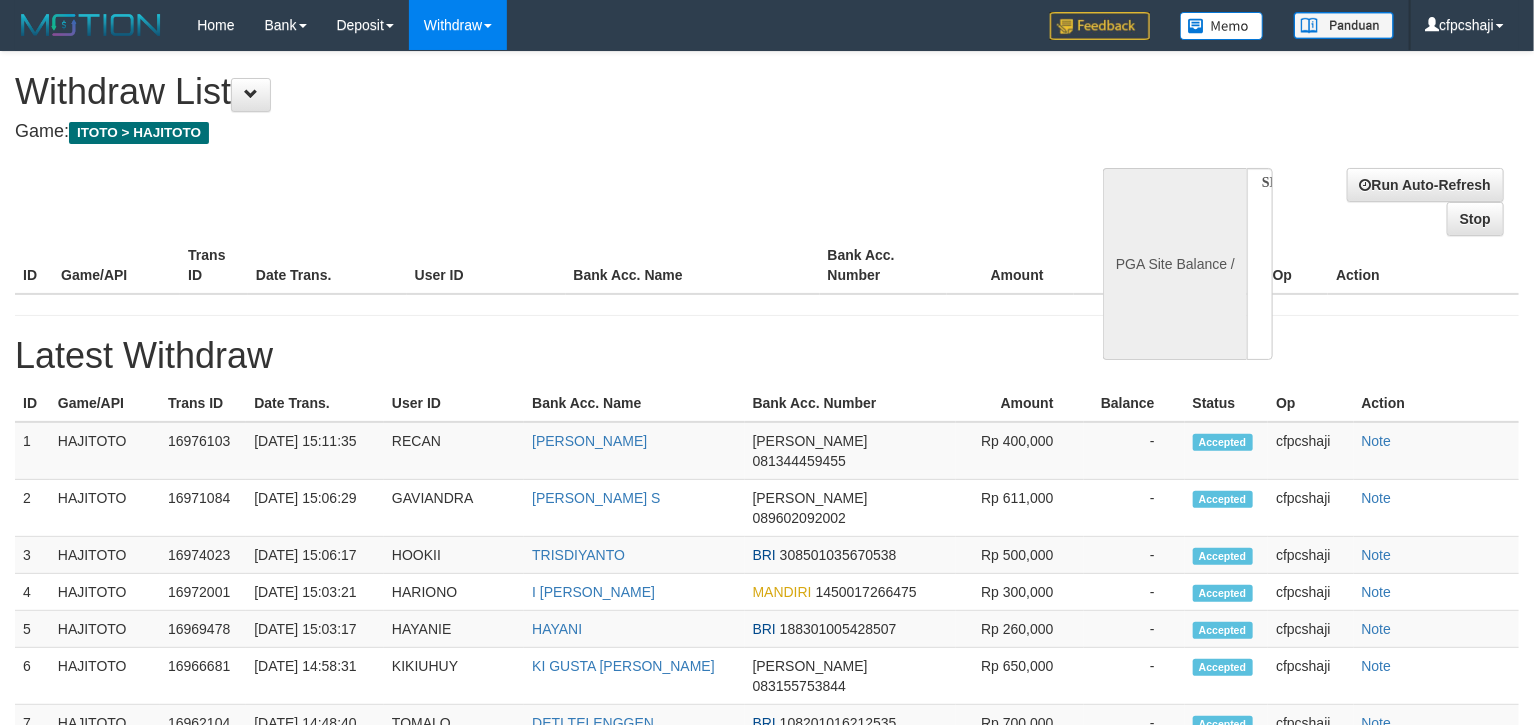 select on "**" 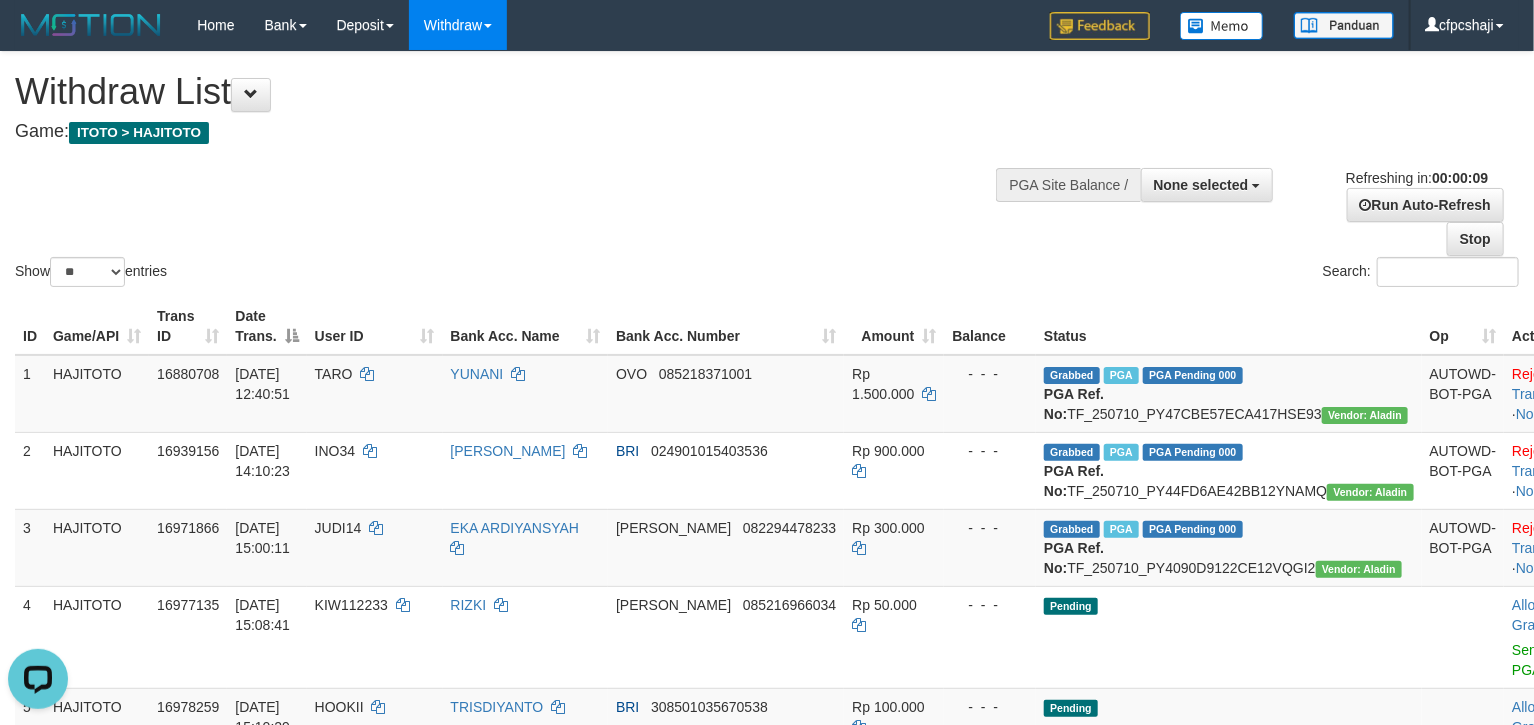 scroll, scrollTop: 0, scrollLeft: 0, axis: both 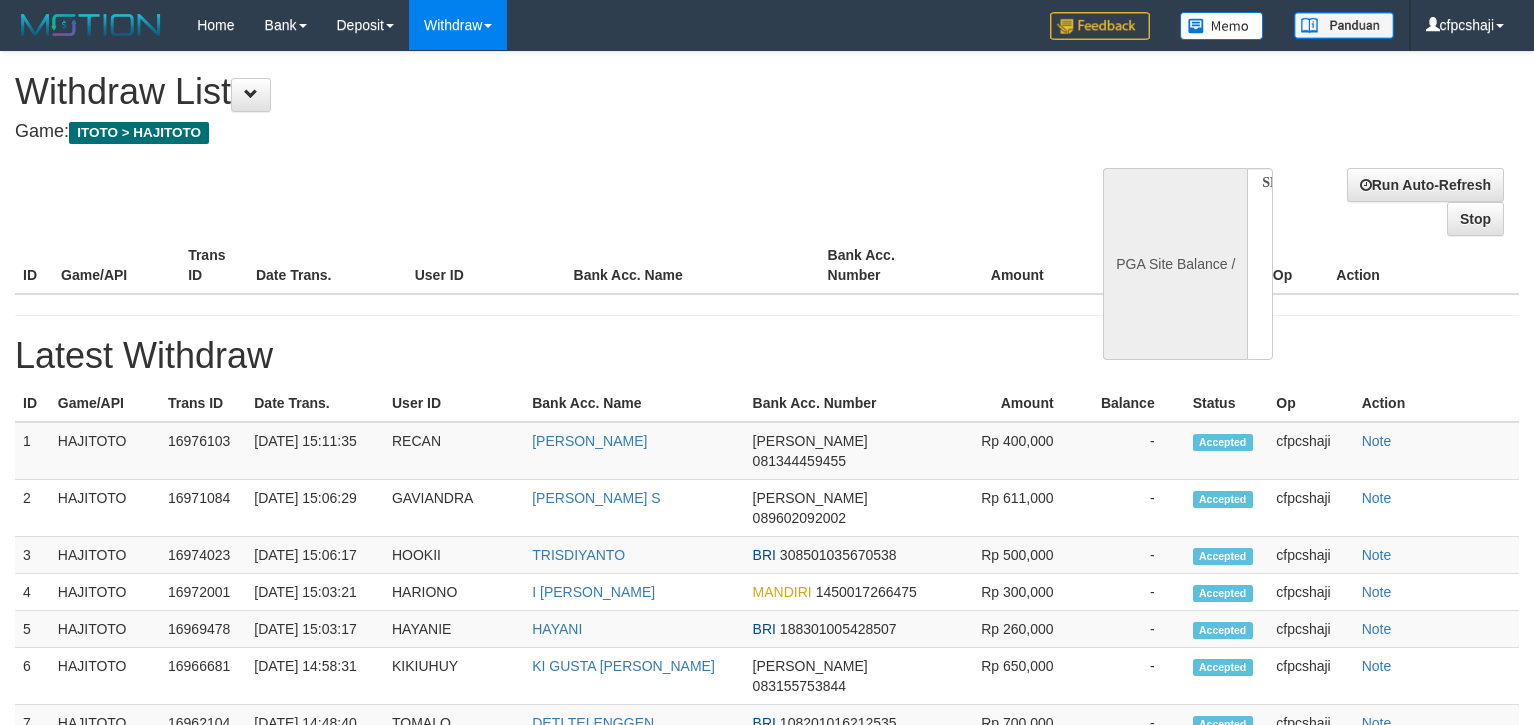 select 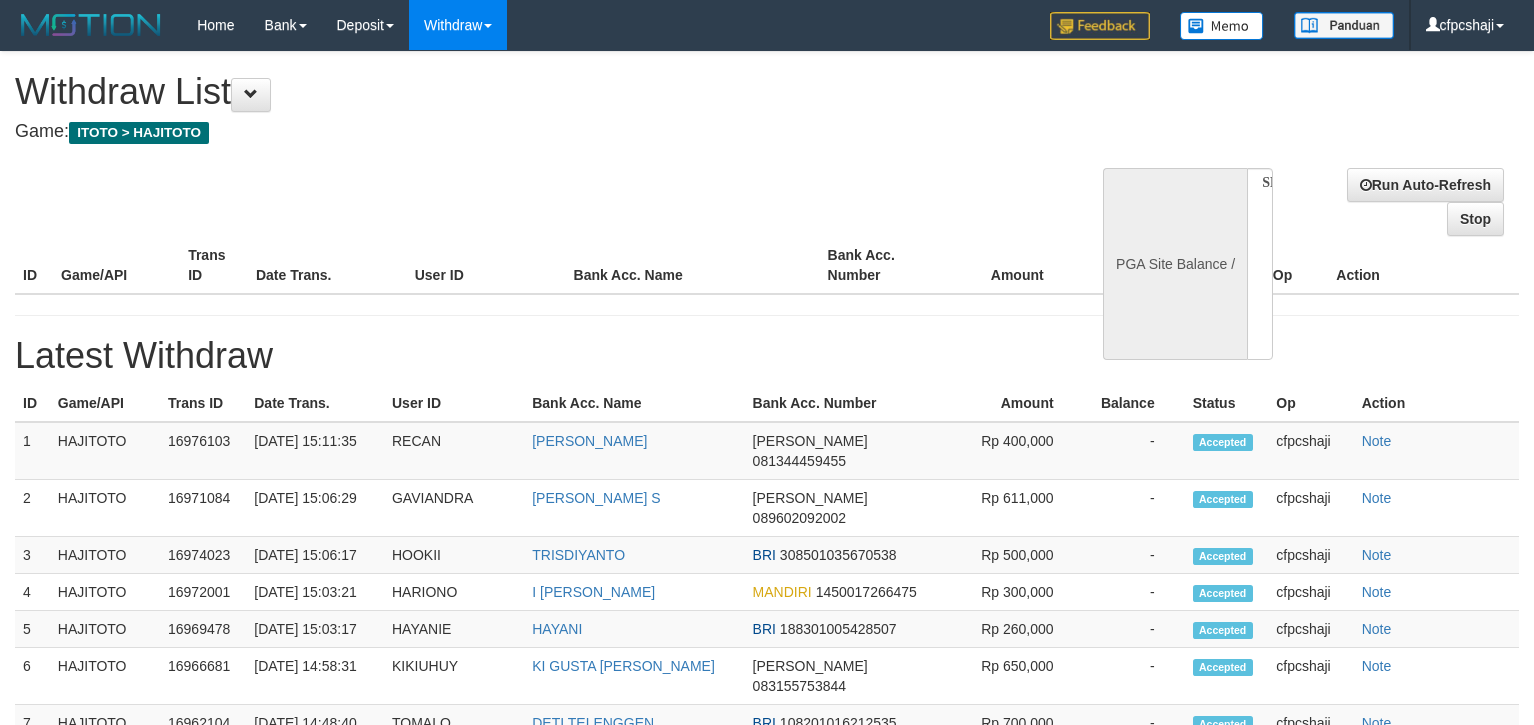 scroll, scrollTop: 0, scrollLeft: 0, axis: both 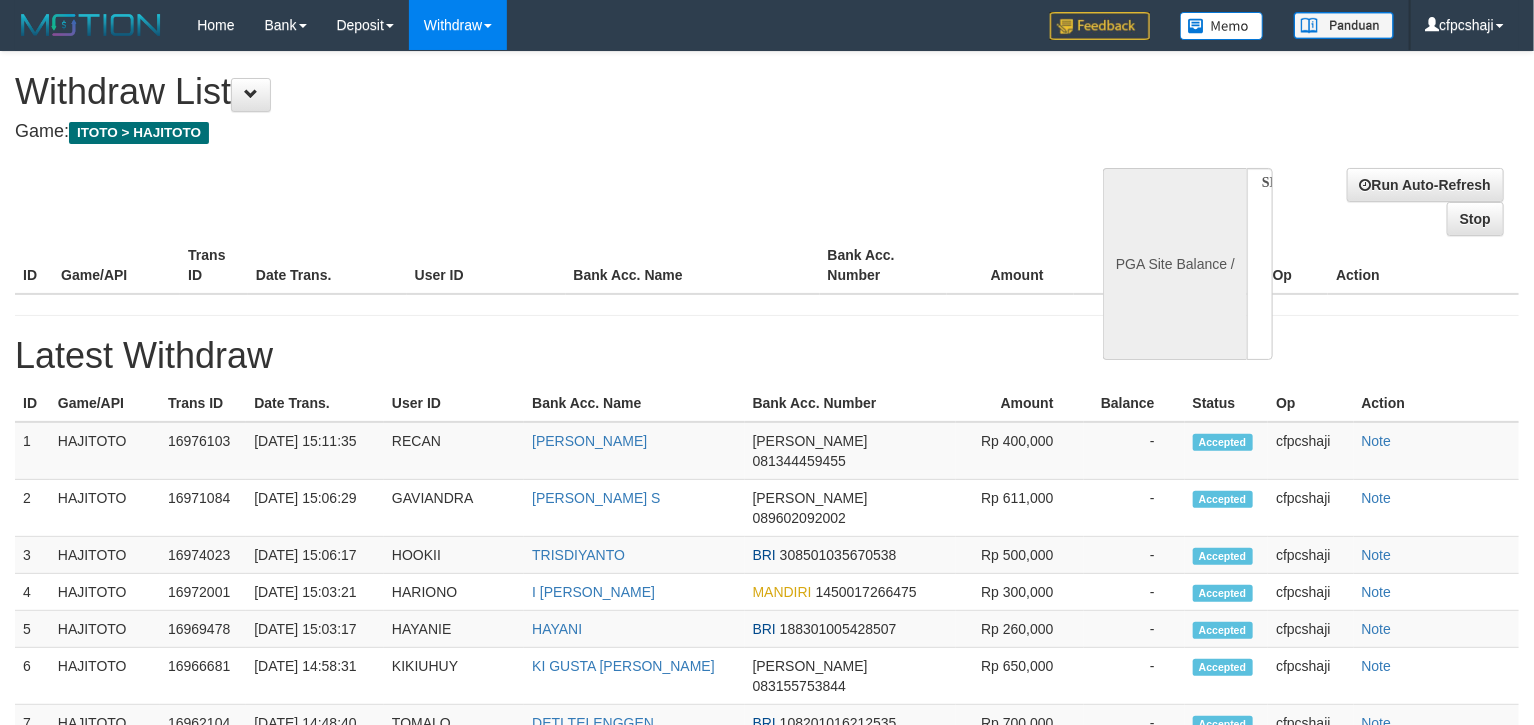 select on "**" 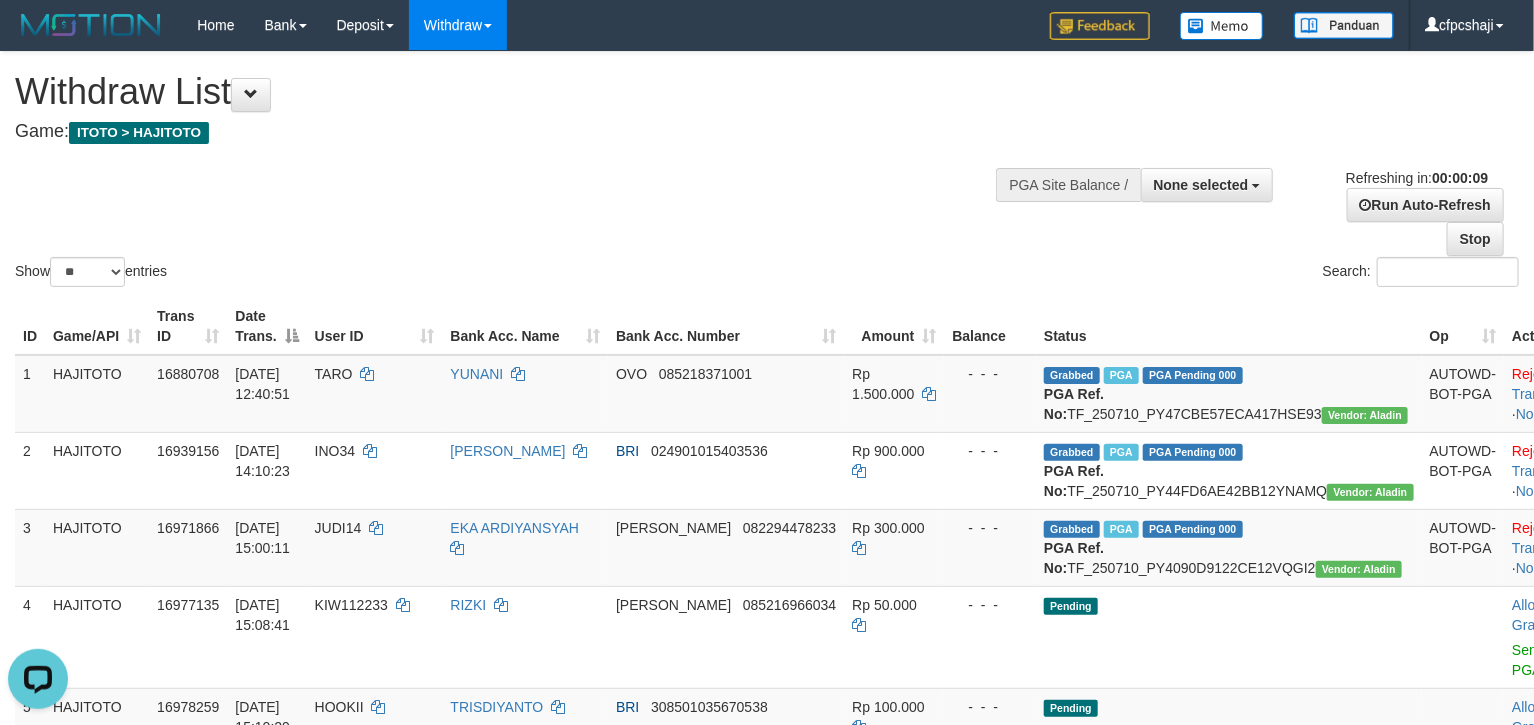 scroll, scrollTop: 0, scrollLeft: 0, axis: both 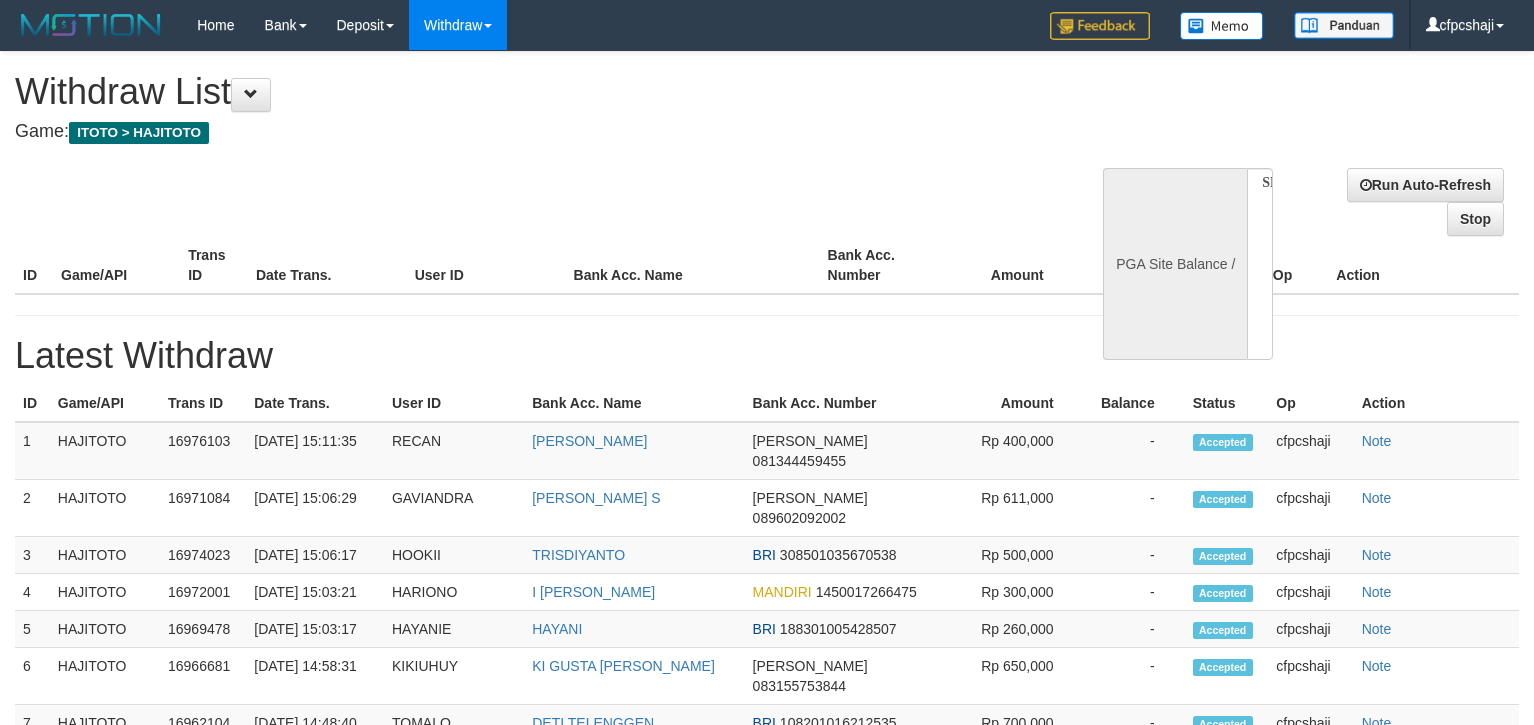 select 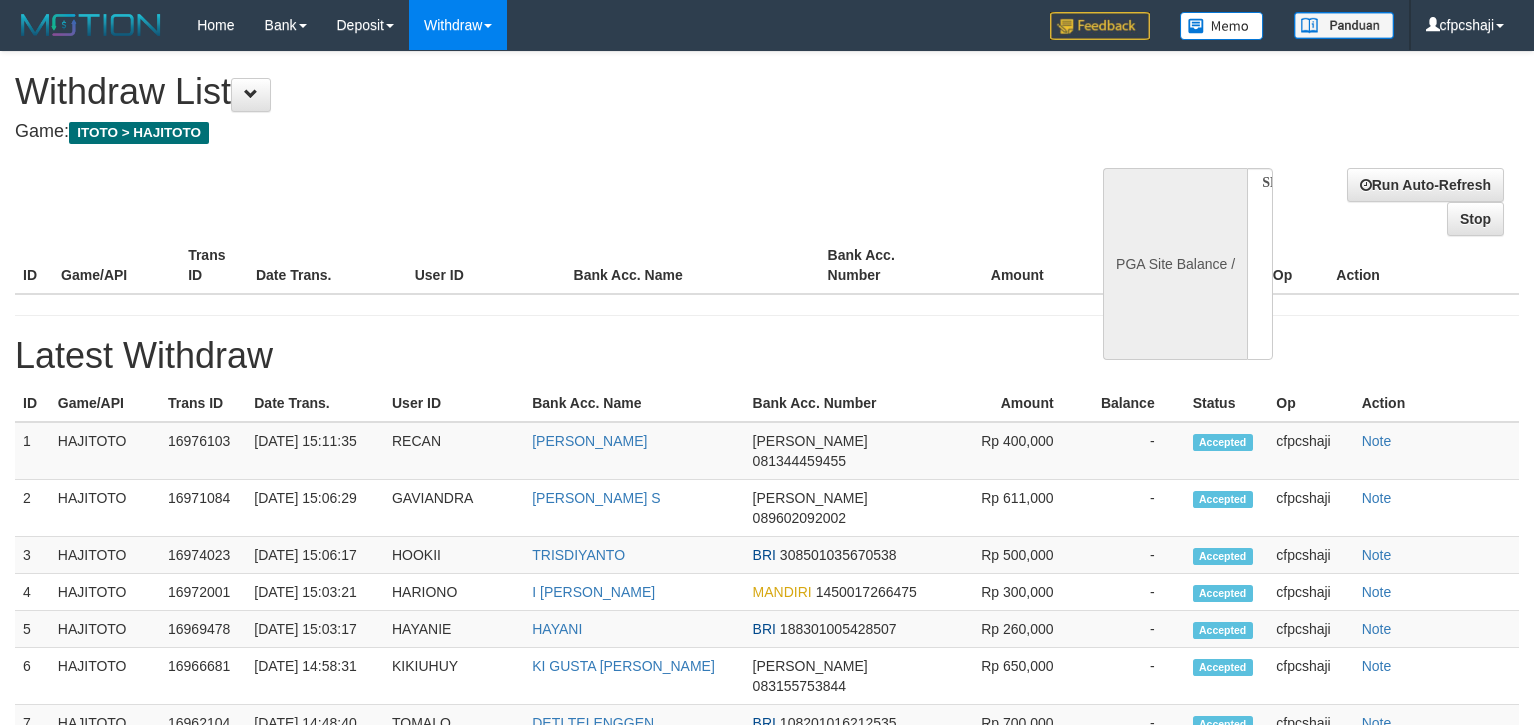 scroll, scrollTop: 0, scrollLeft: 0, axis: both 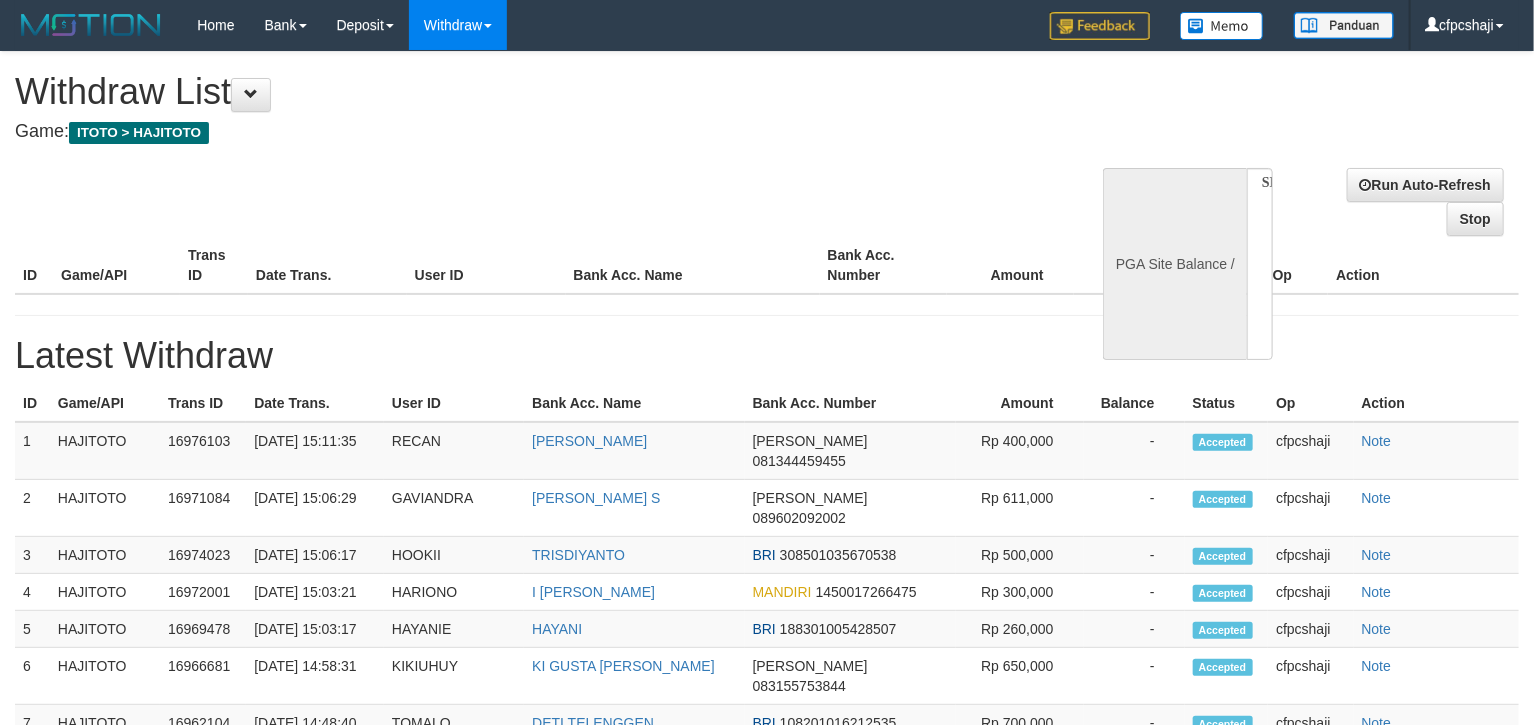 select on "**" 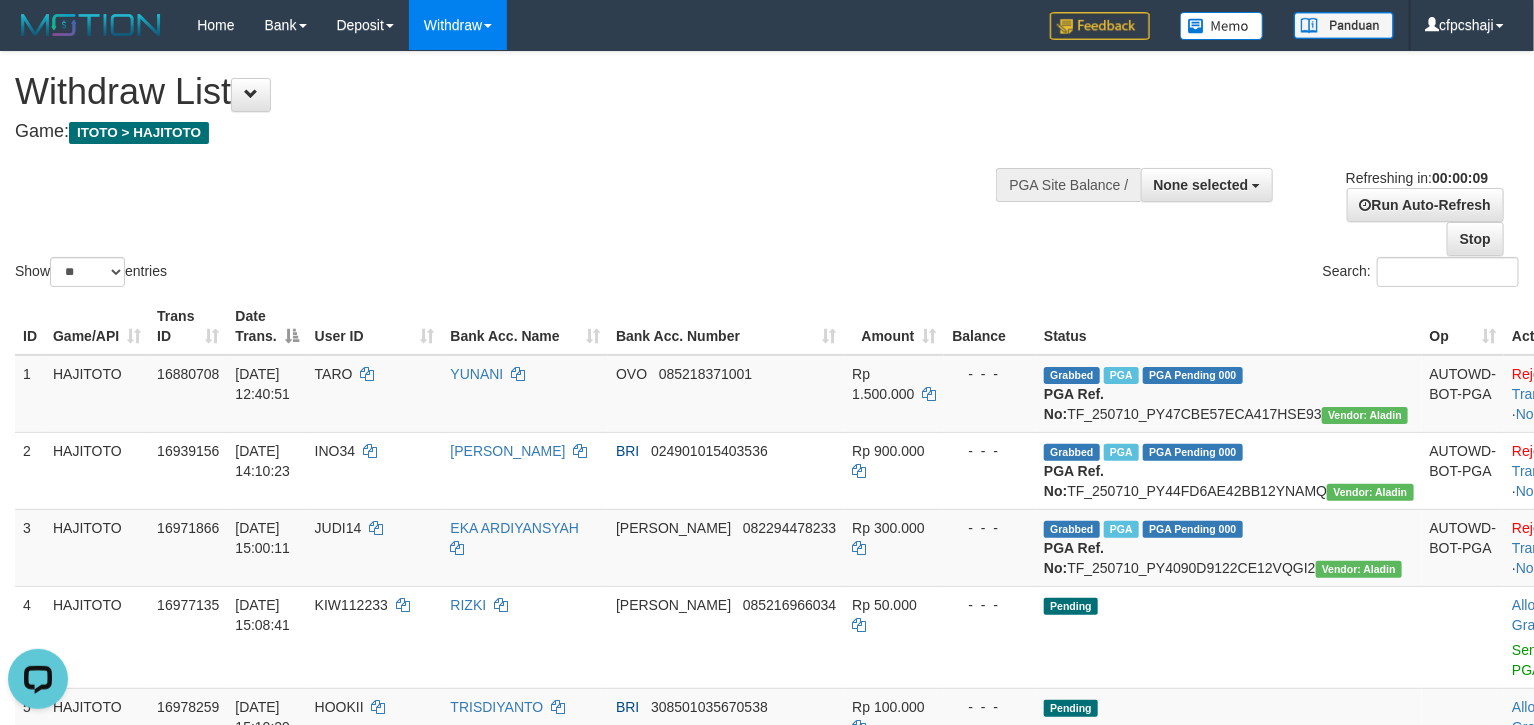 scroll, scrollTop: 0, scrollLeft: 0, axis: both 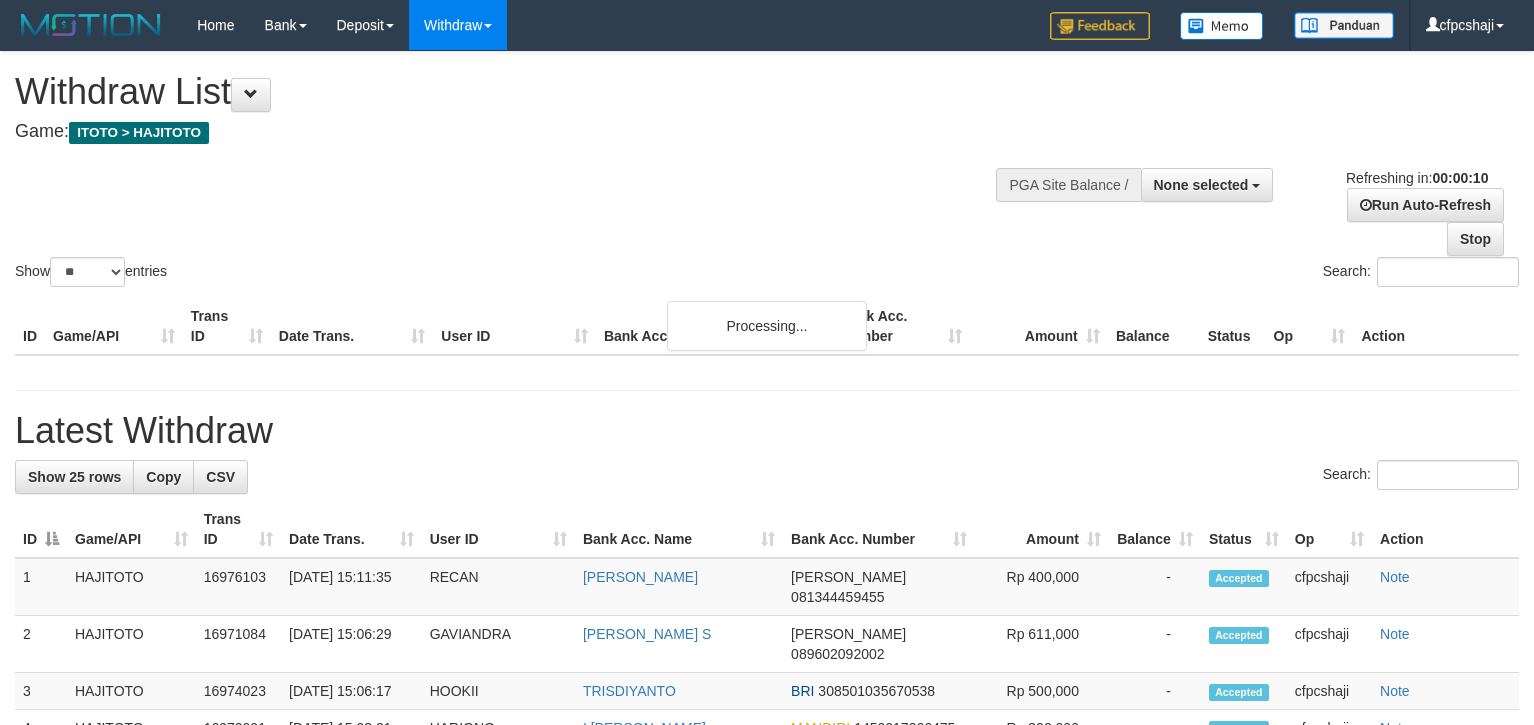 select 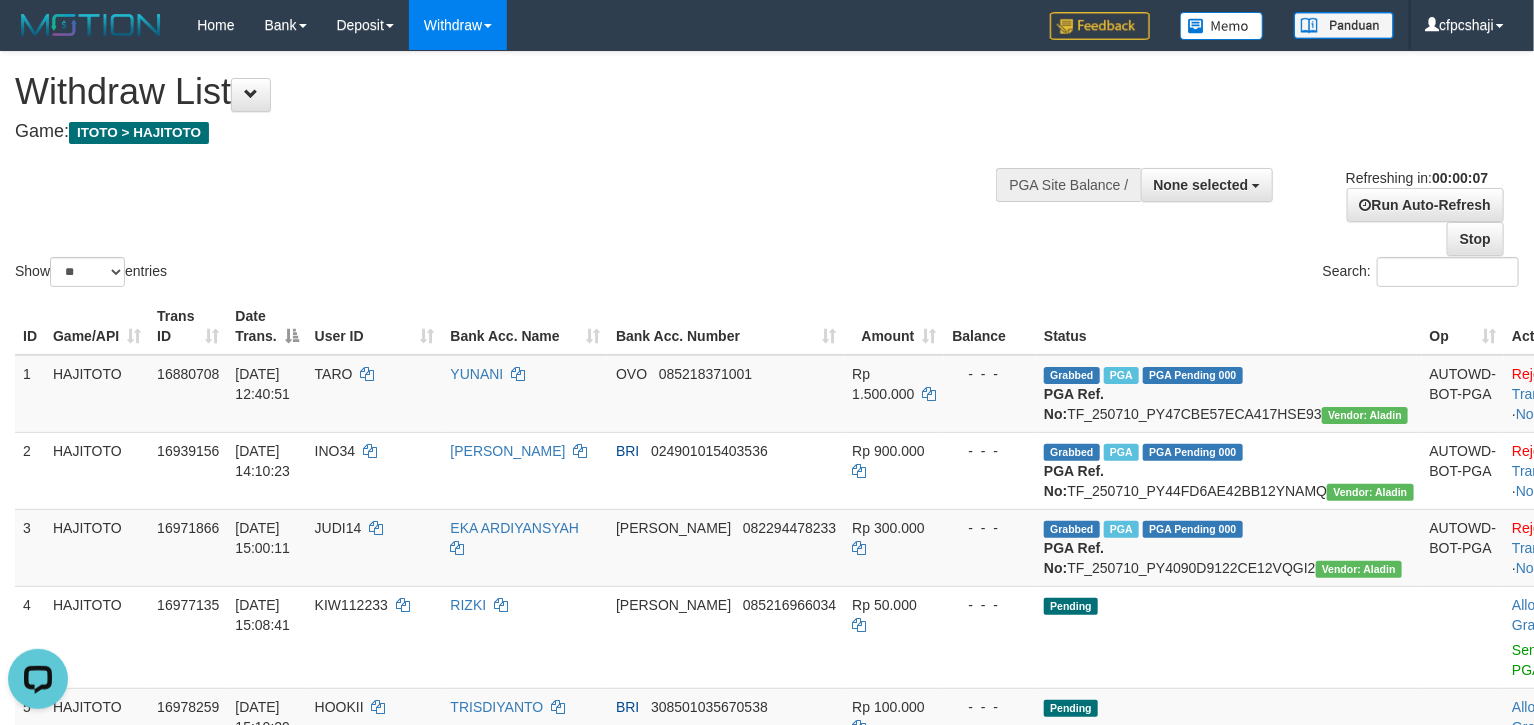 scroll, scrollTop: 0, scrollLeft: 0, axis: both 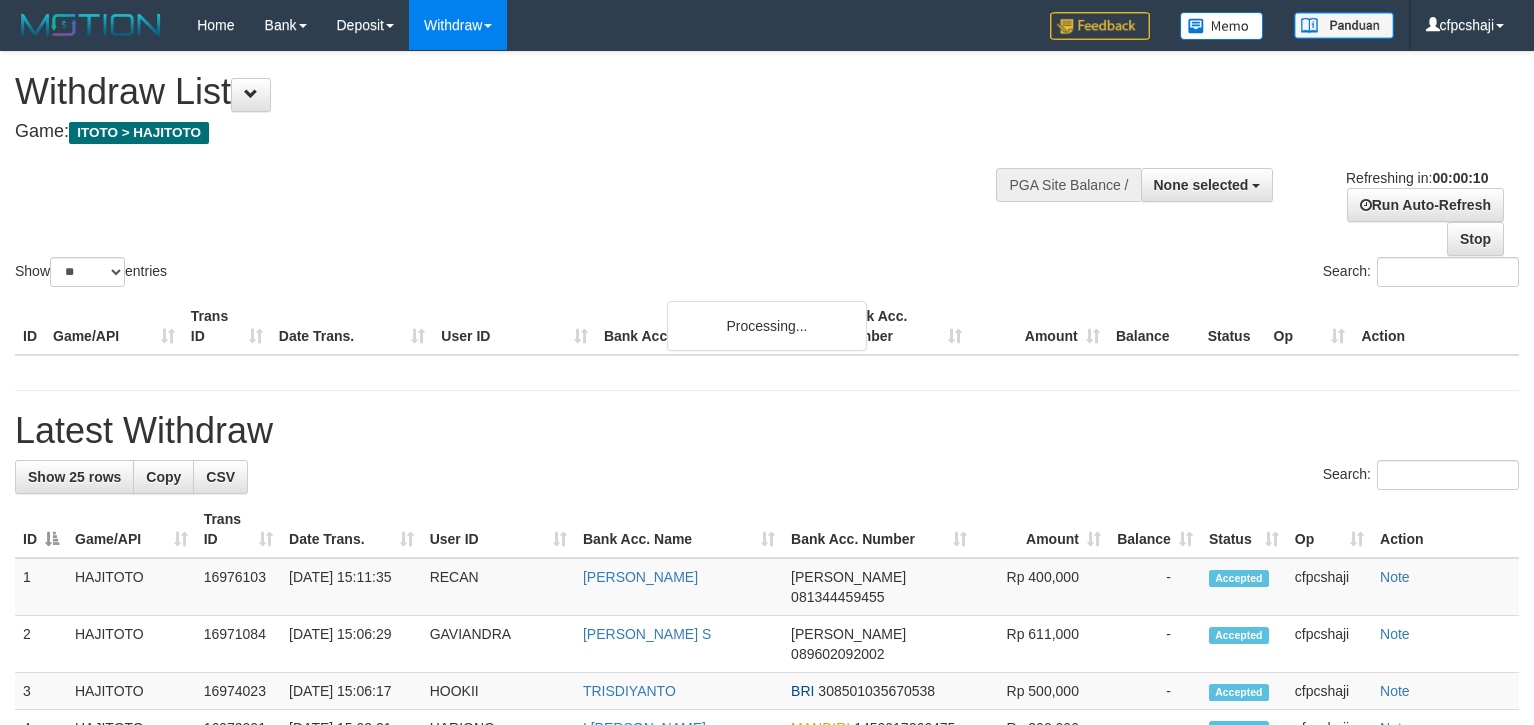 select 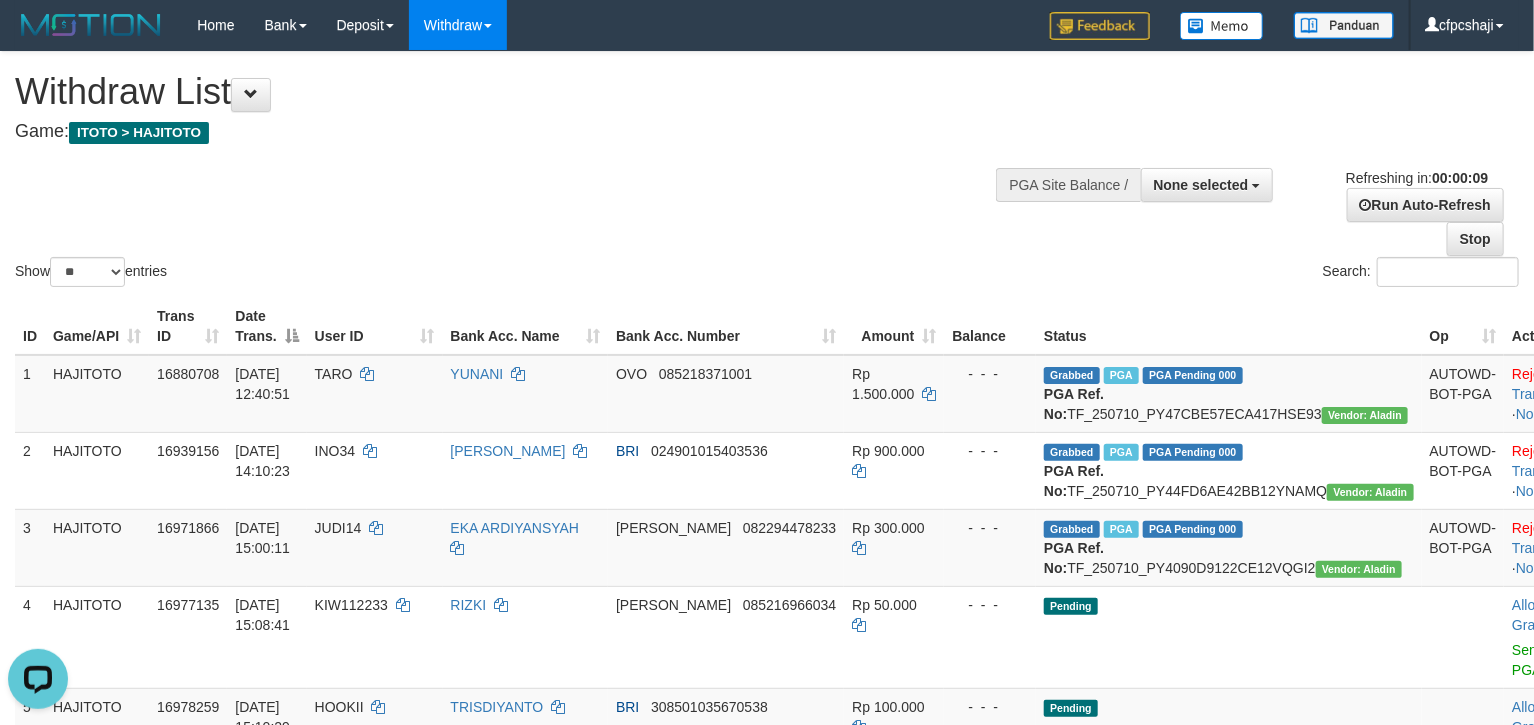 scroll, scrollTop: 0, scrollLeft: 0, axis: both 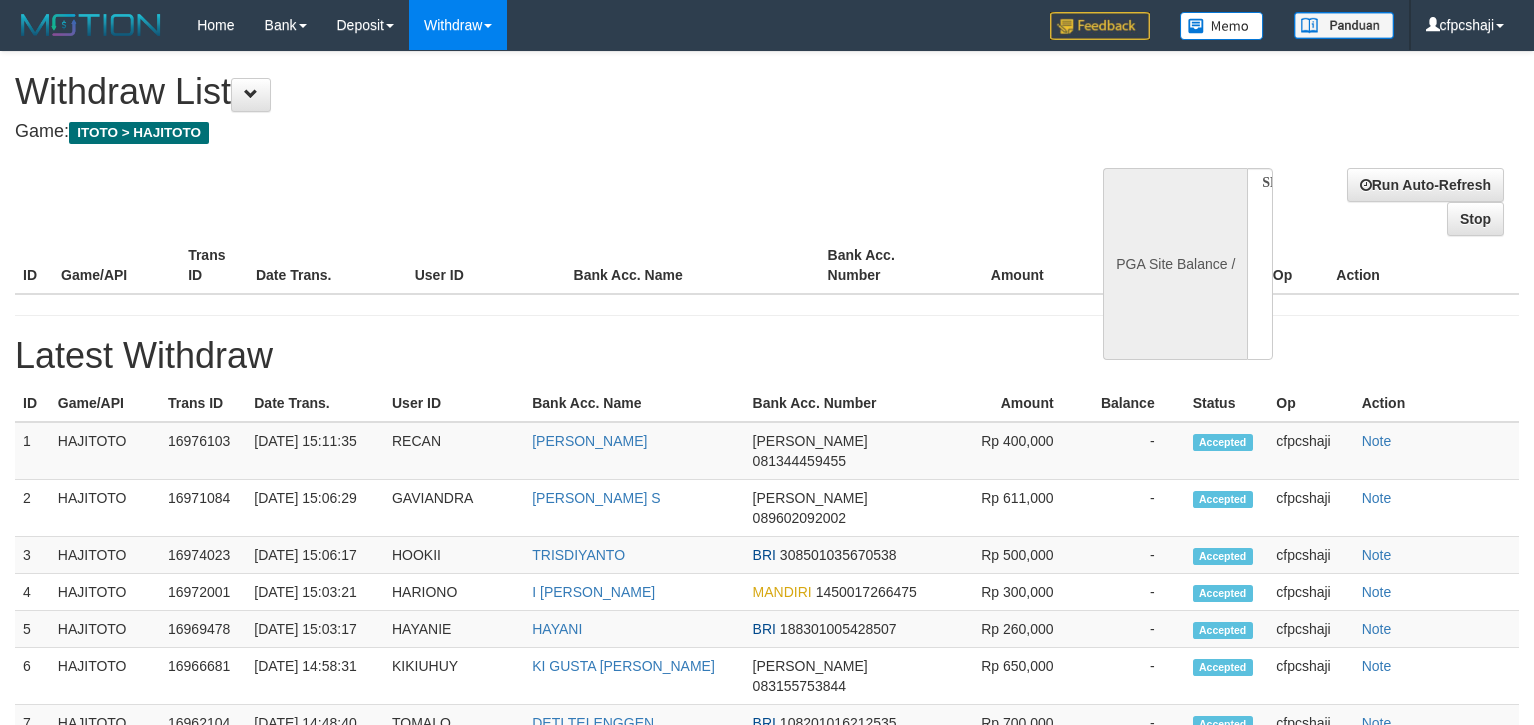 select 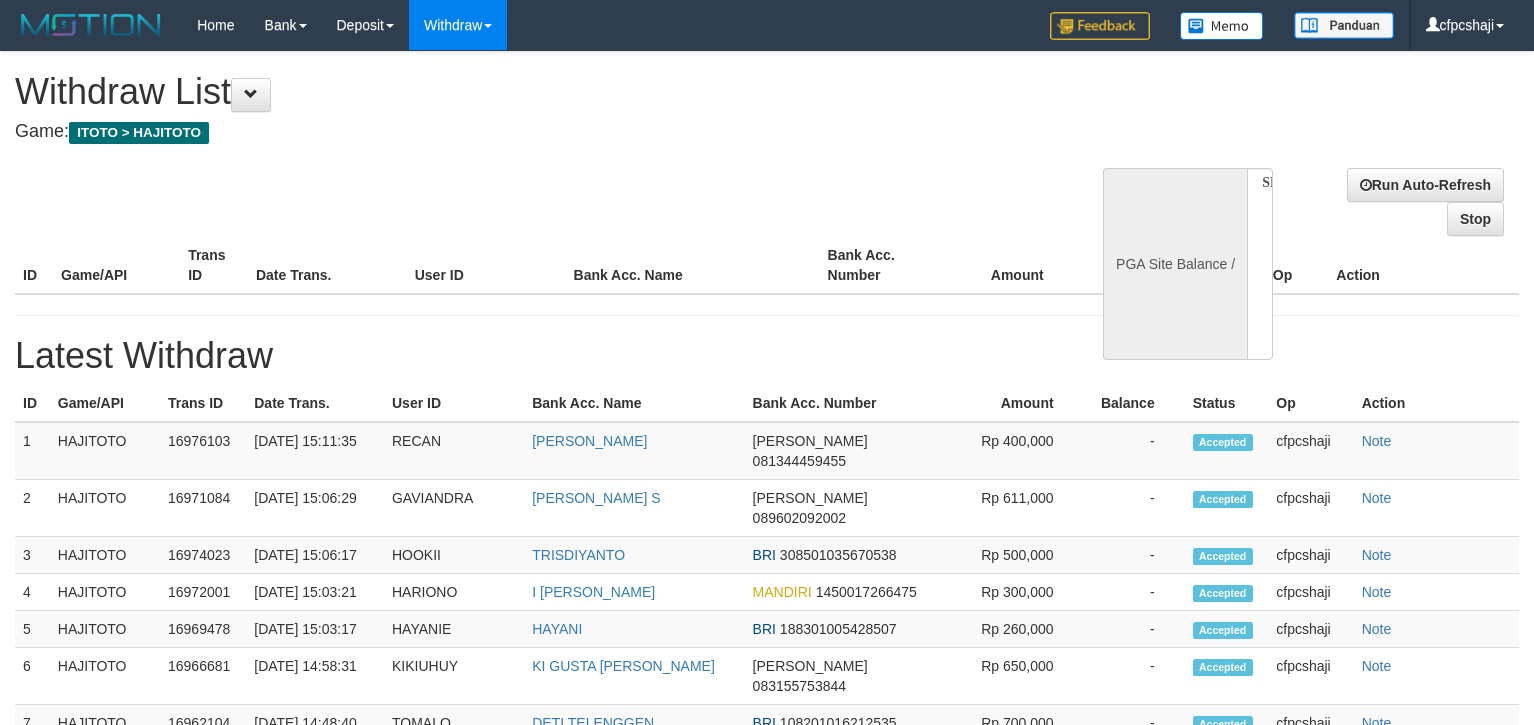 scroll, scrollTop: 0, scrollLeft: 0, axis: both 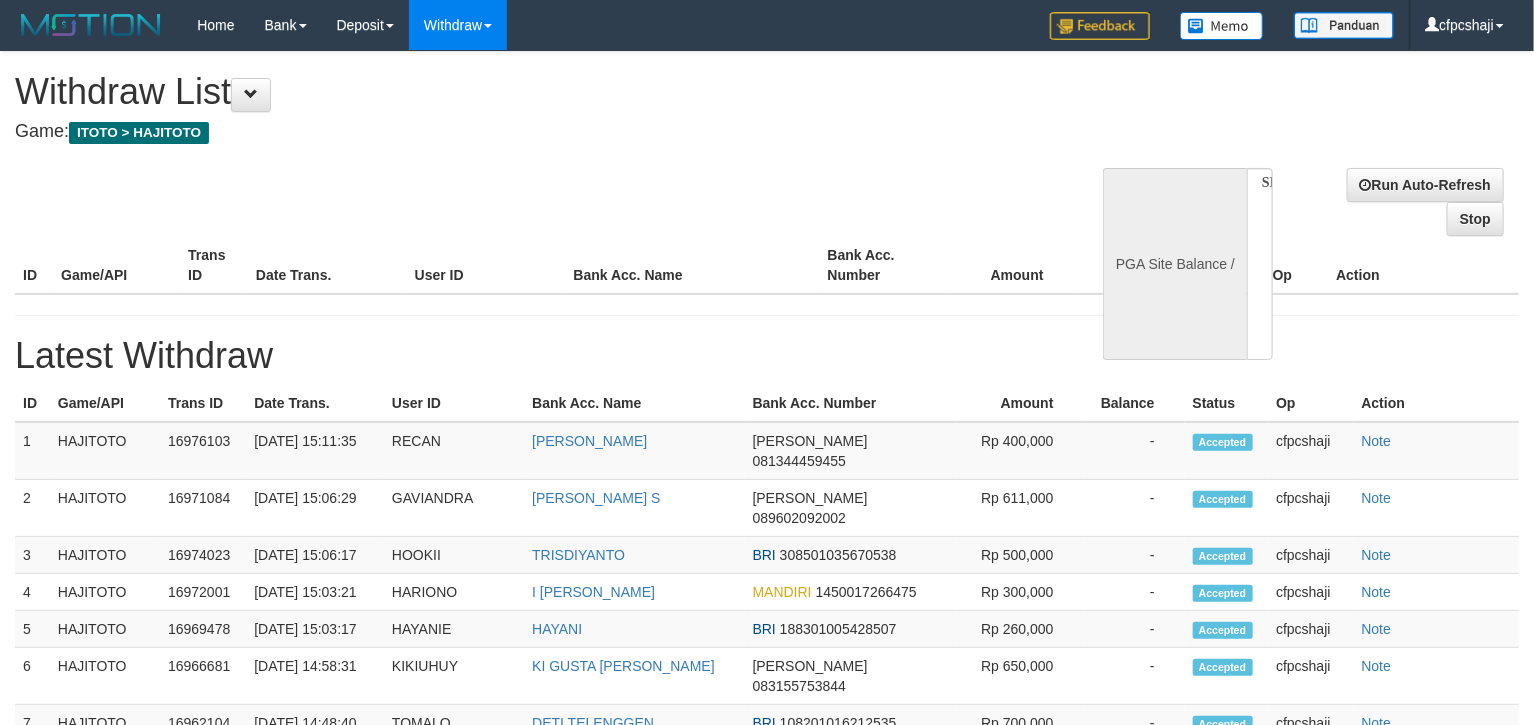 select on "**" 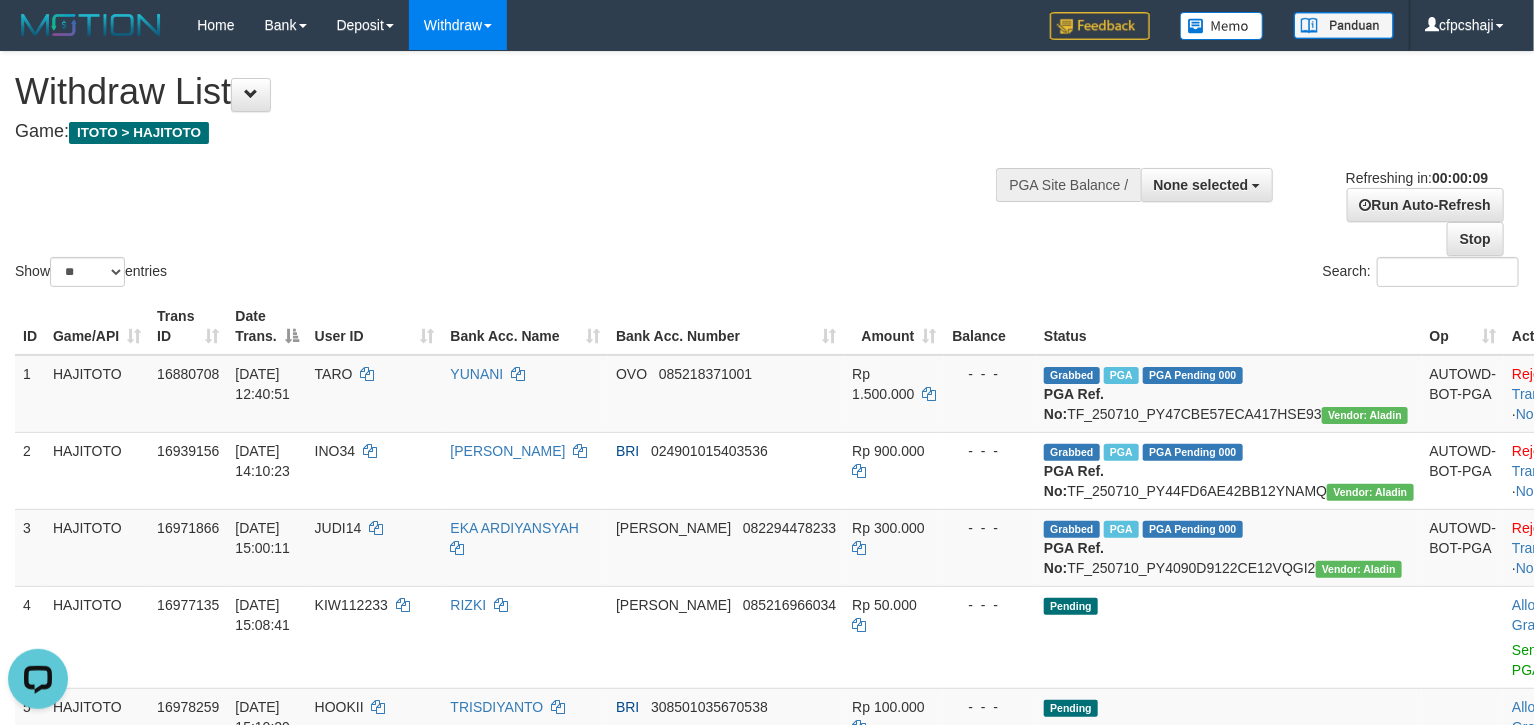 scroll, scrollTop: 0, scrollLeft: 0, axis: both 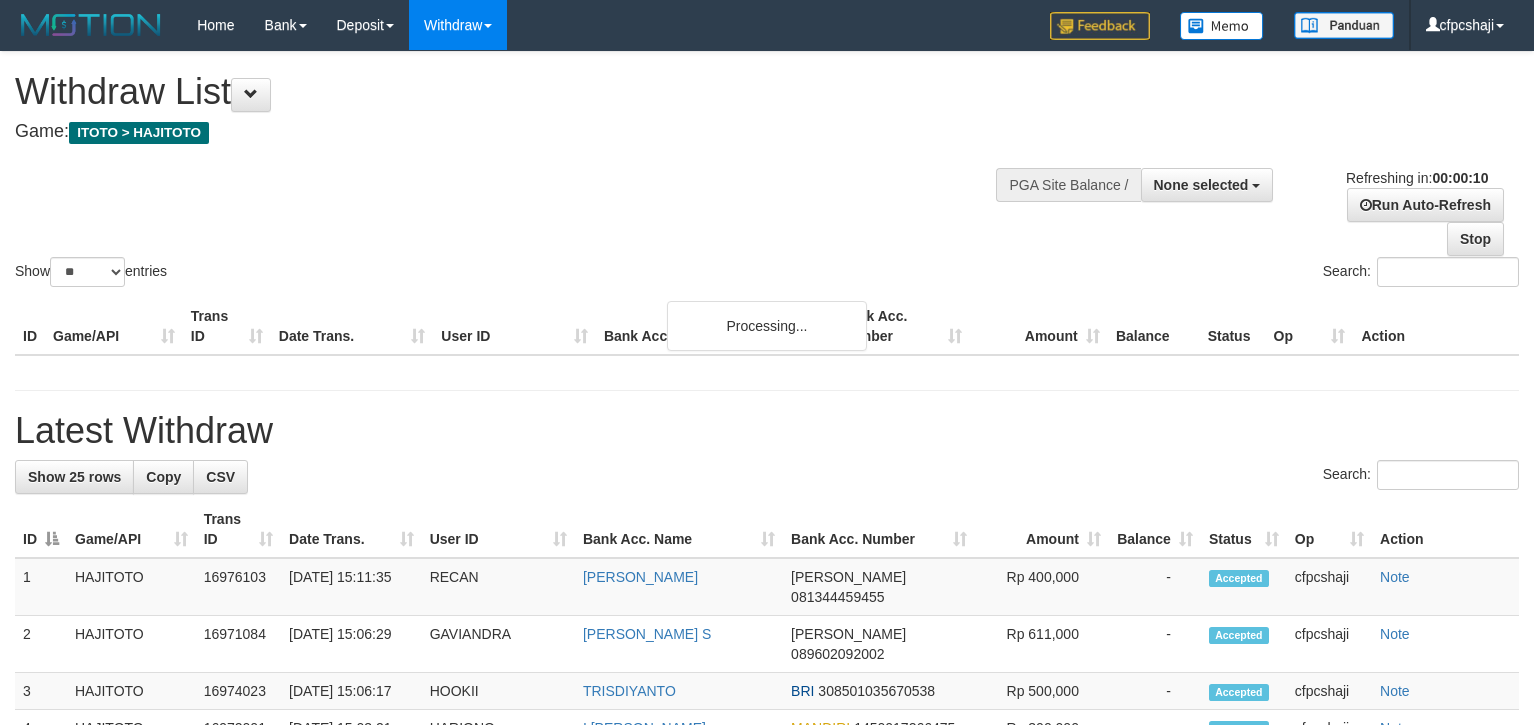select 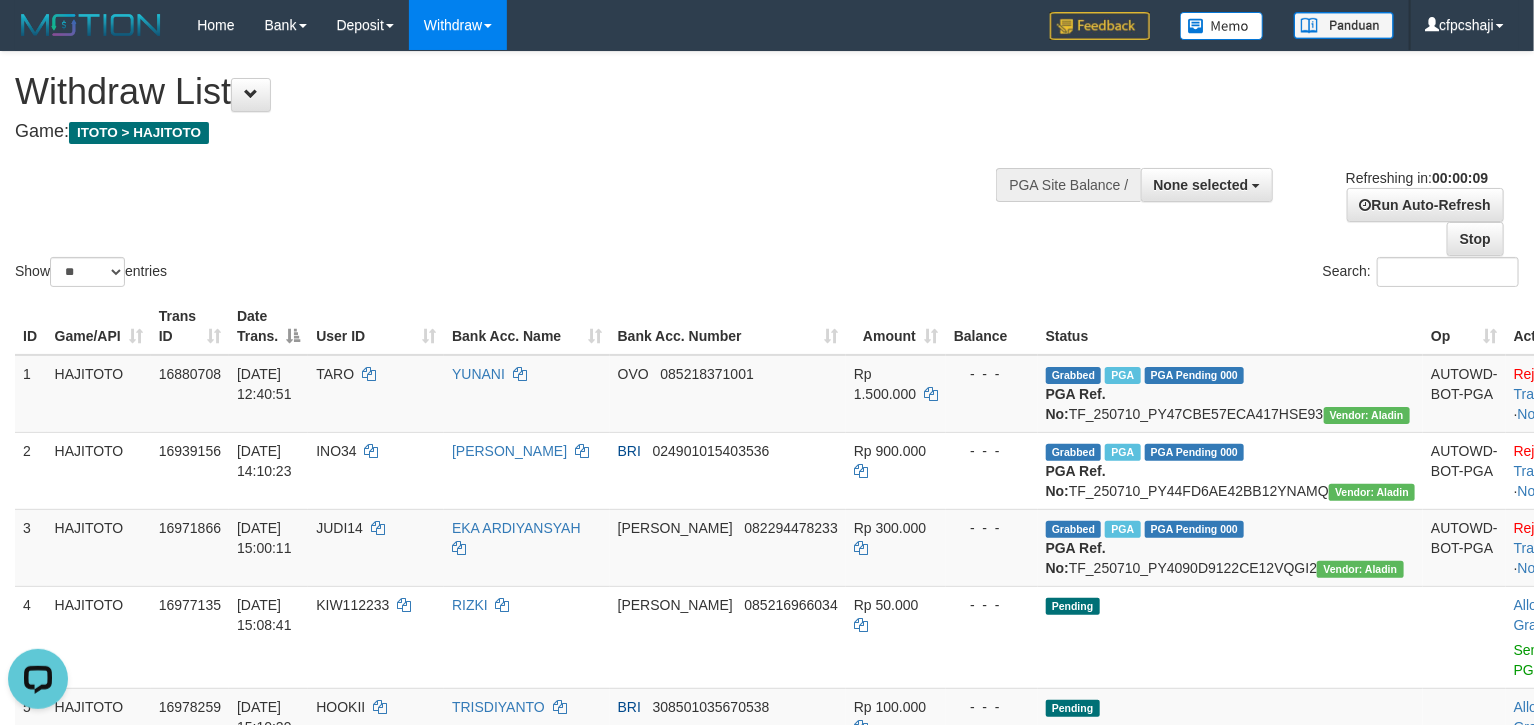 scroll, scrollTop: 0, scrollLeft: 0, axis: both 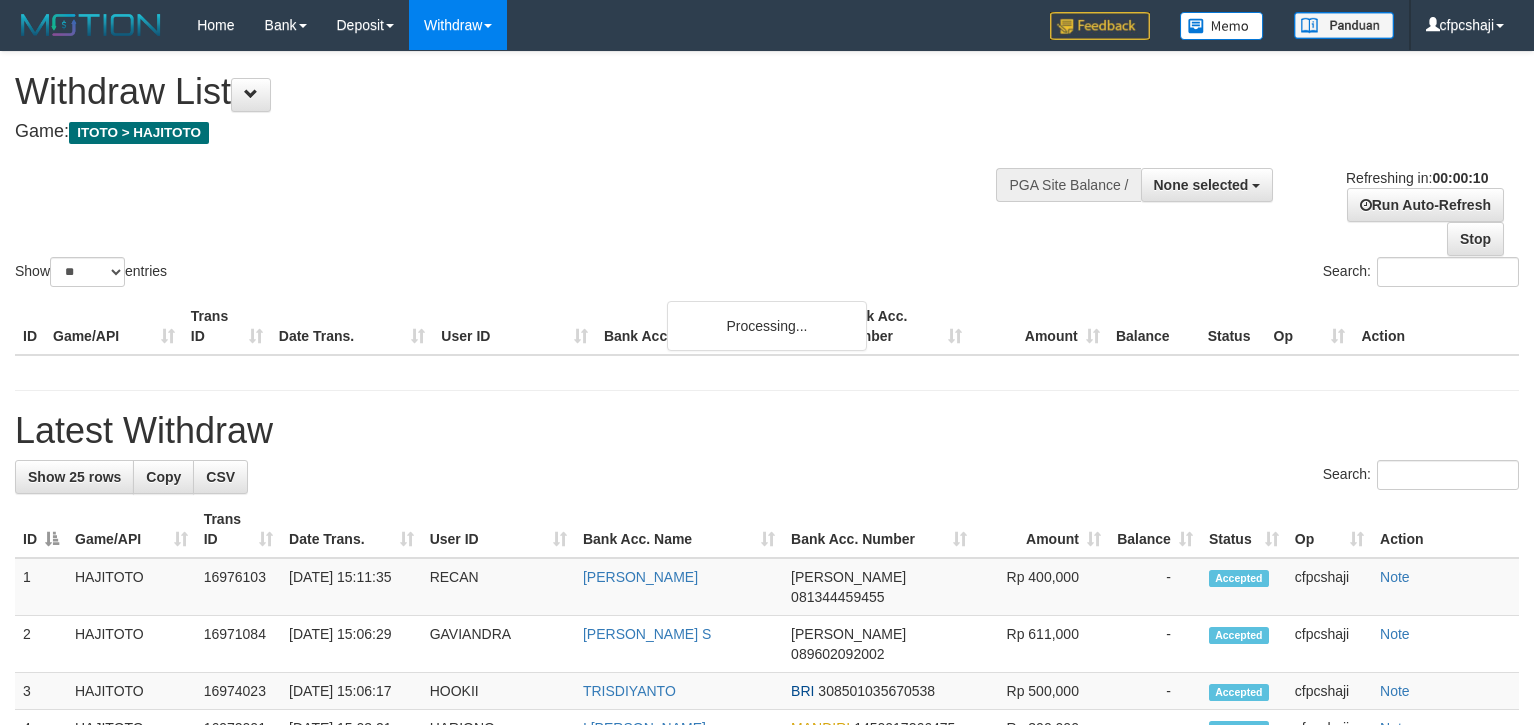 select 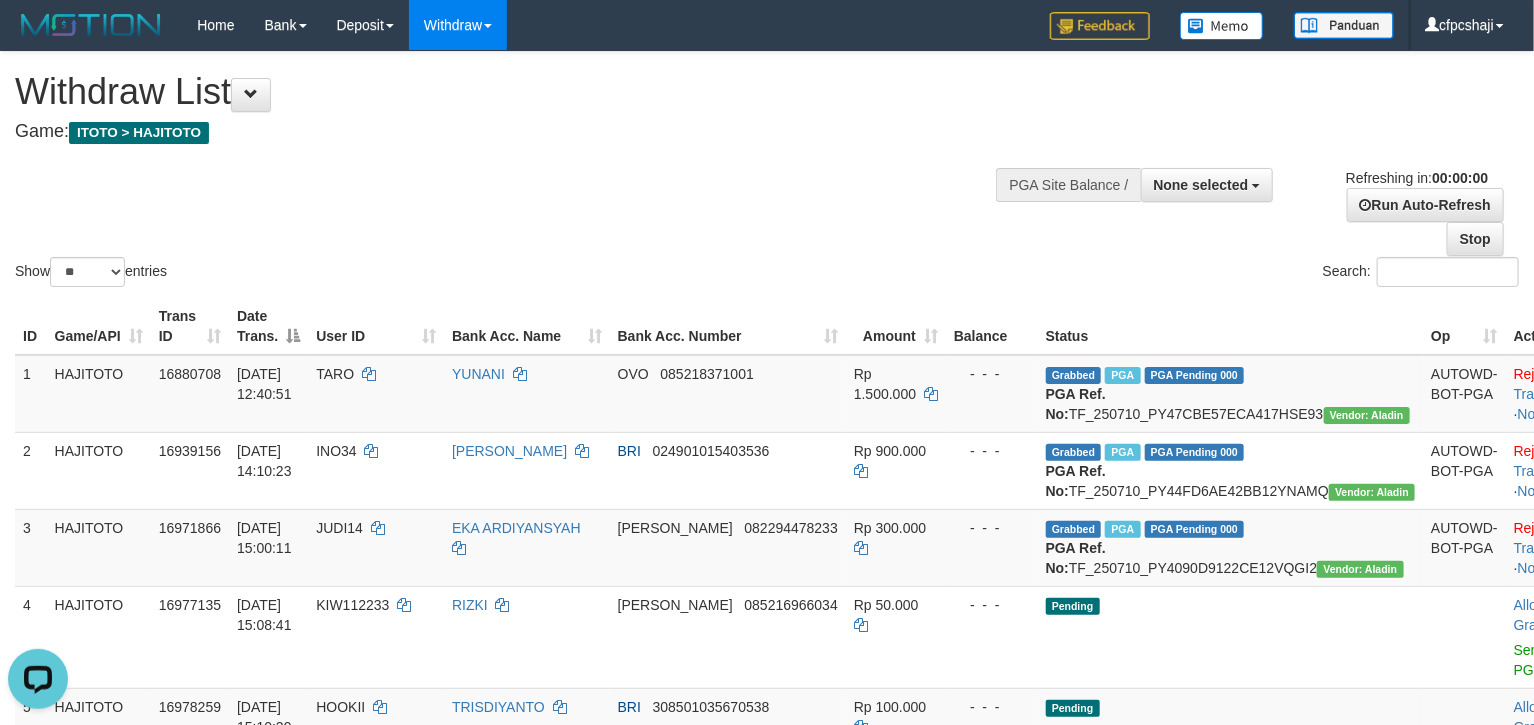 scroll, scrollTop: 0, scrollLeft: 0, axis: both 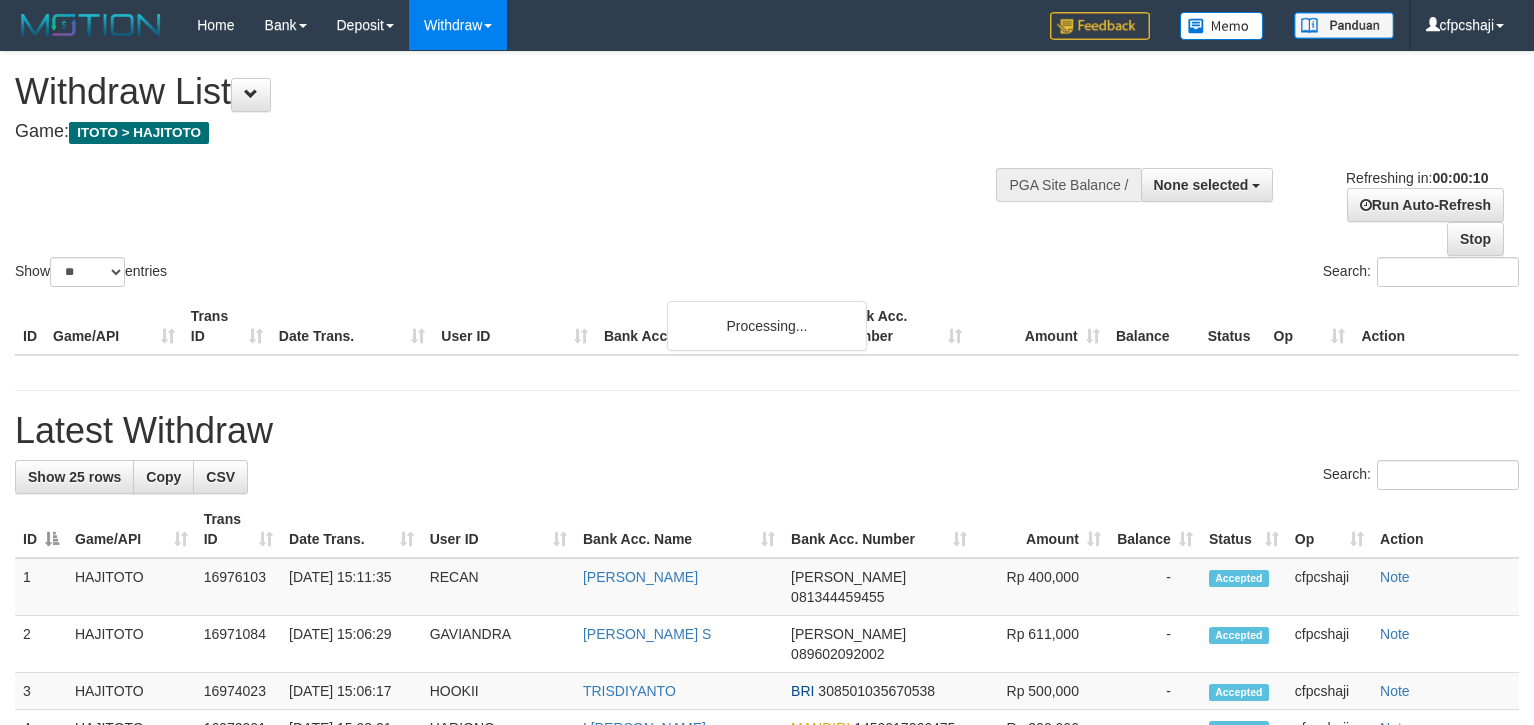select 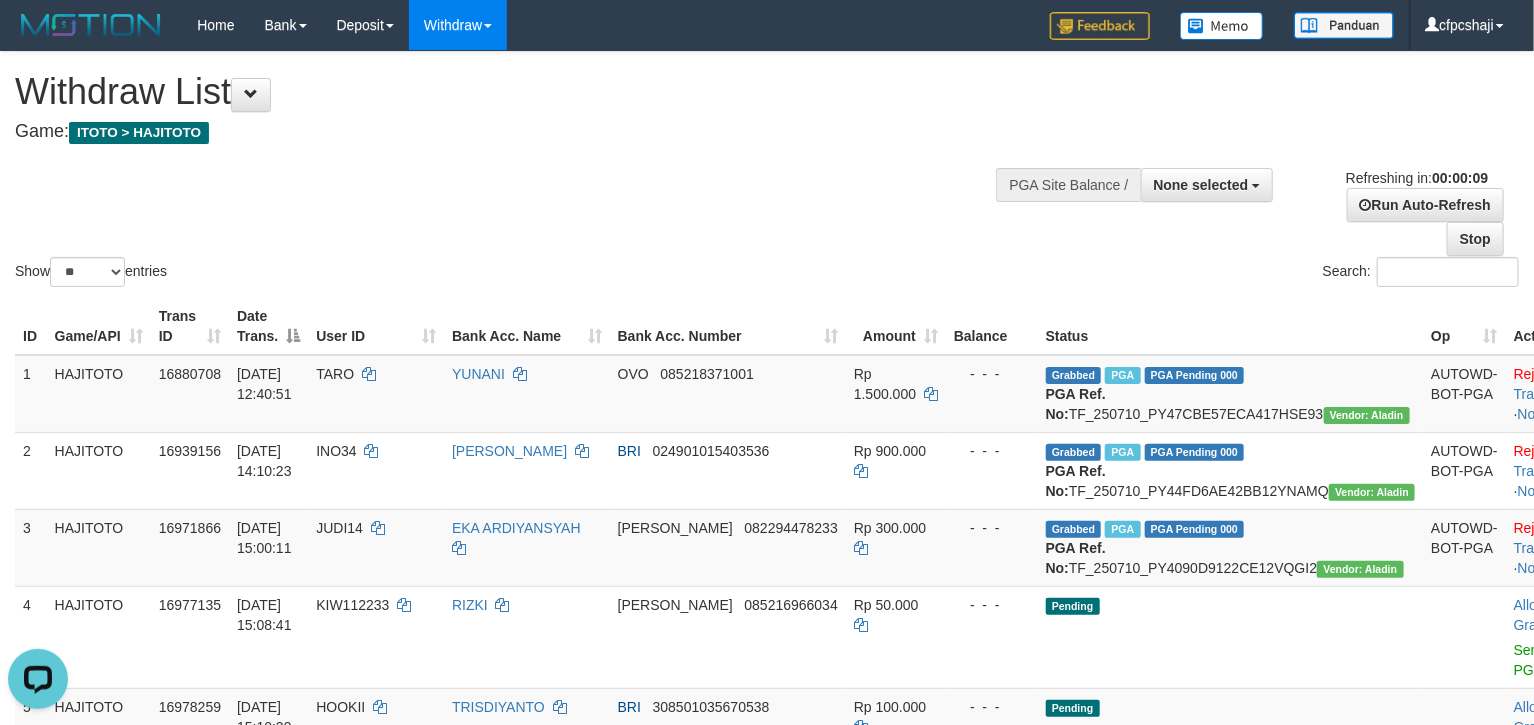 scroll, scrollTop: 0, scrollLeft: 0, axis: both 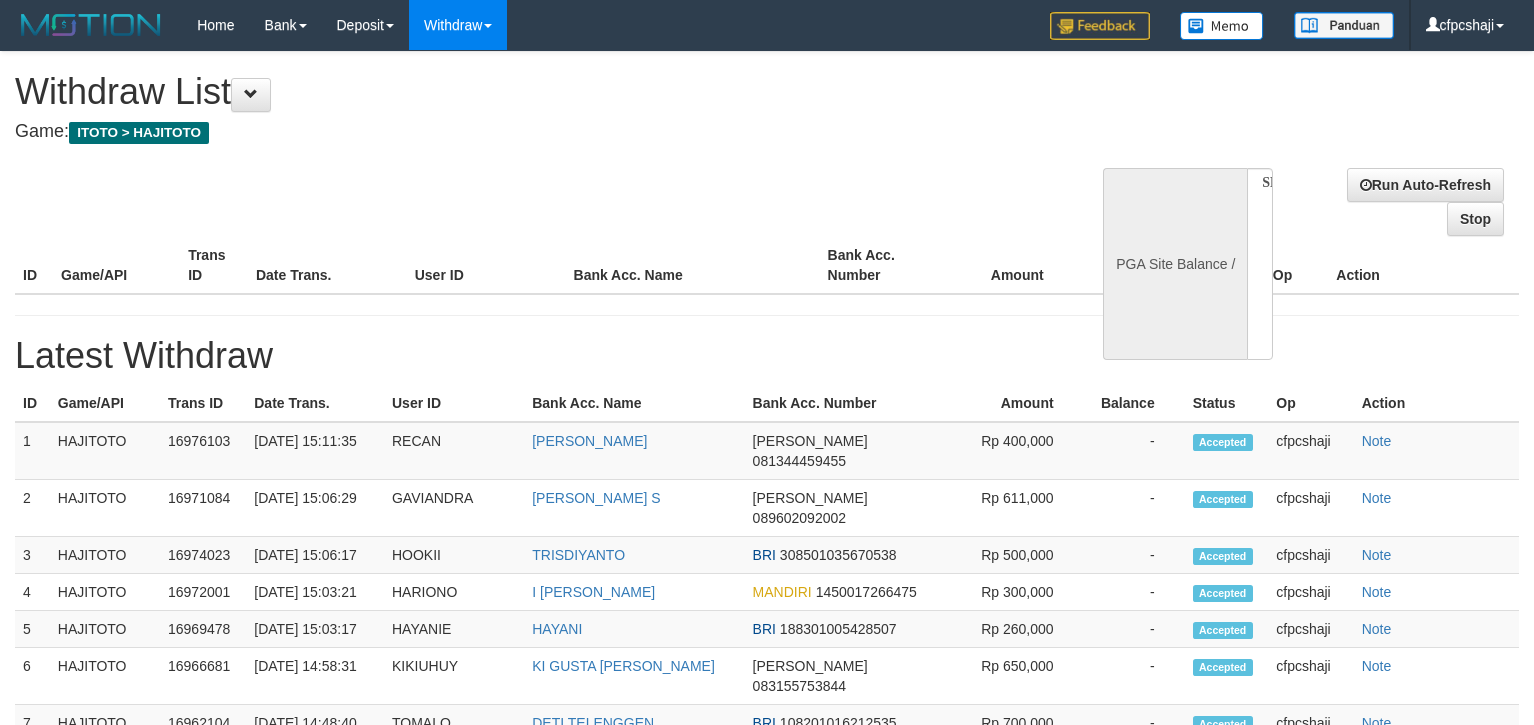 select 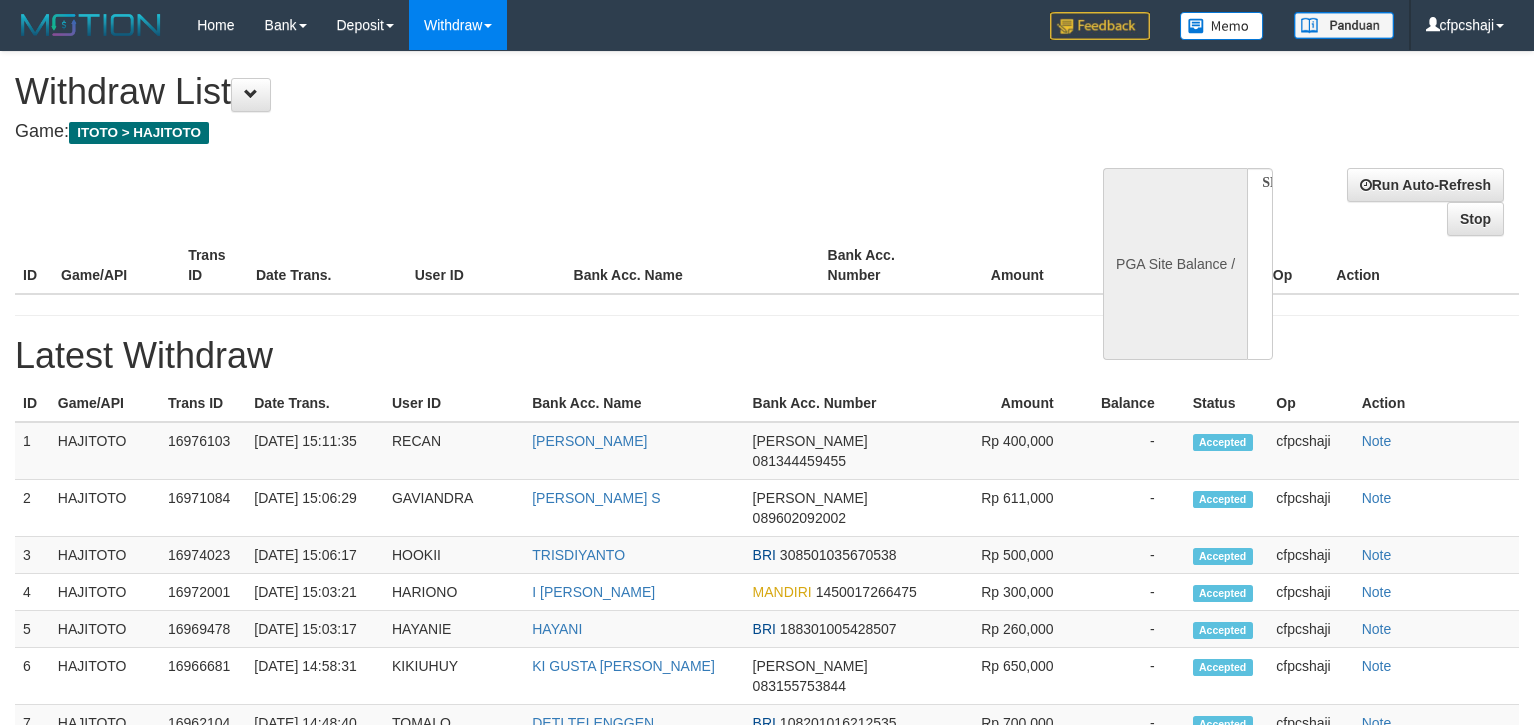 scroll, scrollTop: 0, scrollLeft: 0, axis: both 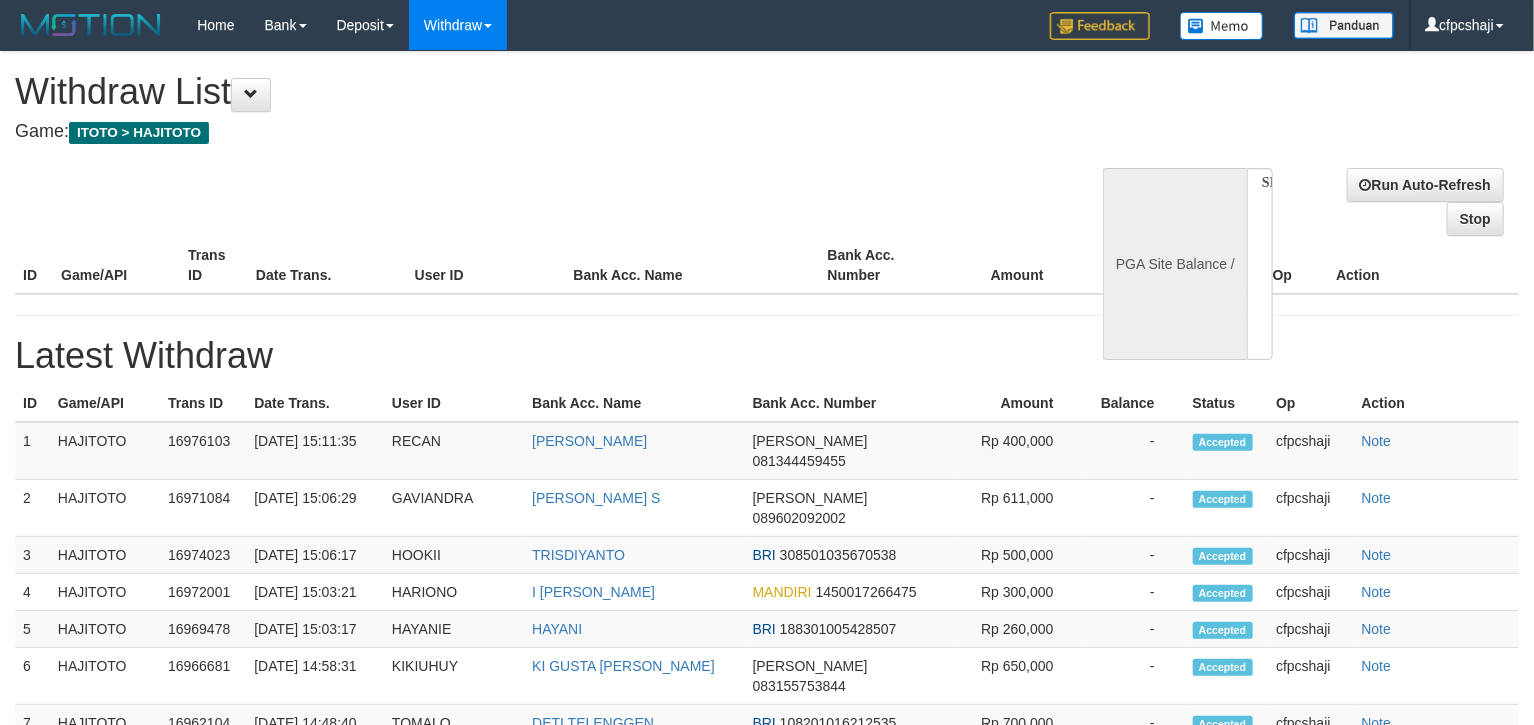 select on "**" 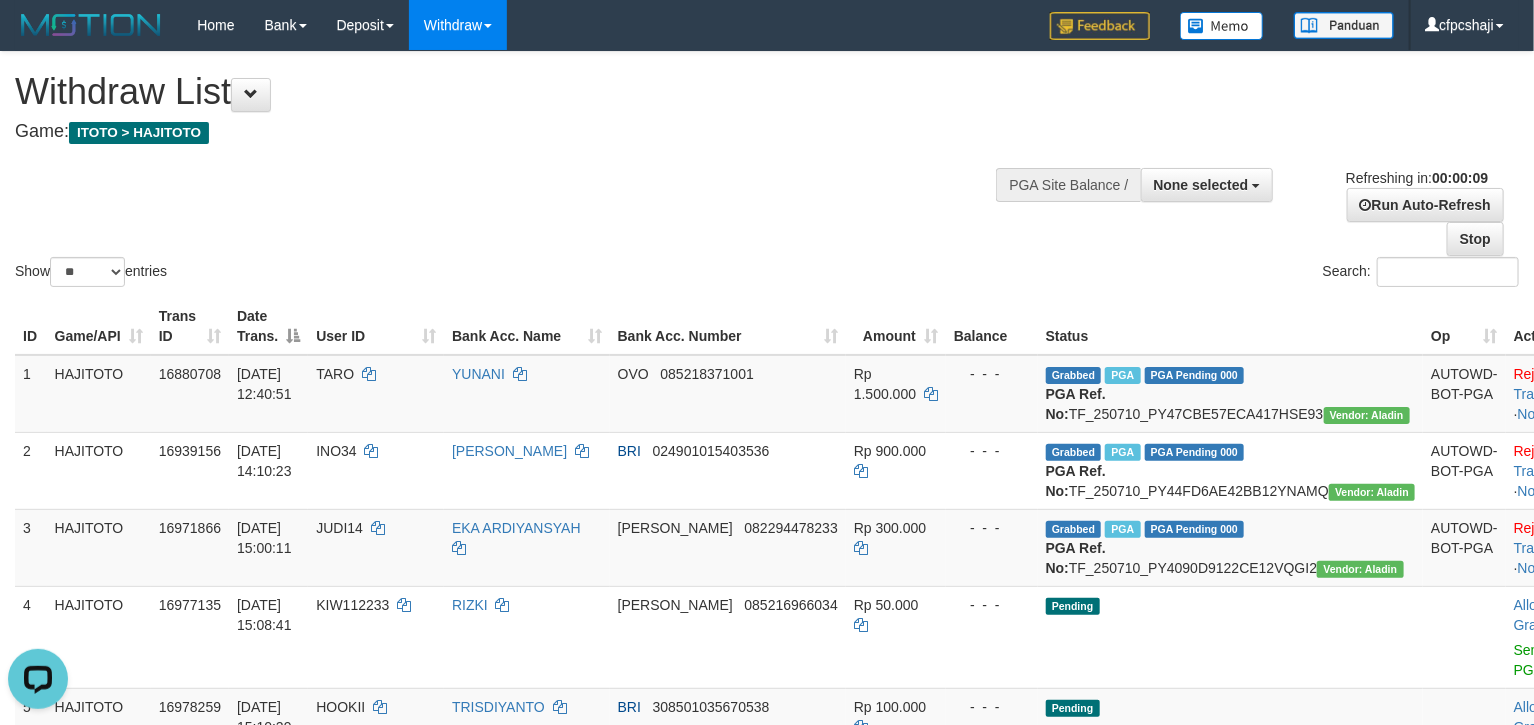 scroll, scrollTop: 0, scrollLeft: 0, axis: both 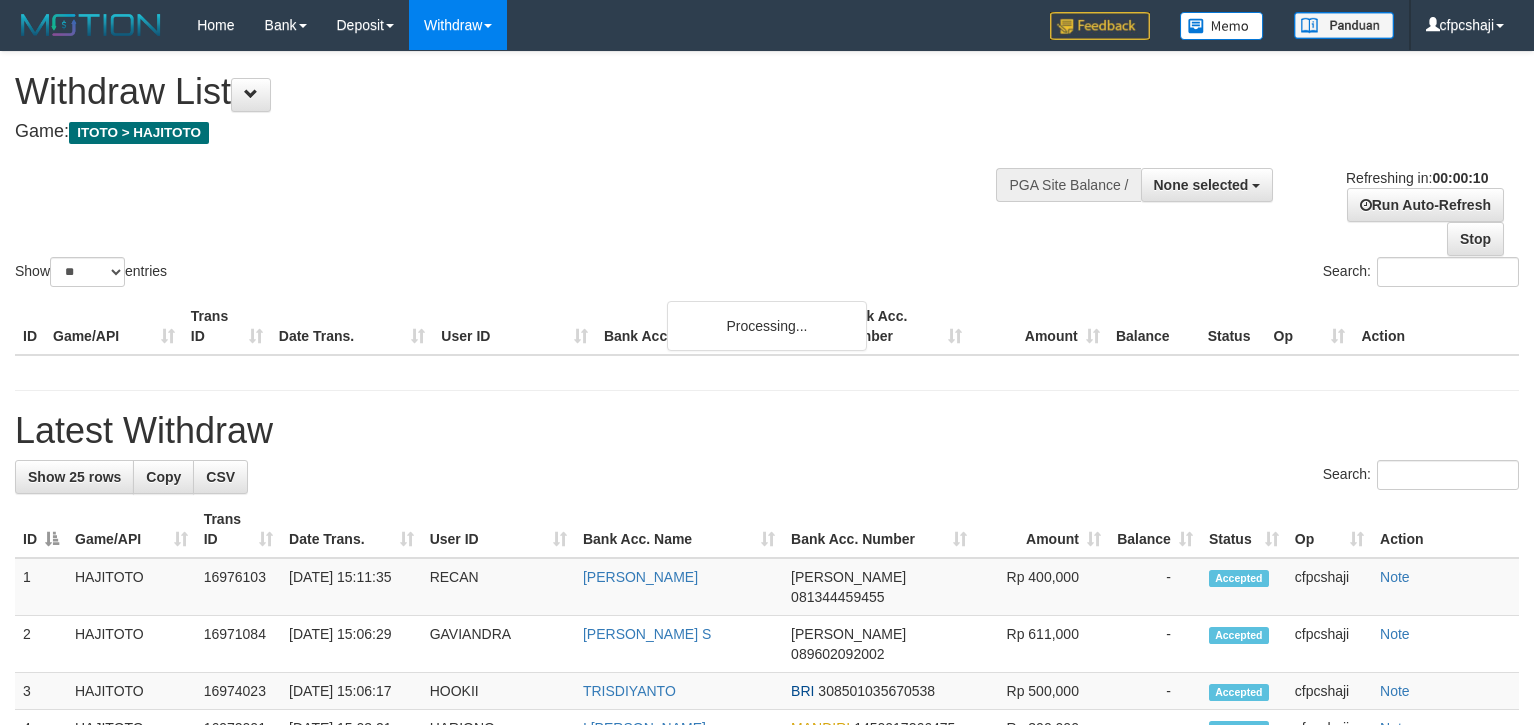 select 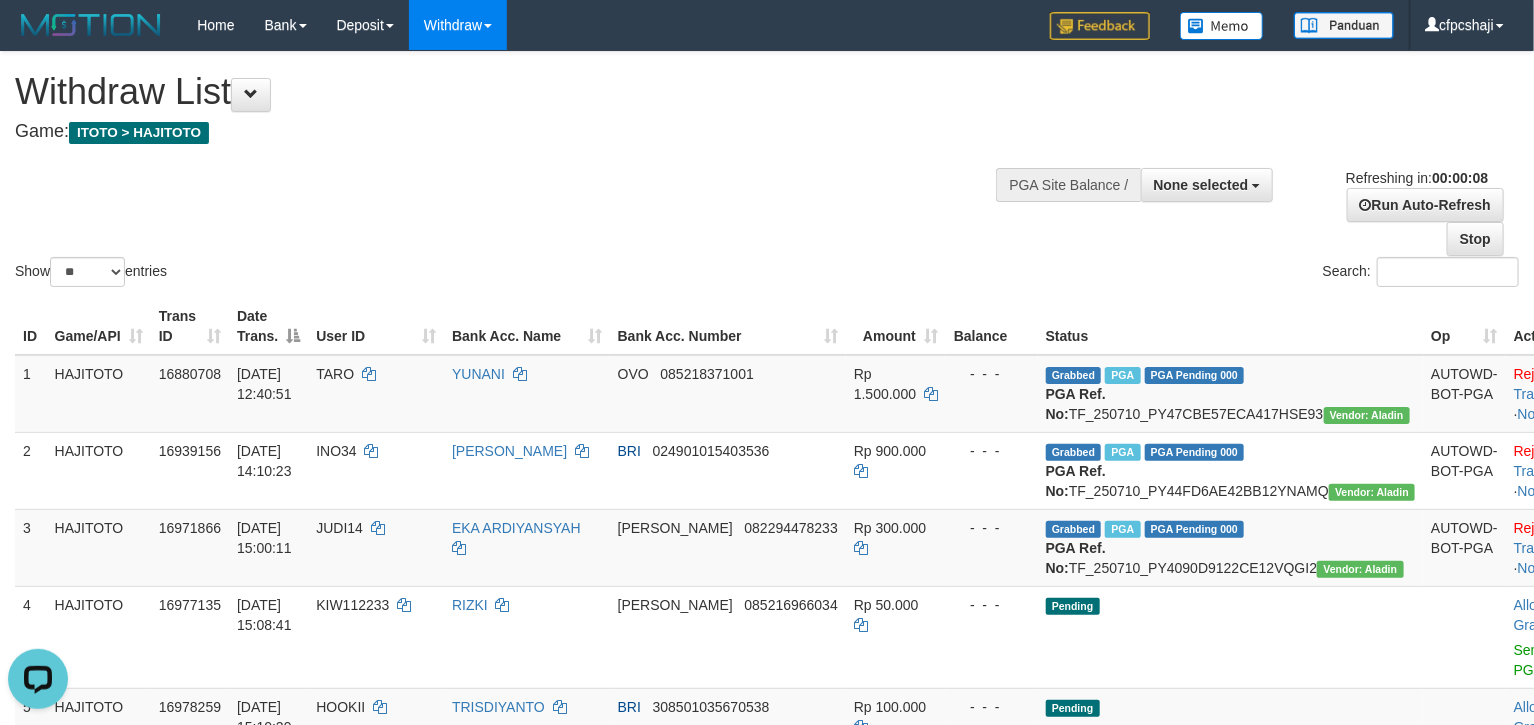 scroll, scrollTop: 0, scrollLeft: 0, axis: both 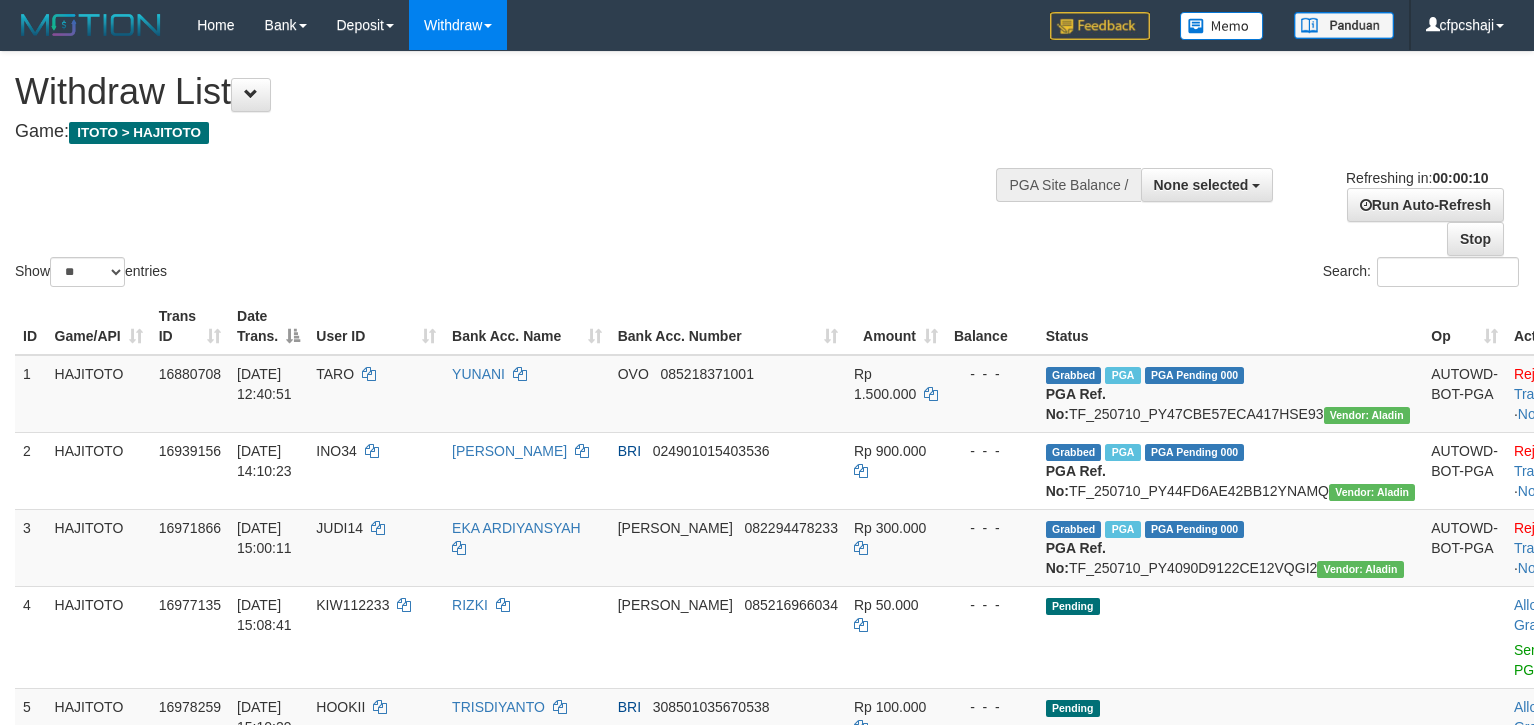 select 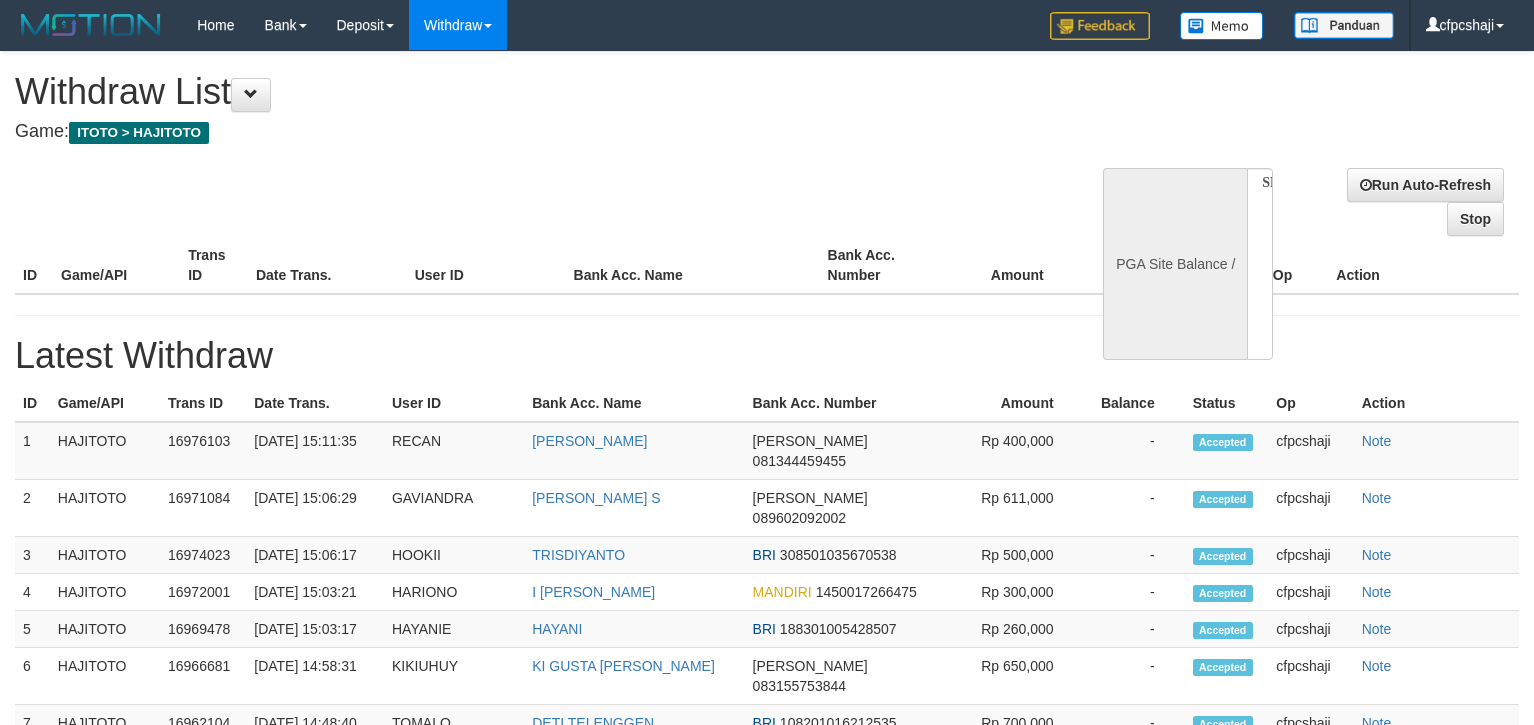 select 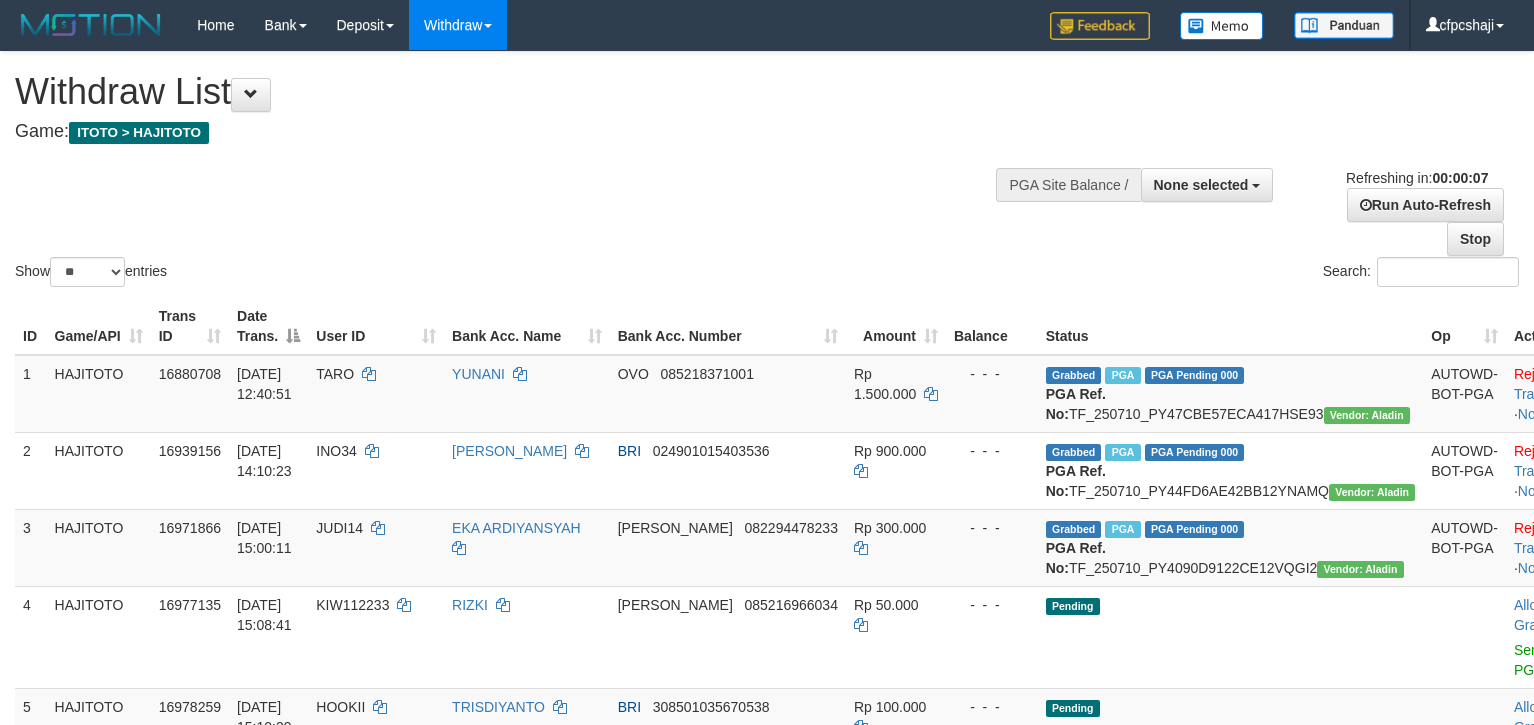 scroll, scrollTop: 0, scrollLeft: 0, axis: both 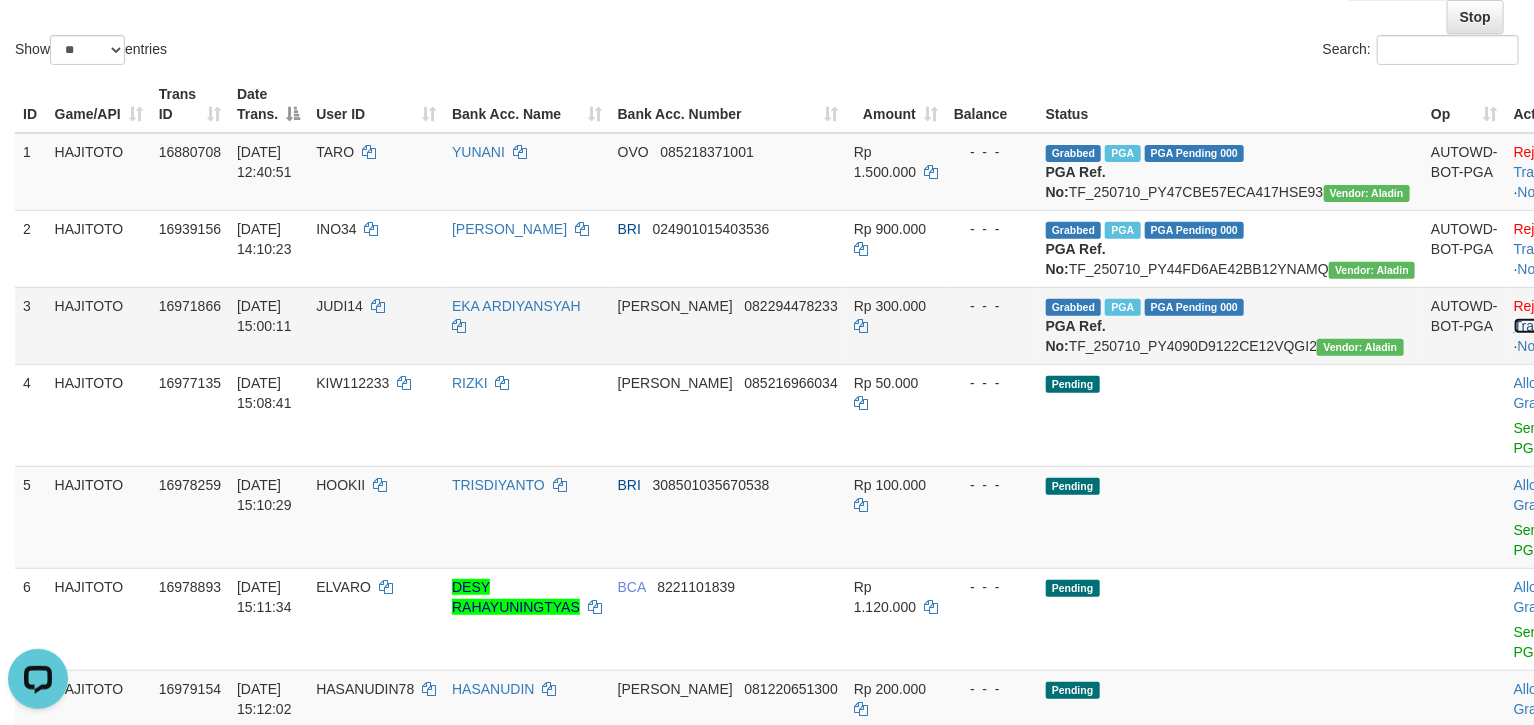 click on "Check Trans" at bounding box center [1555, 316] 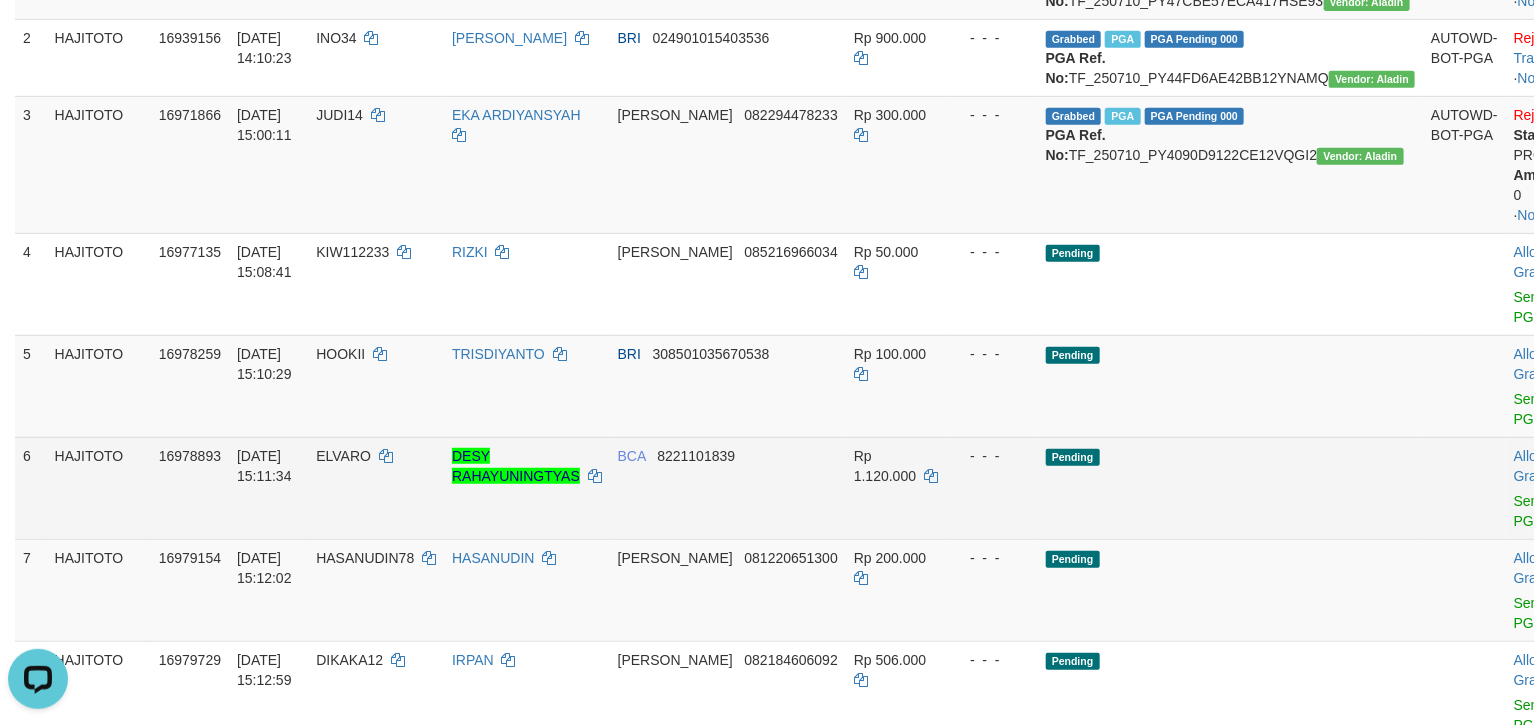 scroll, scrollTop: 444, scrollLeft: 0, axis: vertical 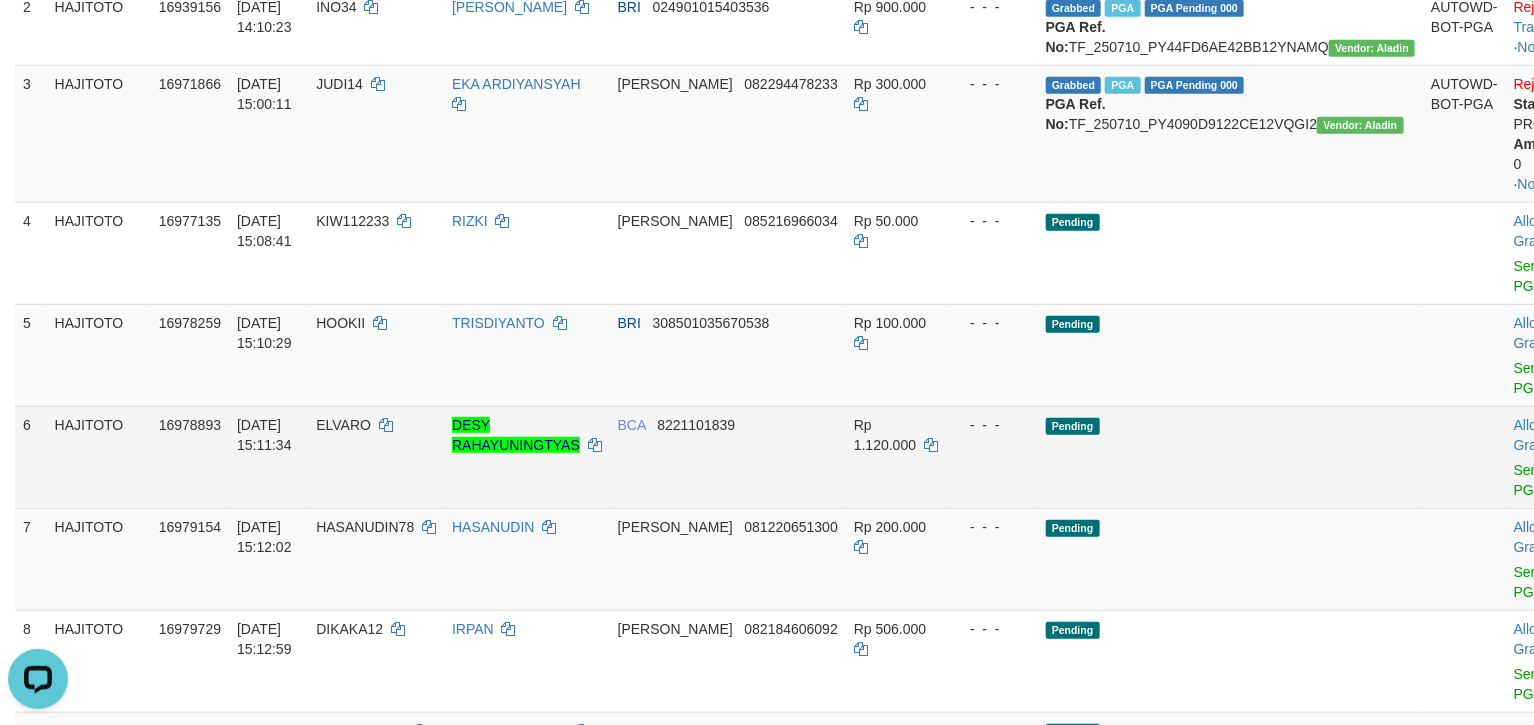 click on "Allow Grab   ·    Reject Send PGA     ·    Note" at bounding box center (1566, 457) 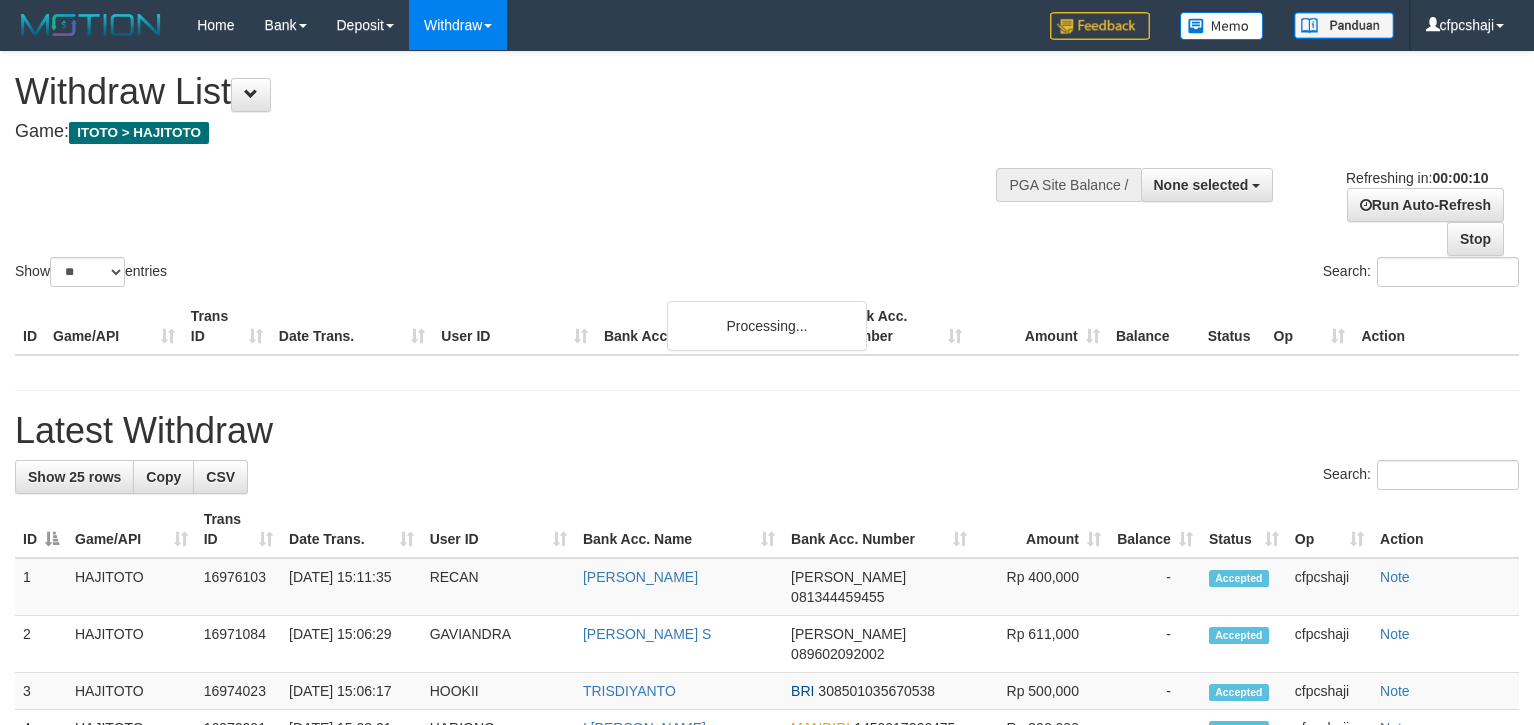select 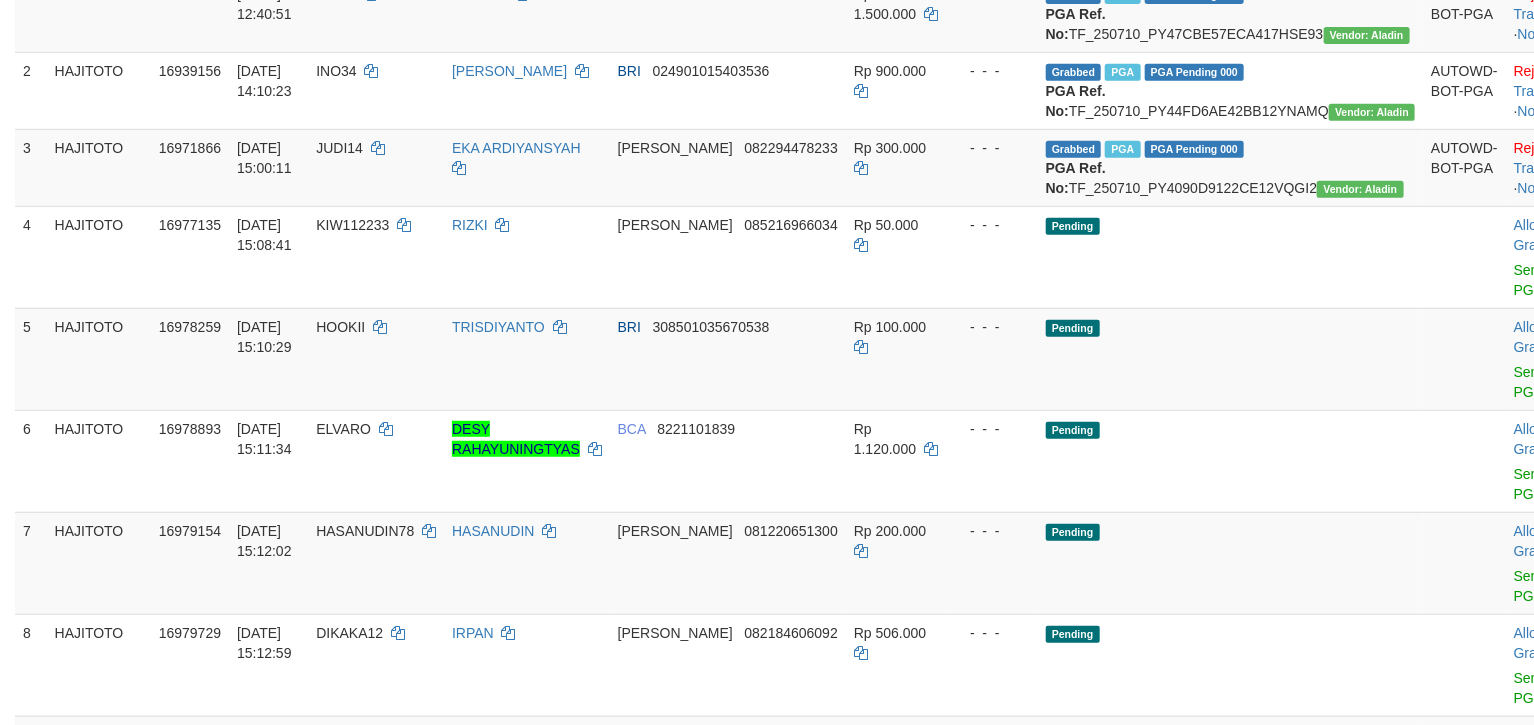 scroll, scrollTop: 376, scrollLeft: 0, axis: vertical 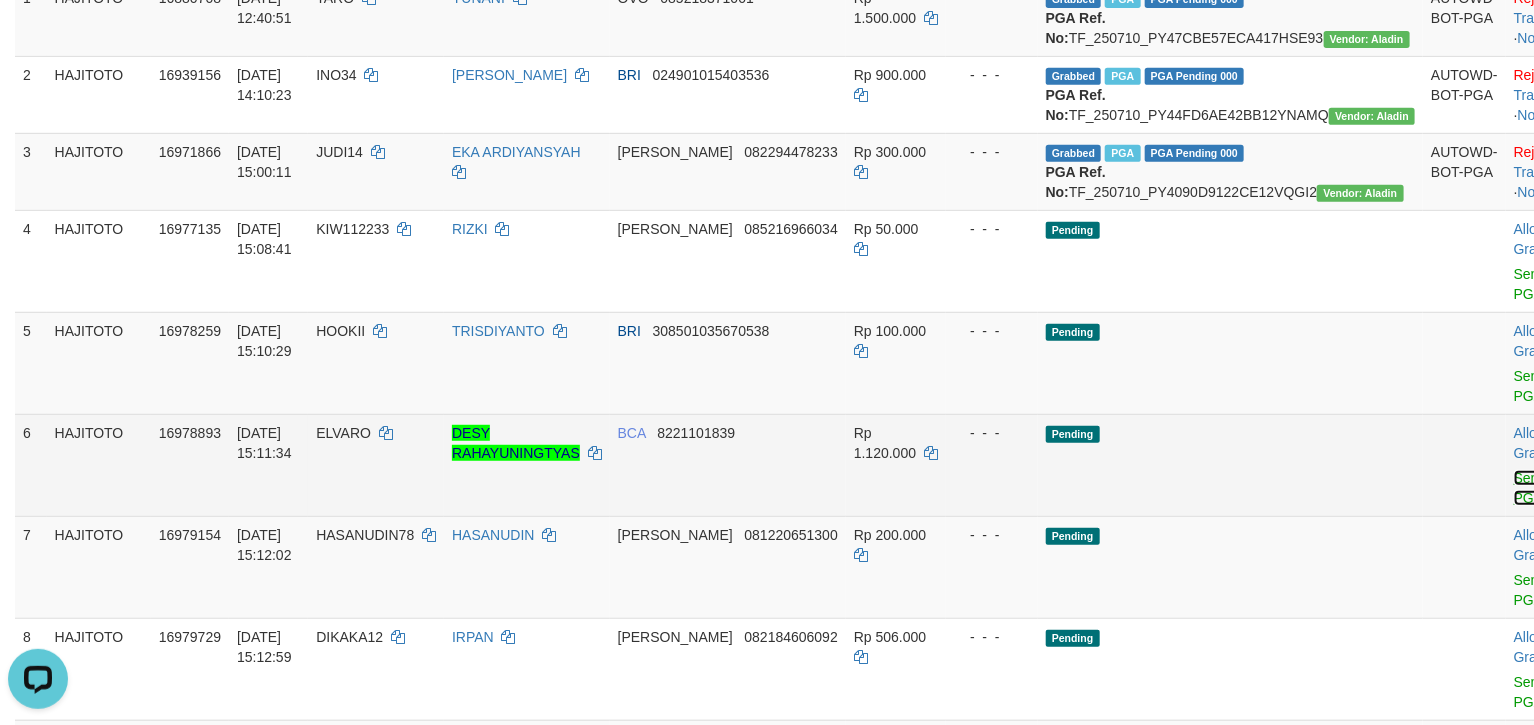 click on "Send PGA" at bounding box center (1530, 488) 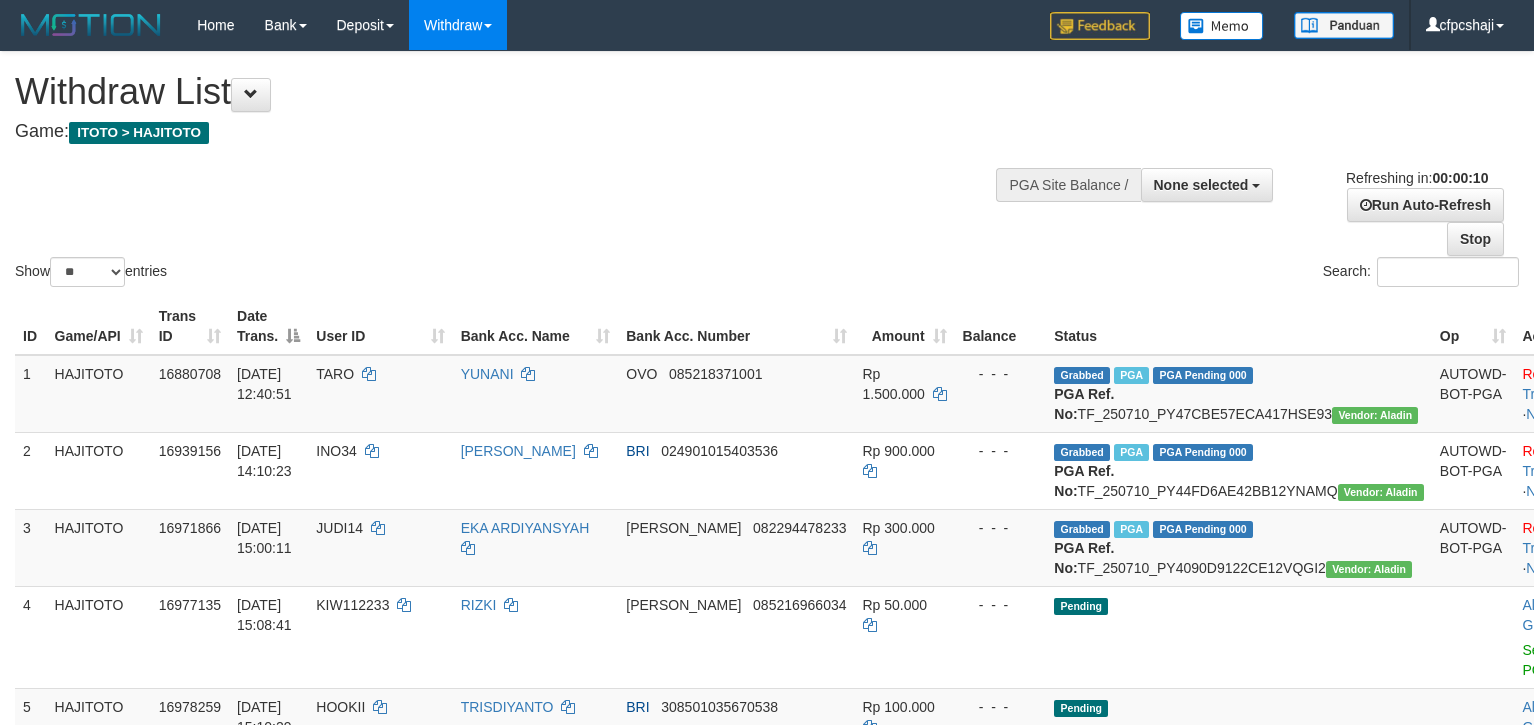 select 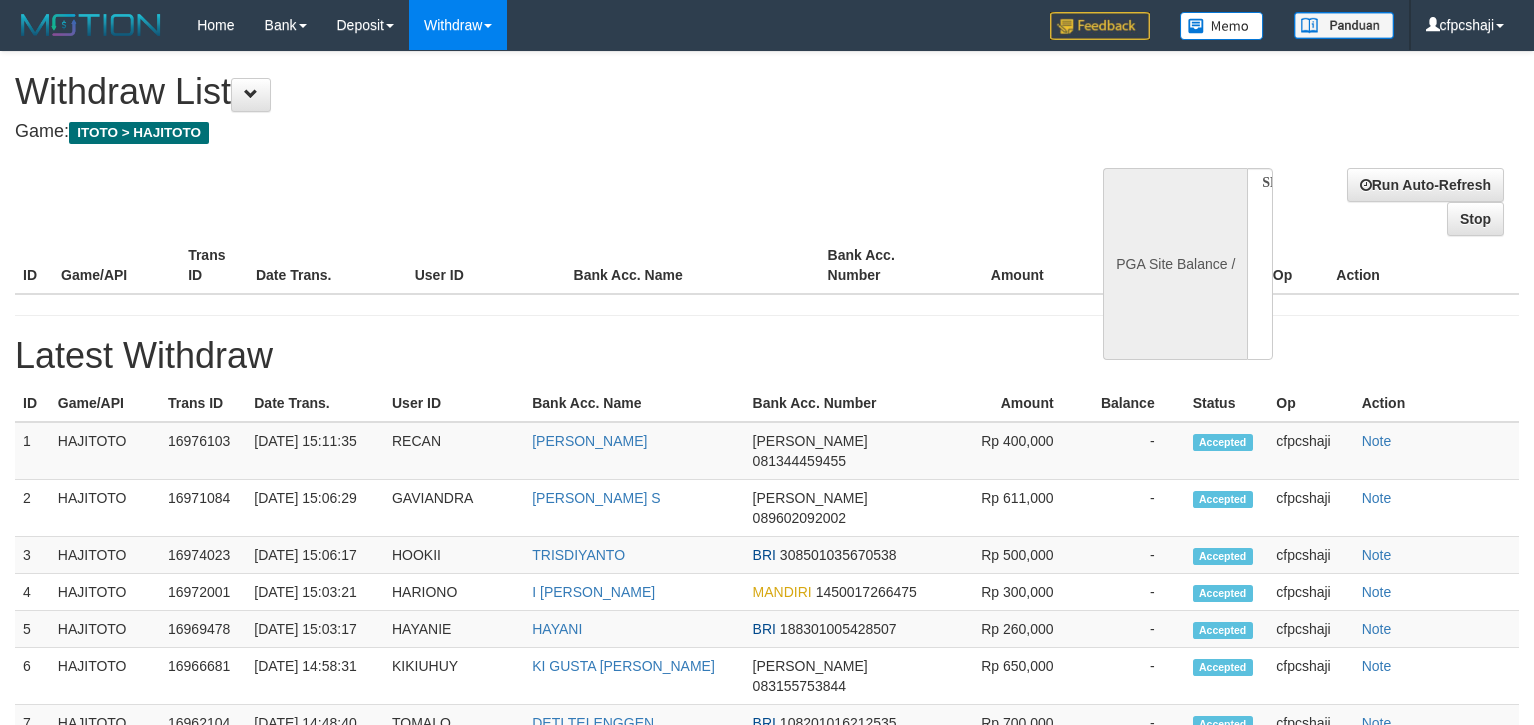 select 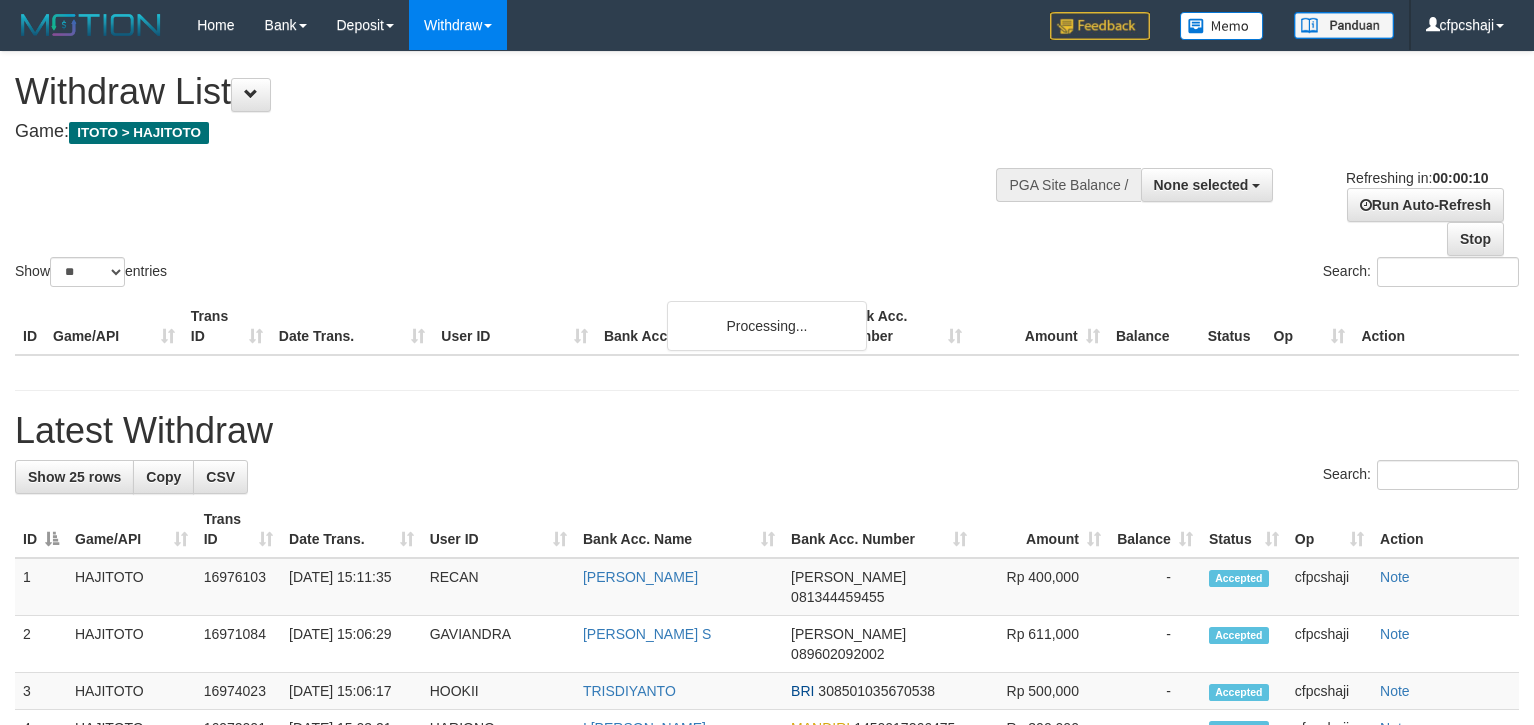 select 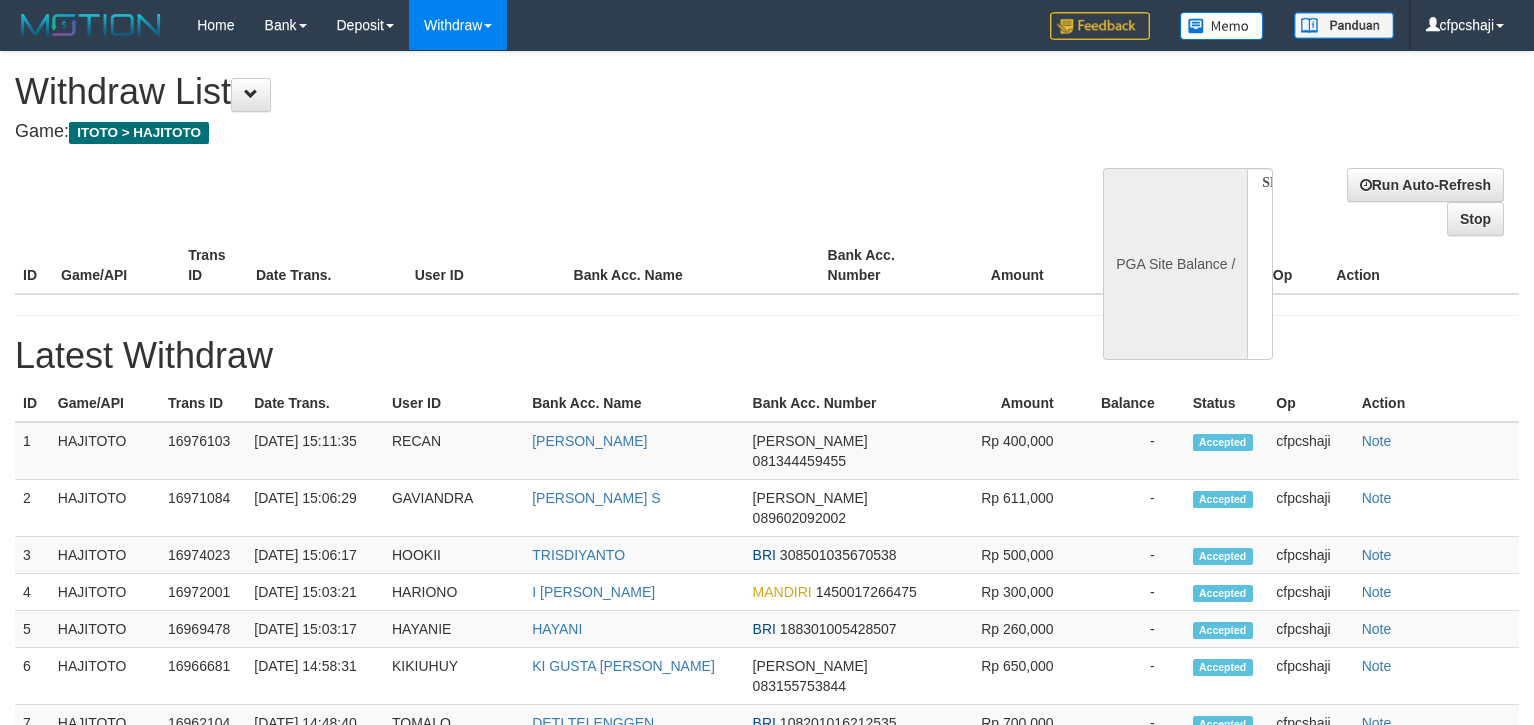 select 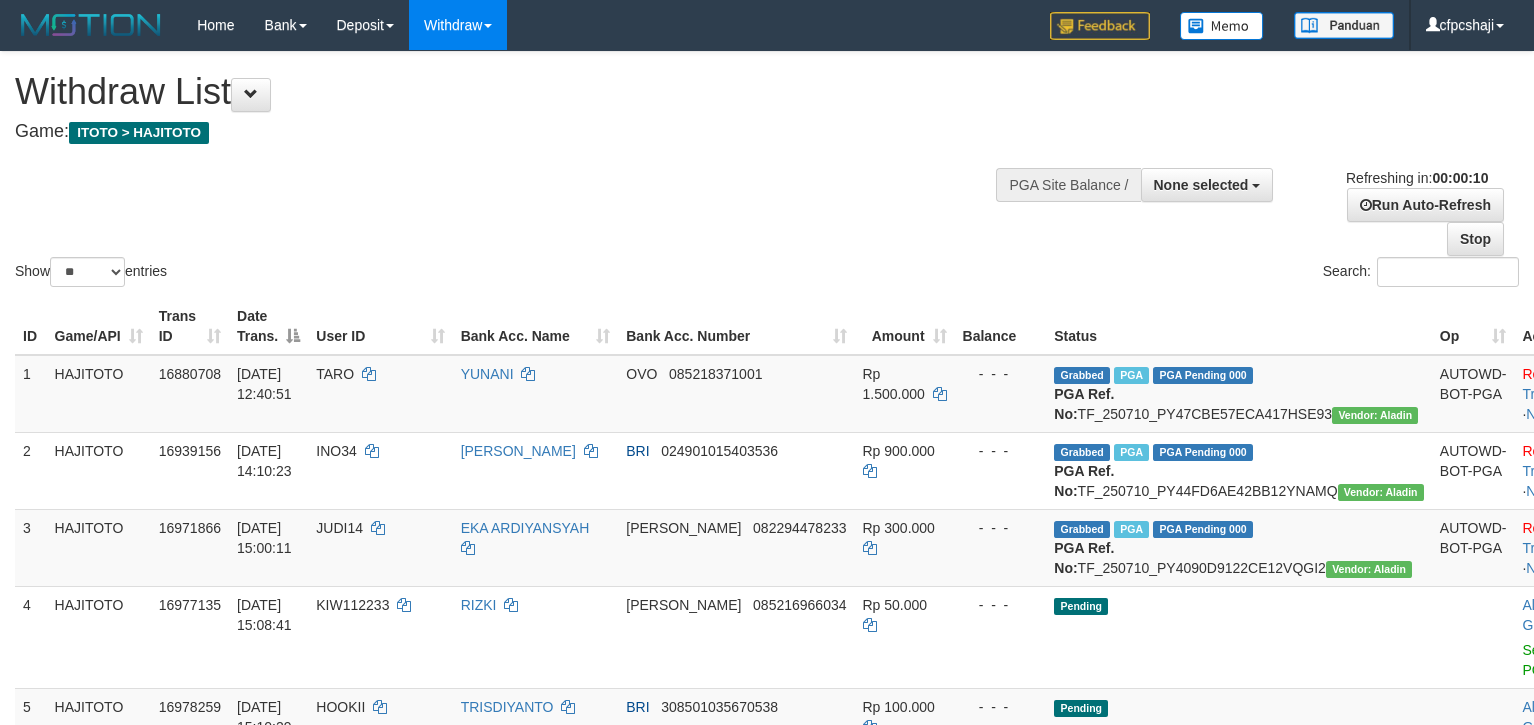 select 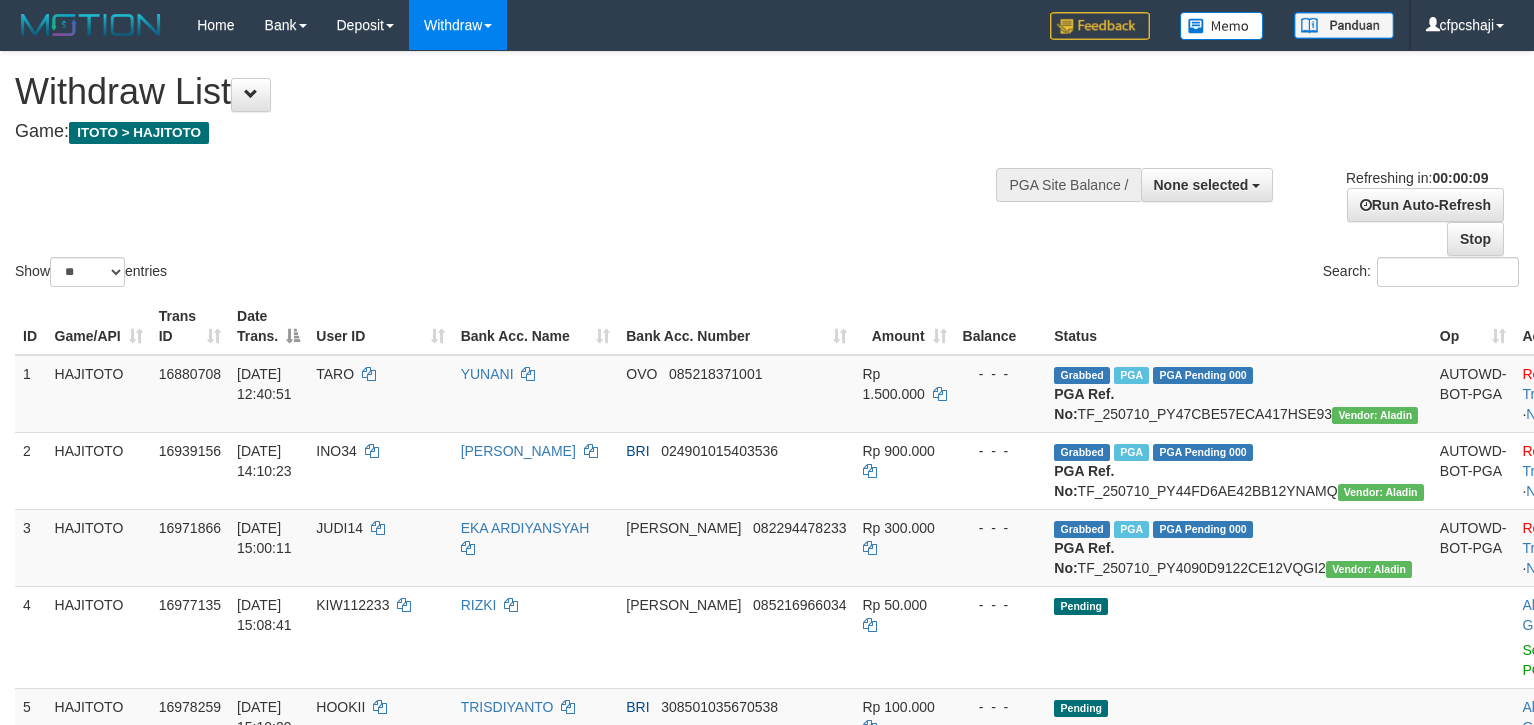 select 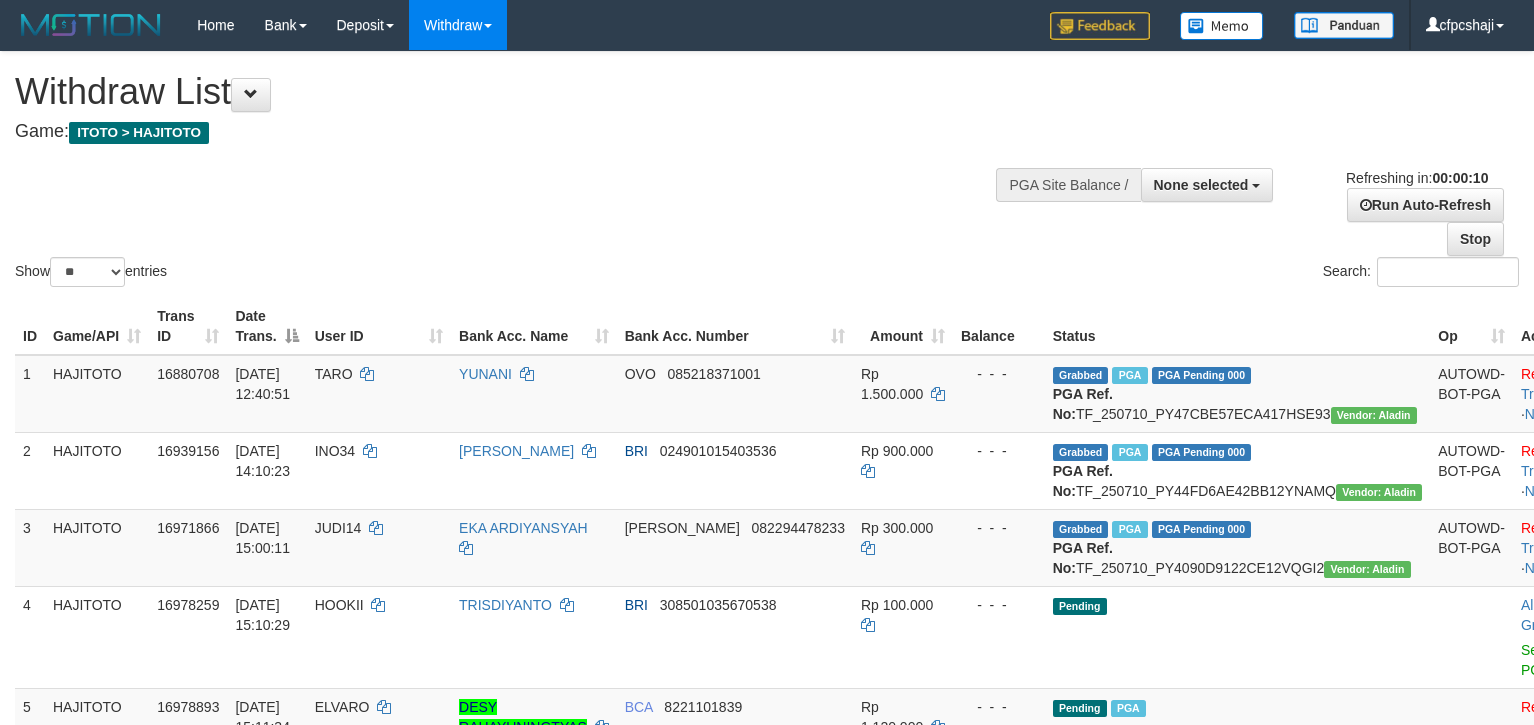 select 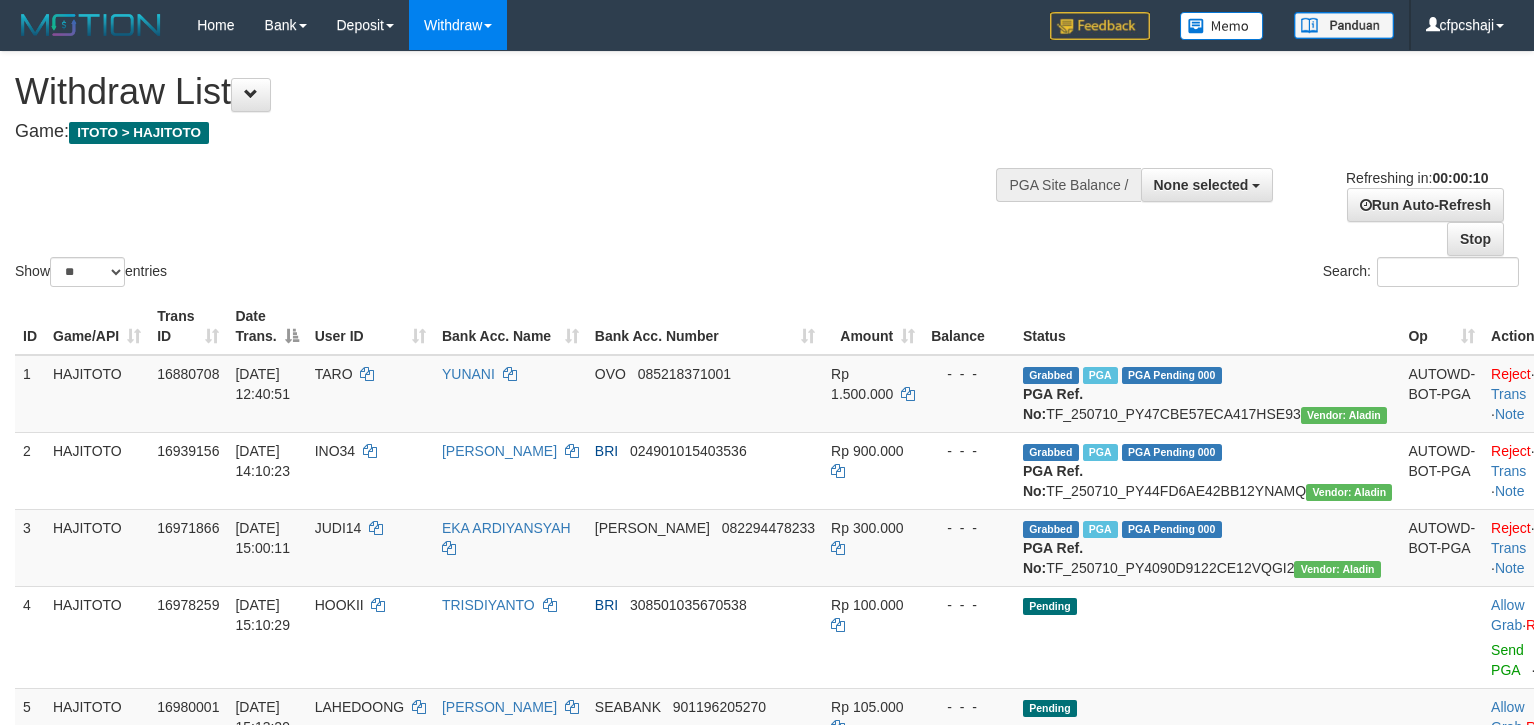 select 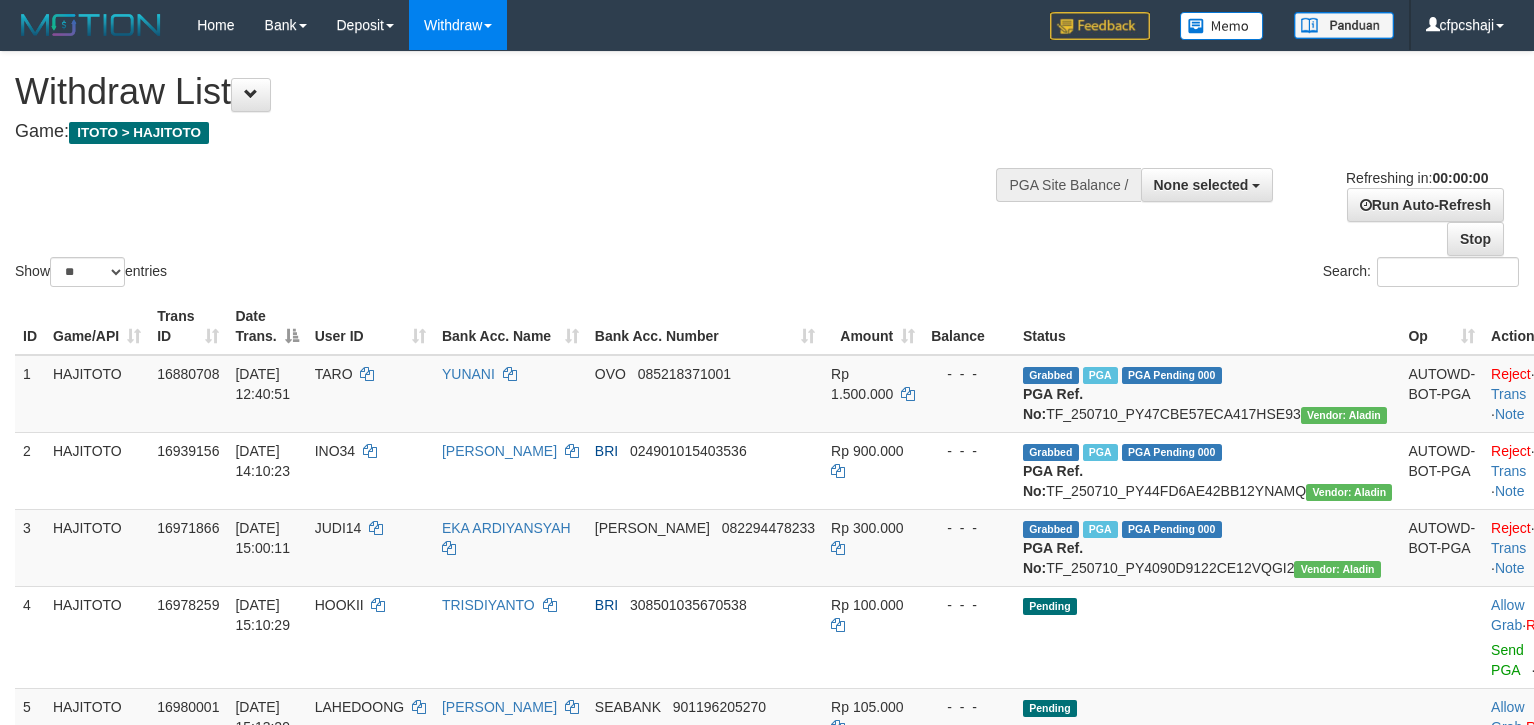 scroll, scrollTop: 0, scrollLeft: 0, axis: both 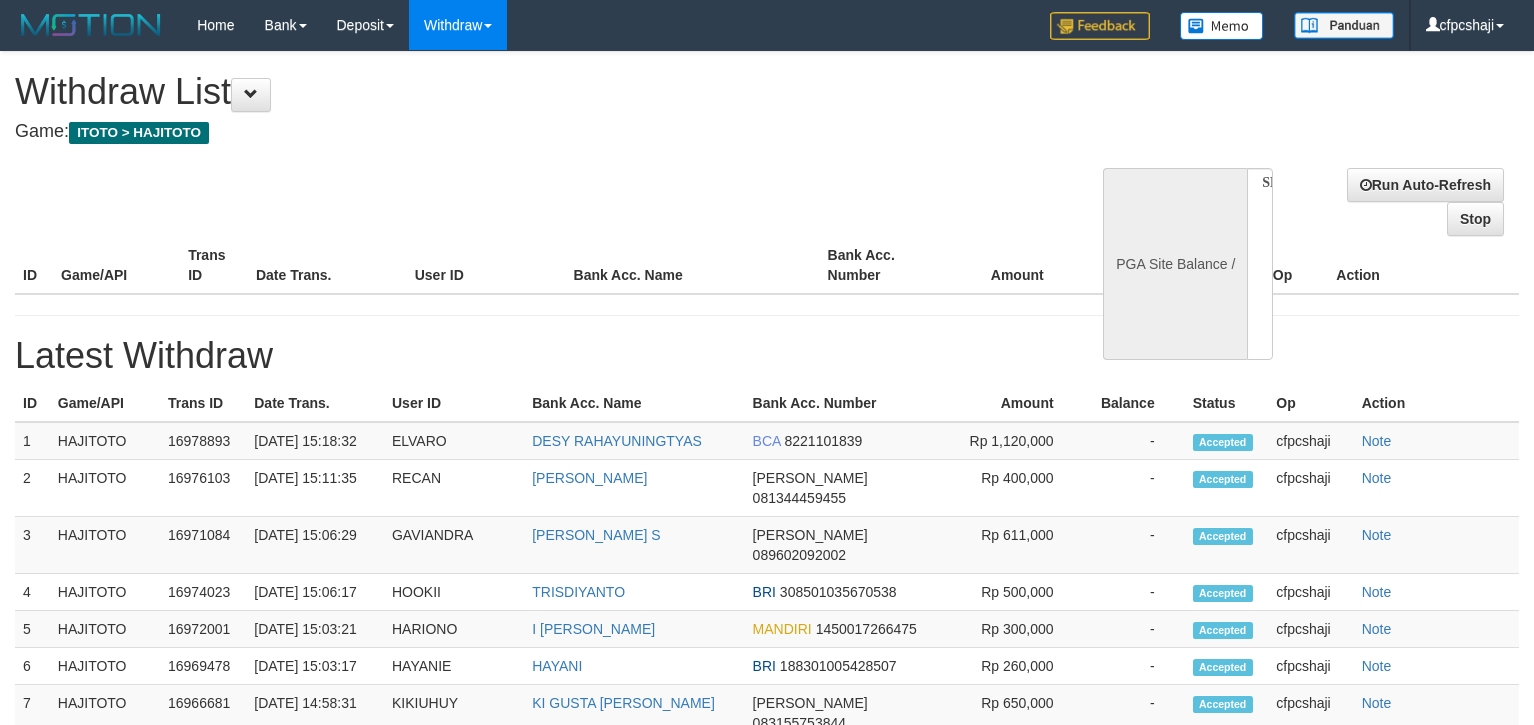 select 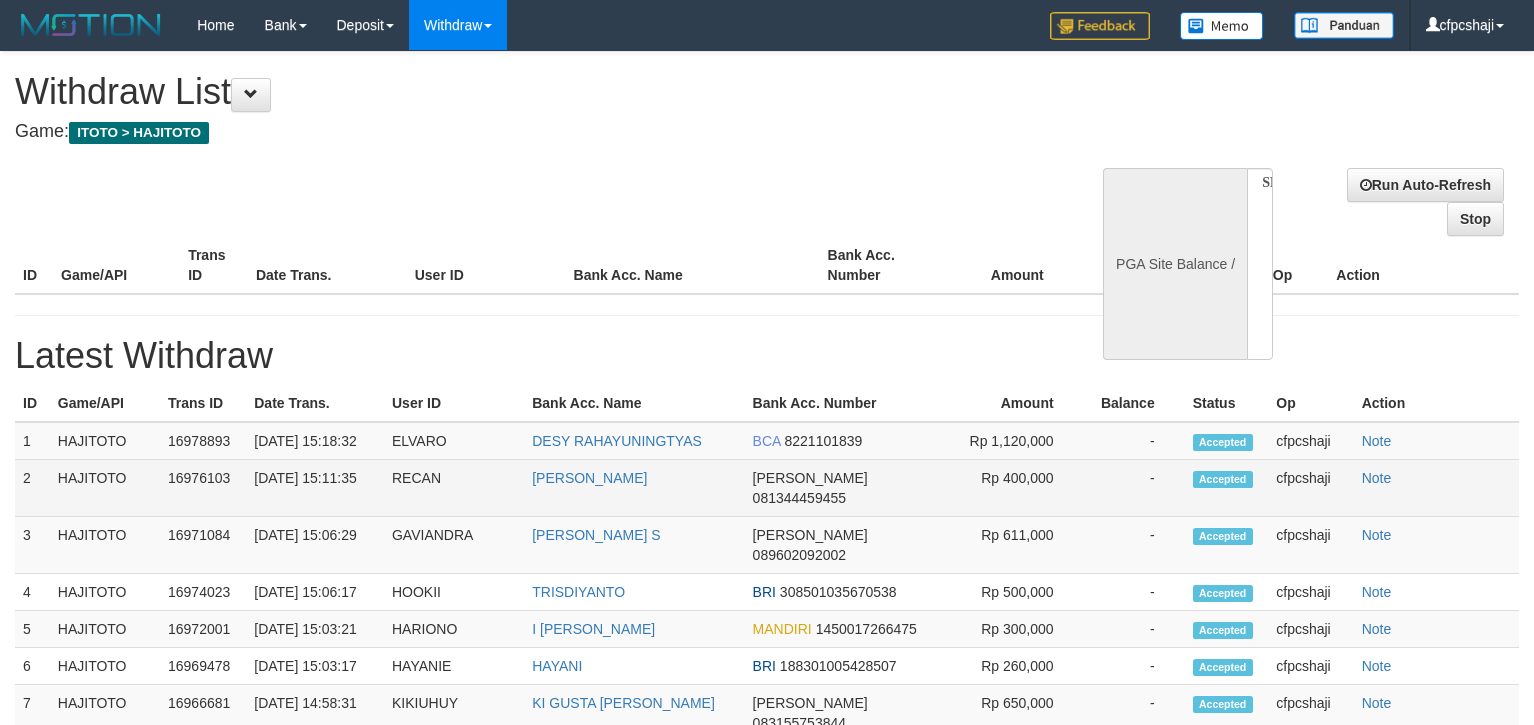 scroll, scrollTop: 0, scrollLeft: 0, axis: both 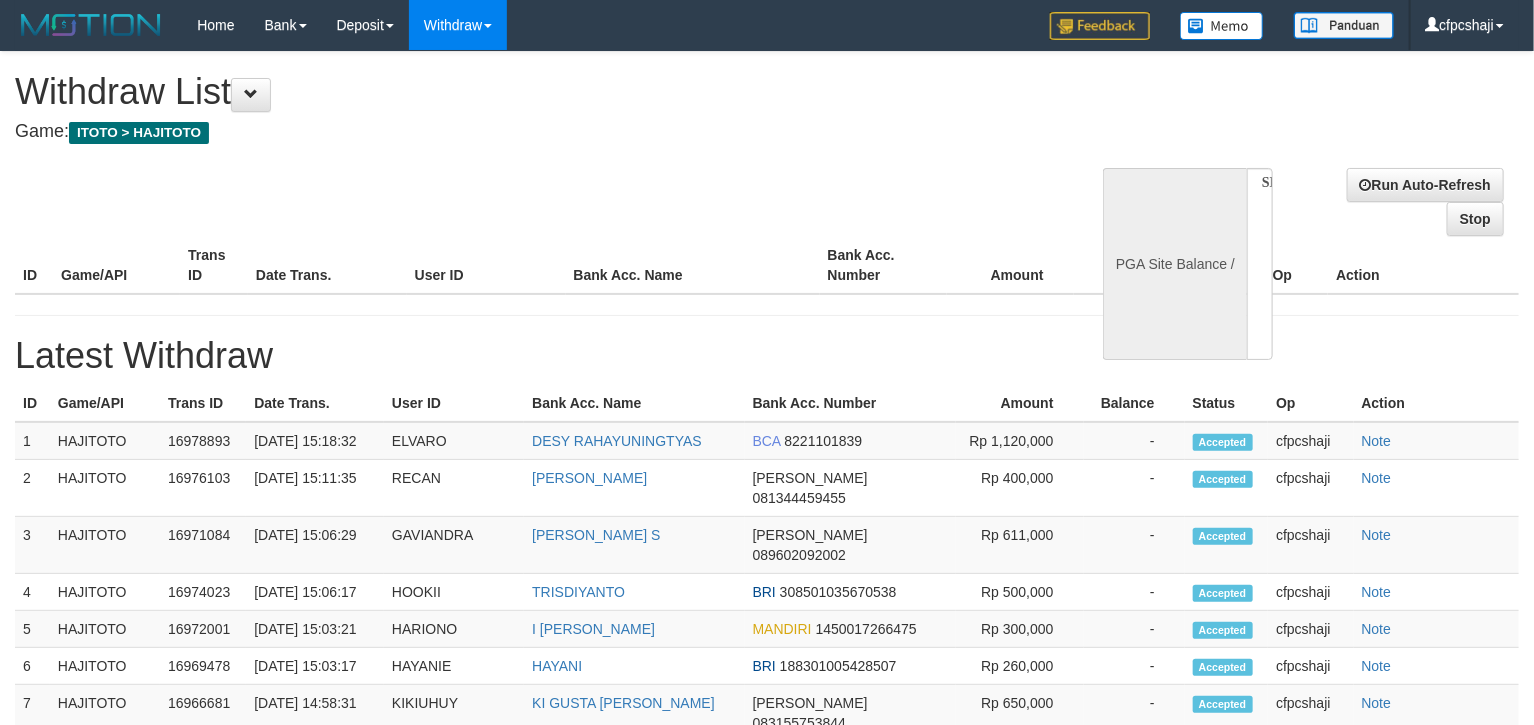 select on "**" 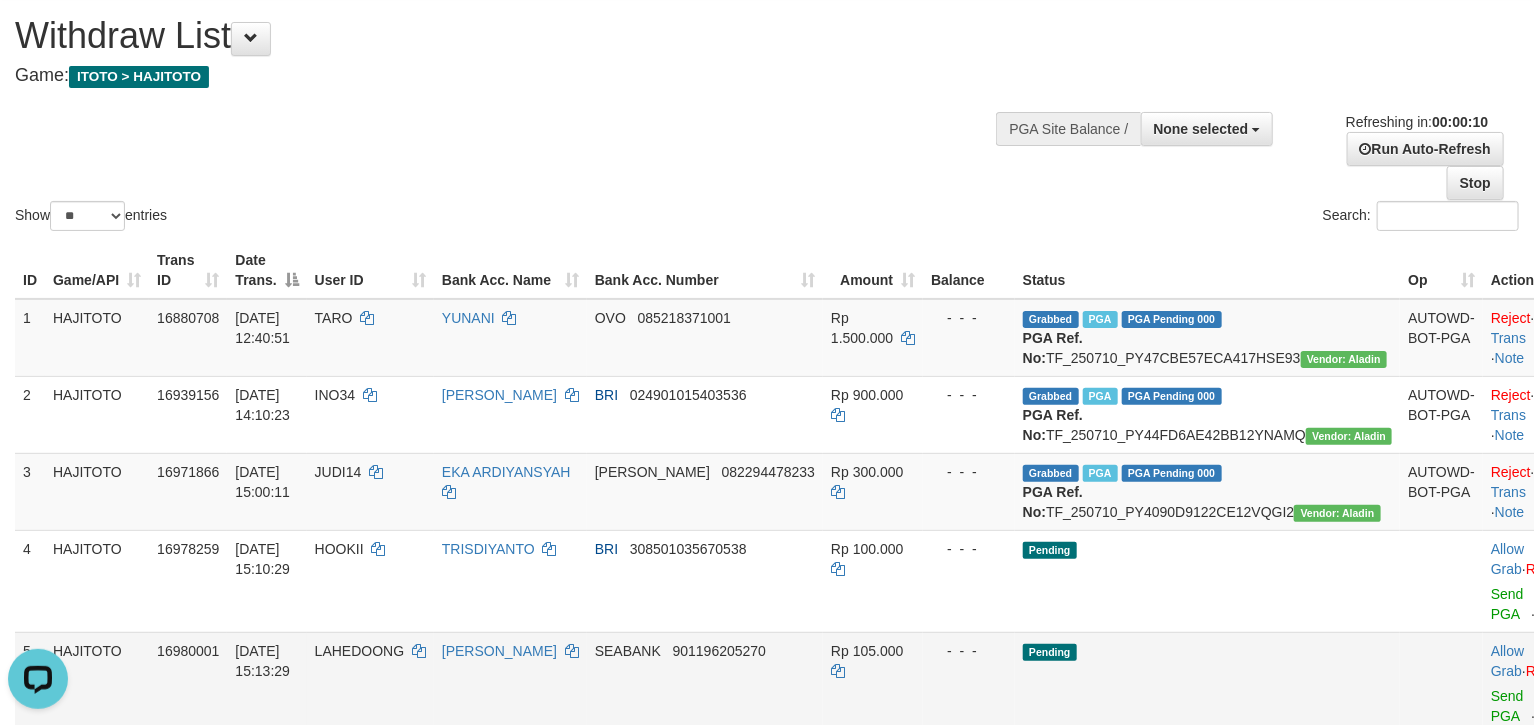 scroll, scrollTop: 0, scrollLeft: 0, axis: both 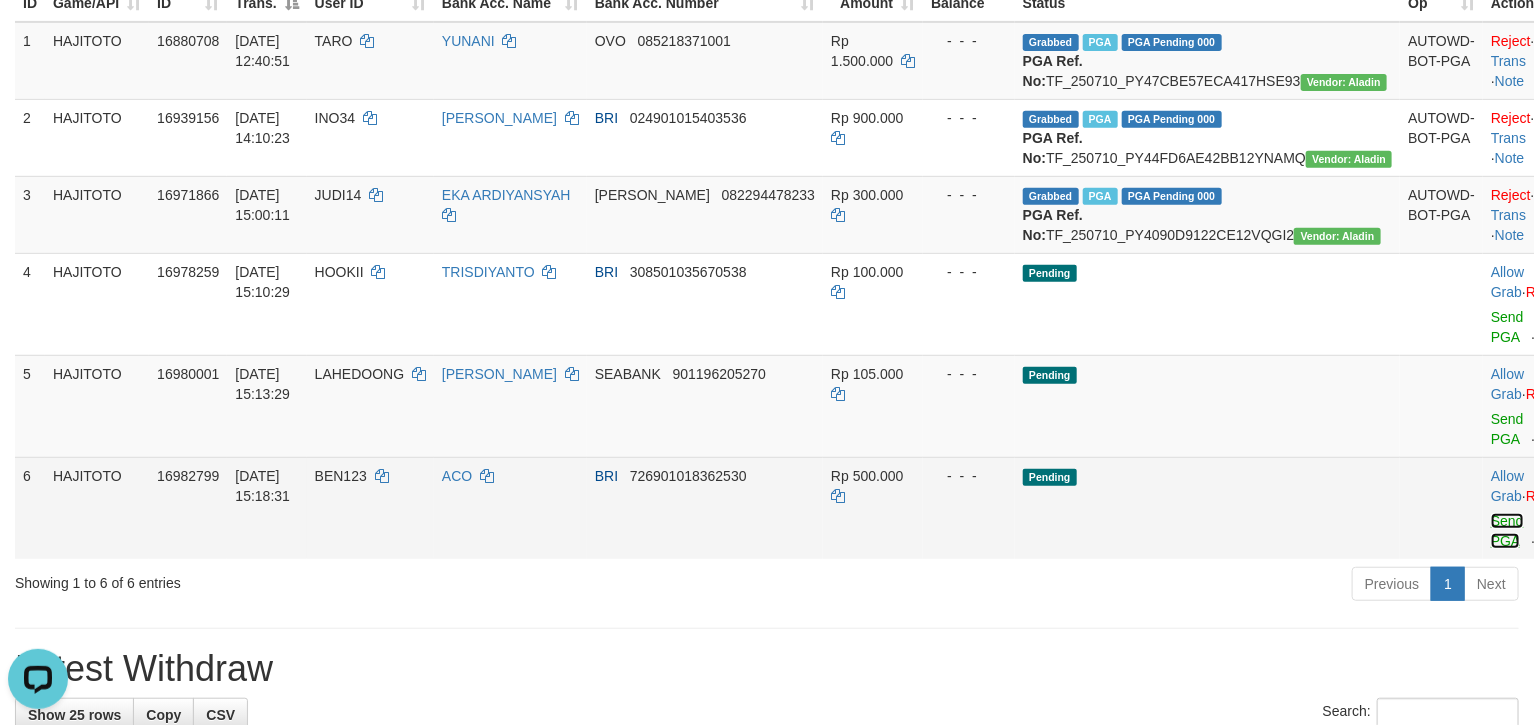 click on "Send PGA" at bounding box center (1507, 531) 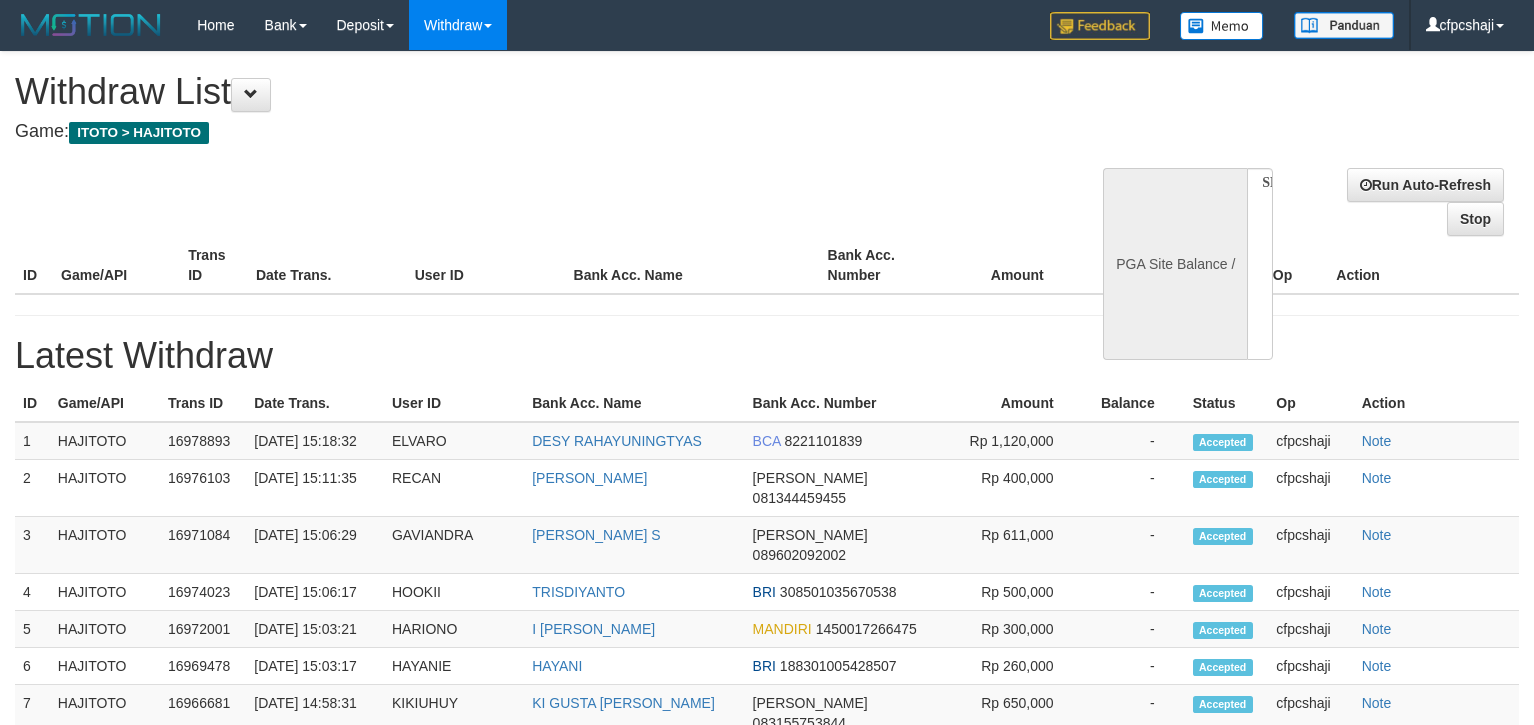 select 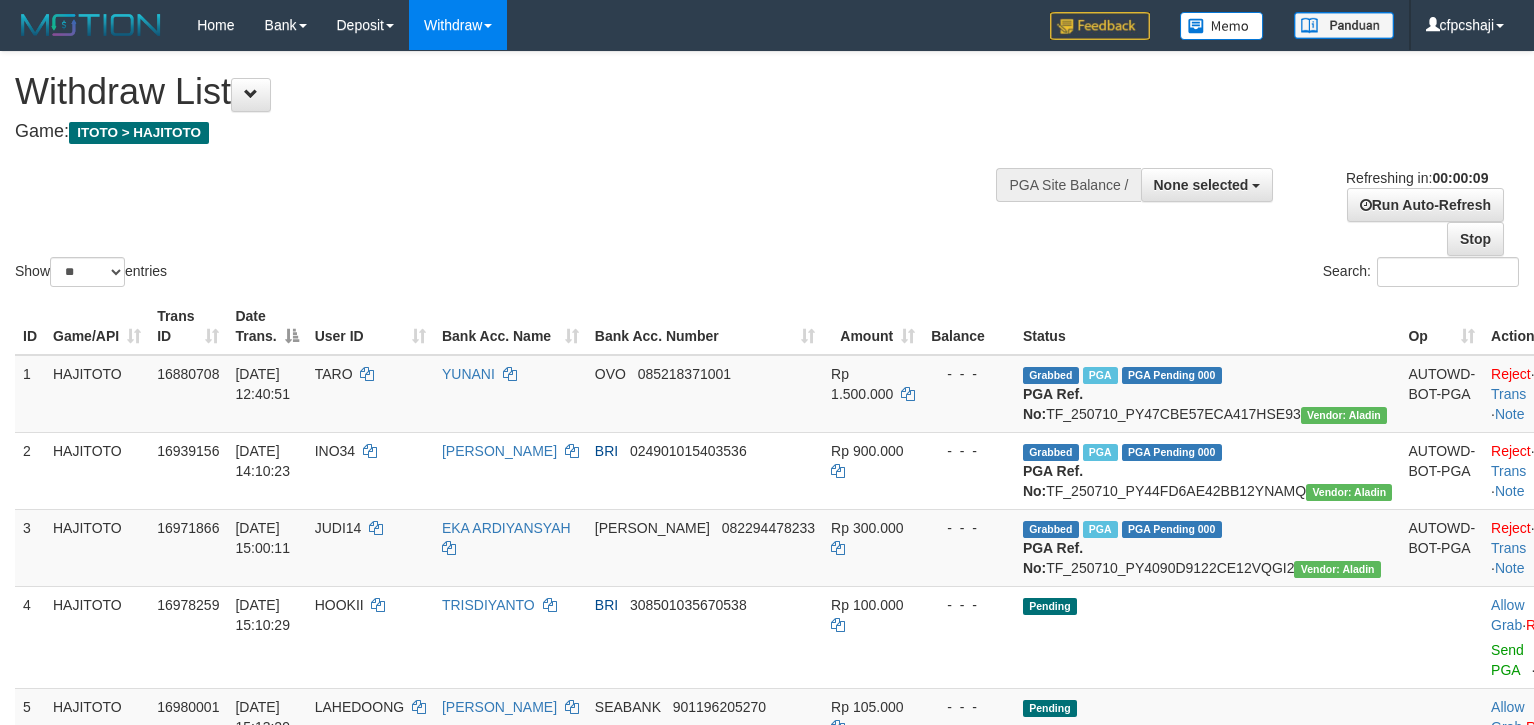 select 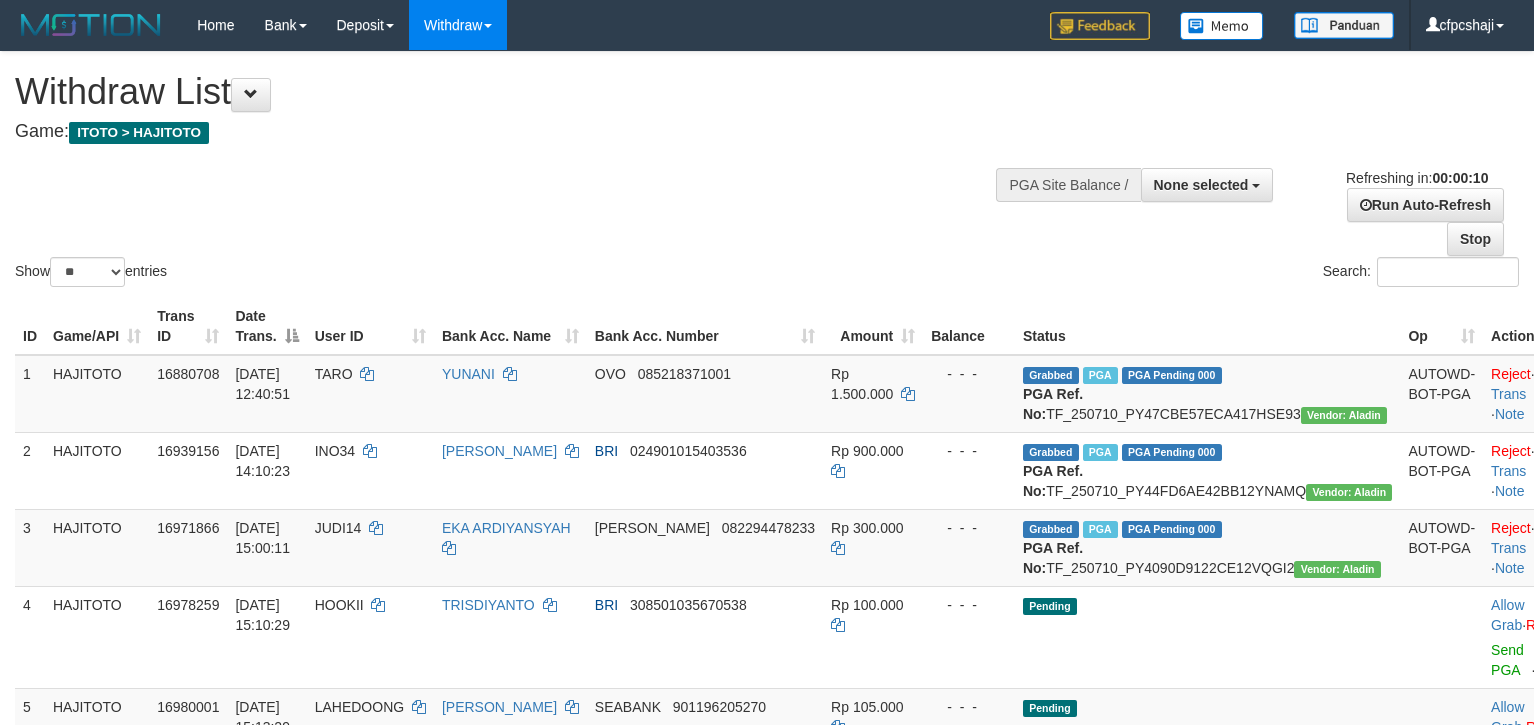 select 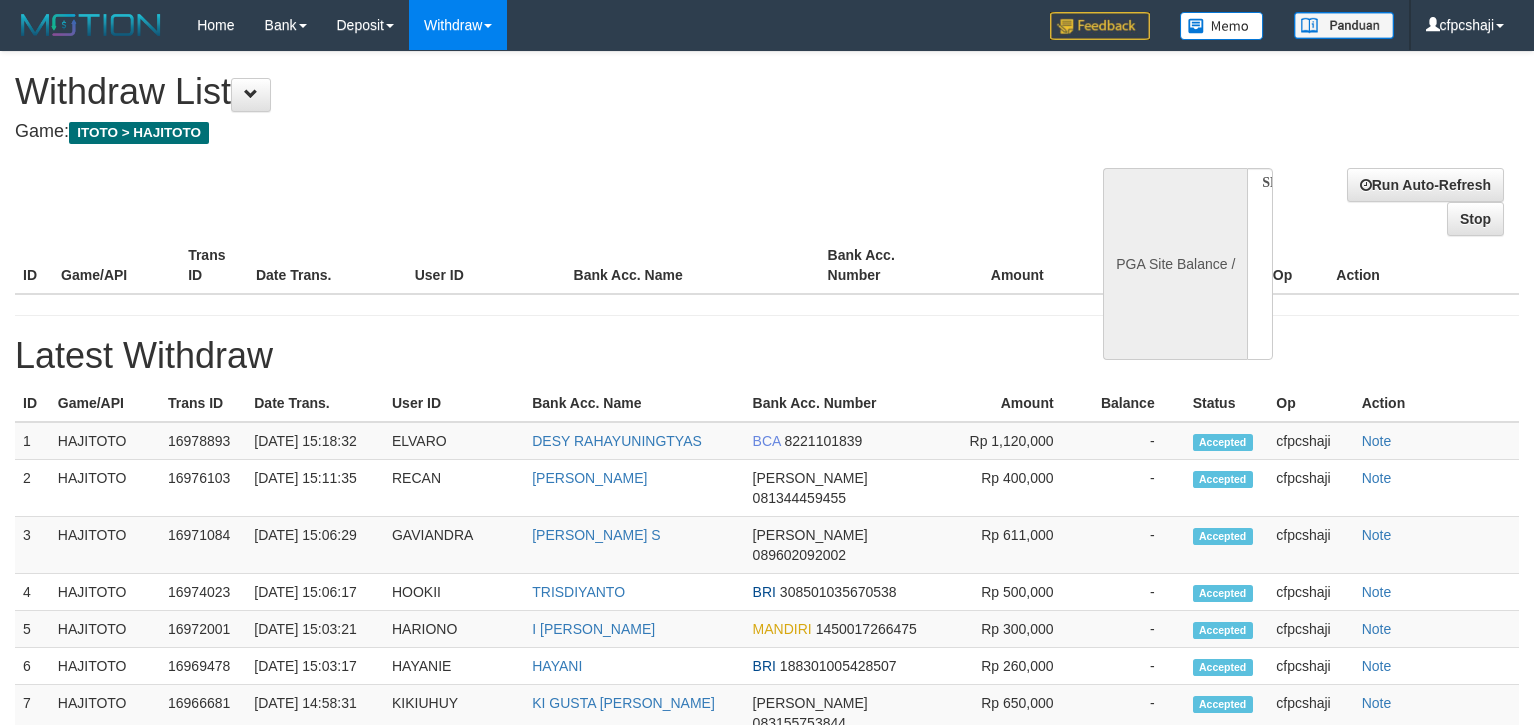select 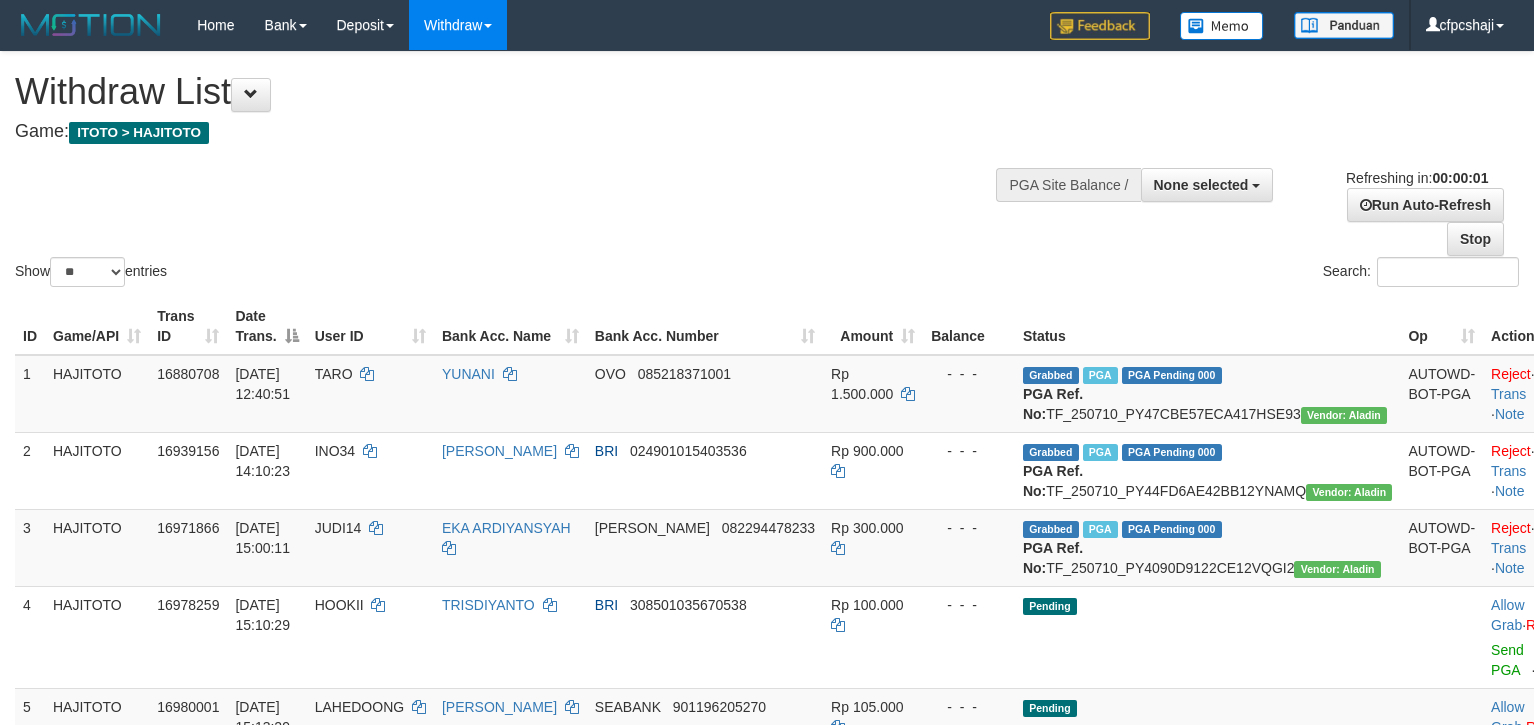 scroll, scrollTop: 0, scrollLeft: 0, axis: both 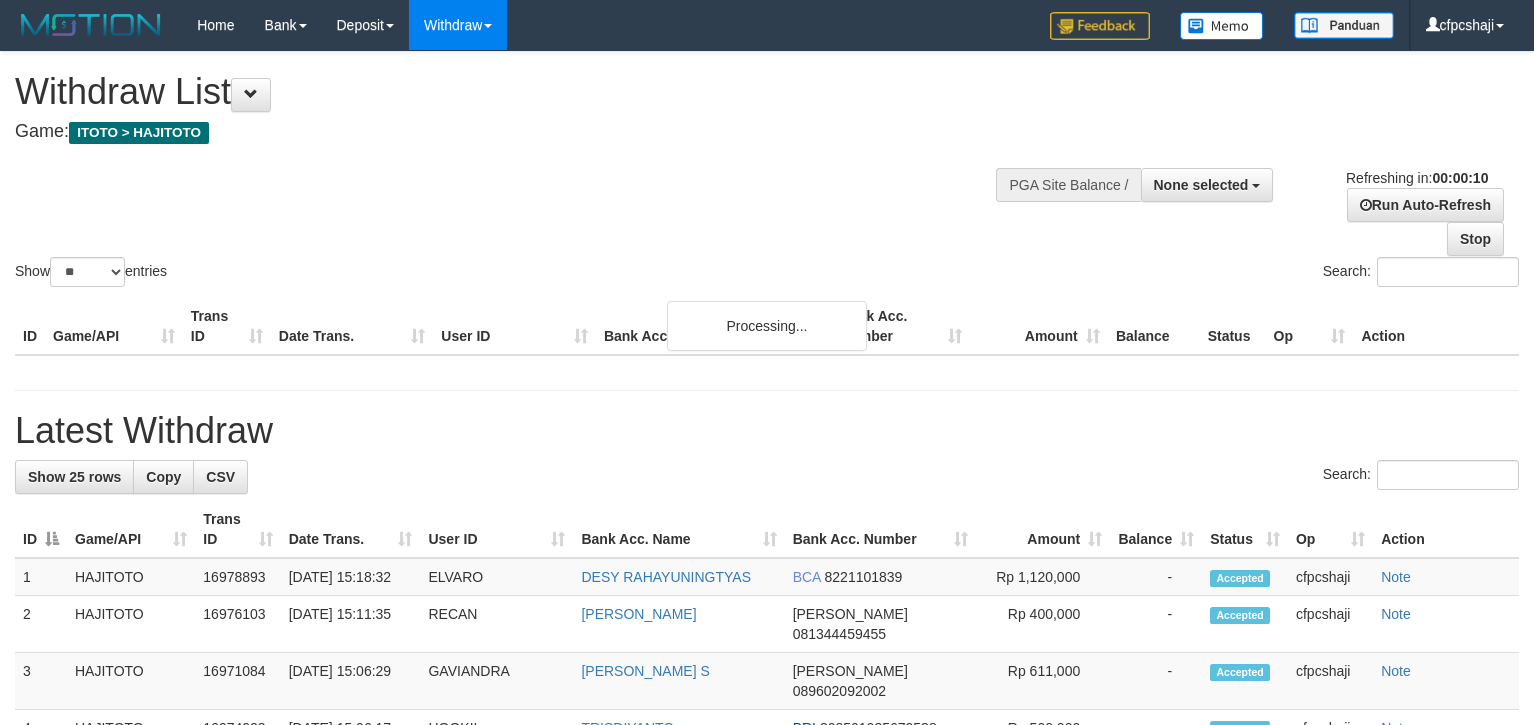 select 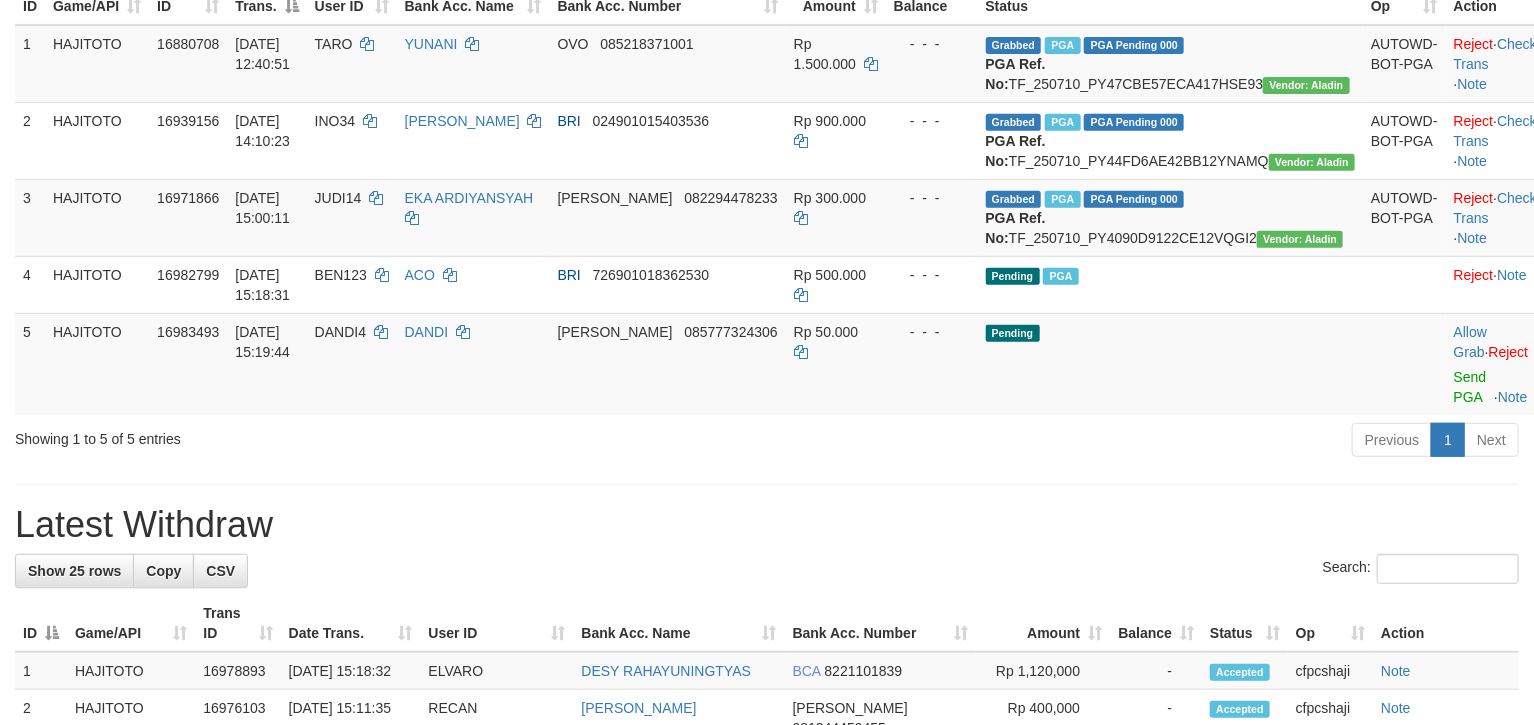 scroll, scrollTop: 333, scrollLeft: 0, axis: vertical 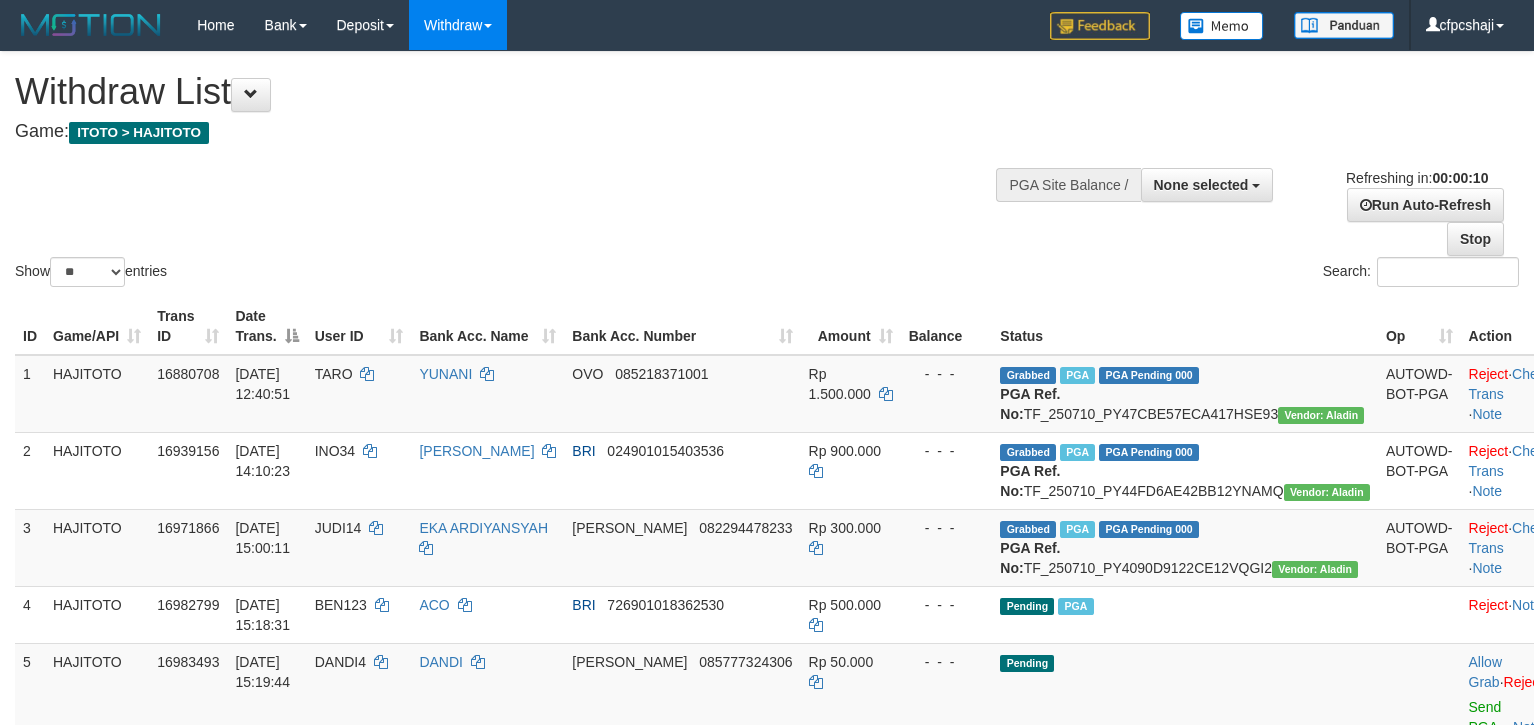 select 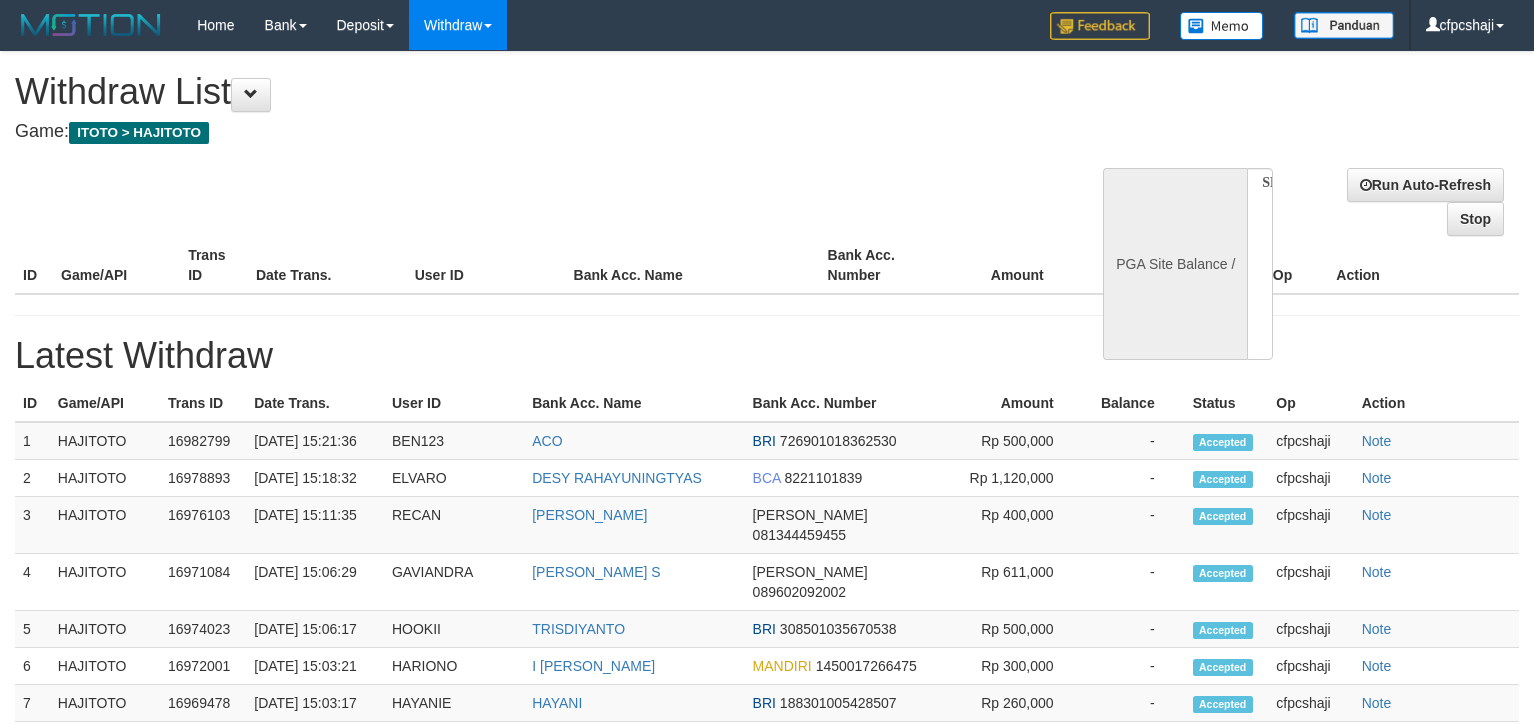 select 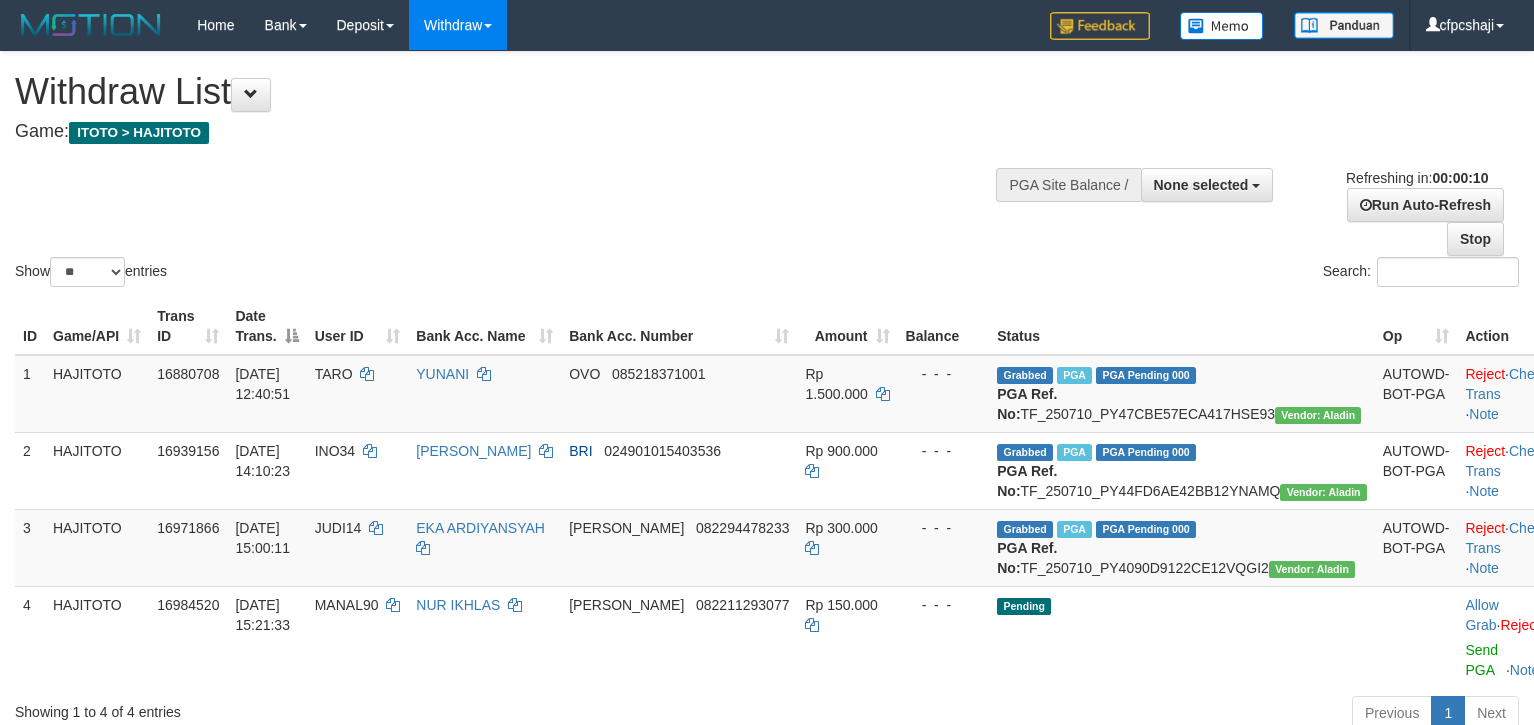 select 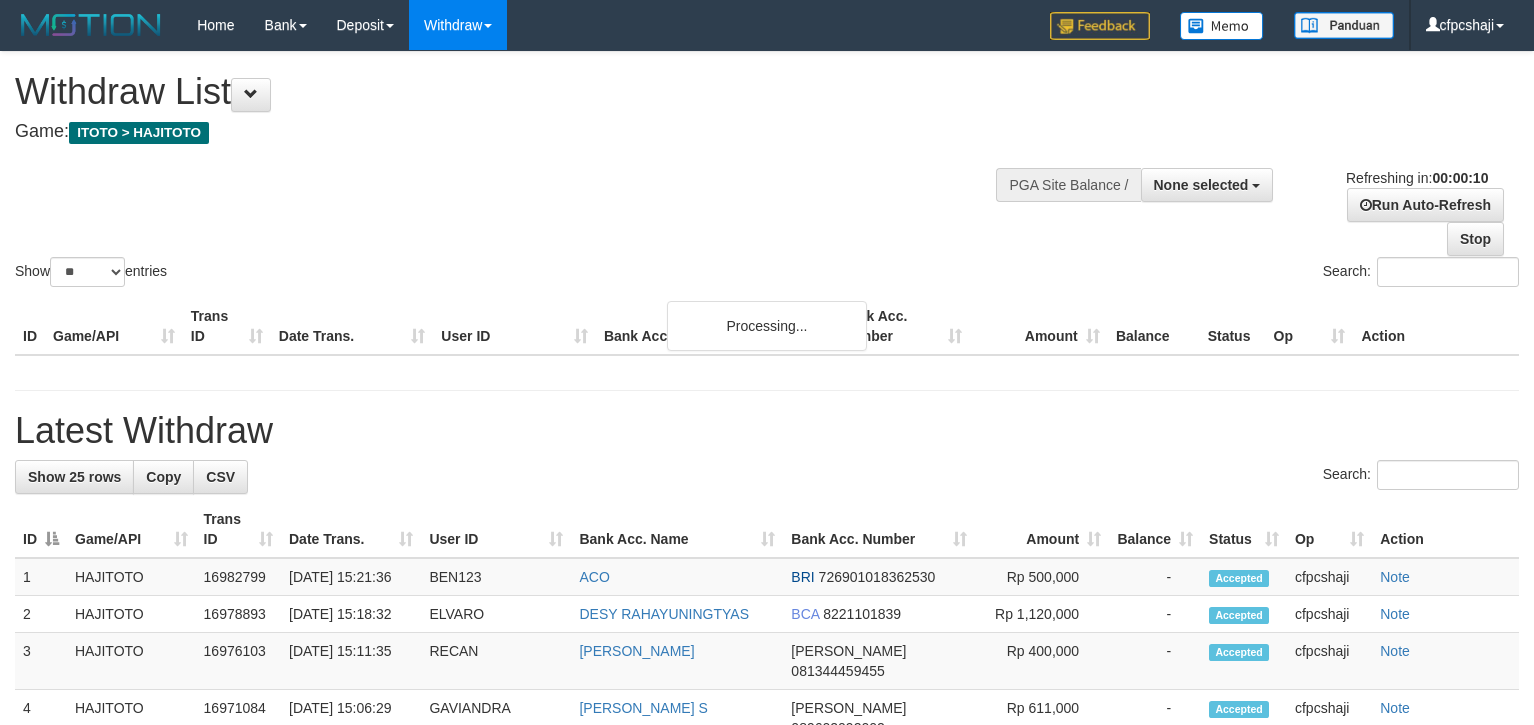 select 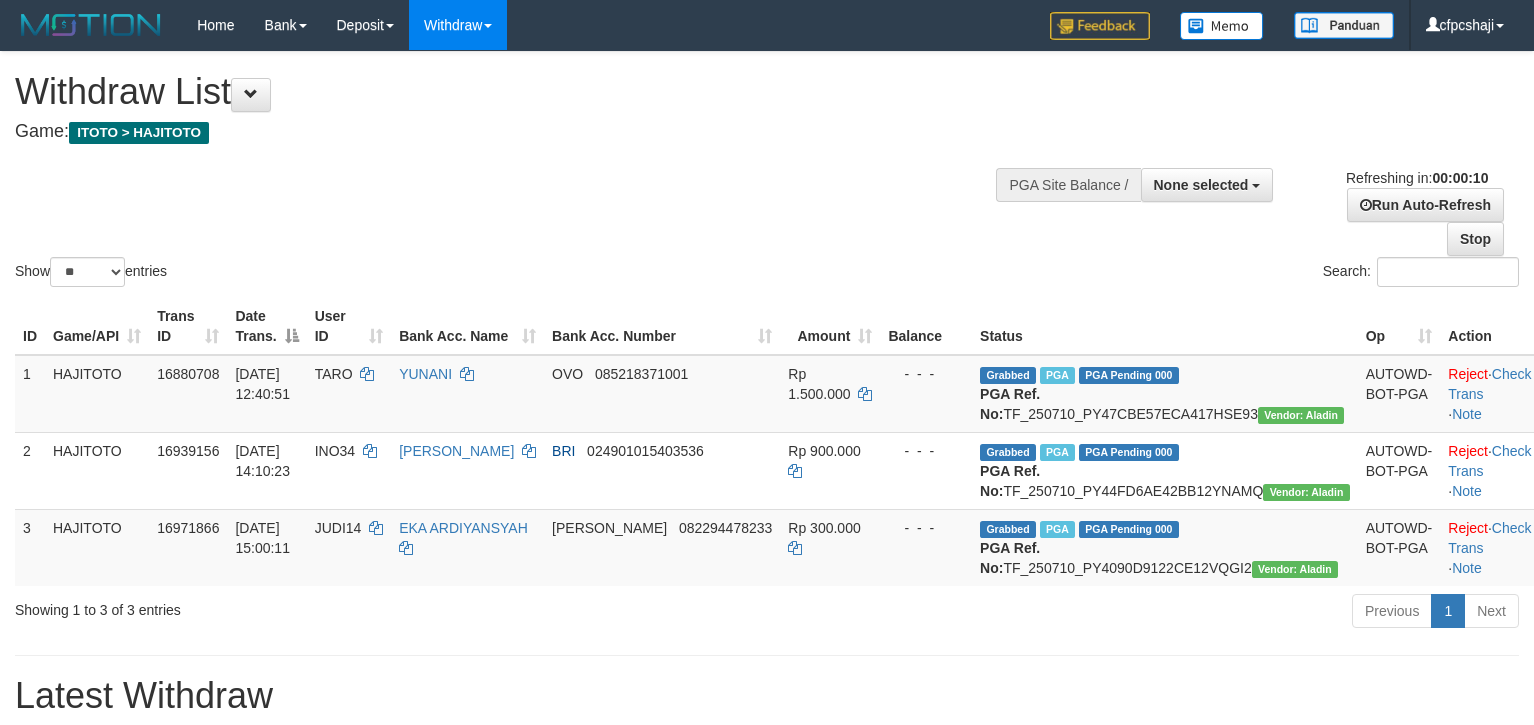 select 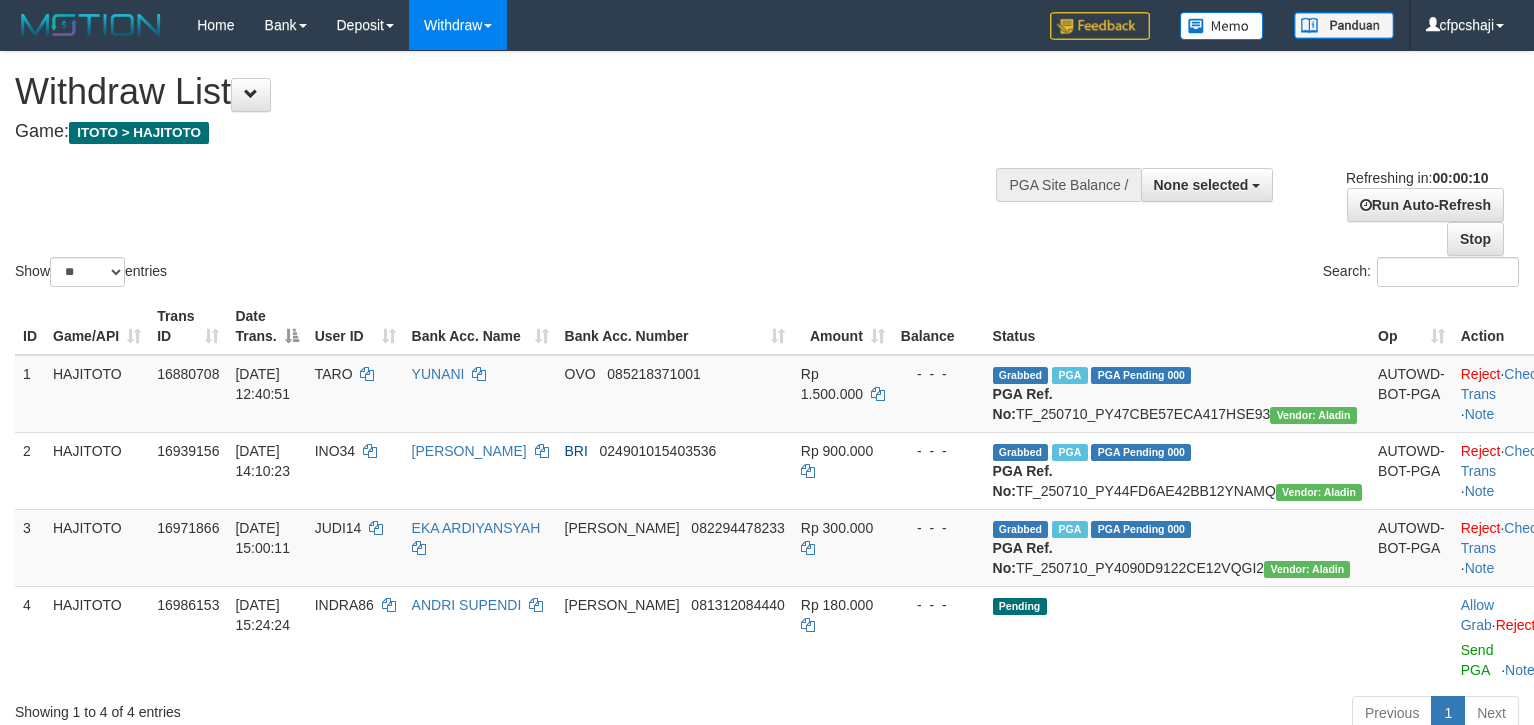select 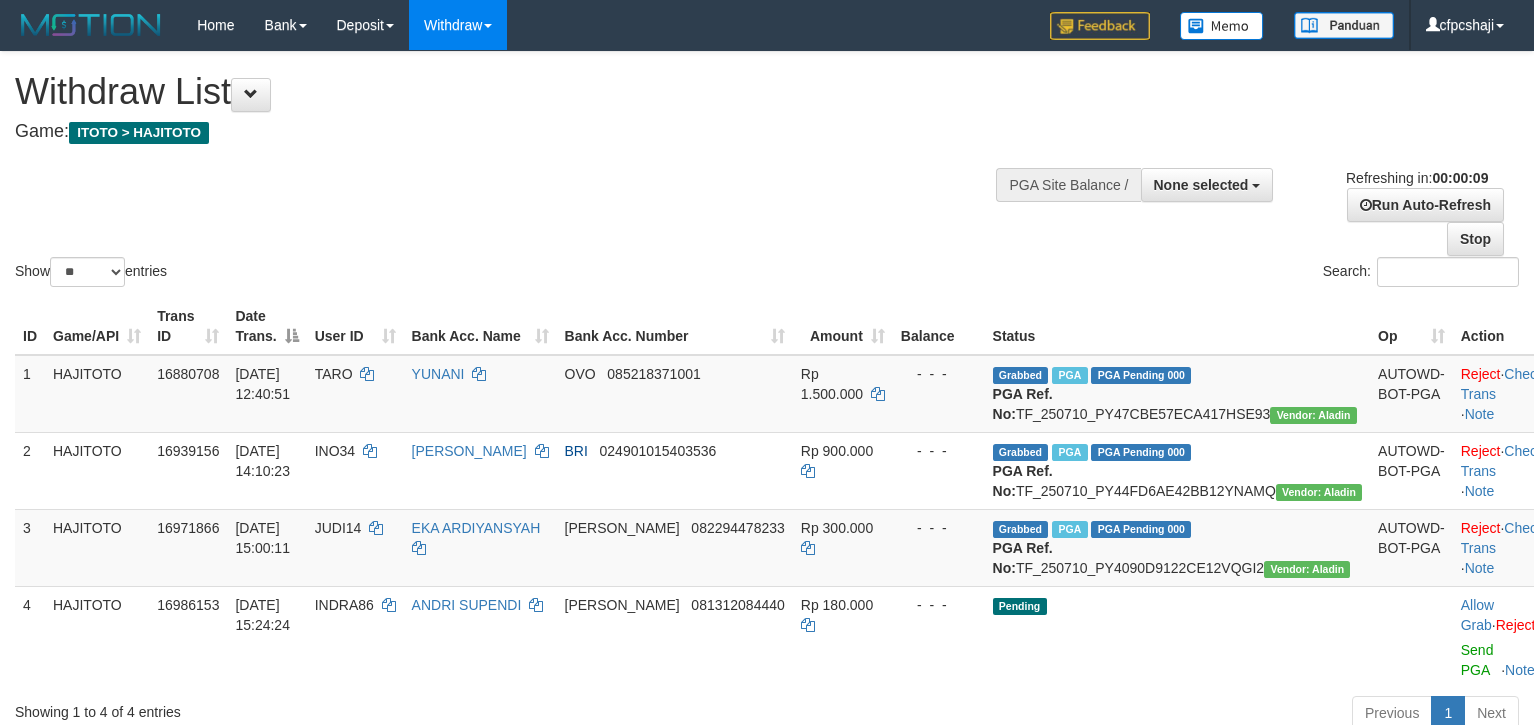 select 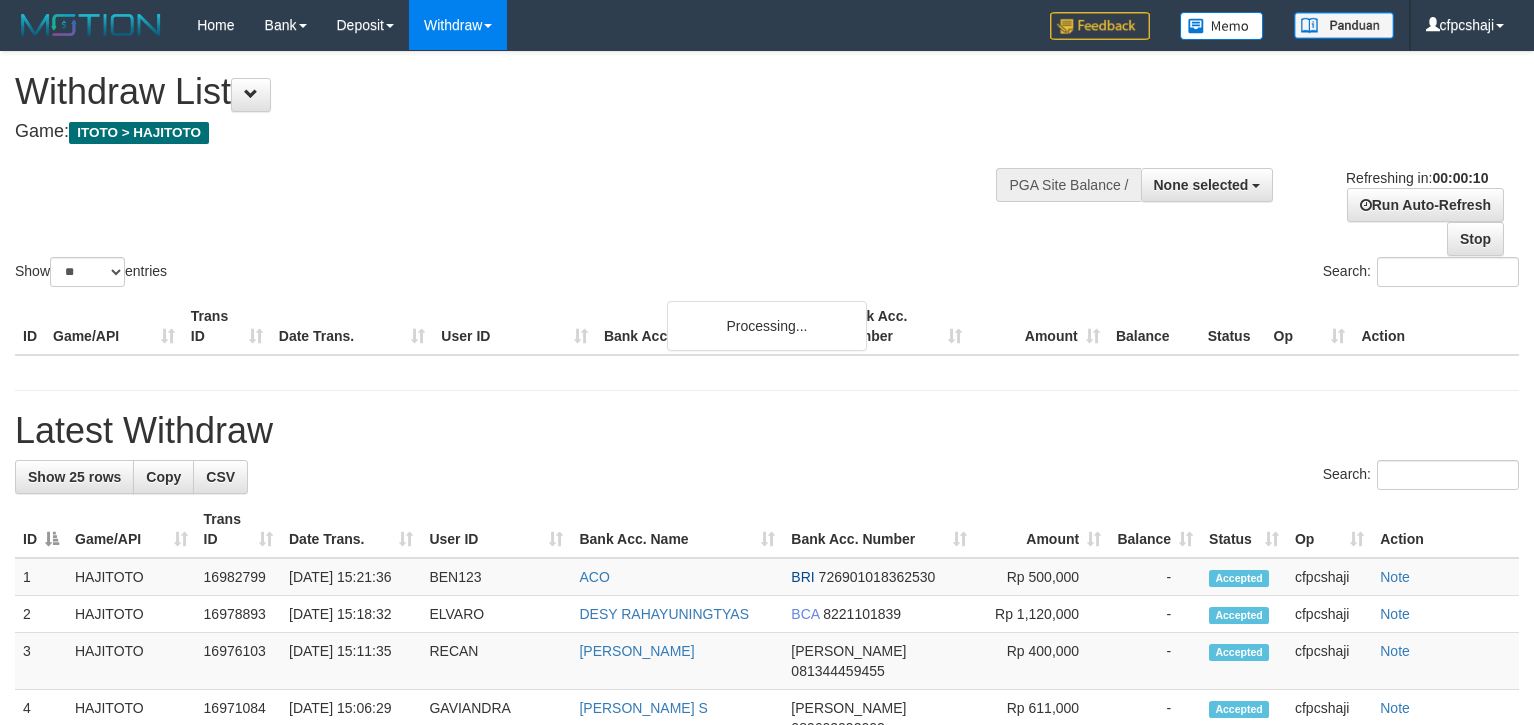 select 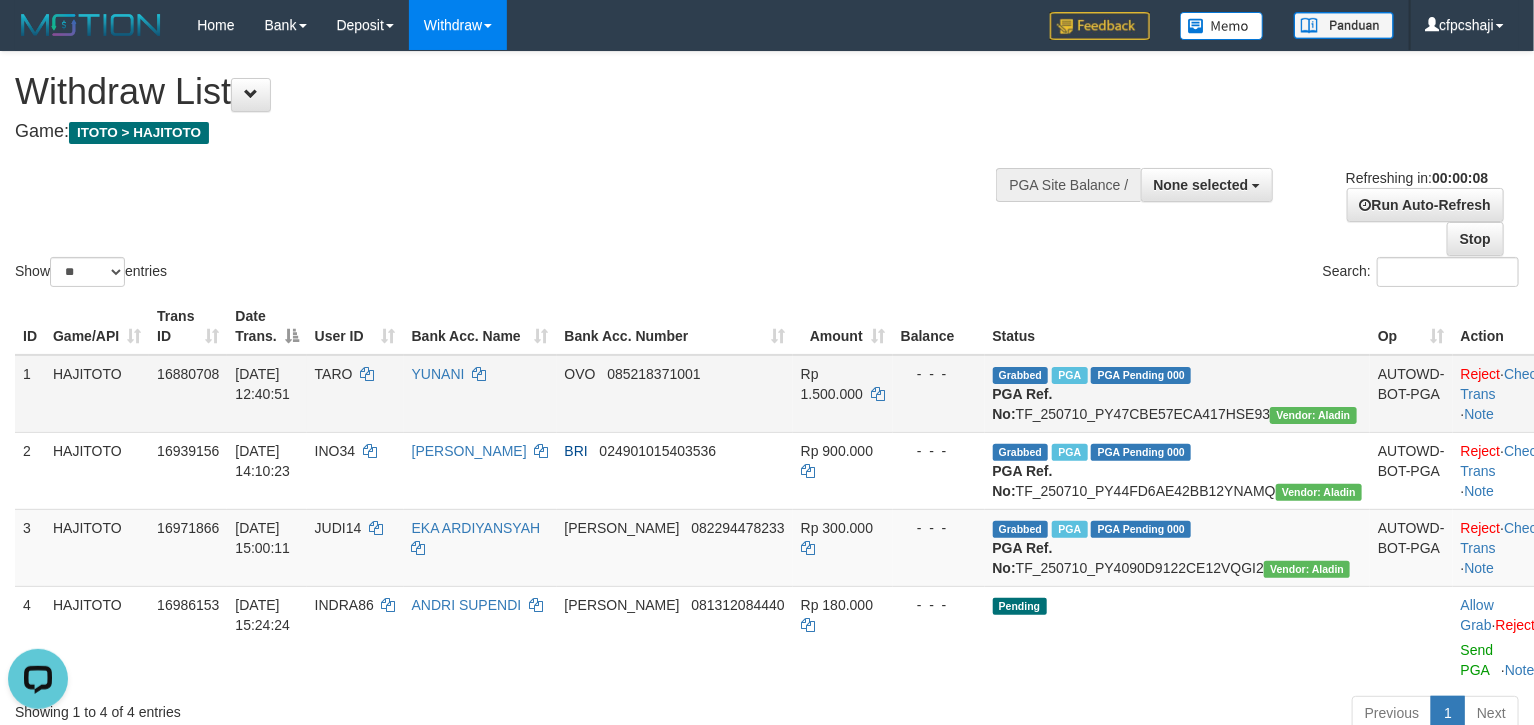 scroll, scrollTop: 0, scrollLeft: 0, axis: both 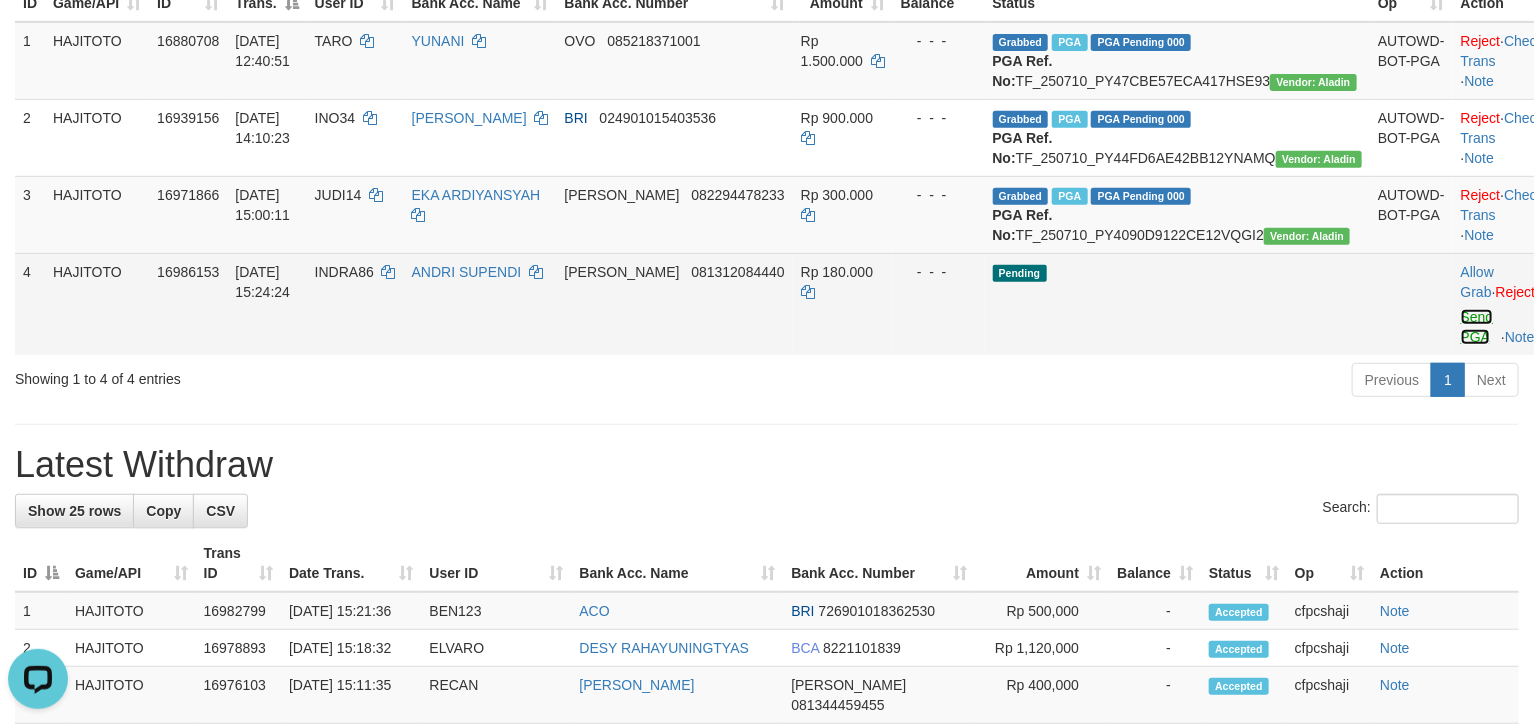 click on "Send PGA" at bounding box center [1477, 327] 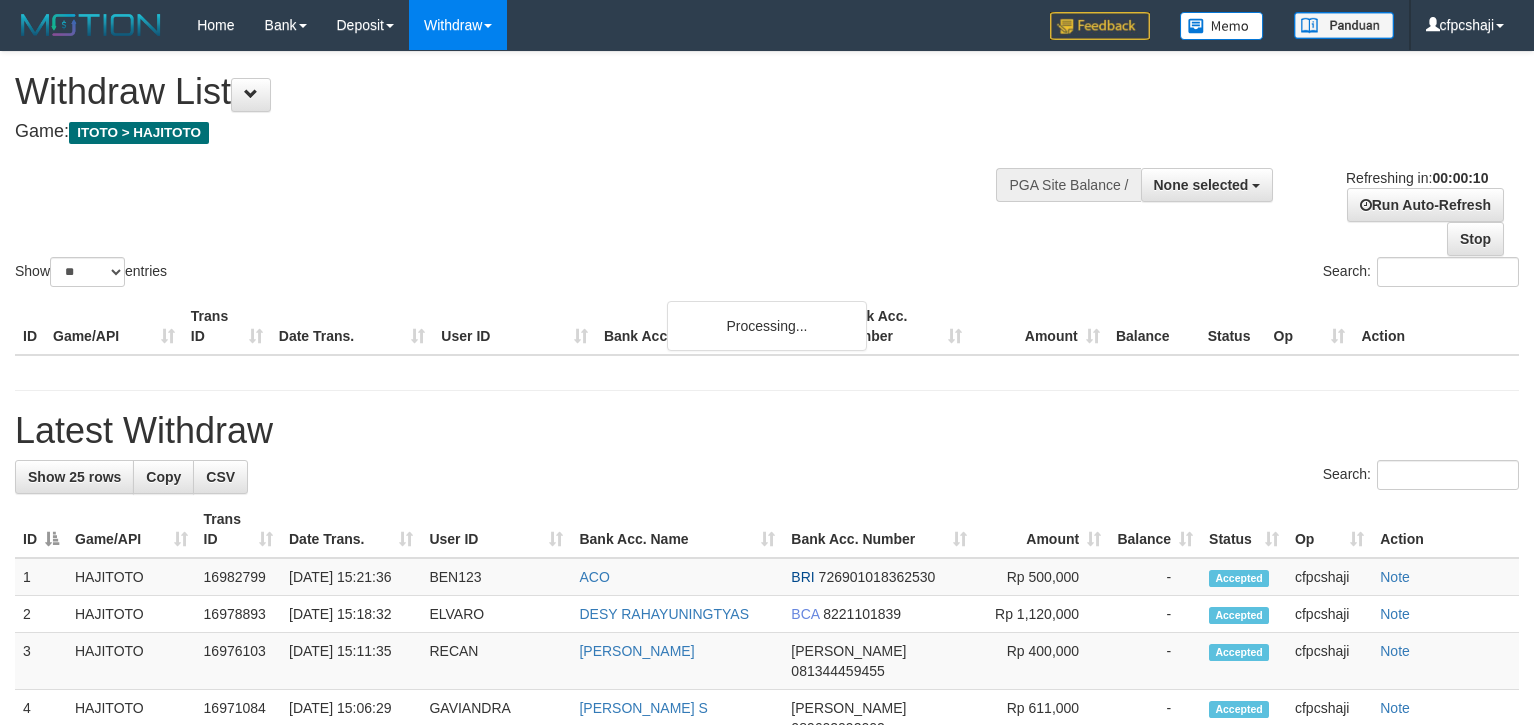 select 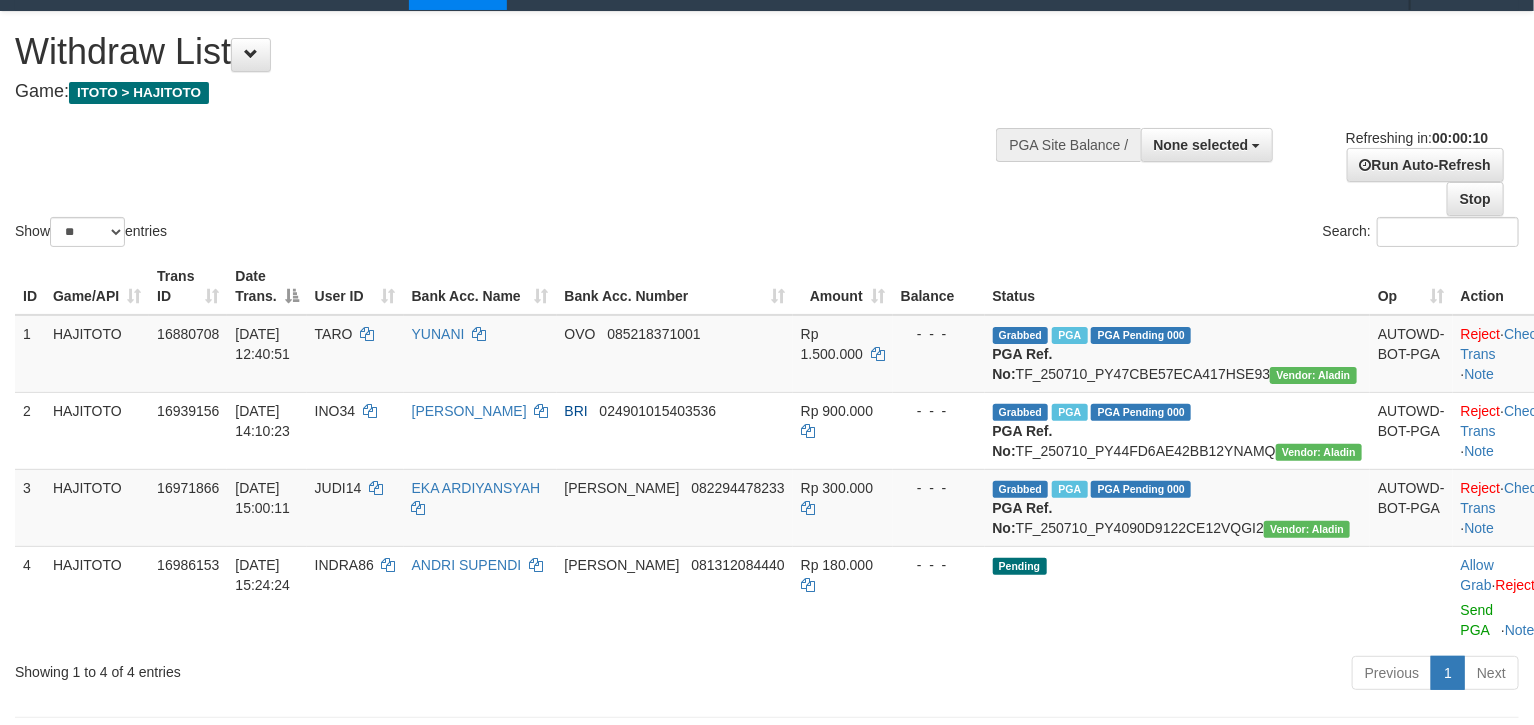 scroll, scrollTop: 222, scrollLeft: 0, axis: vertical 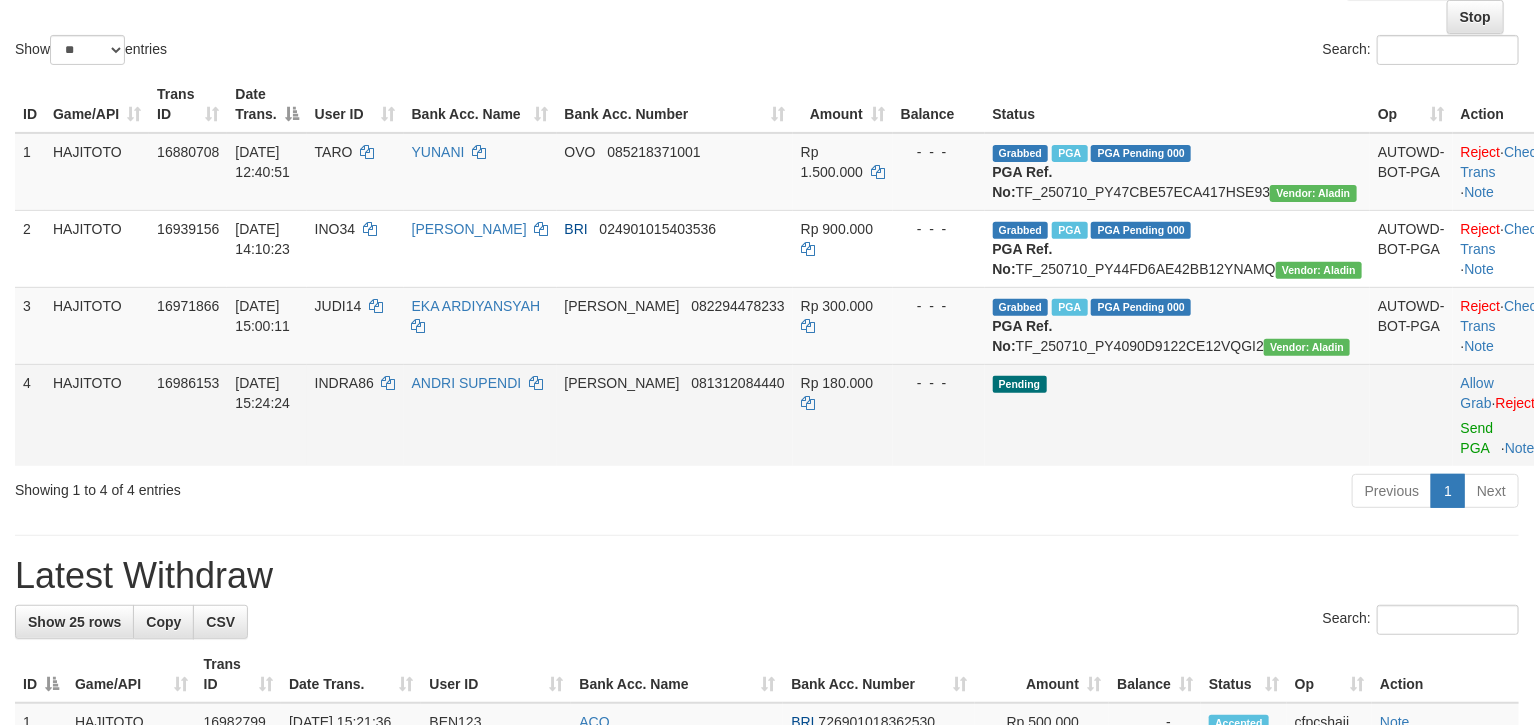 click on "Allow Grab   ·    Reject Send PGA     ·    Note" at bounding box center (1502, 415) 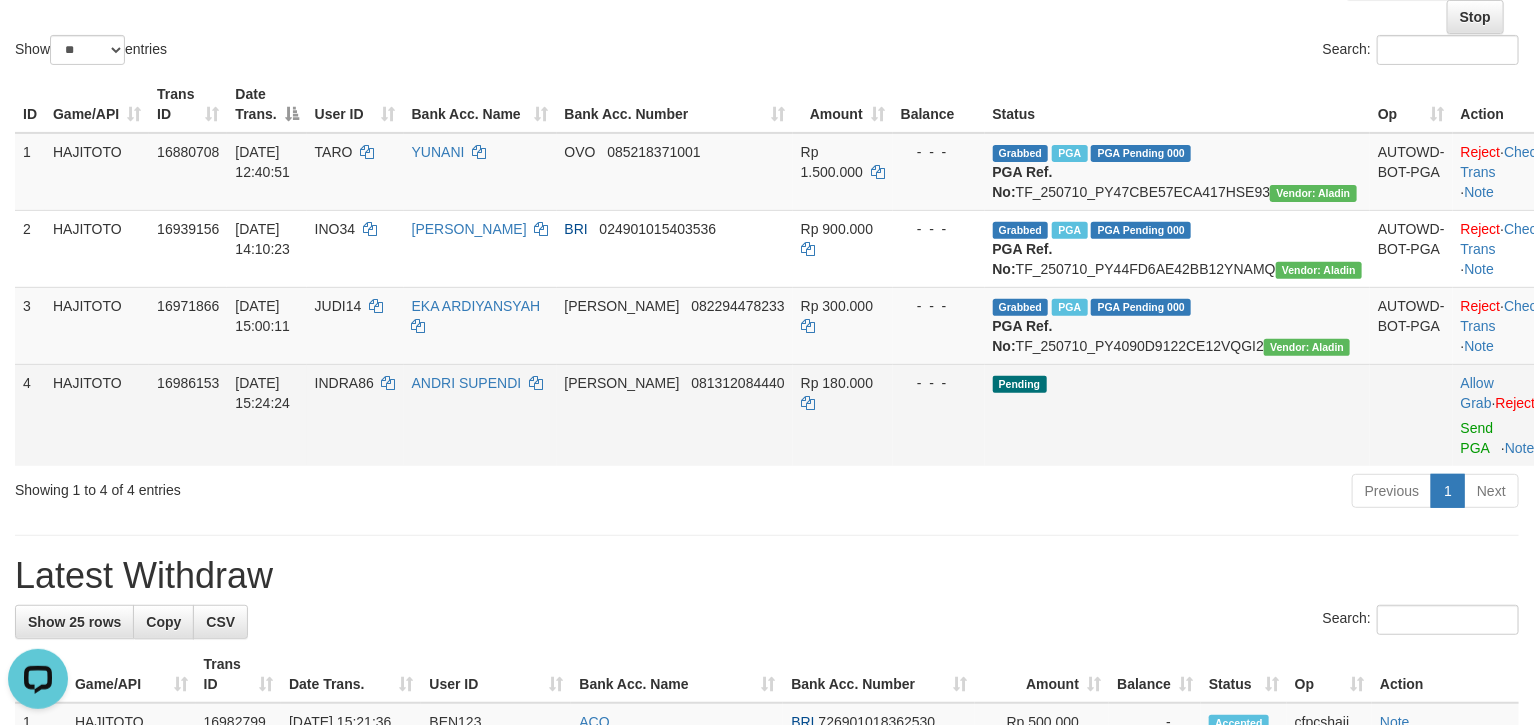 scroll, scrollTop: 0, scrollLeft: 0, axis: both 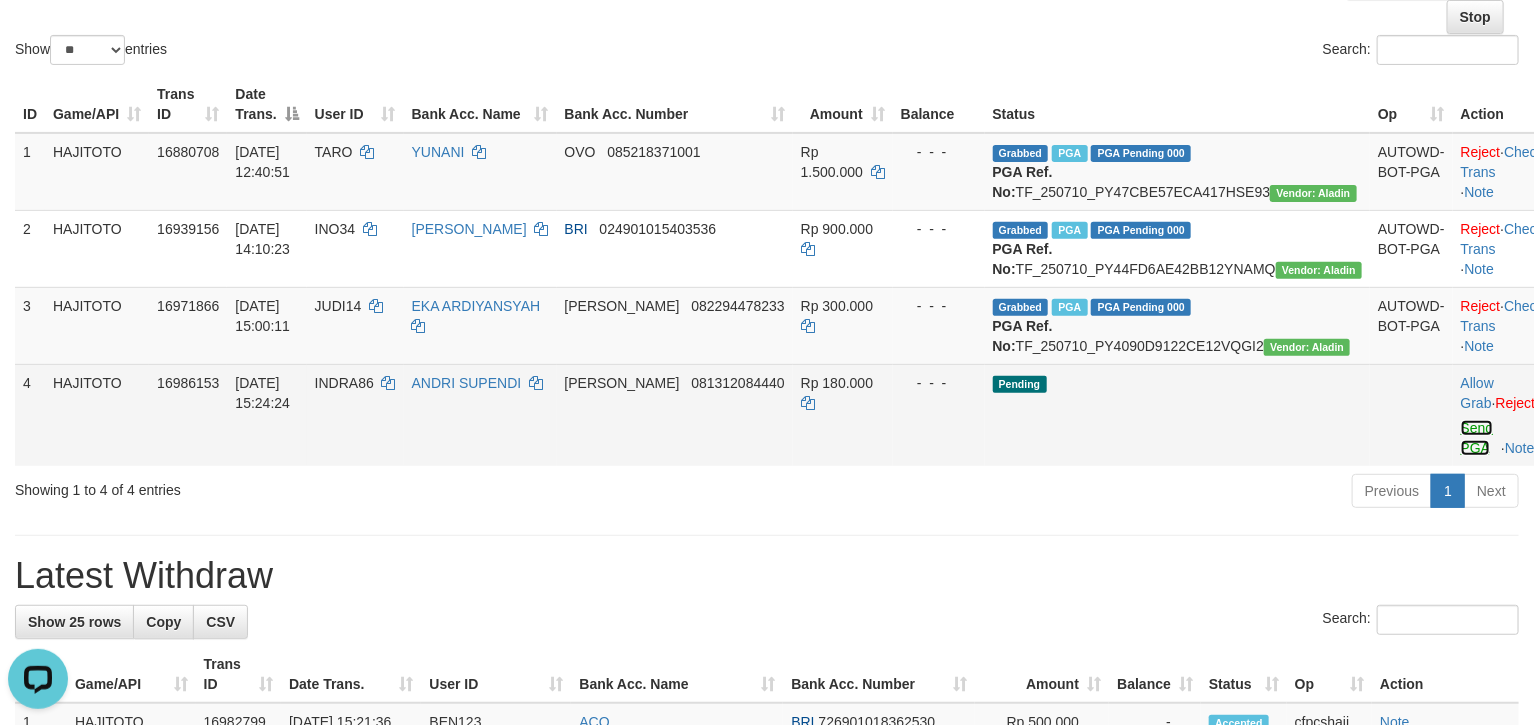 click on "Send PGA" at bounding box center [1477, 438] 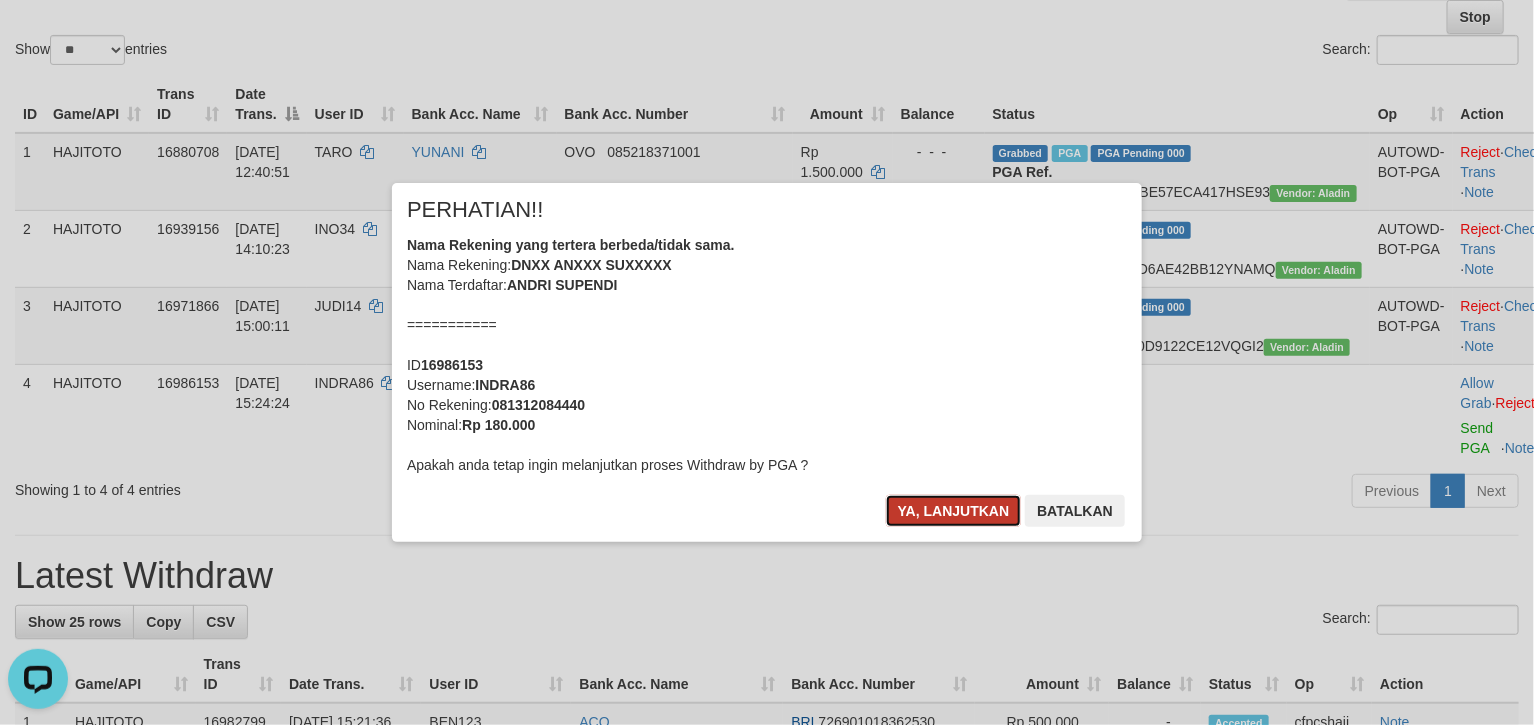 click on "Ya, lanjutkan" at bounding box center (954, 511) 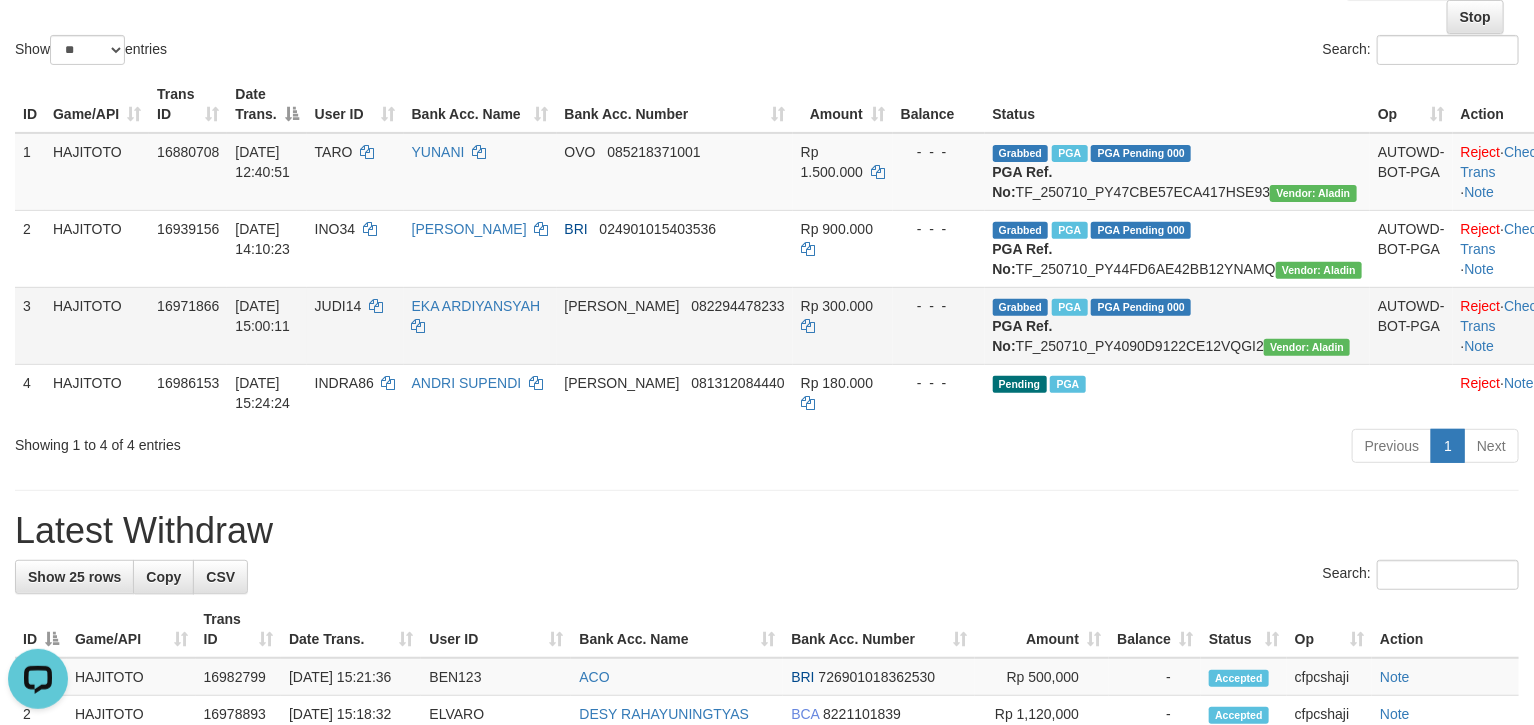 click on "Grabbed   PGA   PGA Pending 000 {"status":"000","data":{"unique_id":"1839-16971866-20250710","reference_no":"TF_250710_PY4090D9122CE12VQGI2","amount":"300000.00","fee":"0.00","merchant_surcharge_rate":"0.00","charge_to":"MERC","payout_amount":"300000.00","disbursement_status":0,"disbursement_description":"ON PROCESS","created_at":"2025-07-10 15:03:12","executed_at":"2025-07-10 15:03:12","bank":{"code":"dana","name":"DANA","account_number":"082294478233","account_name":"EKA ARDIYANSYAH"},"note":"cfpcshaji","merchant_balance":{"balance_effective":382766494,"balance_pending":141080821,"balance_disbursement":61189000,"balance_collection":3123433776}}} PGA Ref. No:  TF_250710_PY4090D9122CE12VQGI2  Vendor: Aladin" at bounding box center (1178, 325) 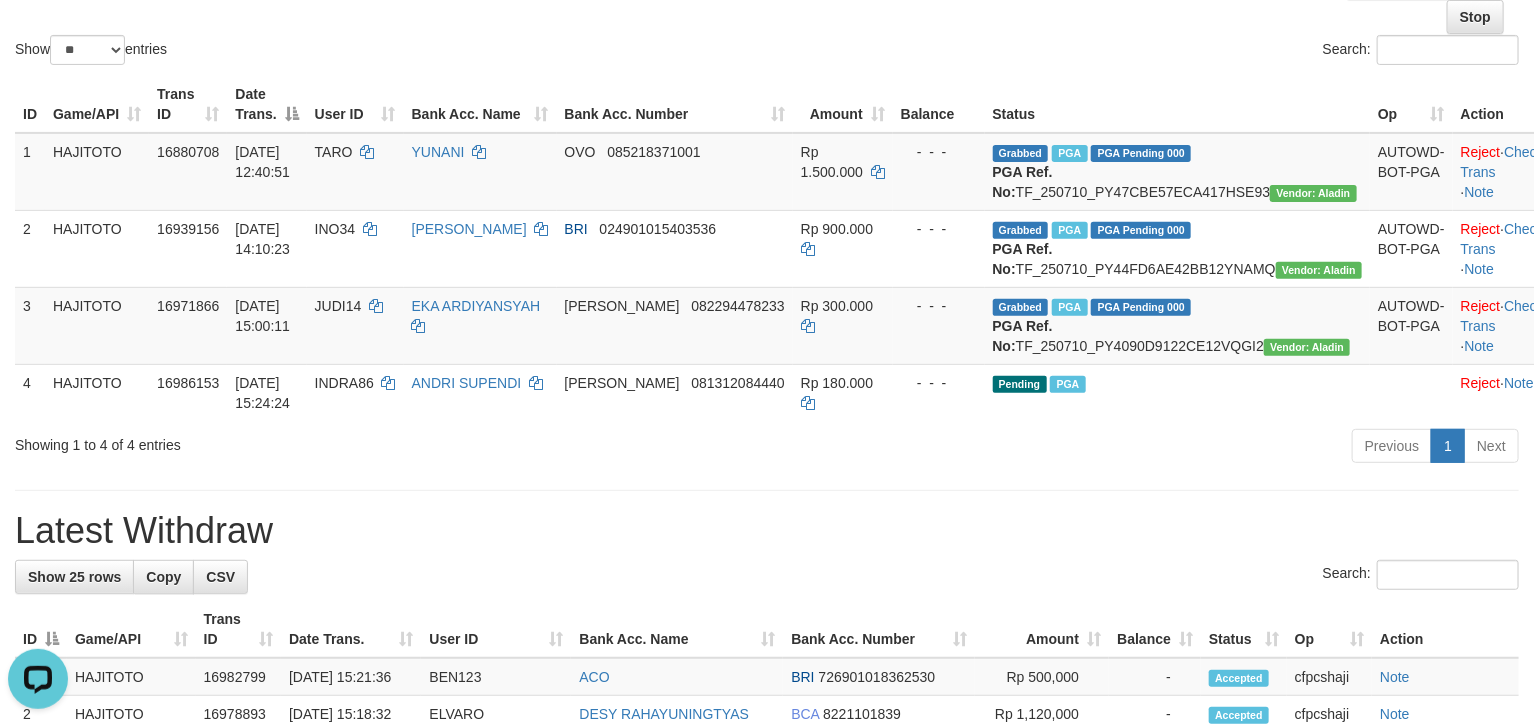 copy on "TF_250710_PY4090D9122CE12VQGI2" 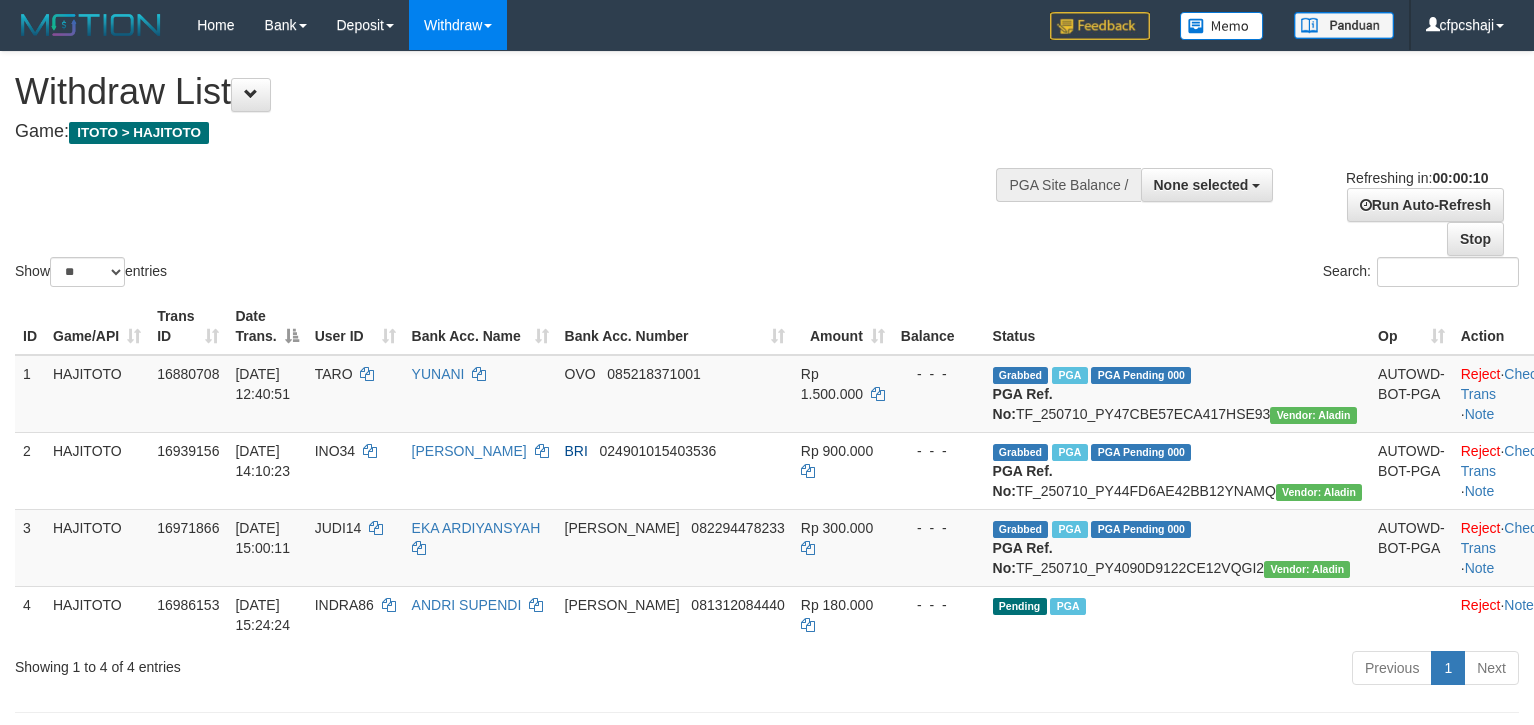 select 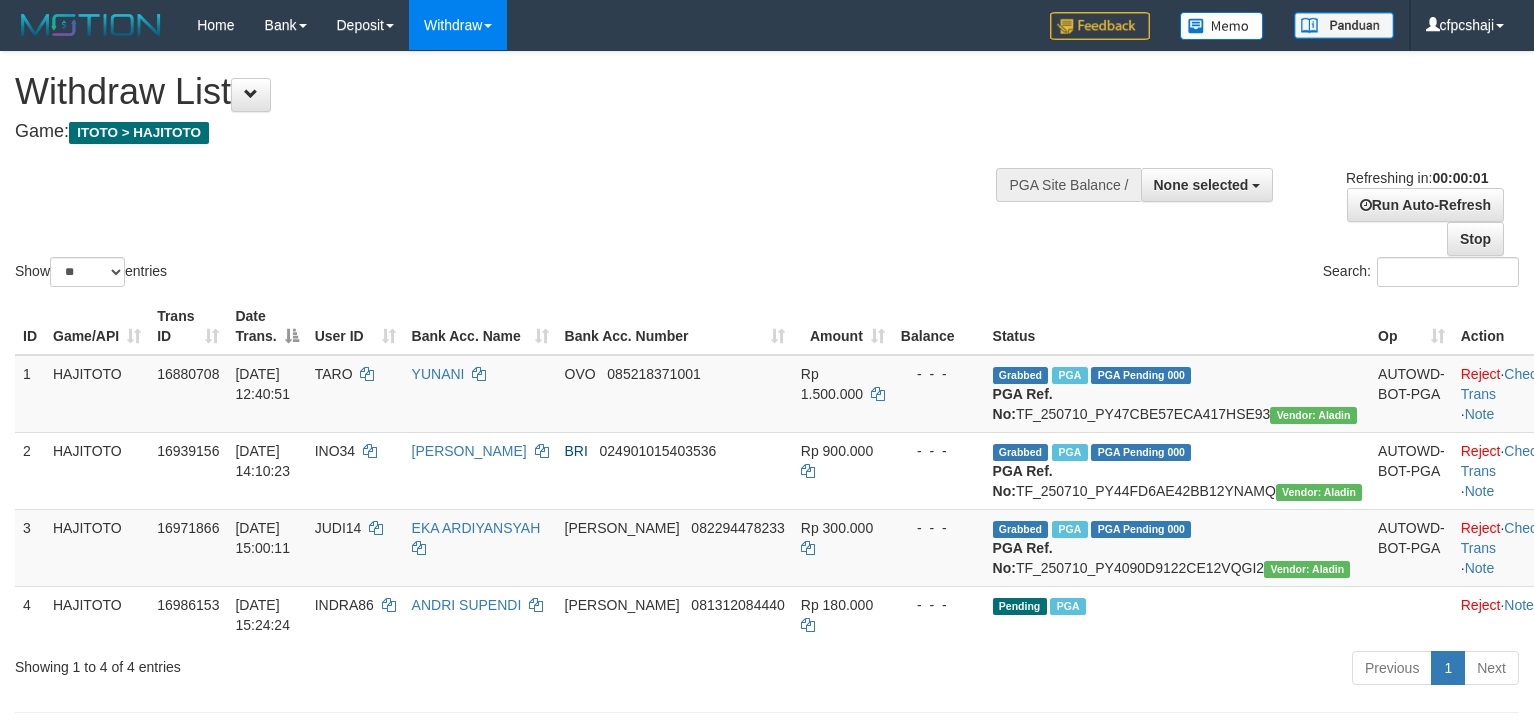 scroll, scrollTop: 0, scrollLeft: 0, axis: both 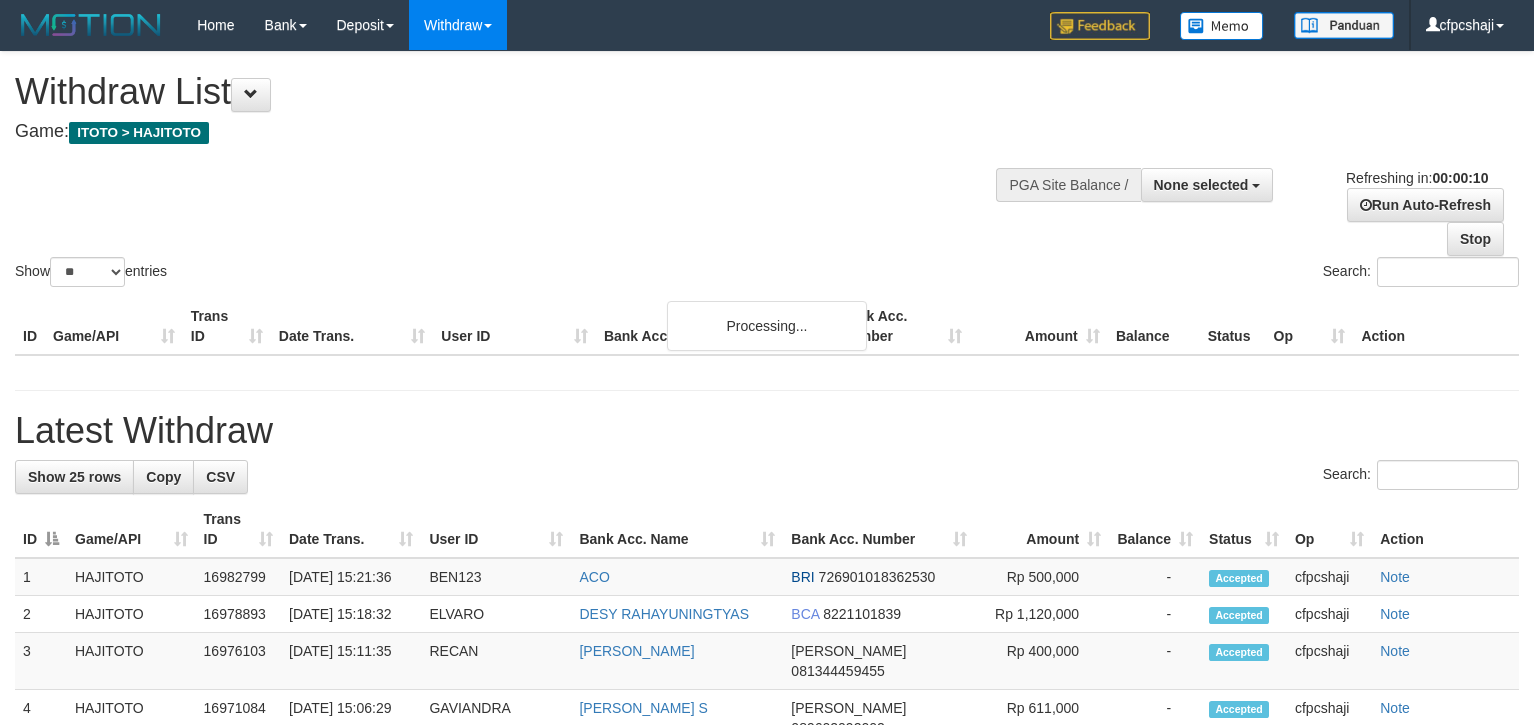 select 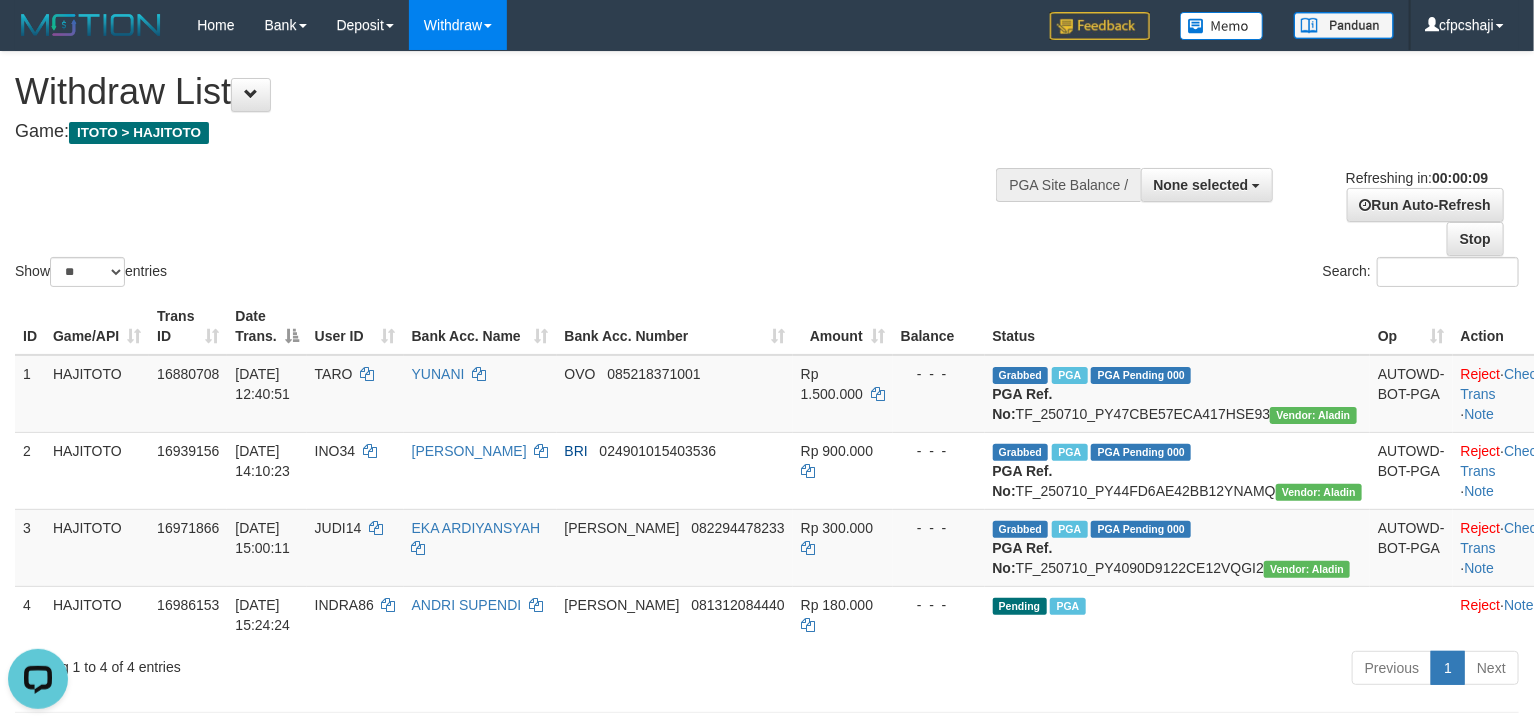 scroll, scrollTop: 0, scrollLeft: 0, axis: both 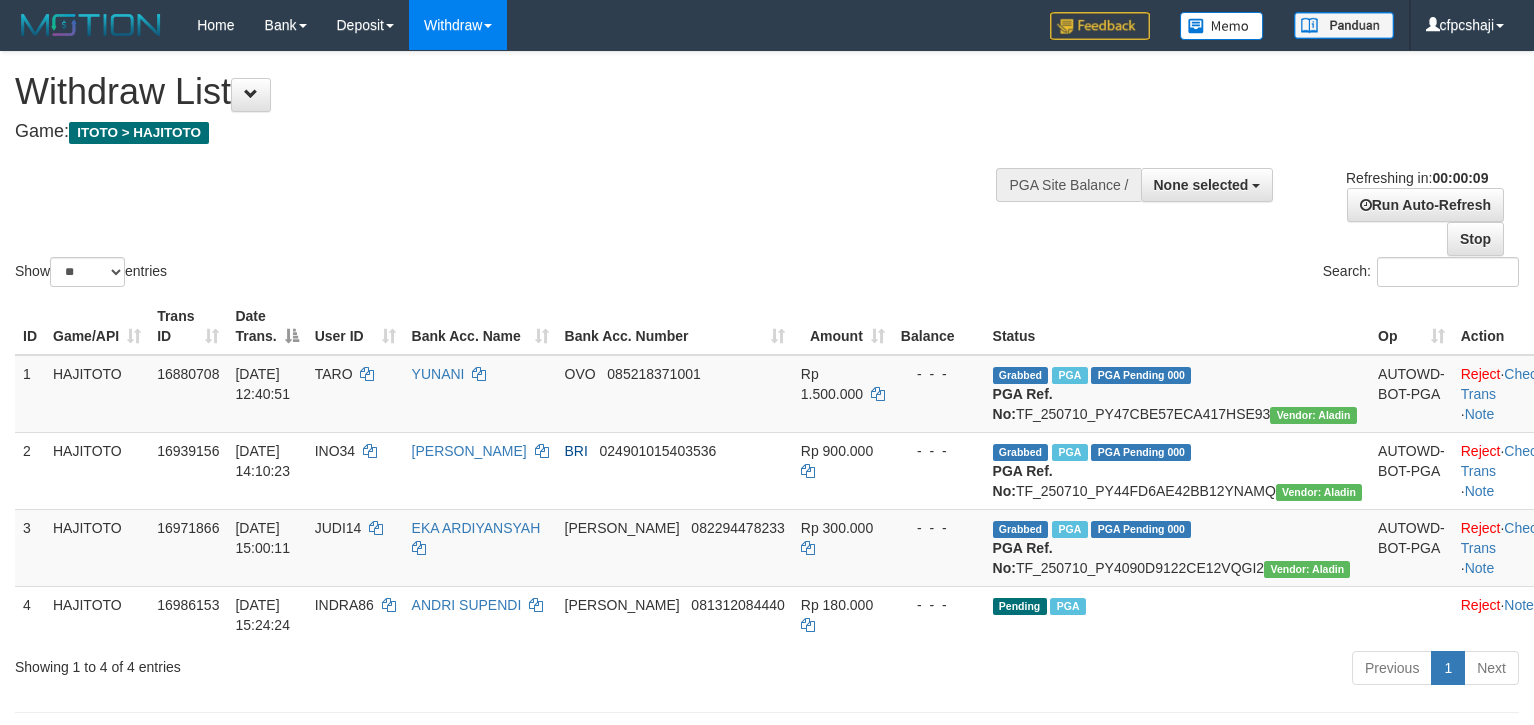 select 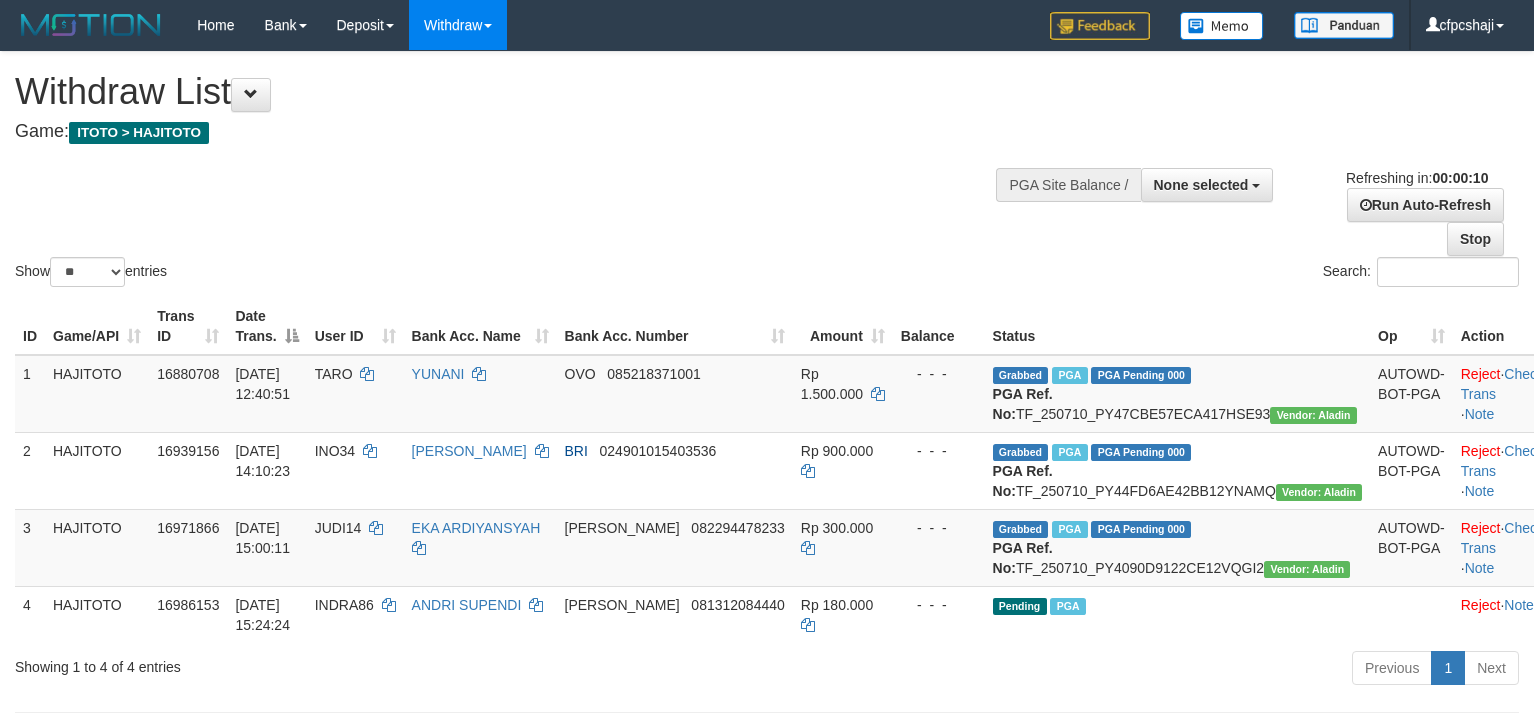 select 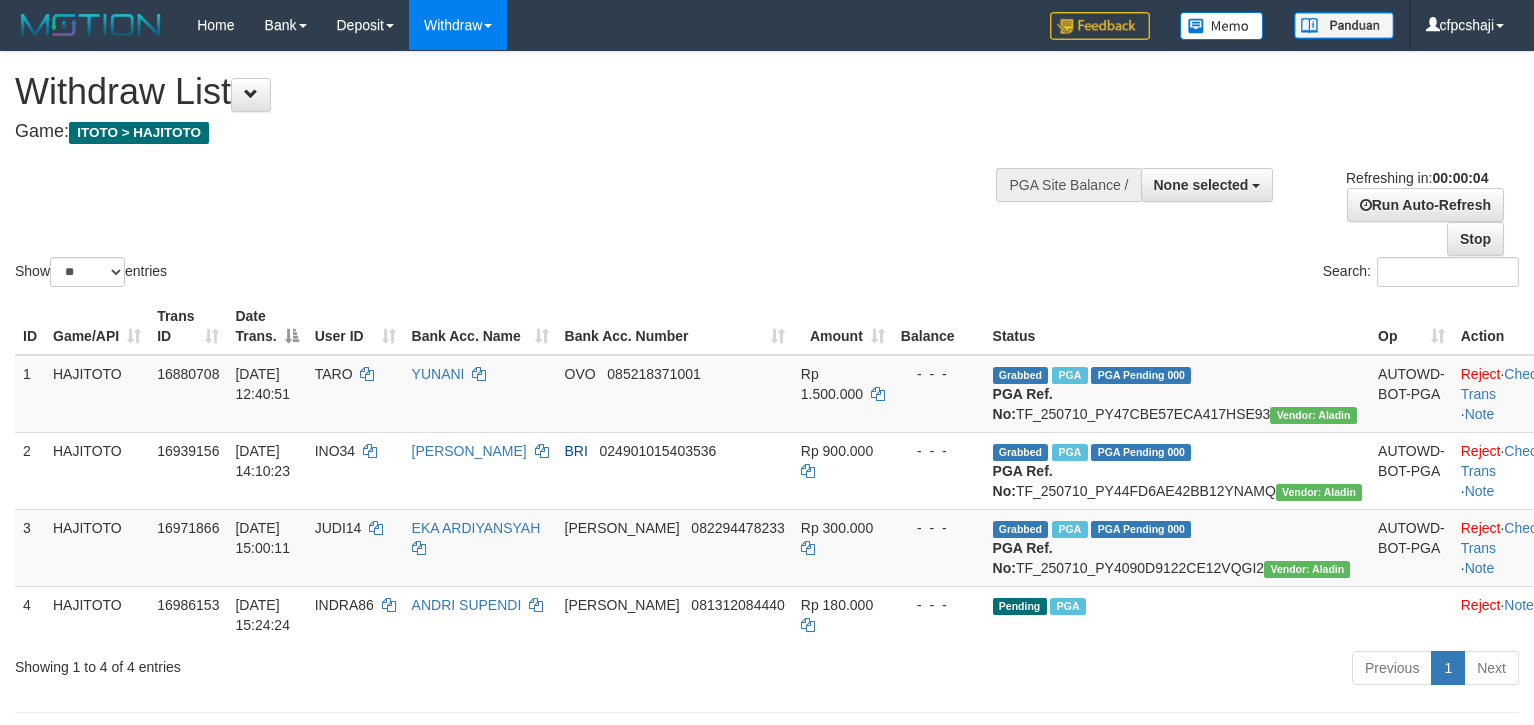 scroll, scrollTop: 0, scrollLeft: 0, axis: both 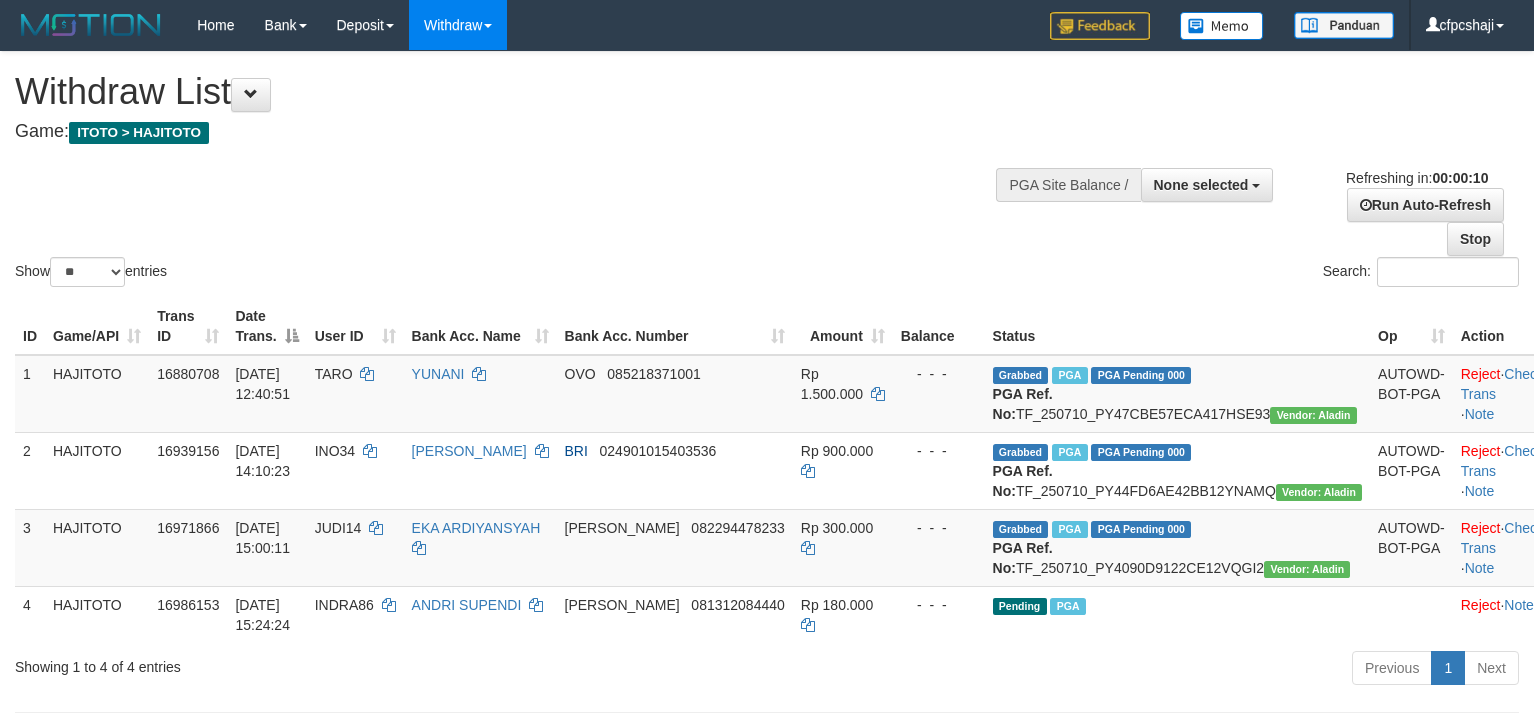 select 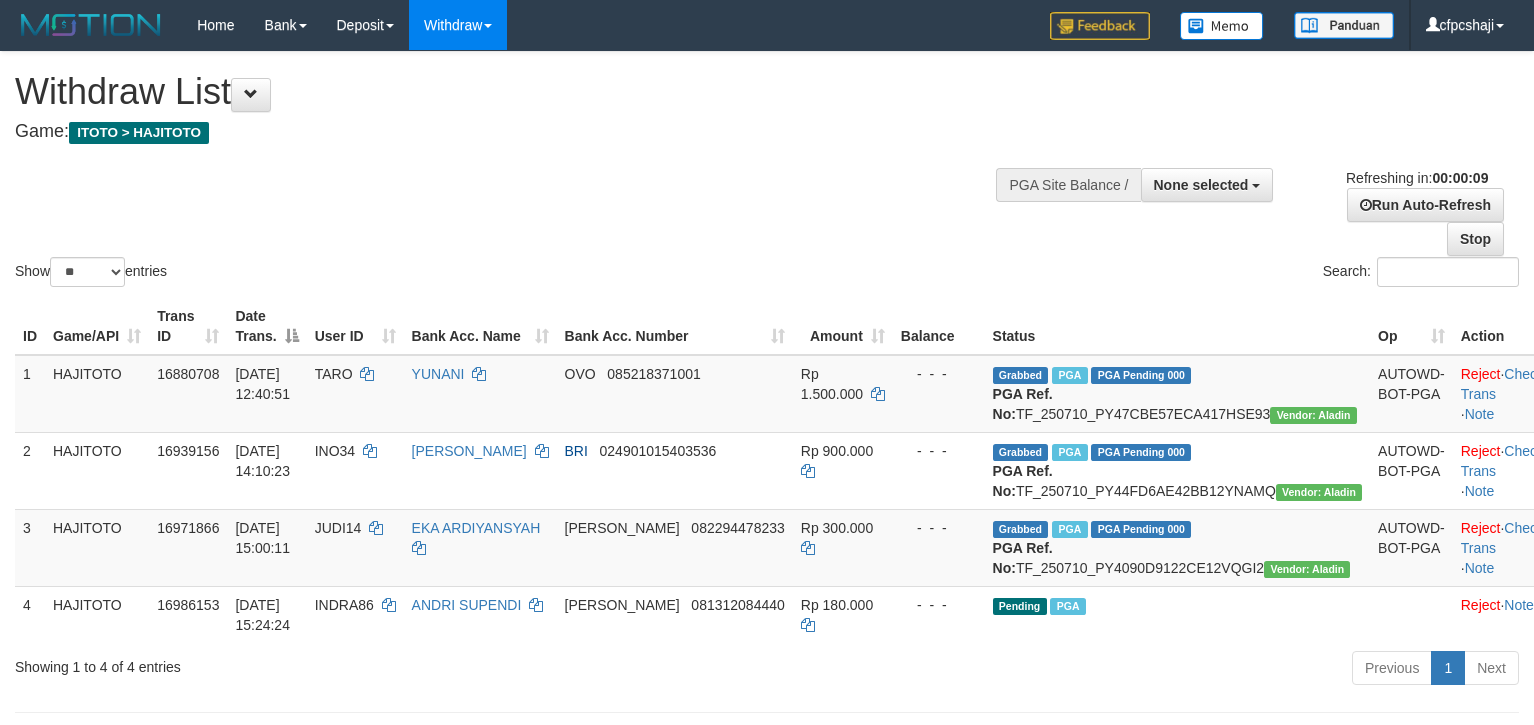 select 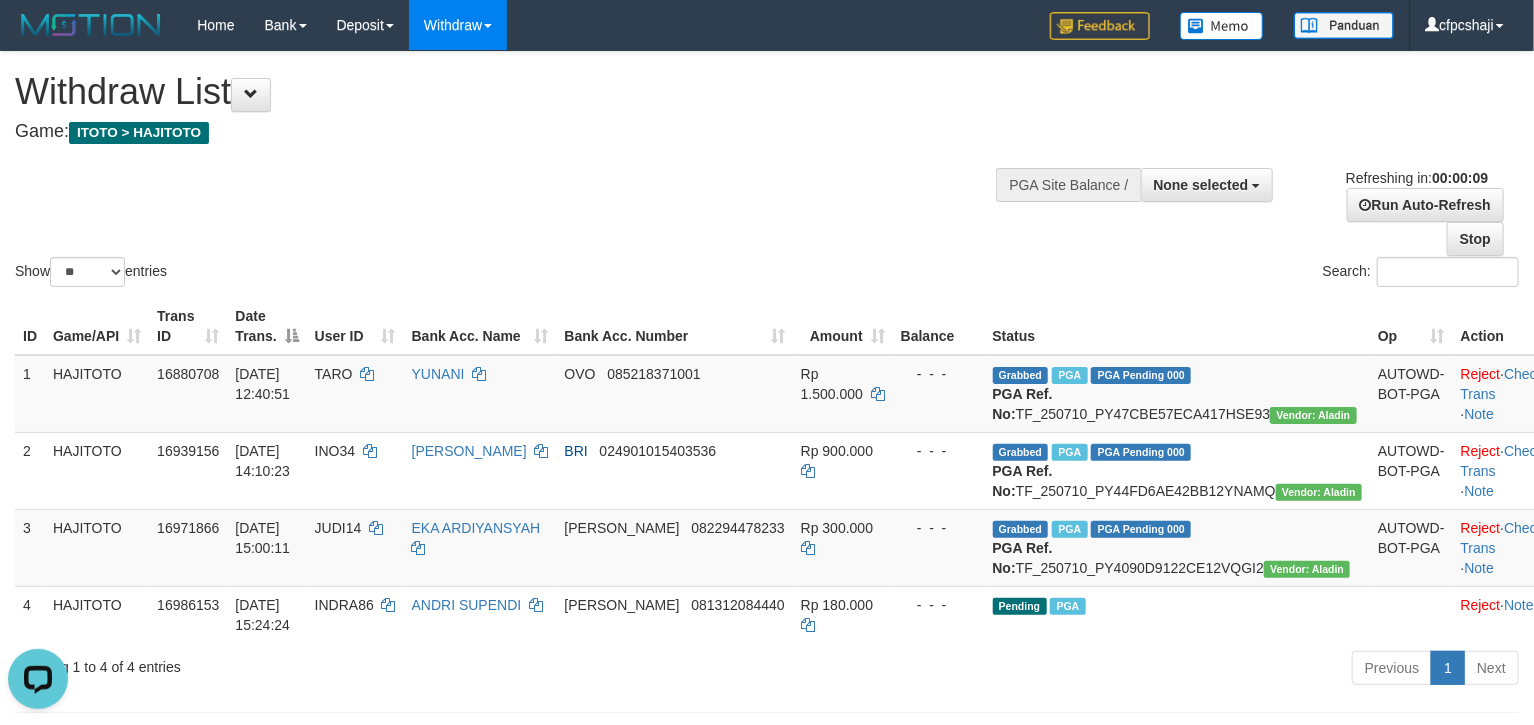 scroll, scrollTop: 0, scrollLeft: 0, axis: both 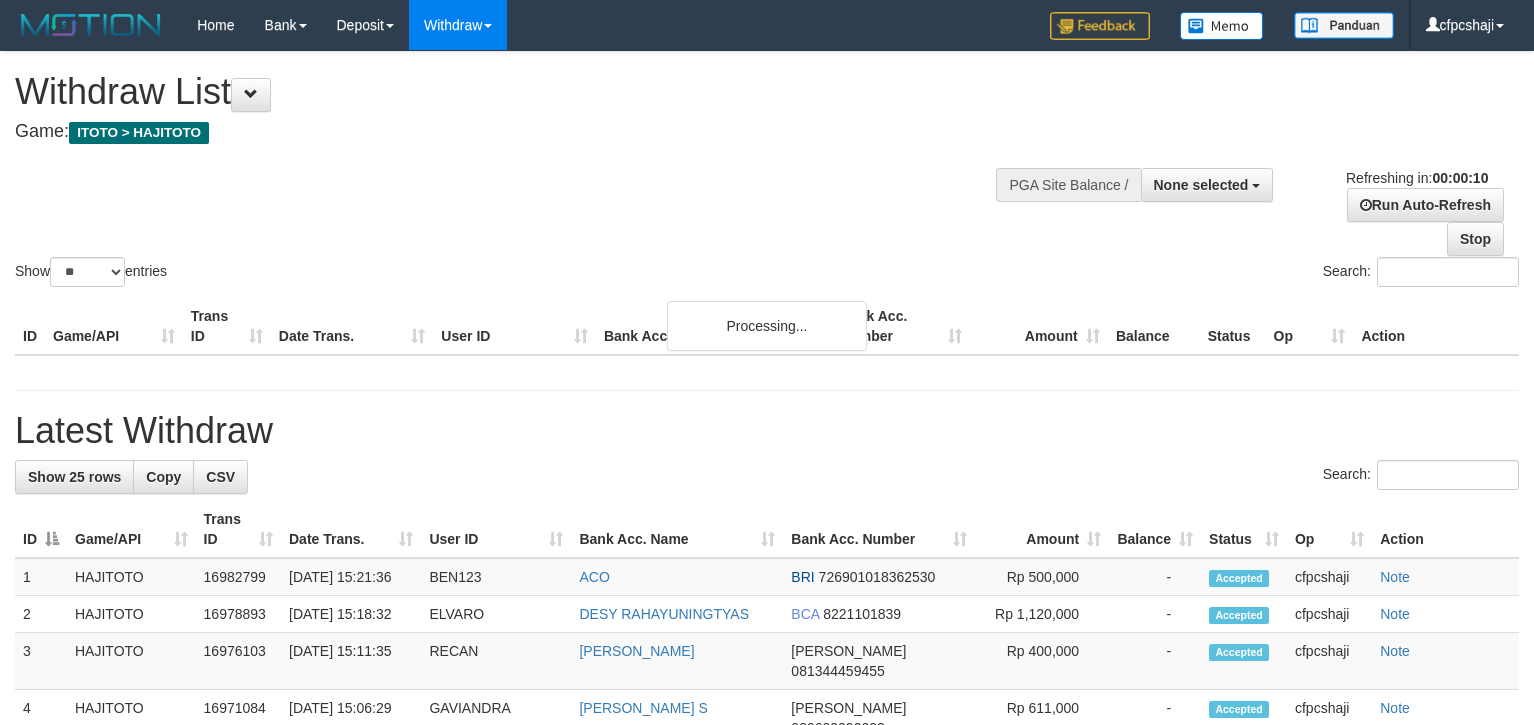 select 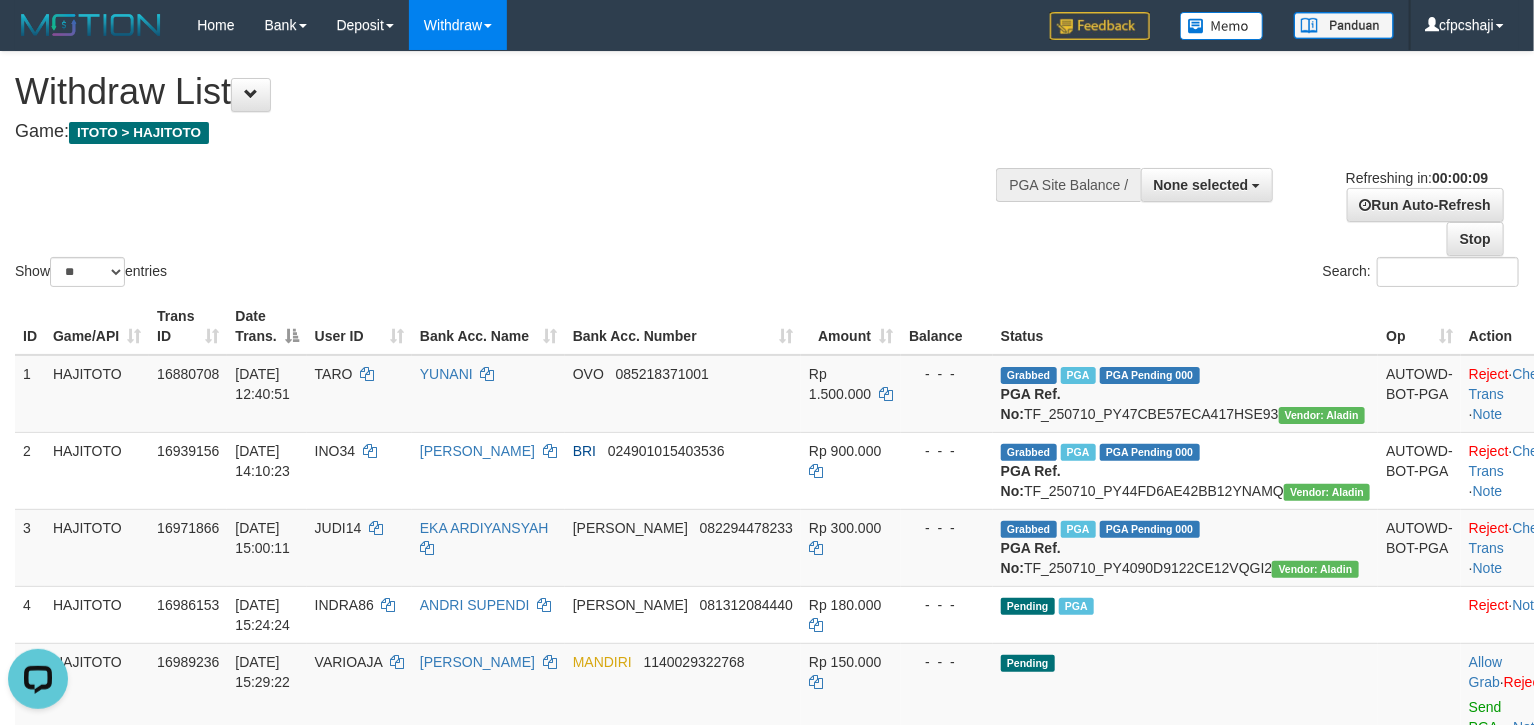 scroll, scrollTop: 0, scrollLeft: 0, axis: both 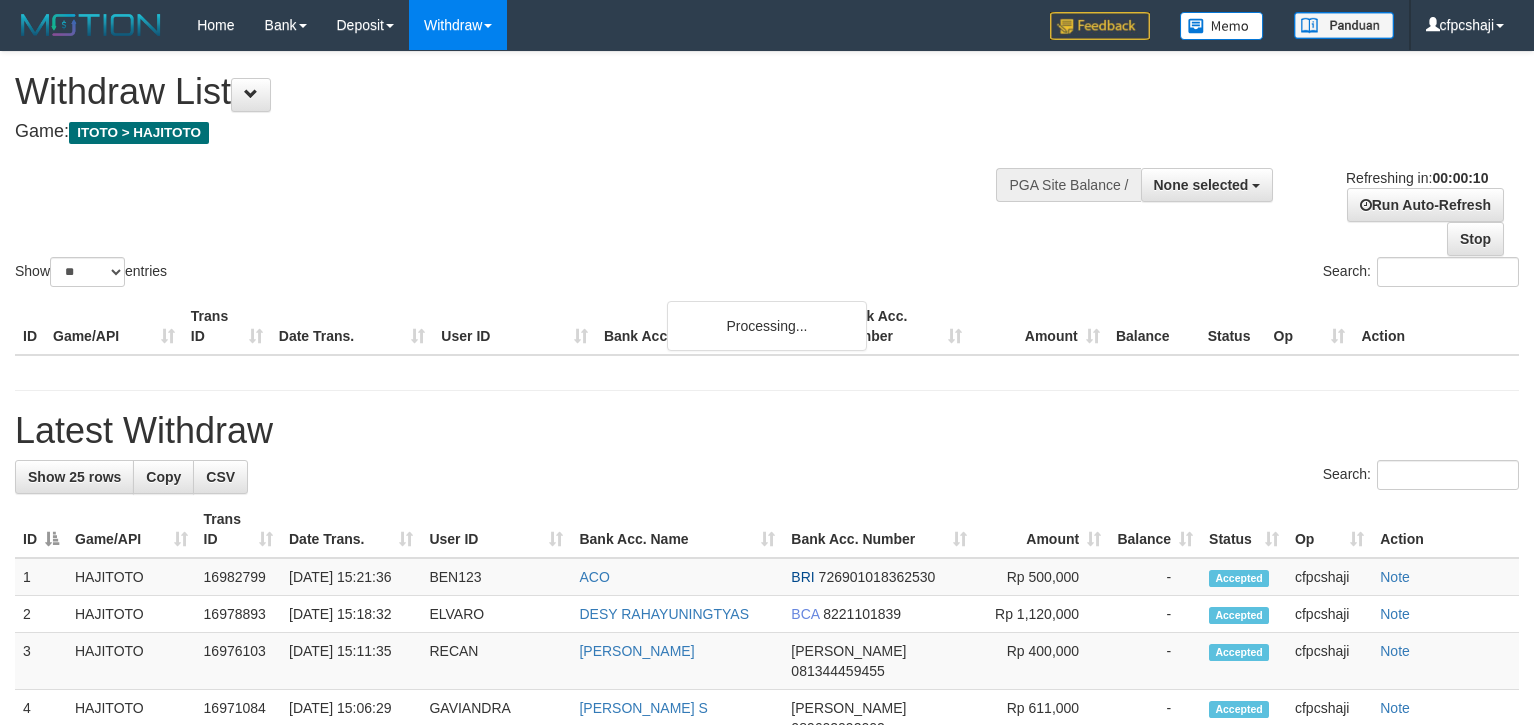 select 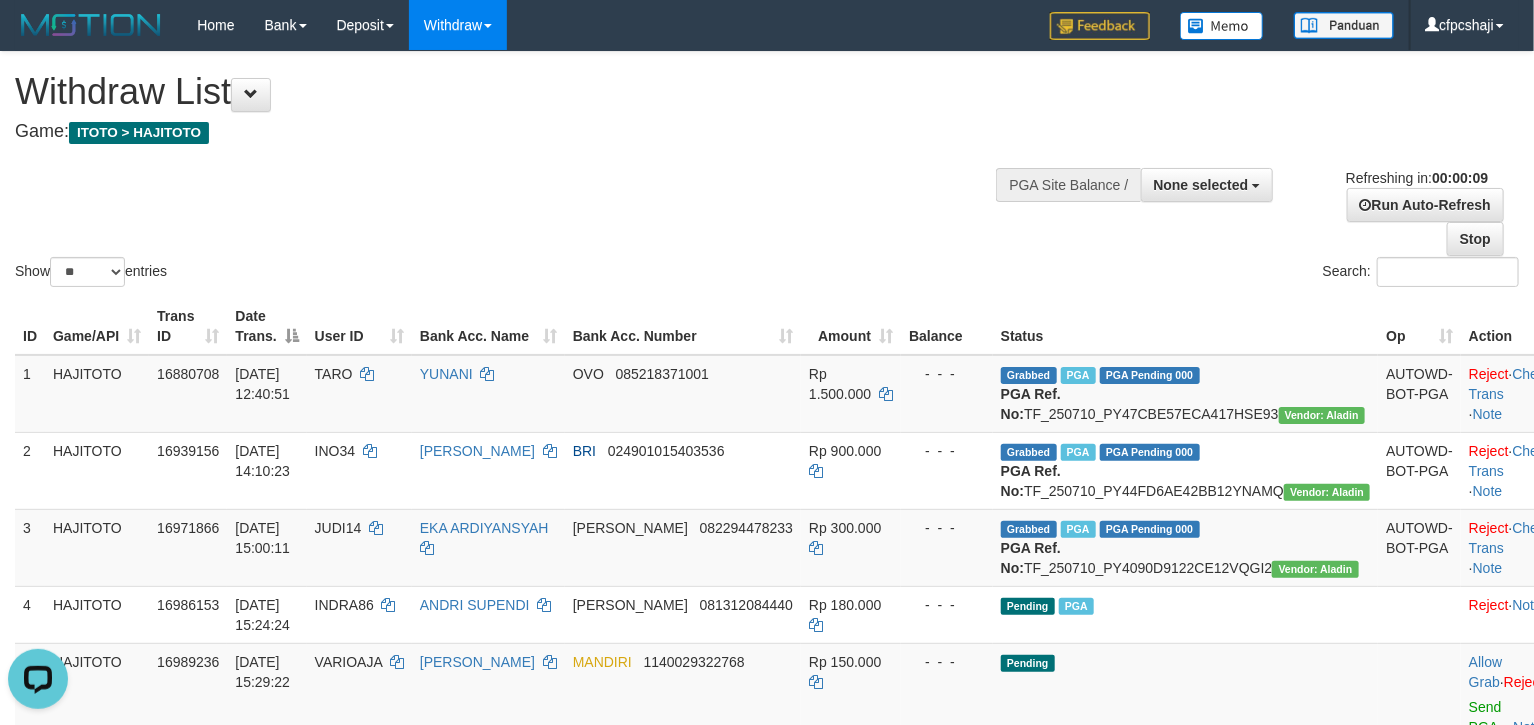 scroll, scrollTop: 0, scrollLeft: 0, axis: both 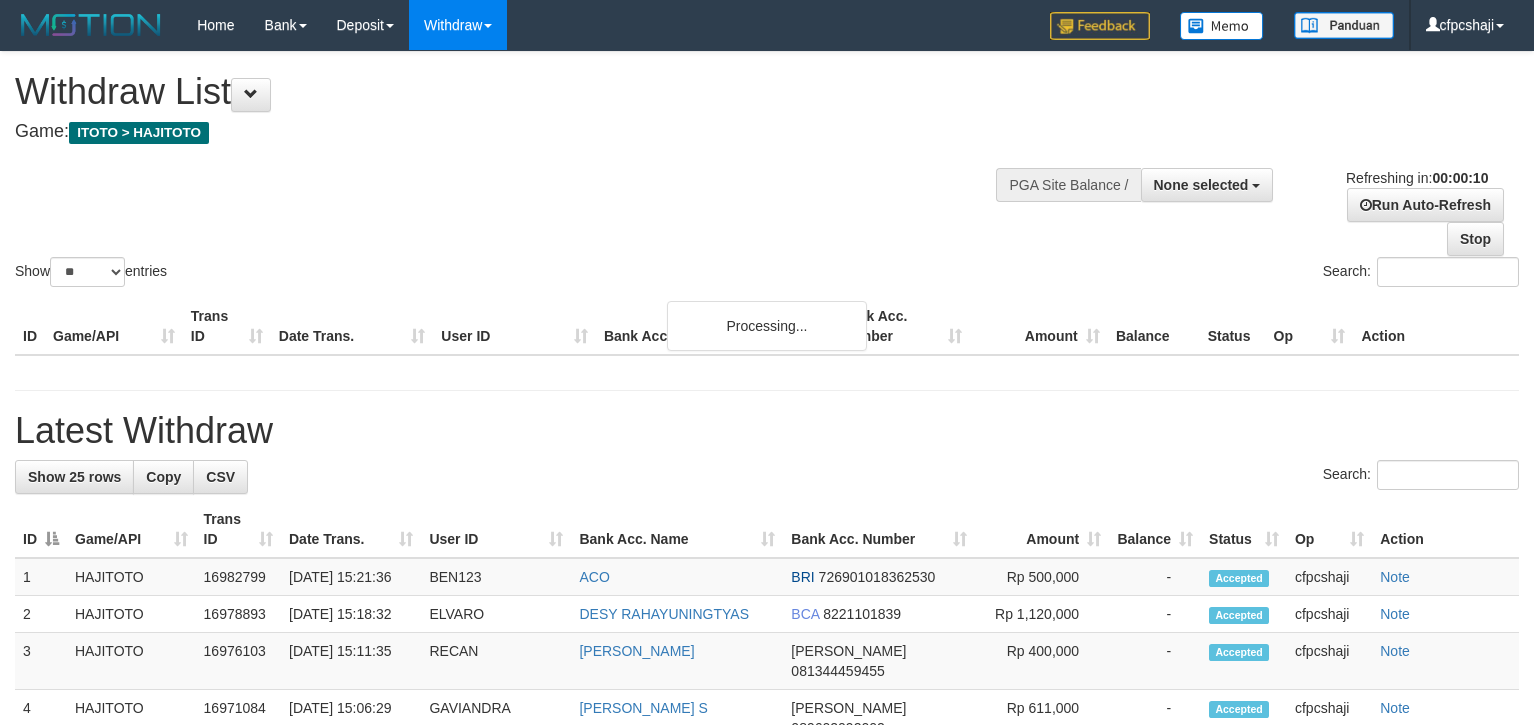 select 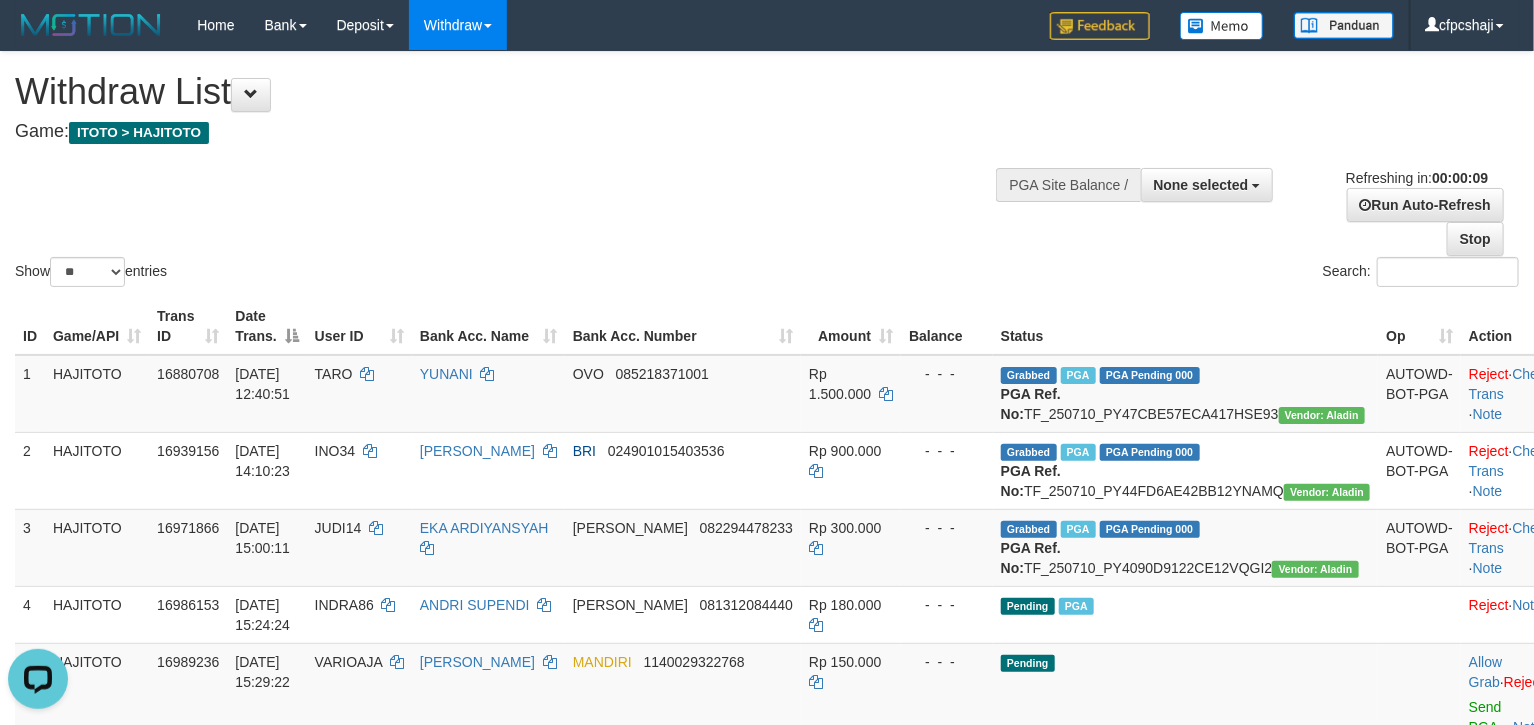 scroll, scrollTop: 0, scrollLeft: 0, axis: both 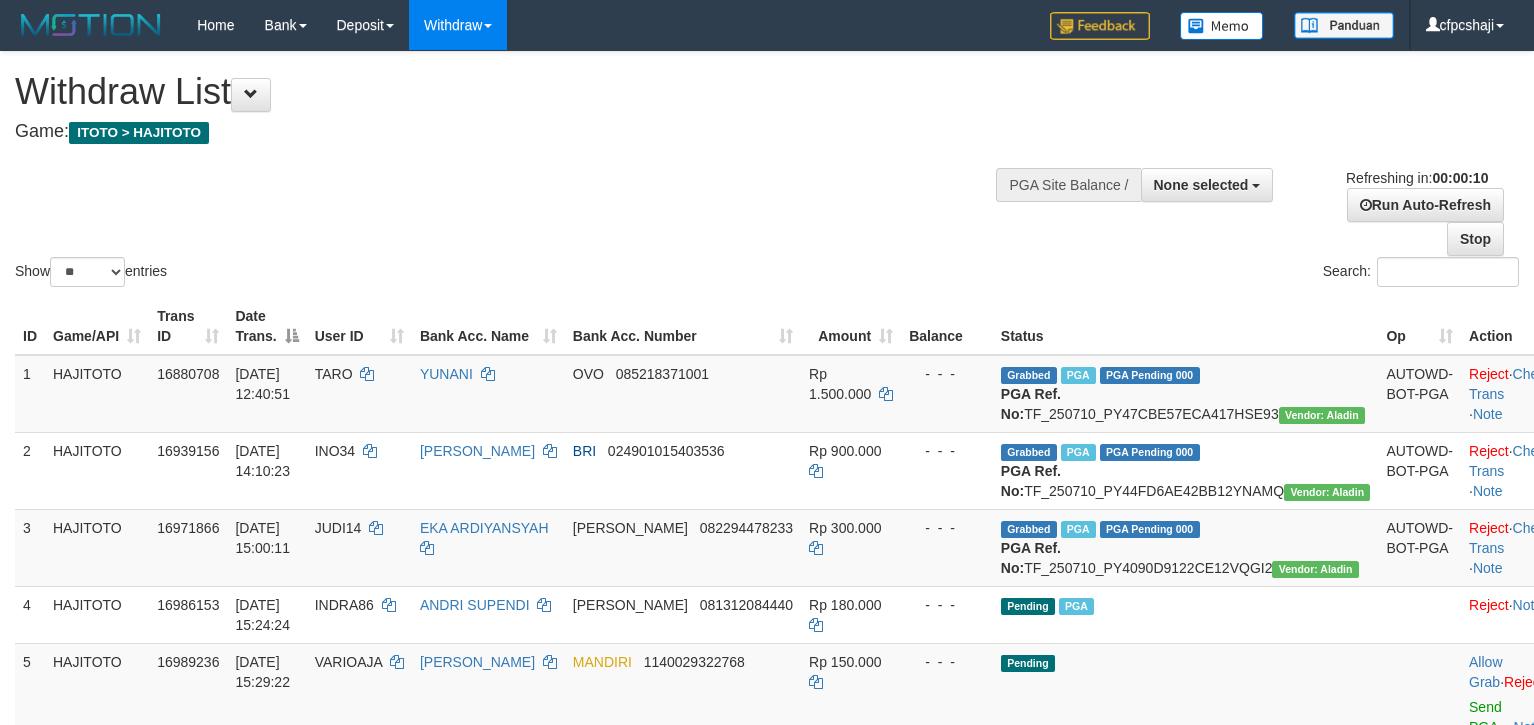 select 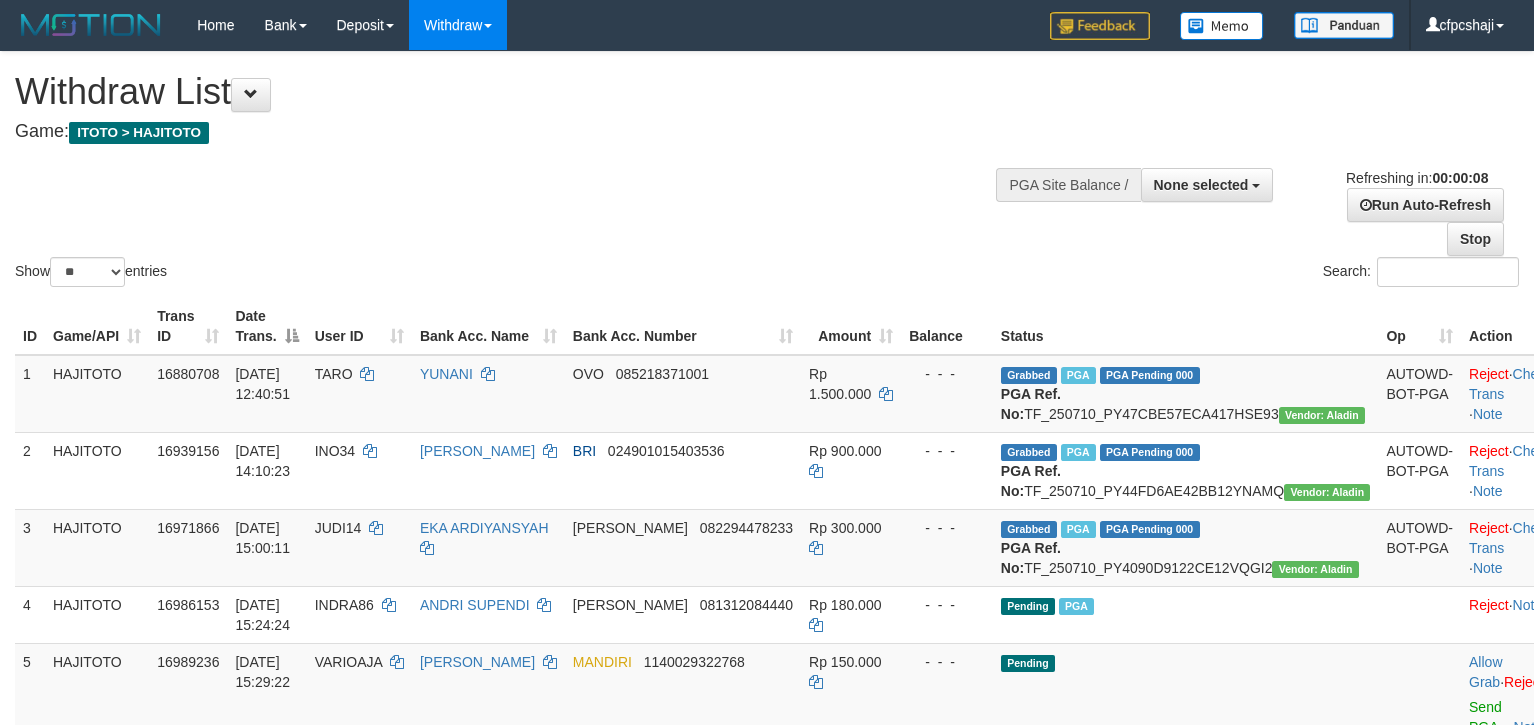 scroll, scrollTop: 0, scrollLeft: 0, axis: both 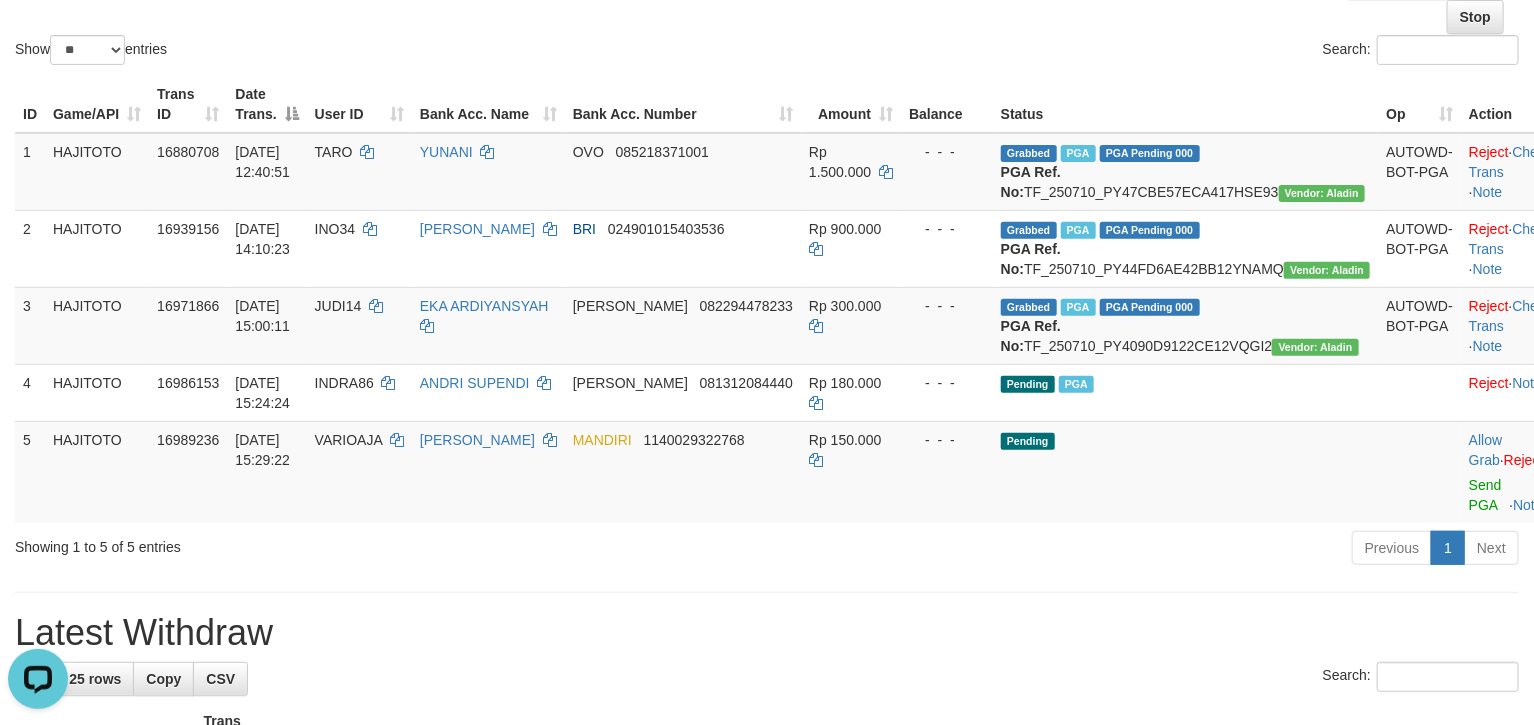 drag, startPoint x: 3, startPoint y: 26, endPoint x: 343, endPoint y: 82, distance: 344.5809 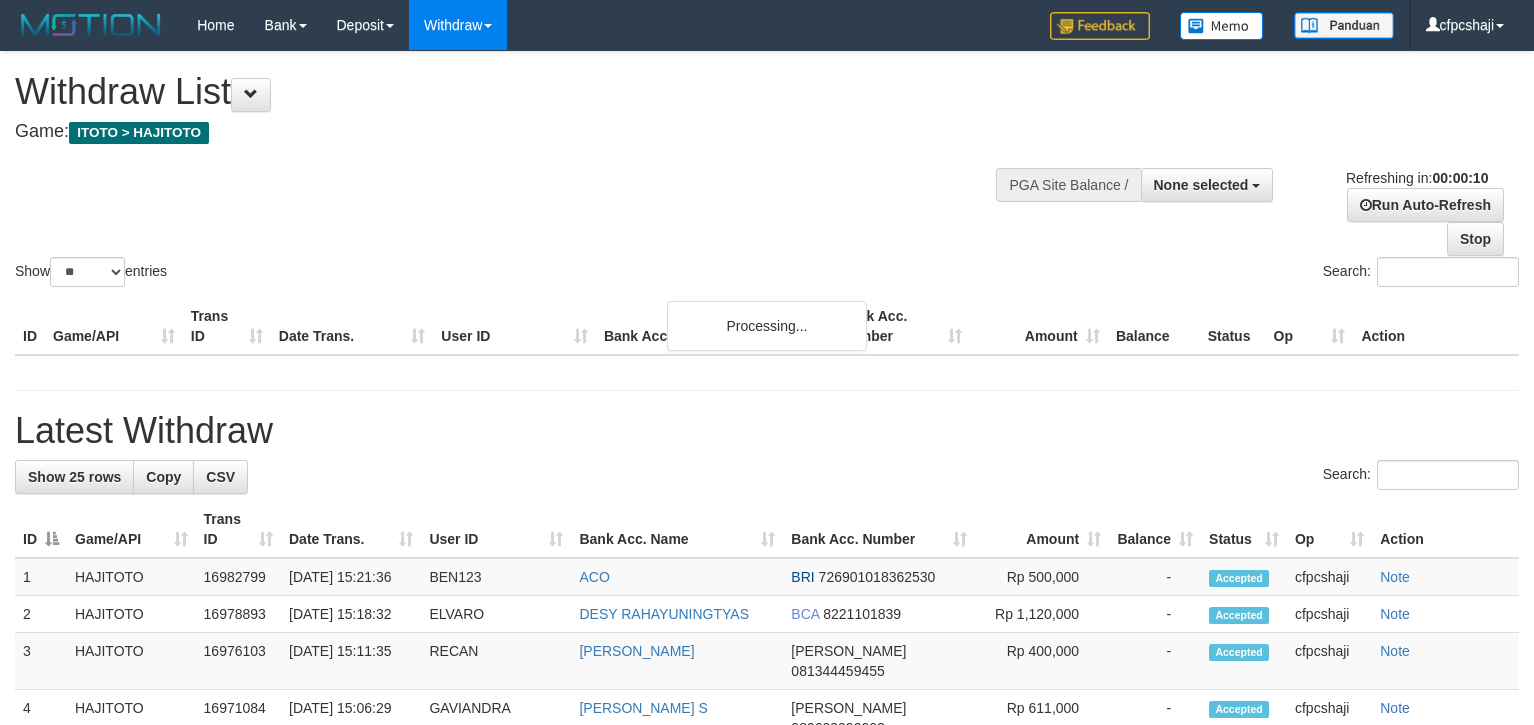 select 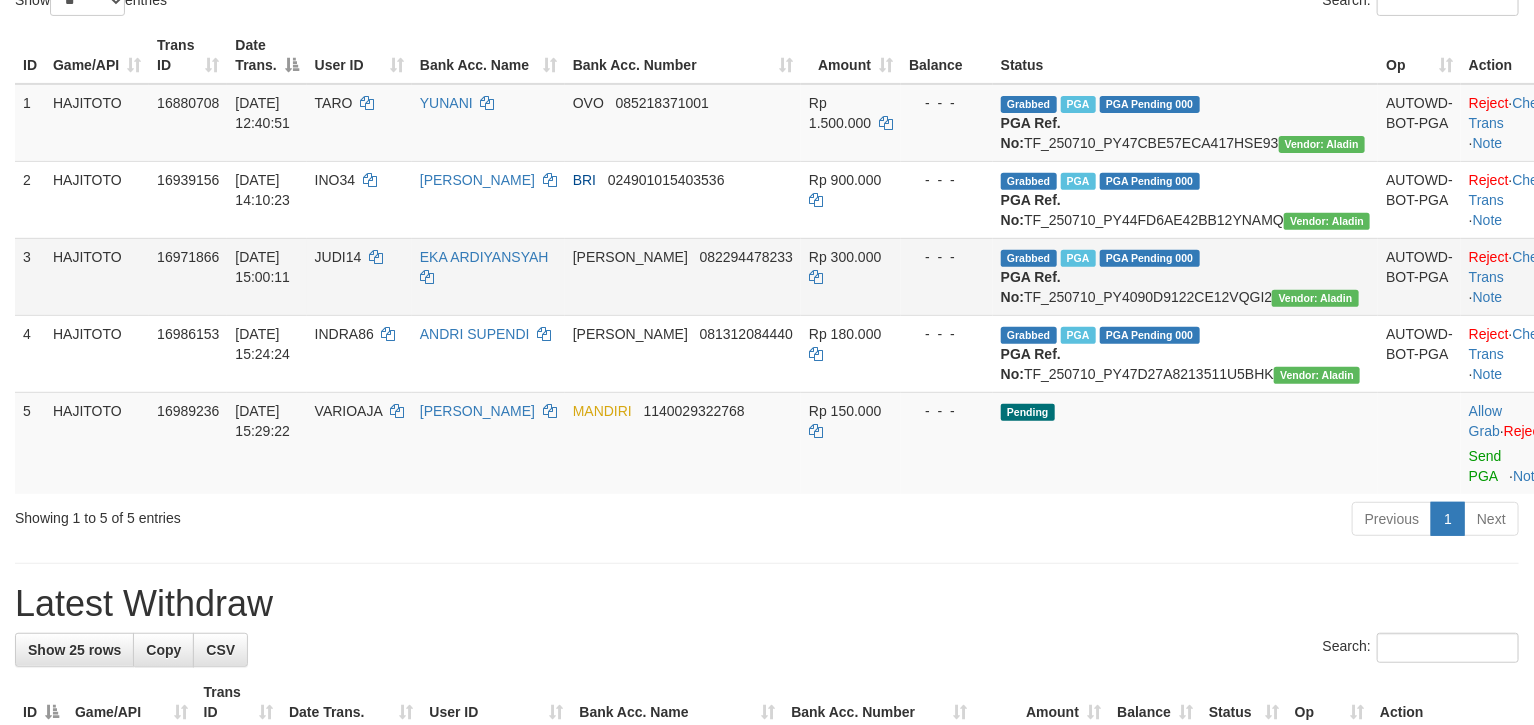 scroll, scrollTop: 333, scrollLeft: 0, axis: vertical 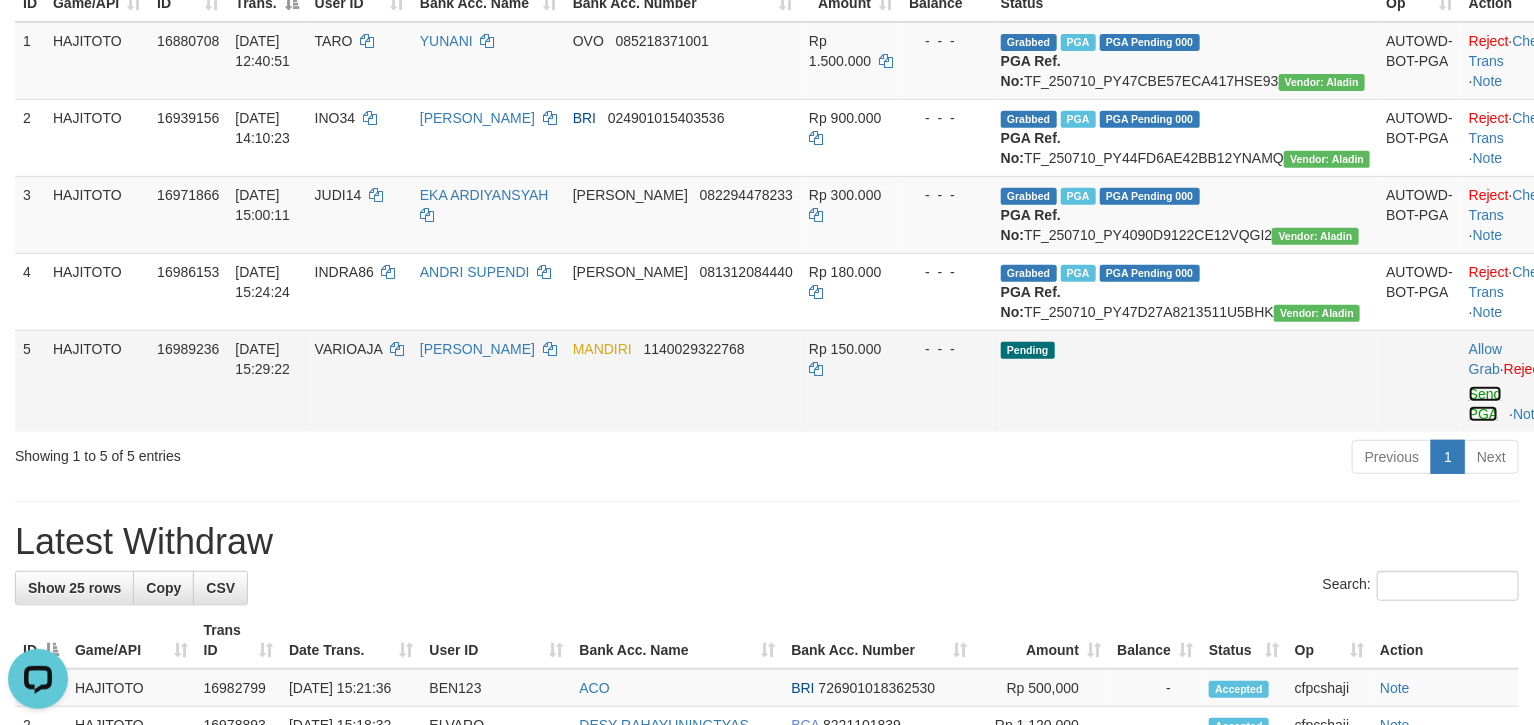 click on "Send PGA" at bounding box center (1485, 404) 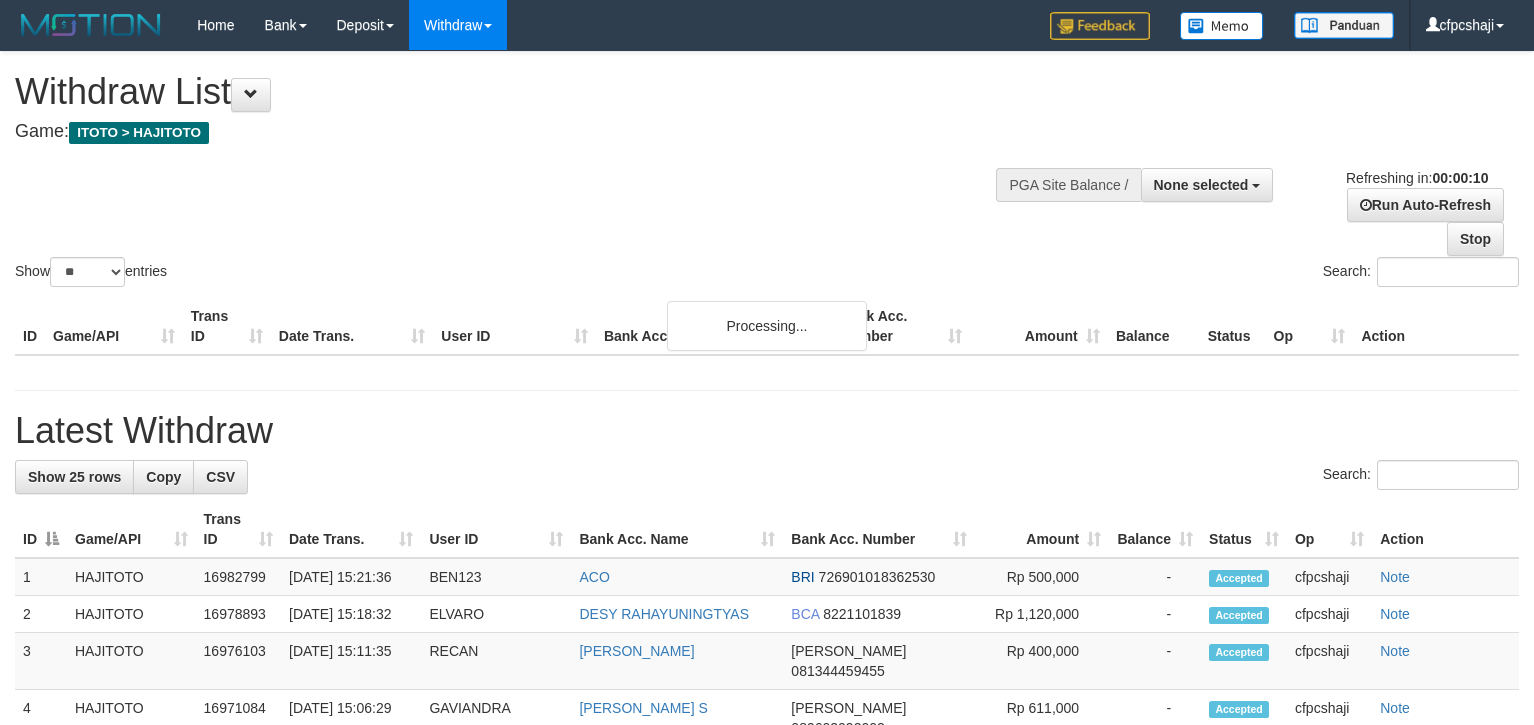 select 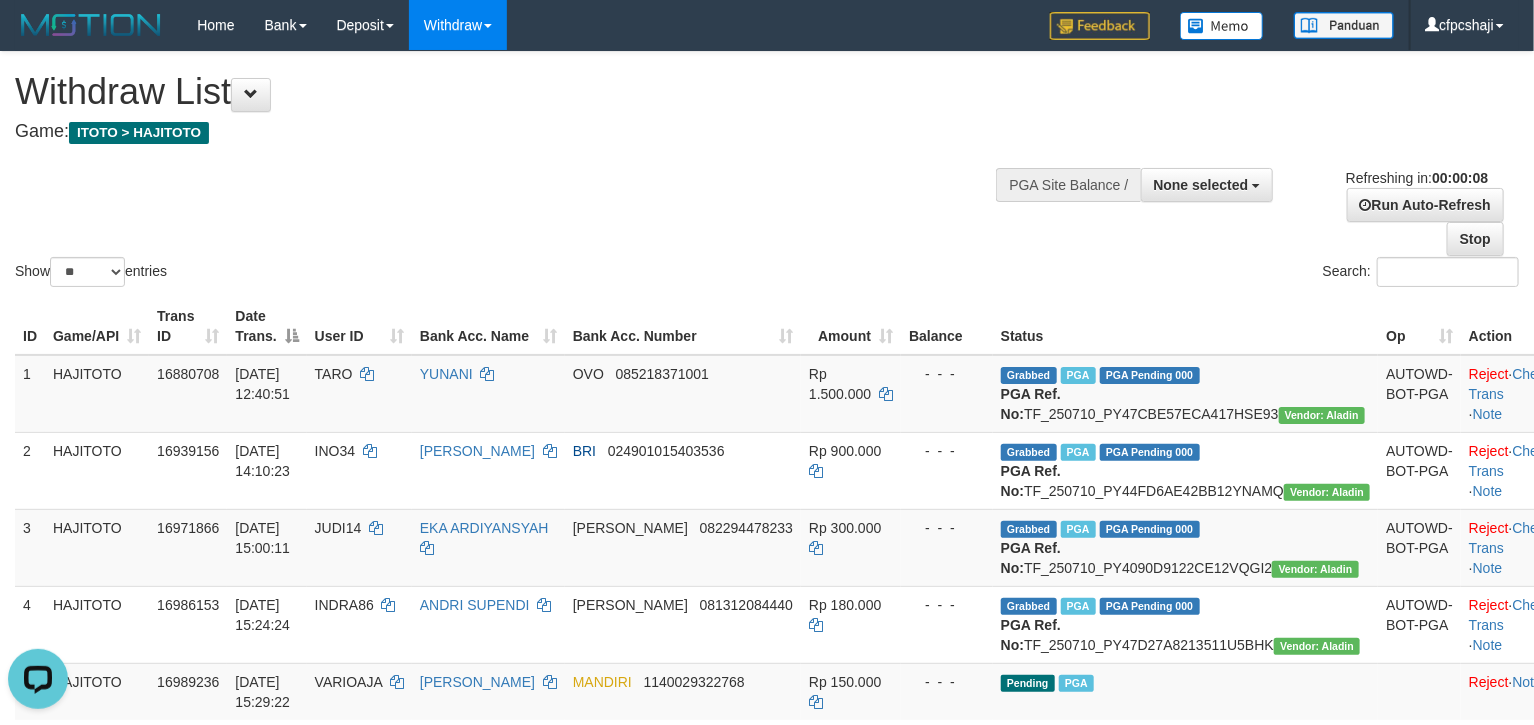 scroll, scrollTop: 0, scrollLeft: 0, axis: both 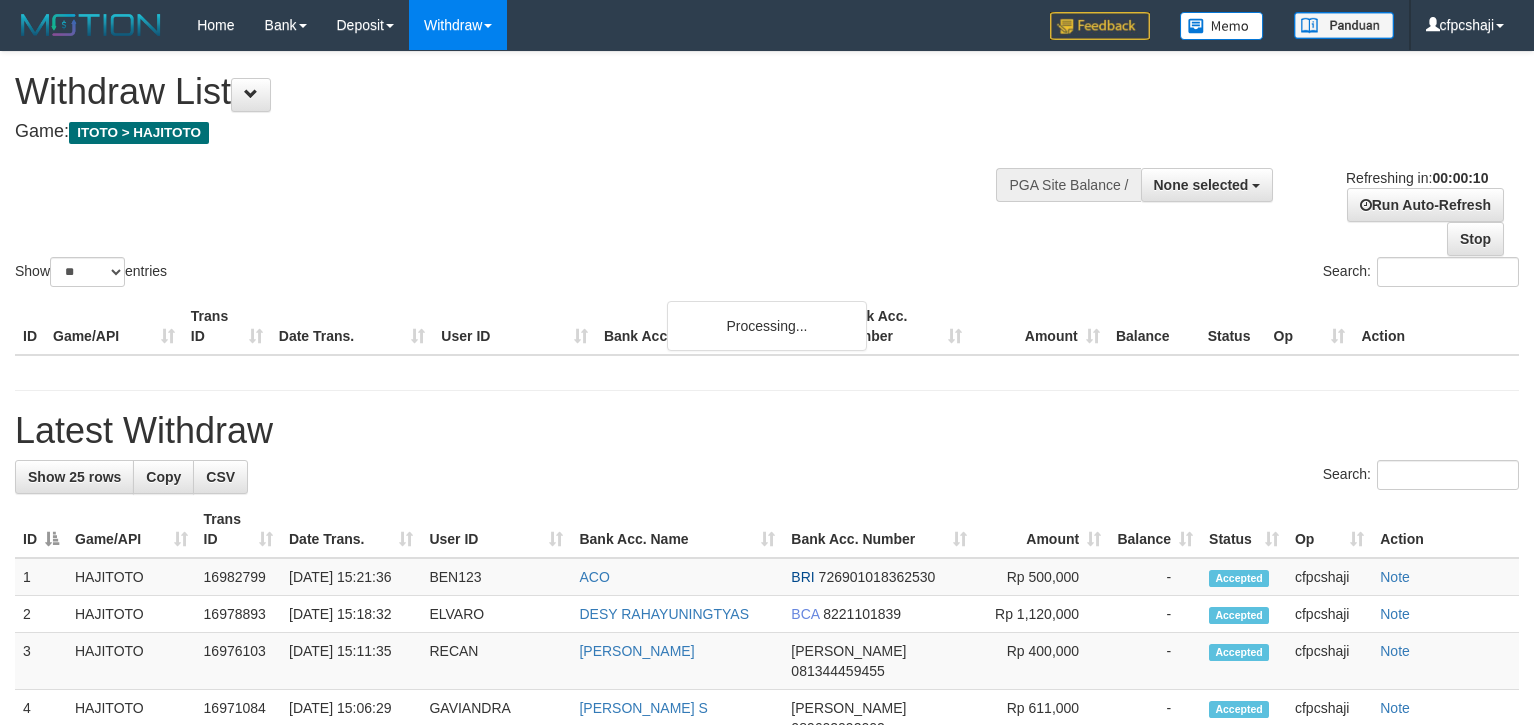 select 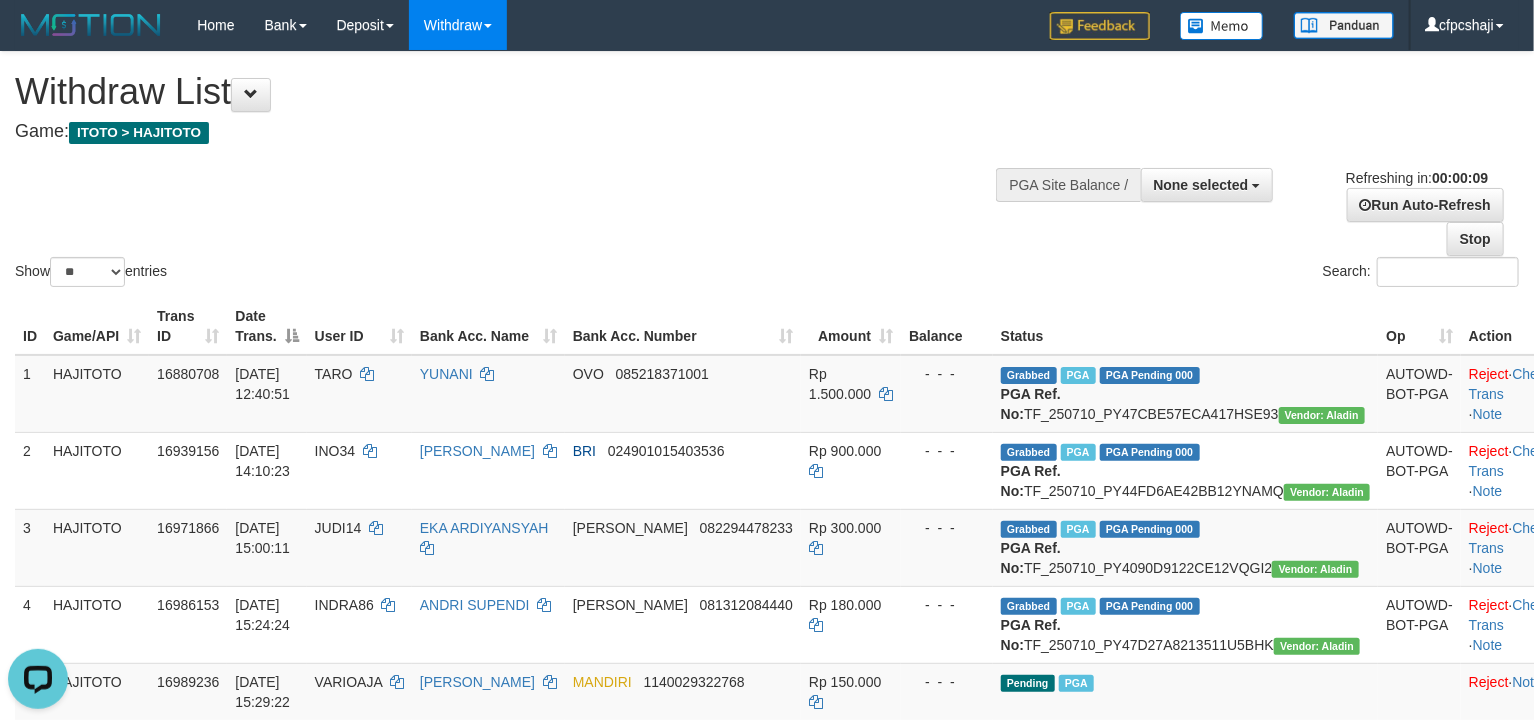 scroll, scrollTop: 0, scrollLeft: 0, axis: both 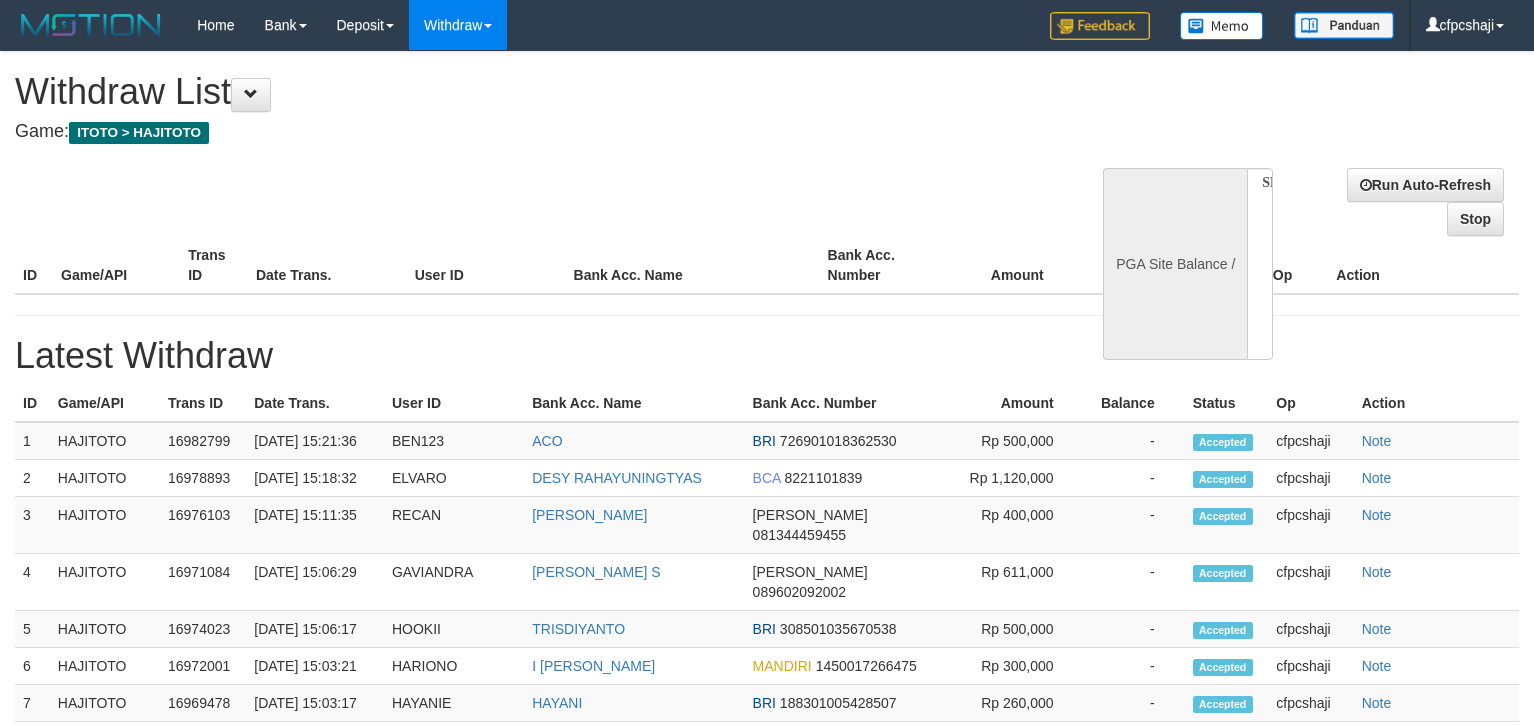 select 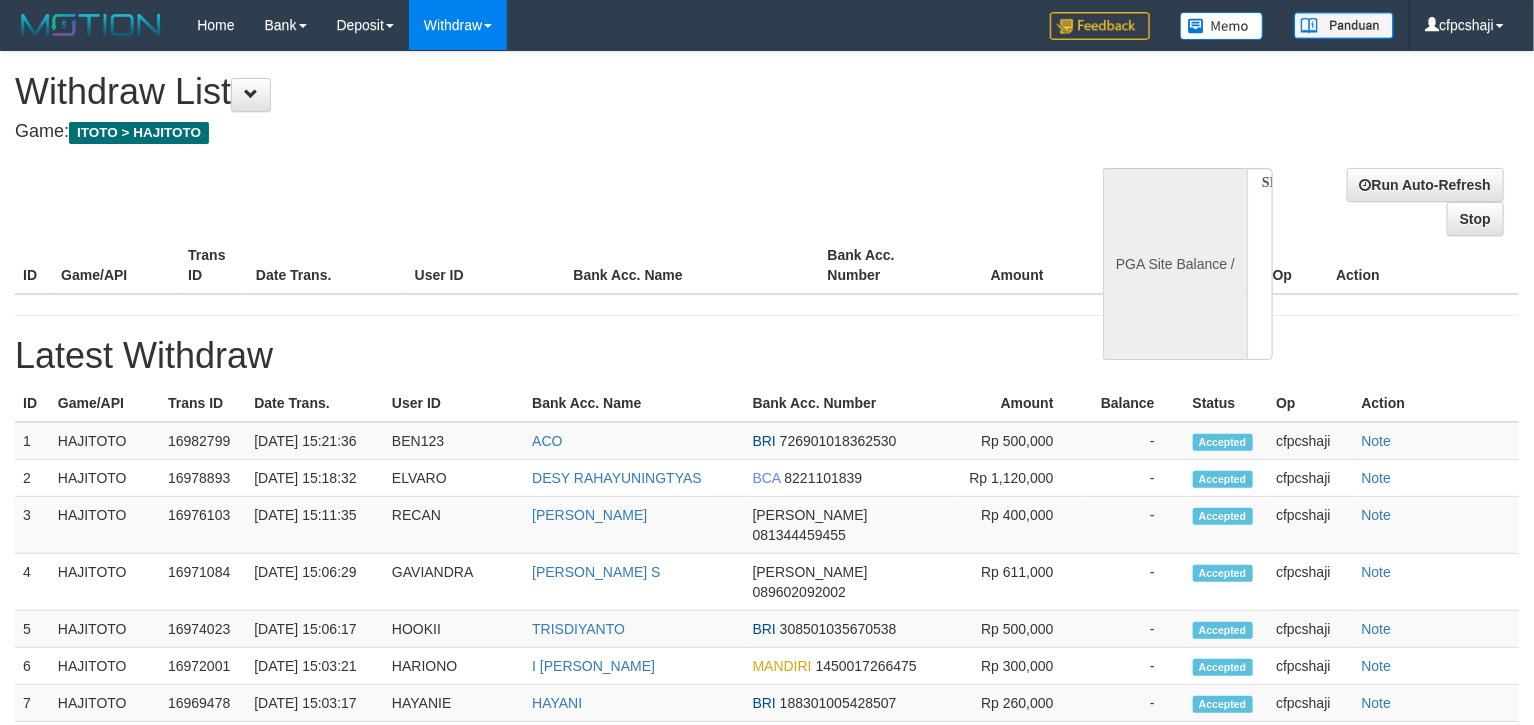 select on "**" 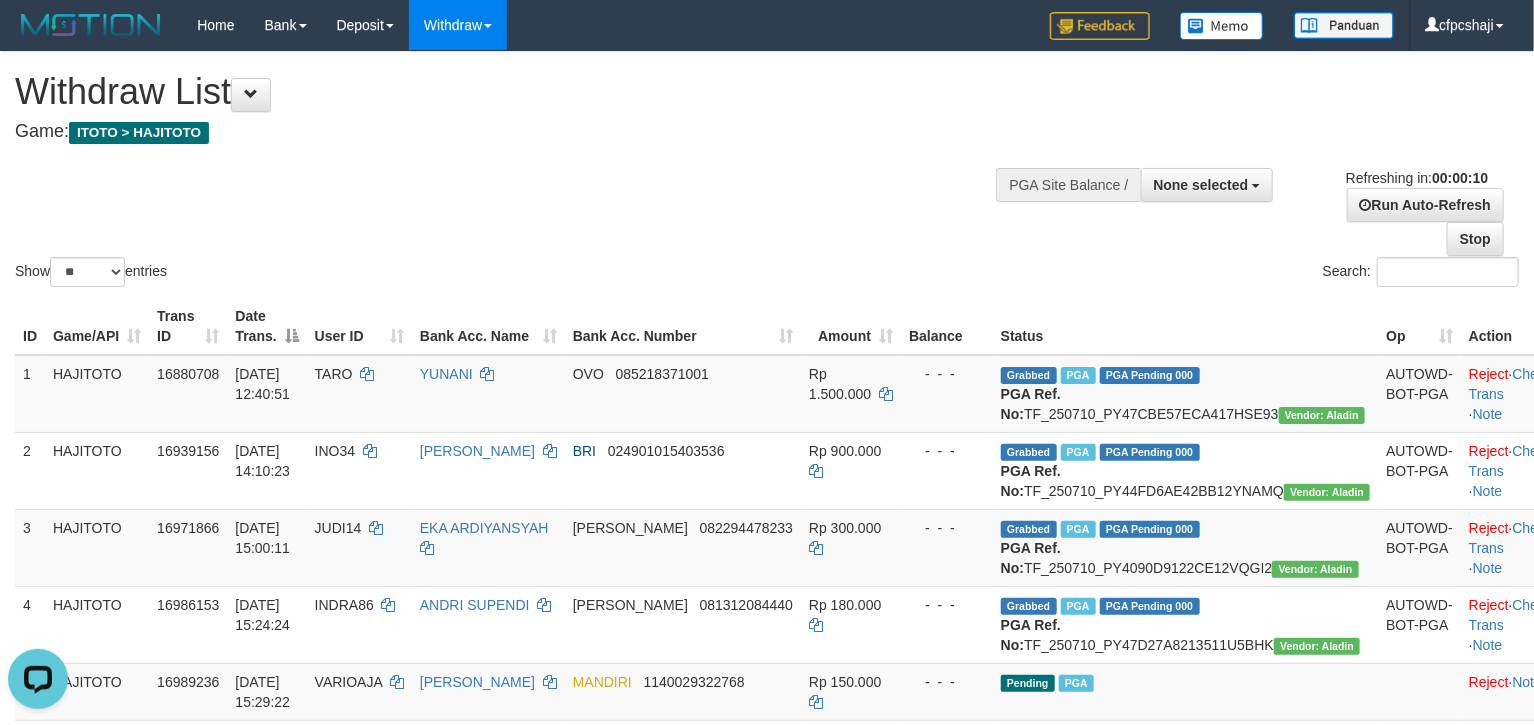 scroll, scrollTop: 0, scrollLeft: 0, axis: both 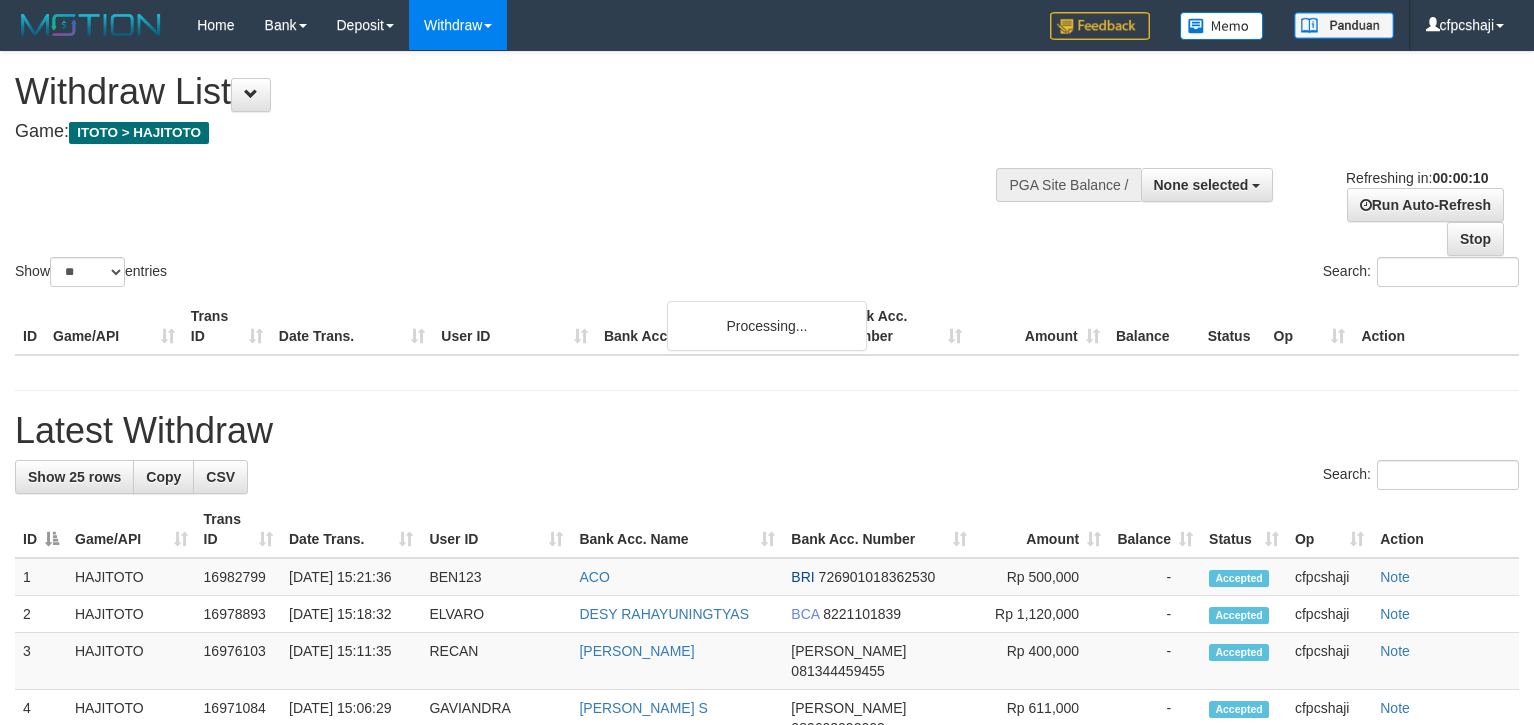select 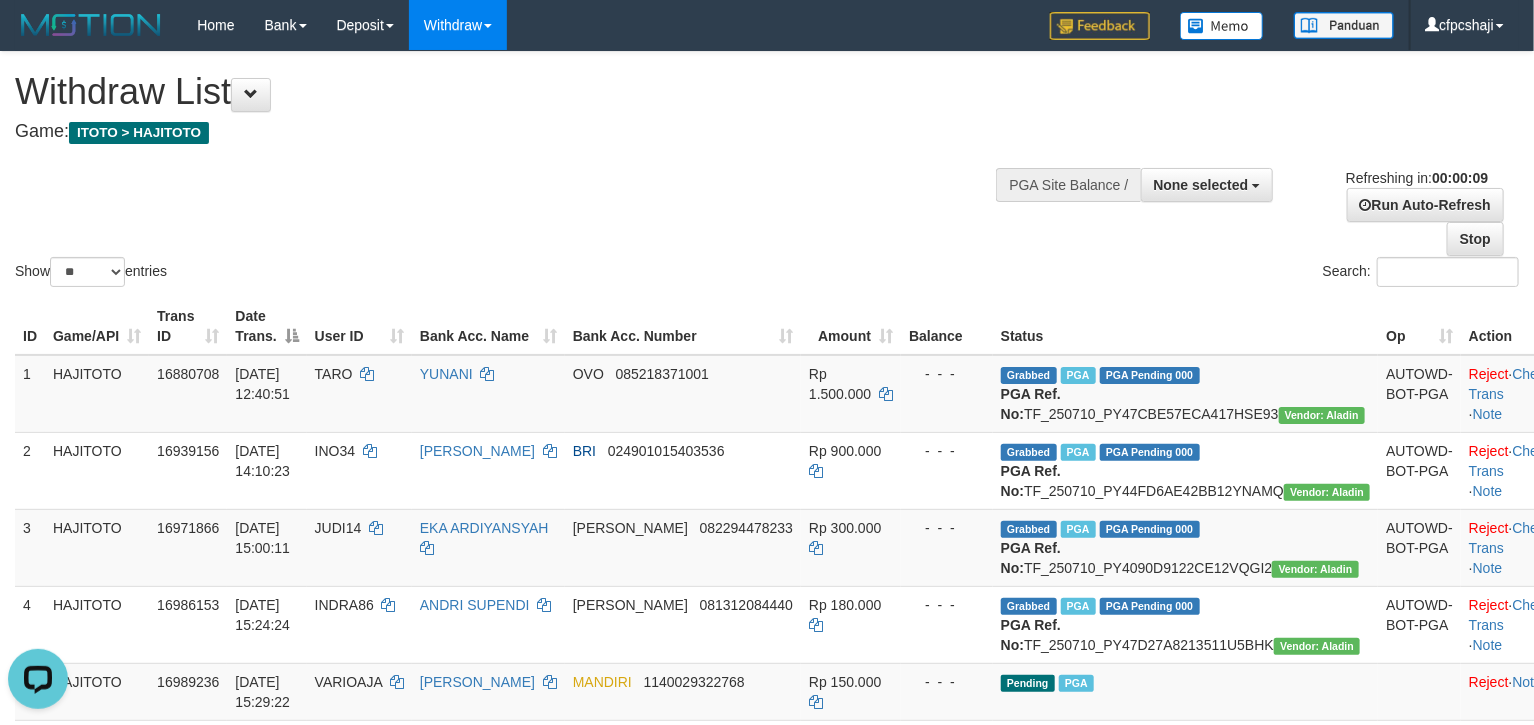 scroll, scrollTop: 0, scrollLeft: 0, axis: both 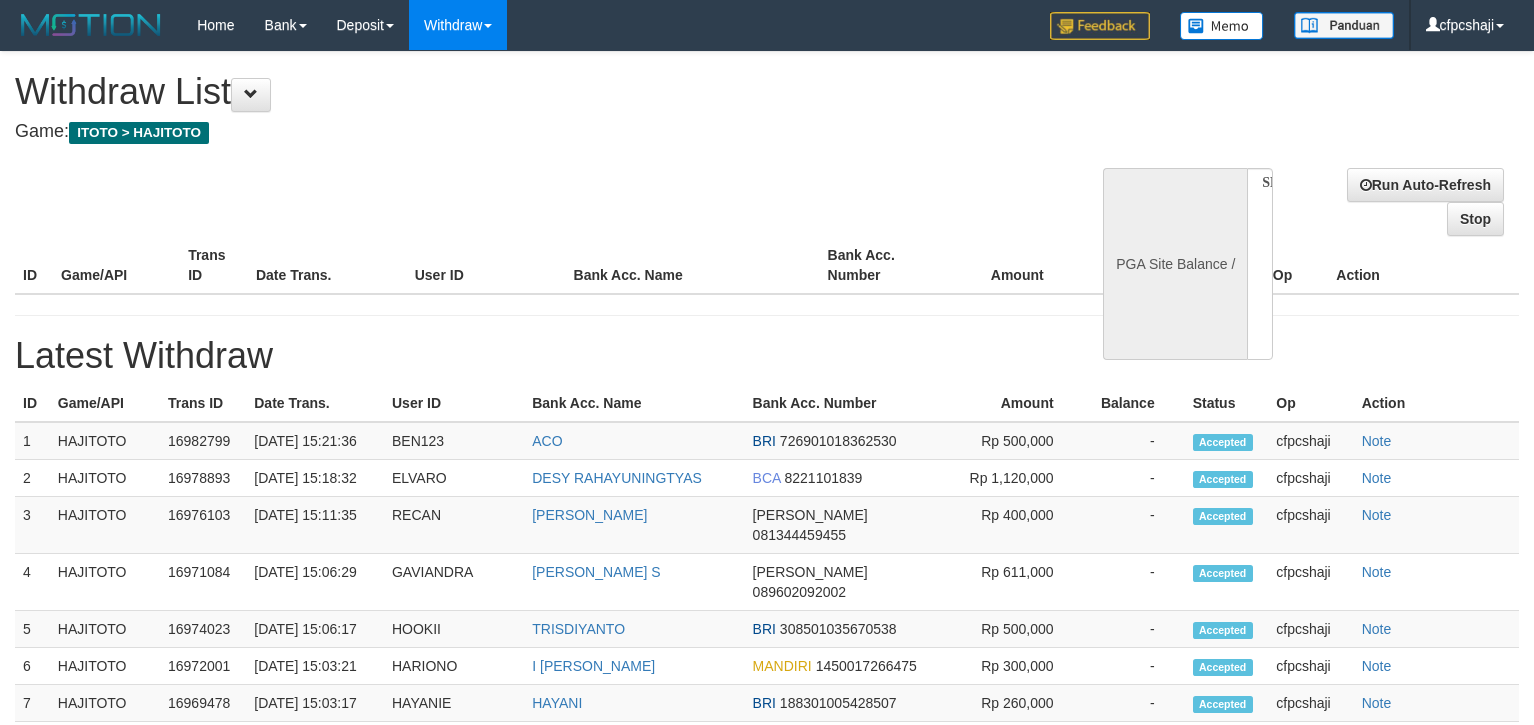 select 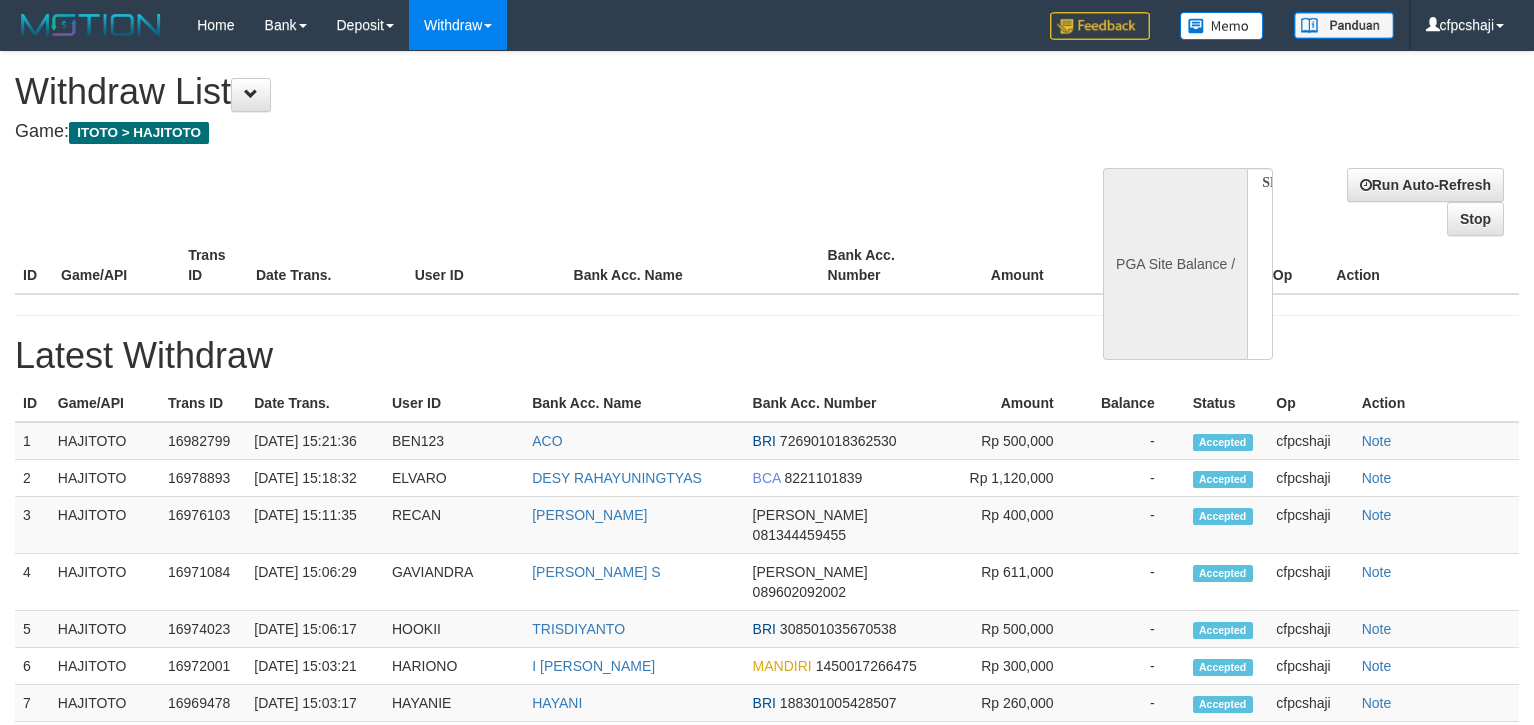 scroll, scrollTop: 0, scrollLeft: 0, axis: both 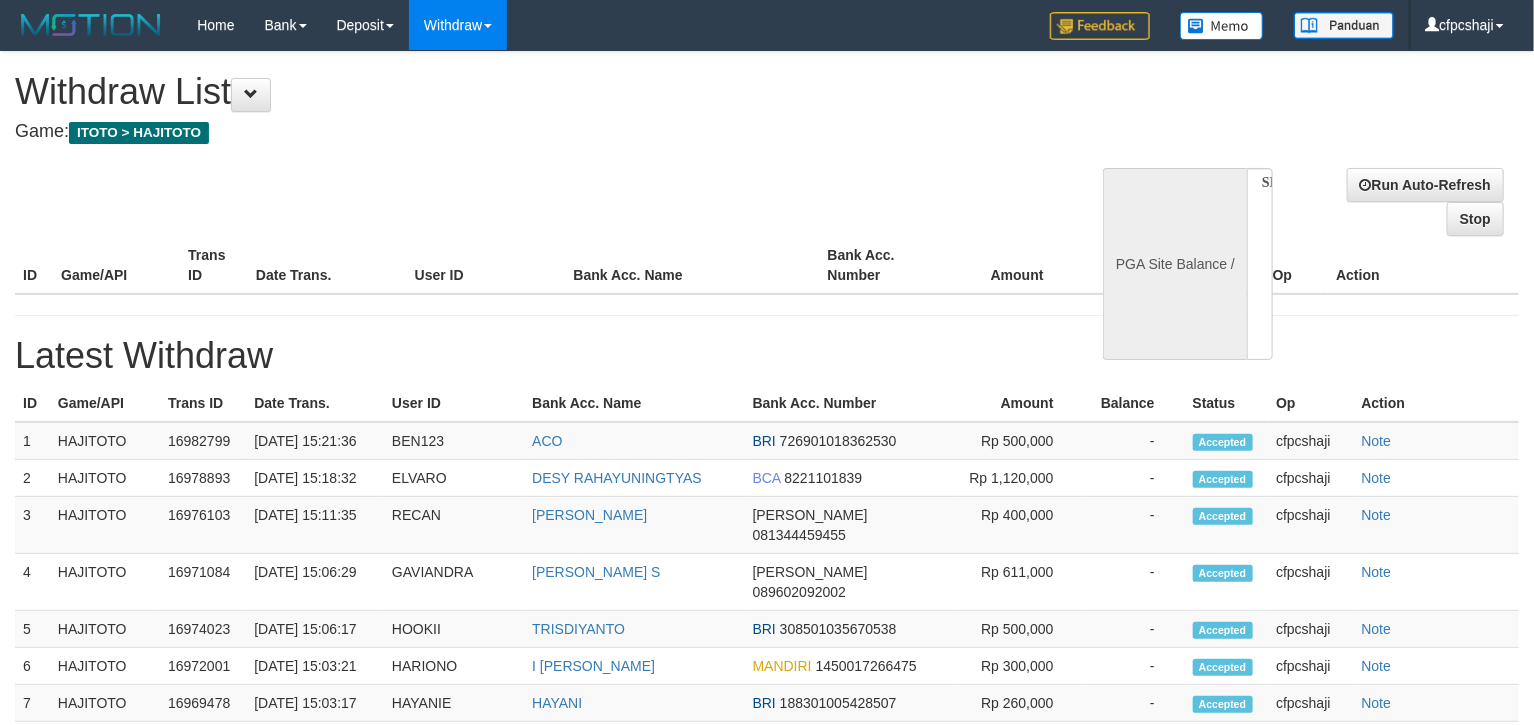 select on "**" 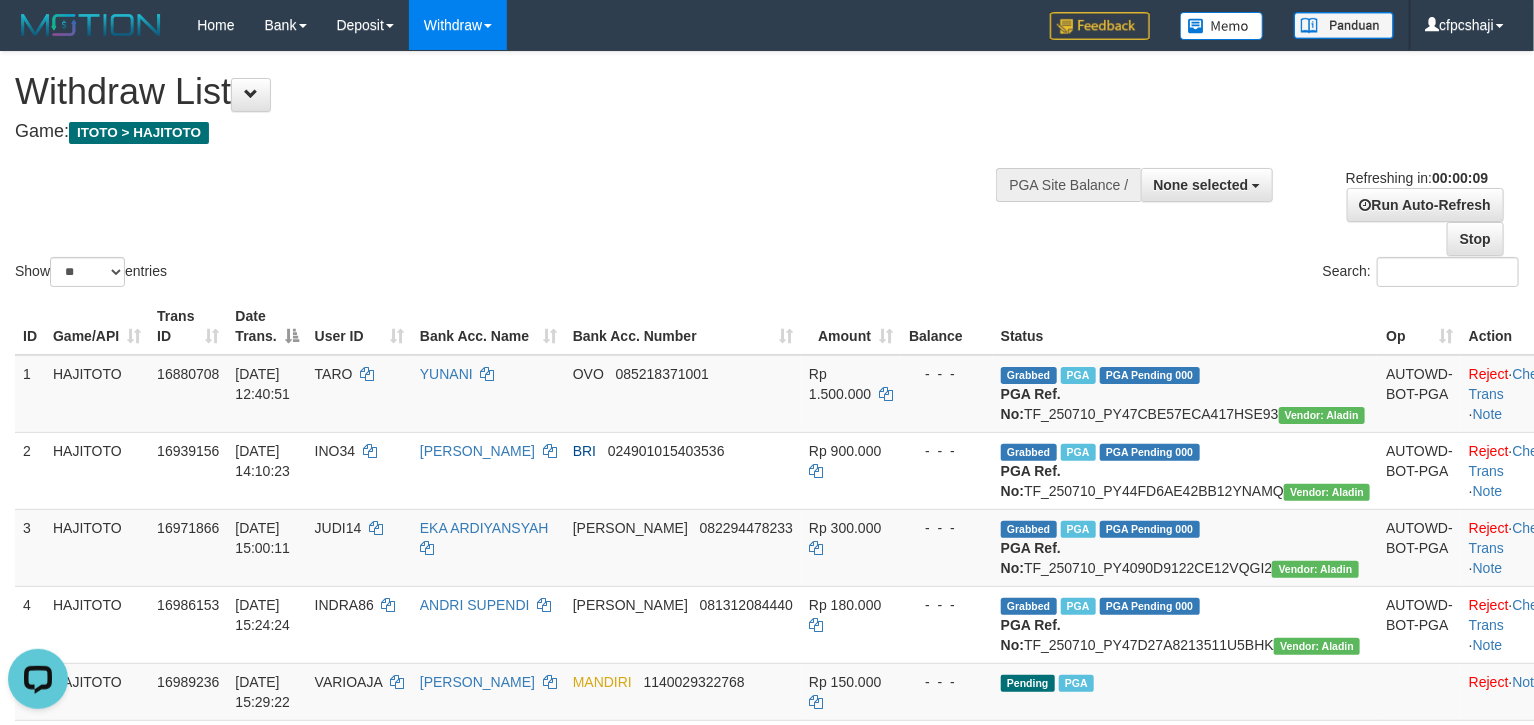 scroll, scrollTop: 0, scrollLeft: 0, axis: both 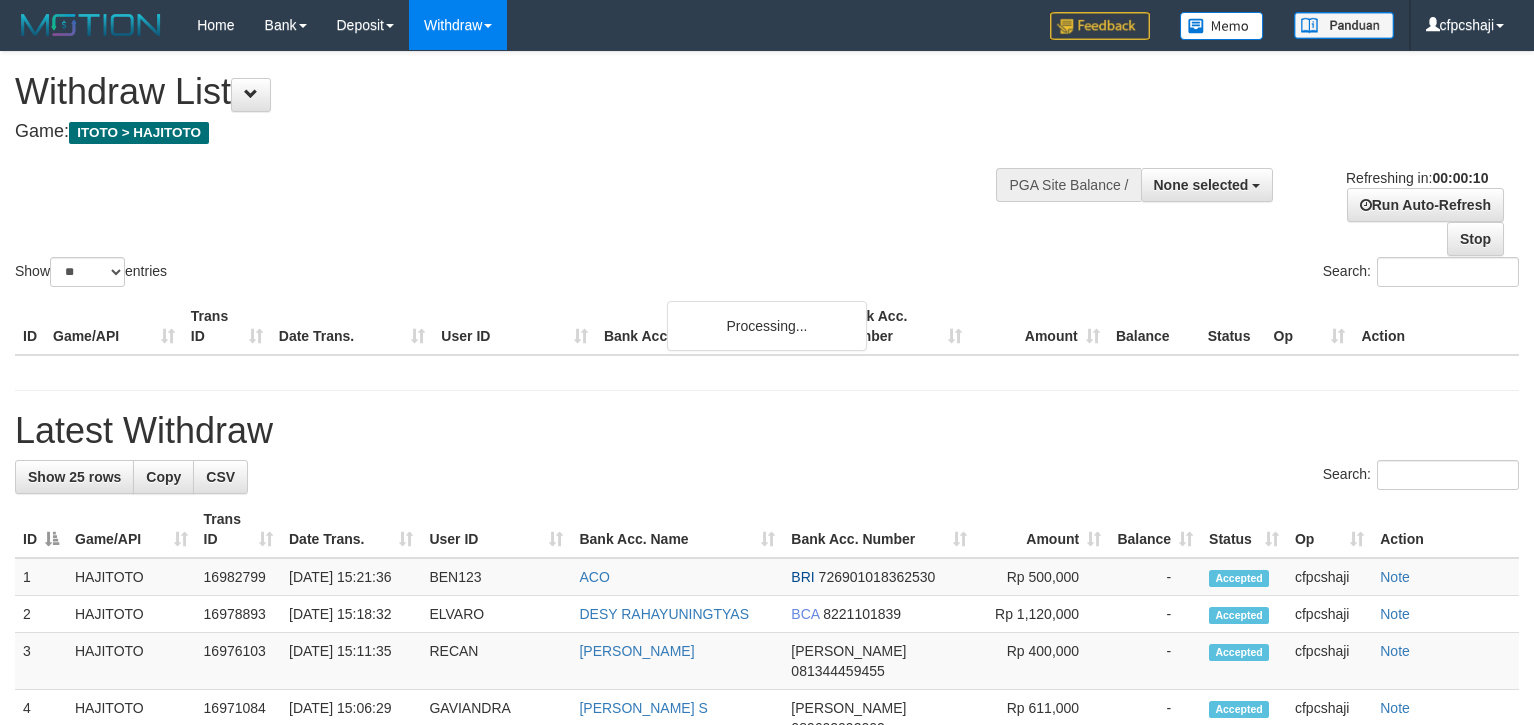 select 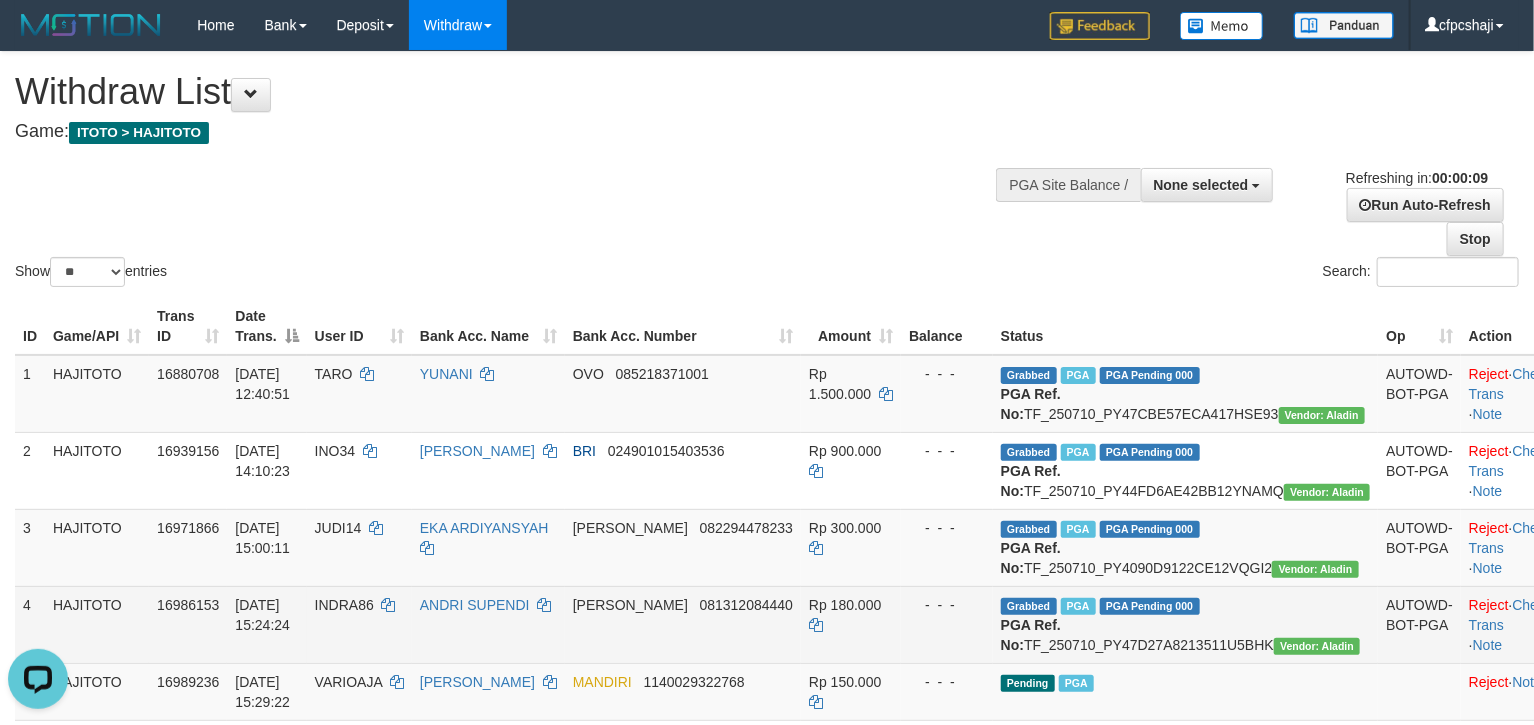 scroll, scrollTop: 0, scrollLeft: 0, axis: both 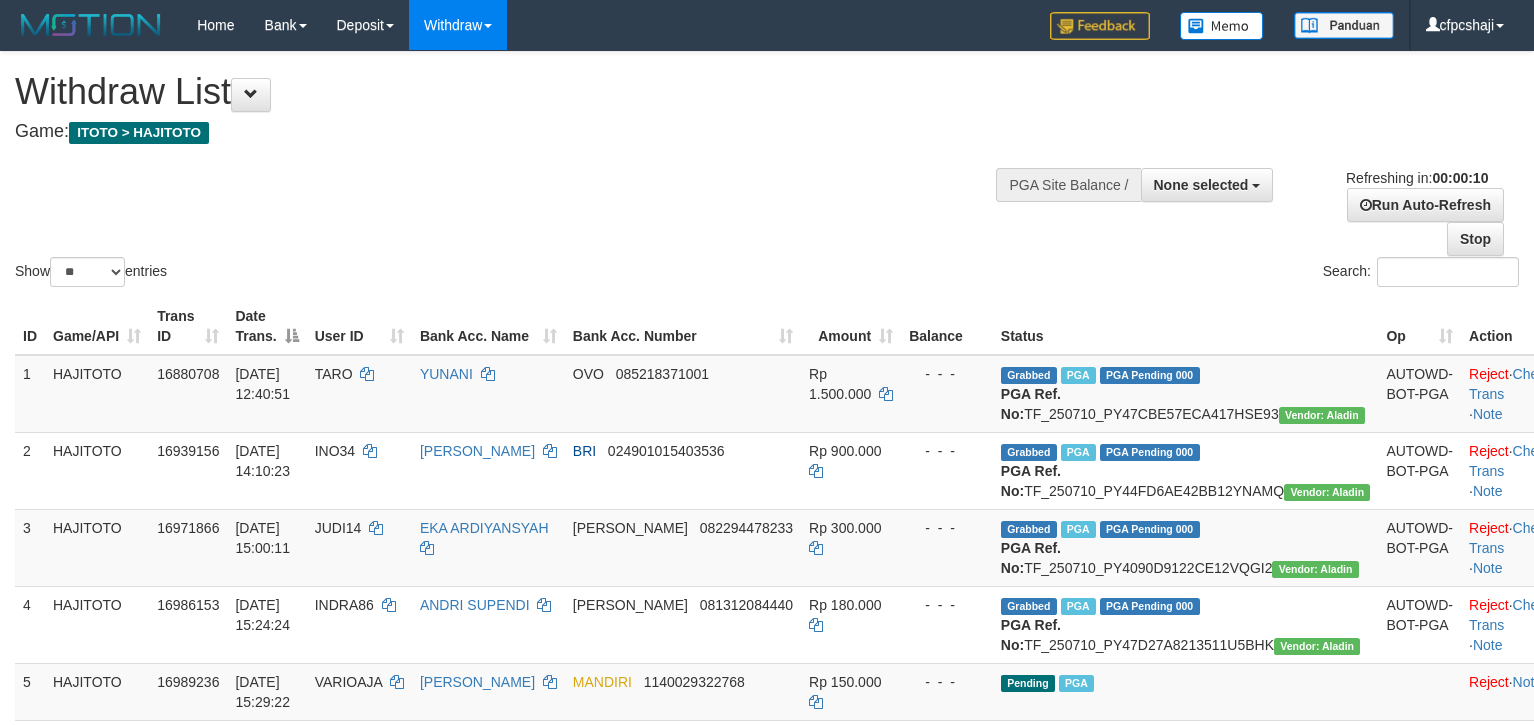 select 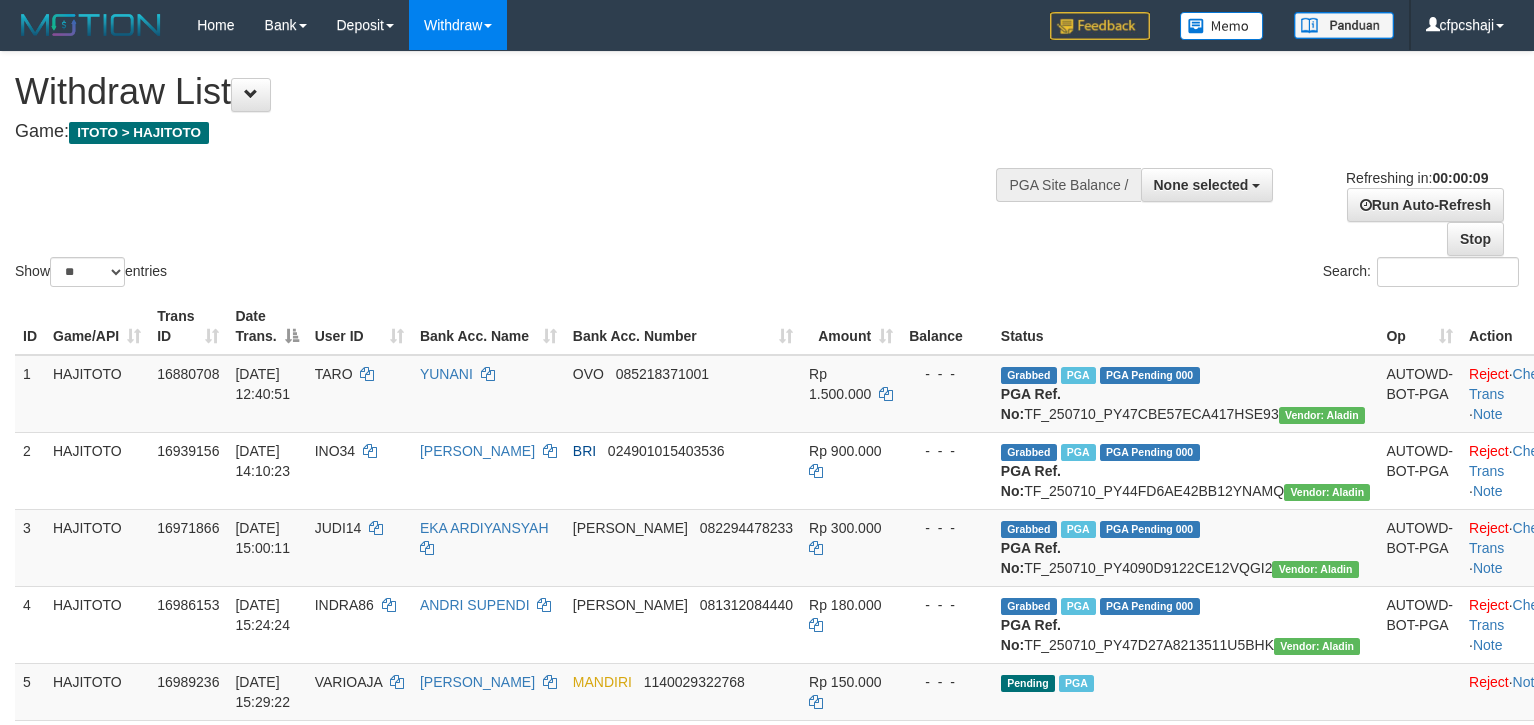 select 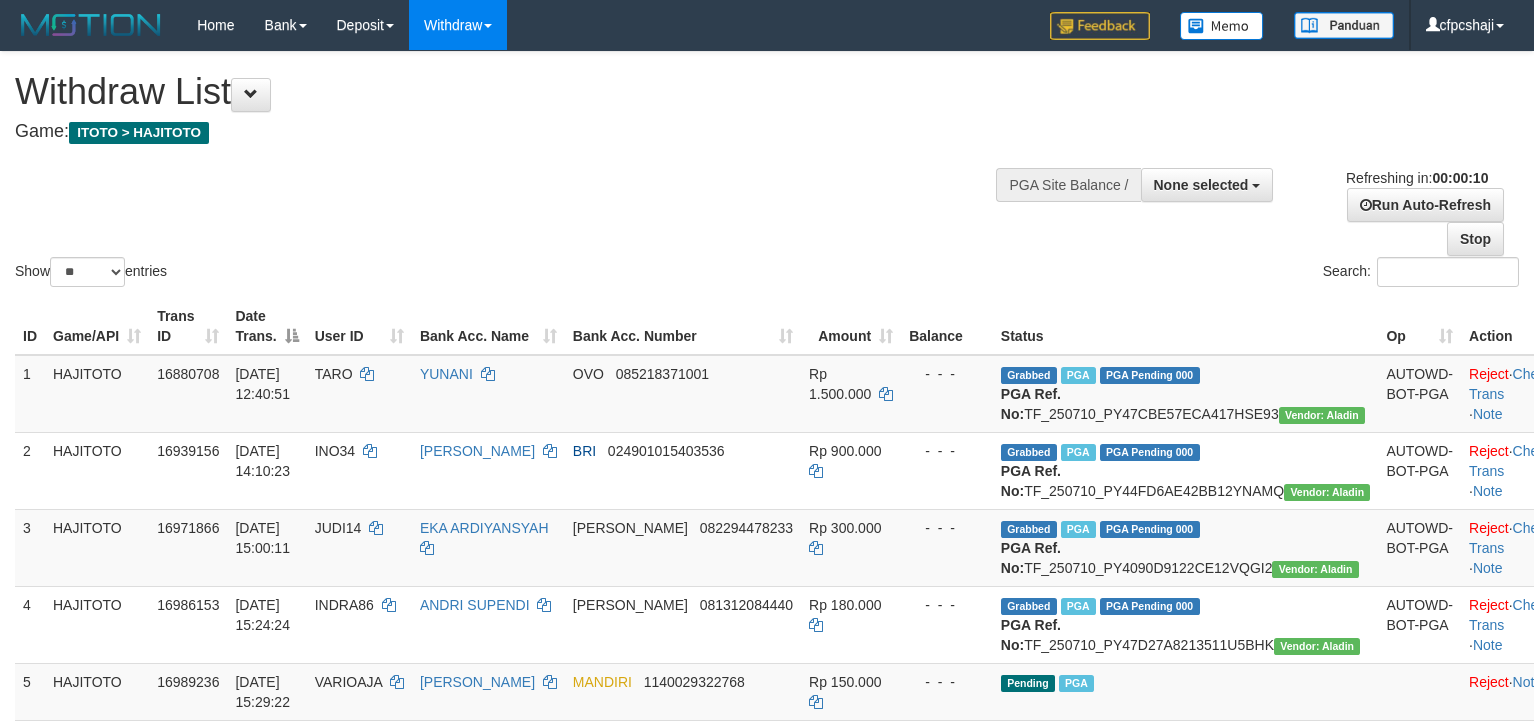 select 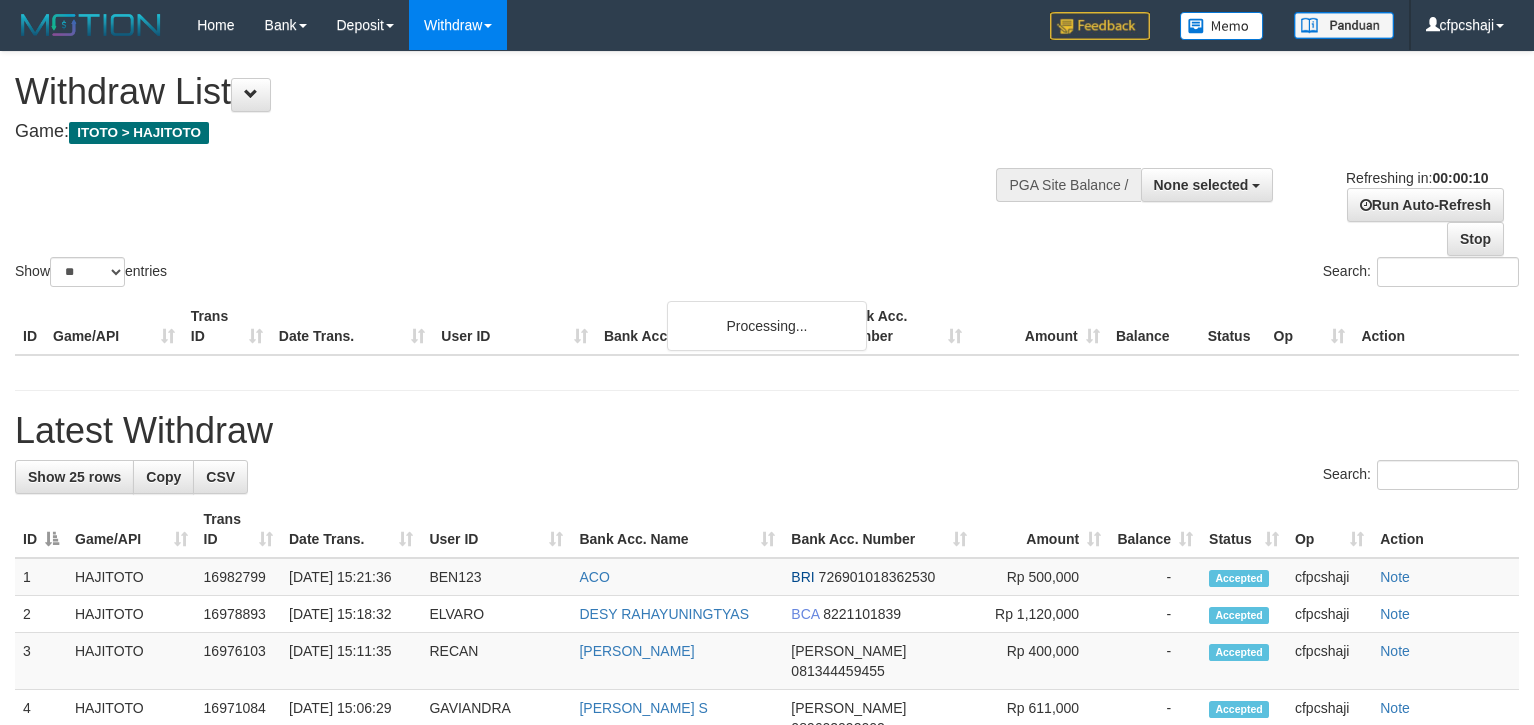 select 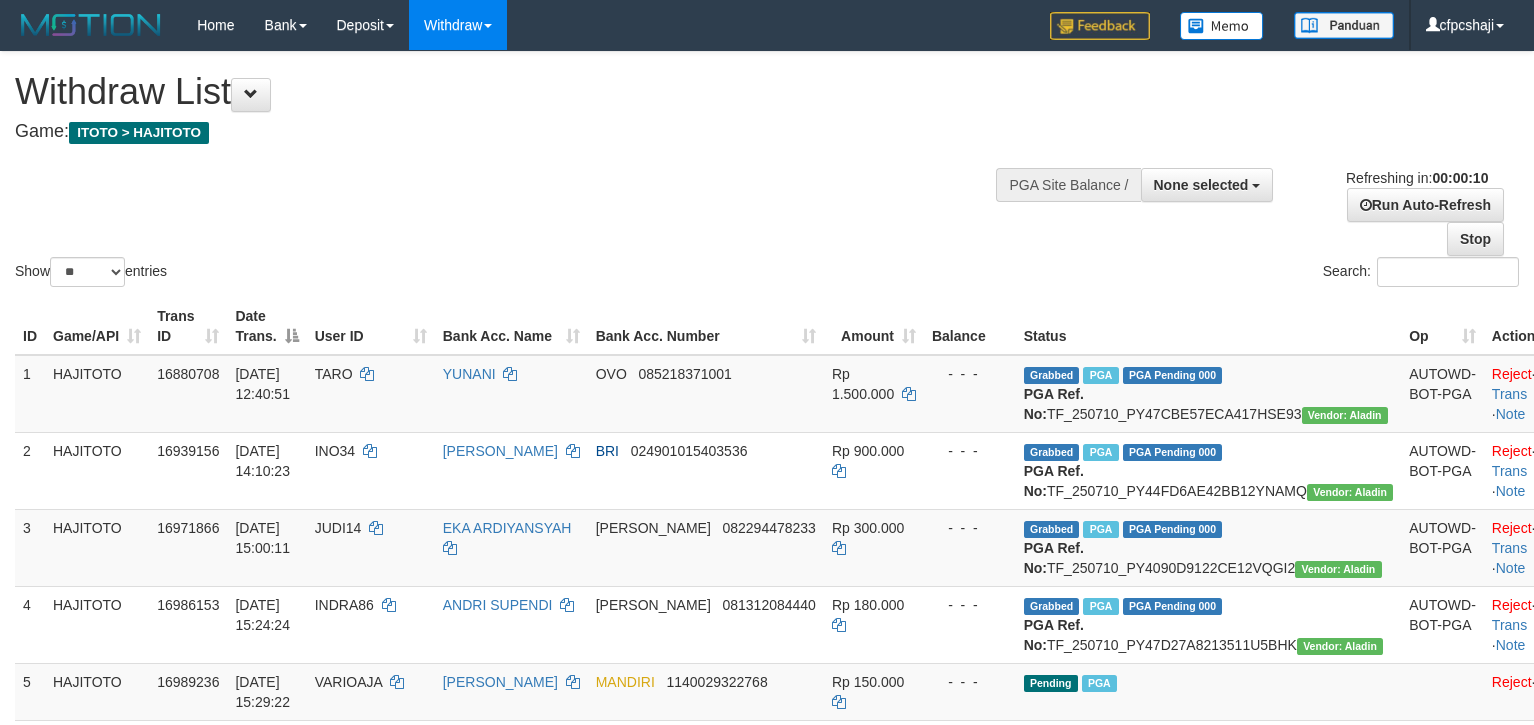 select 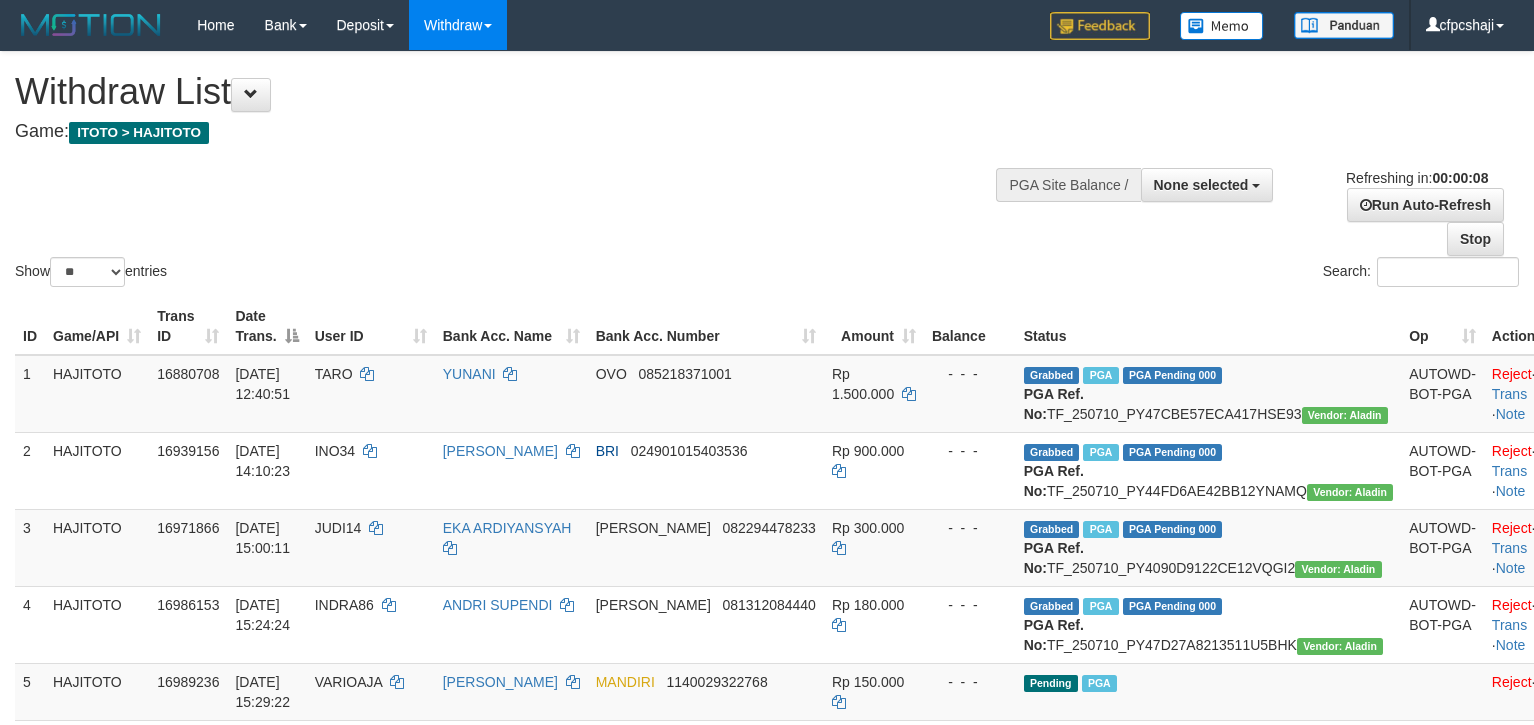 scroll, scrollTop: 0, scrollLeft: 0, axis: both 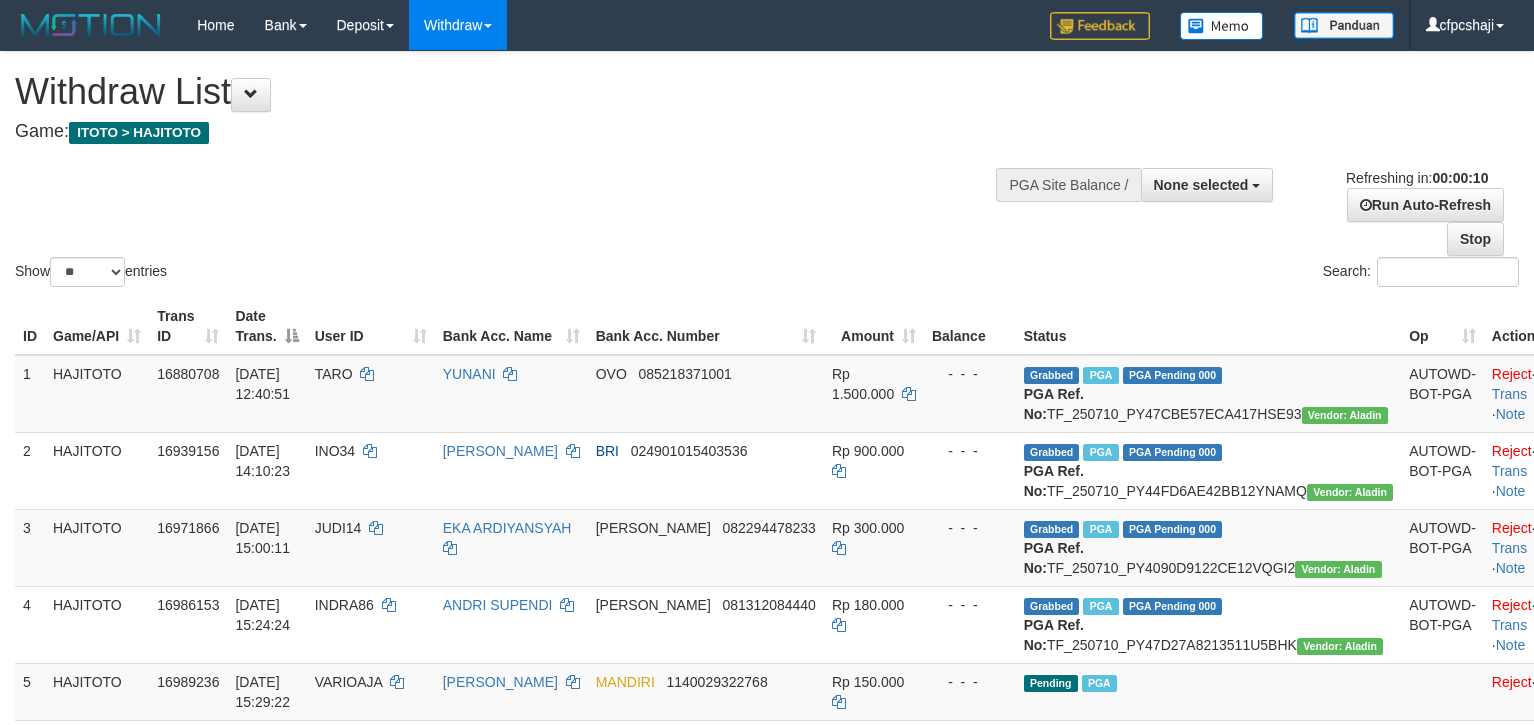 select 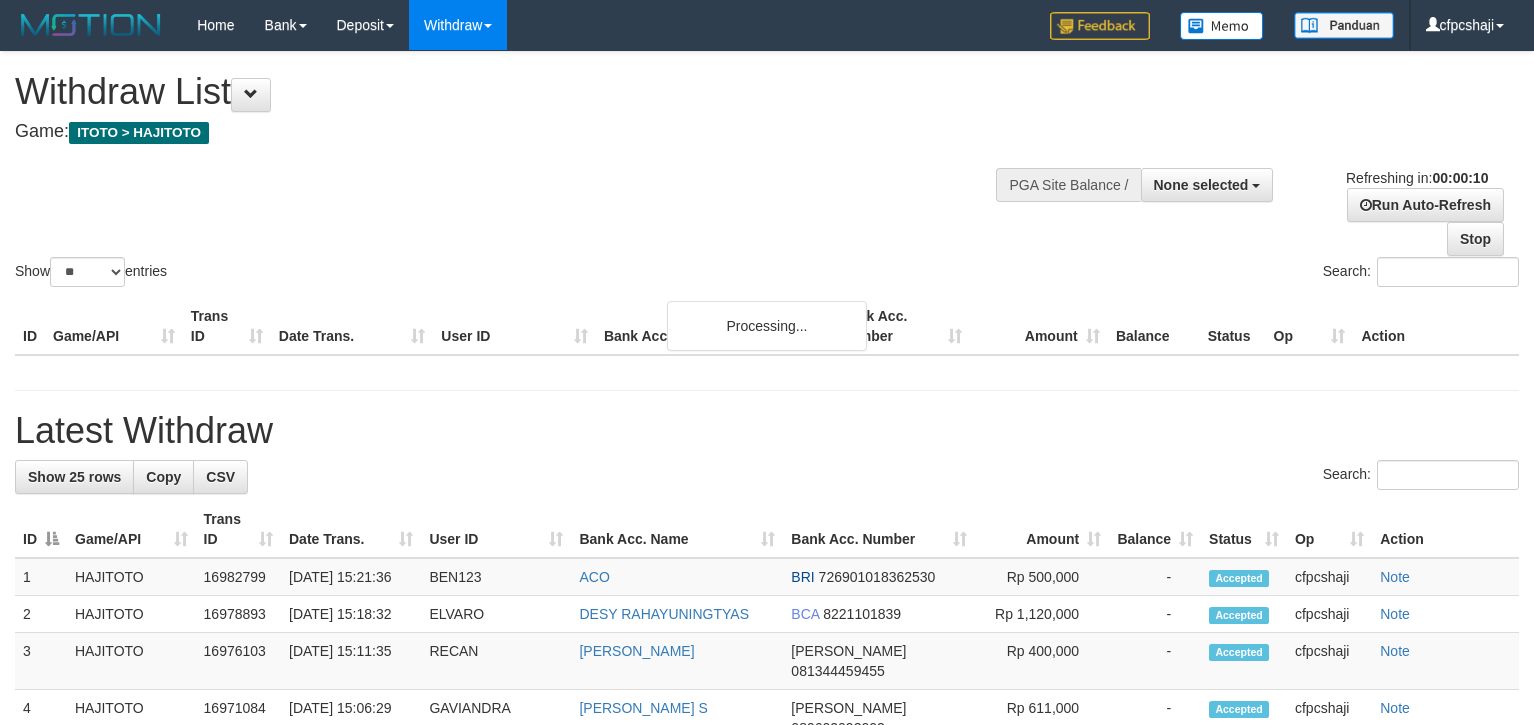 select 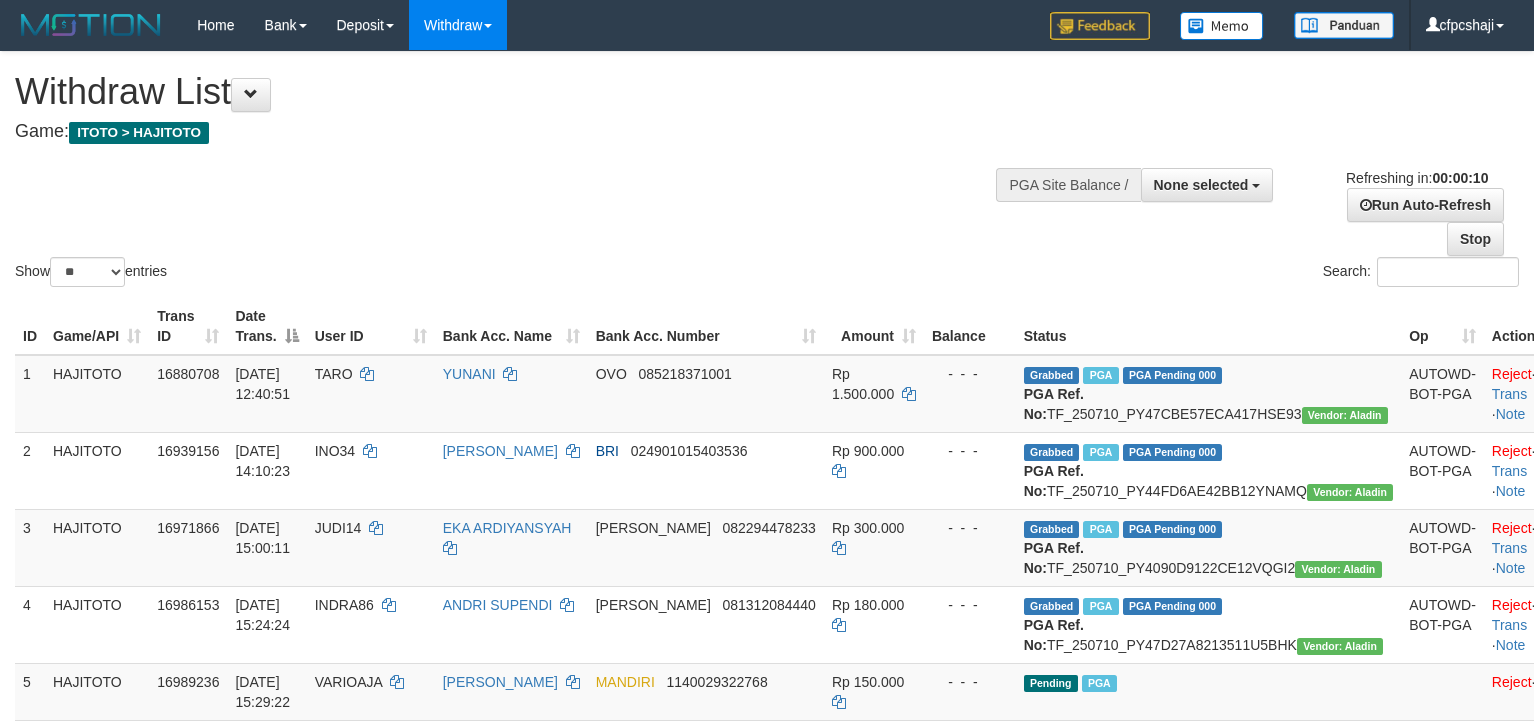 select 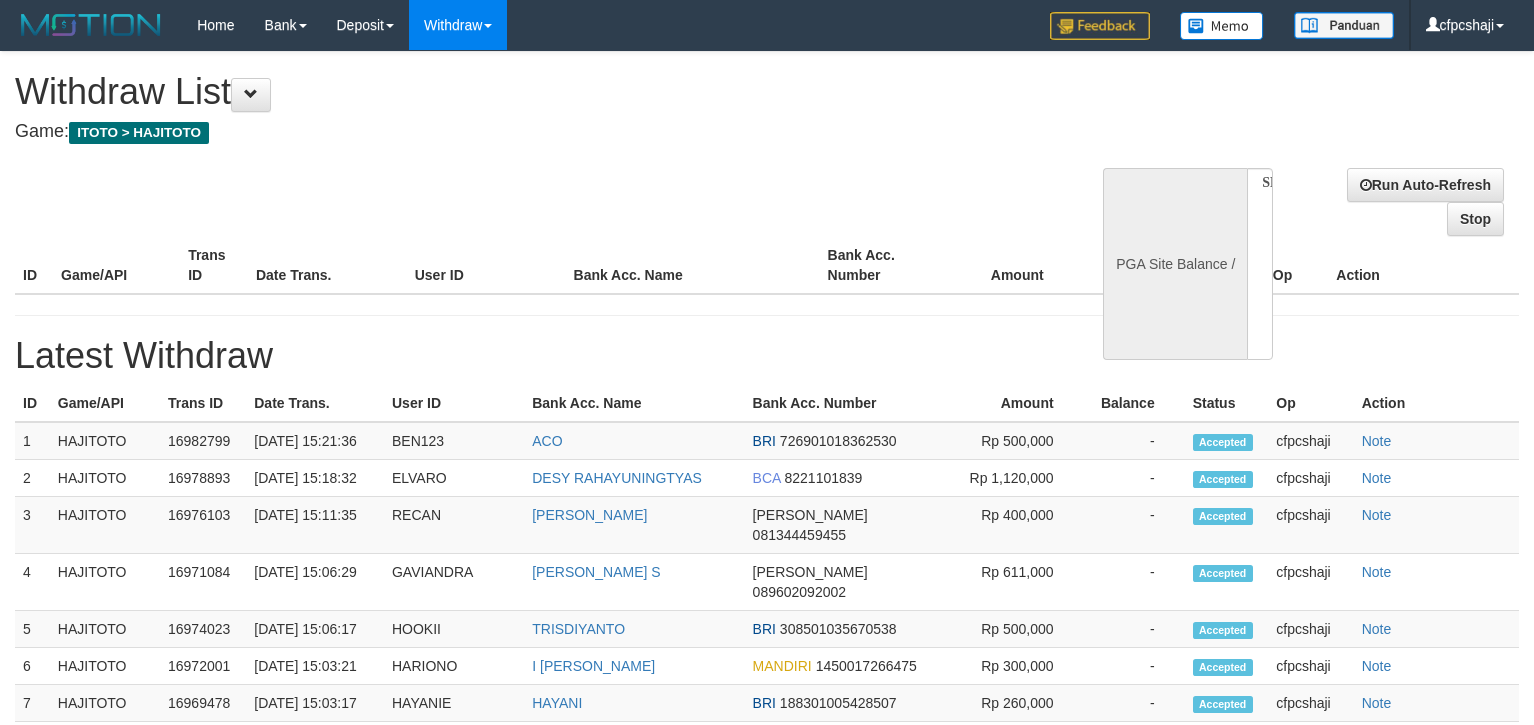 select 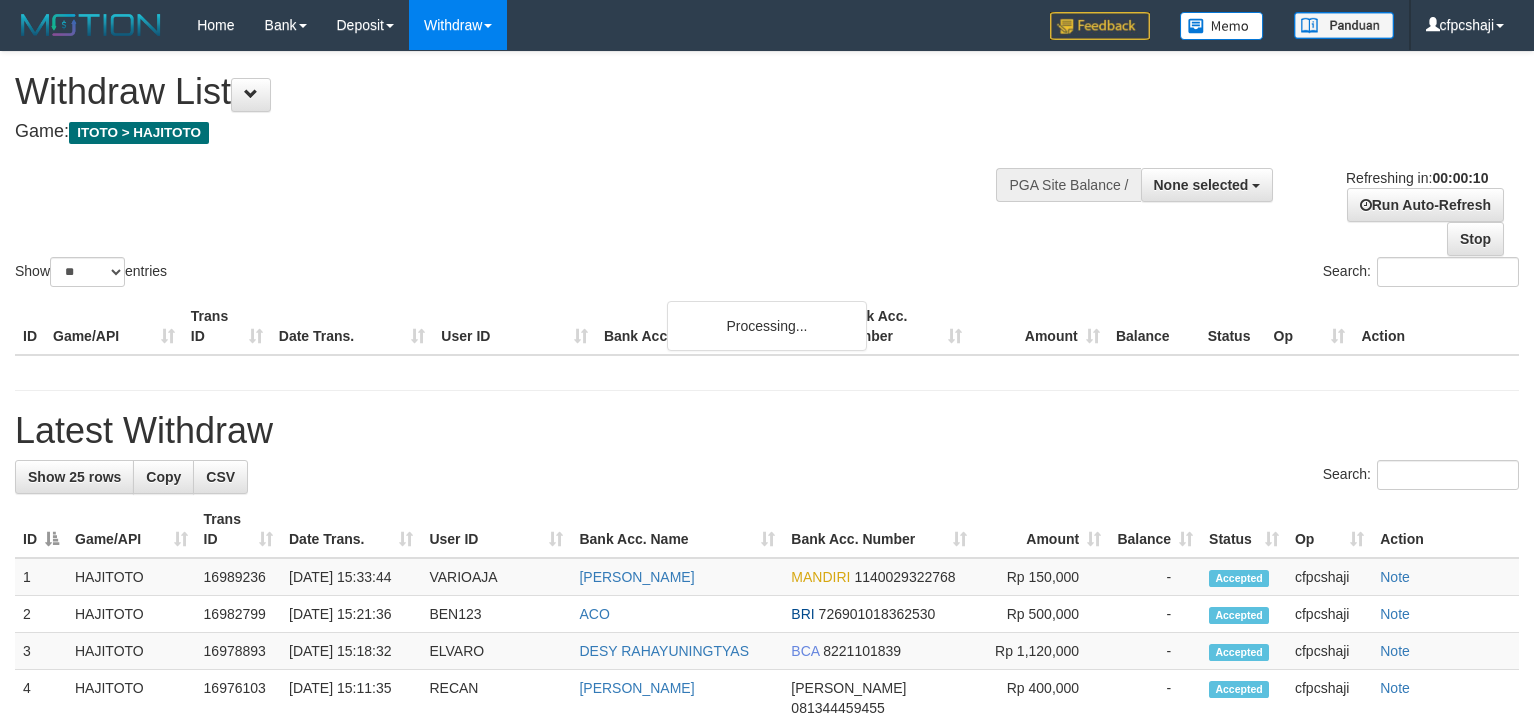 select 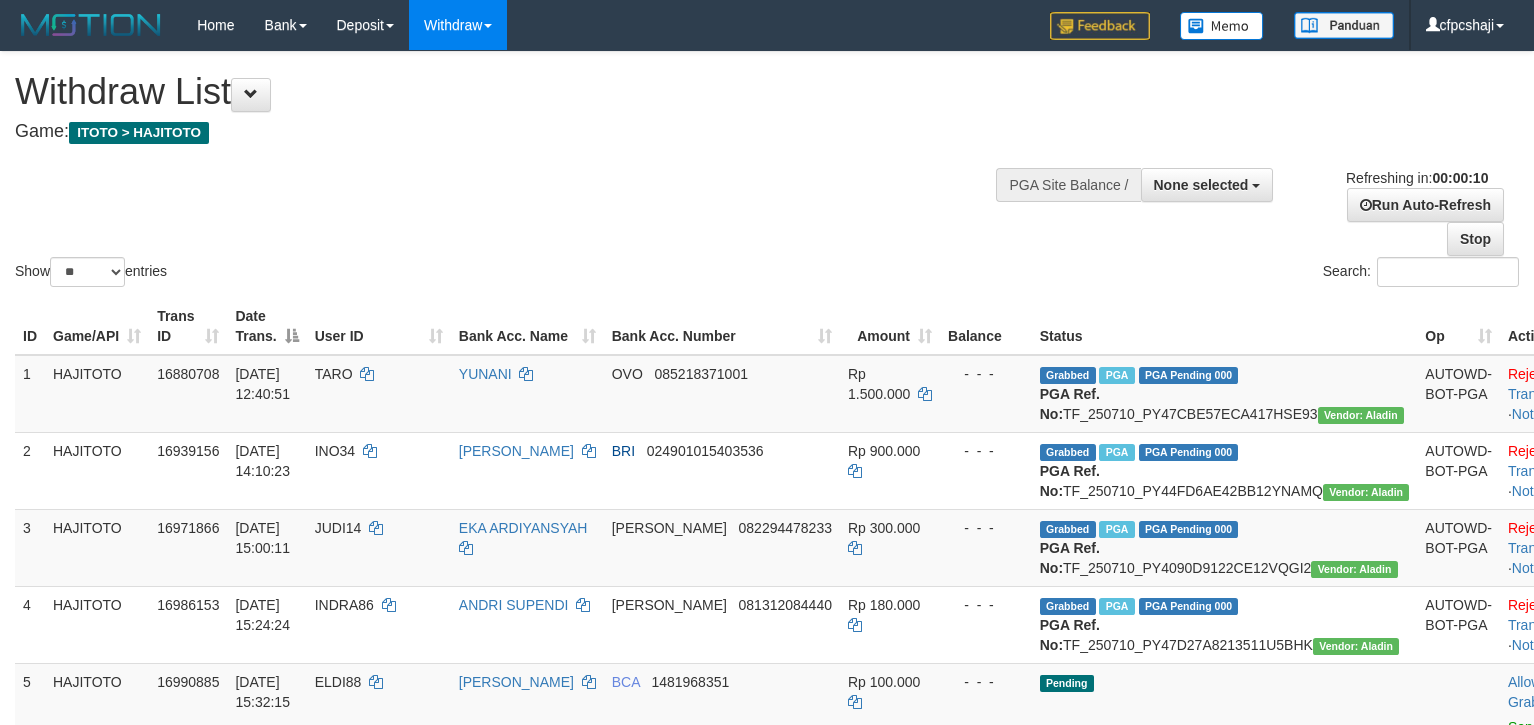 select 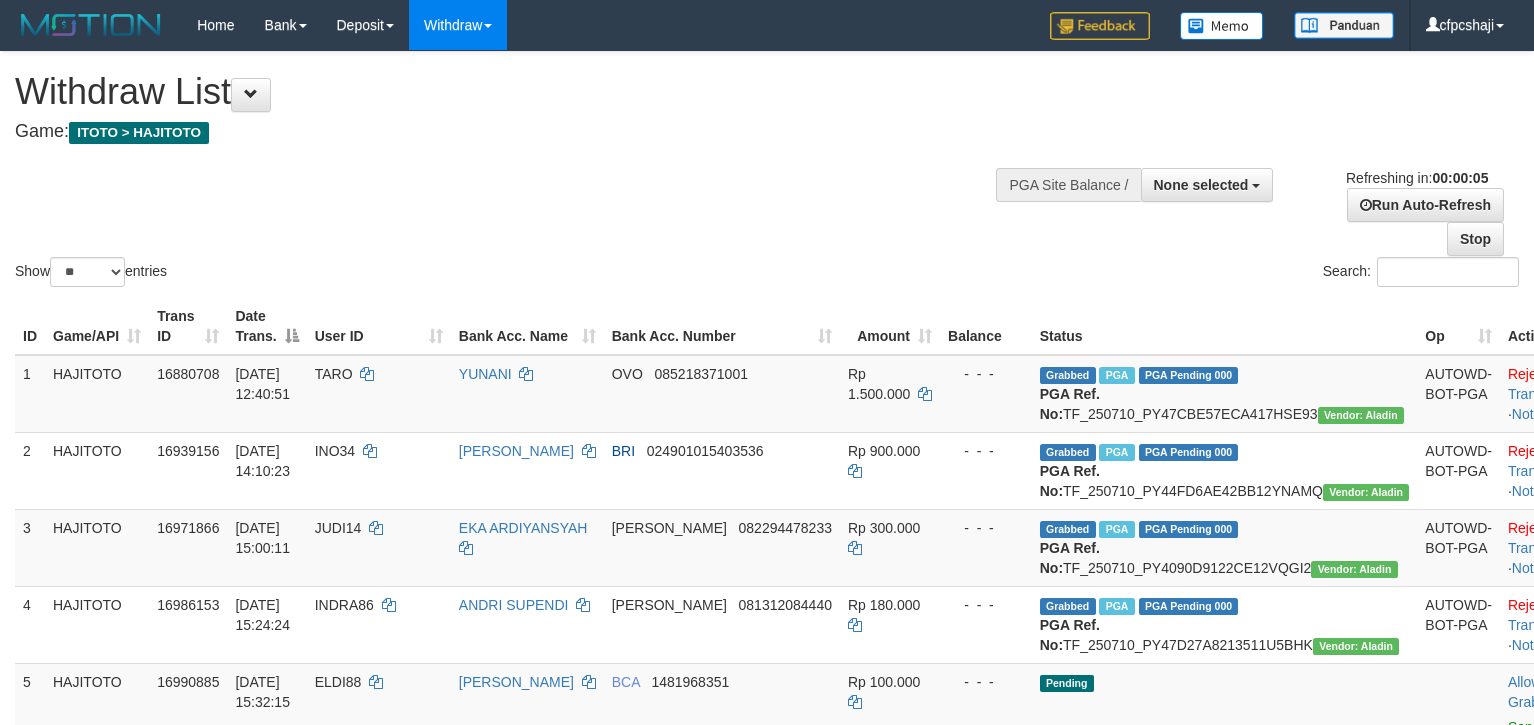 scroll, scrollTop: 0, scrollLeft: 0, axis: both 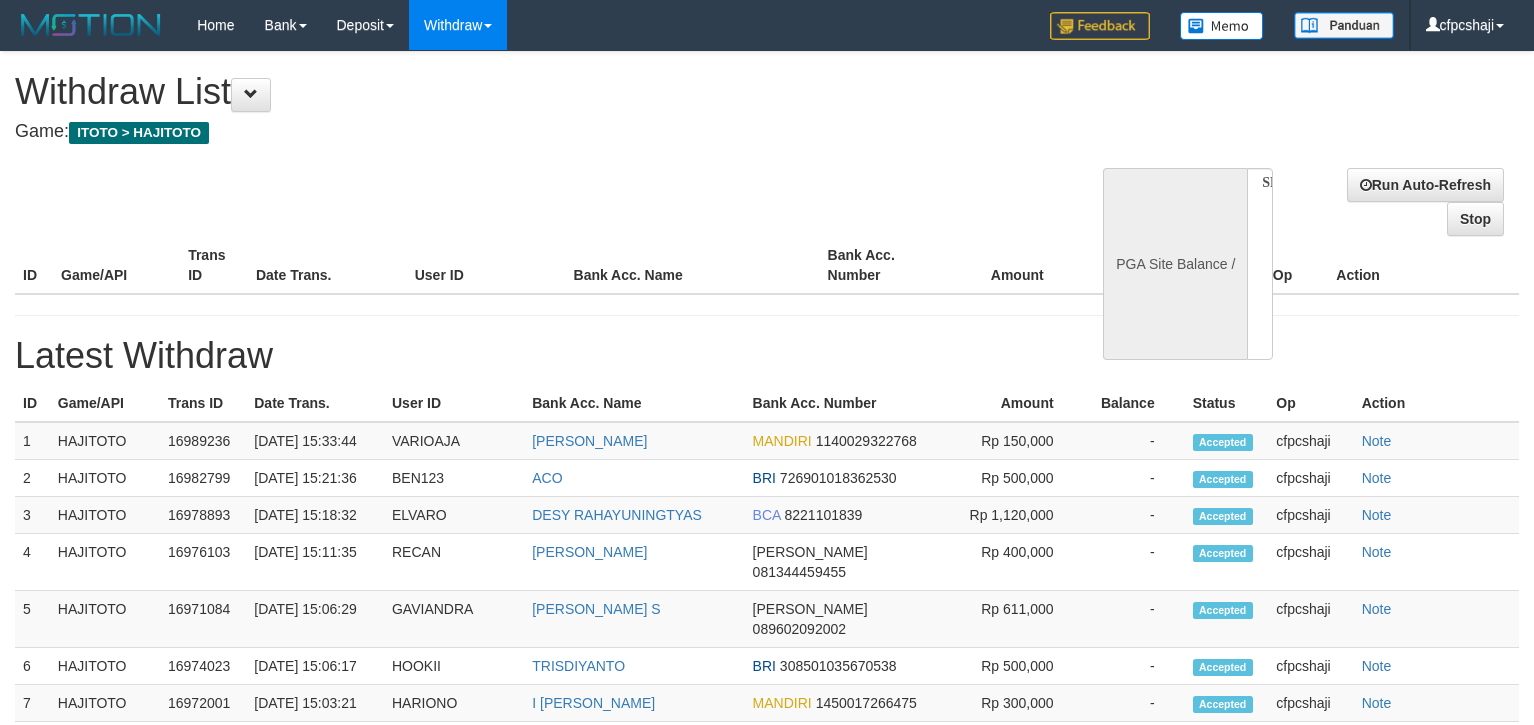 select 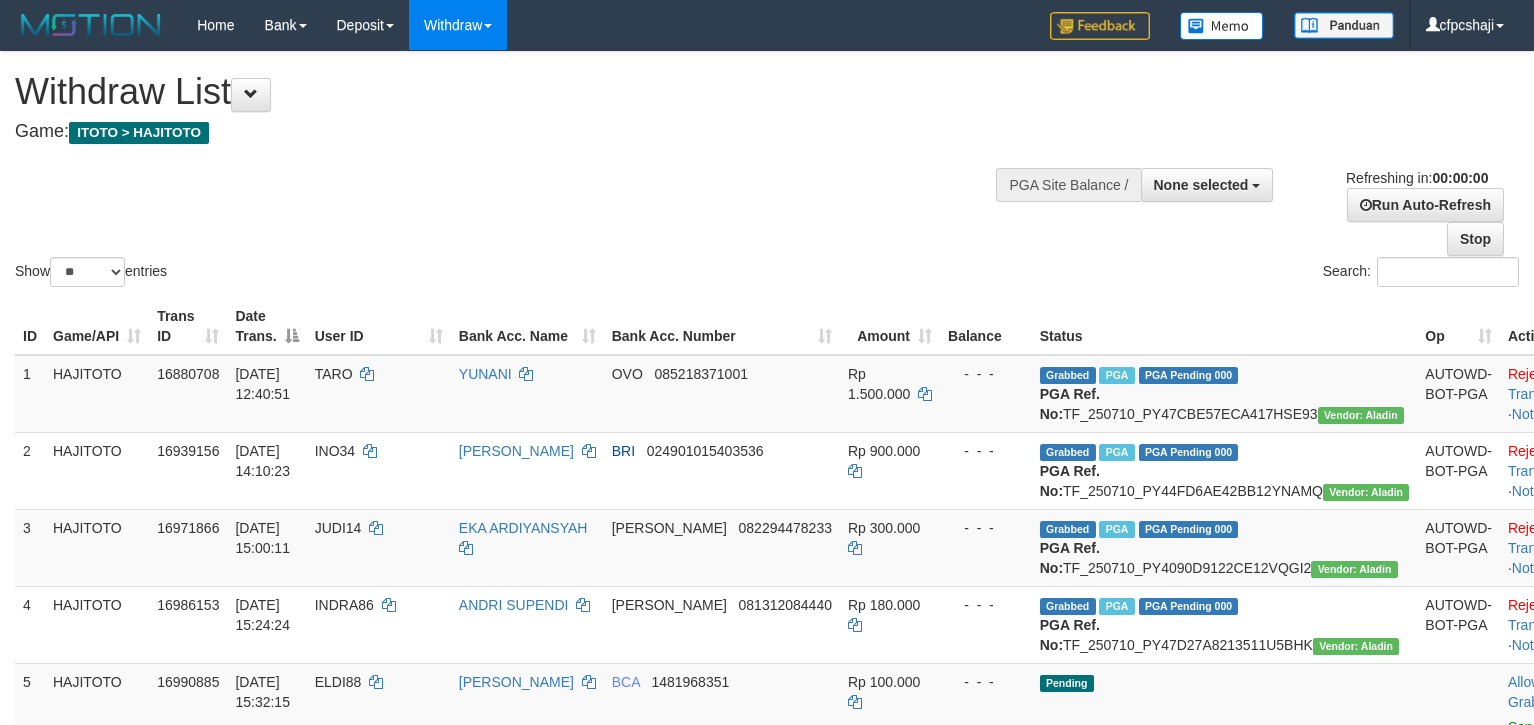 scroll, scrollTop: 0, scrollLeft: 0, axis: both 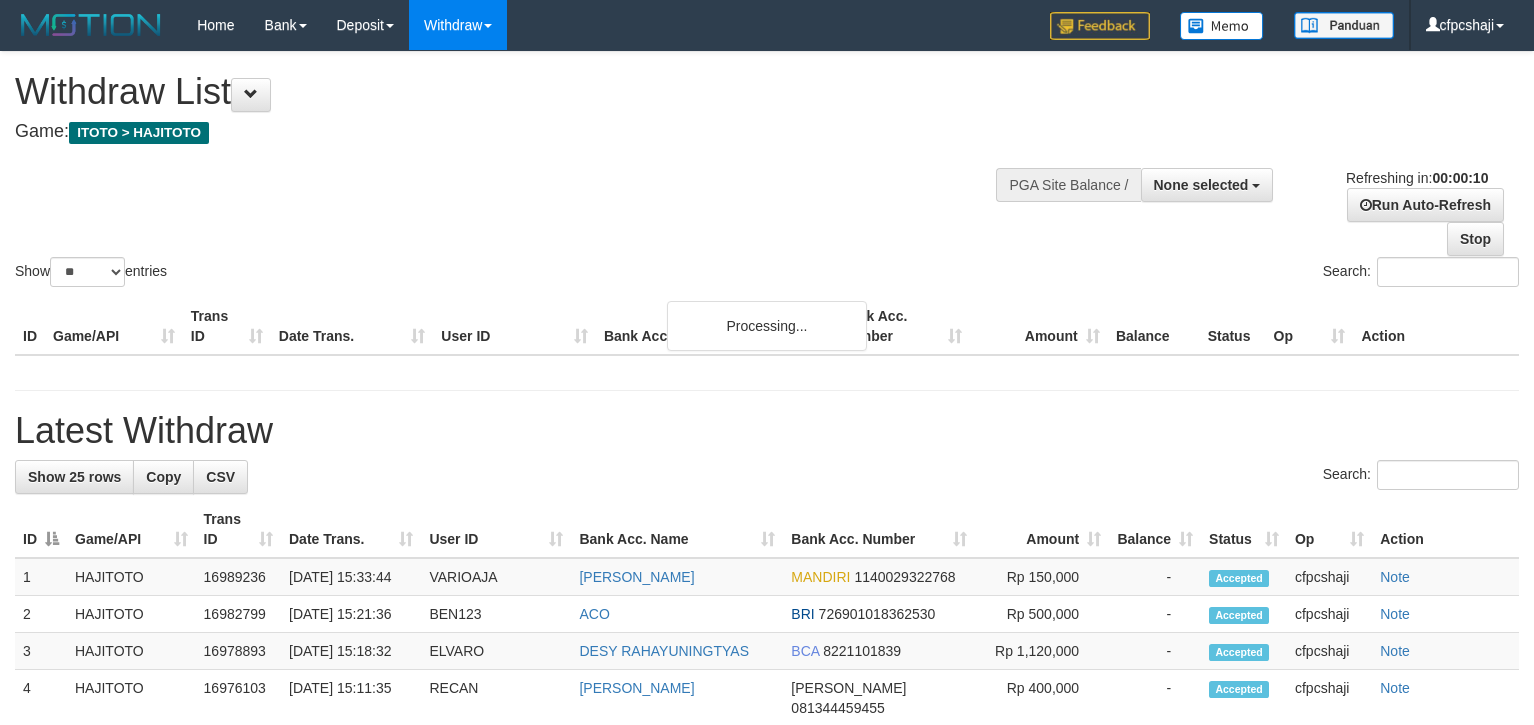 select 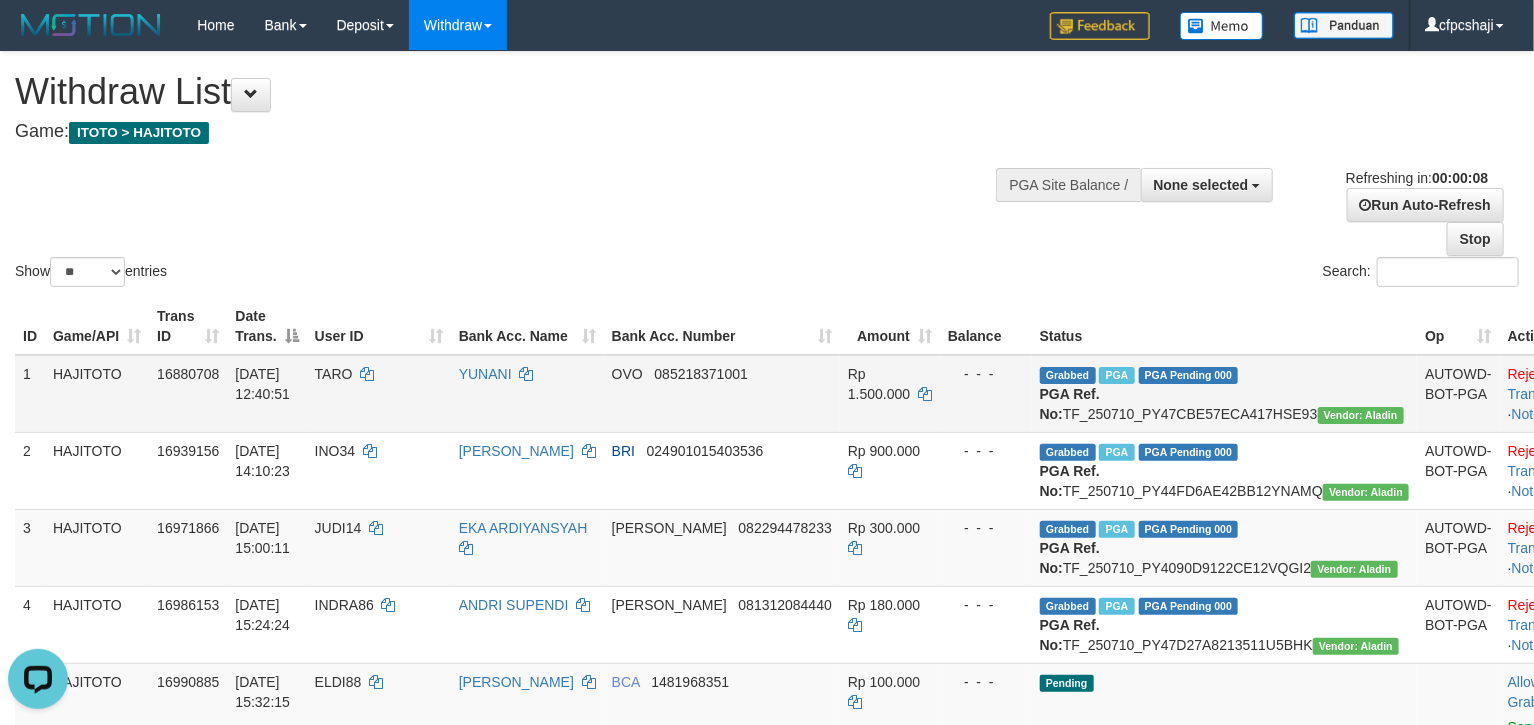 scroll, scrollTop: 0, scrollLeft: 0, axis: both 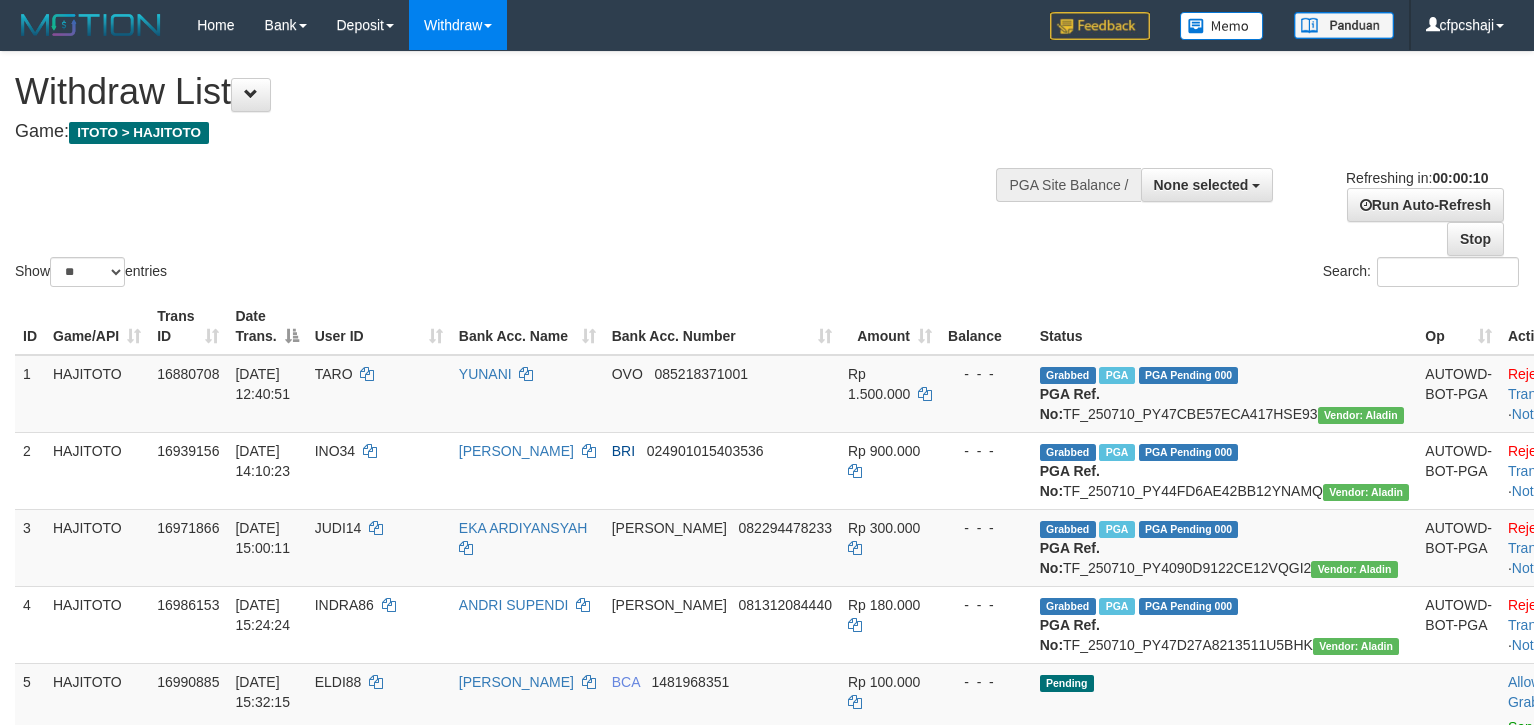 select 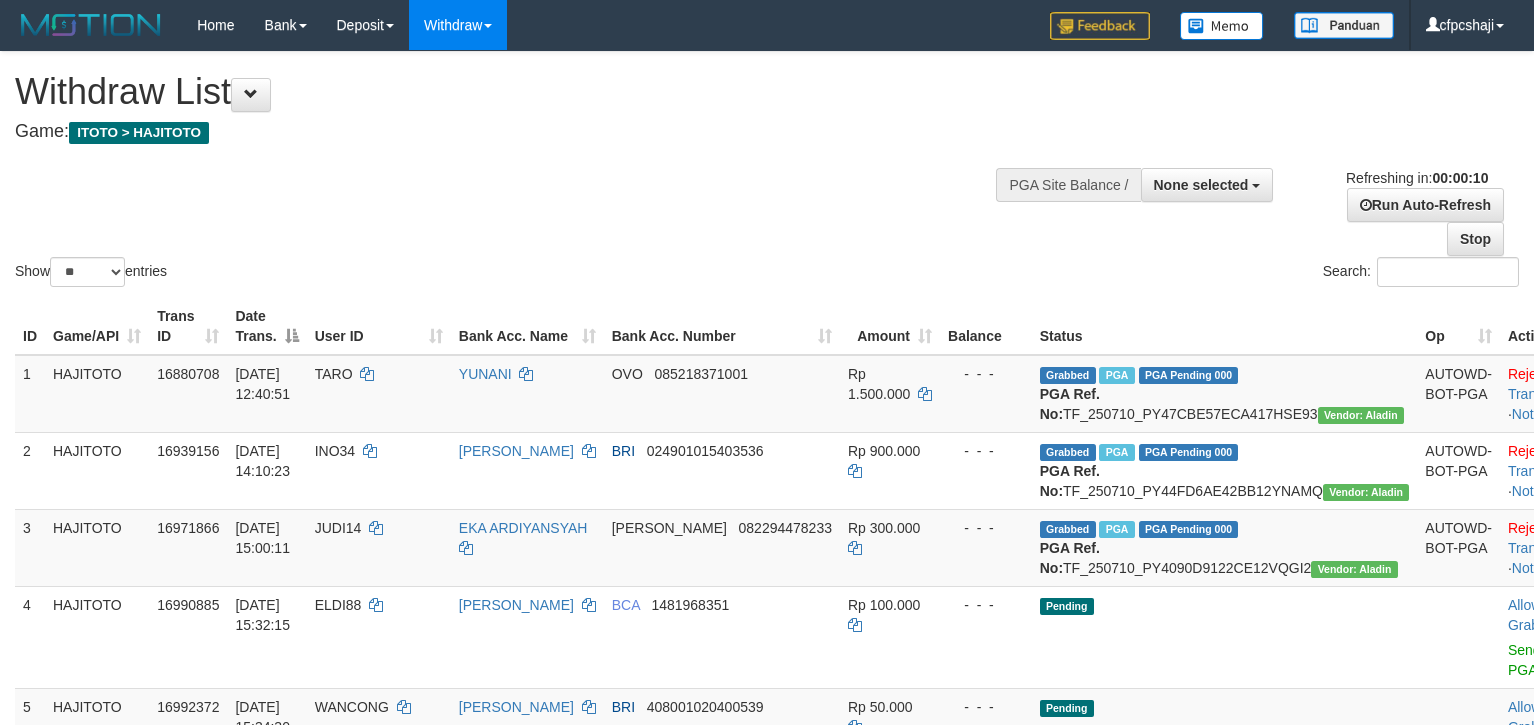 select 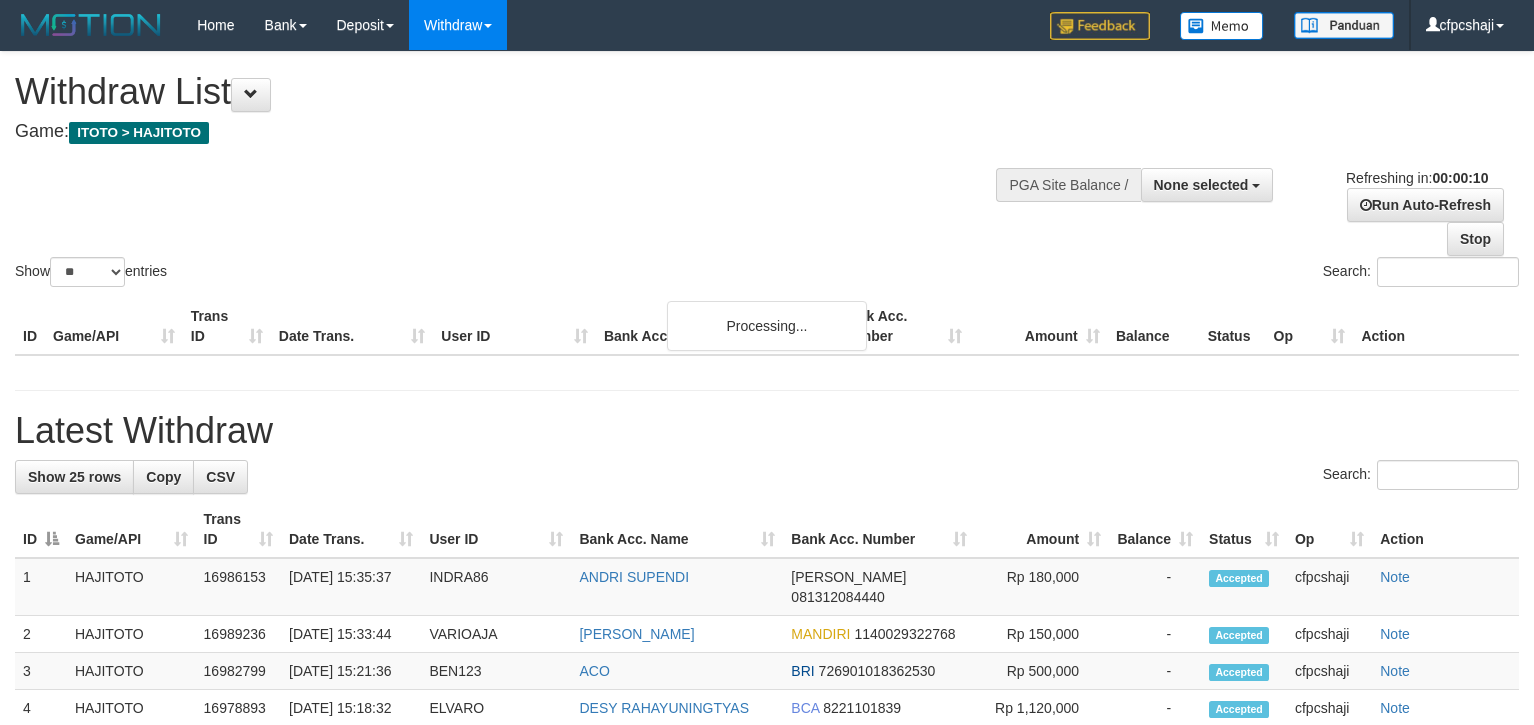 select 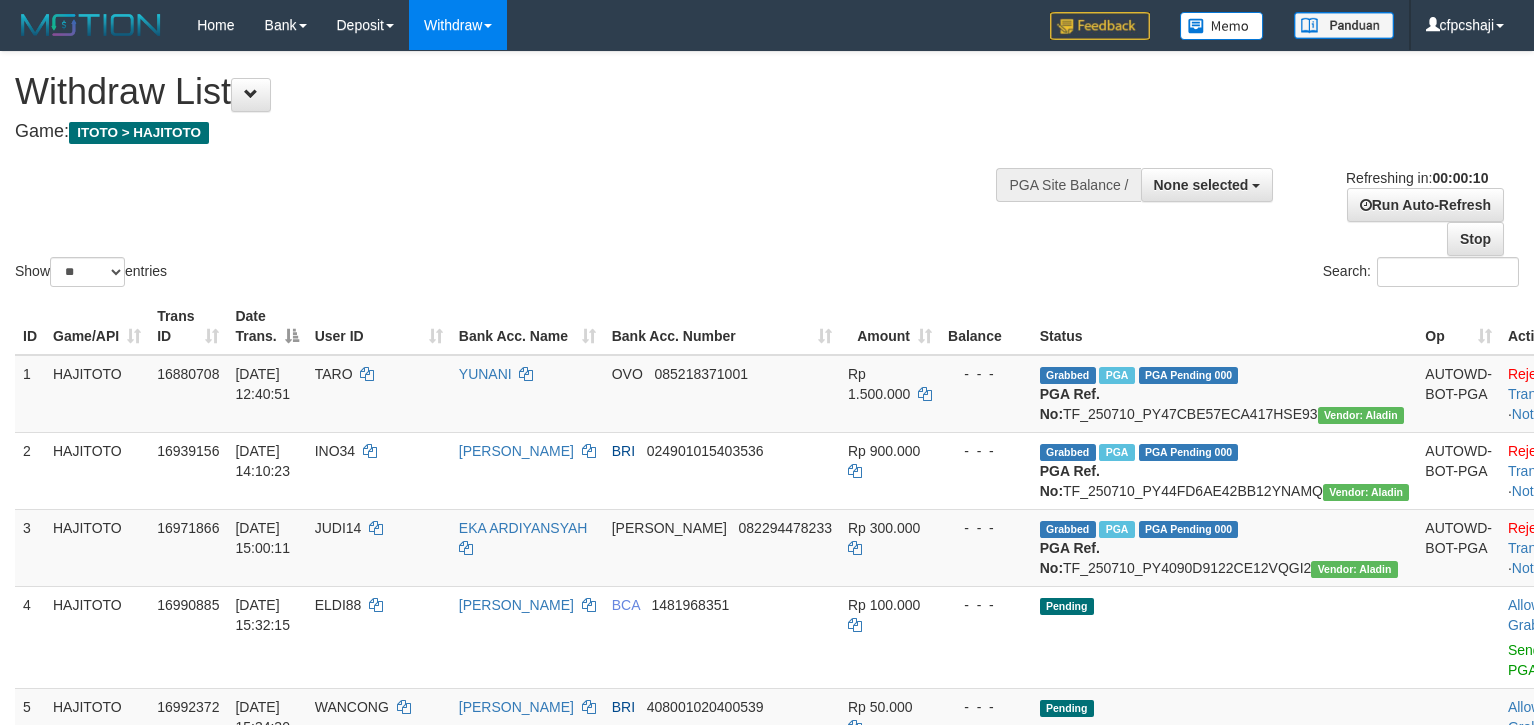 select 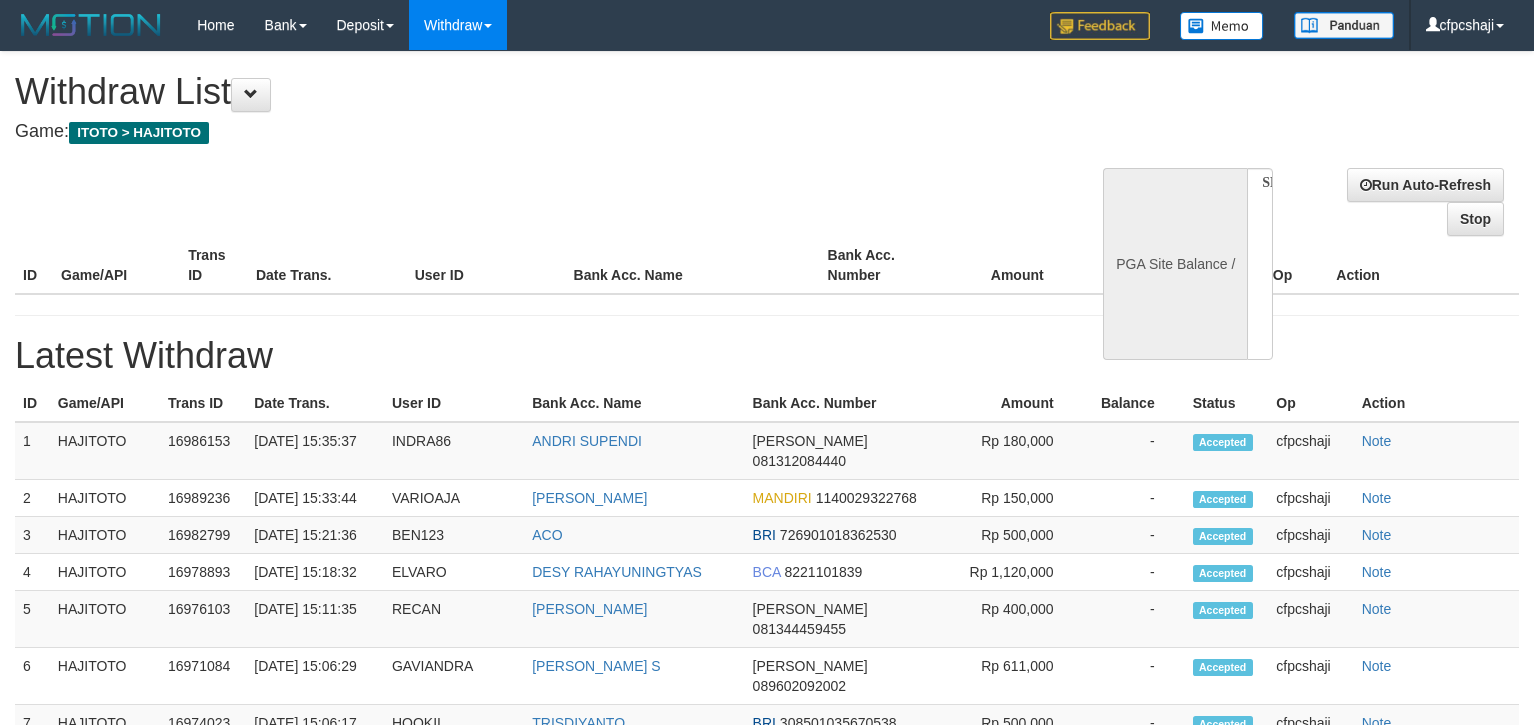 select 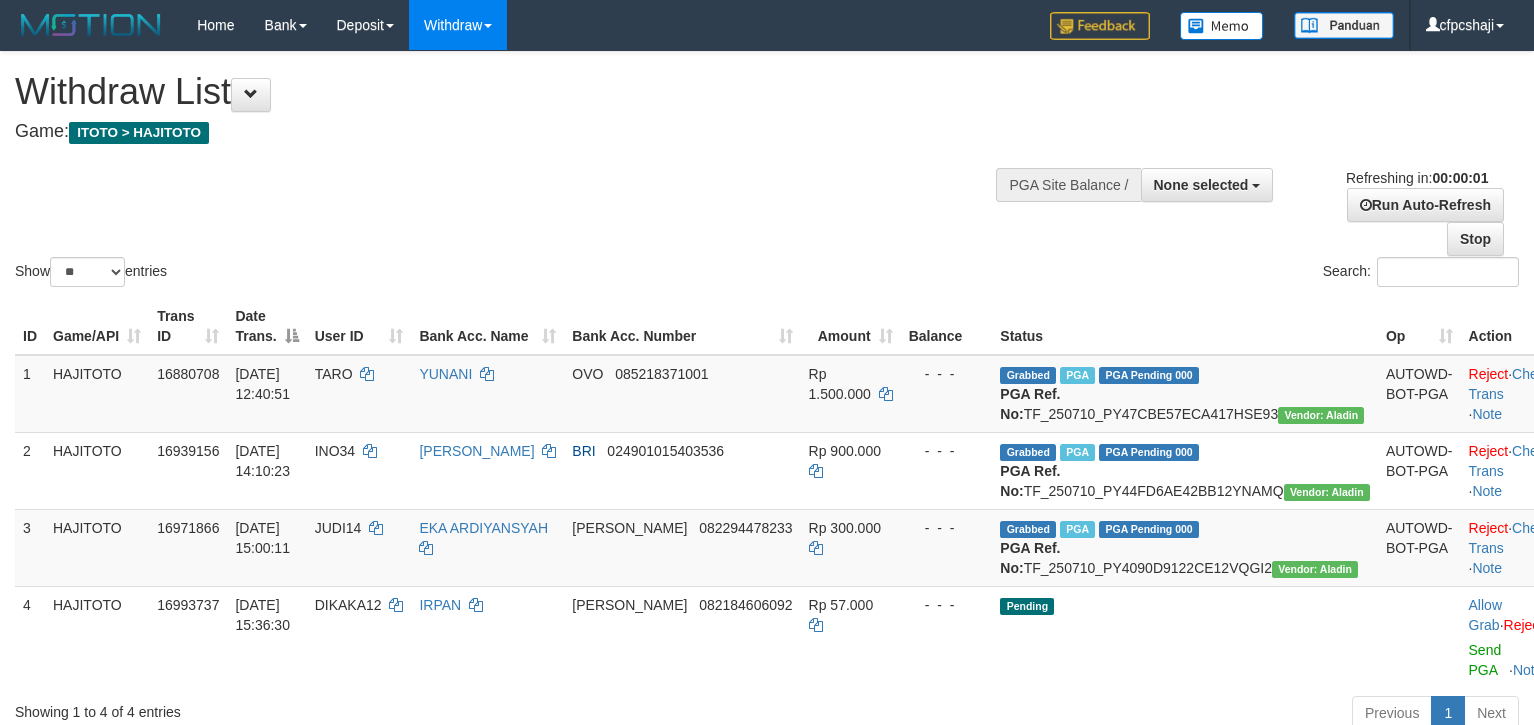 scroll, scrollTop: 0, scrollLeft: 0, axis: both 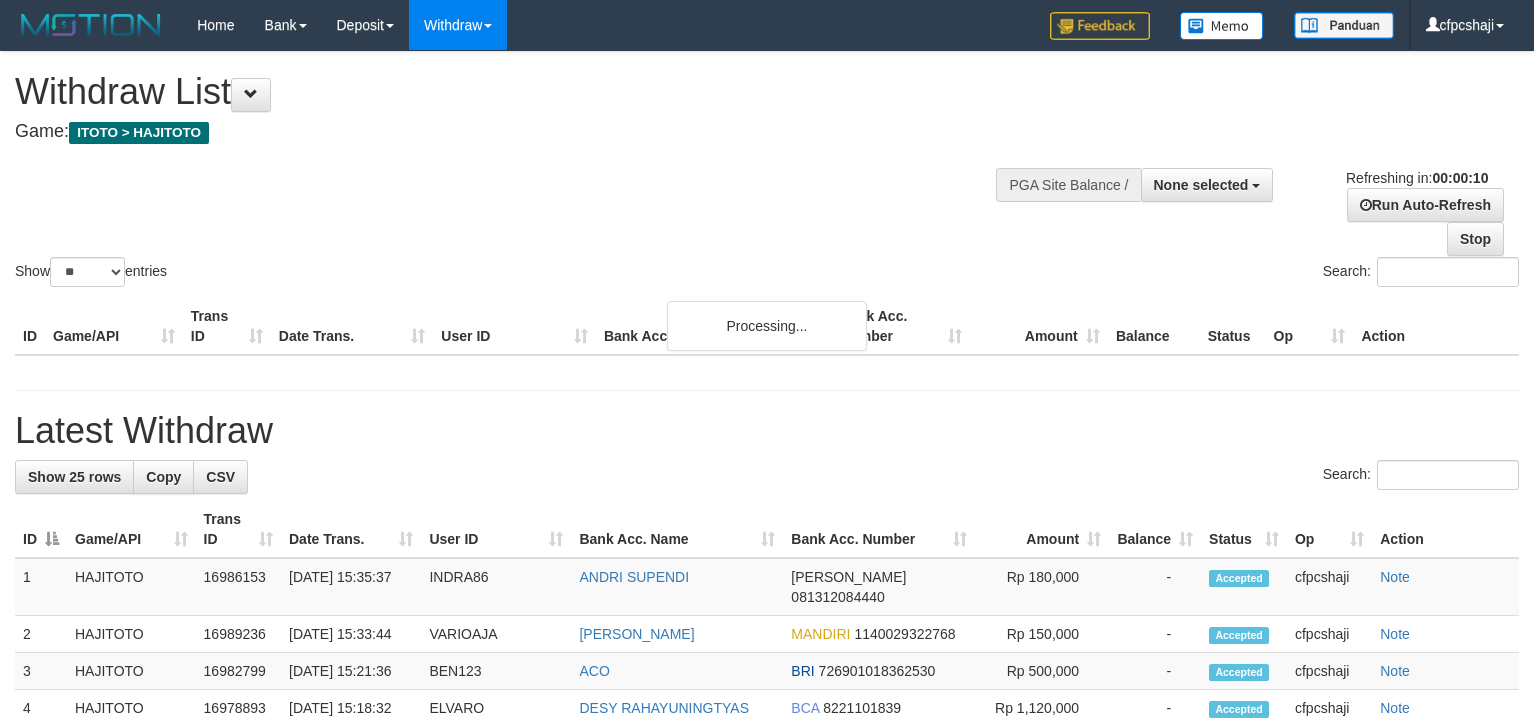 select 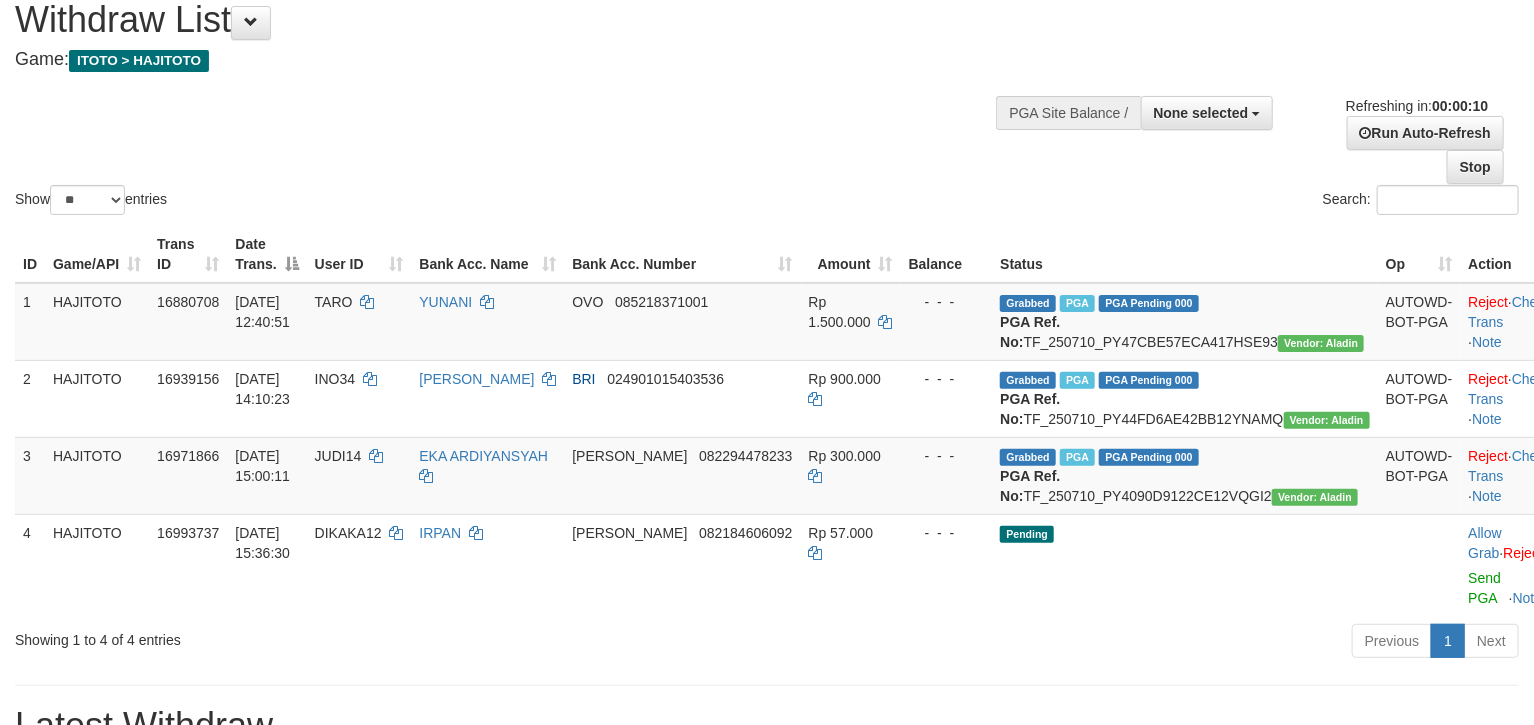 scroll, scrollTop: 111, scrollLeft: 0, axis: vertical 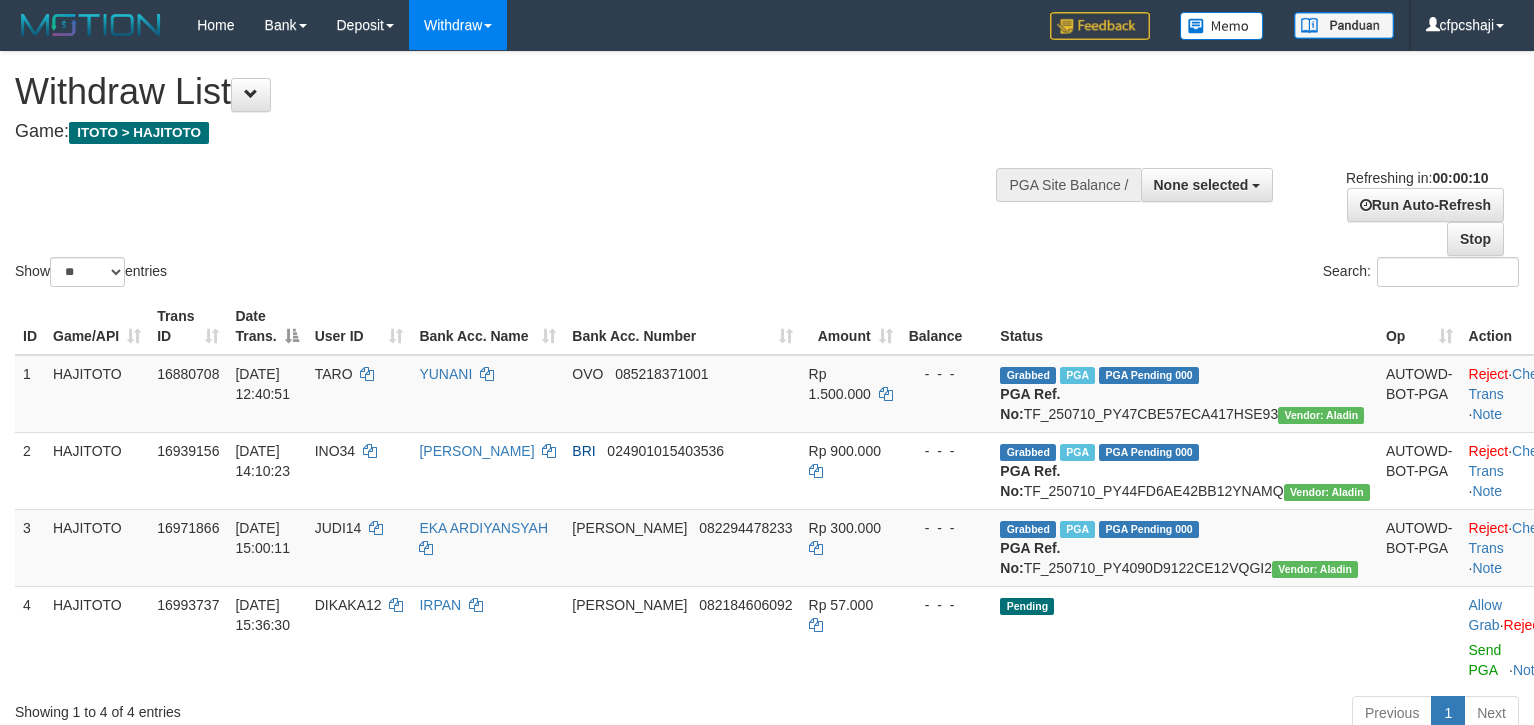 select 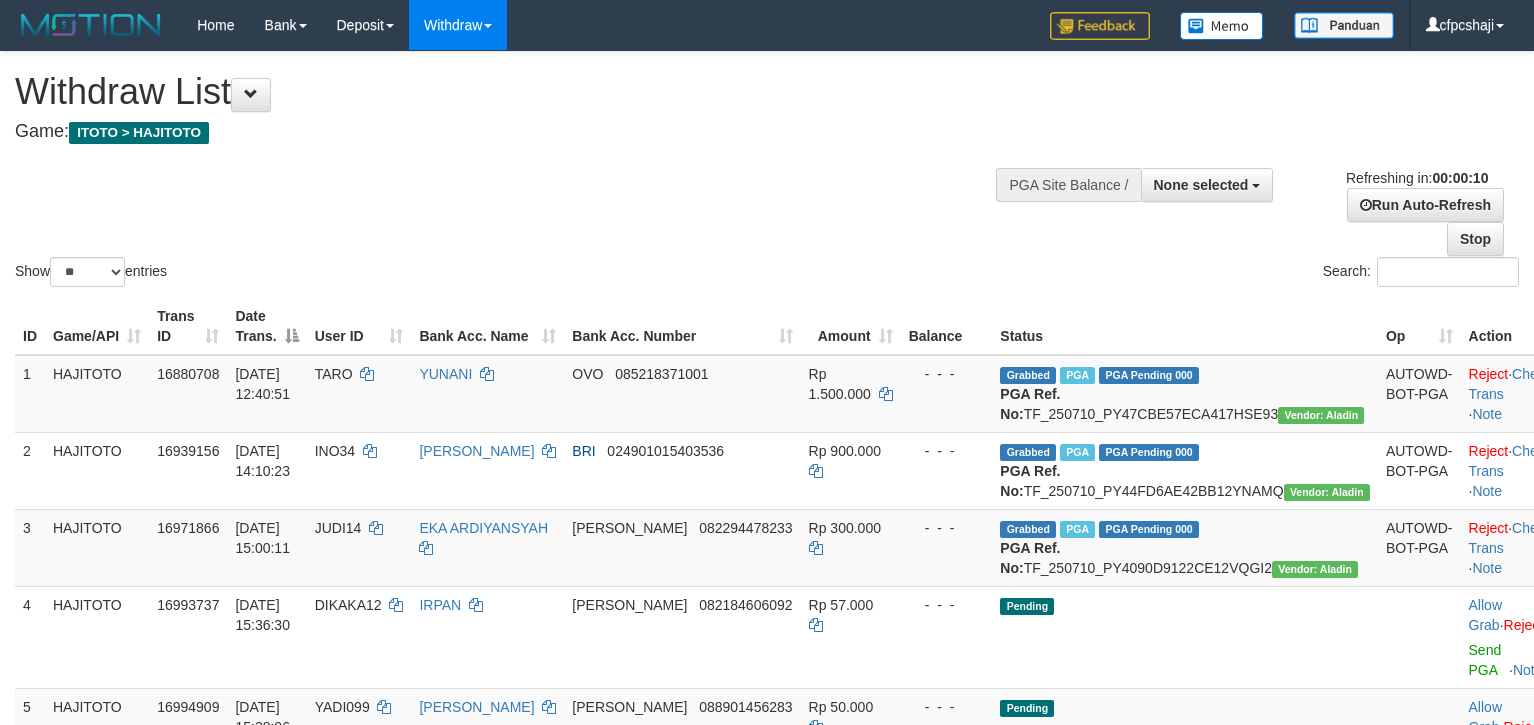 select 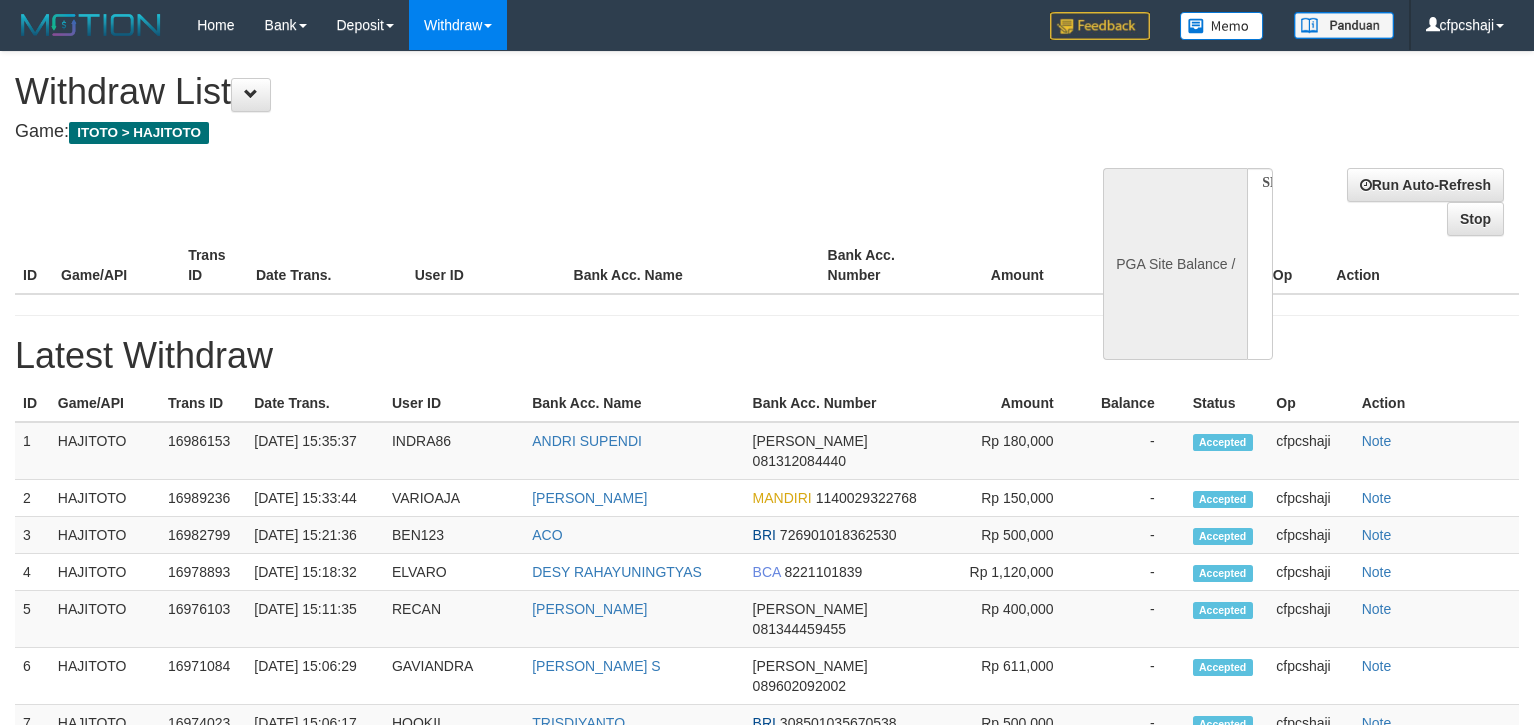 select 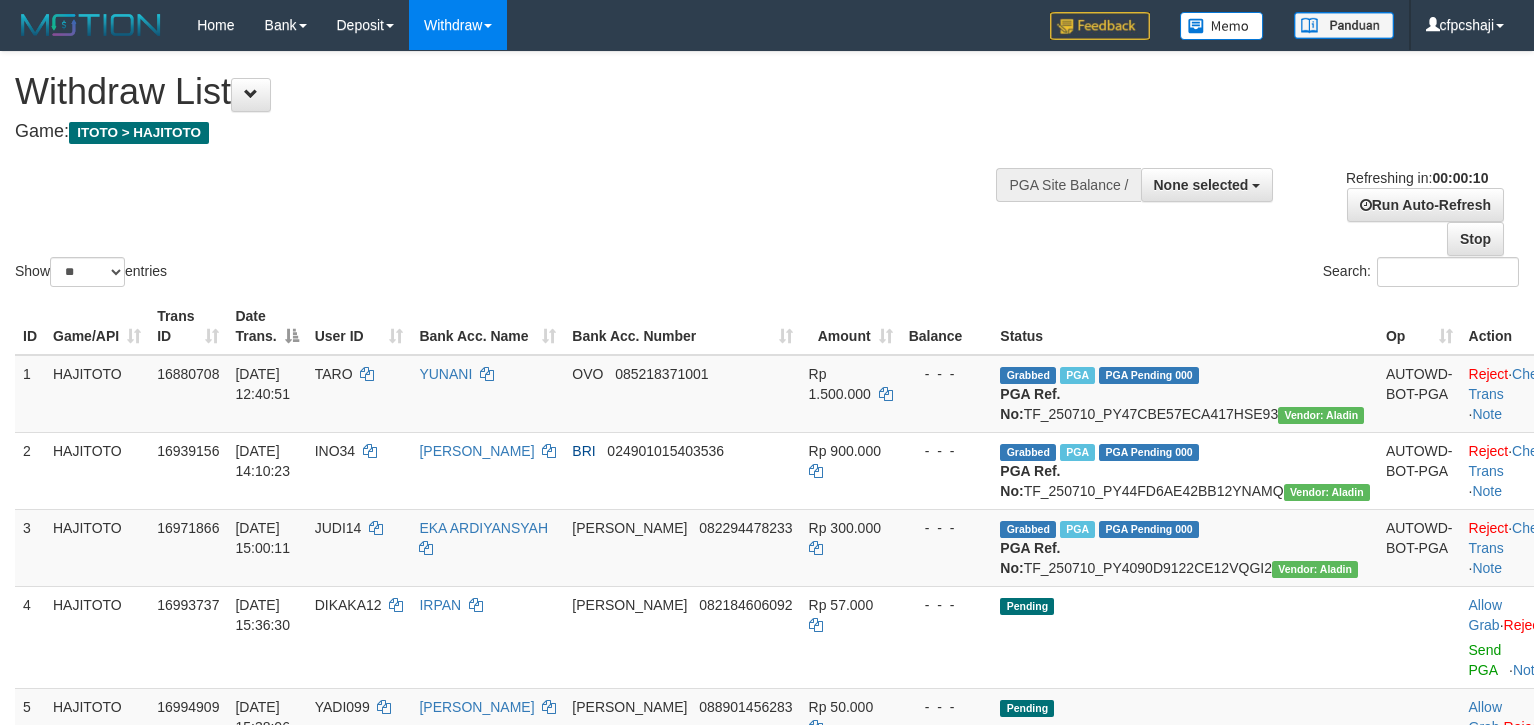 select 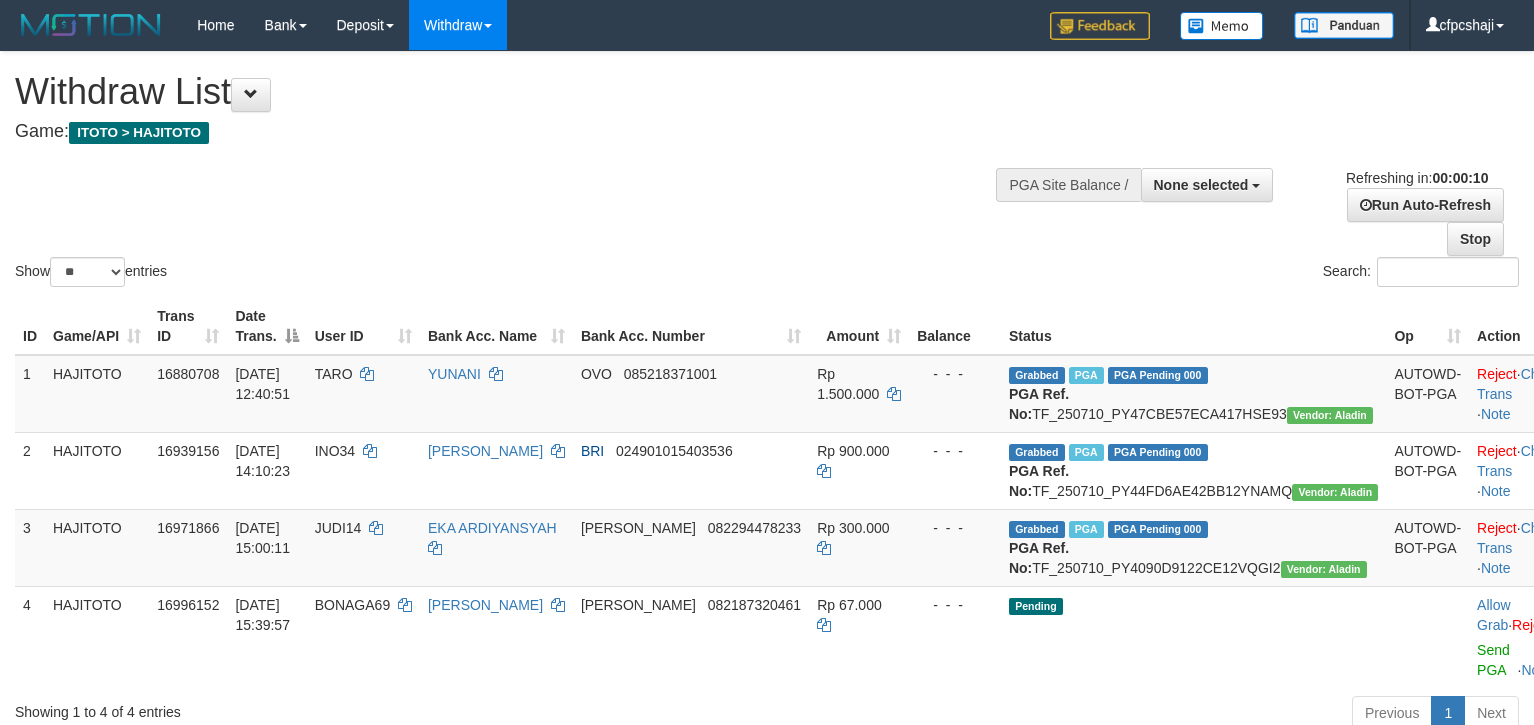 select 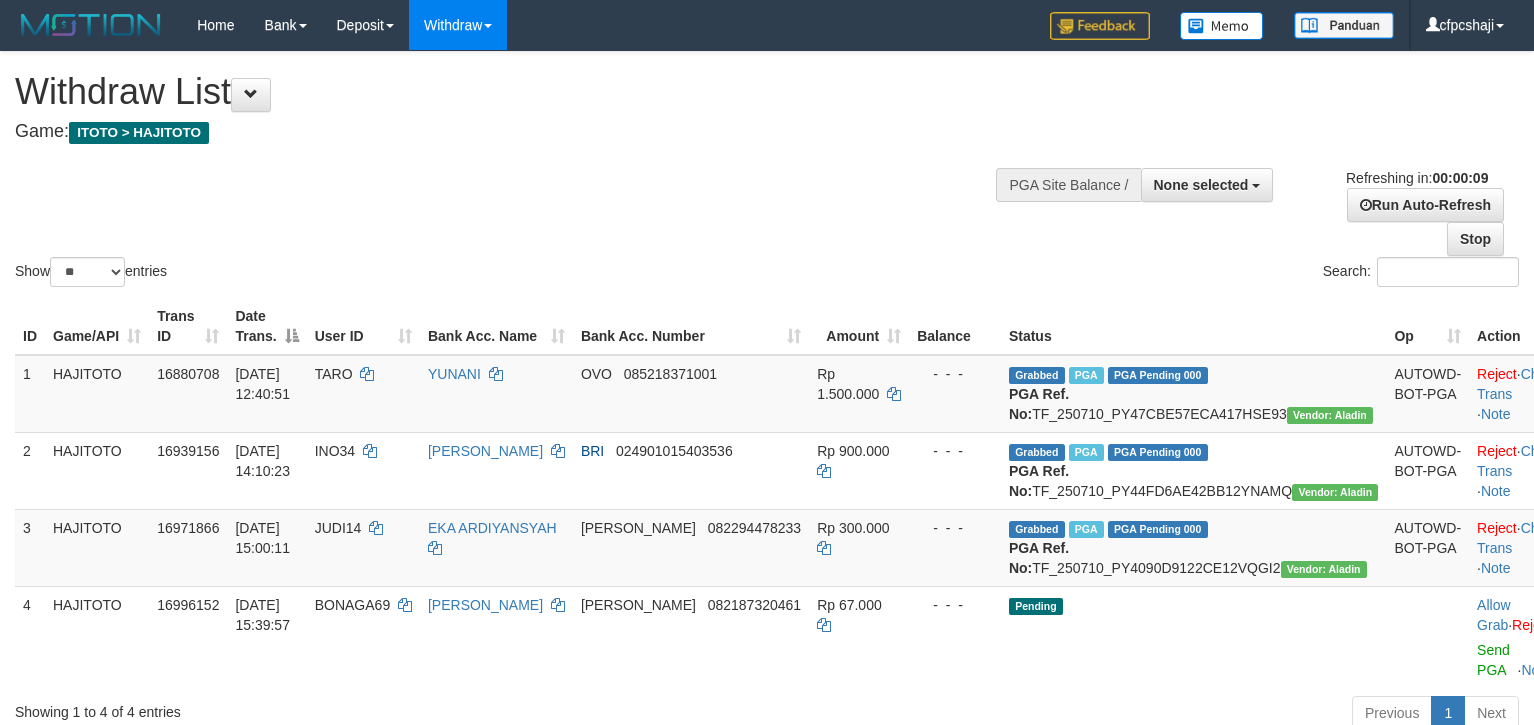 select 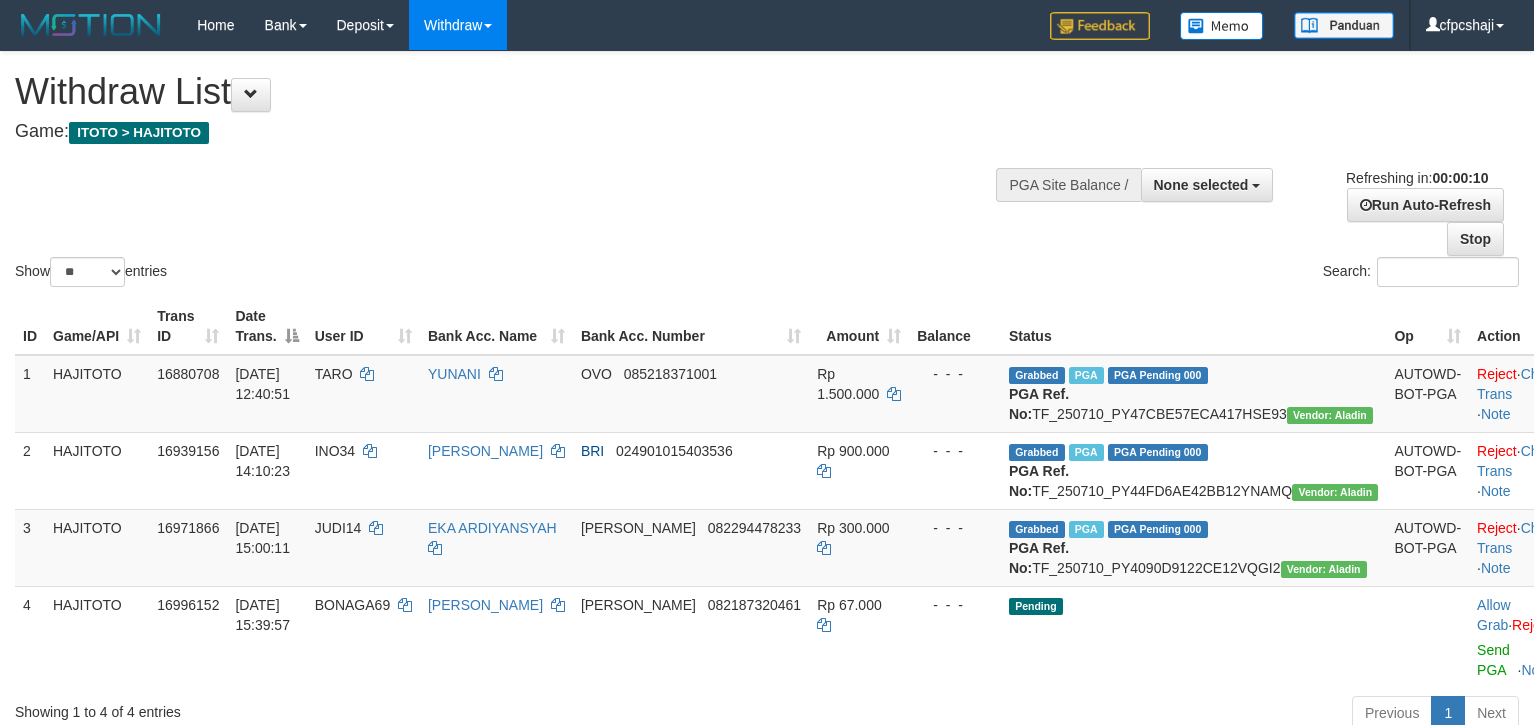 select 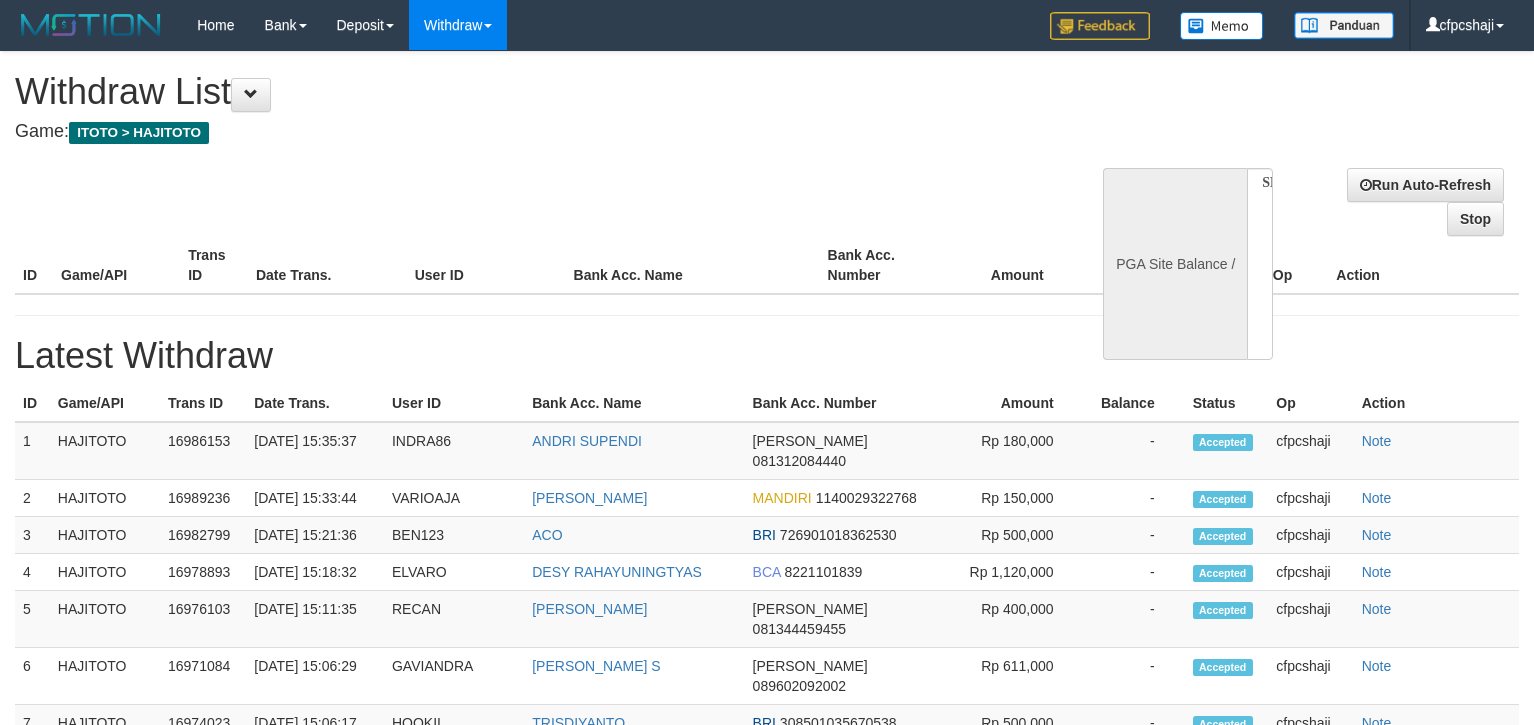 select 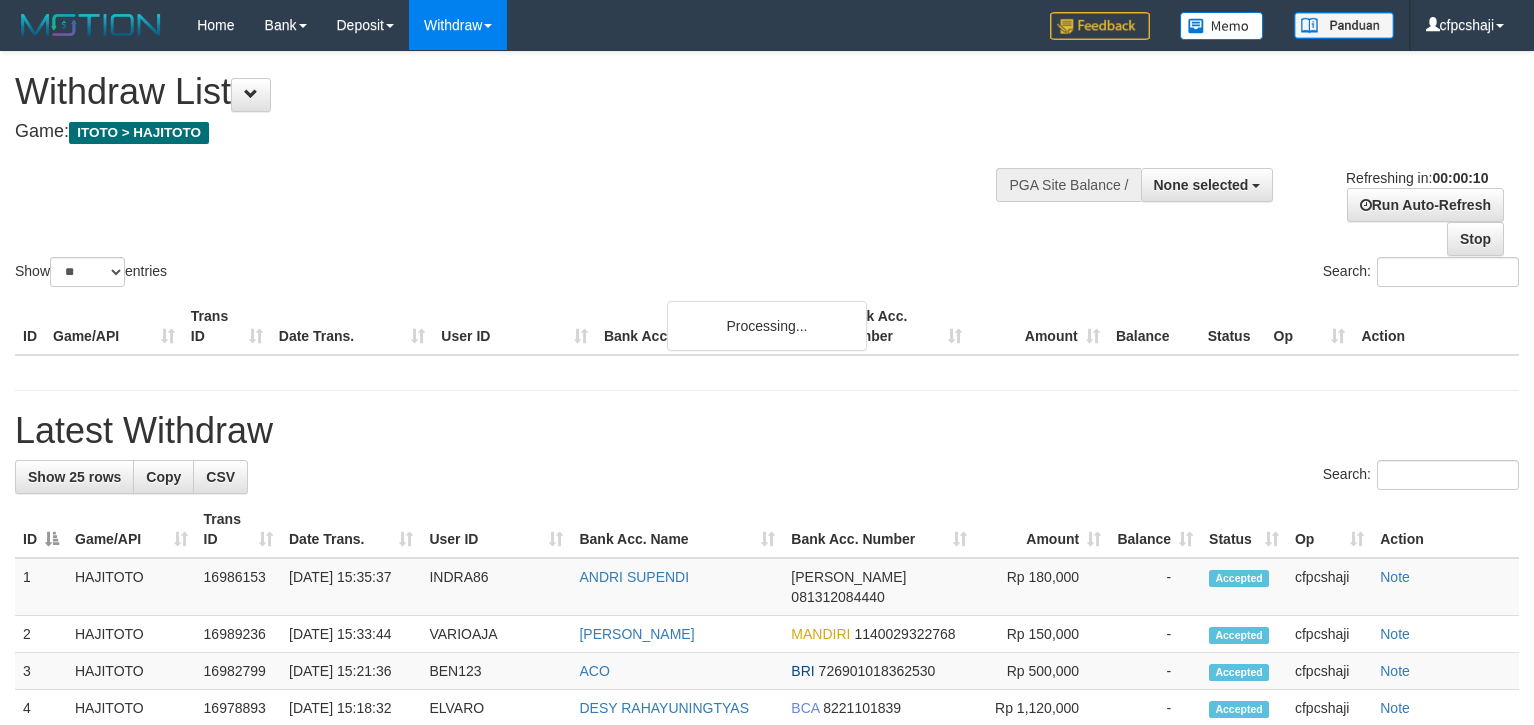select 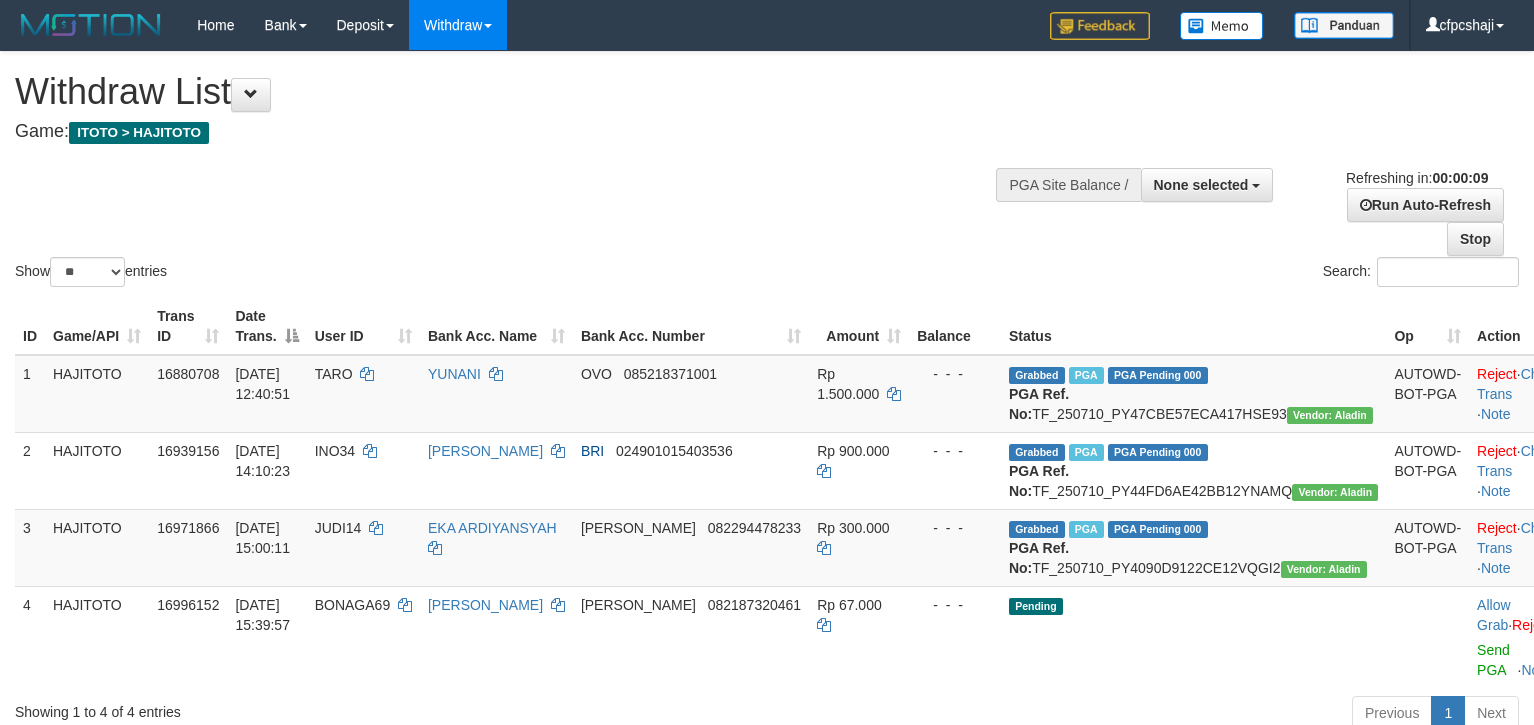 select 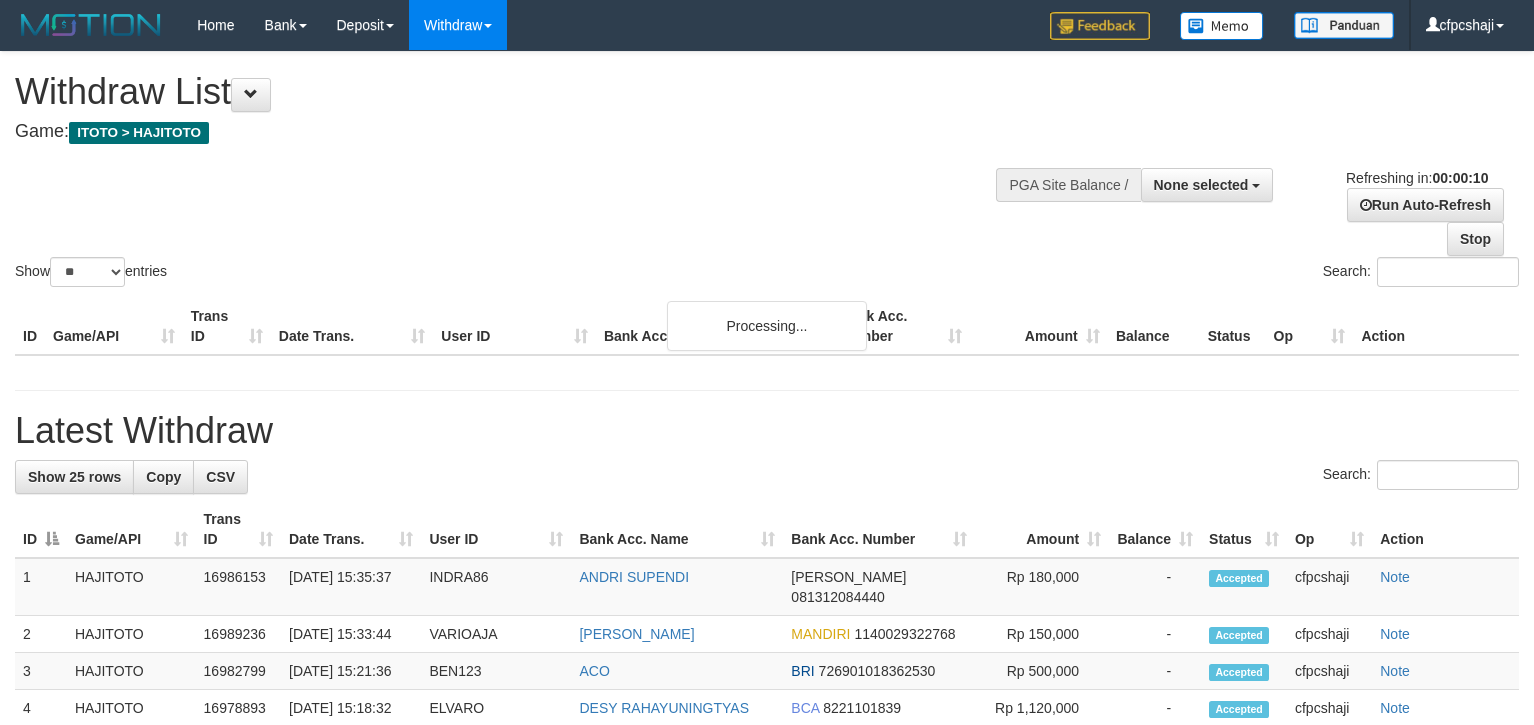 select 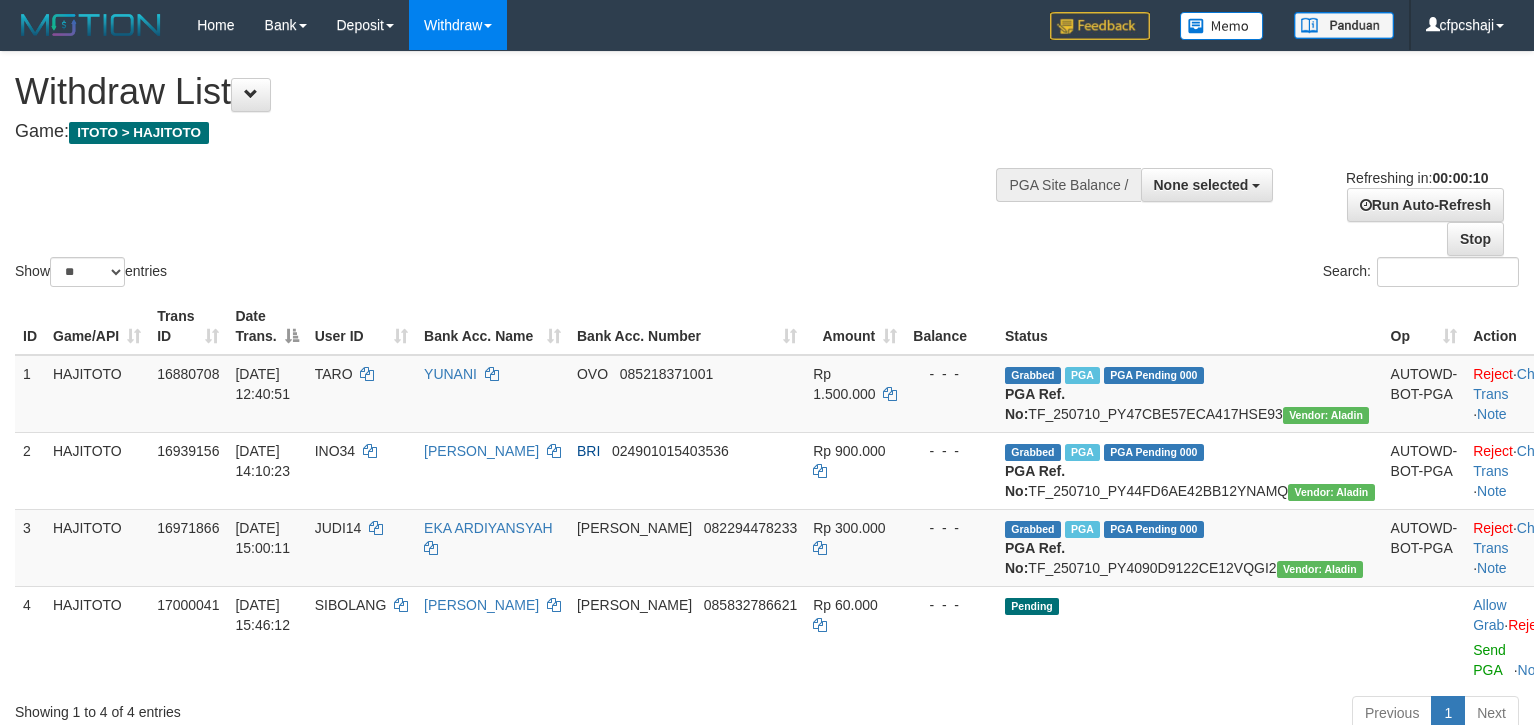 select 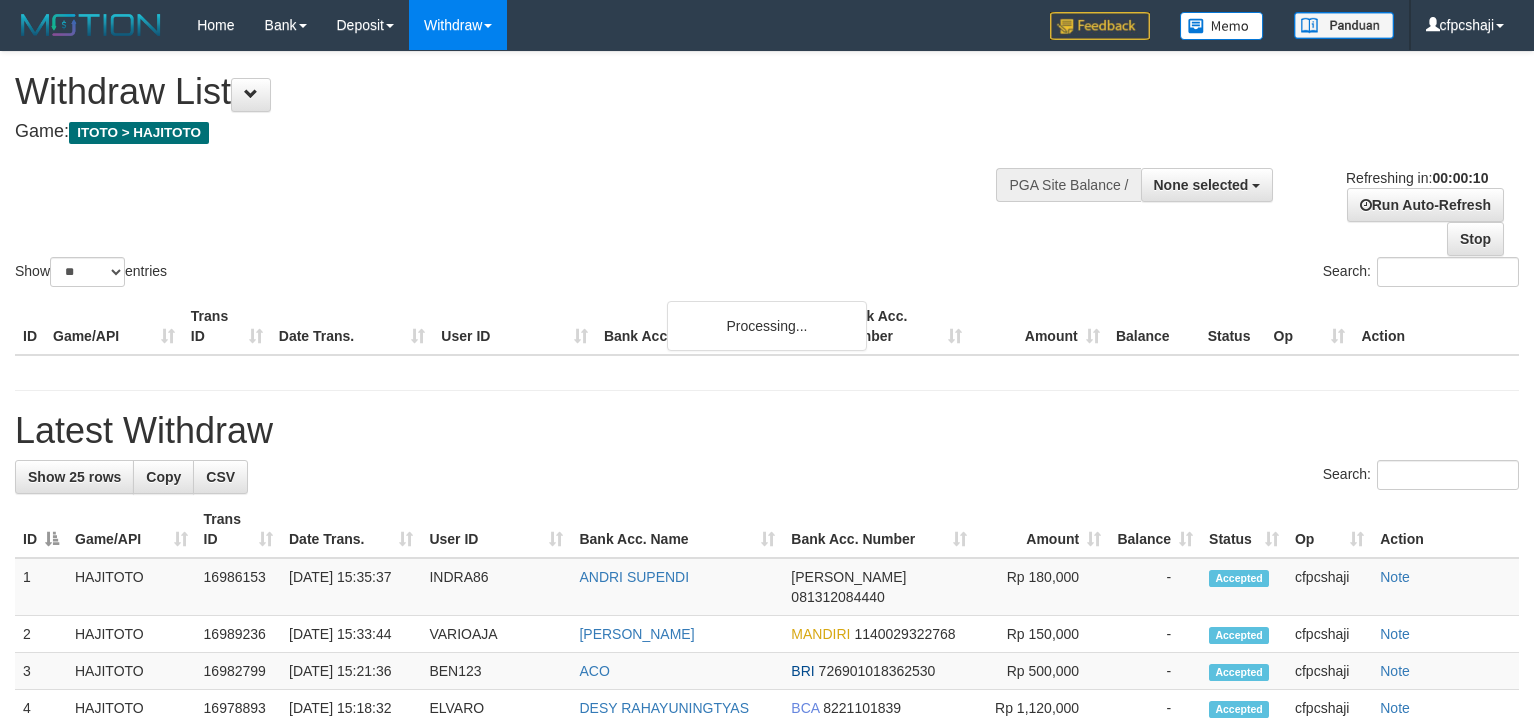 select 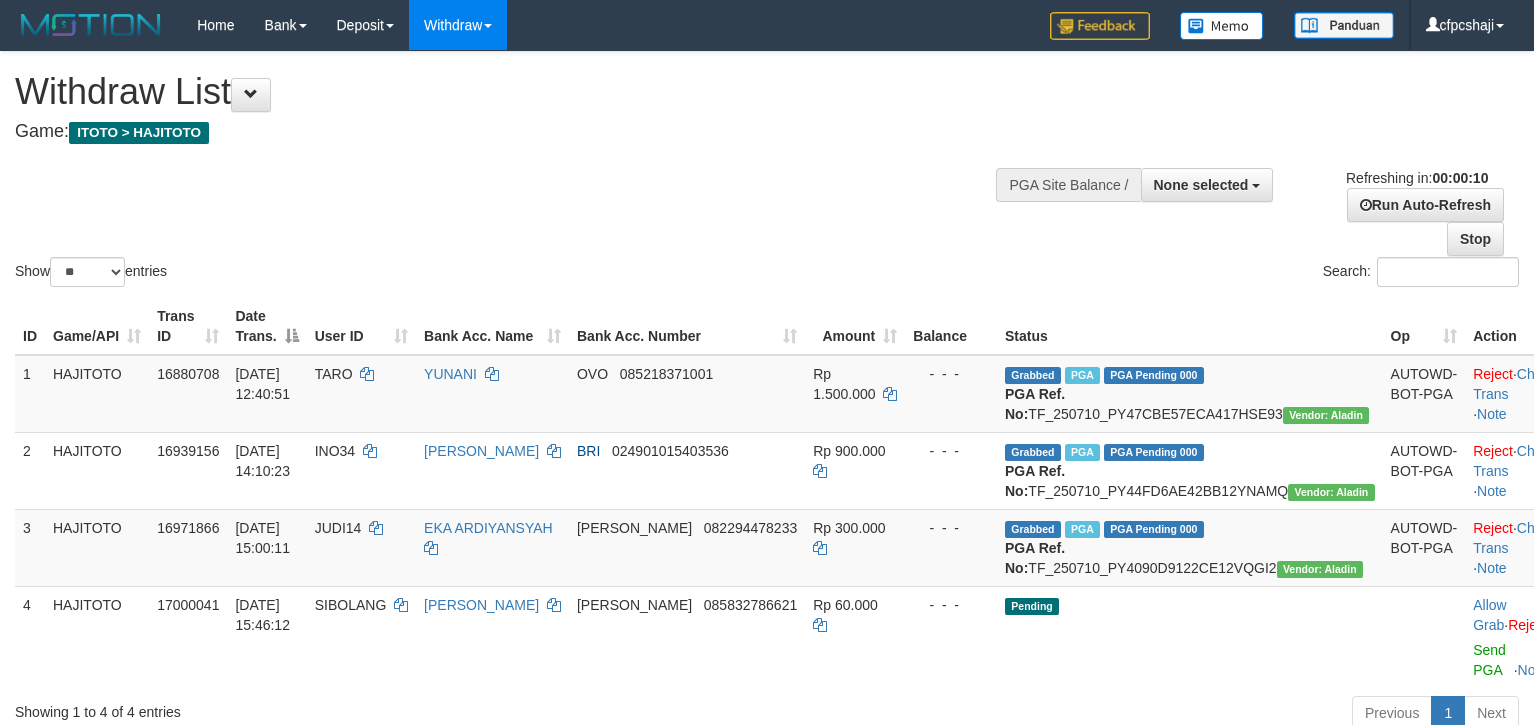 select 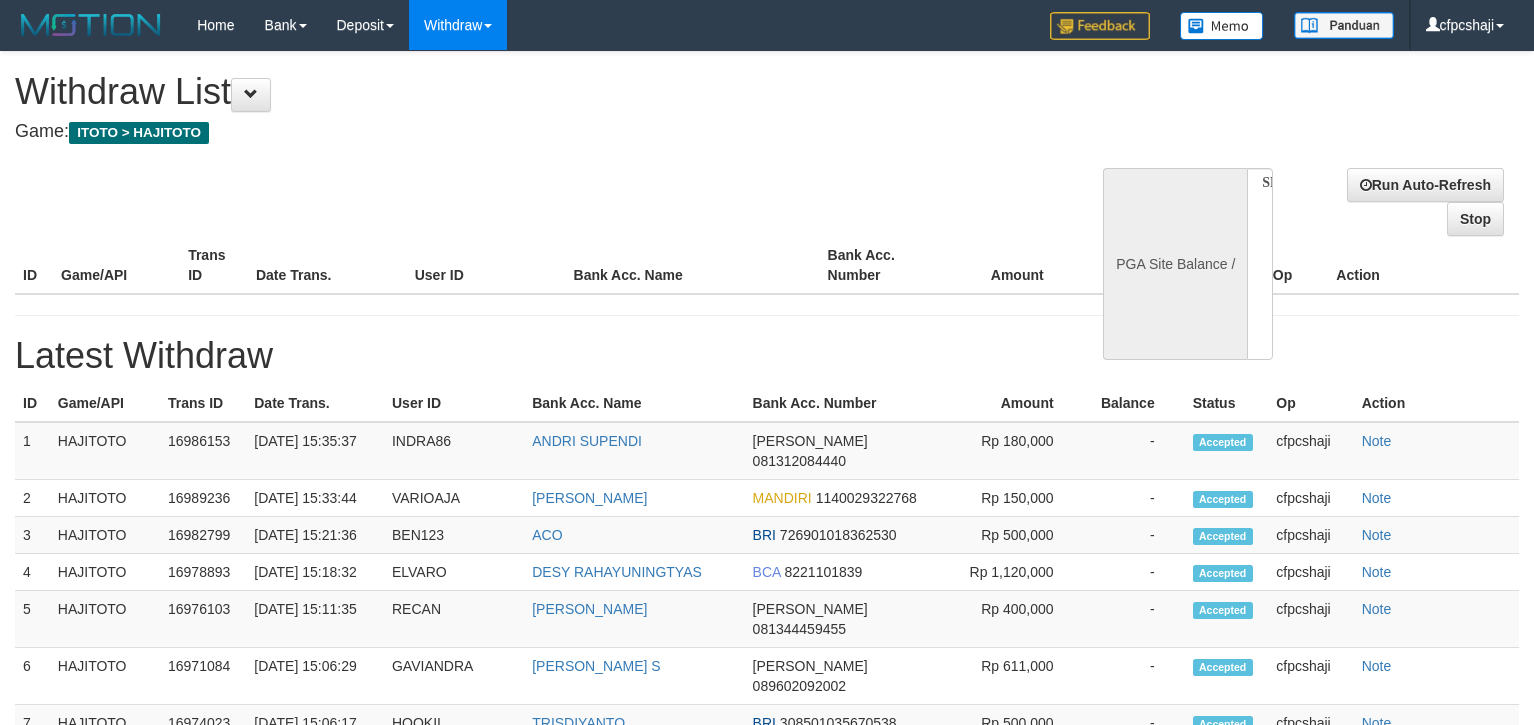 select 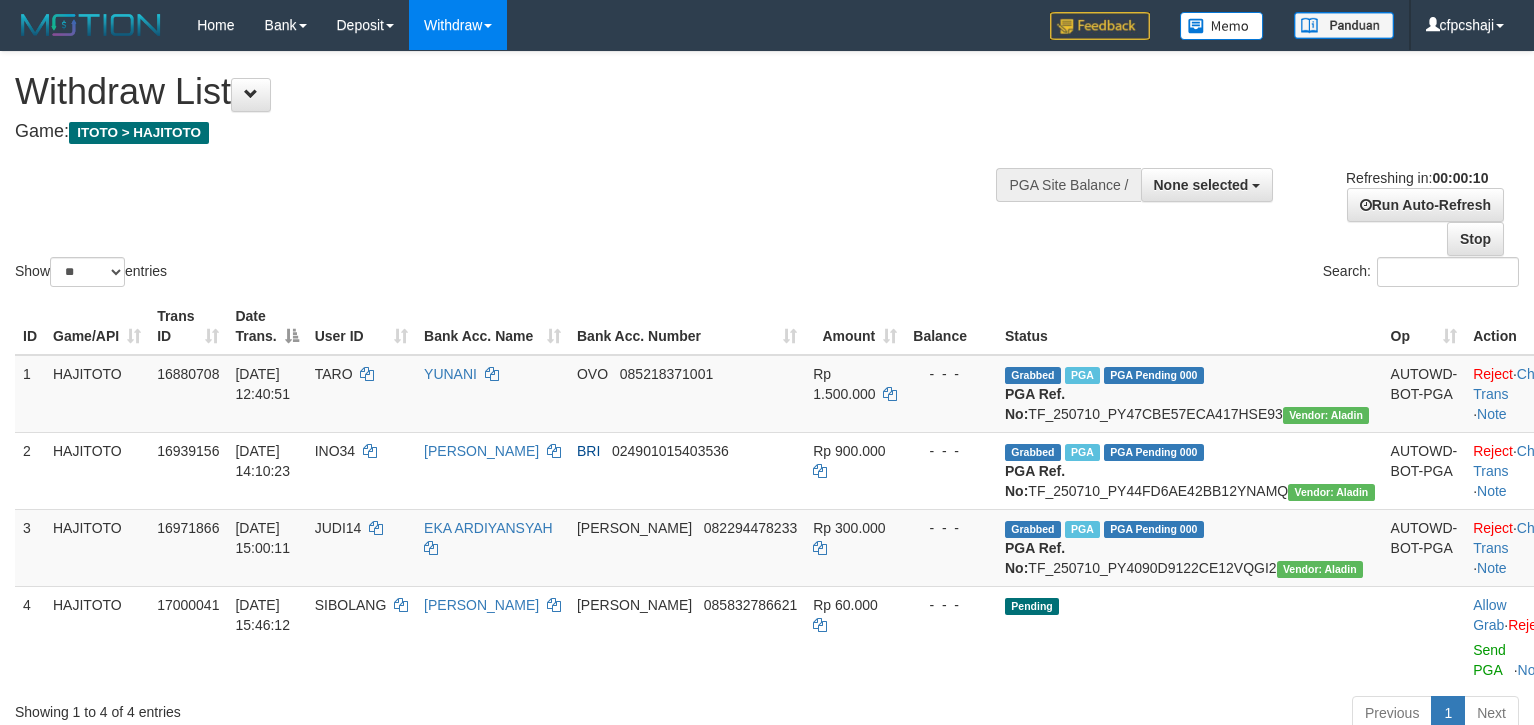 select 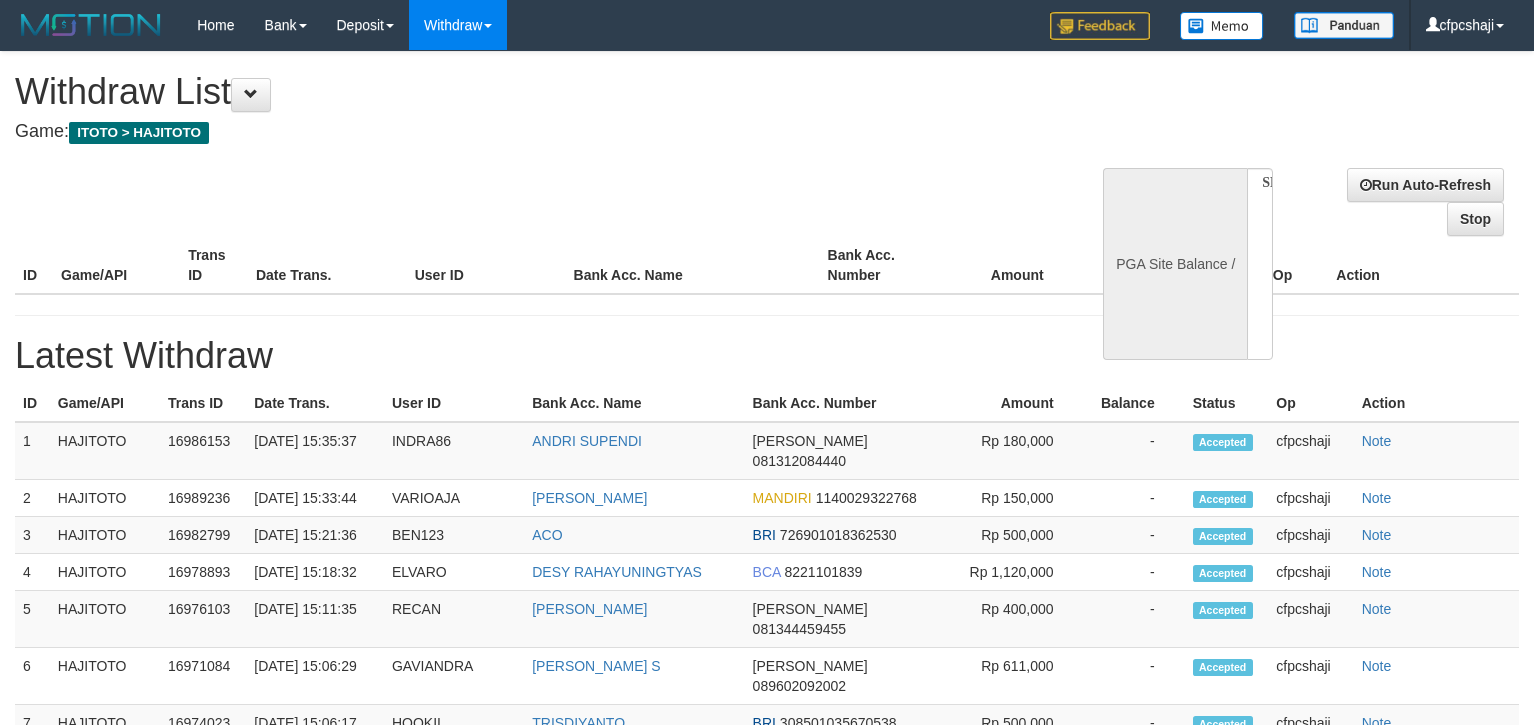 select 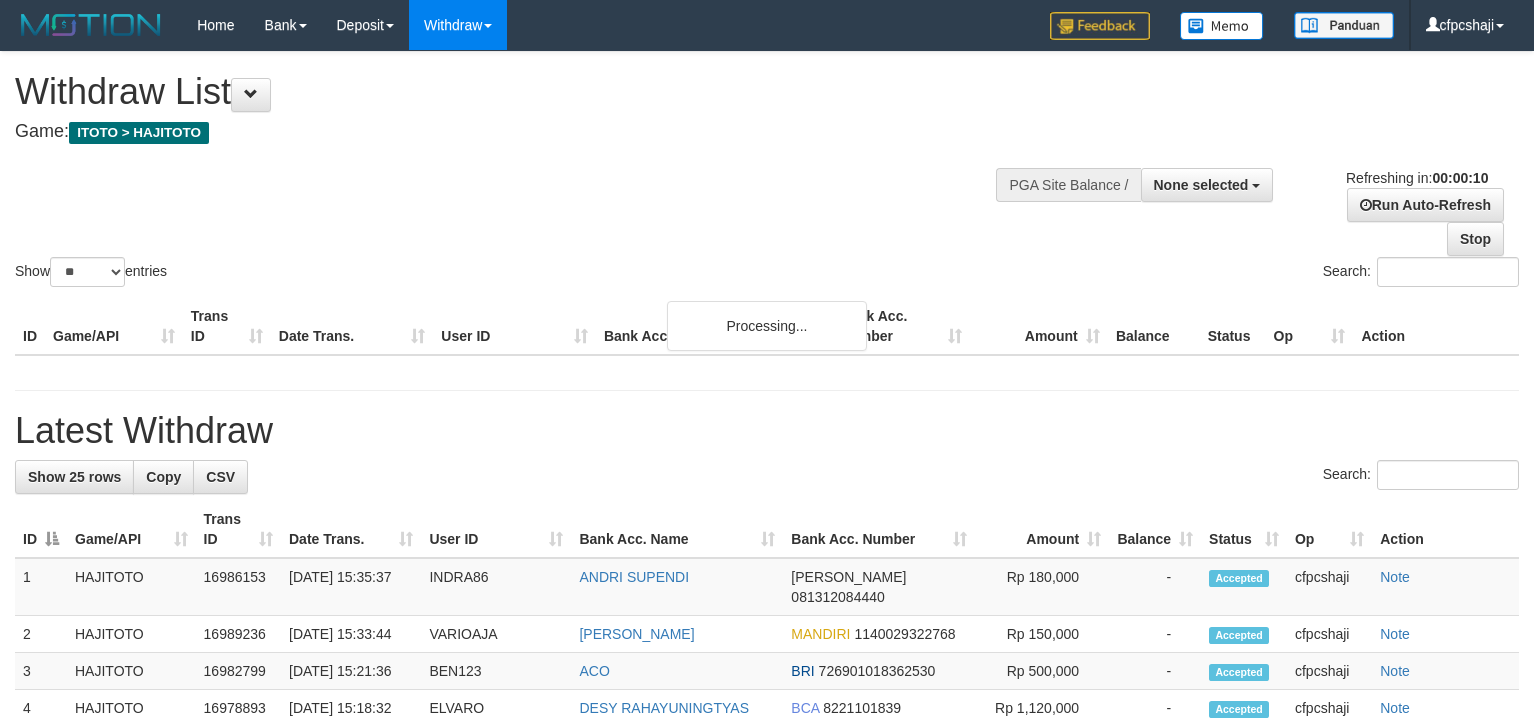 select 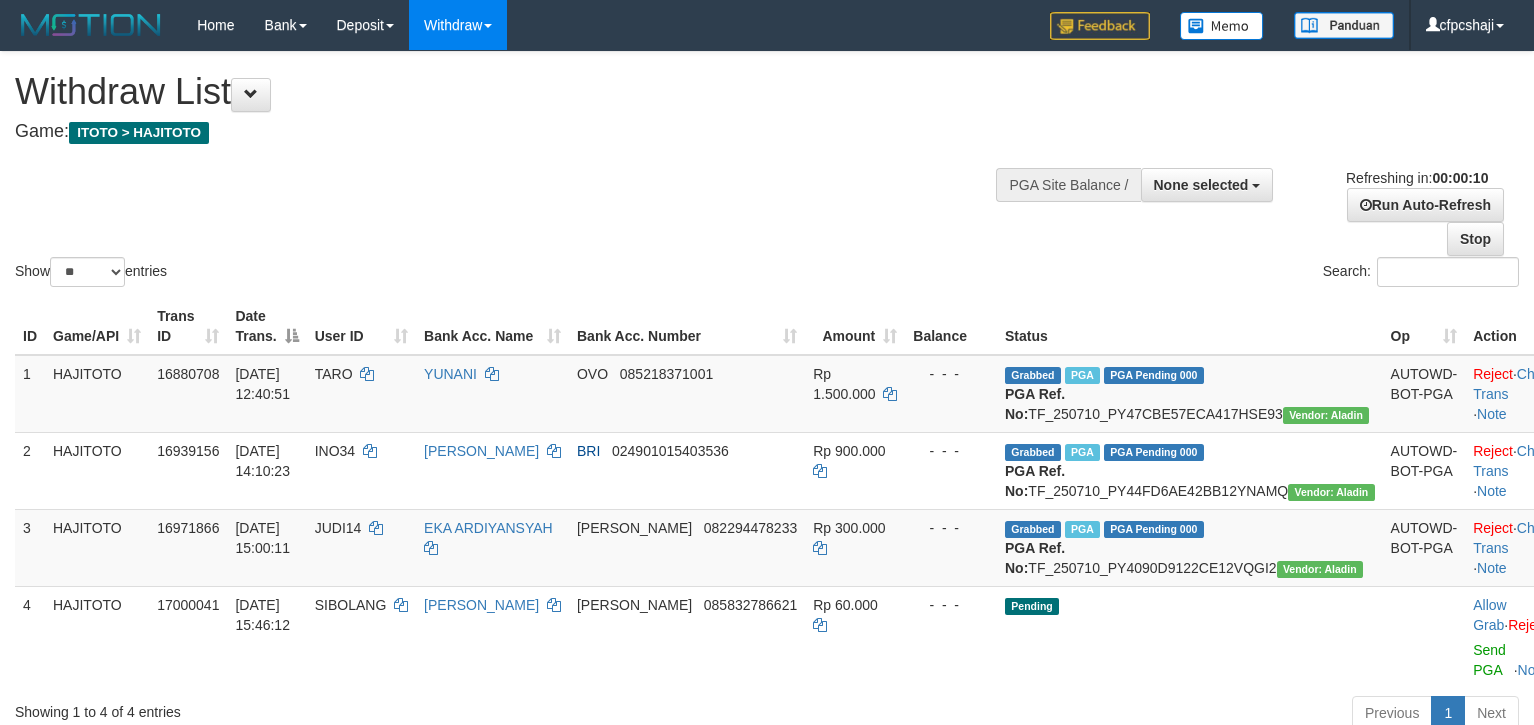 select 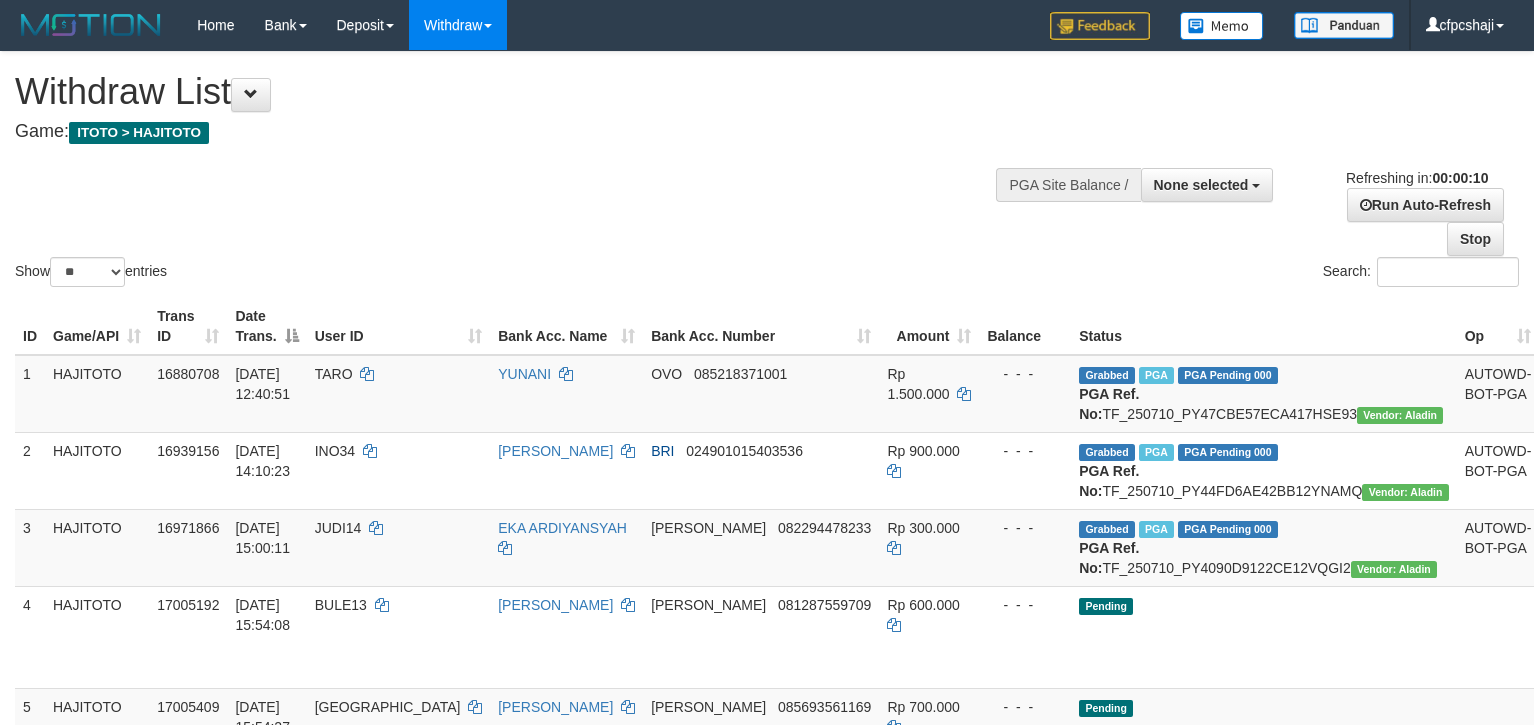 select 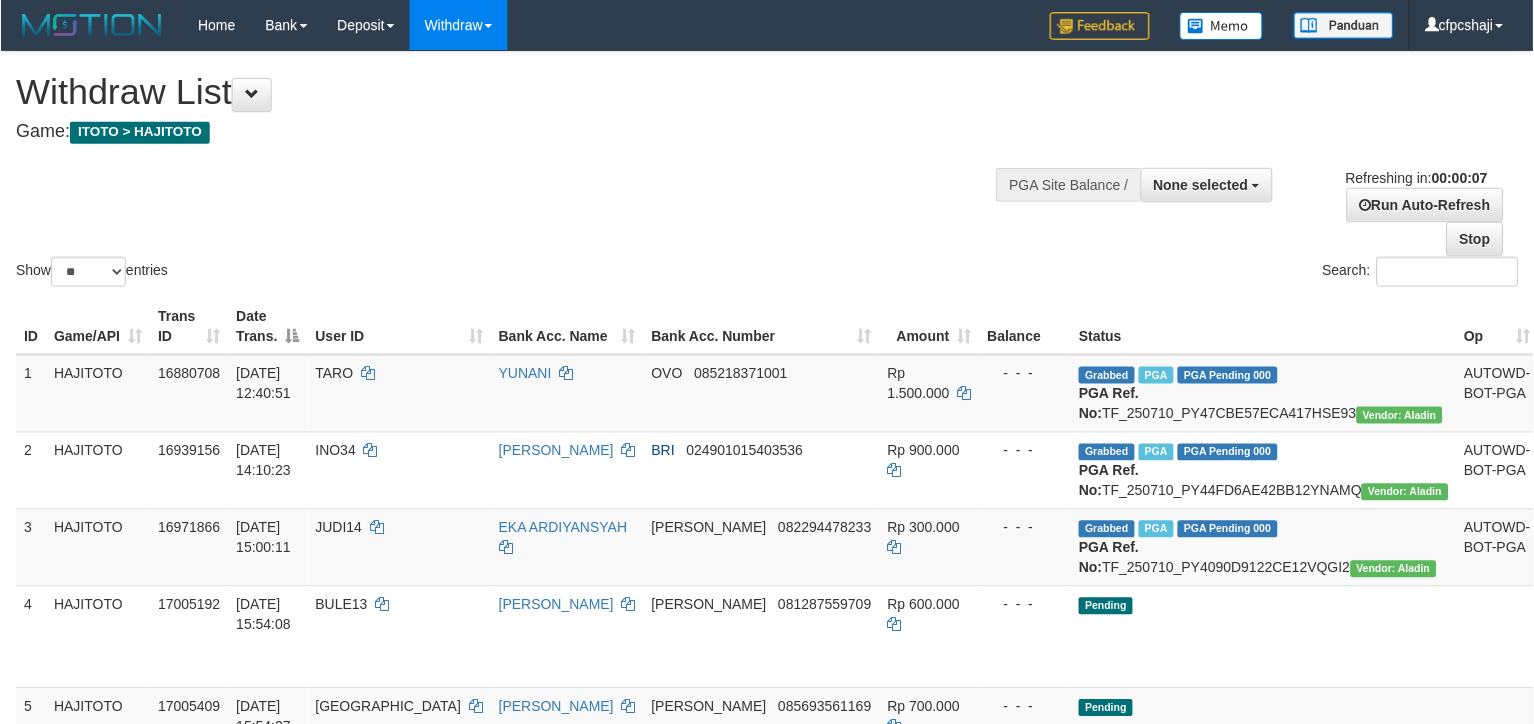 scroll, scrollTop: 0, scrollLeft: 0, axis: both 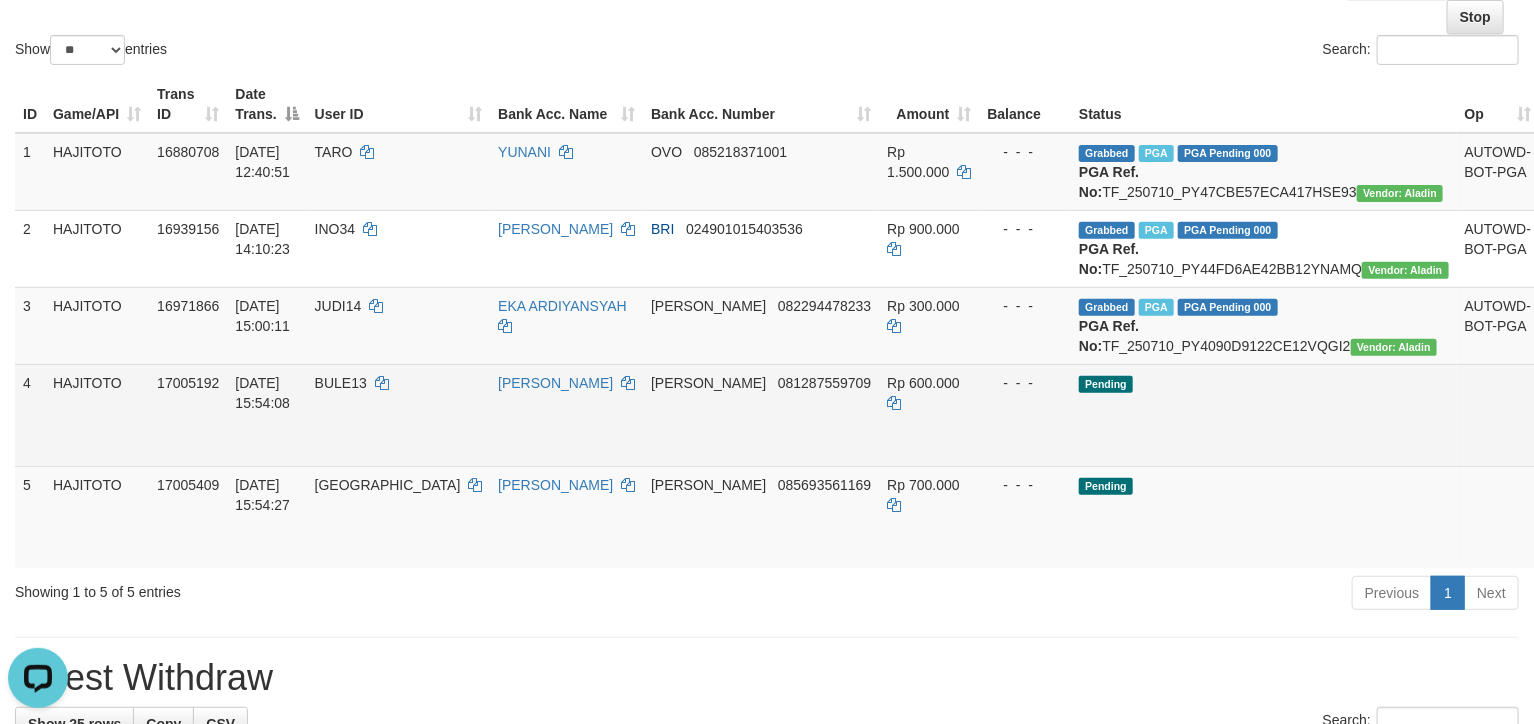 click on "Allow Grab   ·    Reject Send PGA     ·    Note" at bounding box center [1588, 415] 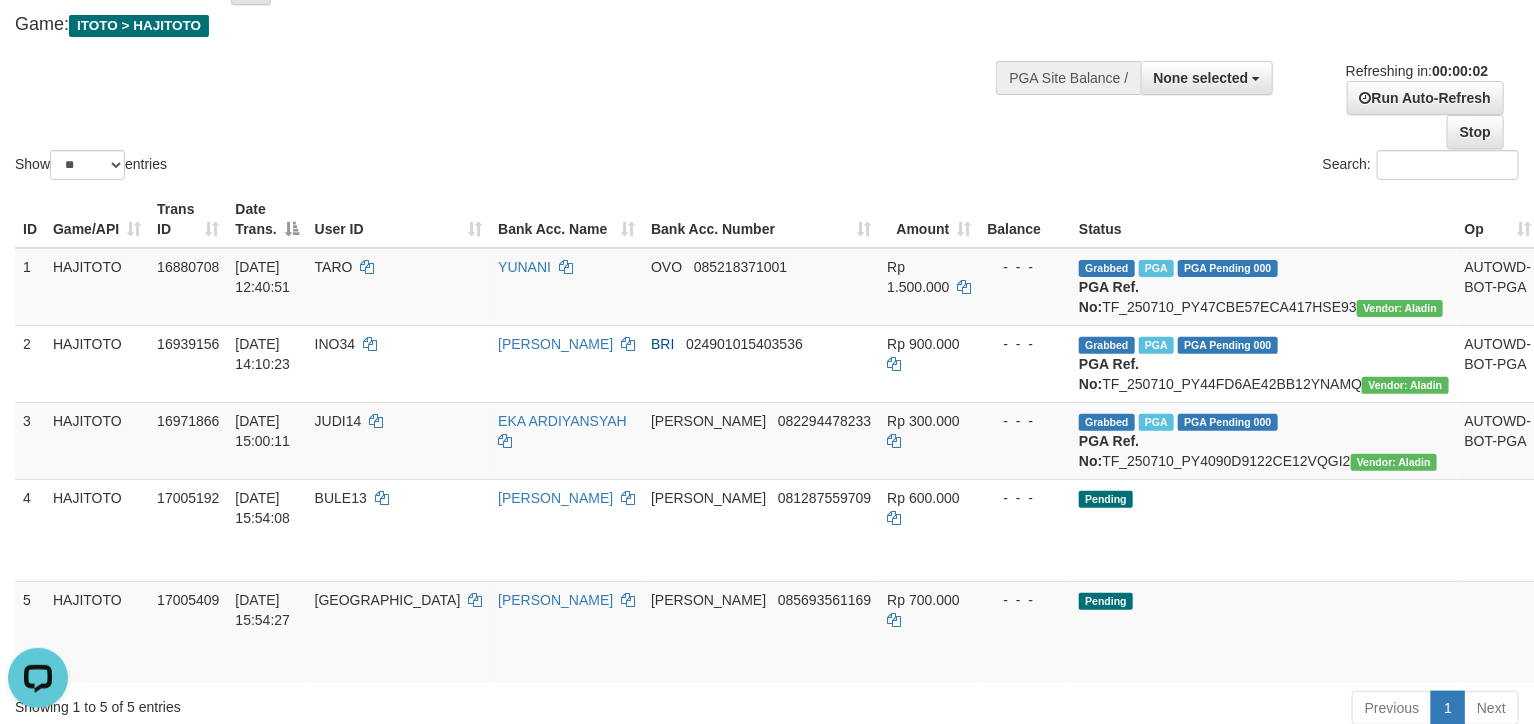 scroll, scrollTop: 0, scrollLeft: 0, axis: both 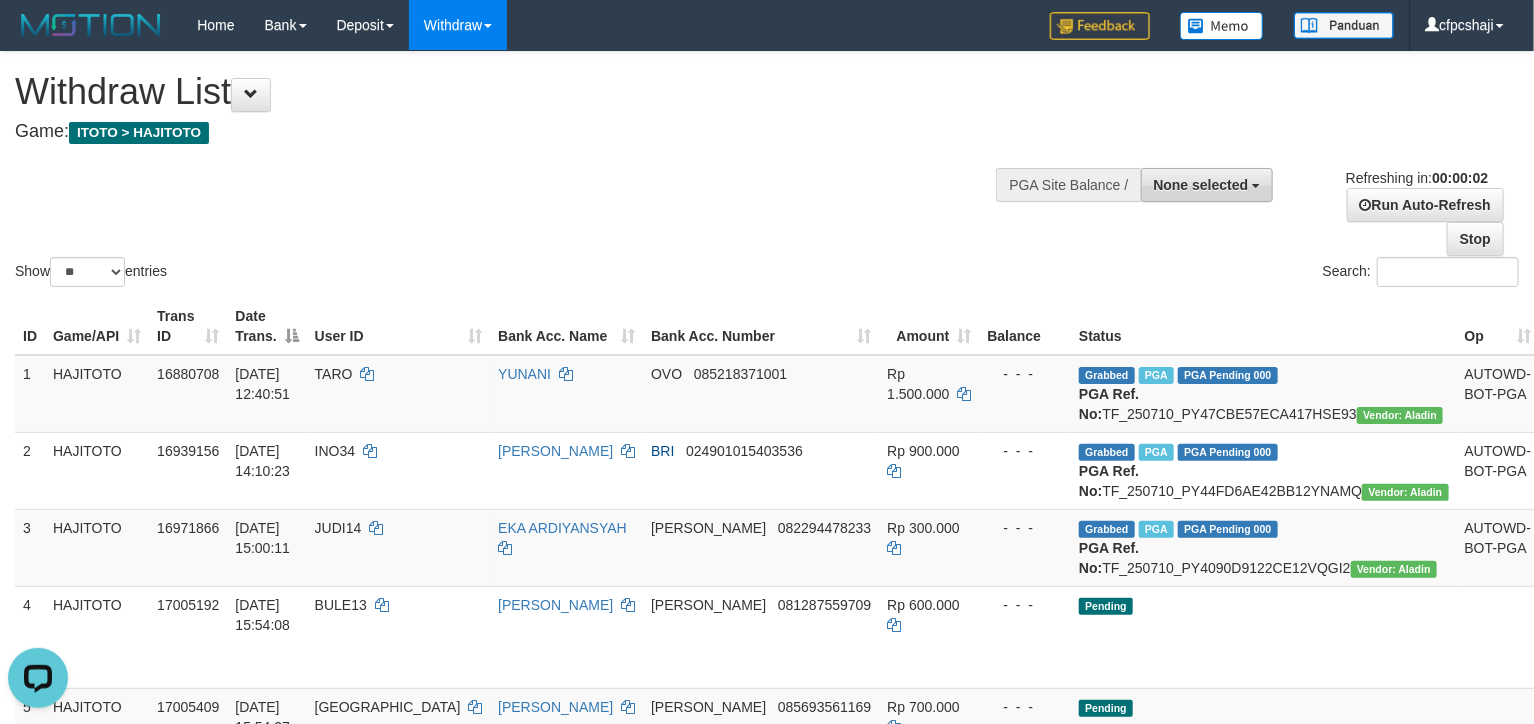 click on "None selected" at bounding box center [1207, 185] 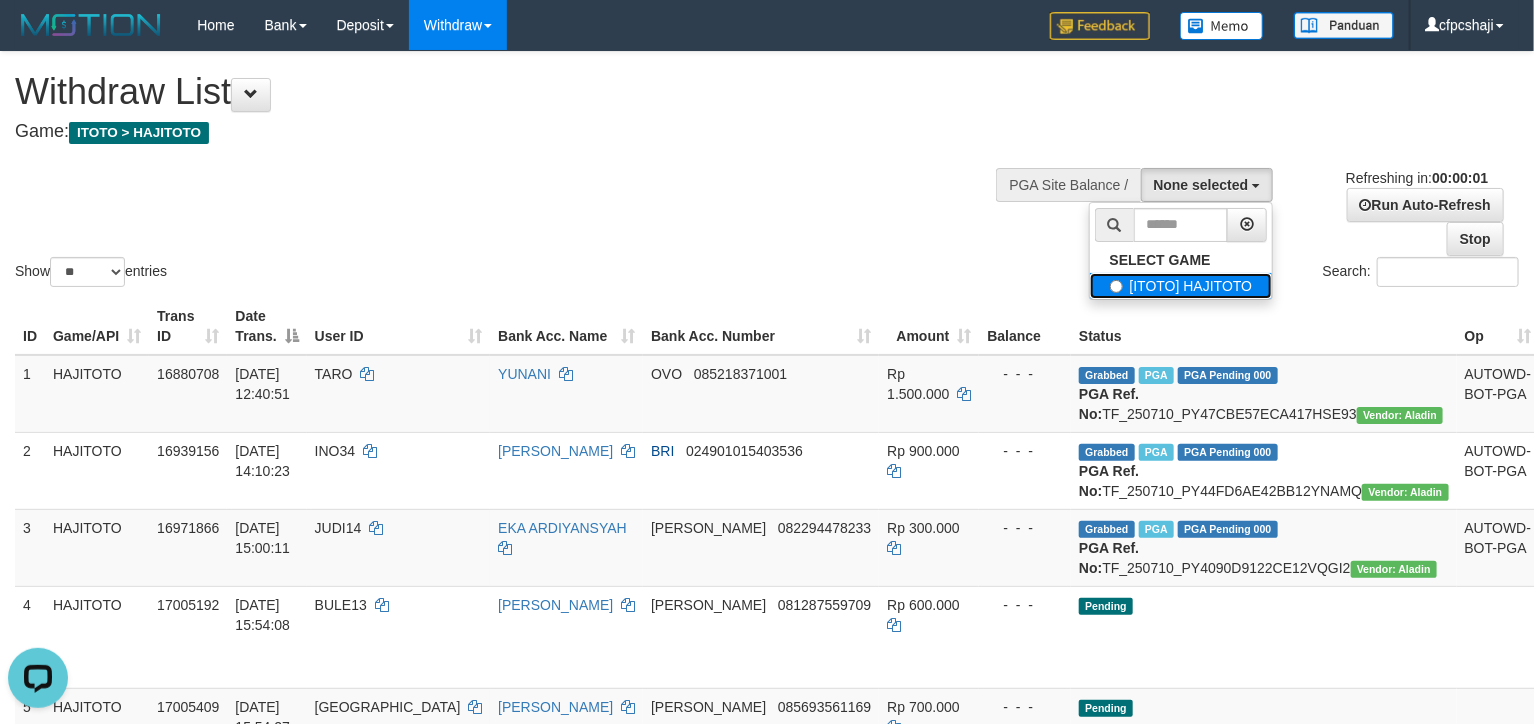 click on "[ITOTO] HAJITOTO" at bounding box center [1181, 286] 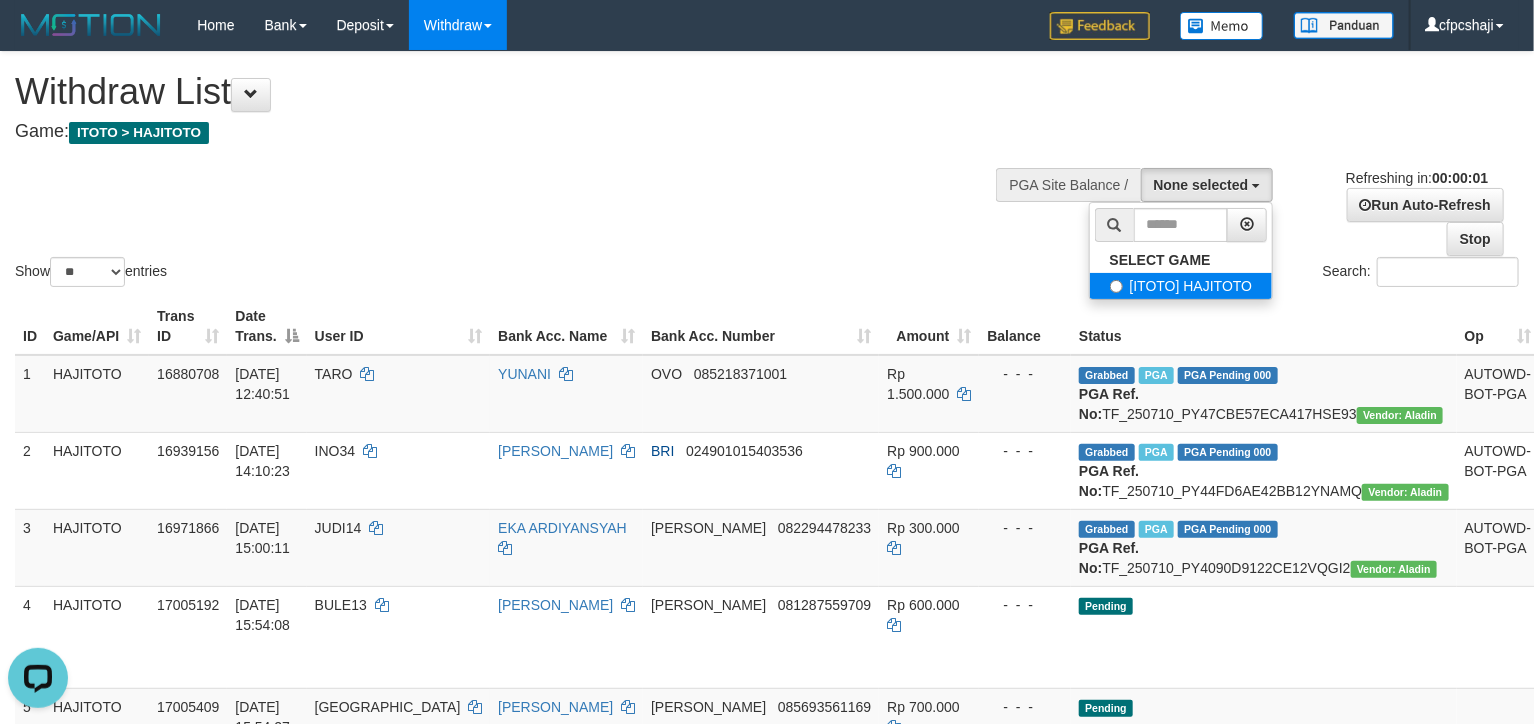 select on "****" 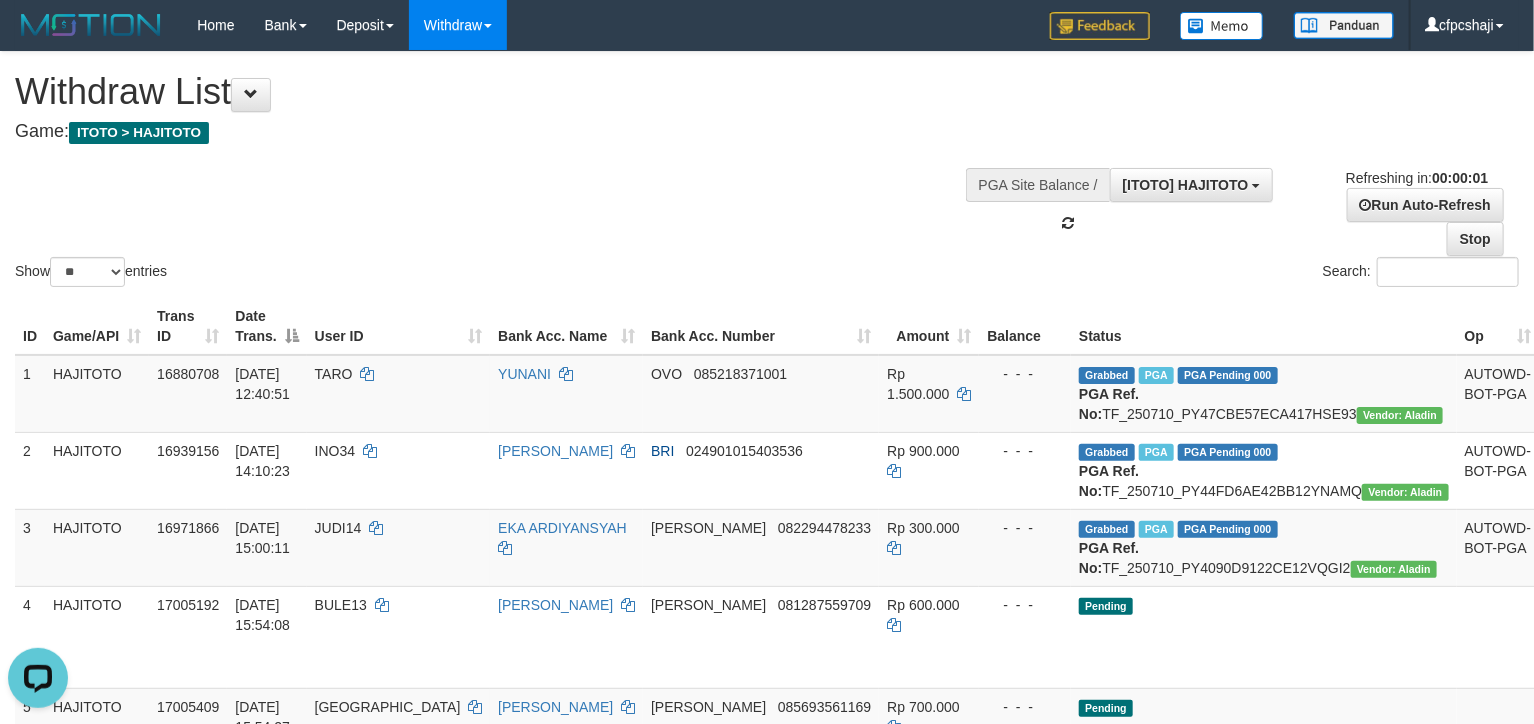 scroll, scrollTop: 17, scrollLeft: 0, axis: vertical 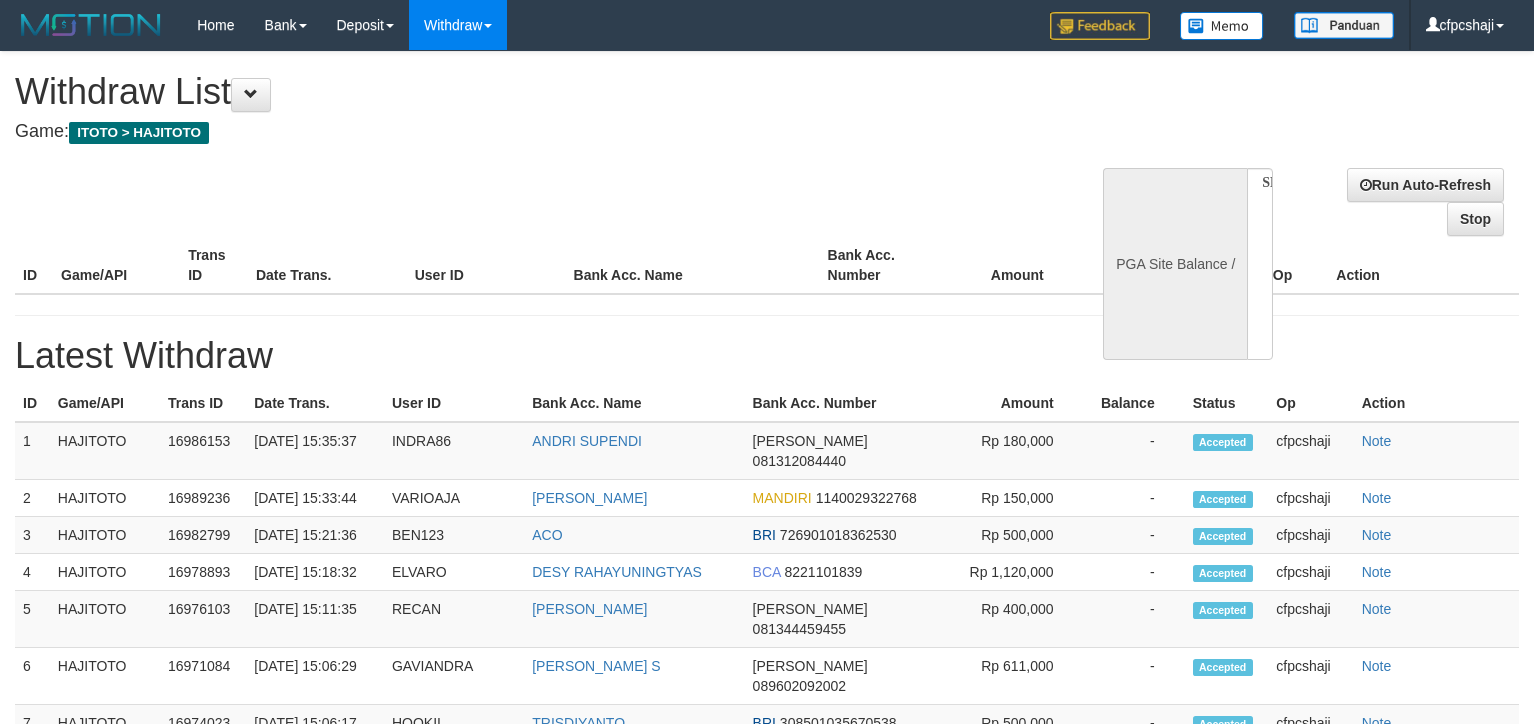 select 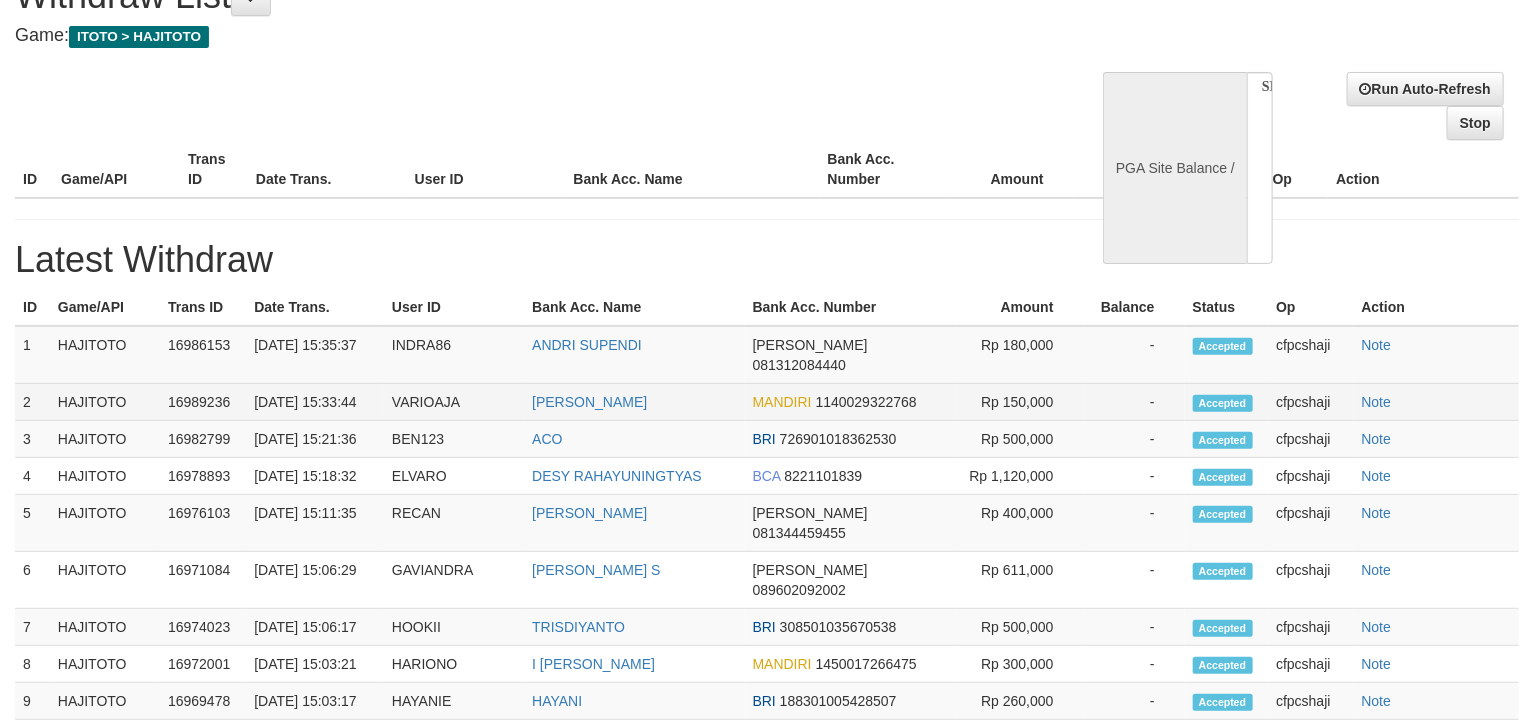 scroll, scrollTop: 111, scrollLeft: 0, axis: vertical 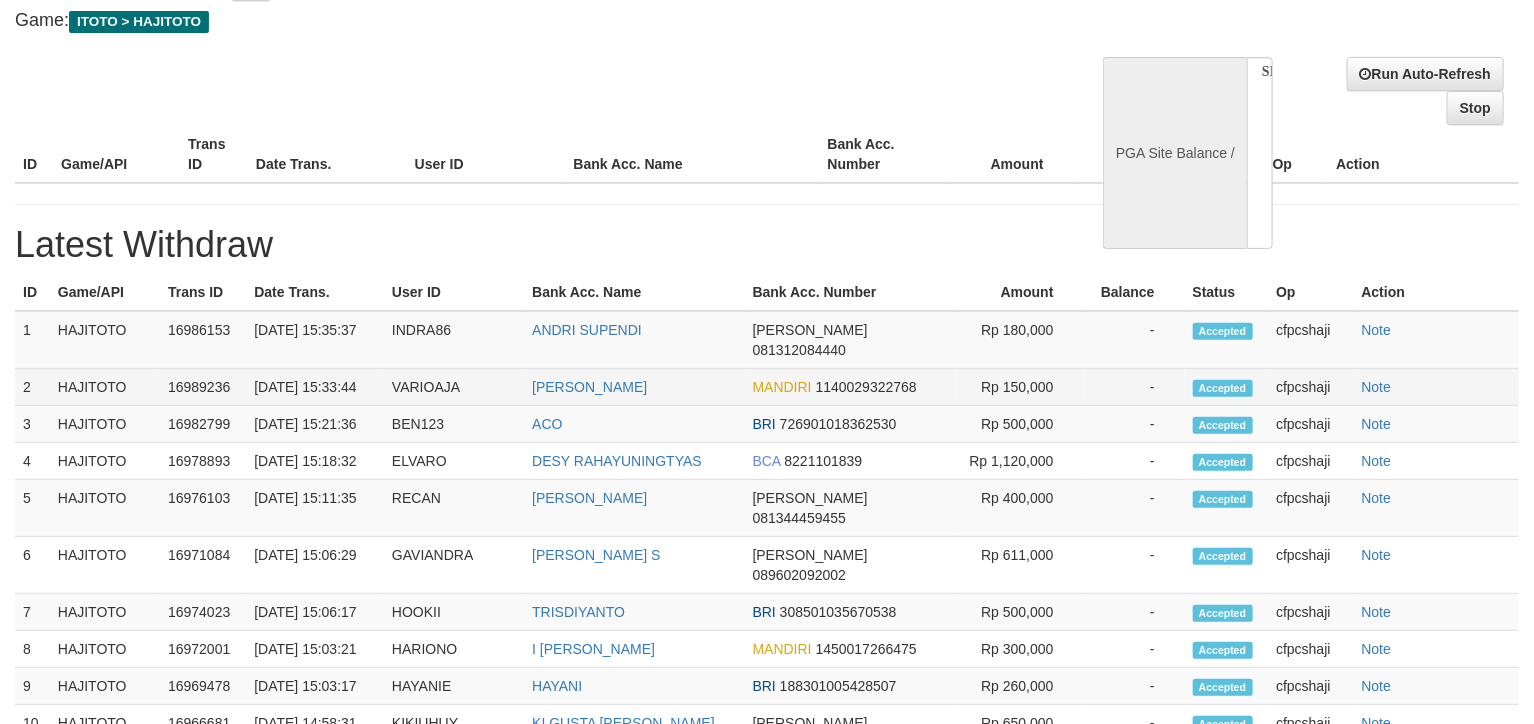 select on "**" 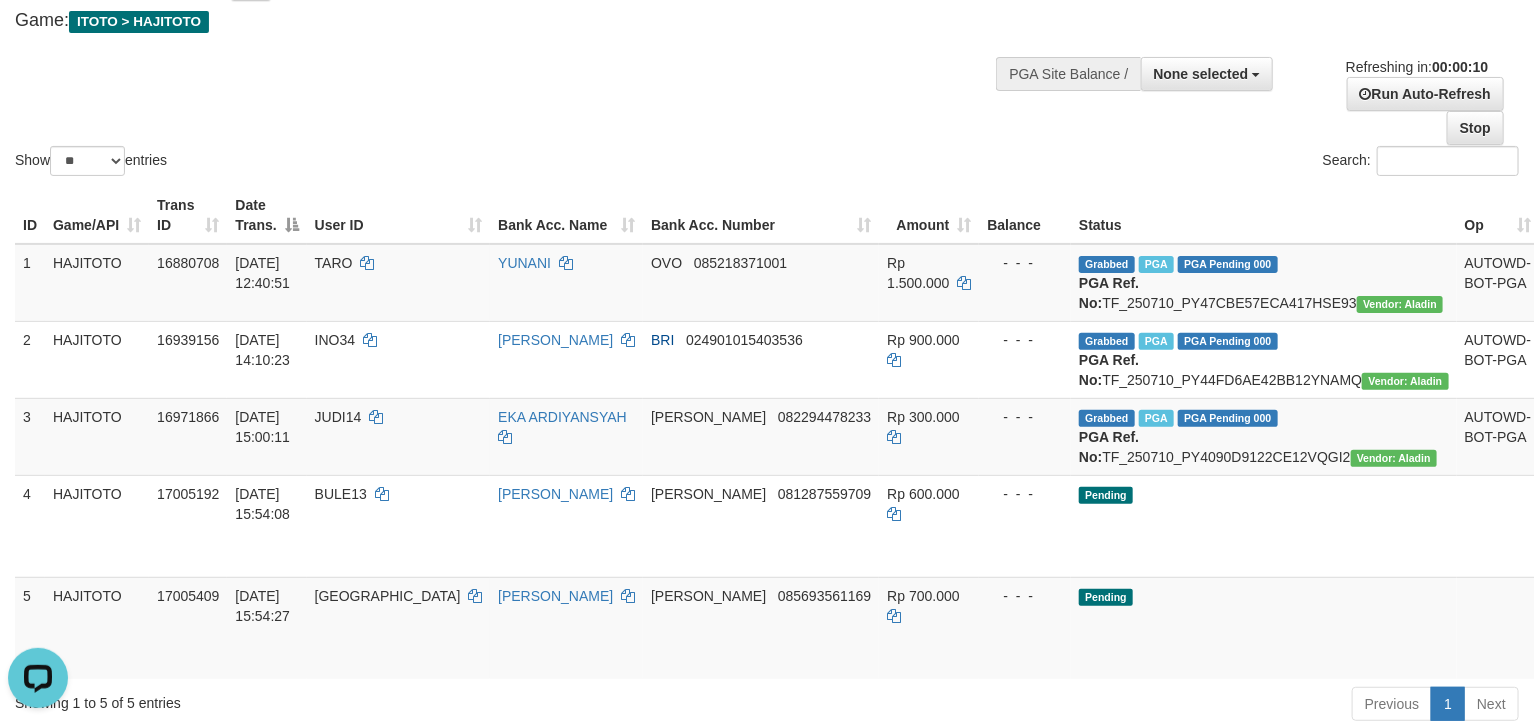 scroll, scrollTop: 0, scrollLeft: 0, axis: both 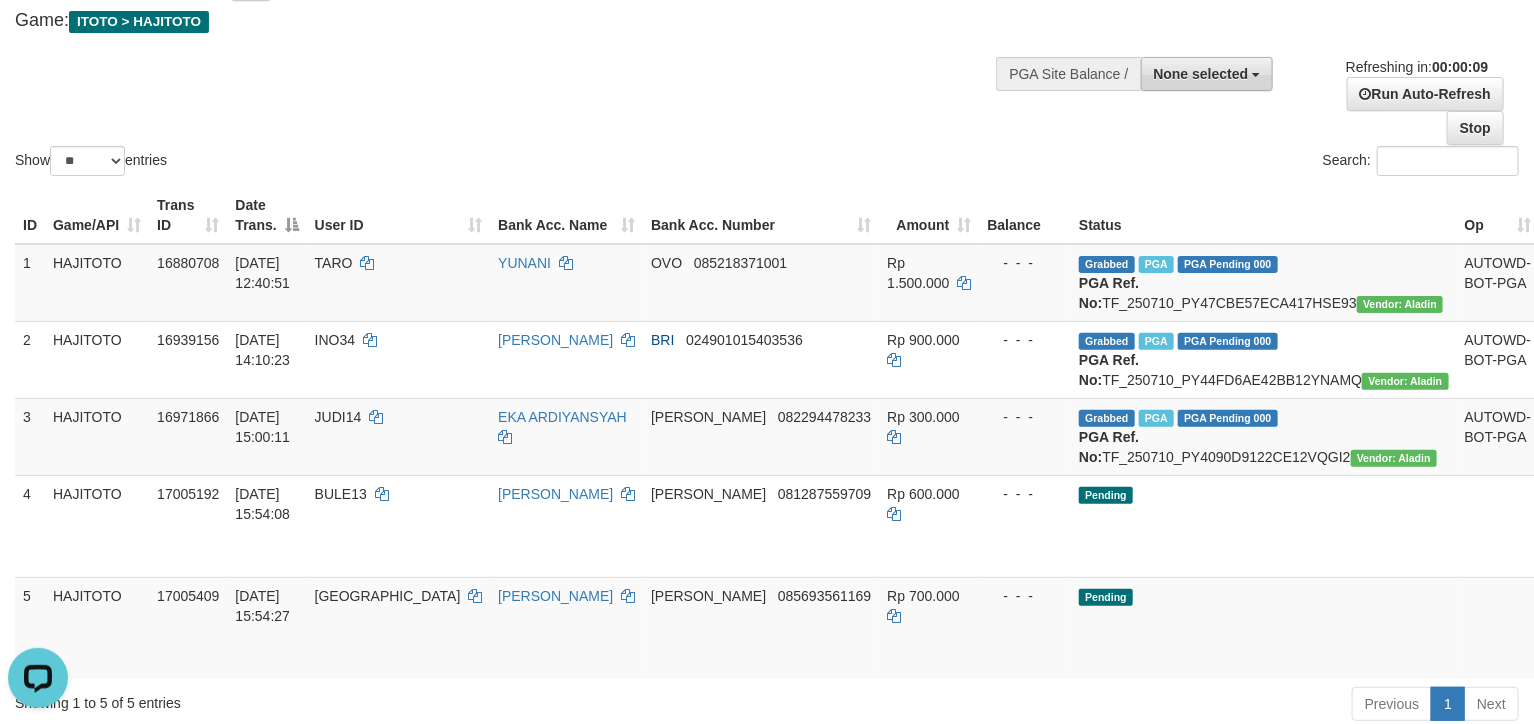 click on "None selected" at bounding box center (1201, 74) 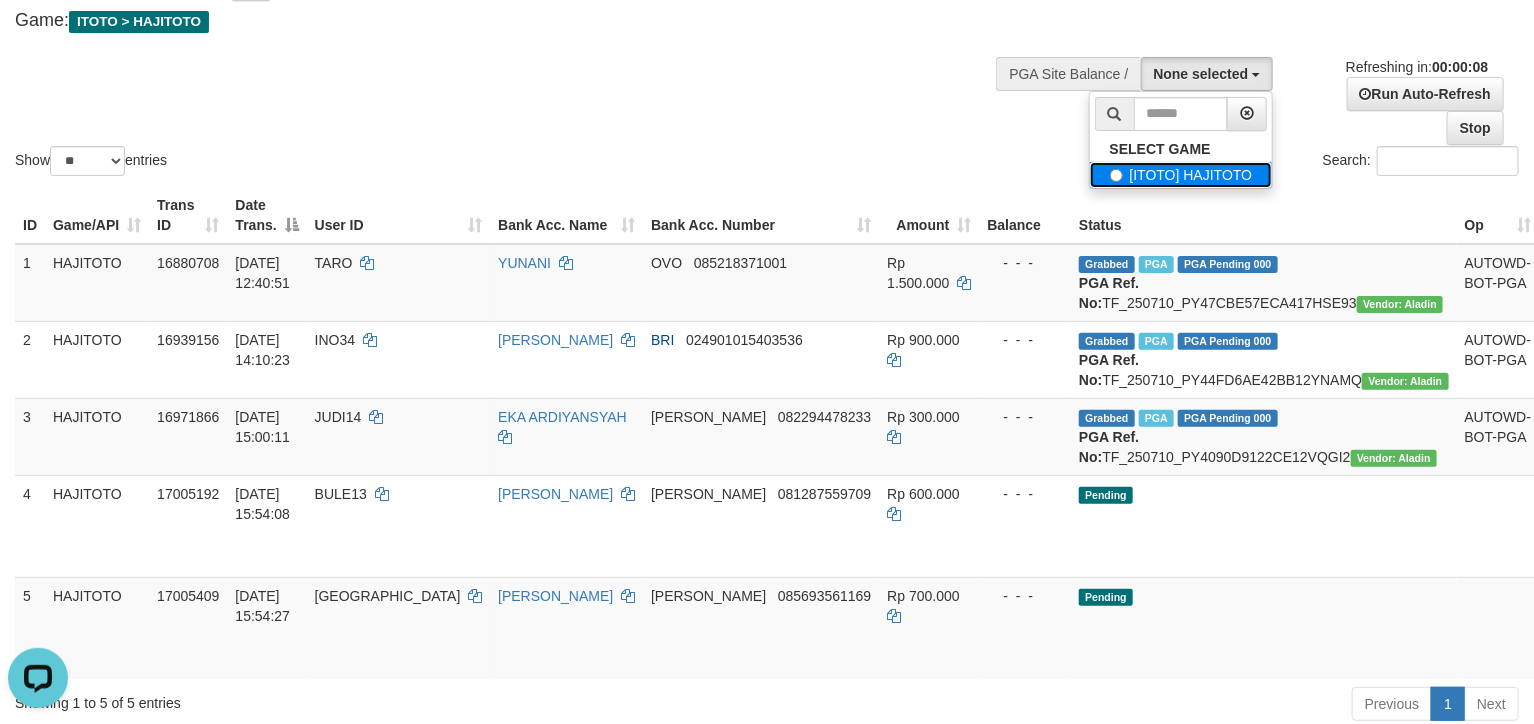 click on "[ITOTO] HAJITOTO" at bounding box center (1181, 175) 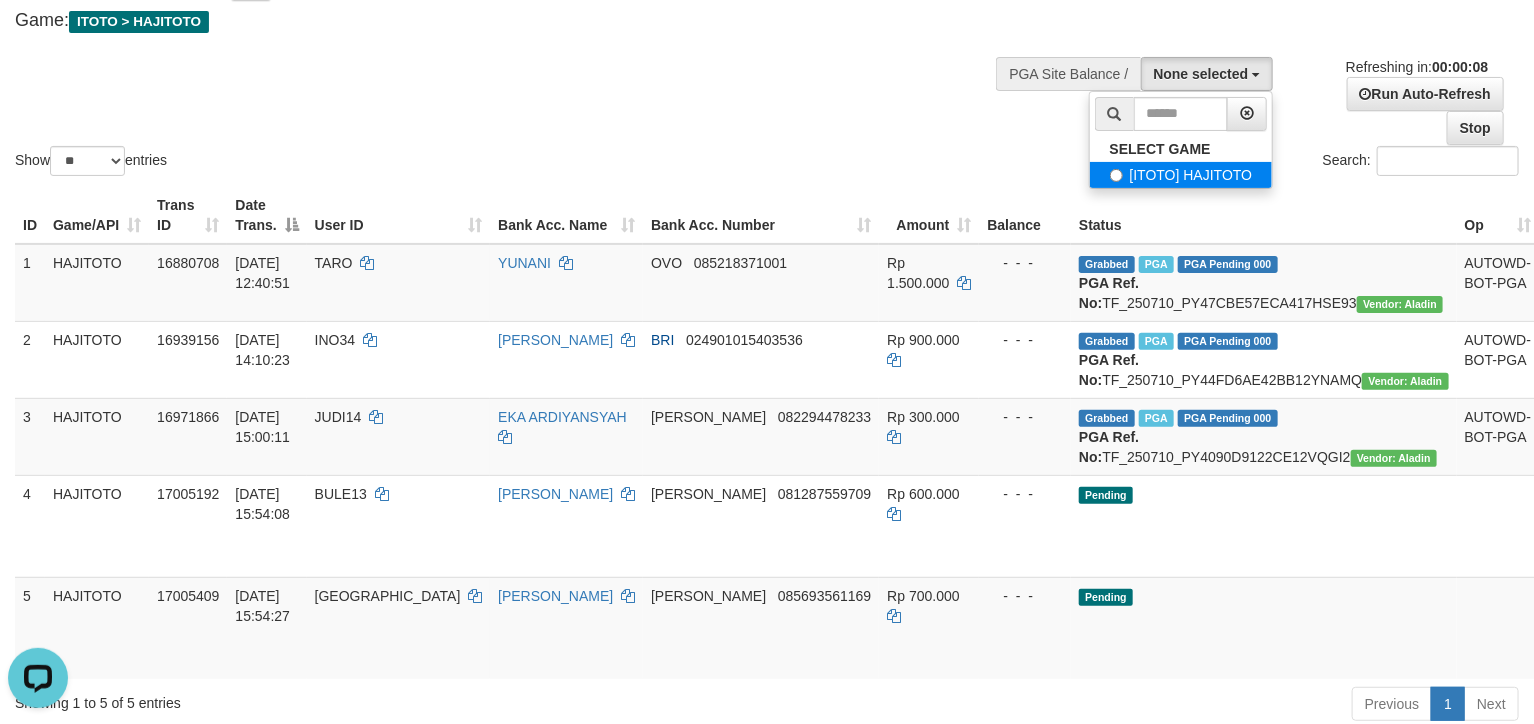 select on "****" 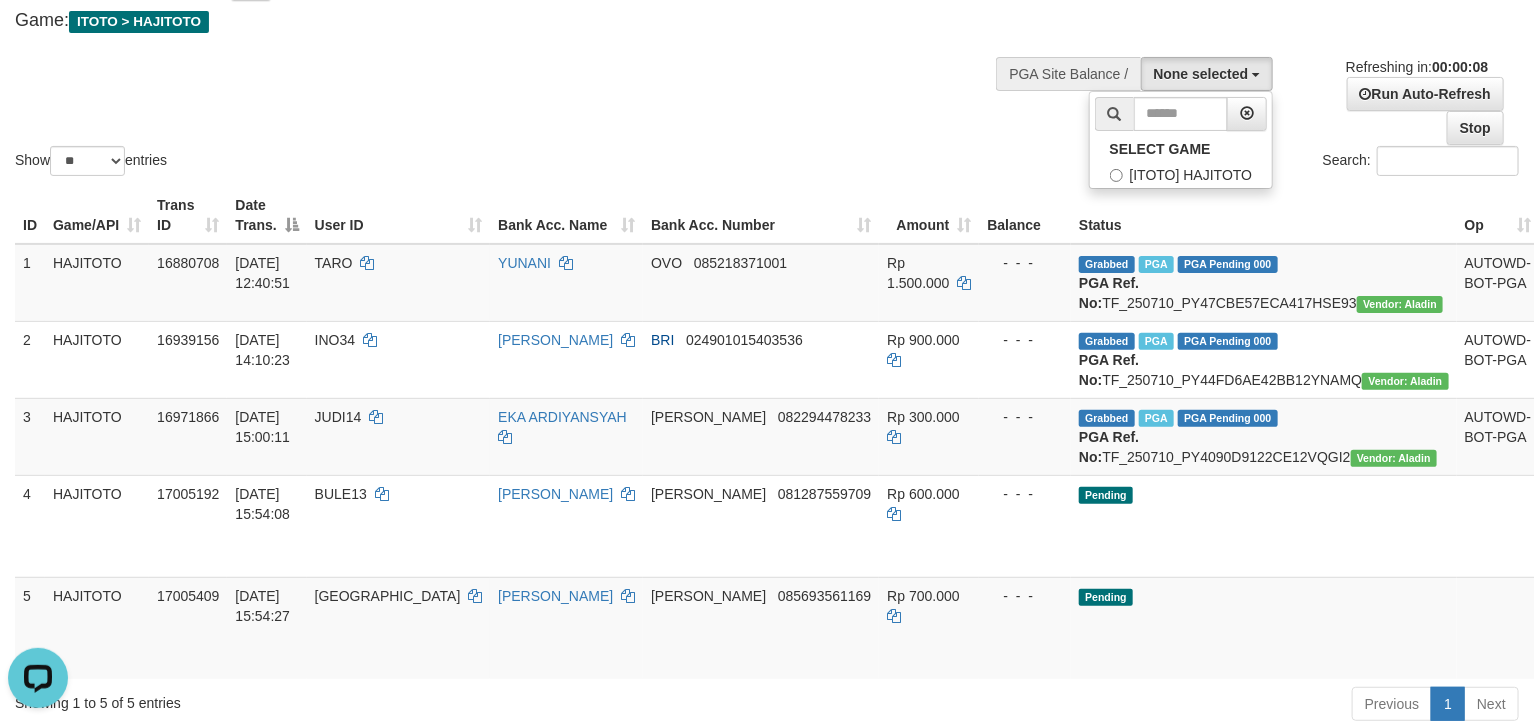 scroll, scrollTop: 17, scrollLeft: 0, axis: vertical 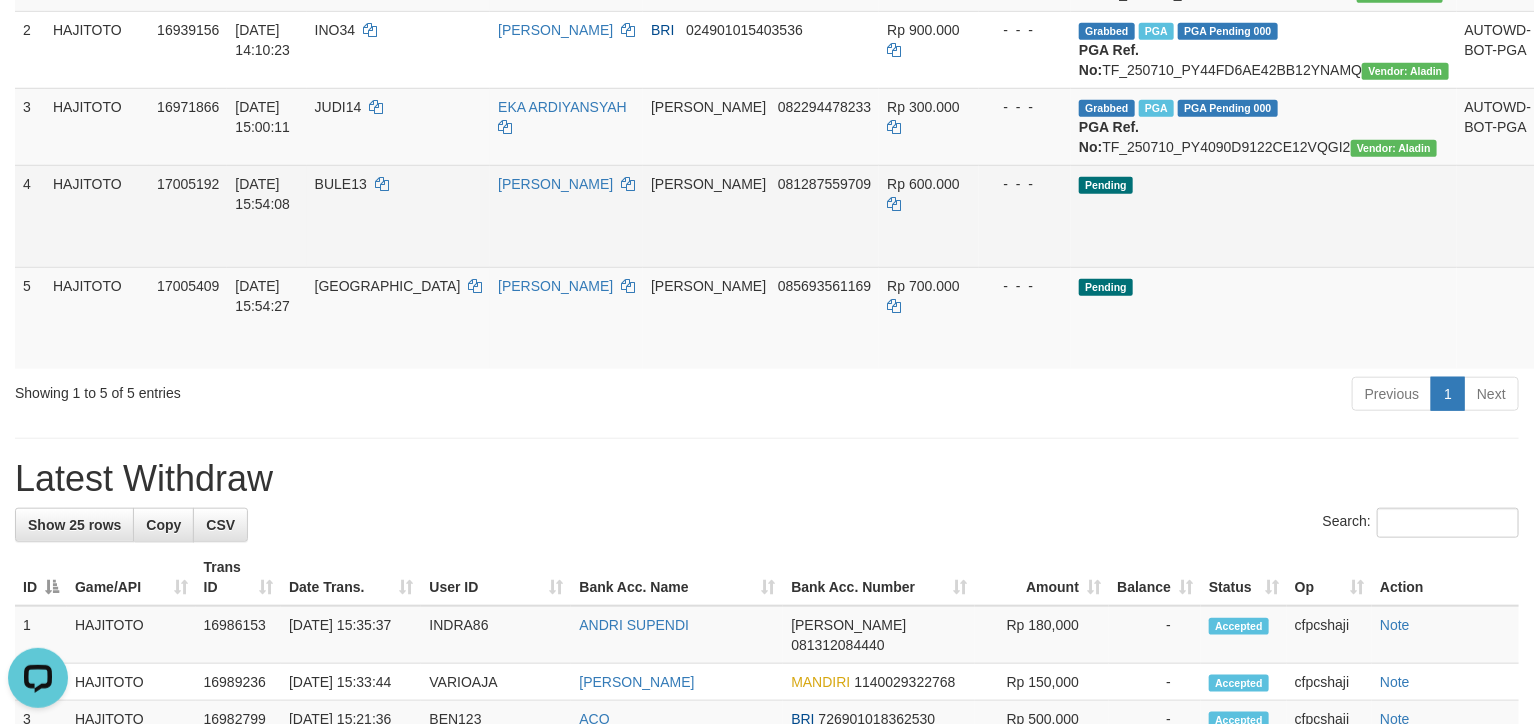 click on "Send PGA" at bounding box center [1563, 239] 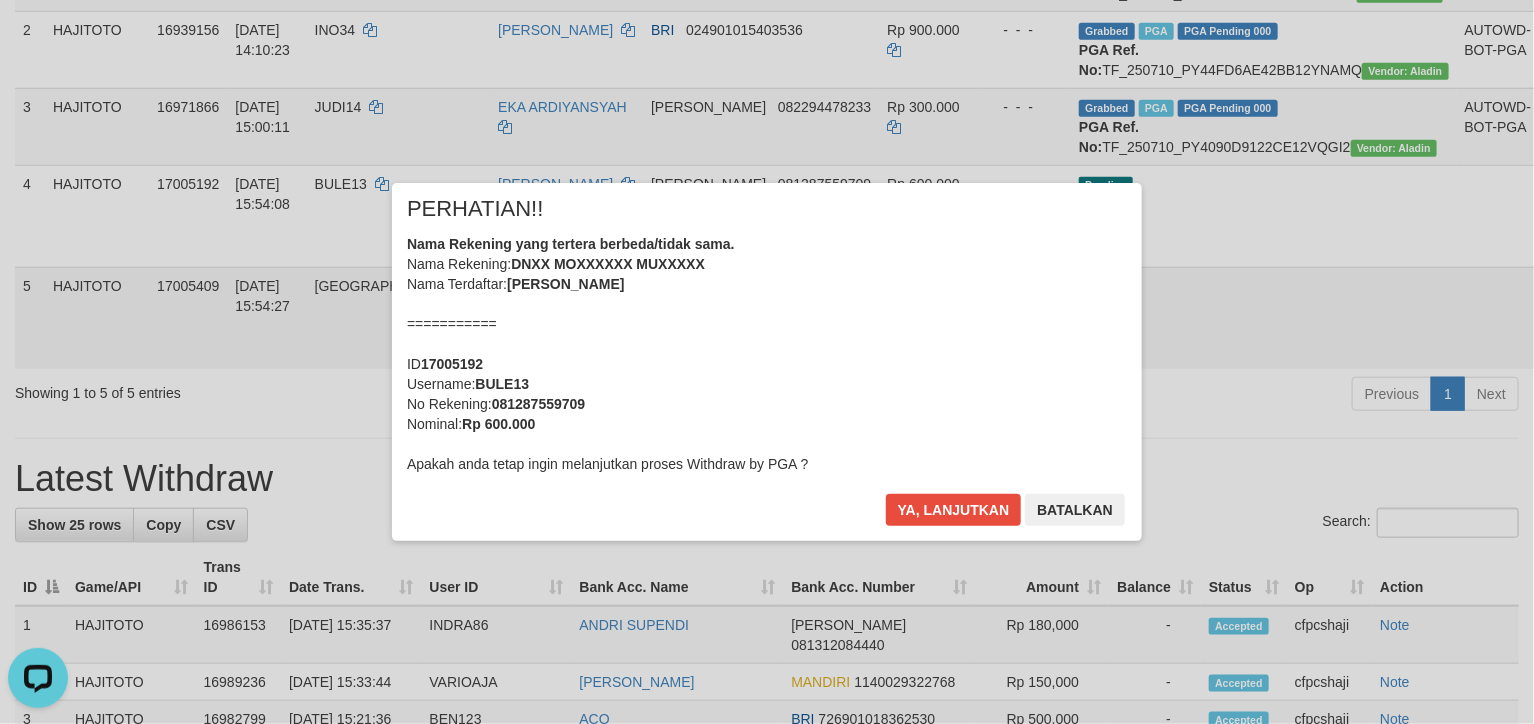 click on "× PERHATIAN!! Nama Rekening yang tertera berbeda/tidak sama. Nama Rekening:  DNXX MOXXXXXX MUXXXXX Nama Terdaftar:  MOHAMMAD MUCHLIS =========== ID  17005192 Username:  BULE13 No Rekening:  081287559709 Nominal:  Rp 600.000 Apakah anda tetap ingin melanjutkan proses Withdraw by PGA ? Ya, lanjutkan Batalkan" at bounding box center [767, 362] 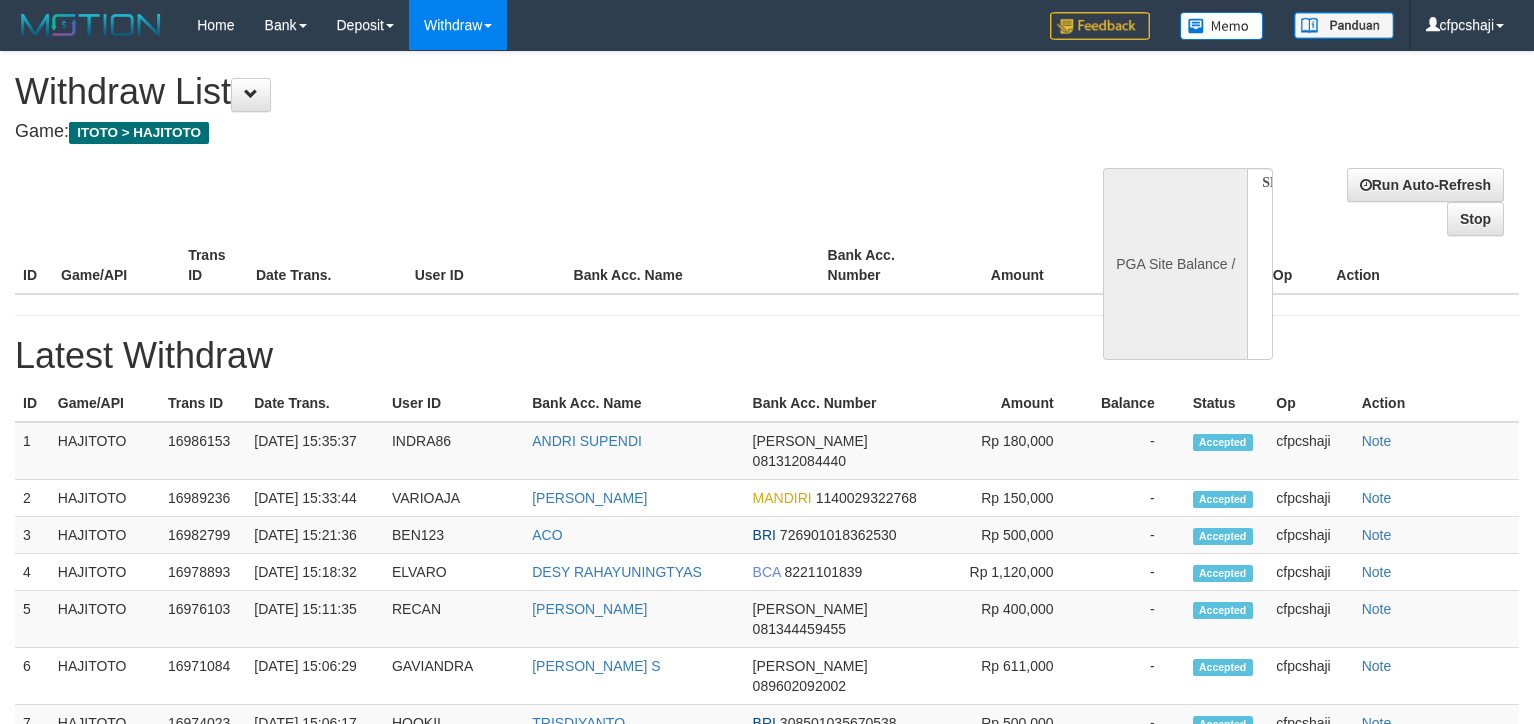 select 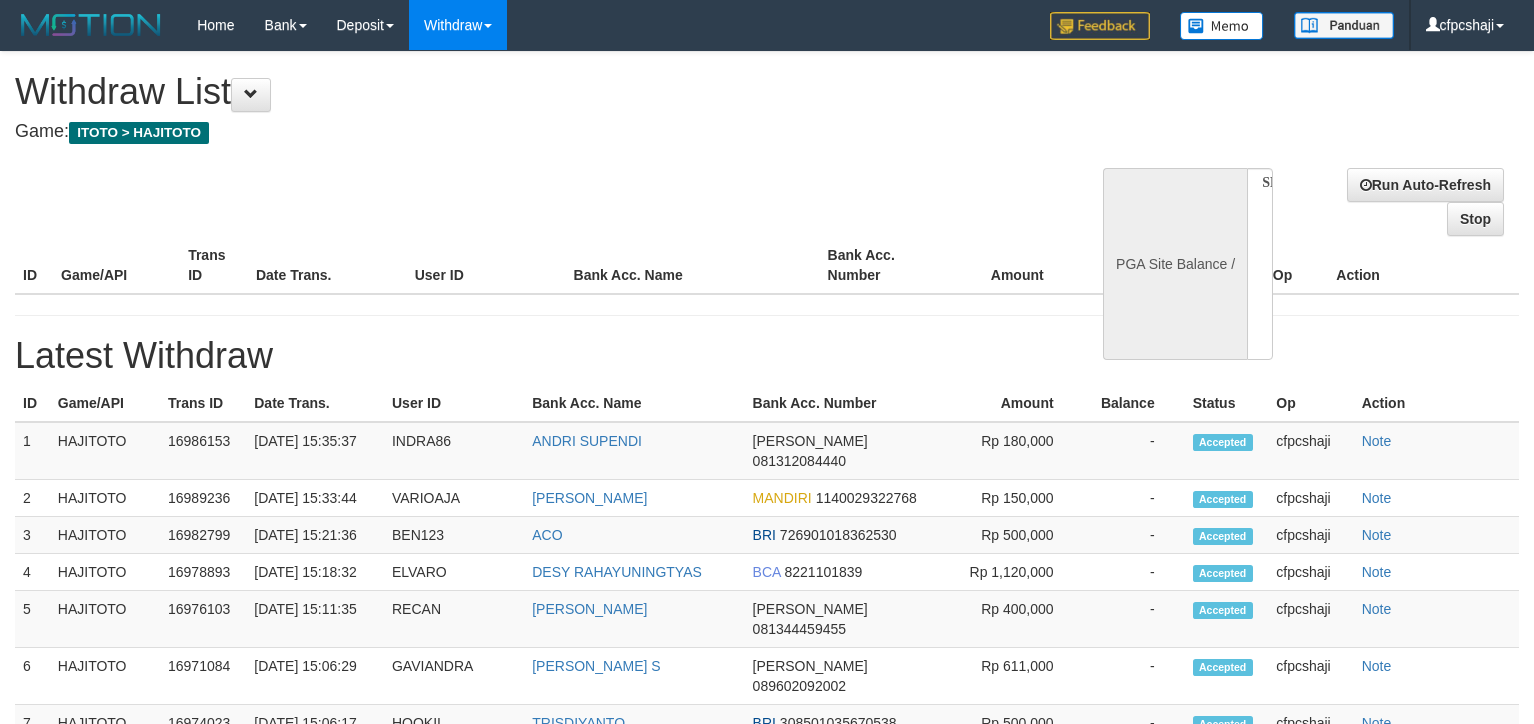 scroll, scrollTop: 0, scrollLeft: 0, axis: both 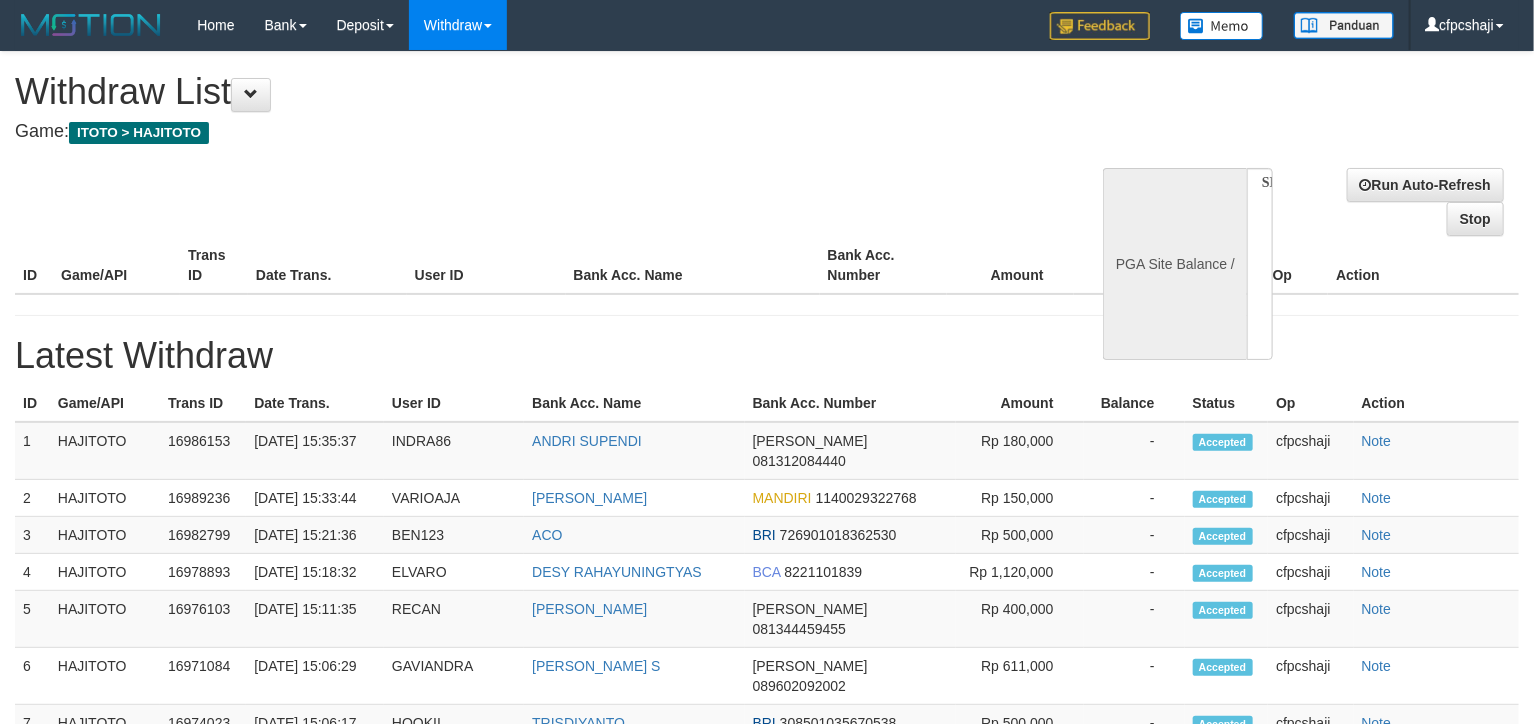 select on "**" 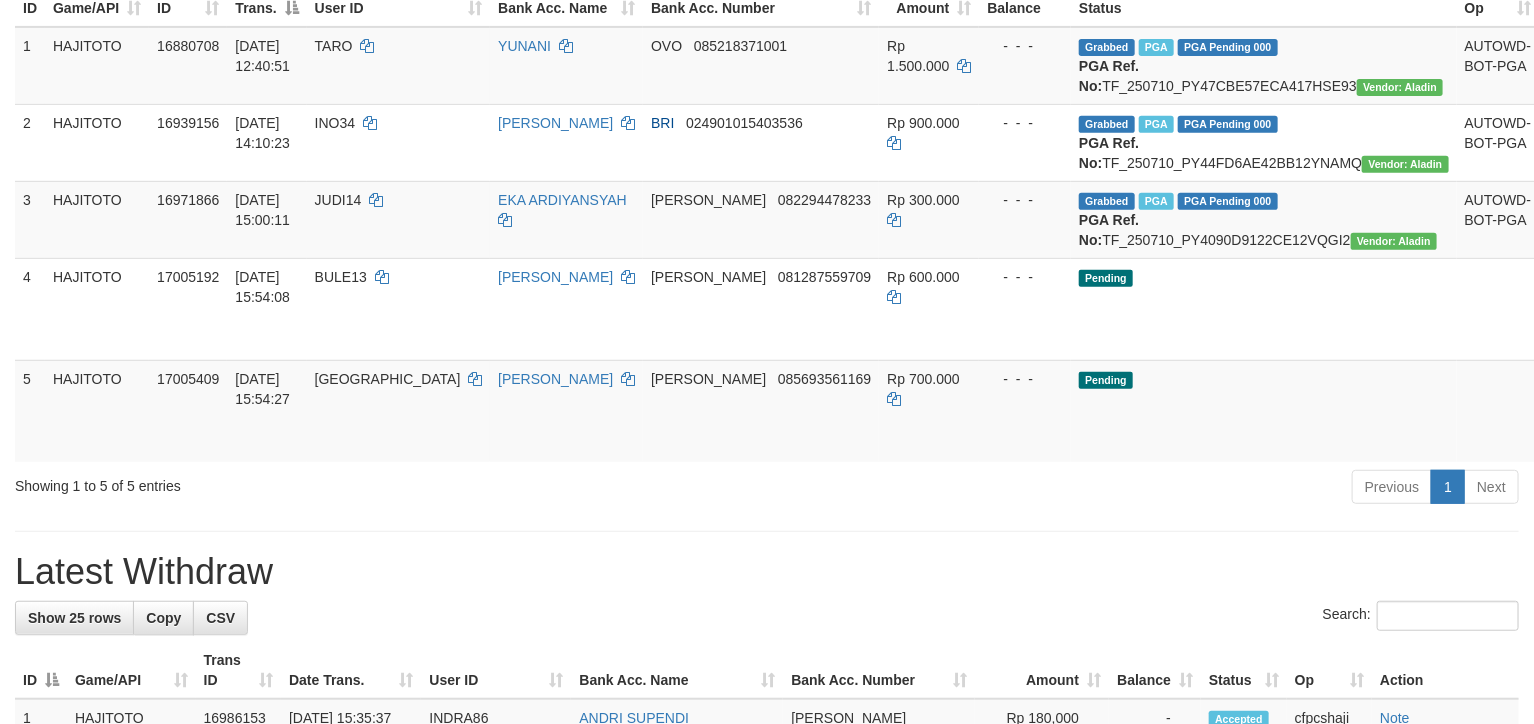 scroll, scrollTop: 444, scrollLeft: 0, axis: vertical 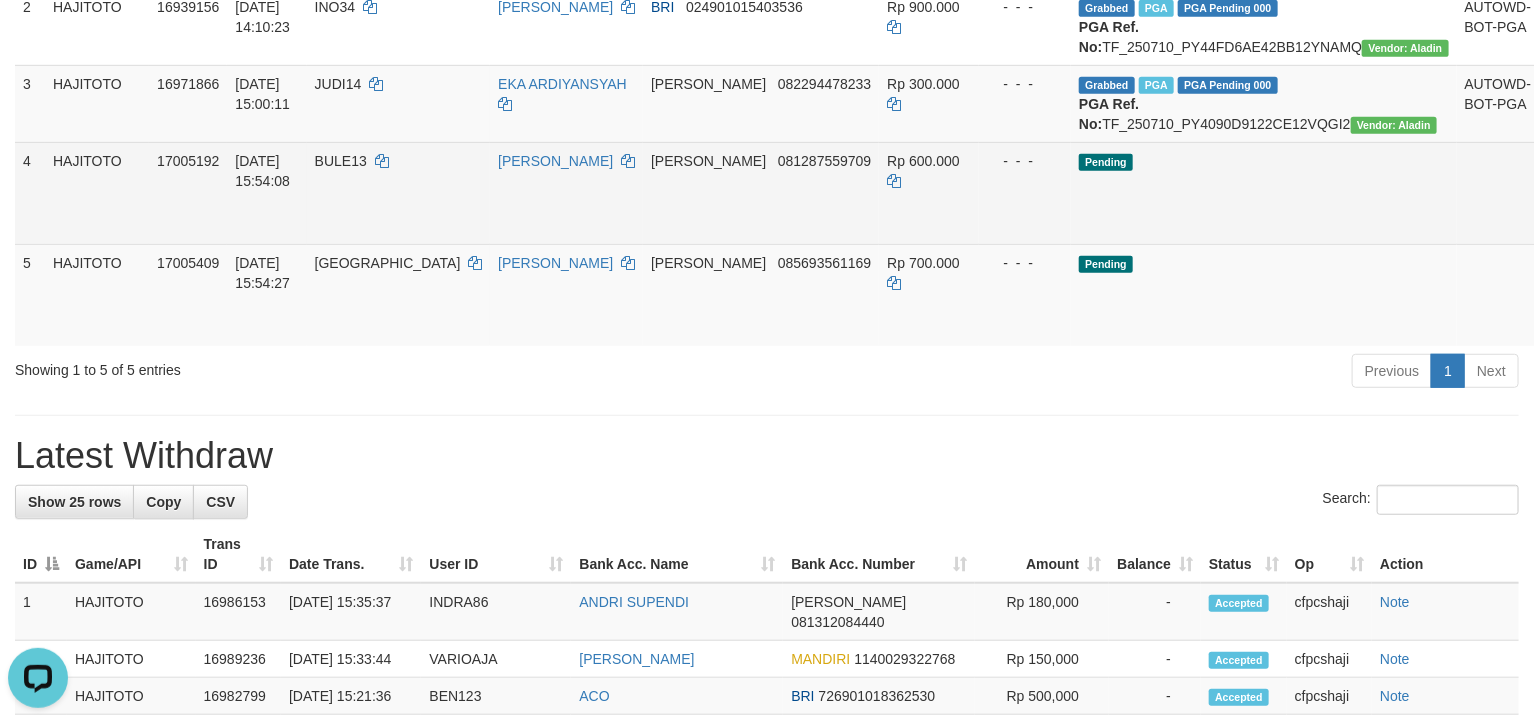 click on "Allow Grab   ·    Reject Send PGA     ·    Note" at bounding box center (1588, 193) 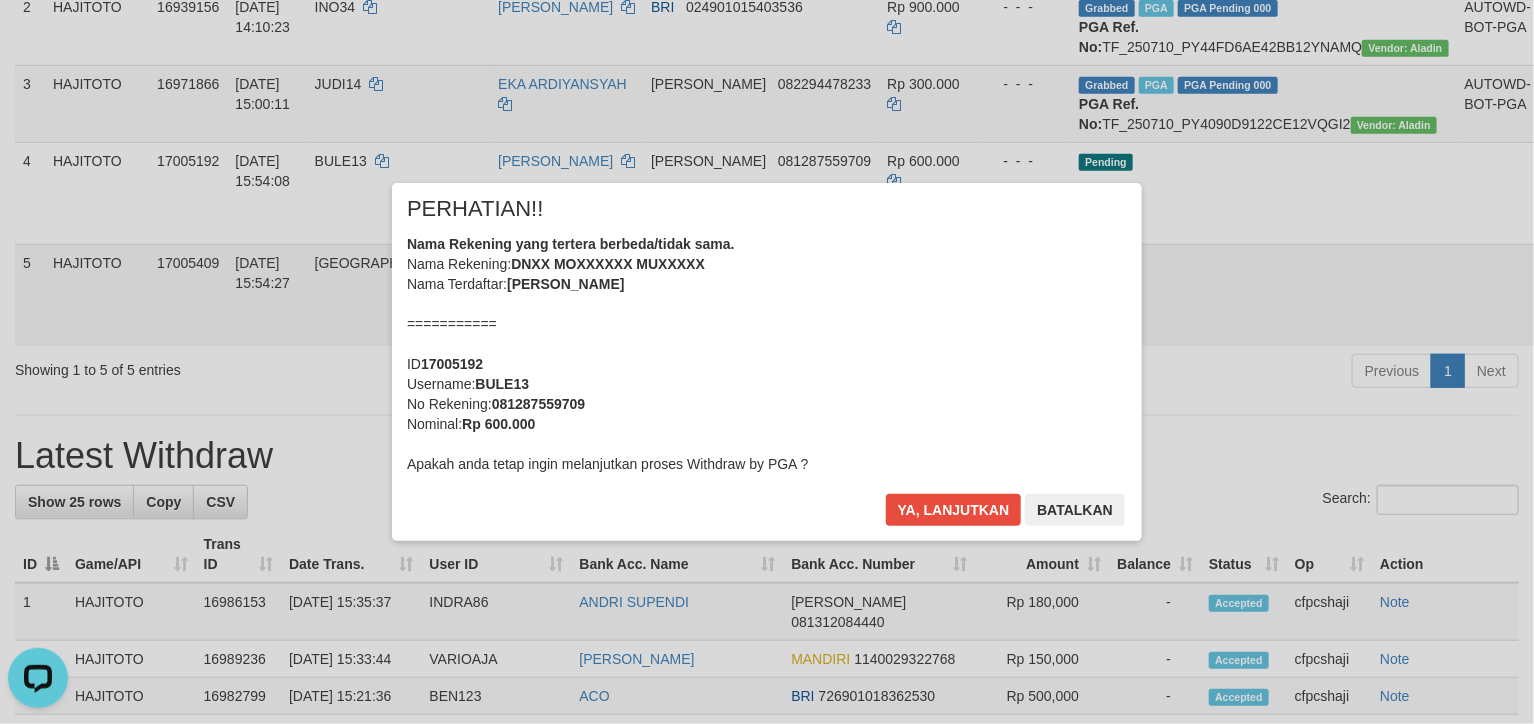 click on "× PERHATIAN!! Nama Rekening yang tertera berbeda/tidak sama. Nama Rekening:  DNXX MOXXXXXX MUXXXXX Nama Terdaftar:  [PERSON_NAME] =========== ID  17005192 Username:  BULE13 No Rekening:  081287559709 Nominal:  Rp 600.000 Apakah anda tetap ingin melanjutkan proses Withdraw by PGA ? Ya, lanjutkan Batalkan" at bounding box center (767, 362) 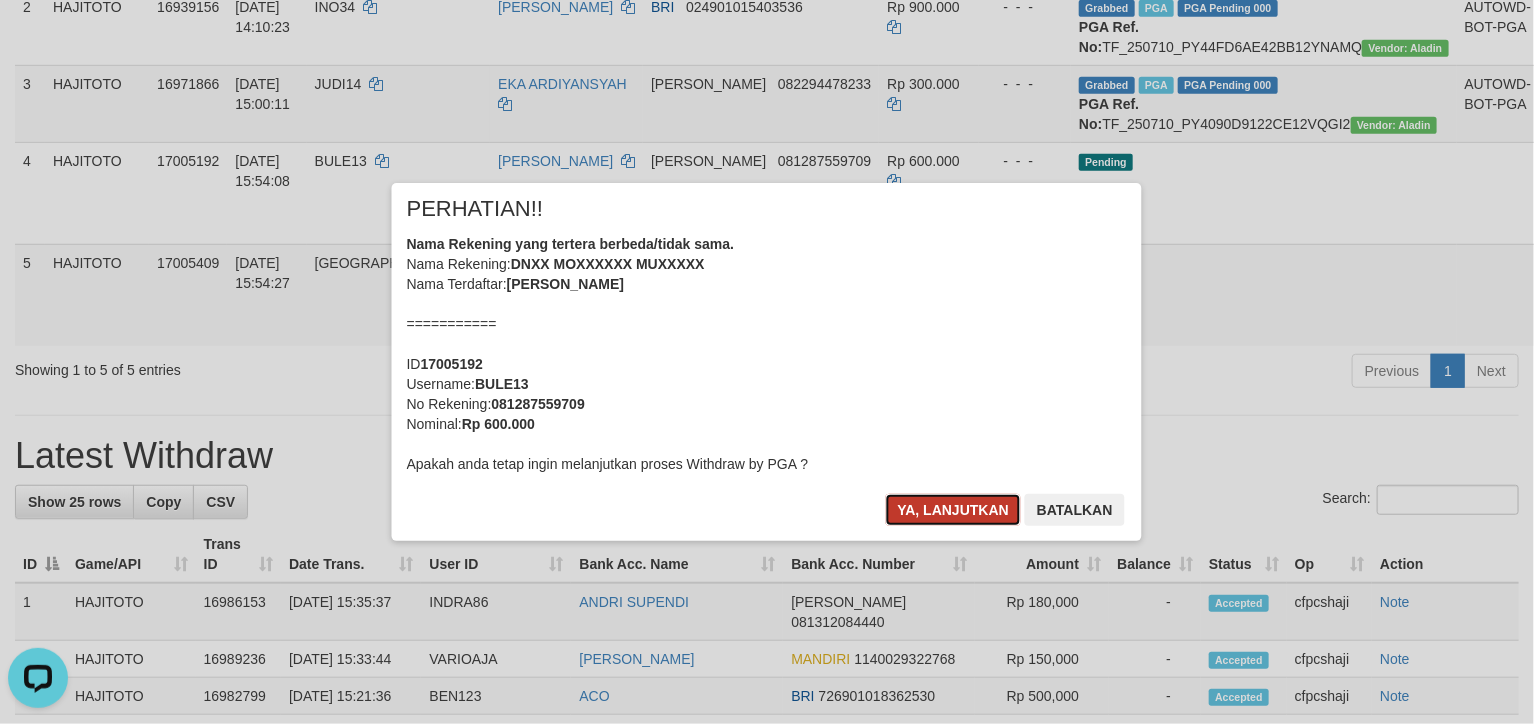 click on "Ya, lanjutkan" at bounding box center (954, 510) 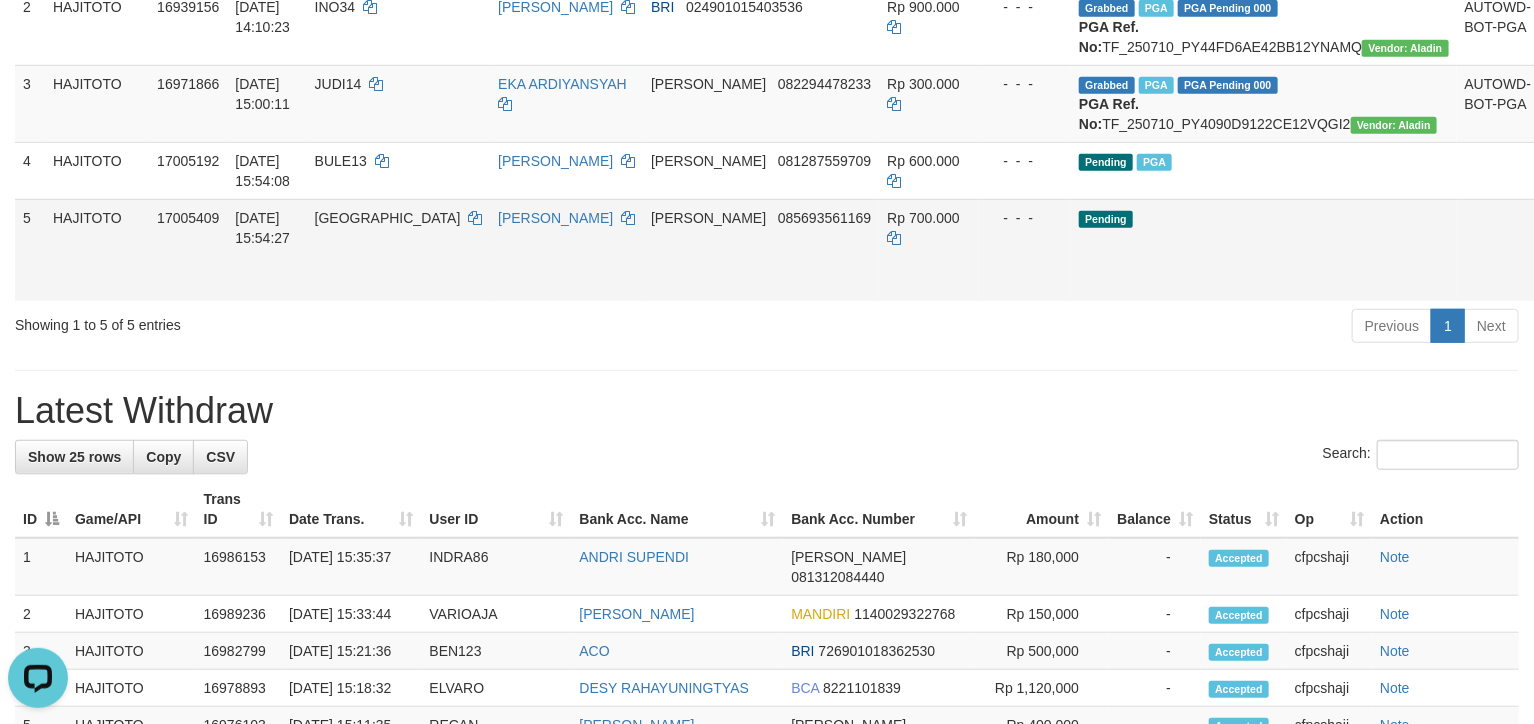 click on "Send PGA" at bounding box center [1563, 273] 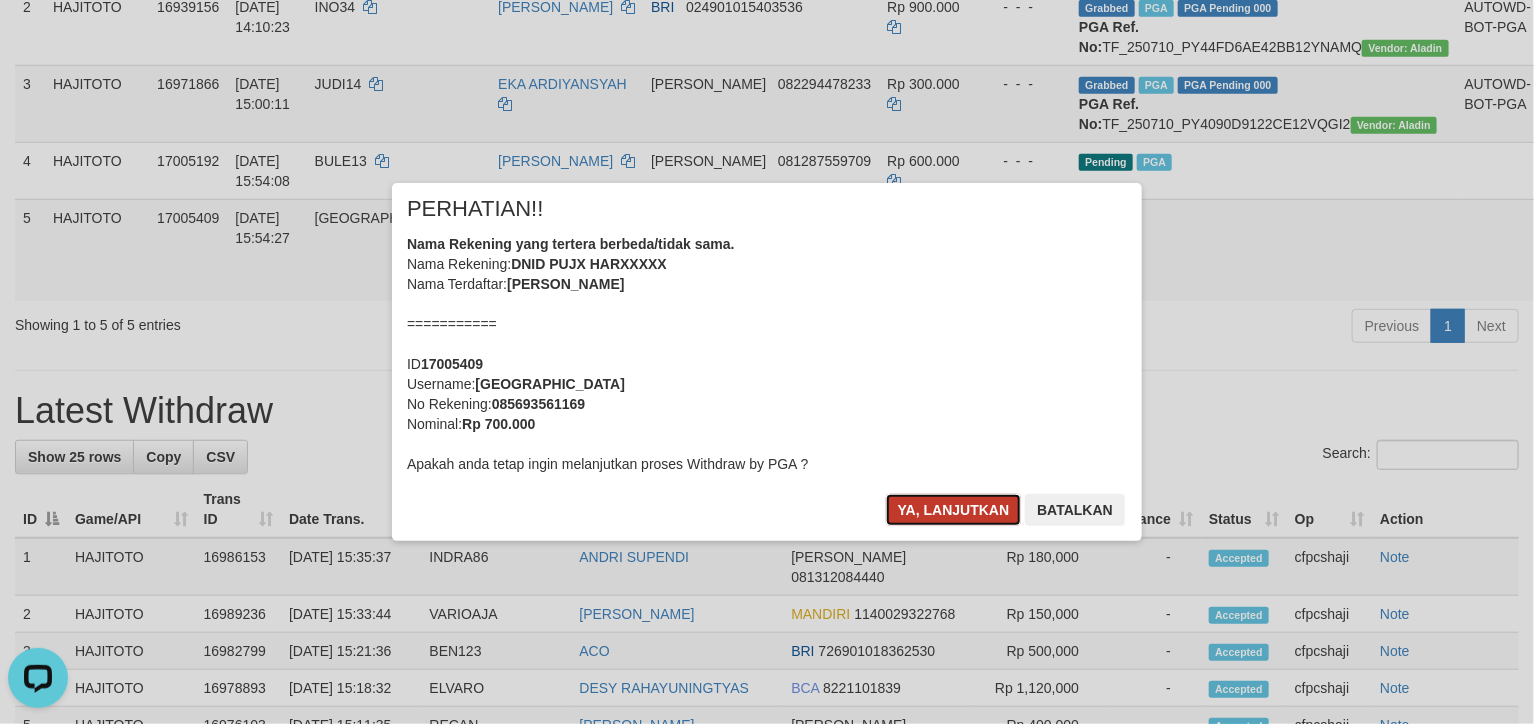click on "Ya, lanjutkan" at bounding box center (954, 510) 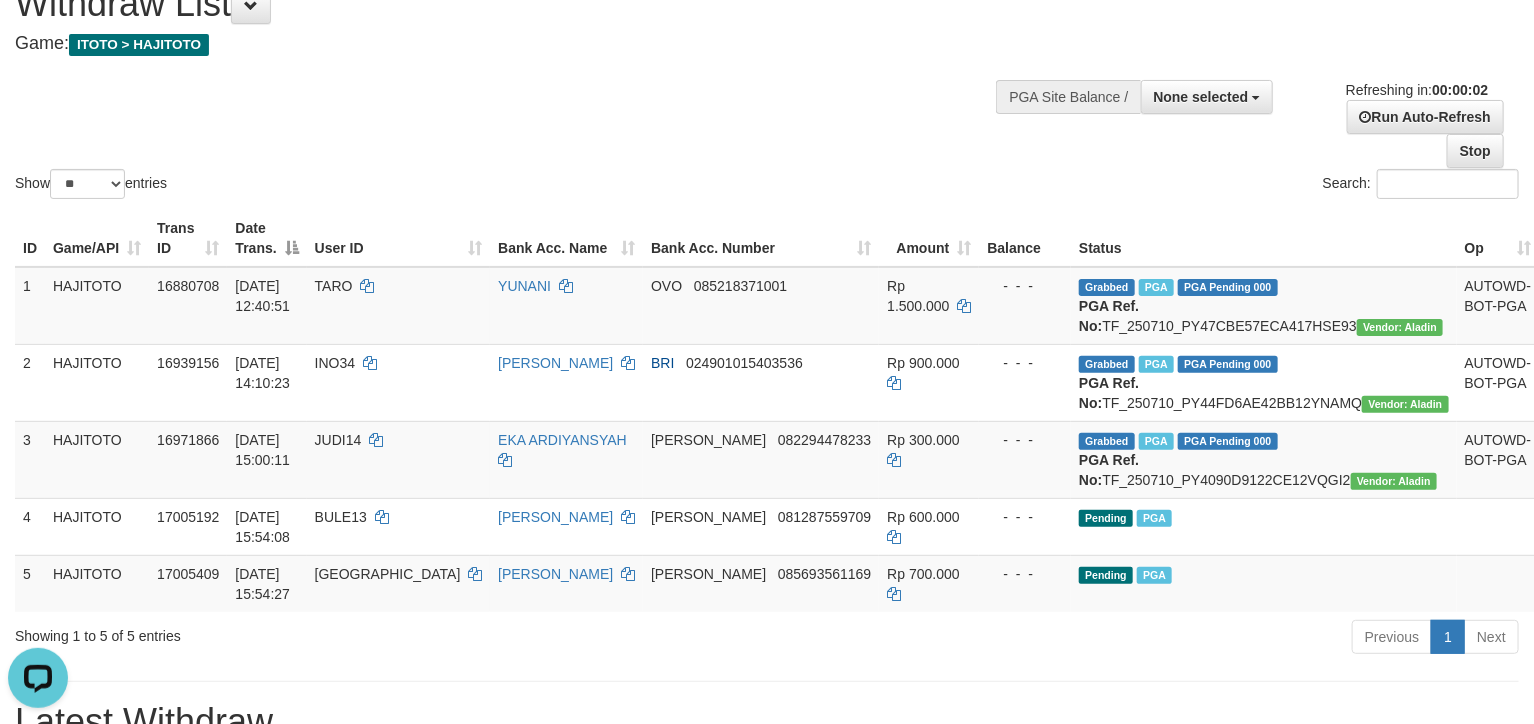 scroll, scrollTop: 0, scrollLeft: 0, axis: both 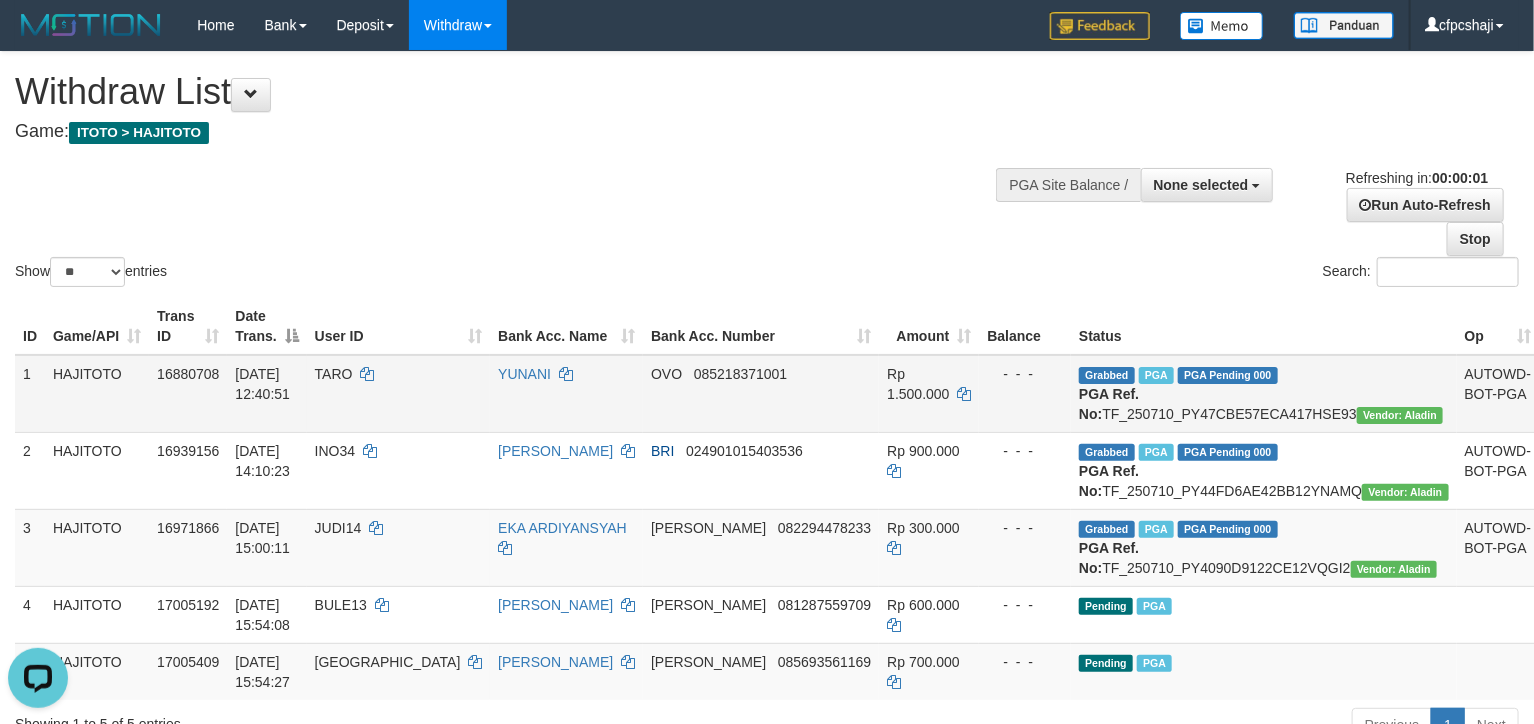 click on "Check Trans" at bounding box center (1588, 384) 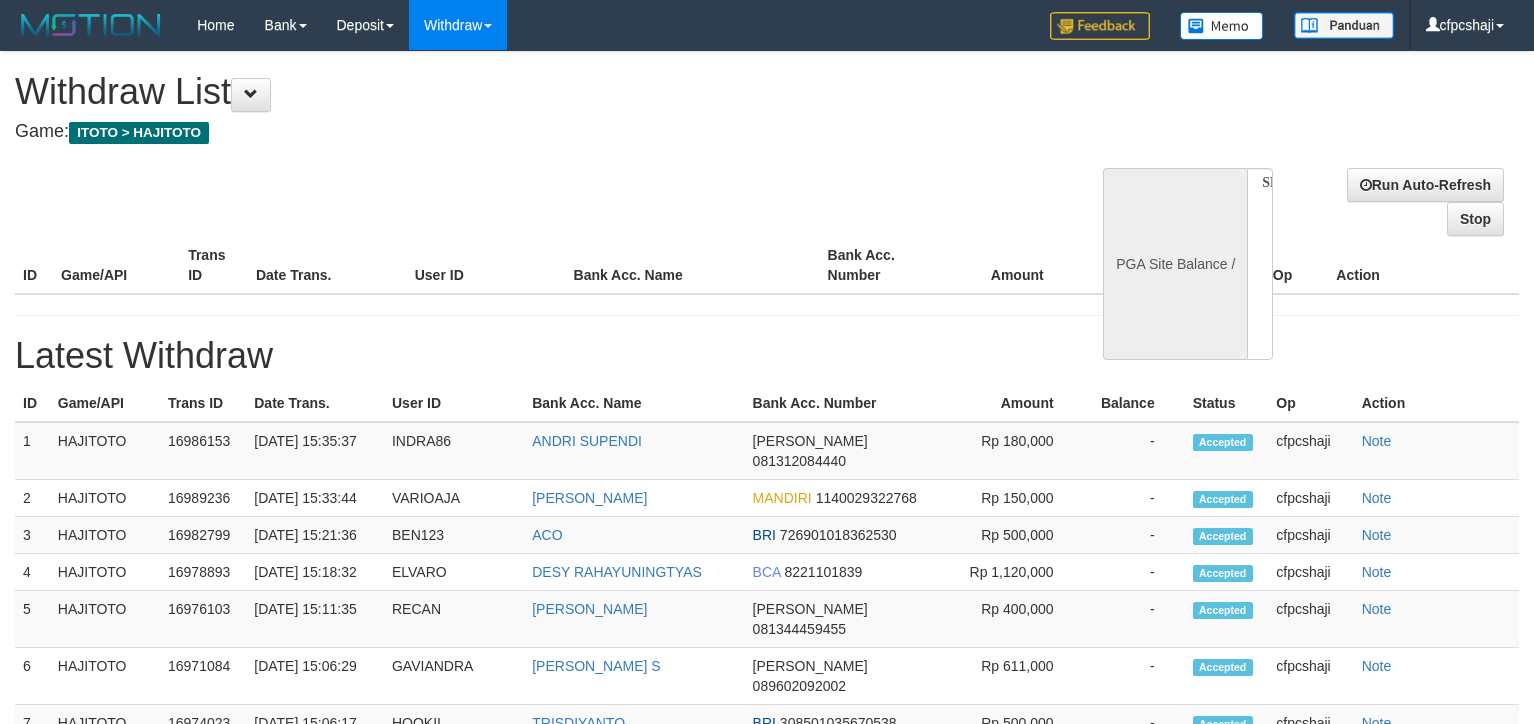 select 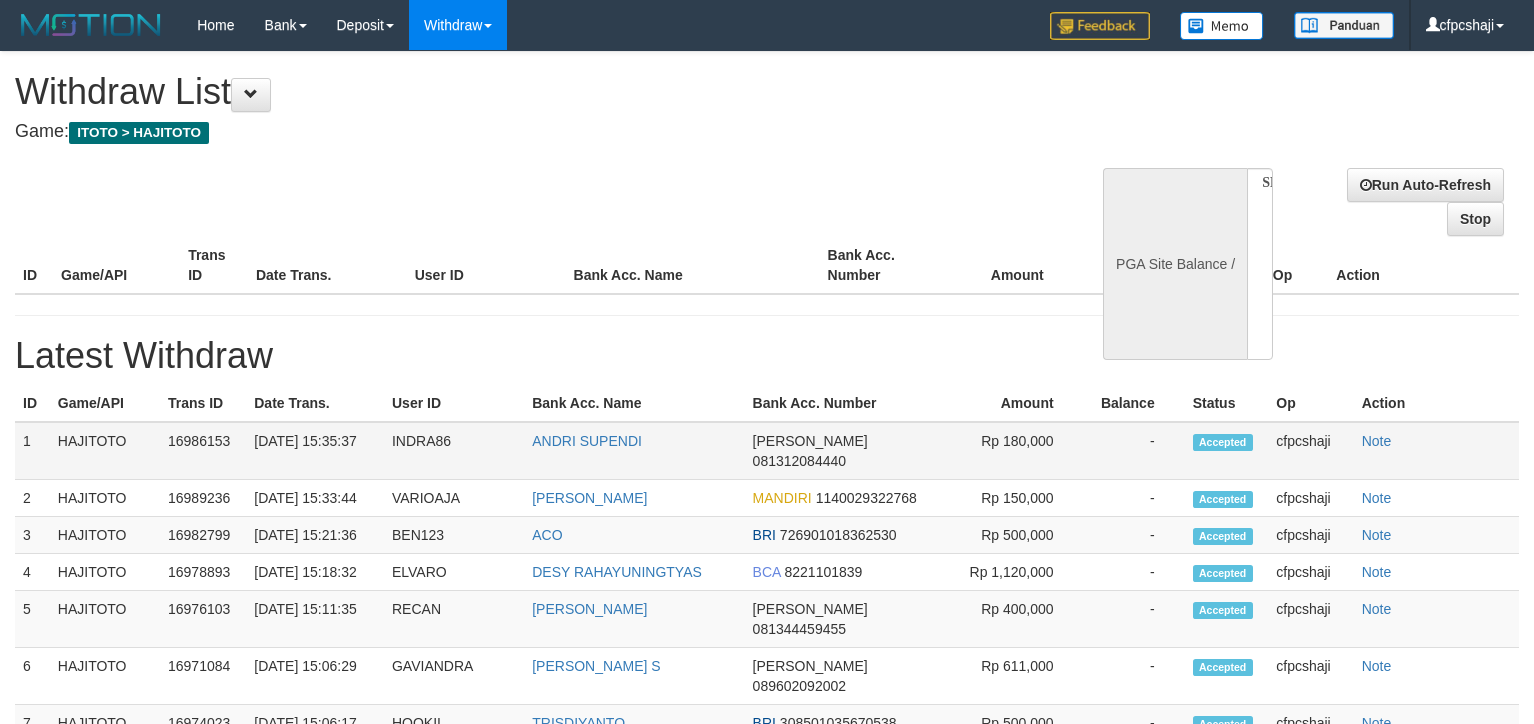 scroll, scrollTop: 0, scrollLeft: 0, axis: both 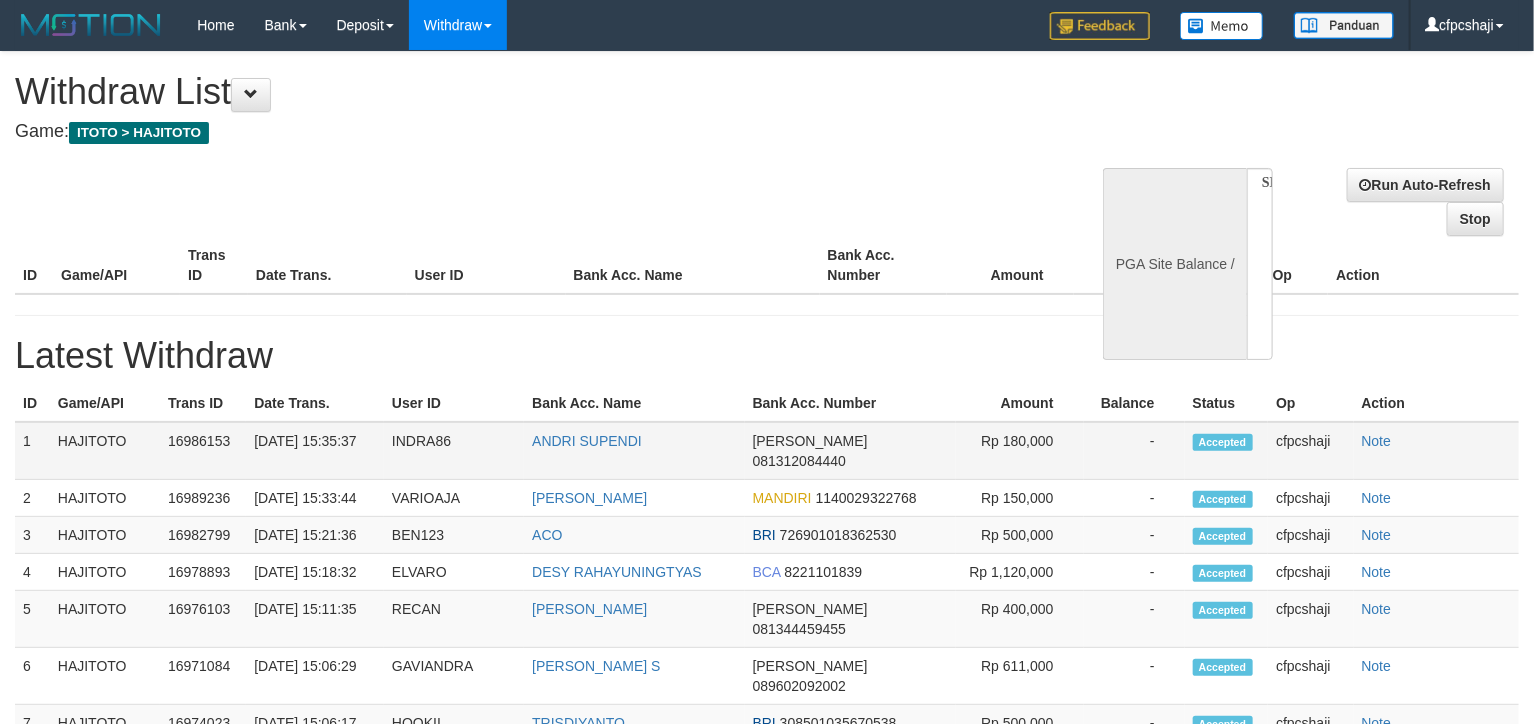 select on "**" 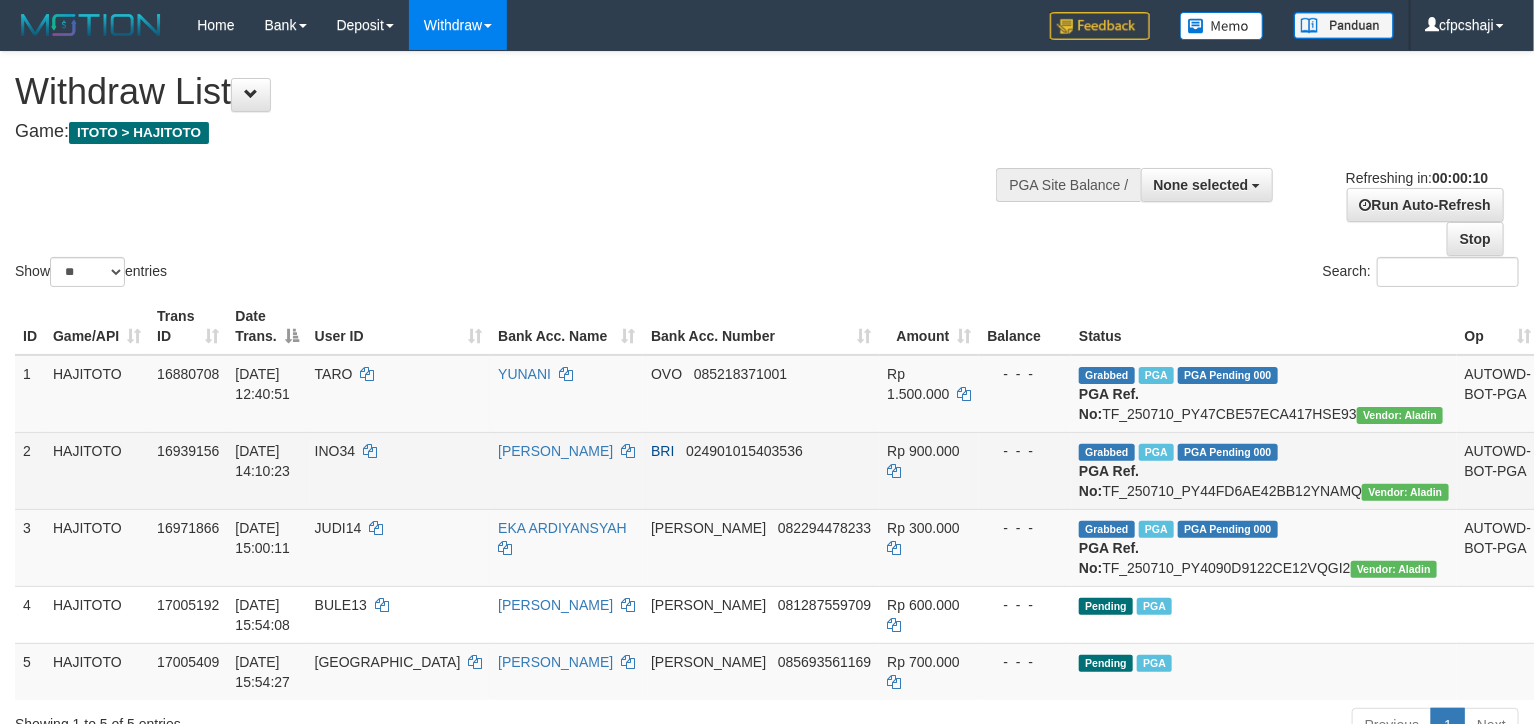 click on "Check Trans" at bounding box center (1588, 461) 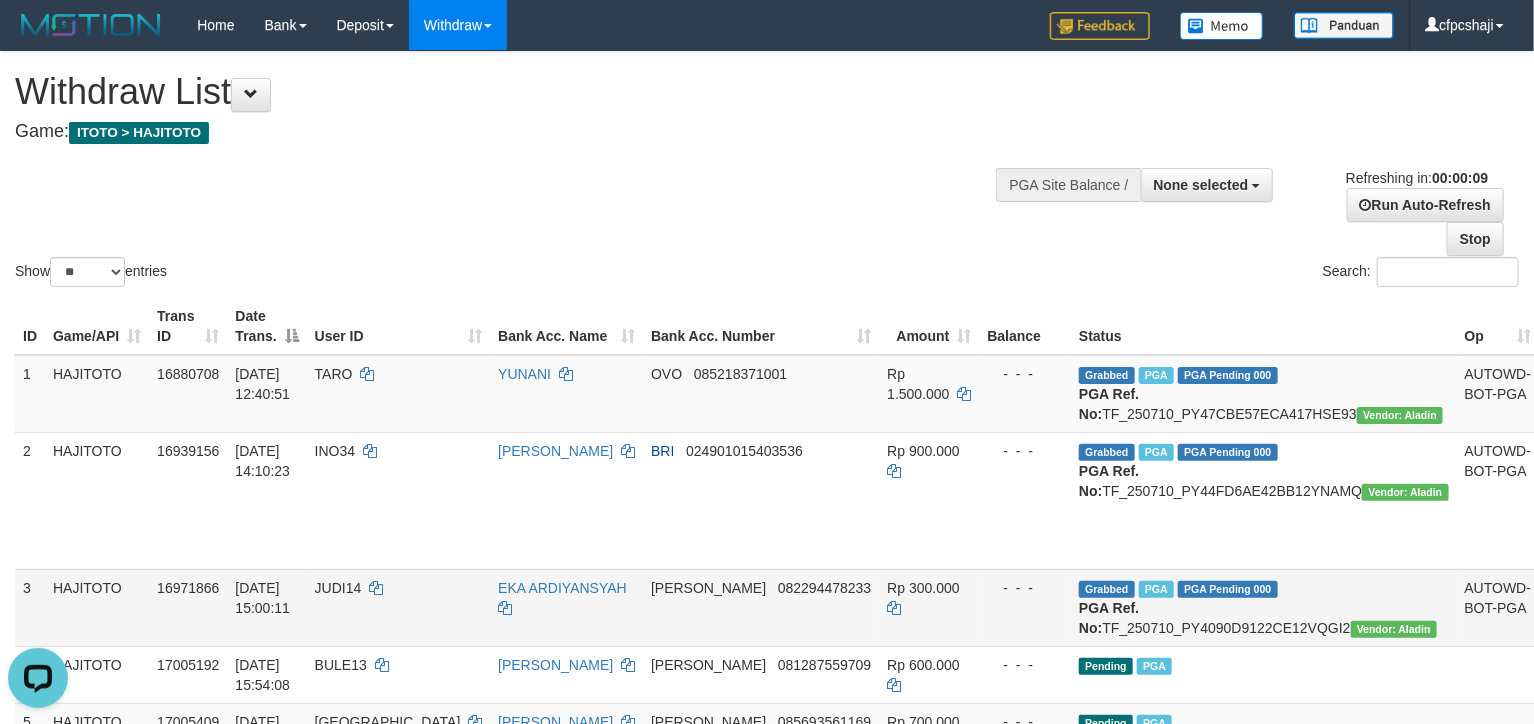 scroll, scrollTop: 0, scrollLeft: 0, axis: both 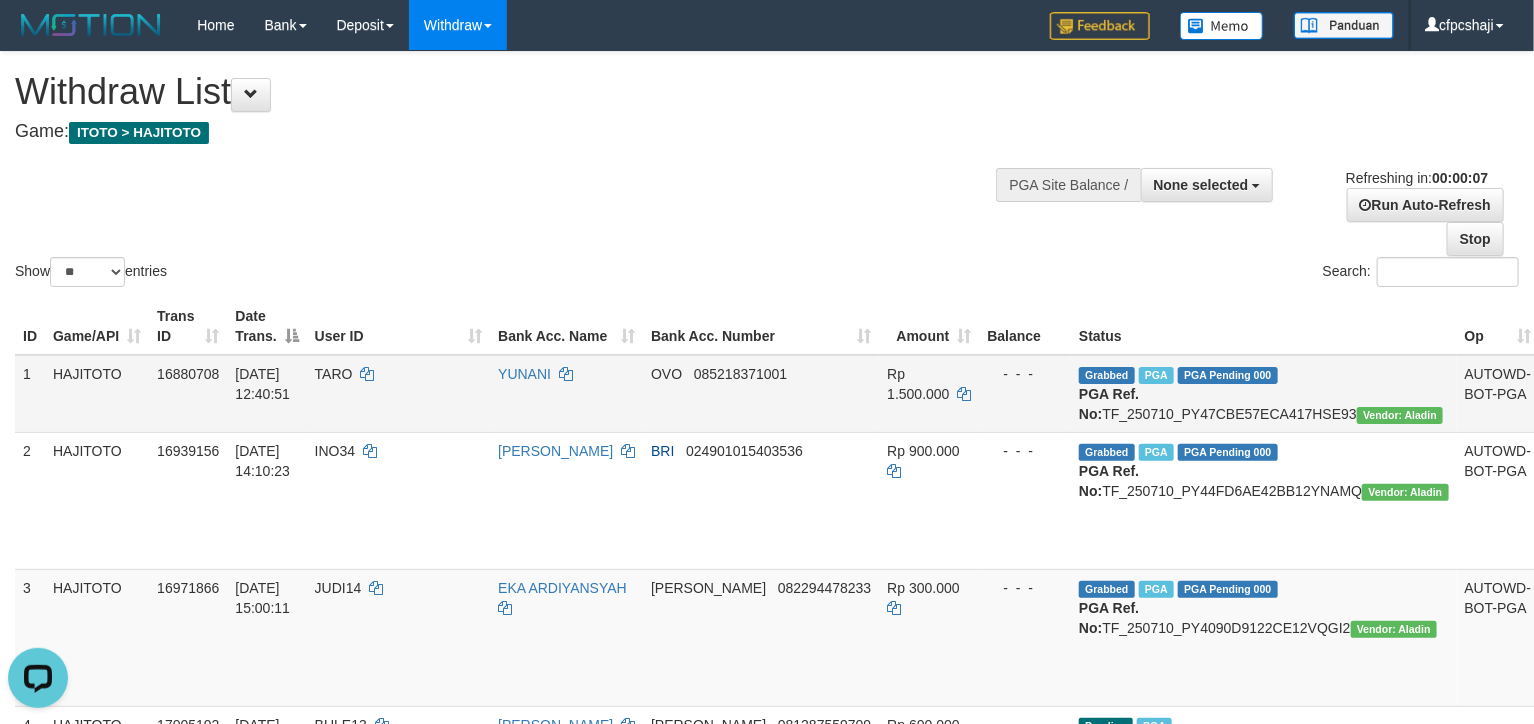 click on "Check Trans" at bounding box center (1588, 384) 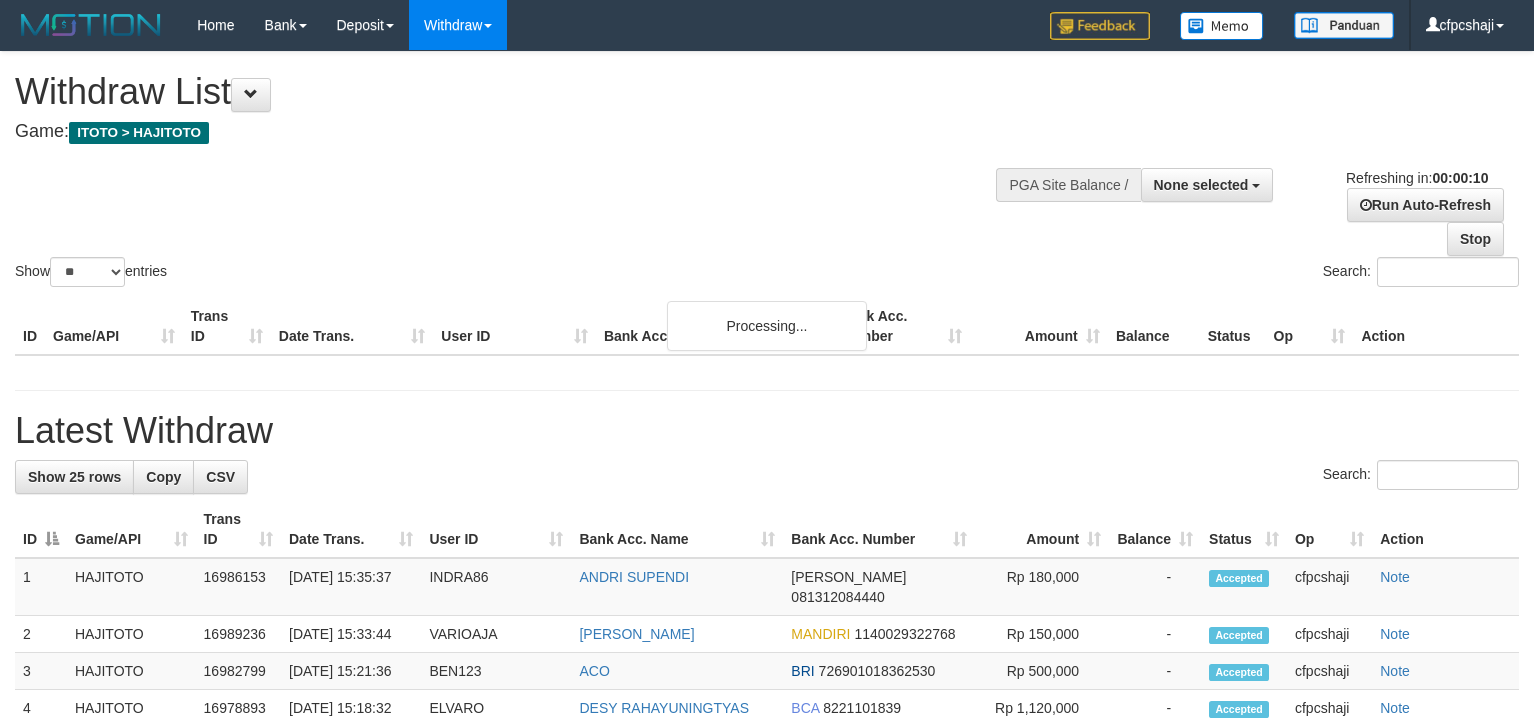 select 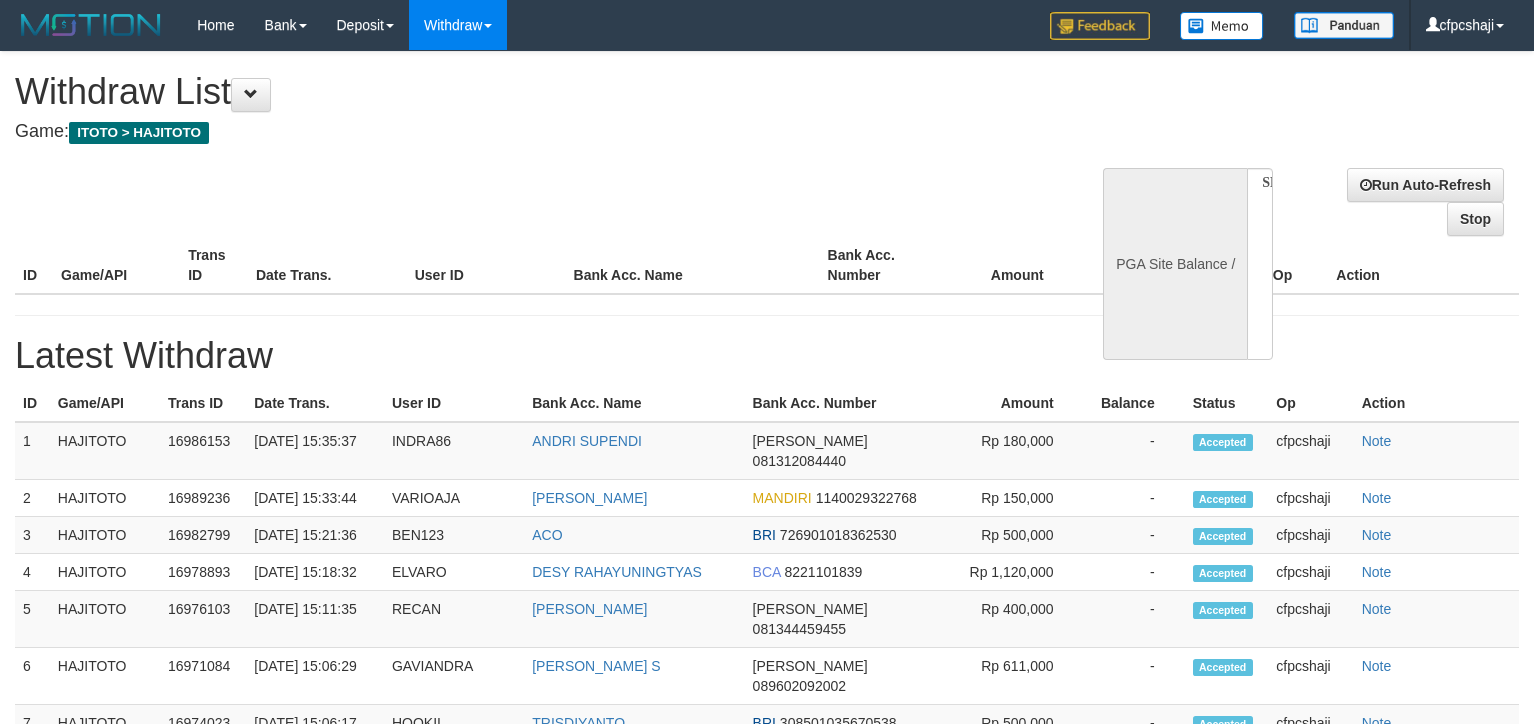 select 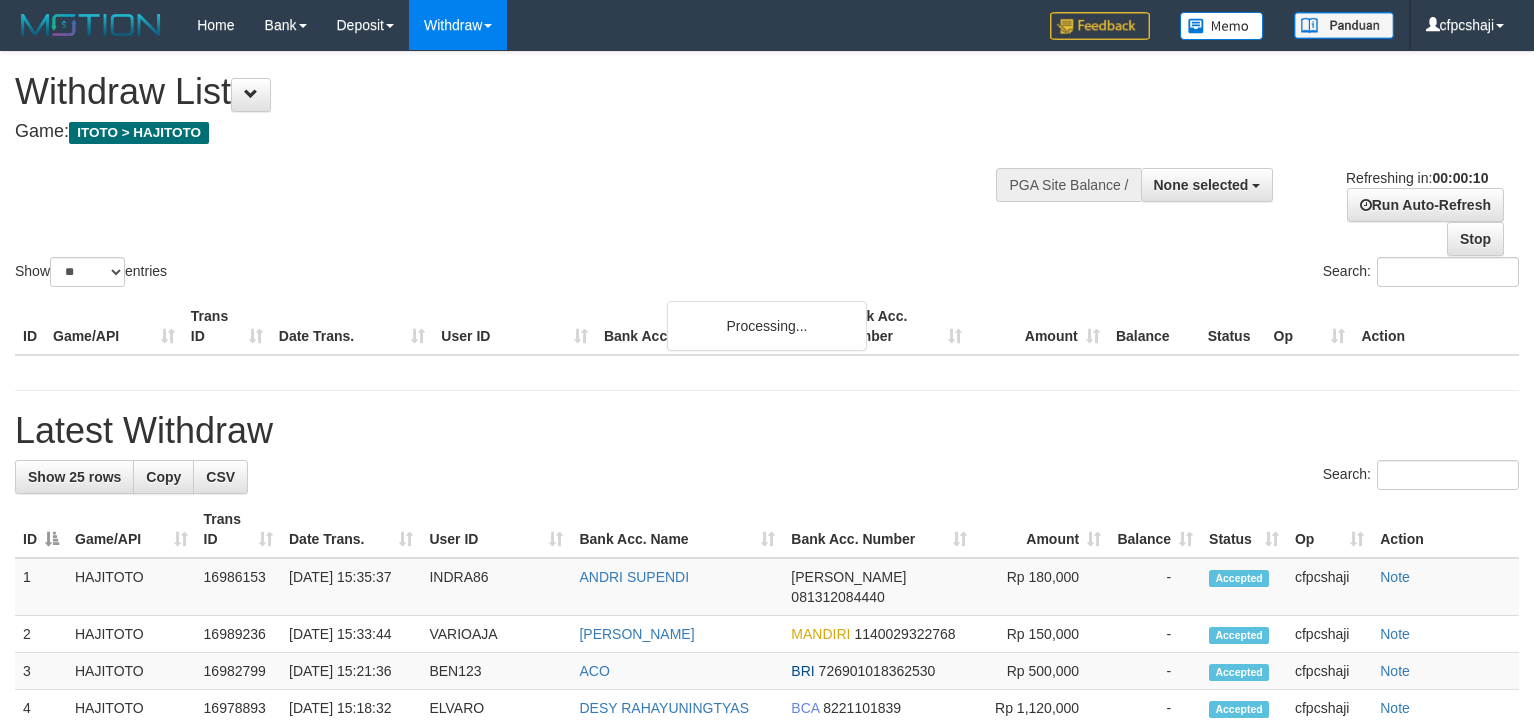 select 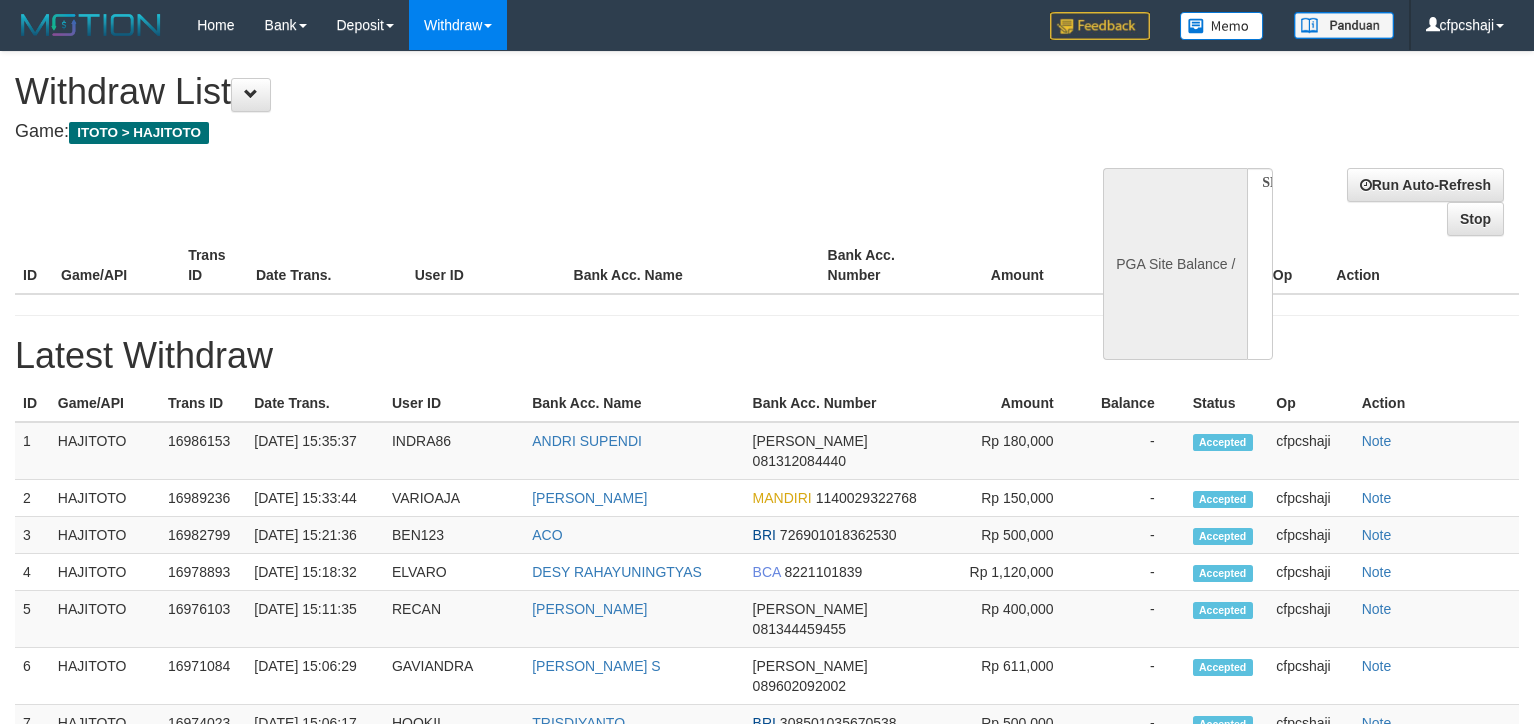 select 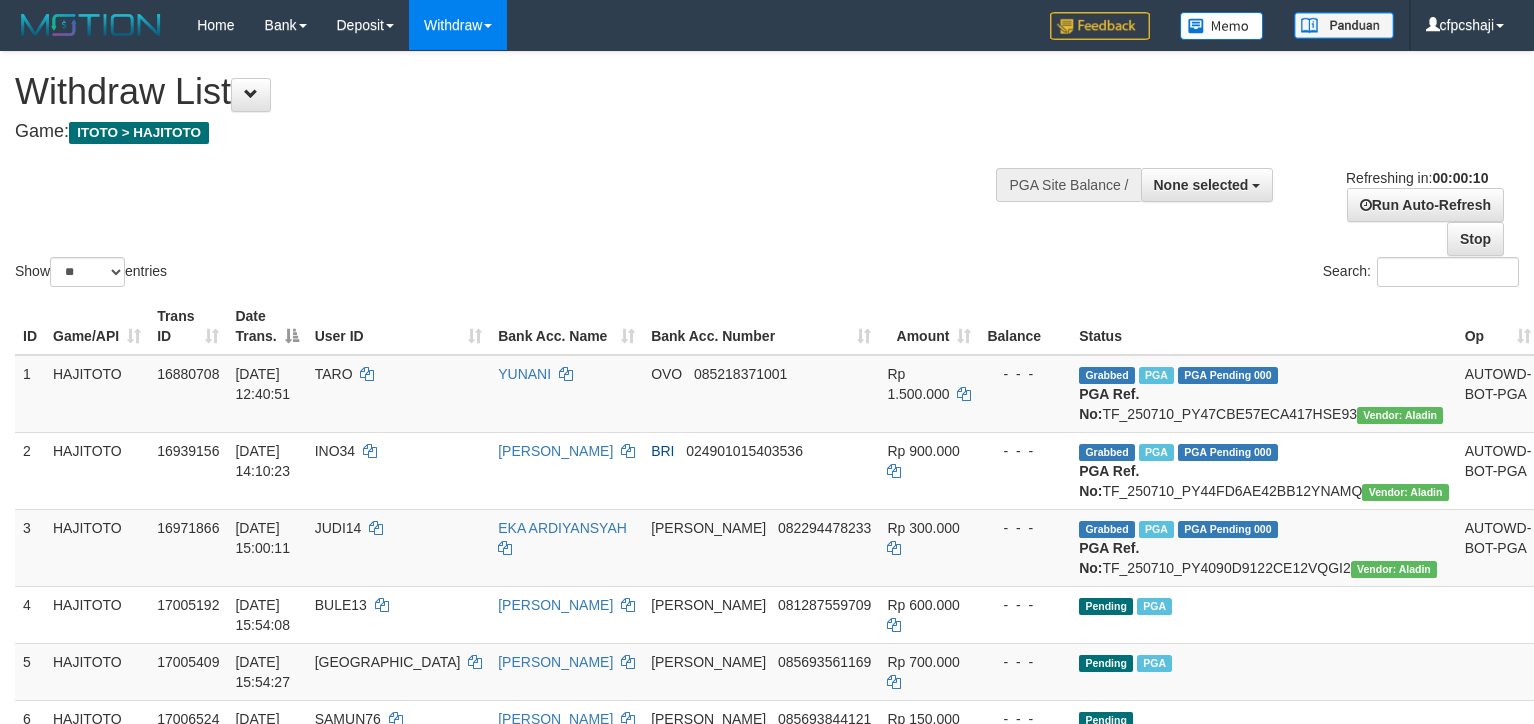 select 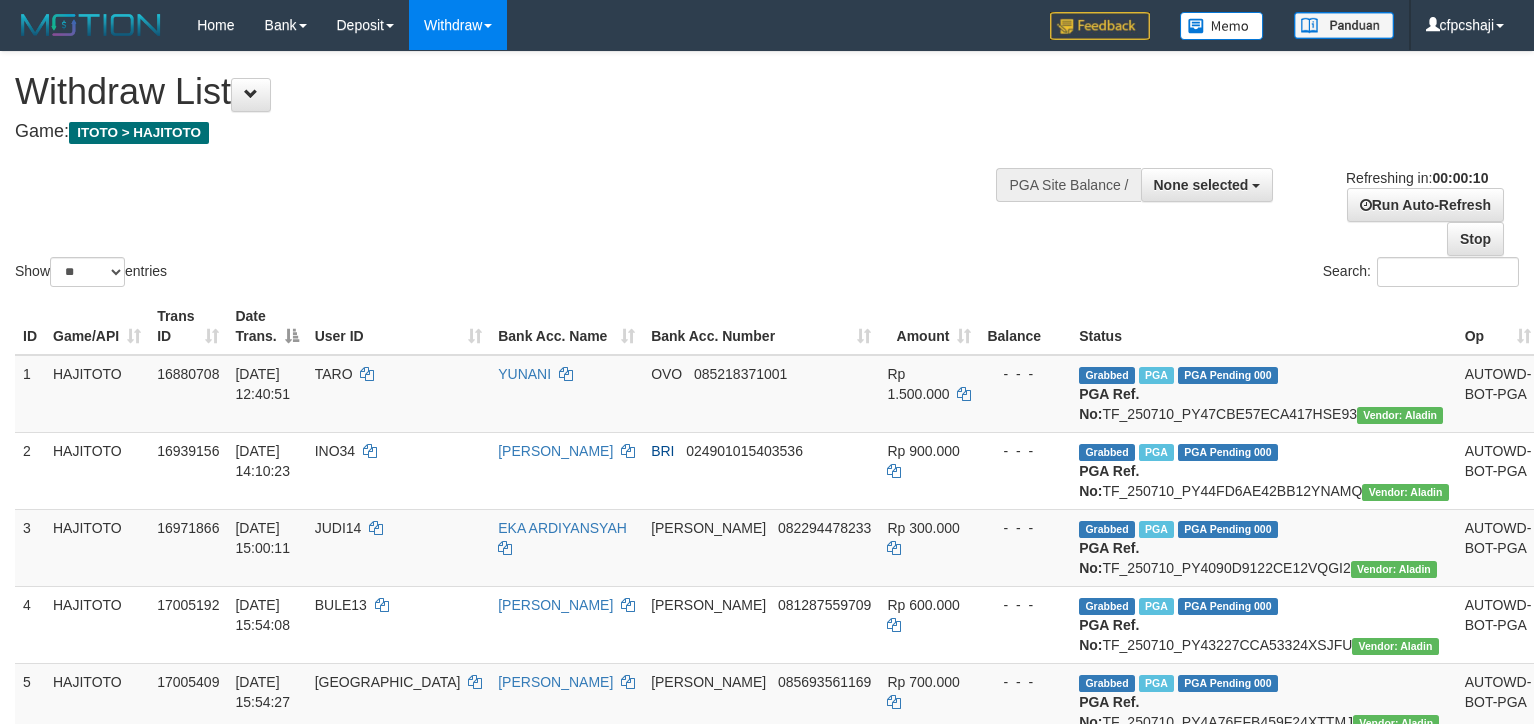 select 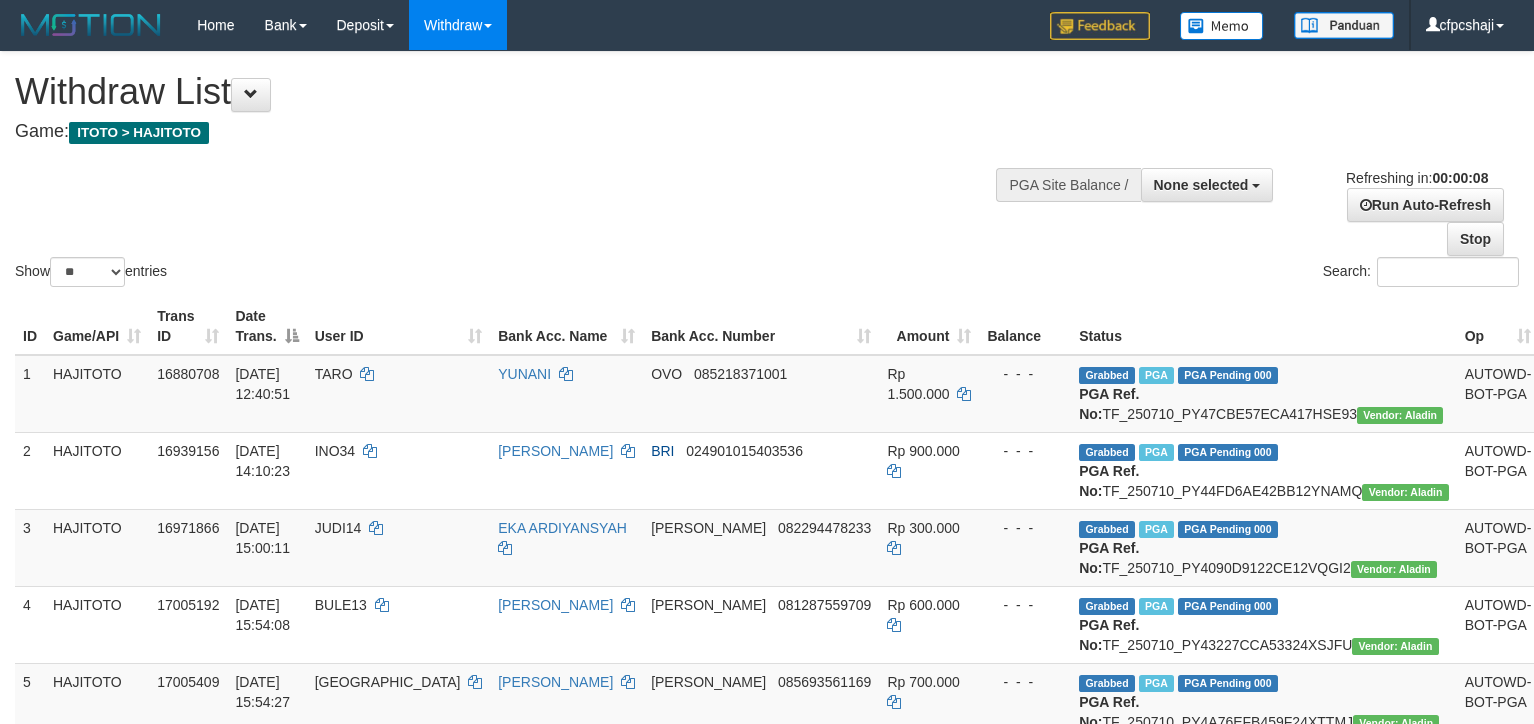 scroll, scrollTop: 0, scrollLeft: 0, axis: both 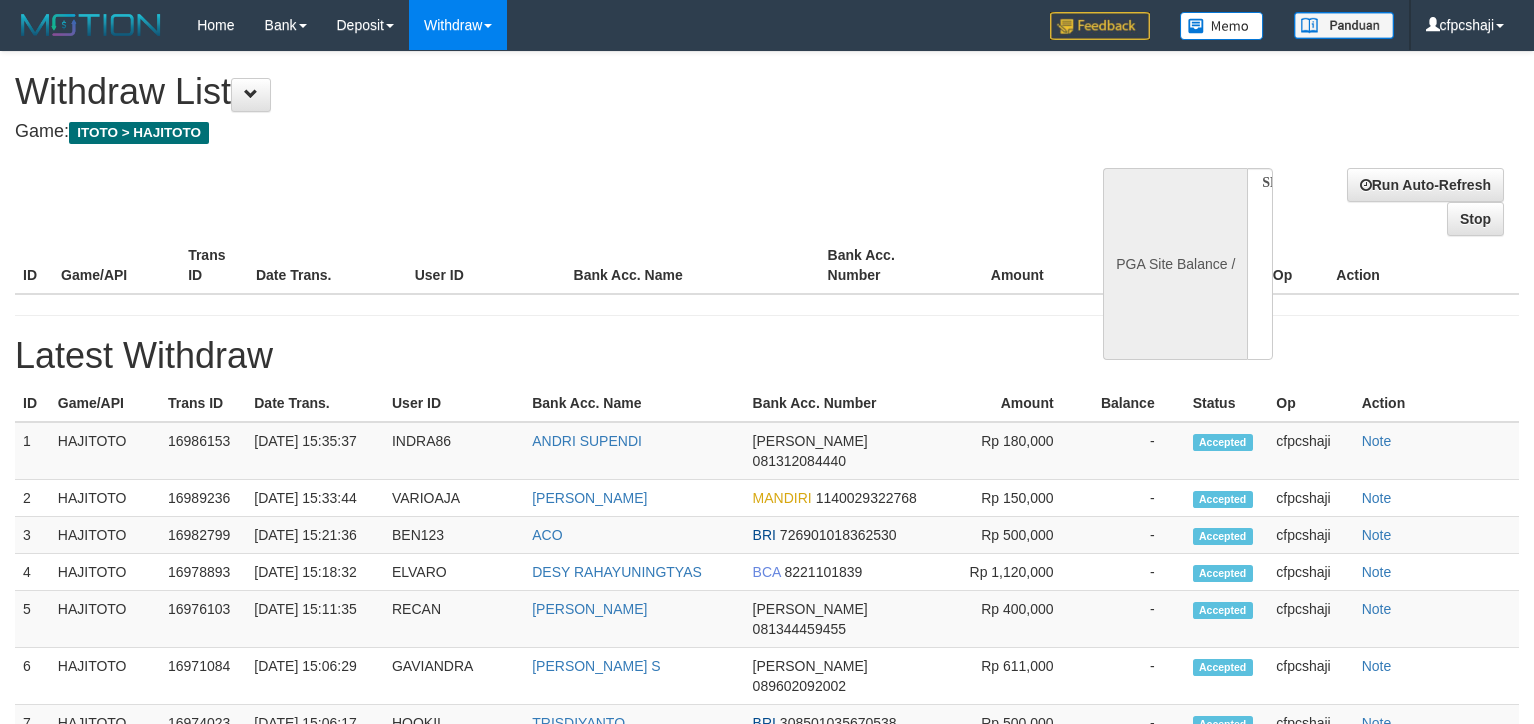 select 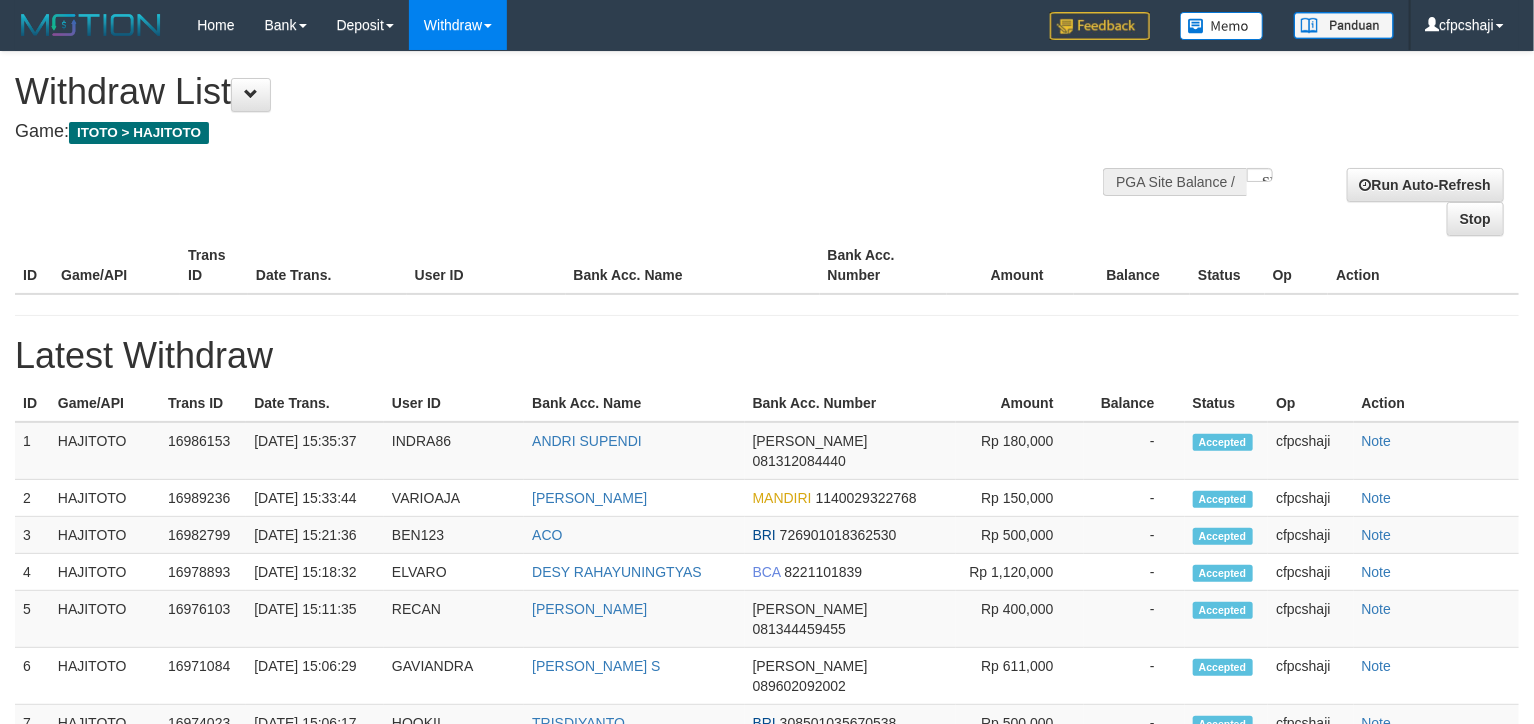select on "**" 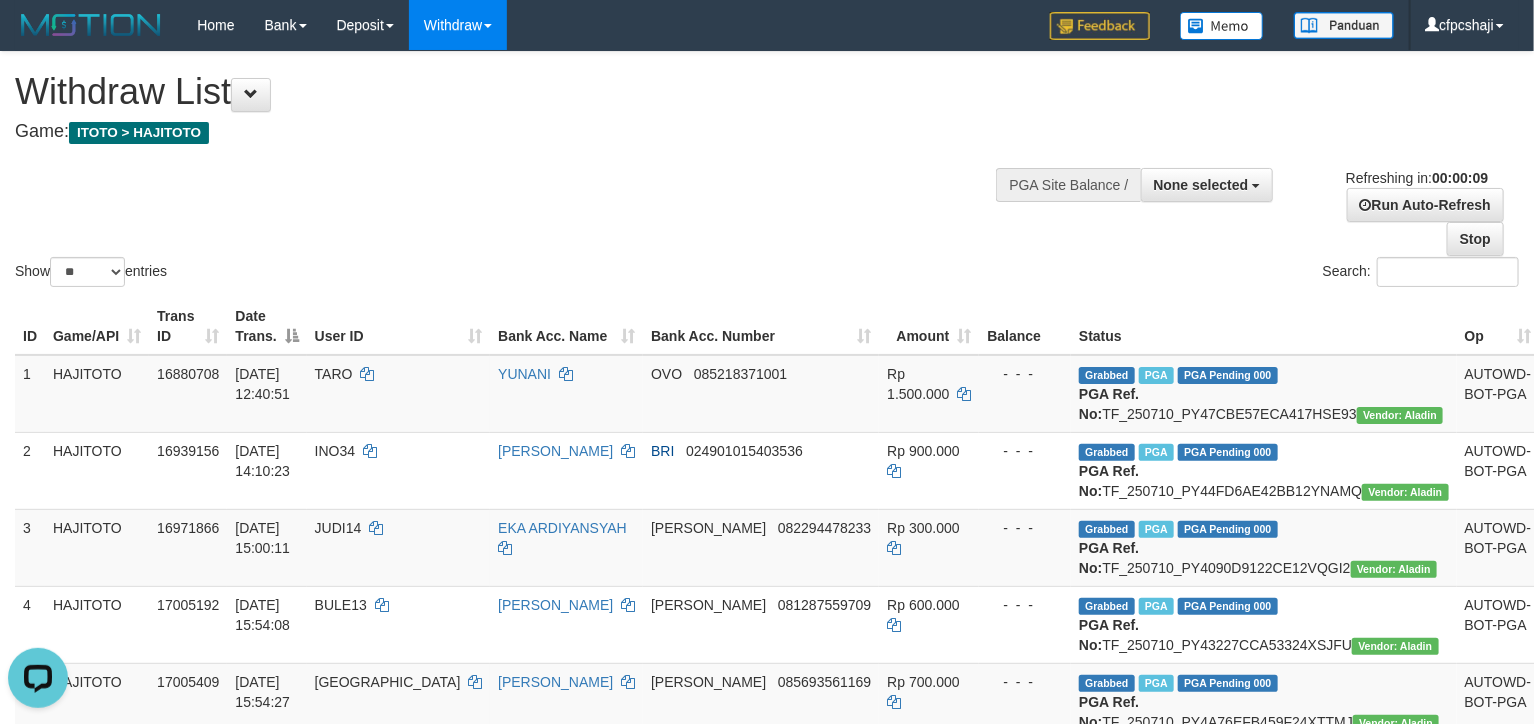 scroll, scrollTop: 0, scrollLeft: 0, axis: both 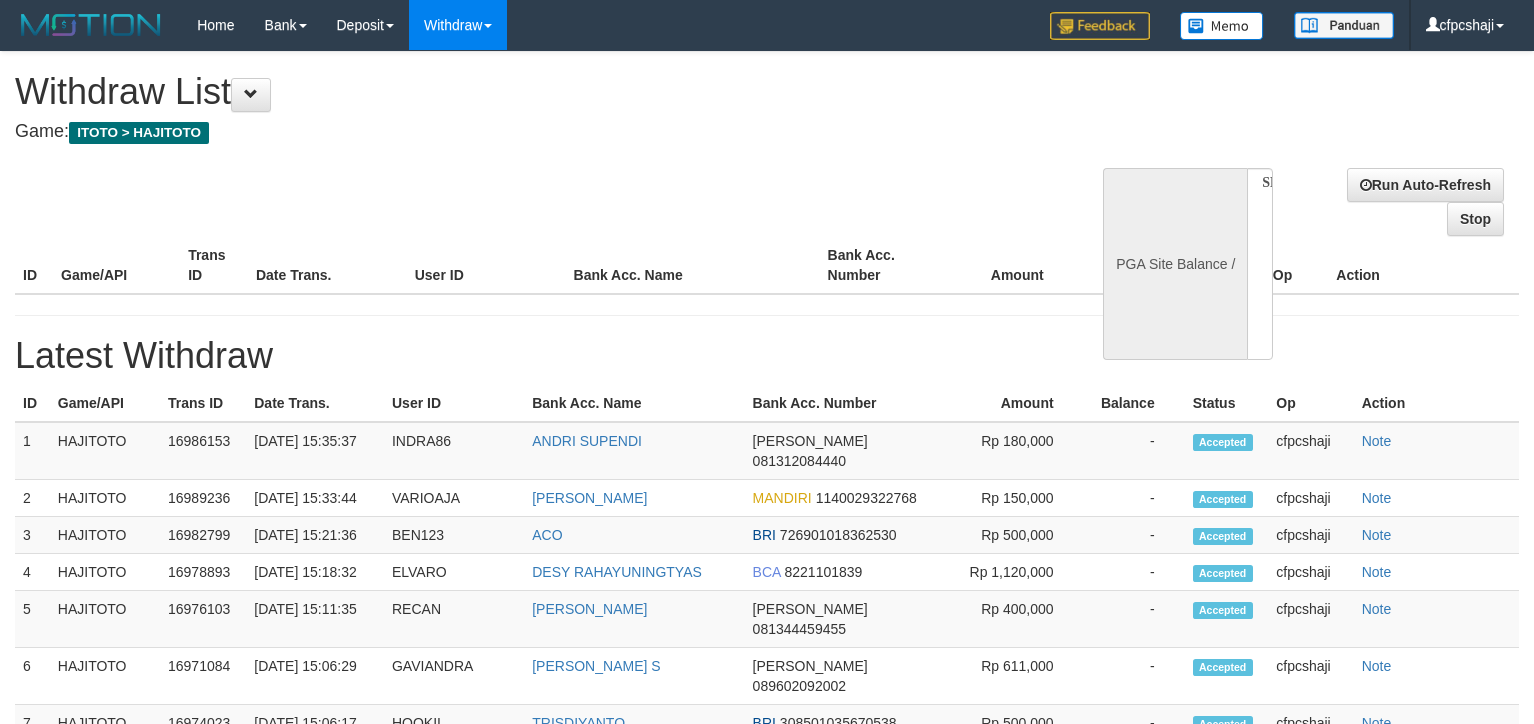select 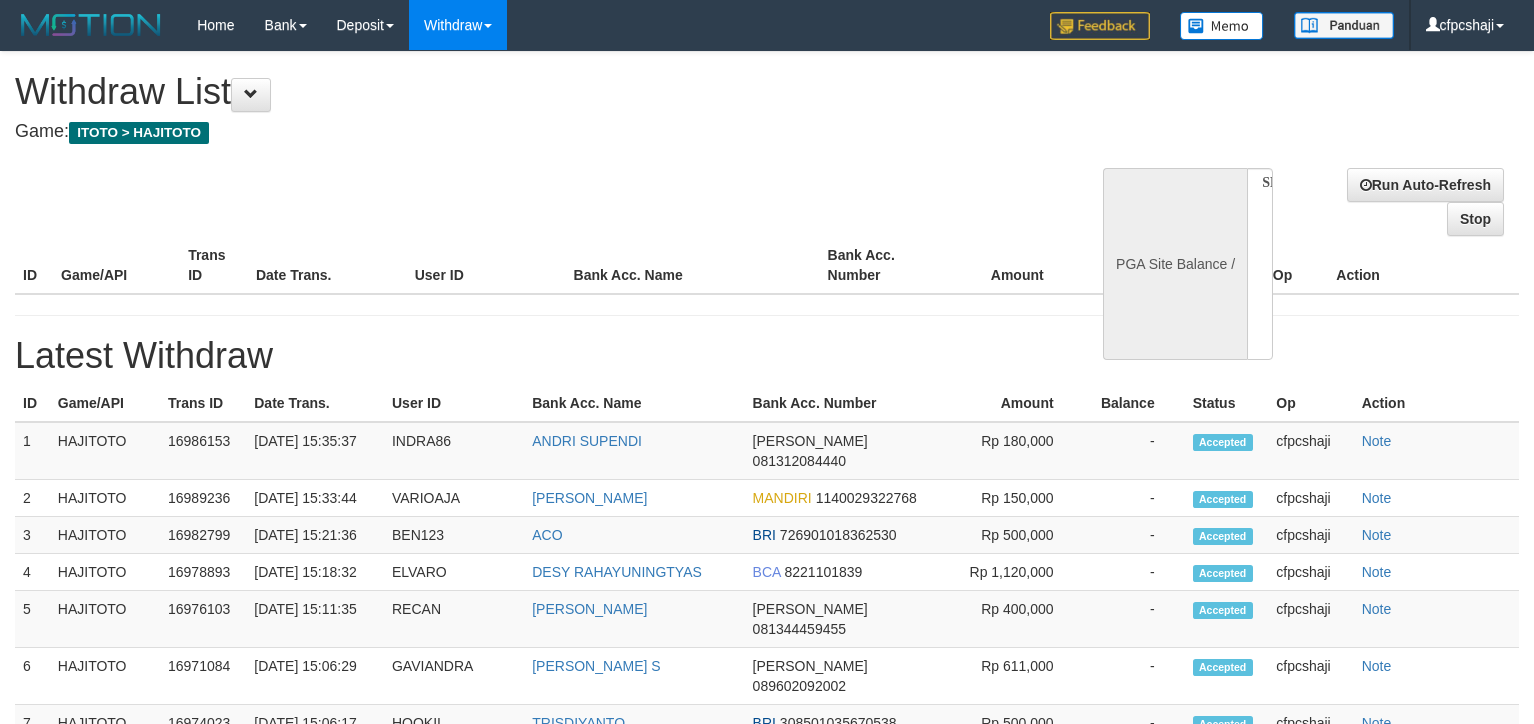 scroll, scrollTop: 0, scrollLeft: 0, axis: both 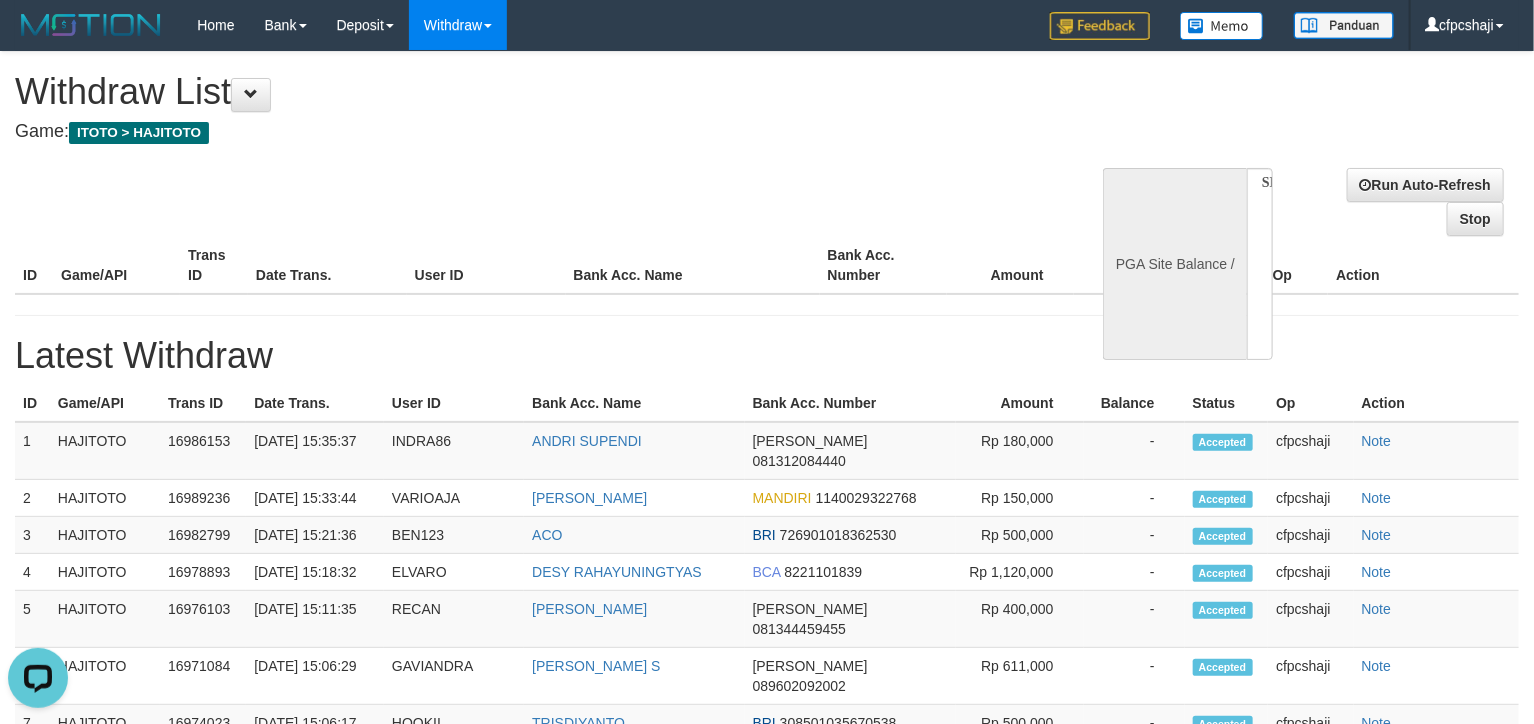 select on "**" 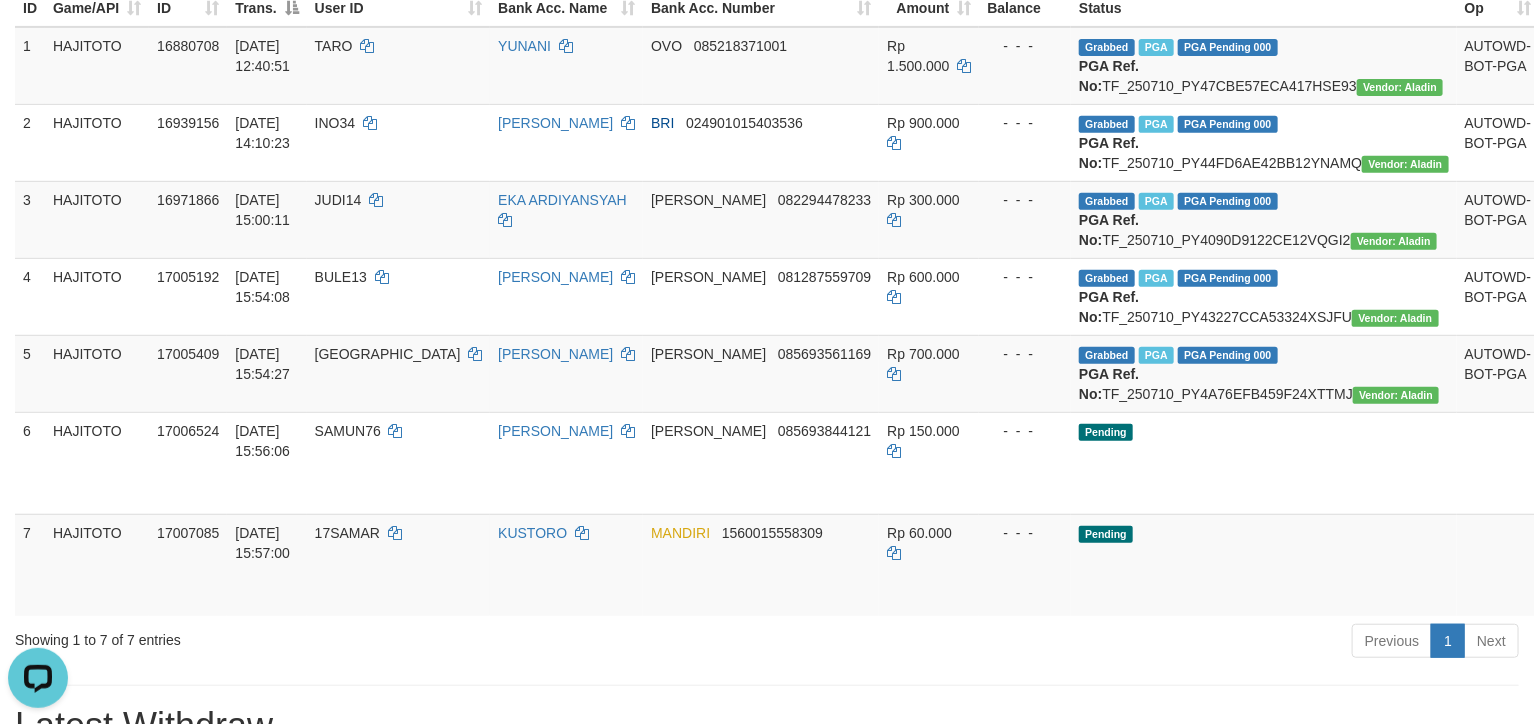 scroll, scrollTop: 333, scrollLeft: 0, axis: vertical 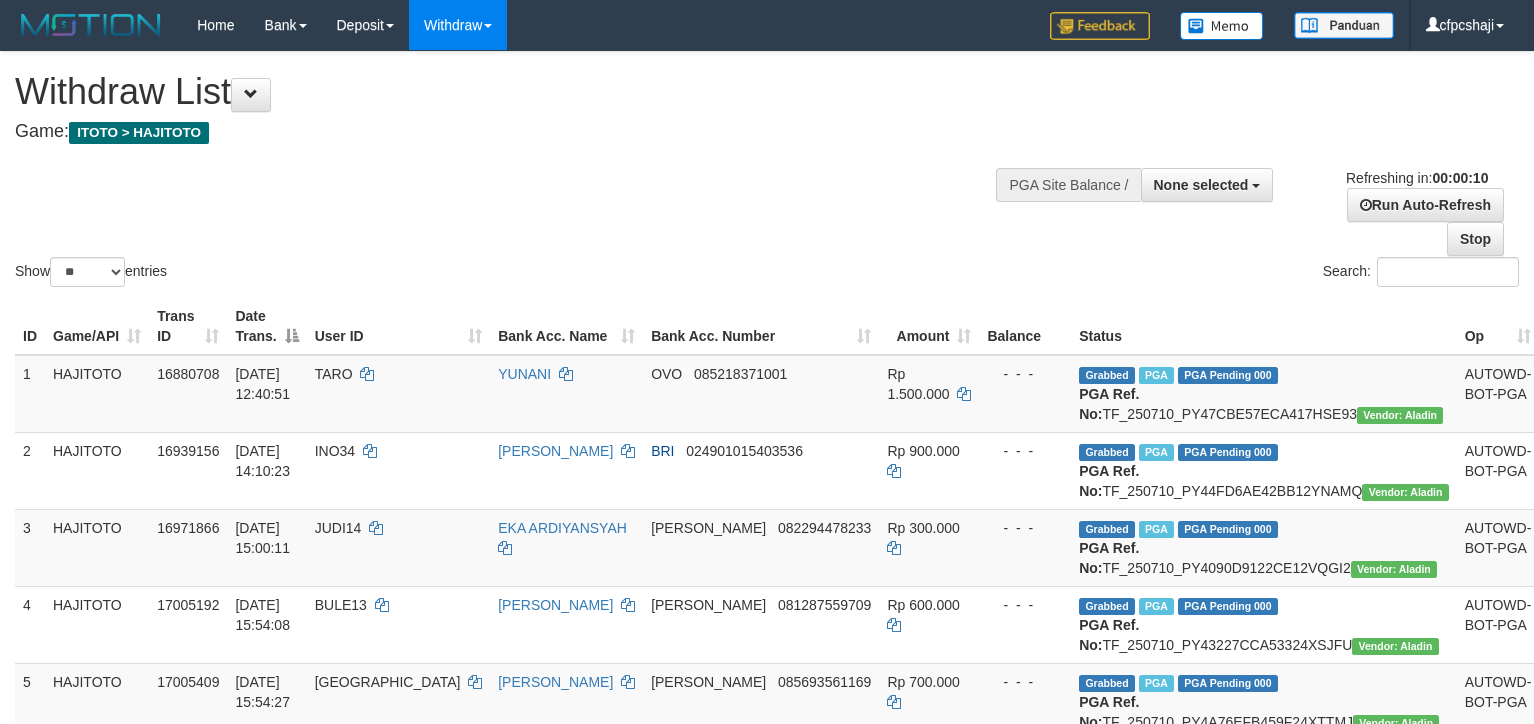 select 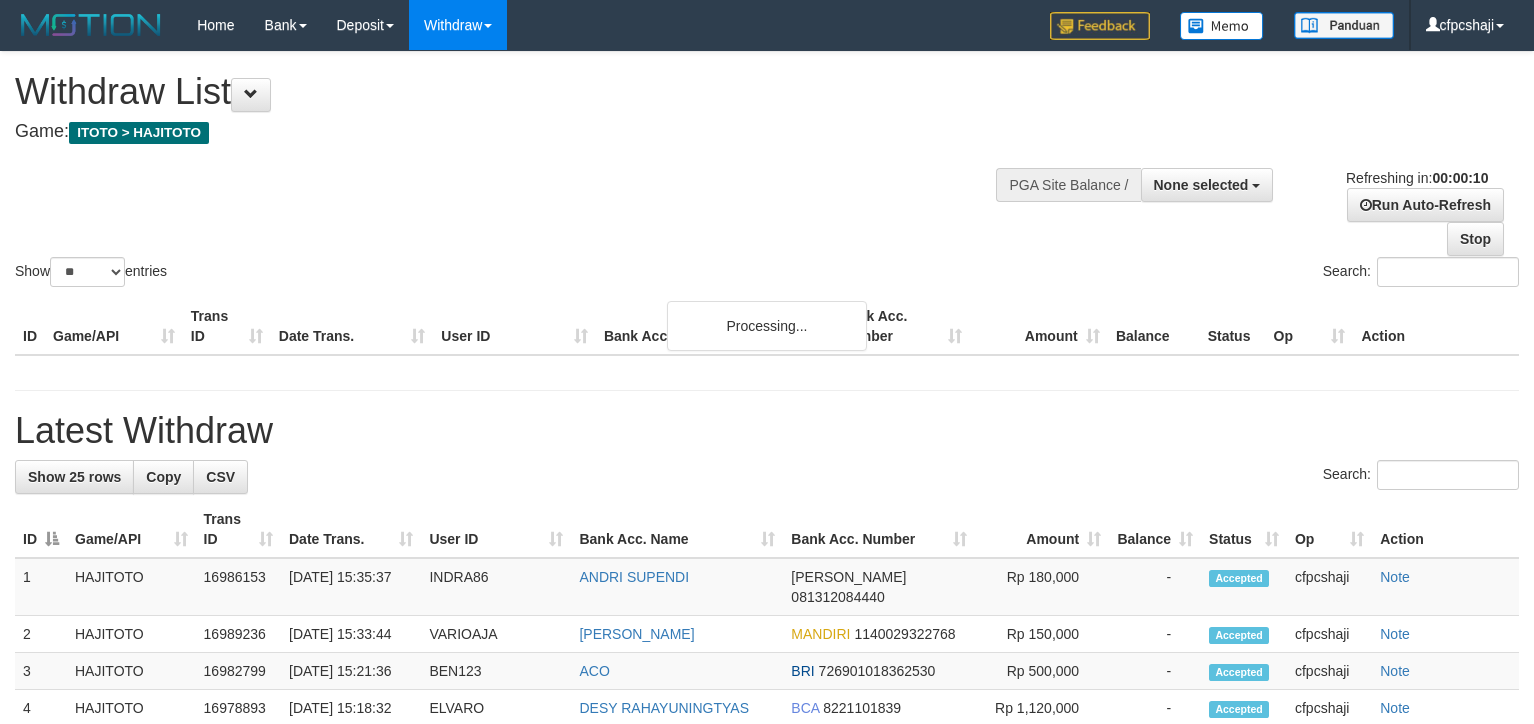 select 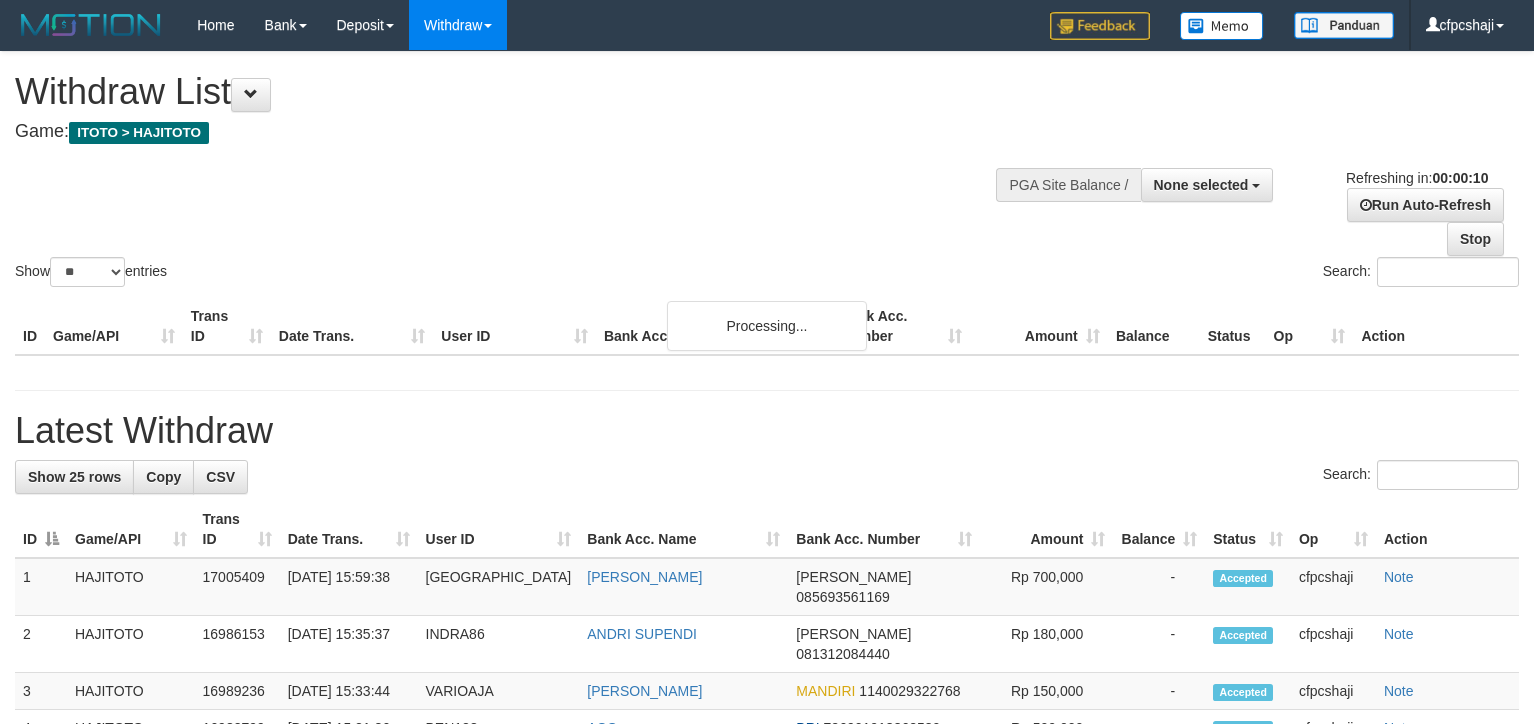 select 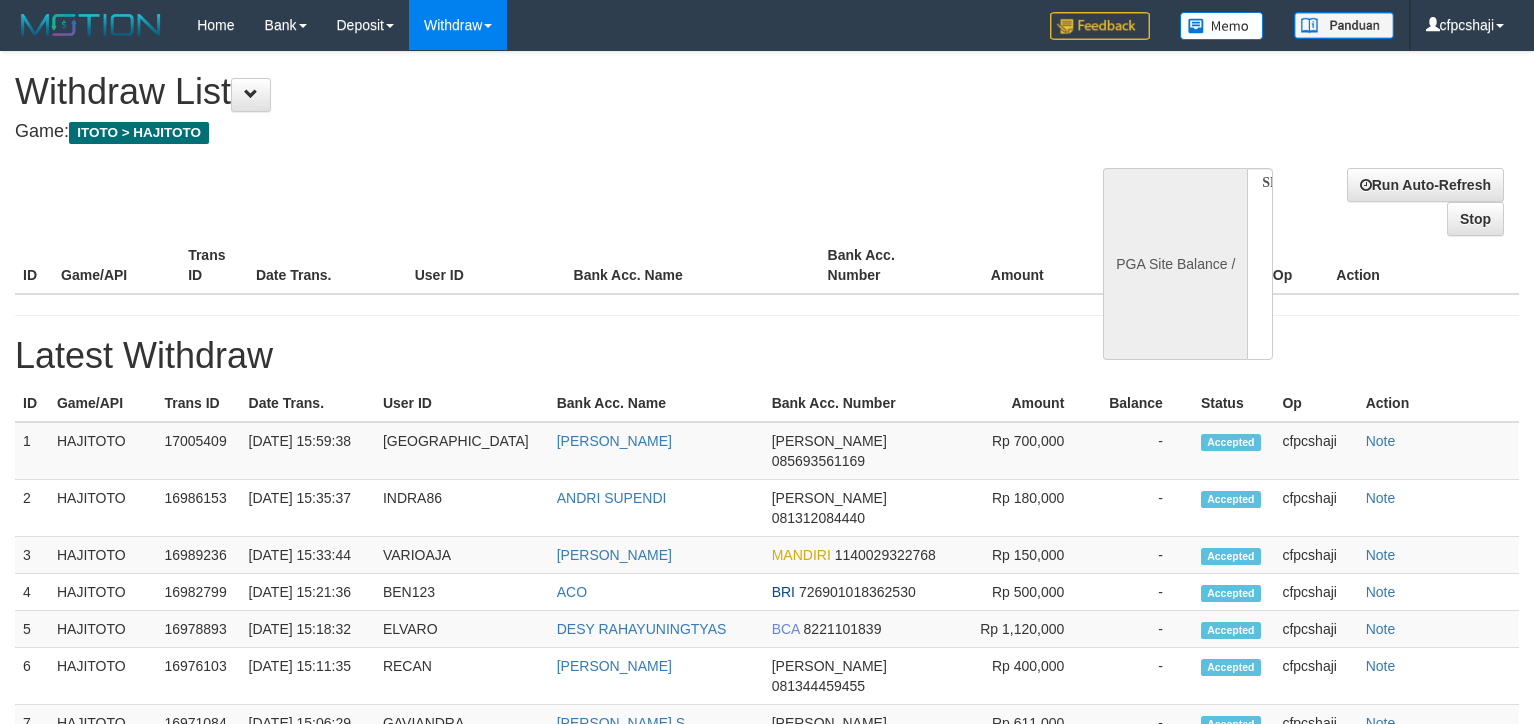 select 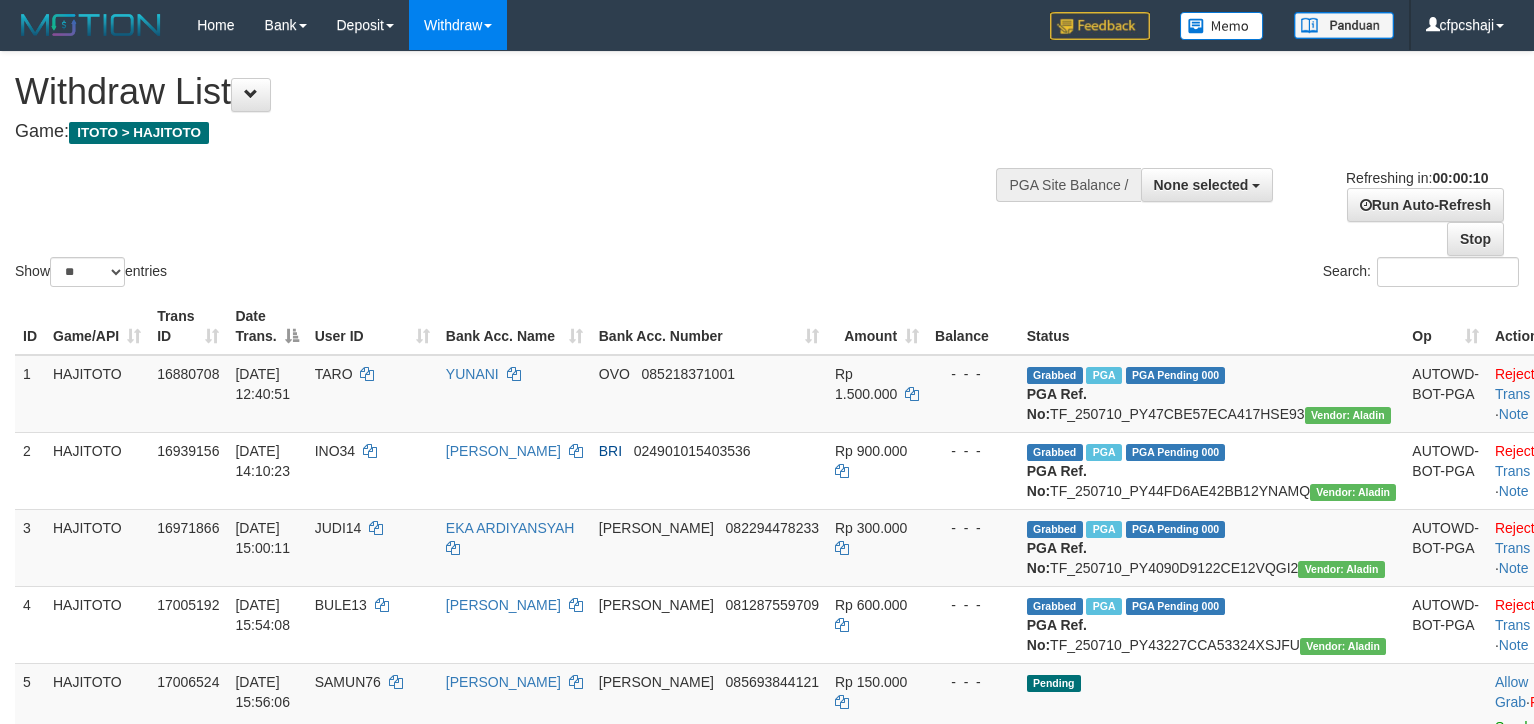 select 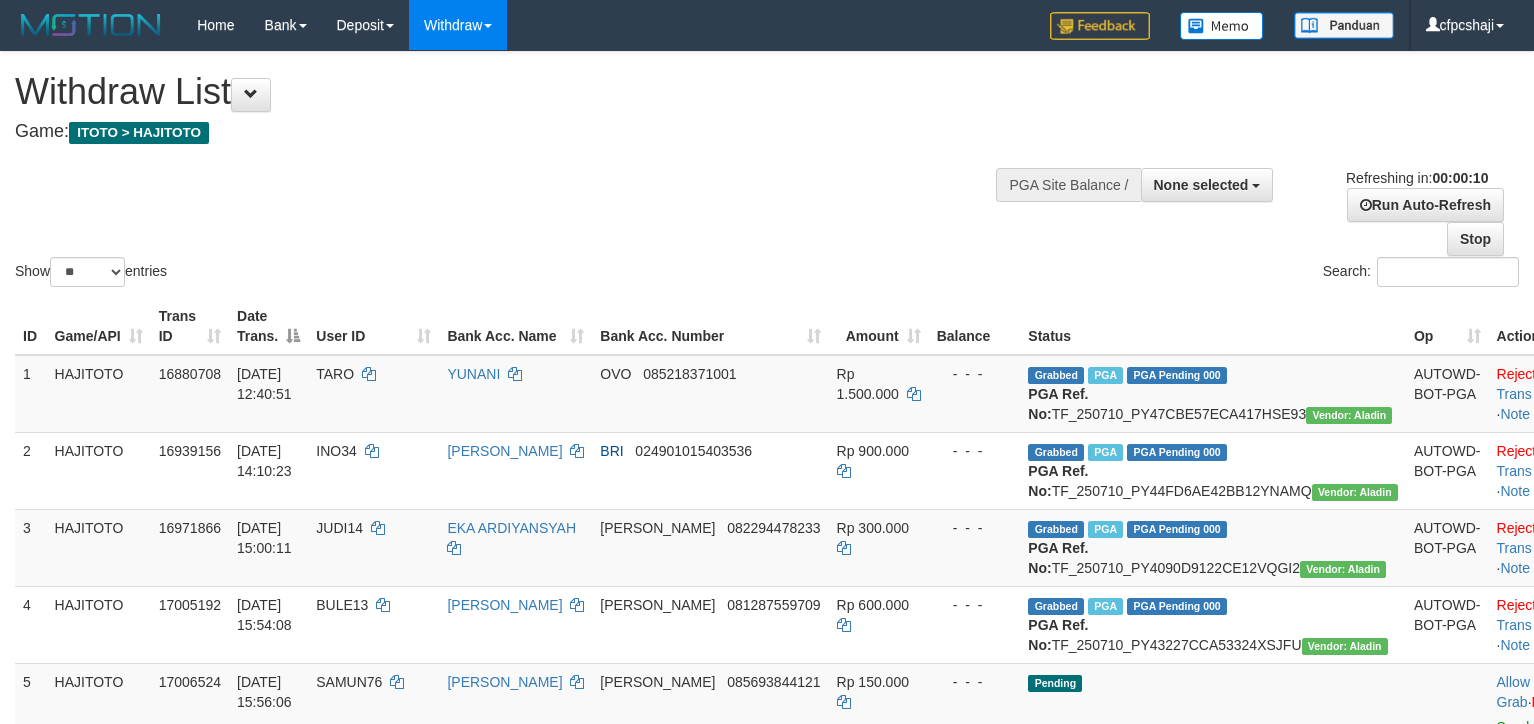 select 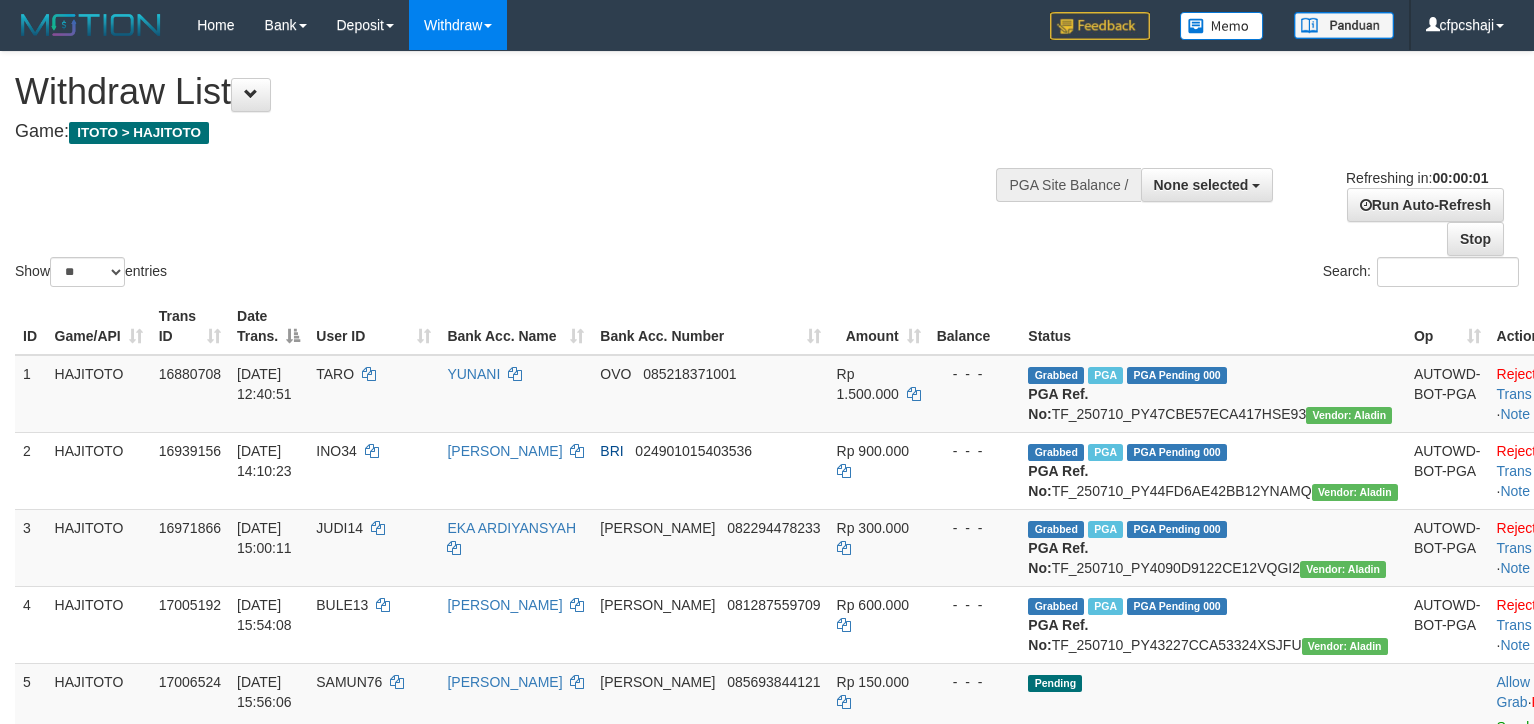 scroll, scrollTop: 0, scrollLeft: 0, axis: both 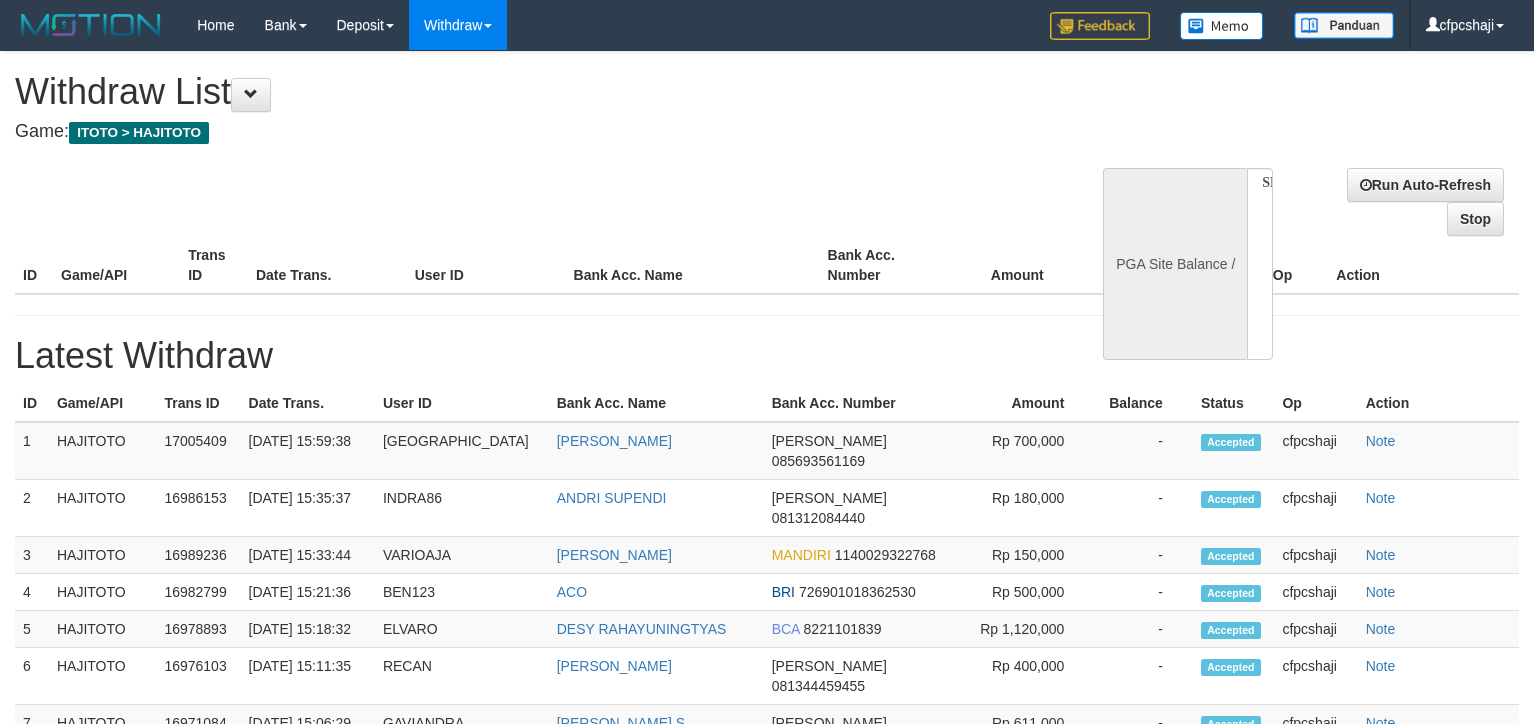 select 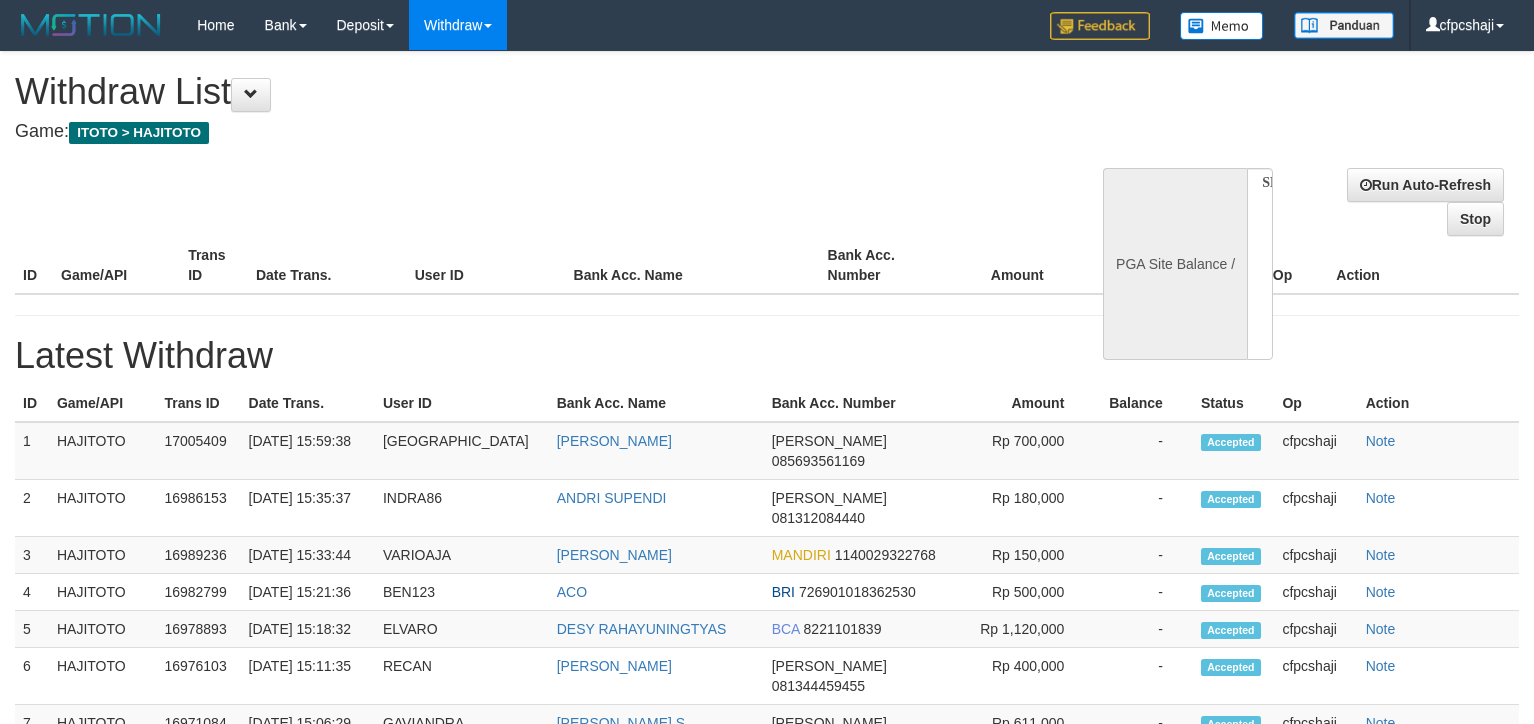 scroll, scrollTop: 0, scrollLeft: 0, axis: both 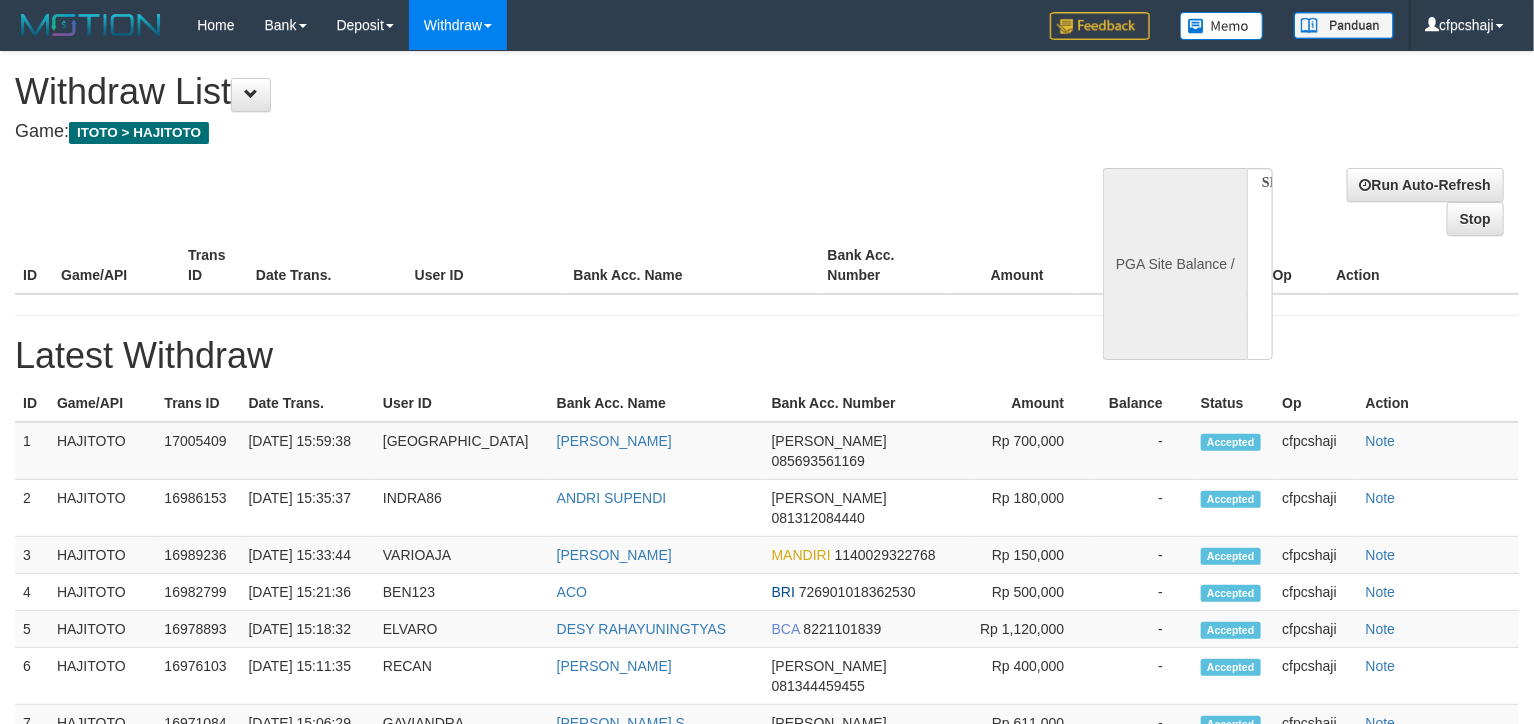 select on "**" 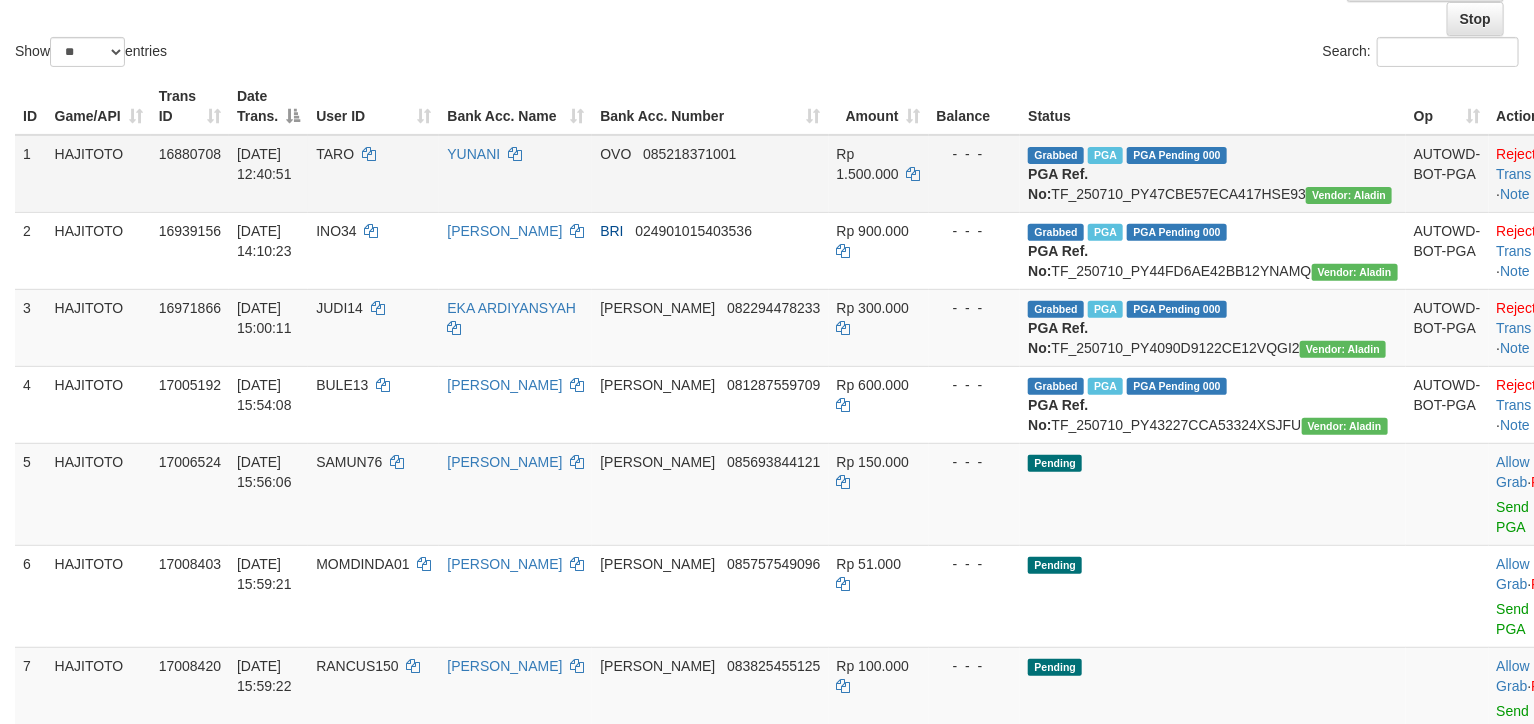 scroll, scrollTop: 222, scrollLeft: 0, axis: vertical 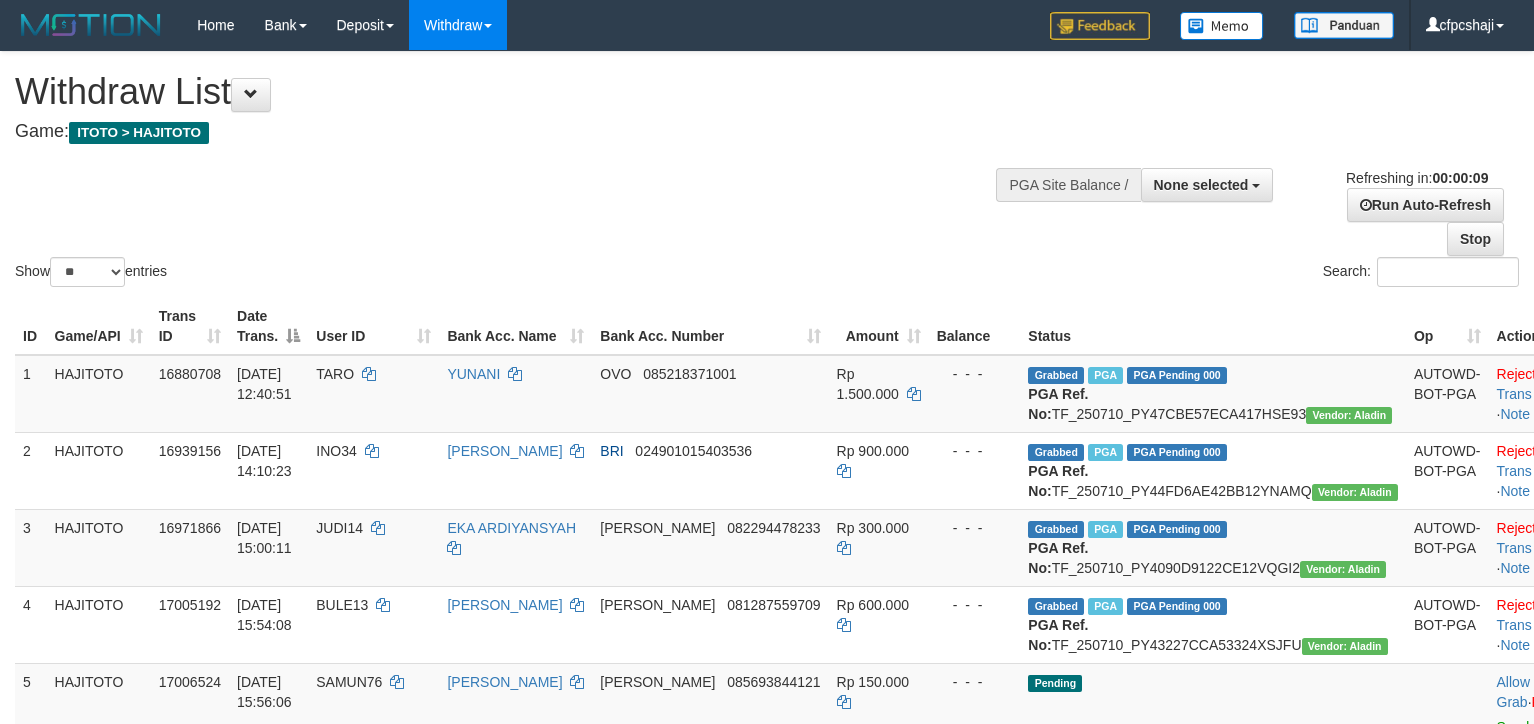 select 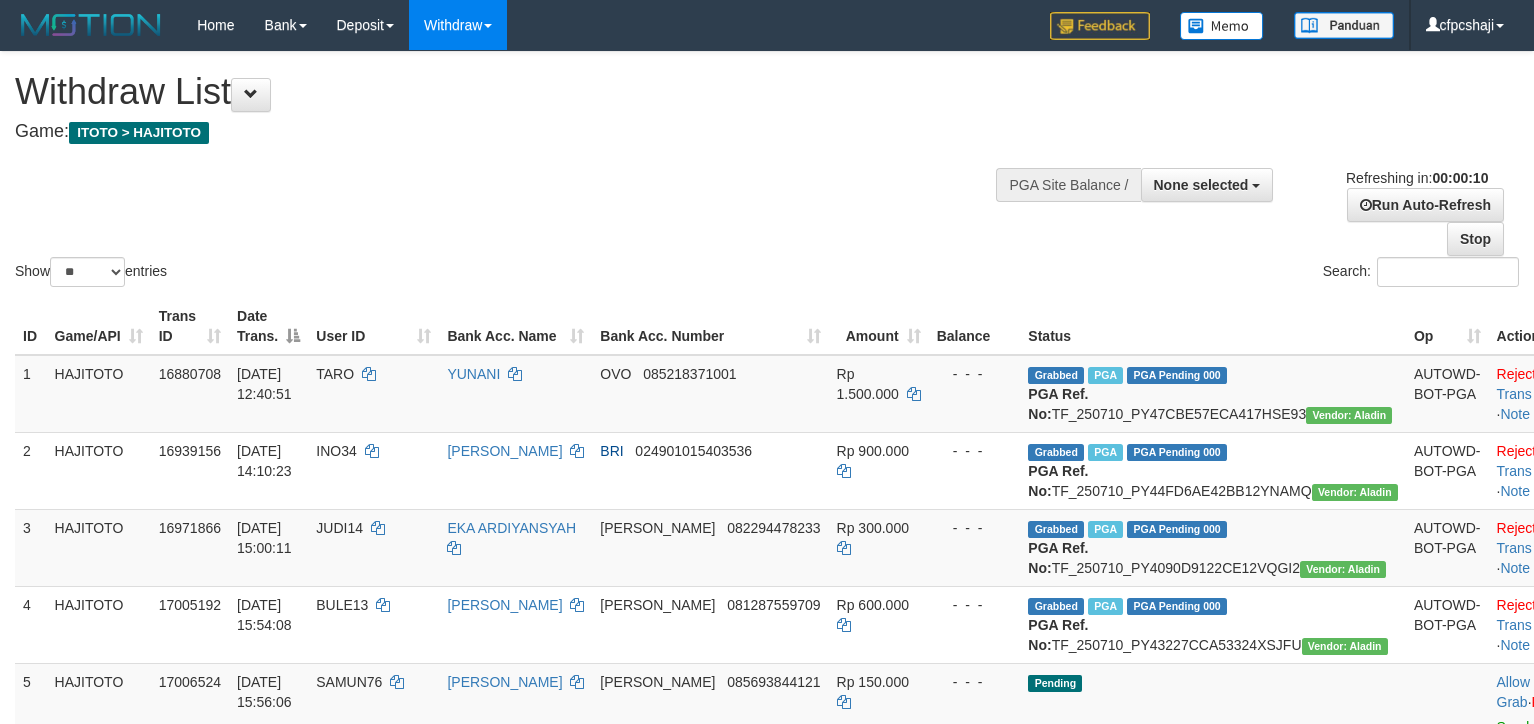 select 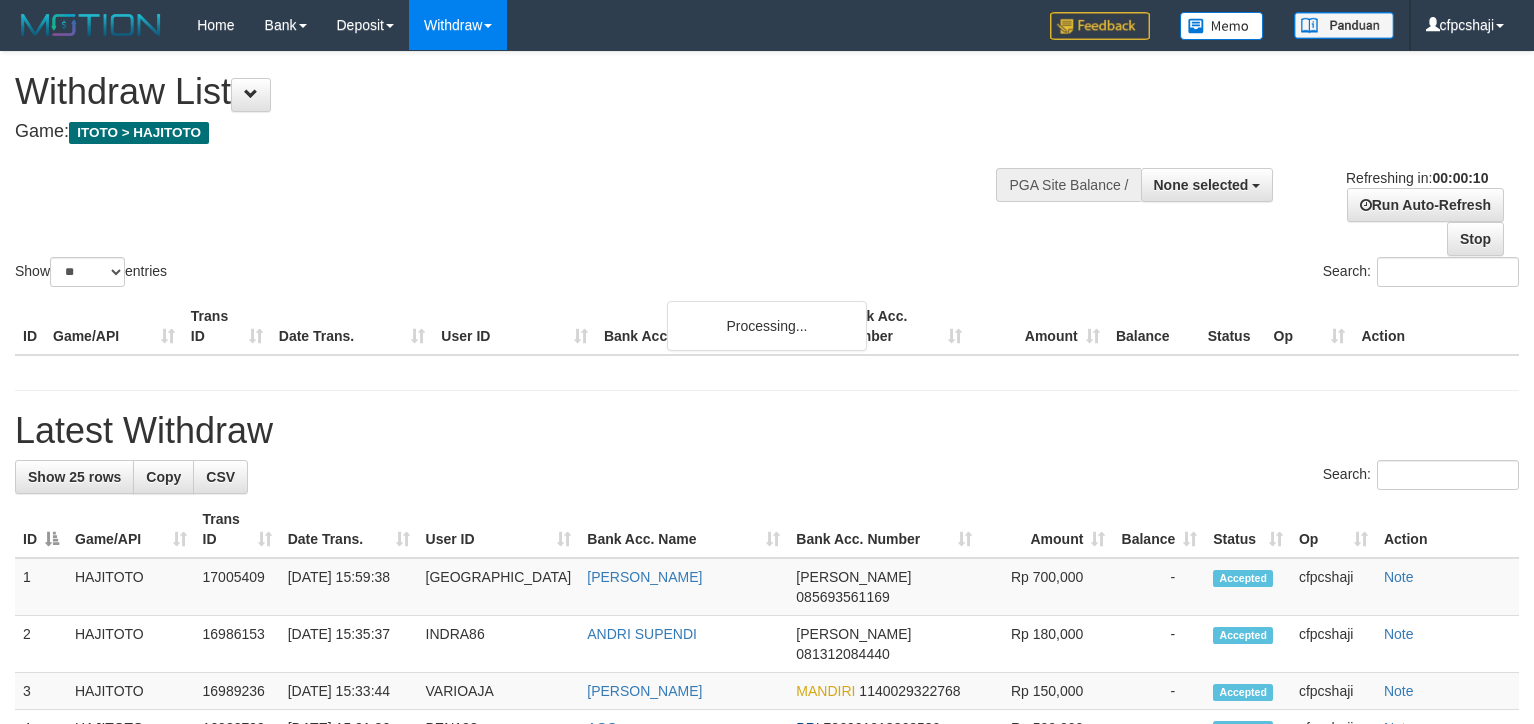select 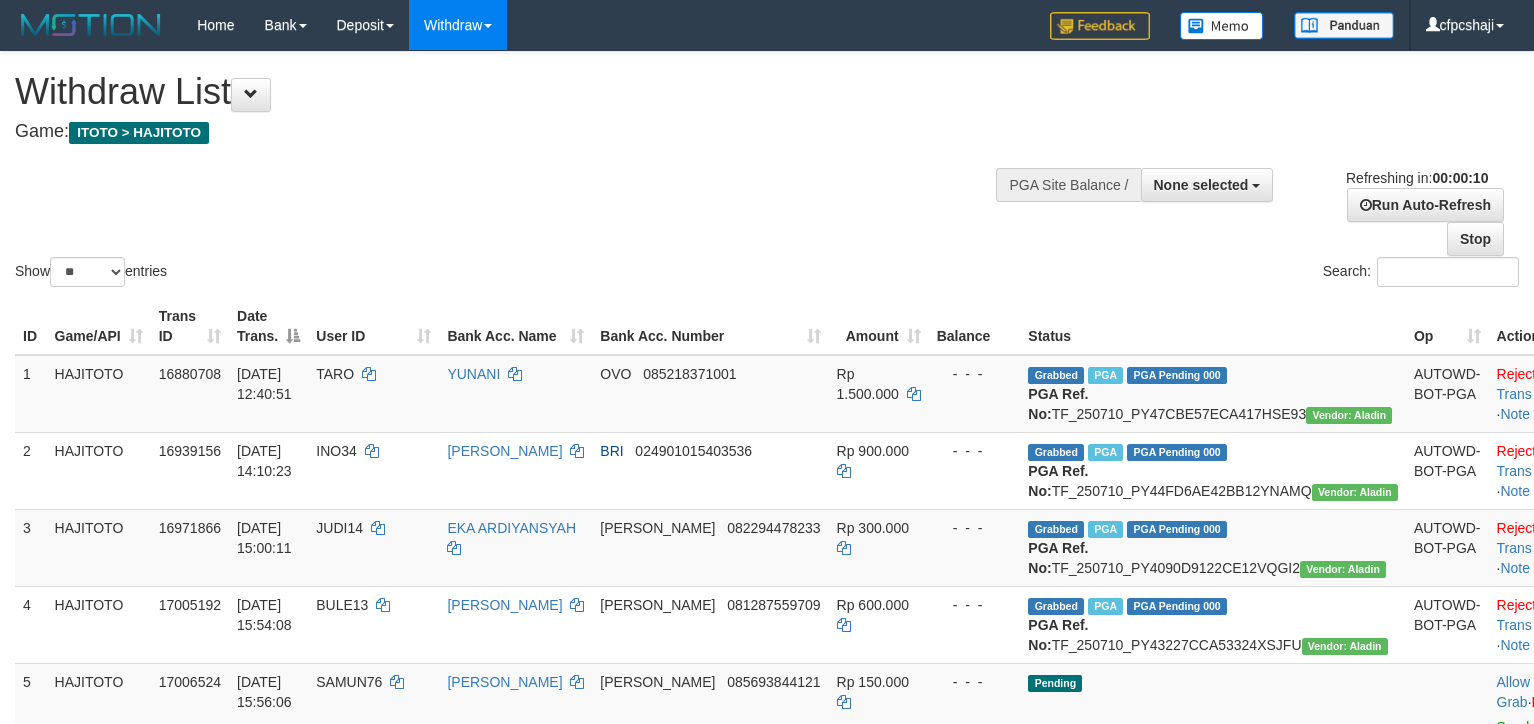 select 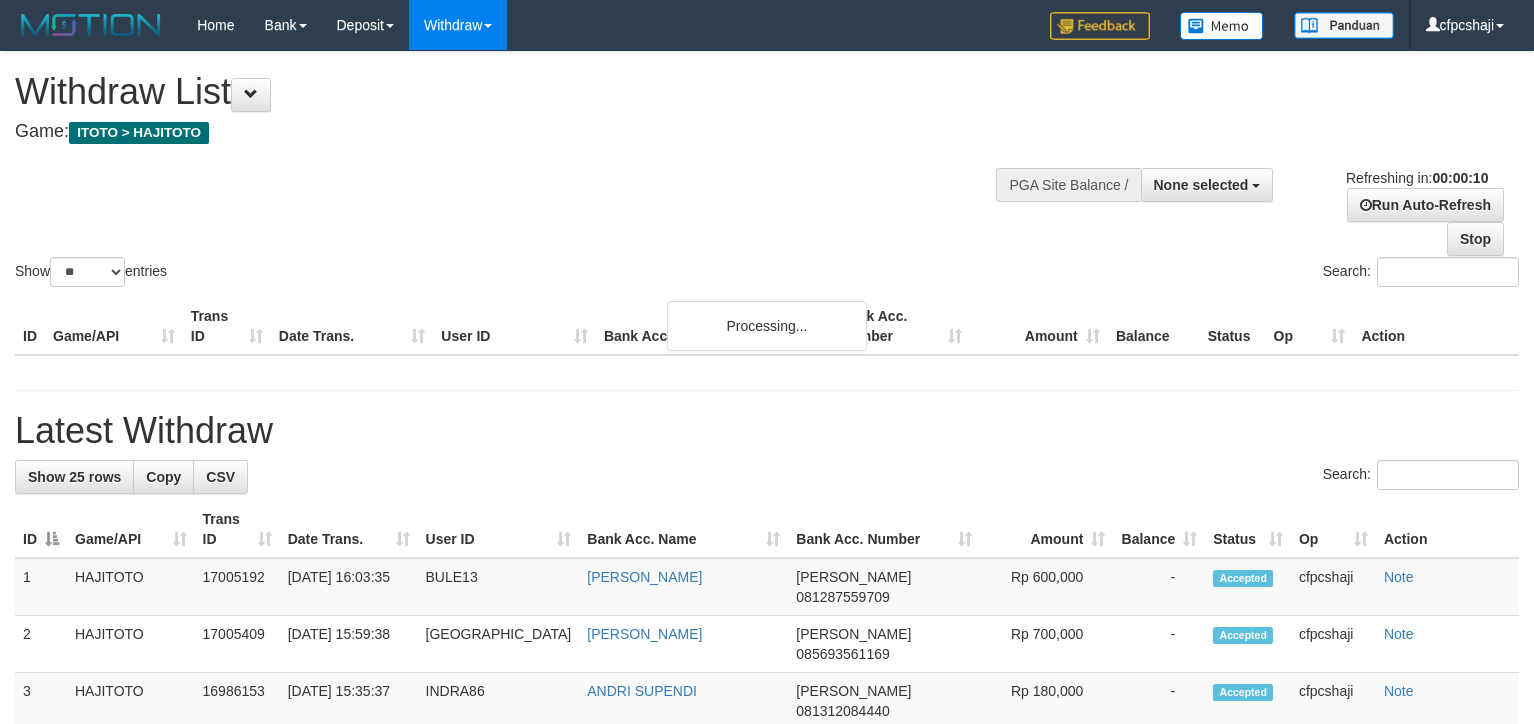 select 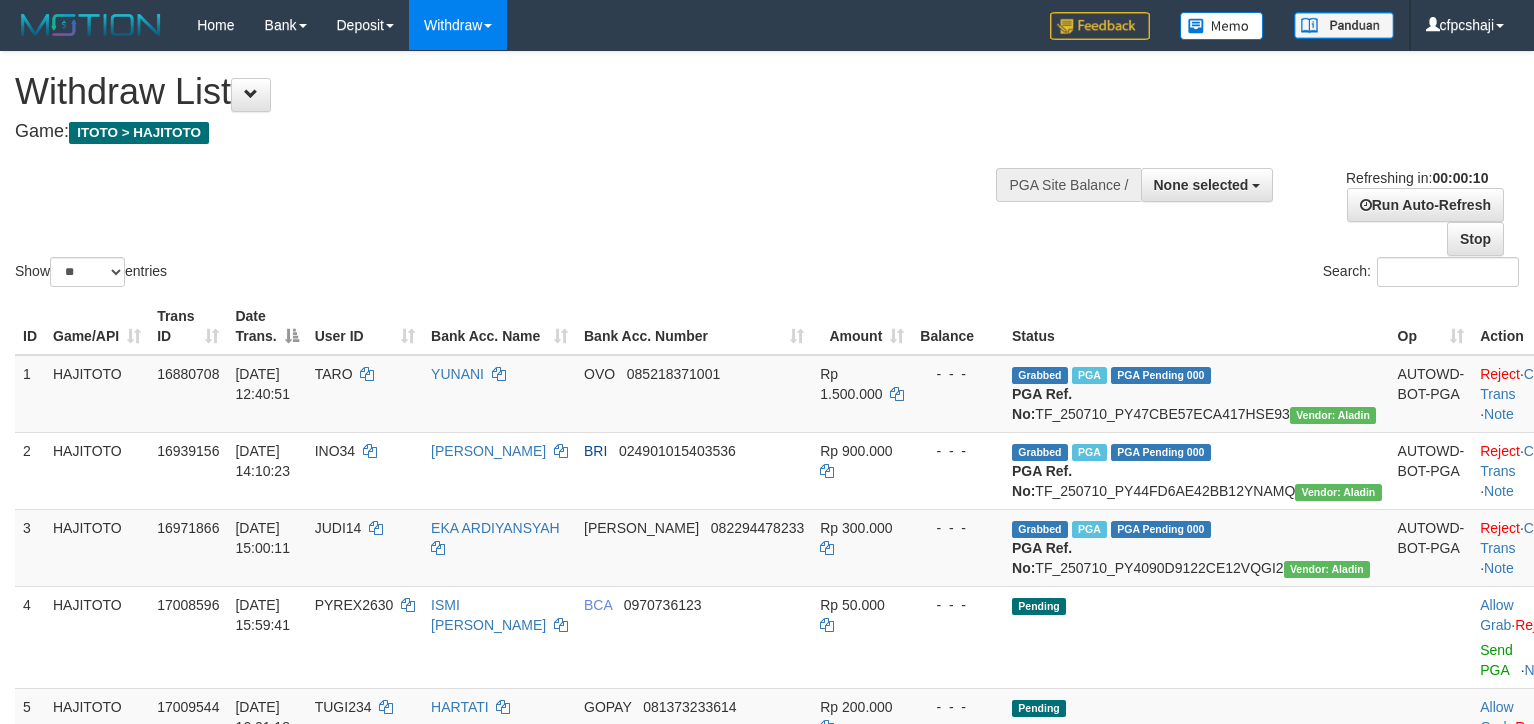 select 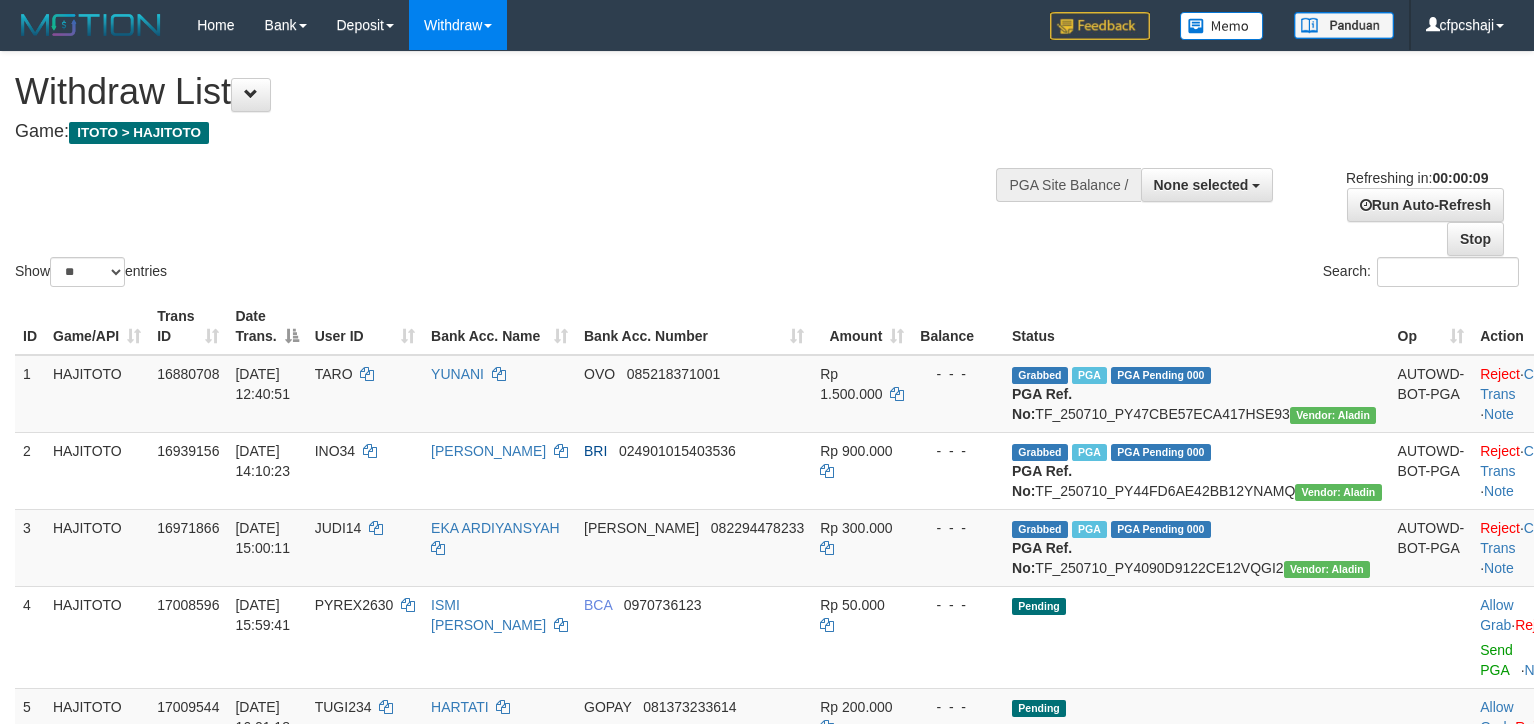 select 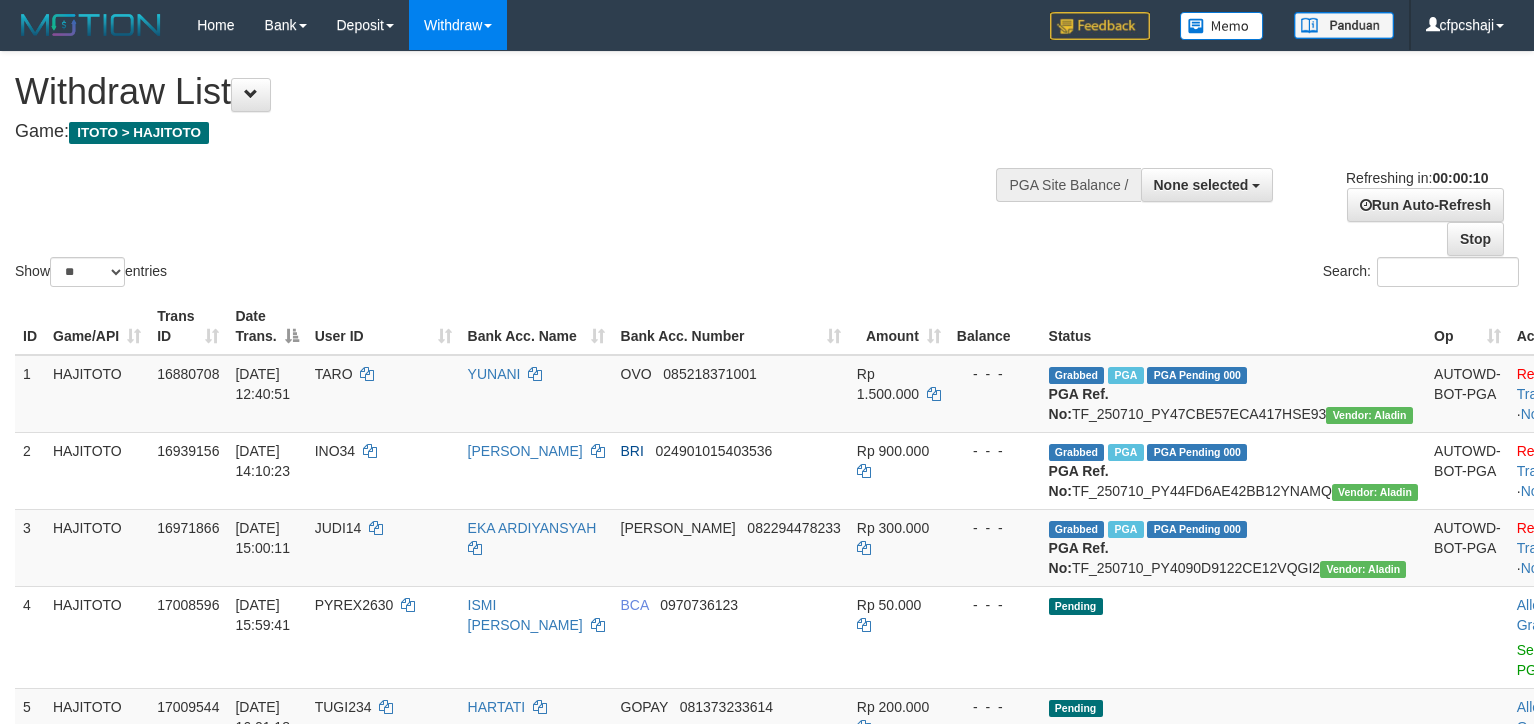 select 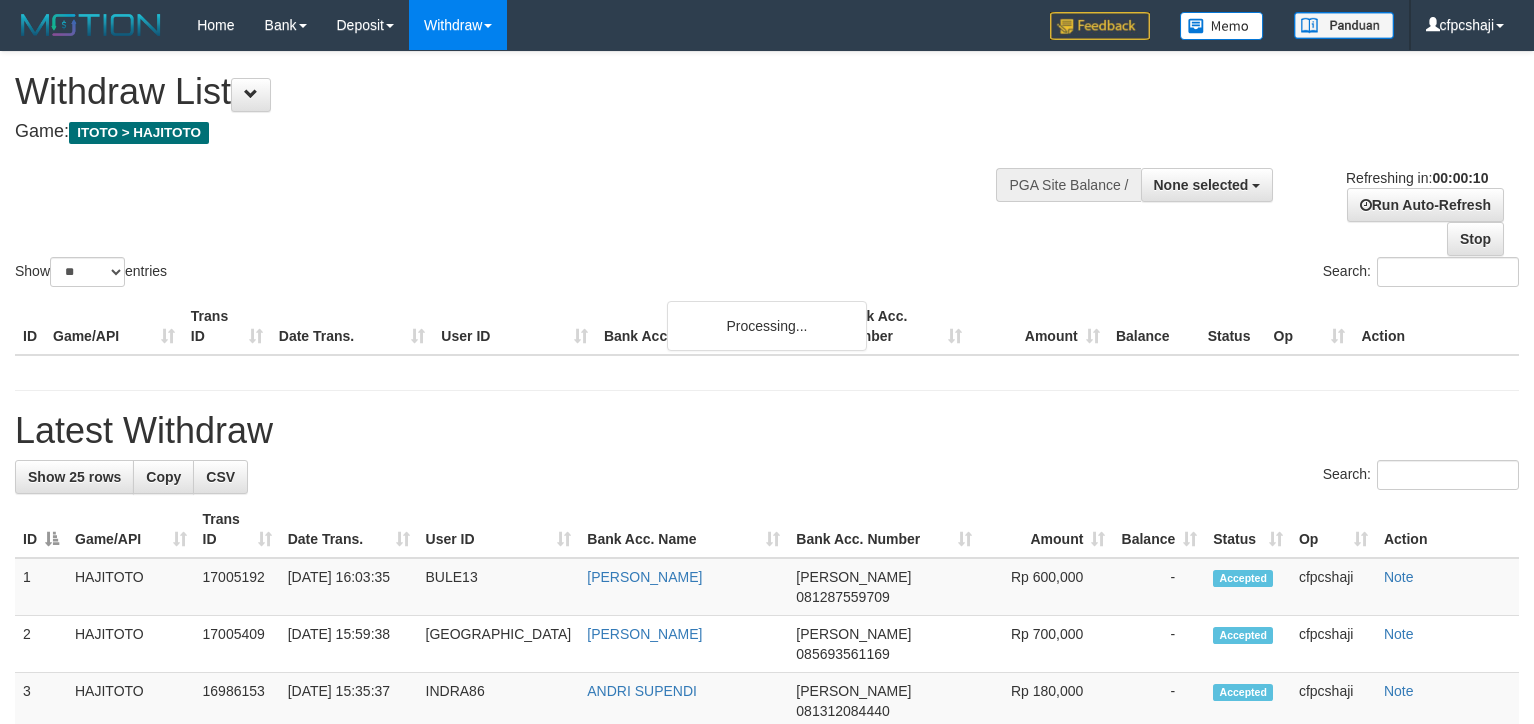 select 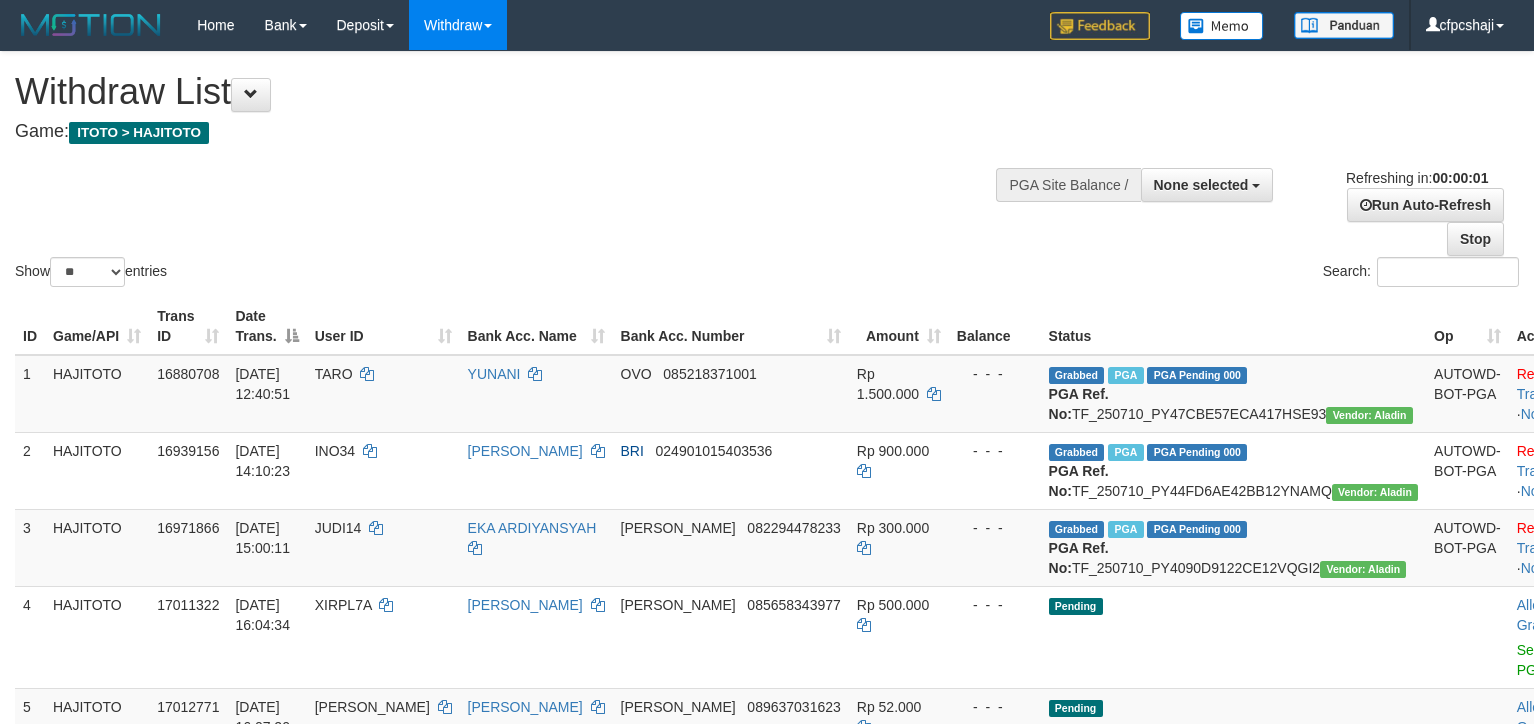 scroll, scrollTop: 0, scrollLeft: 0, axis: both 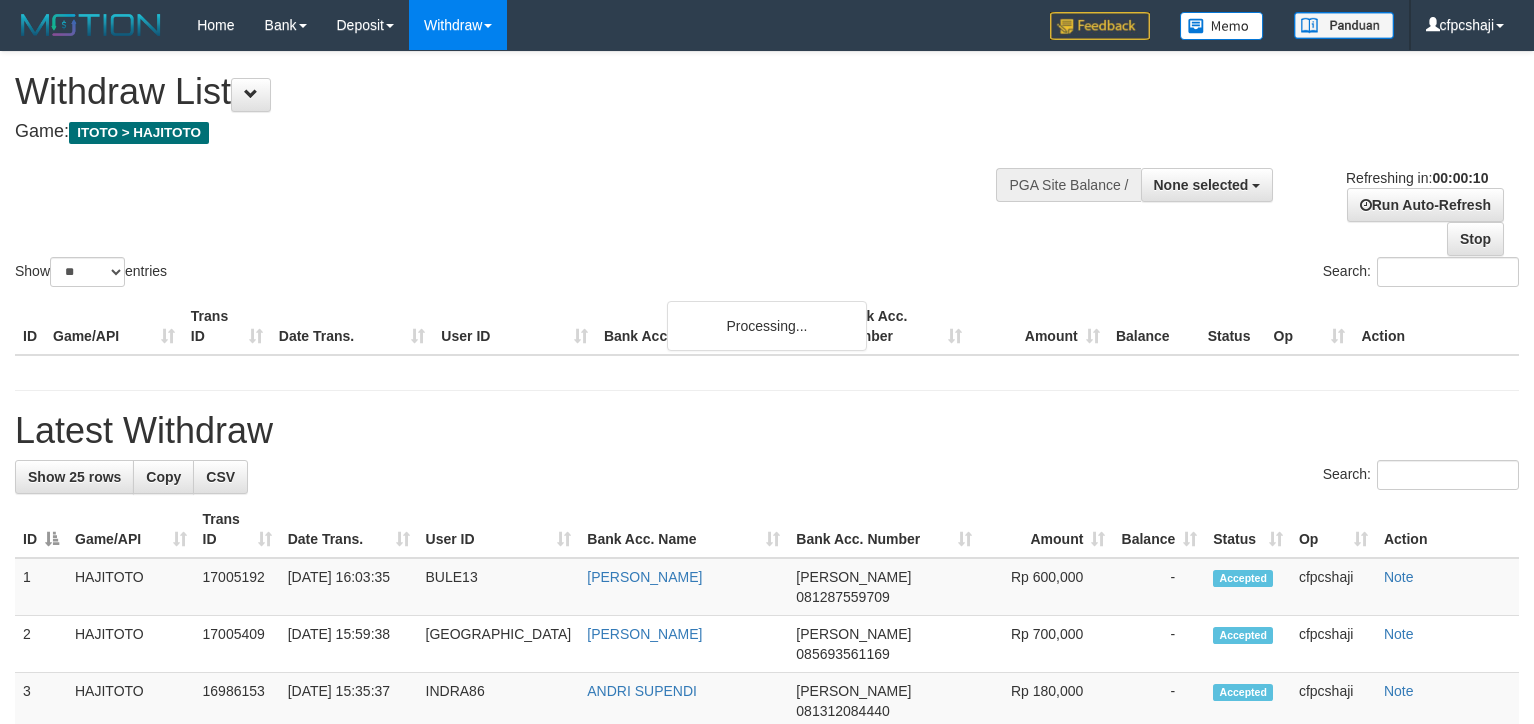 select 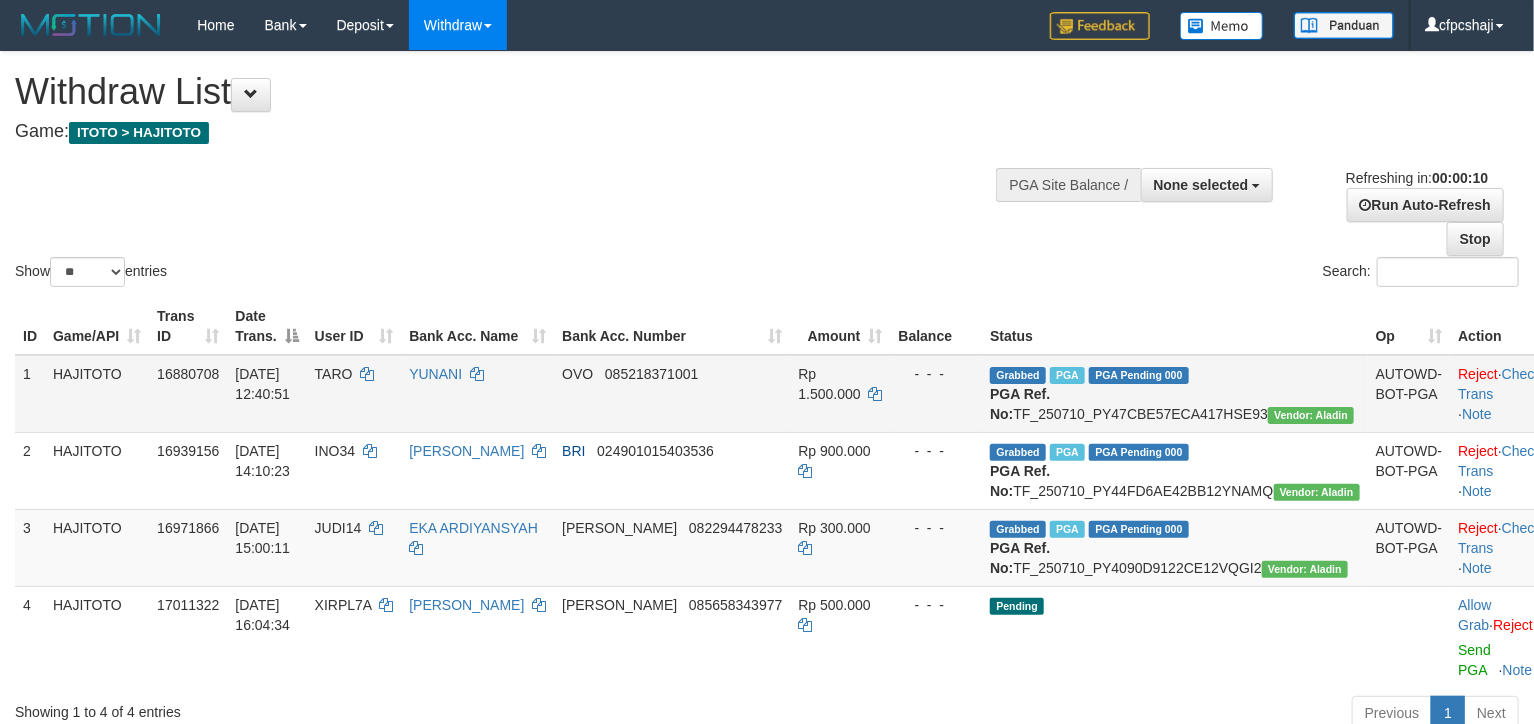 scroll, scrollTop: 111, scrollLeft: 0, axis: vertical 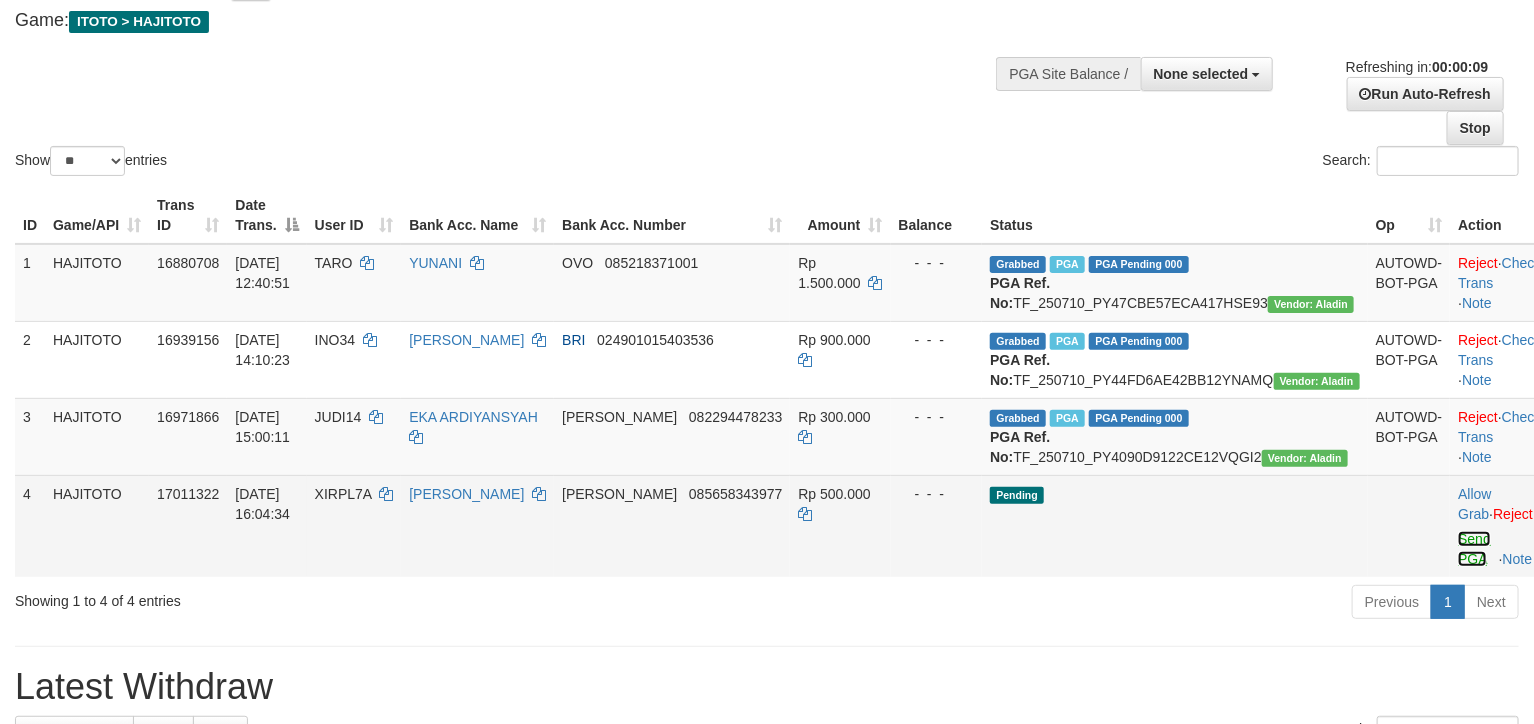 click on "Send PGA" at bounding box center [1474, 549] 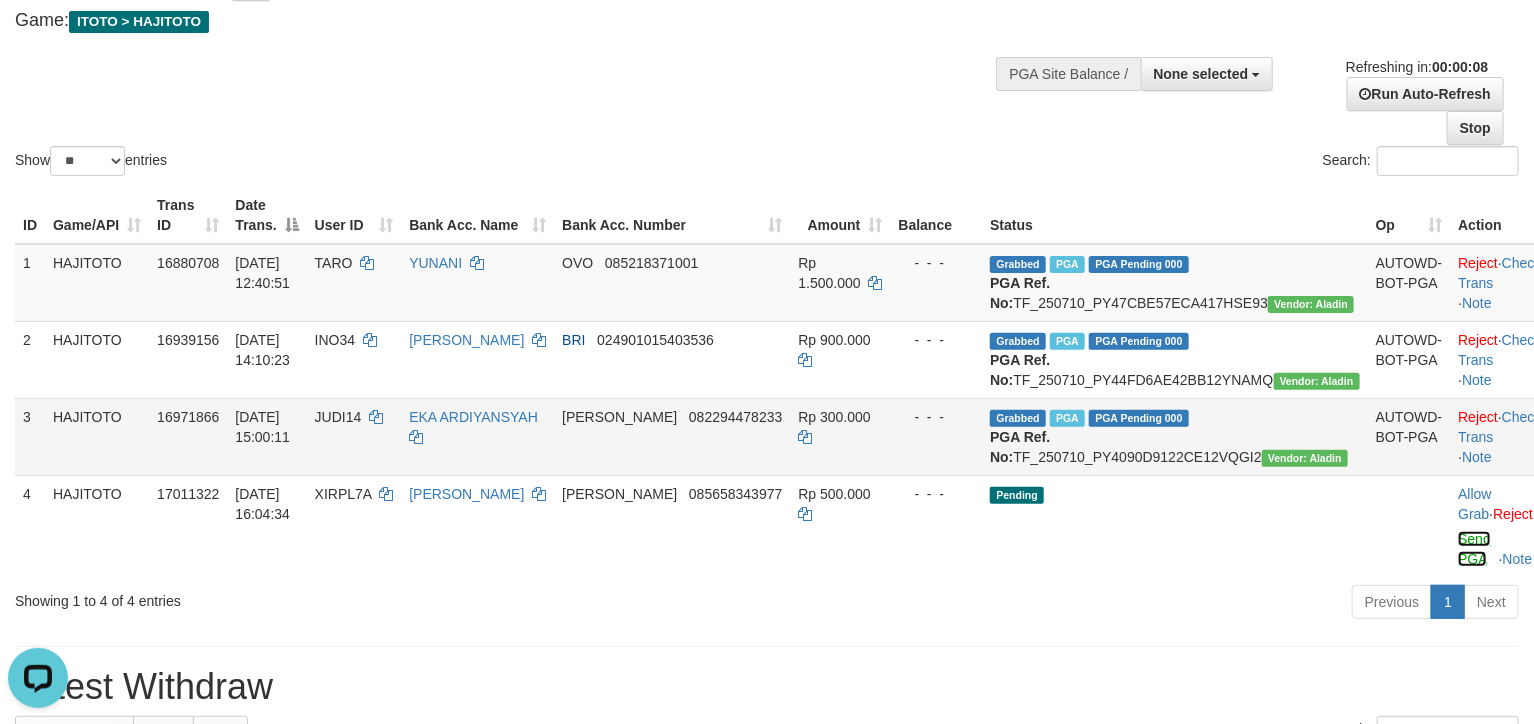 scroll, scrollTop: 0, scrollLeft: 0, axis: both 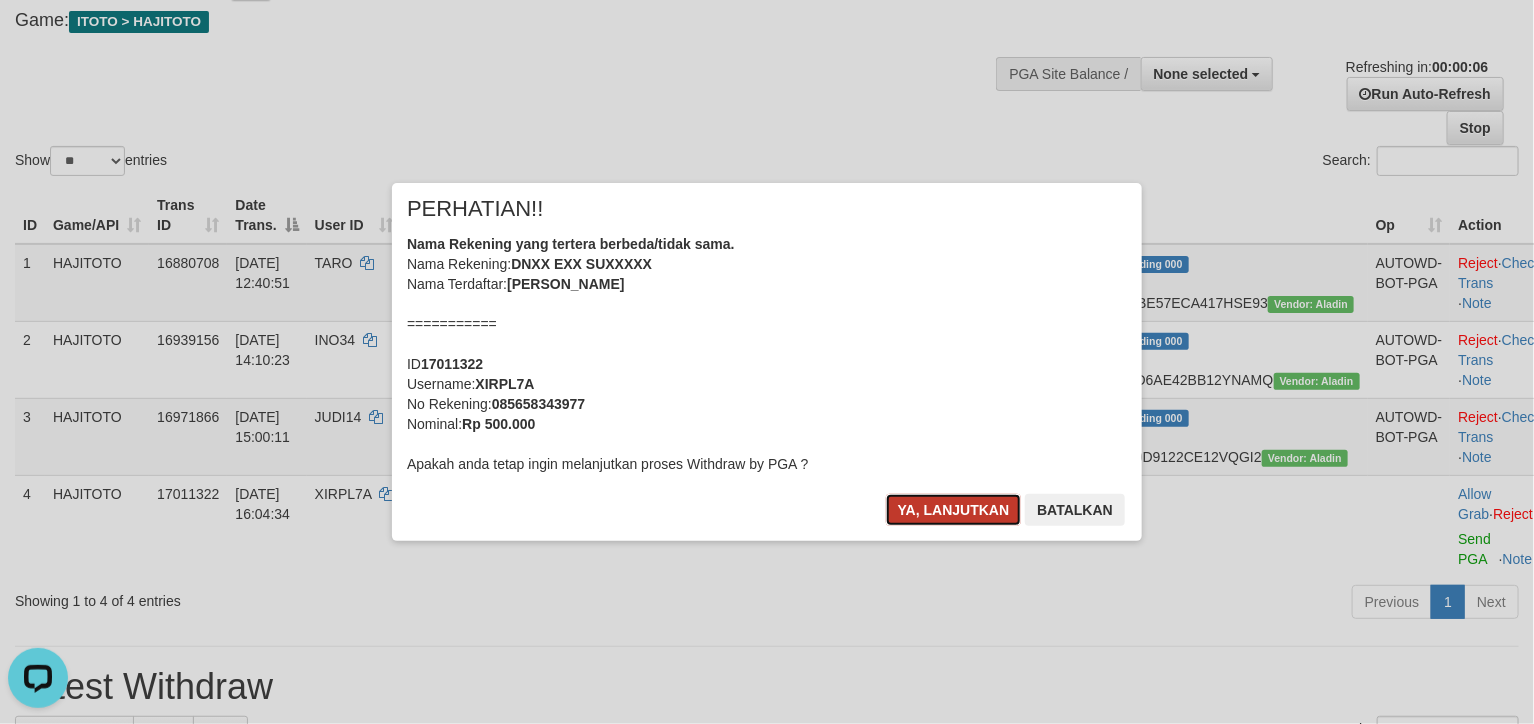 click on "Ya, lanjutkan" at bounding box center (954, 510) 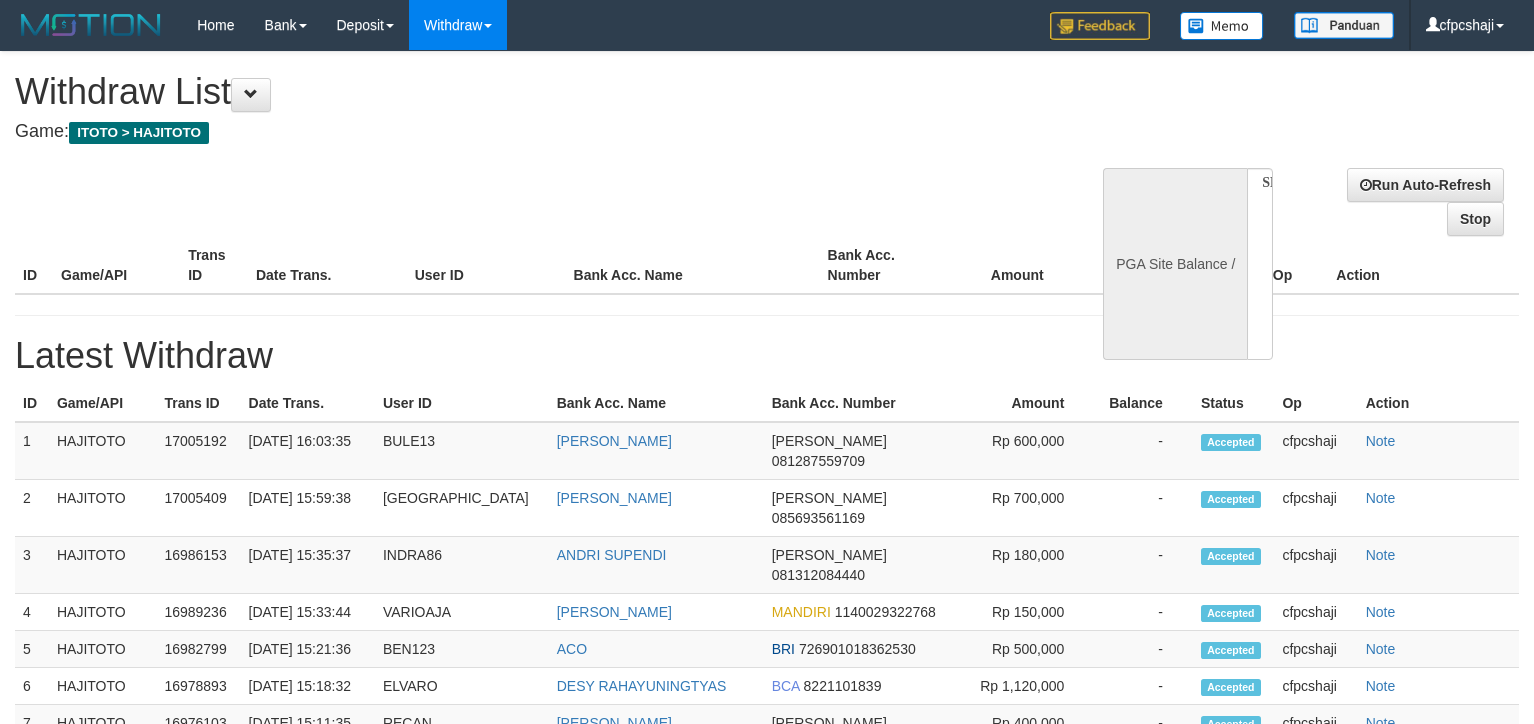 select 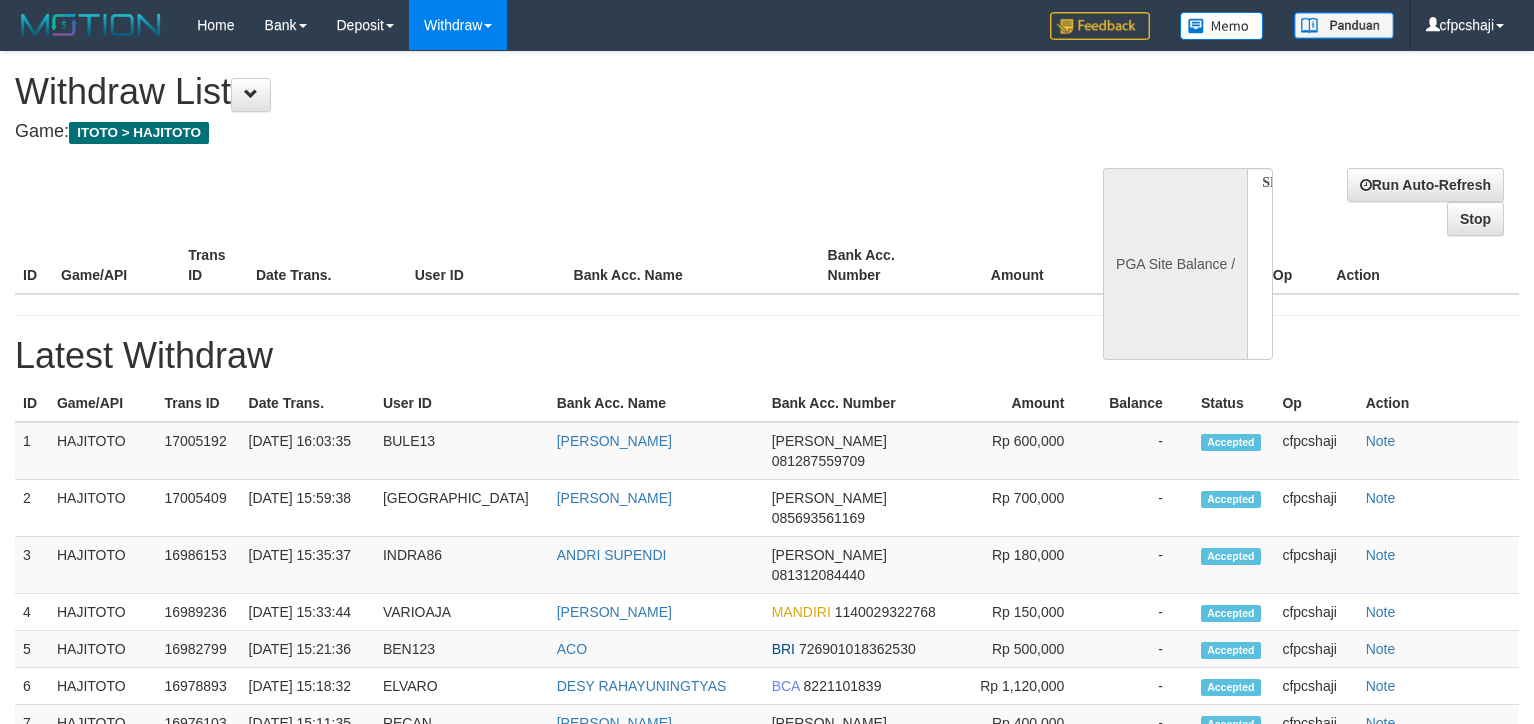 scroll, scrollTop: 0, scrollLeft: 0, axis: both 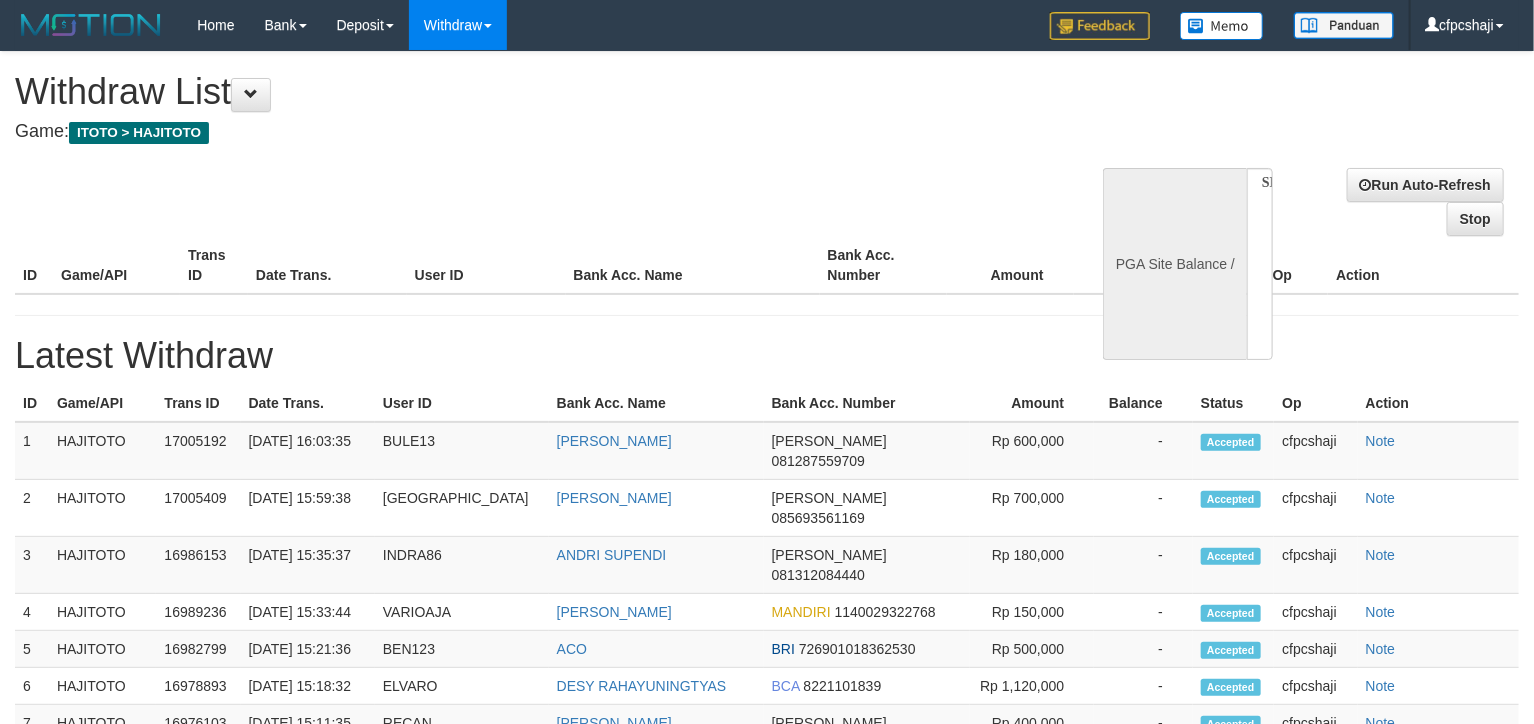select on "**" 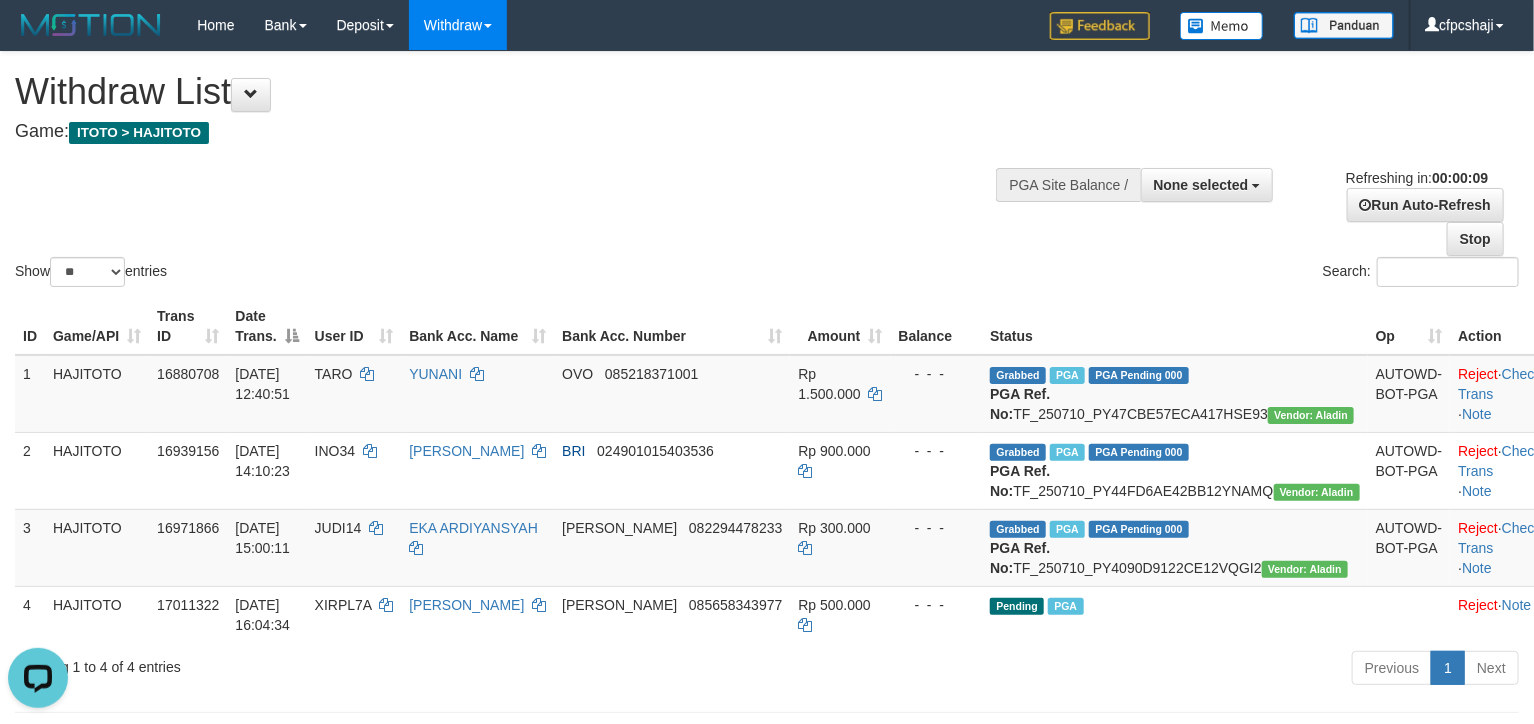 scroll, scrollTop: 0, scrollLeft: 0, axis: both 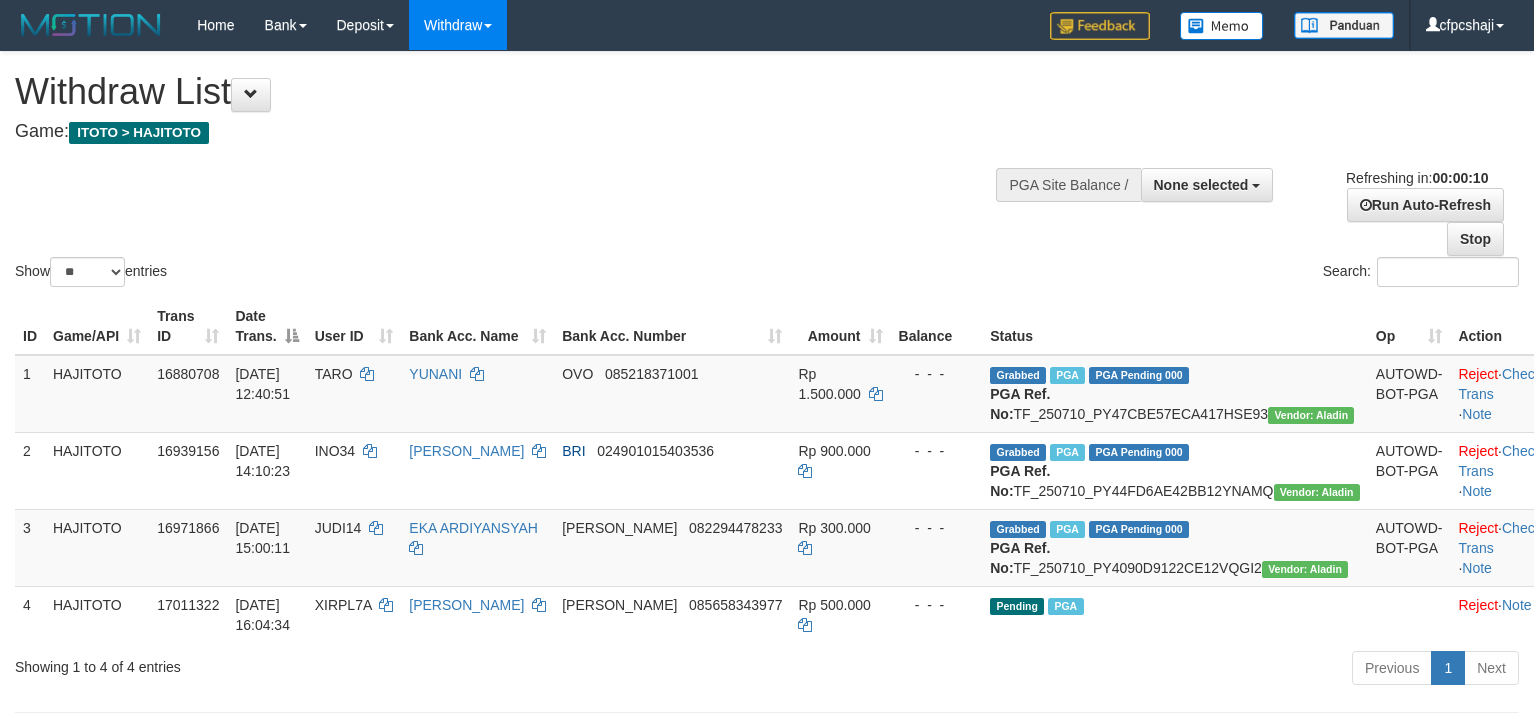 select 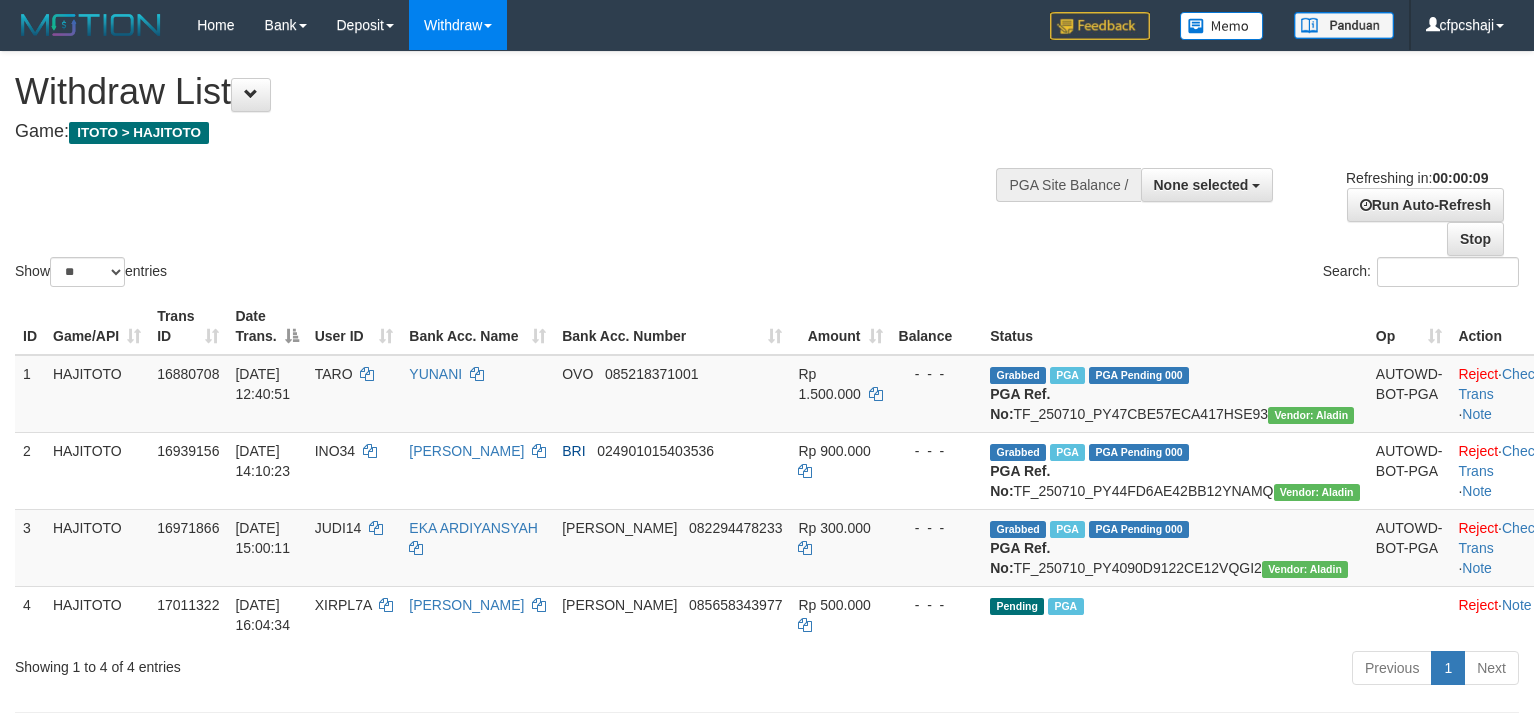 select 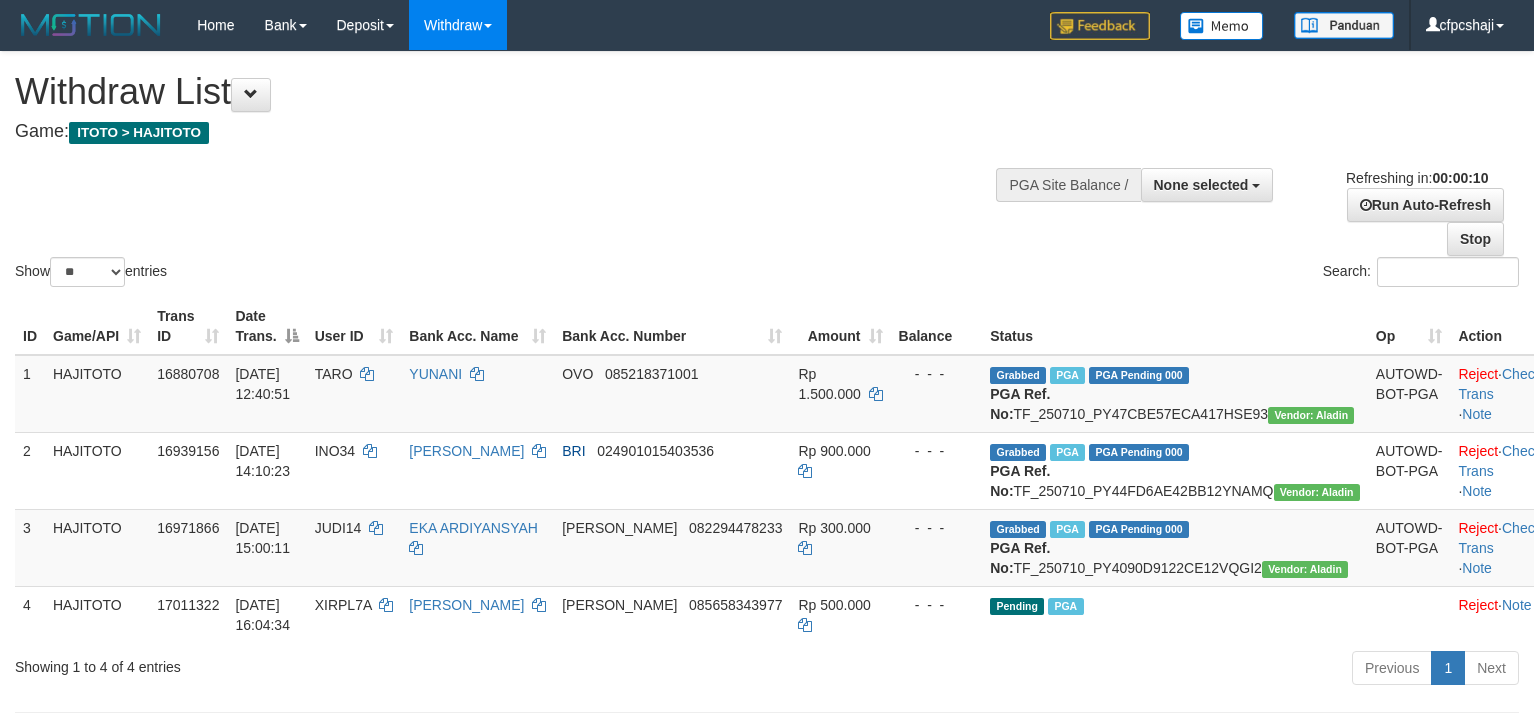 select 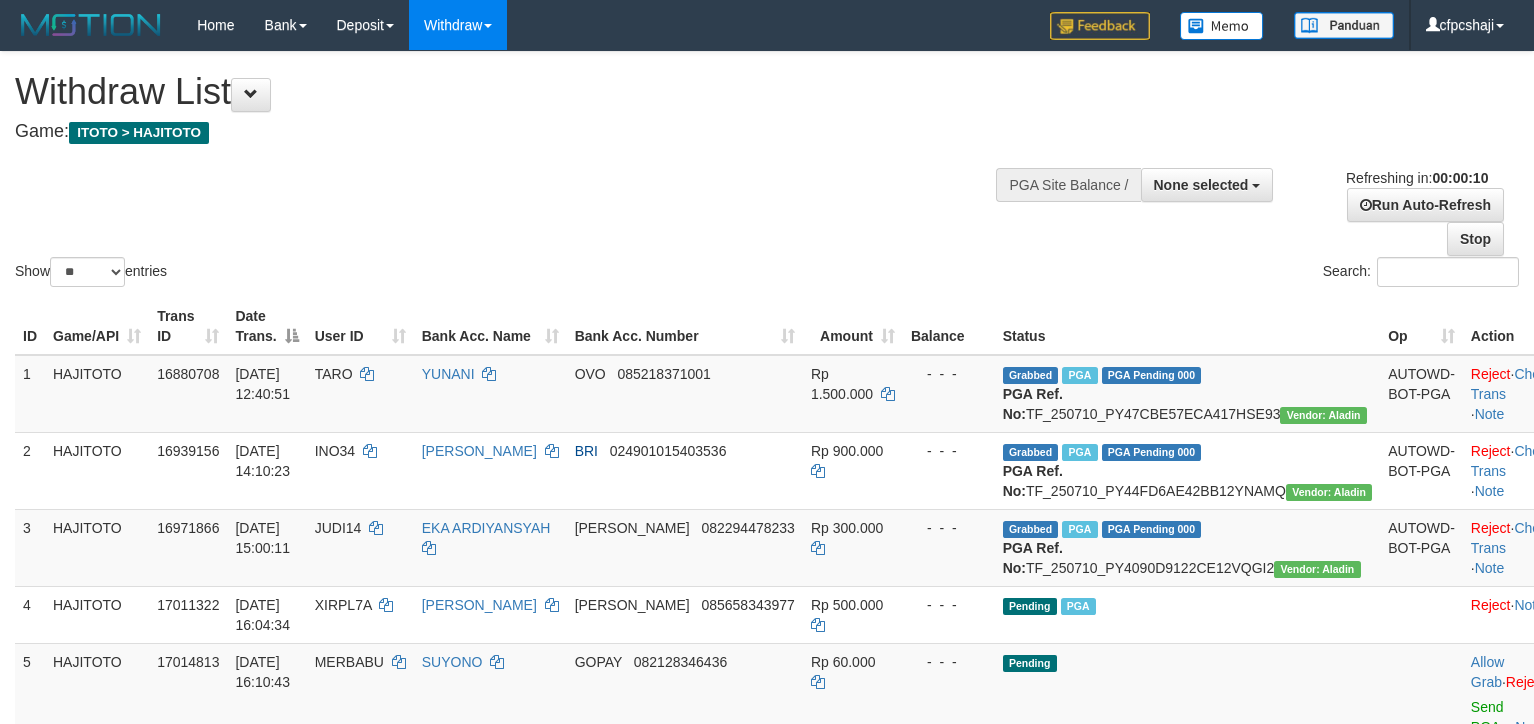 select 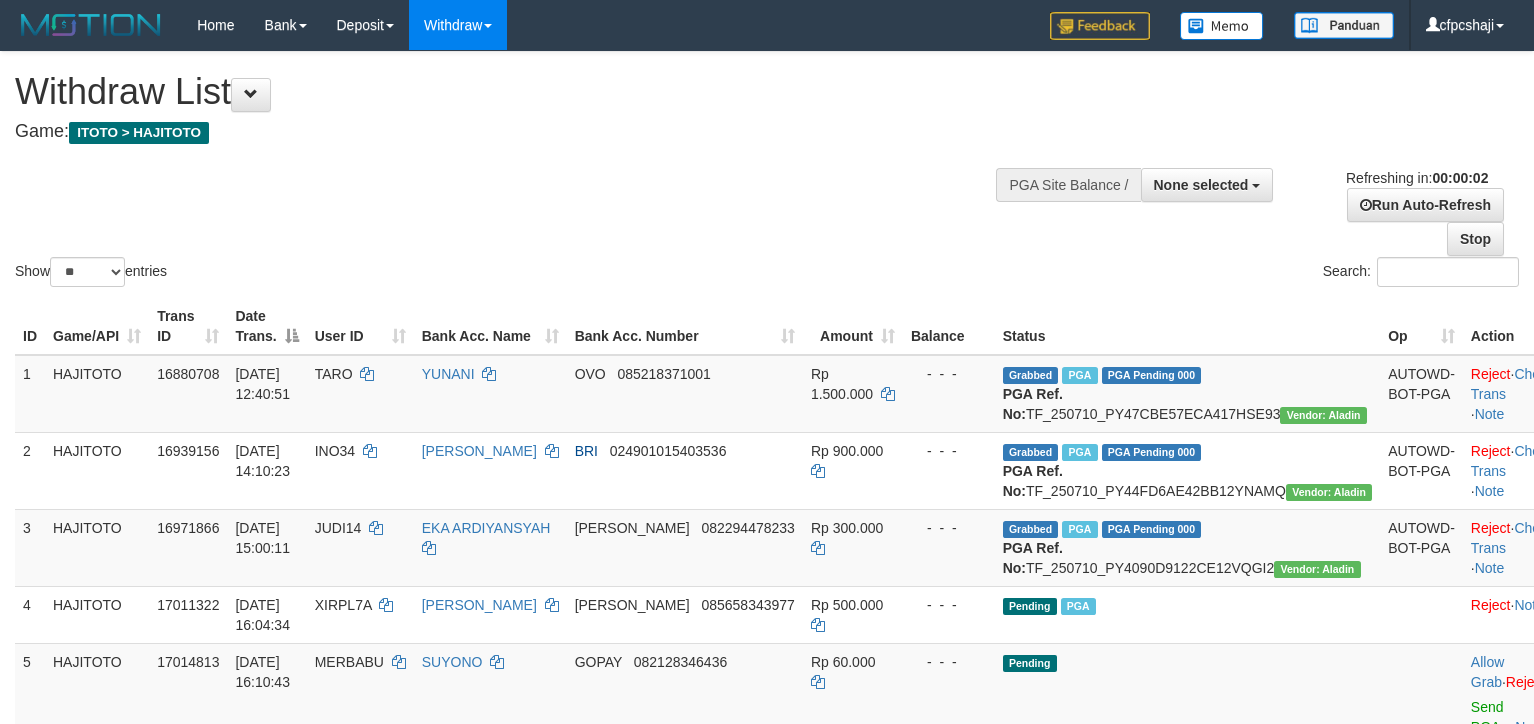 scroll, scrollTop: 0, scrollLeft: 0, axis: both 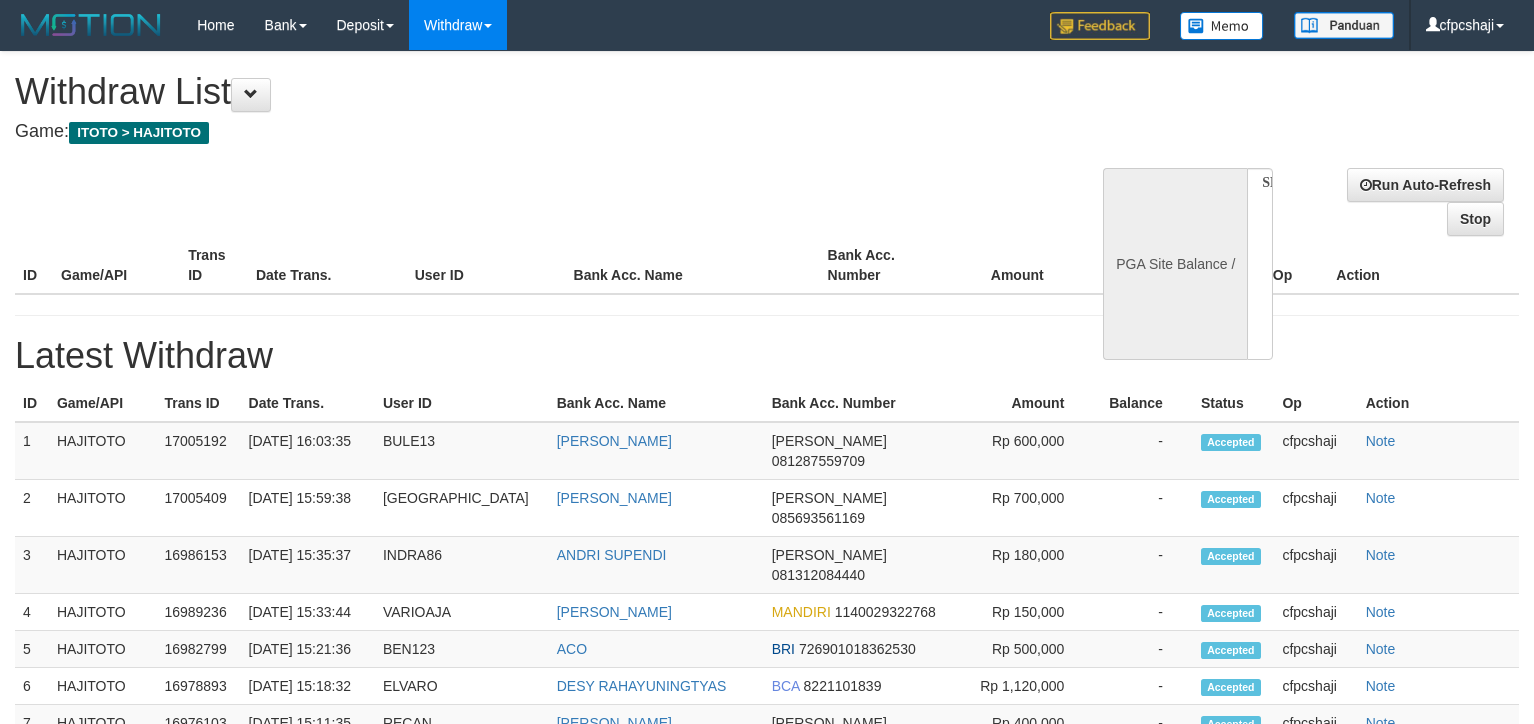 select 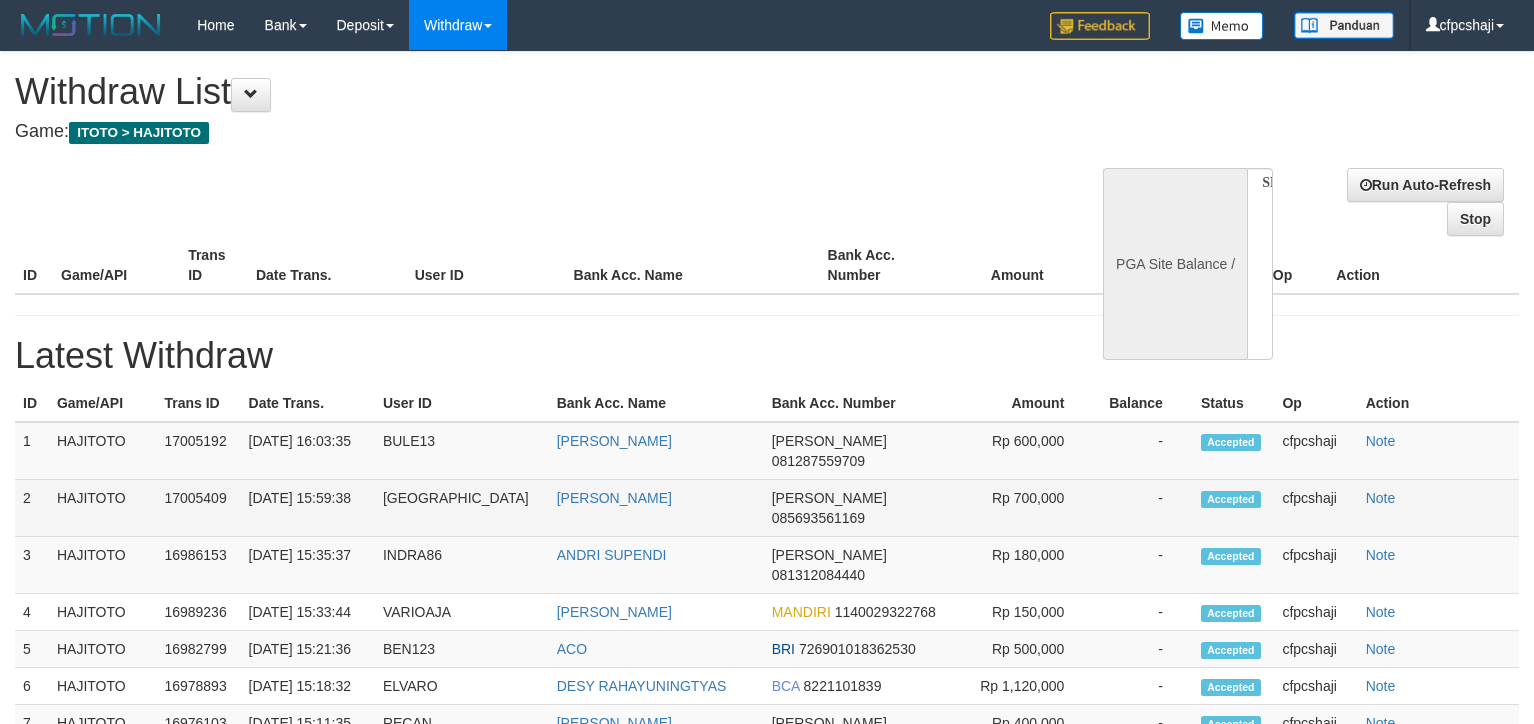 scroll, scrollTop: 0, scrollLeft: 0, axis: both 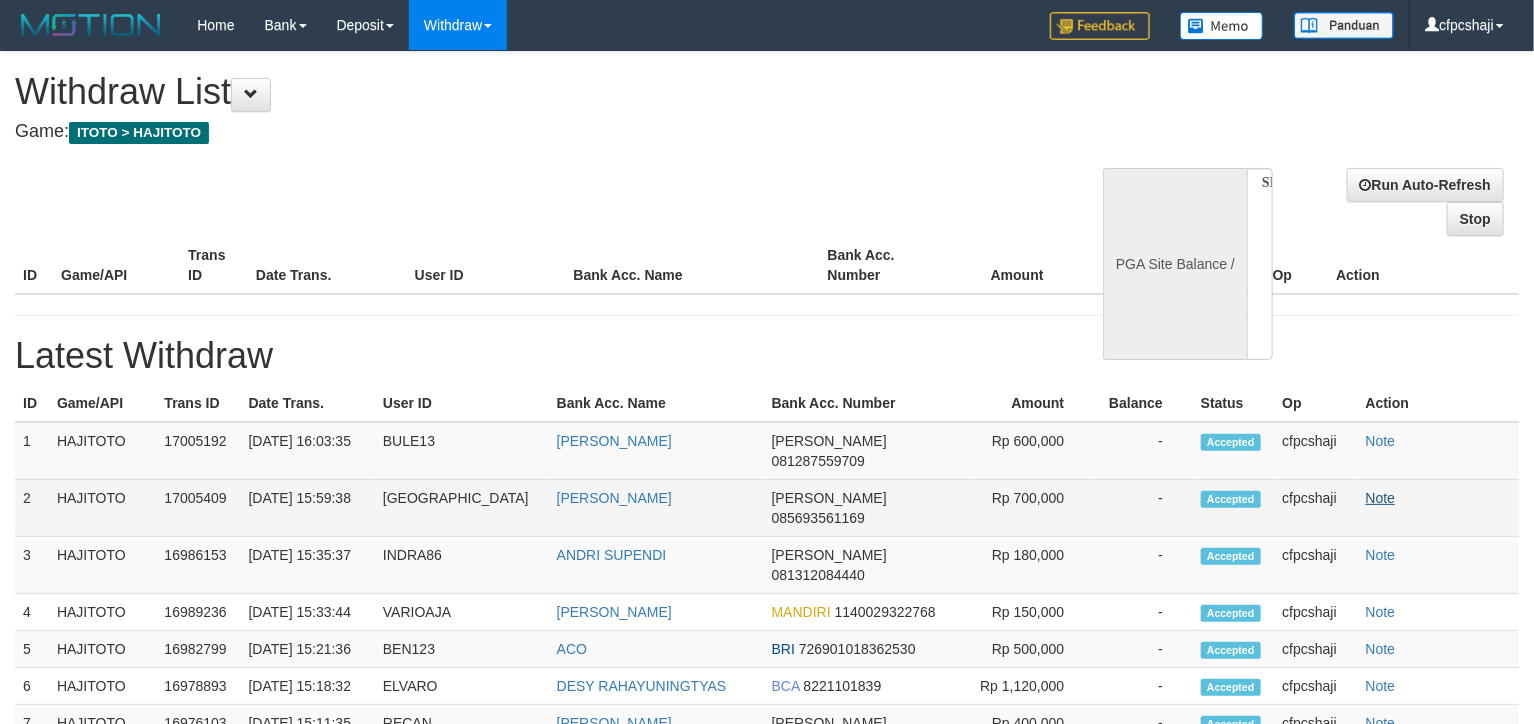 select on "**" 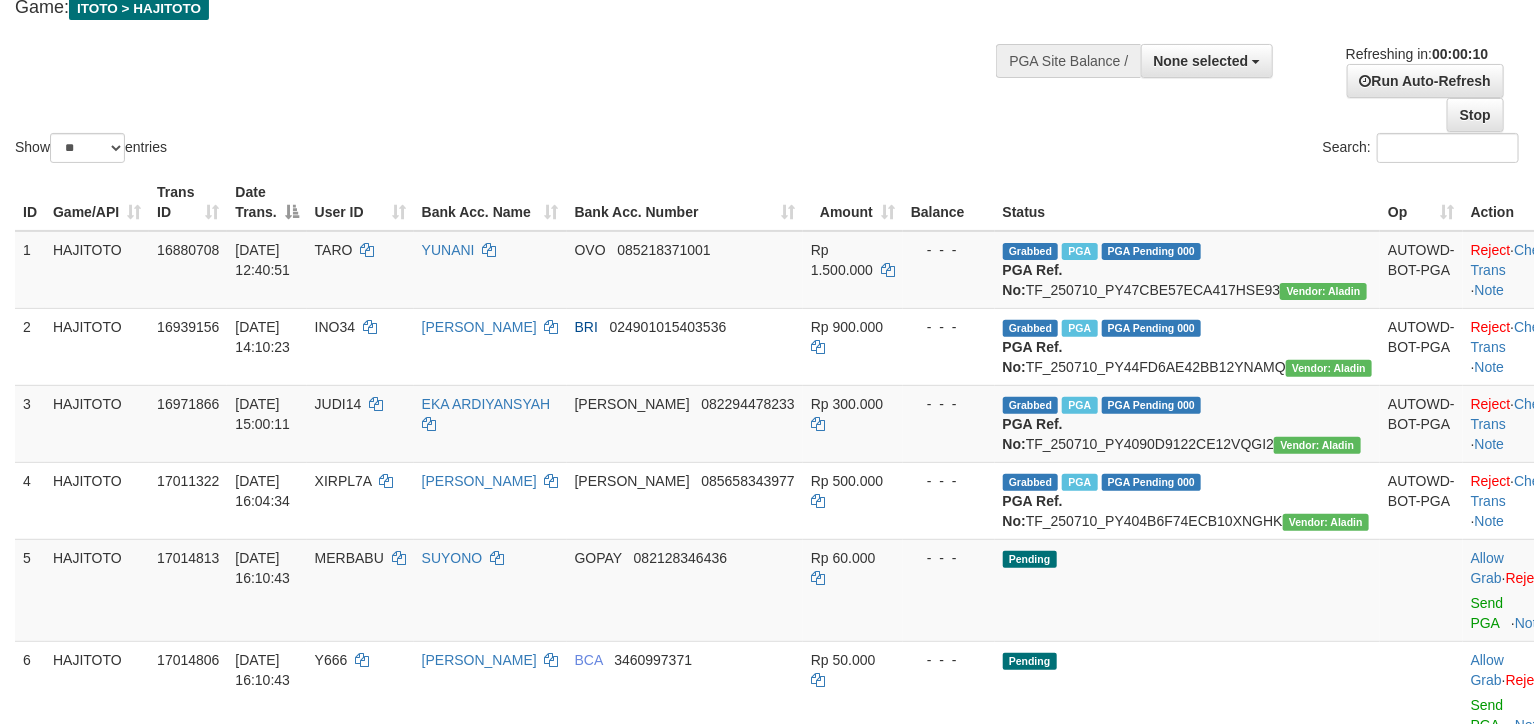 scroll, scrollTop: 418, scrollLeft: 0, axis: vertical 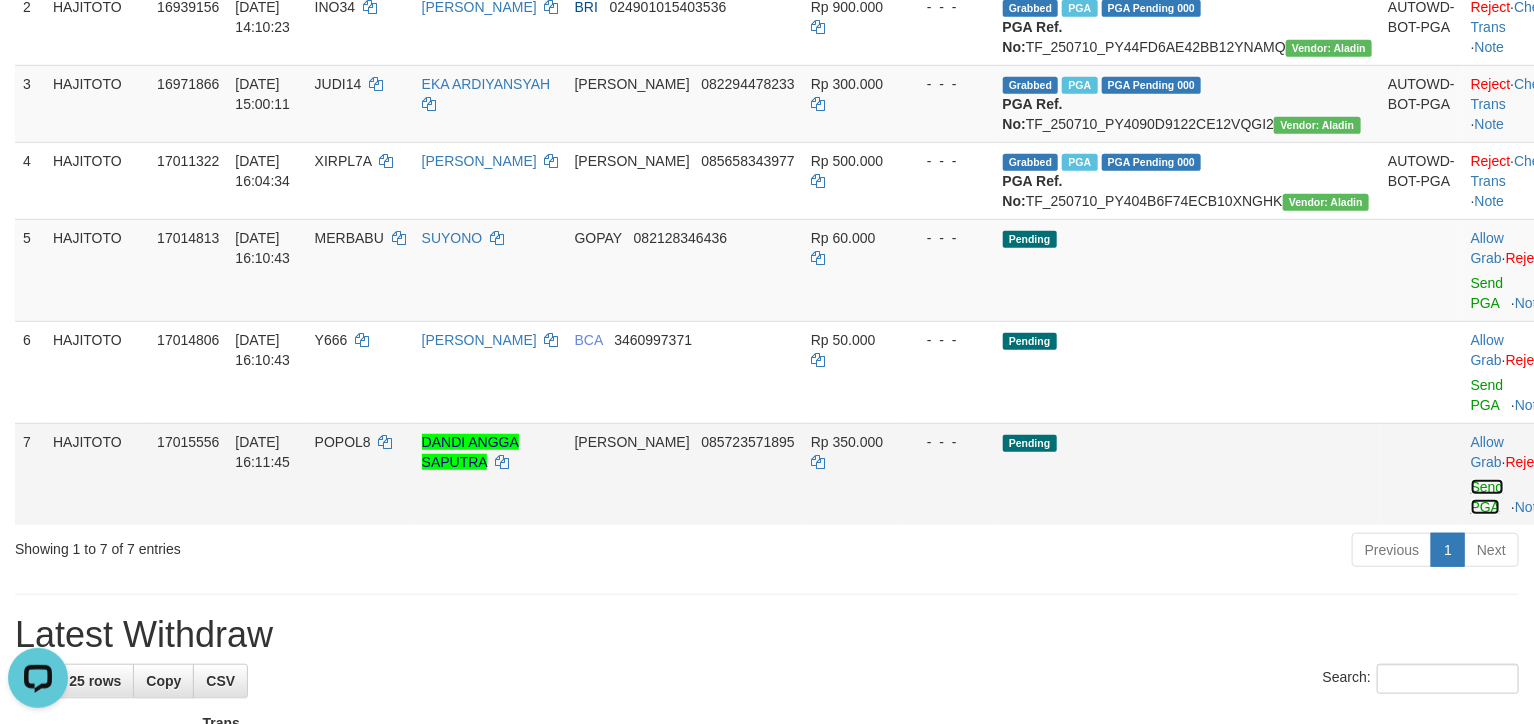 click on "Send PGA" at bounding box center [1487, 497] 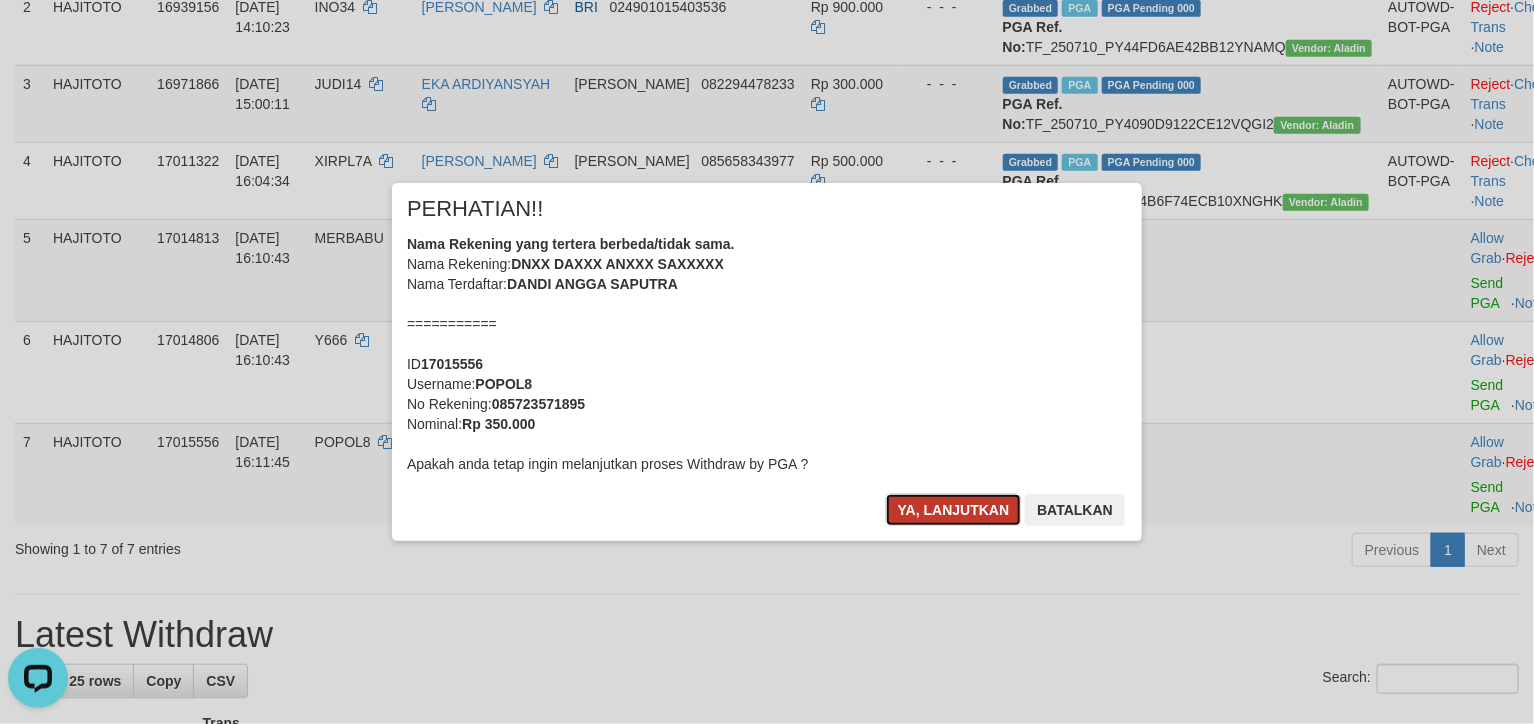 click on "Ya, lanjutkan" at bounding box center (954, 510) 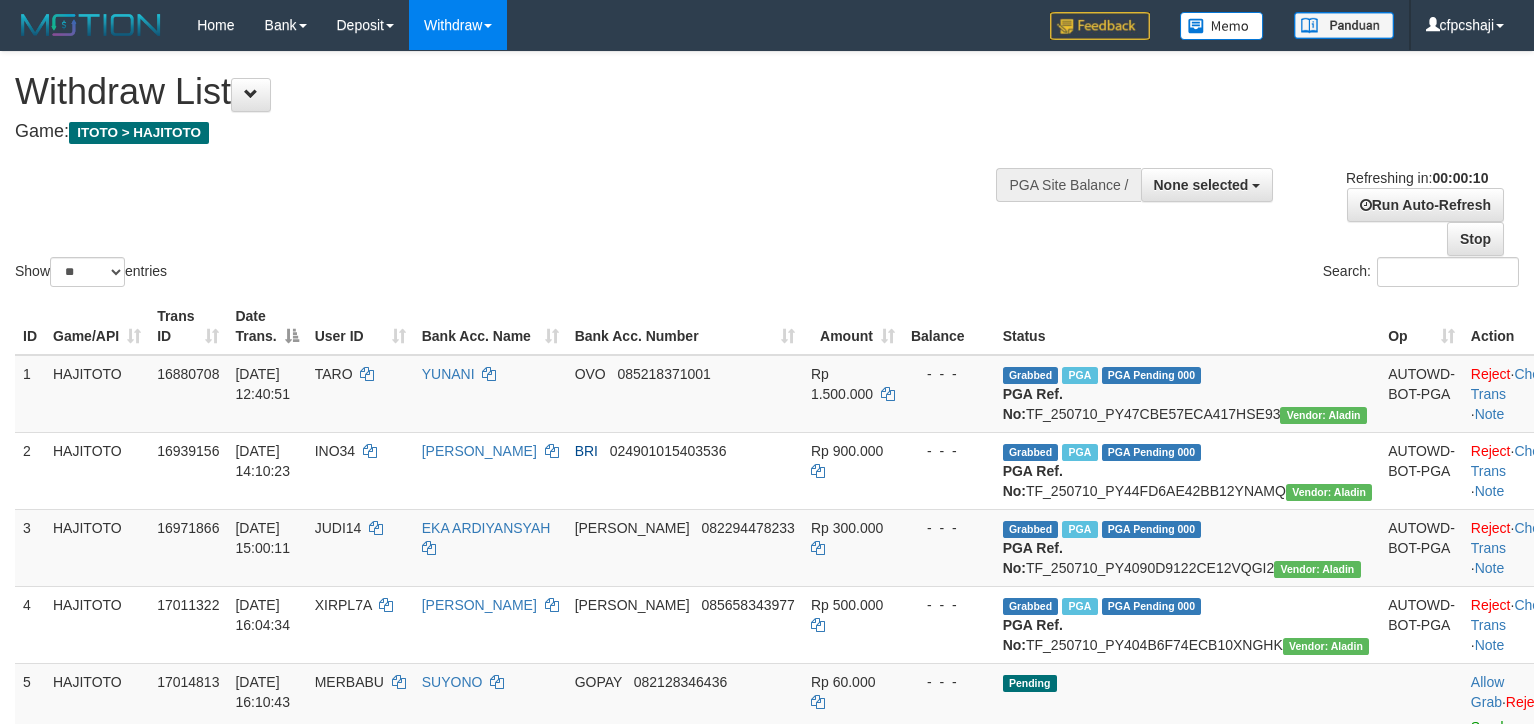 select 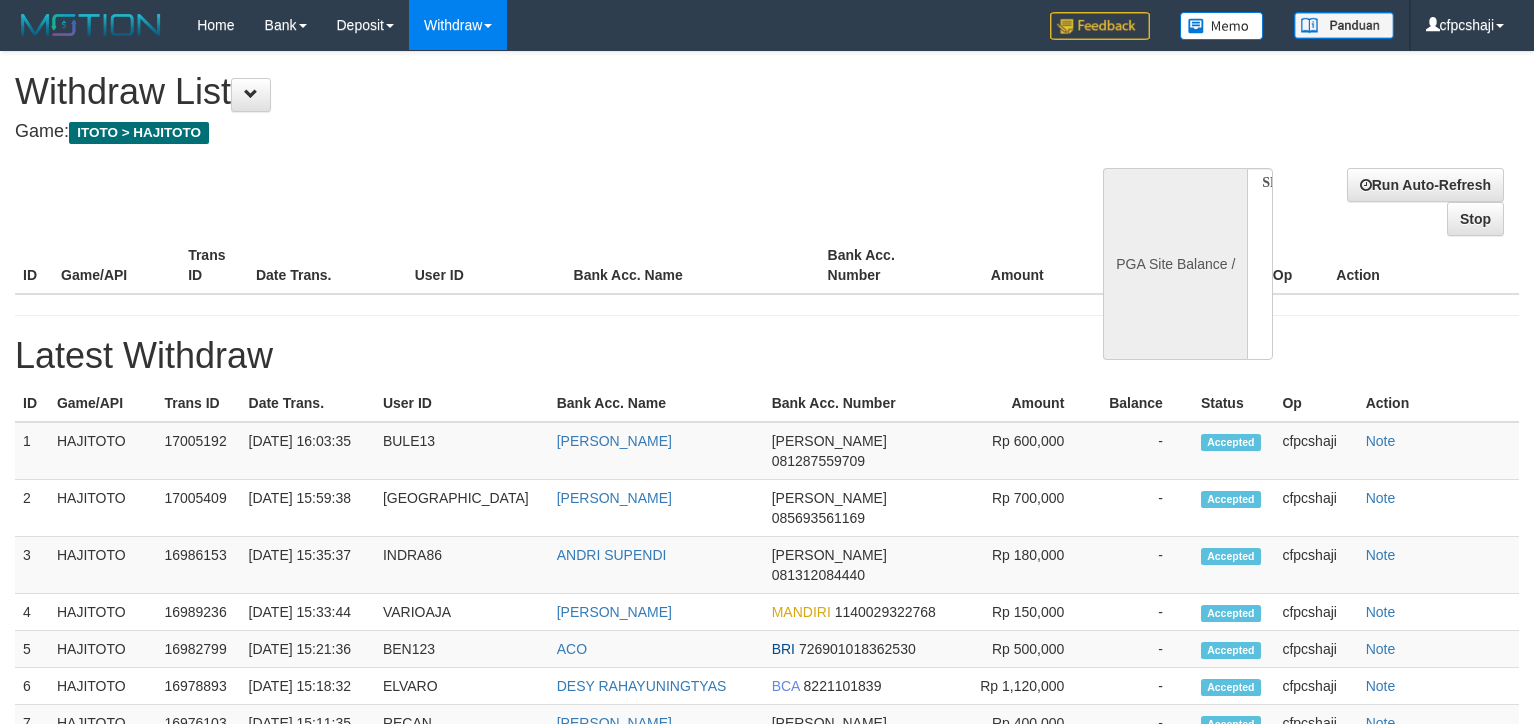 select 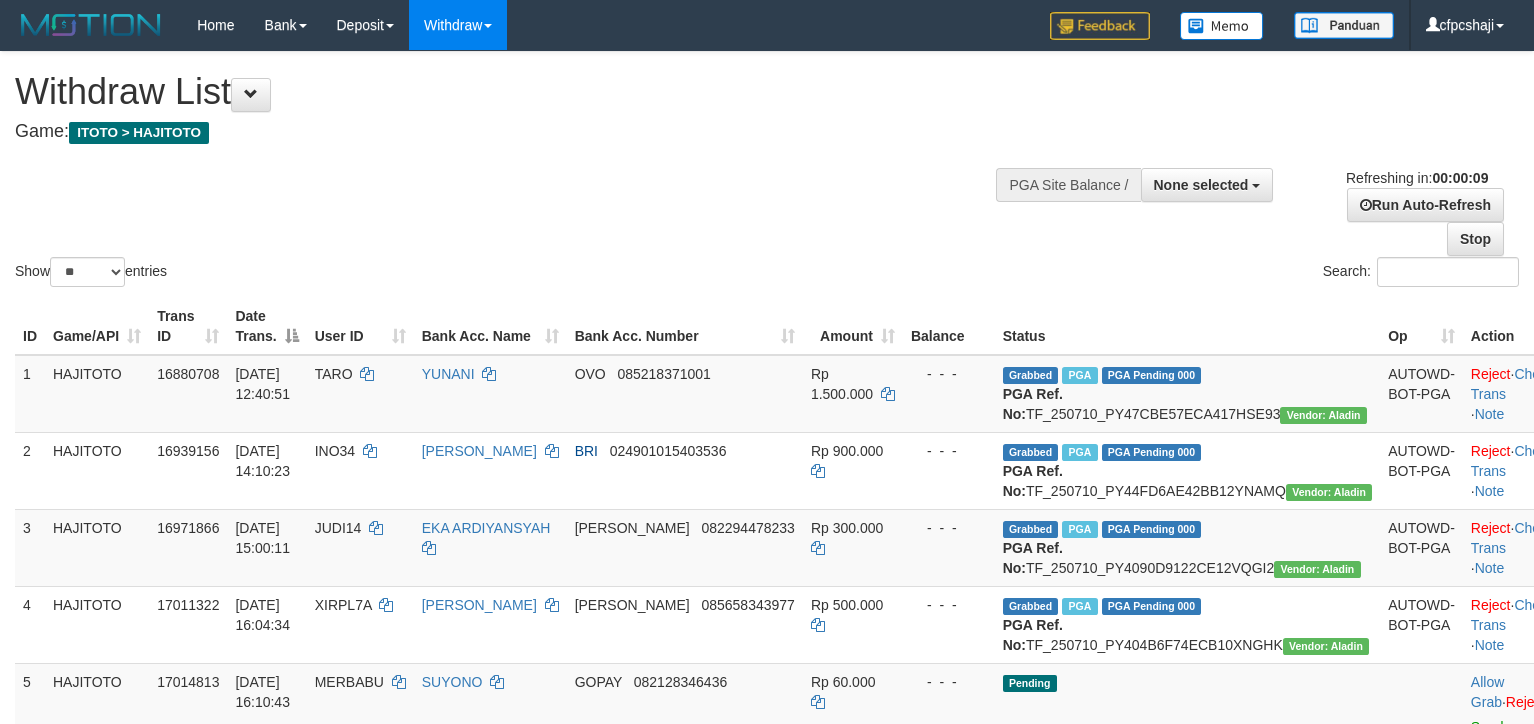 select 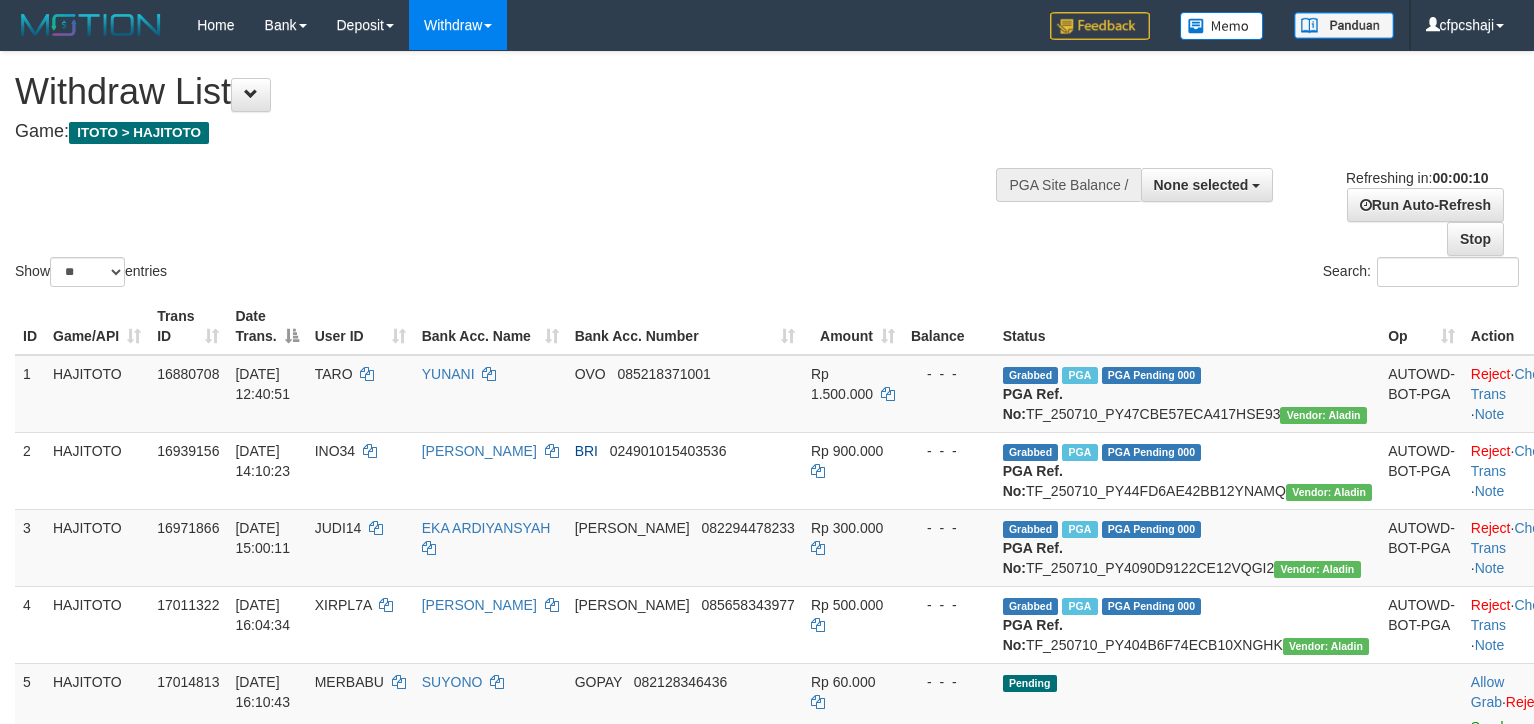 select 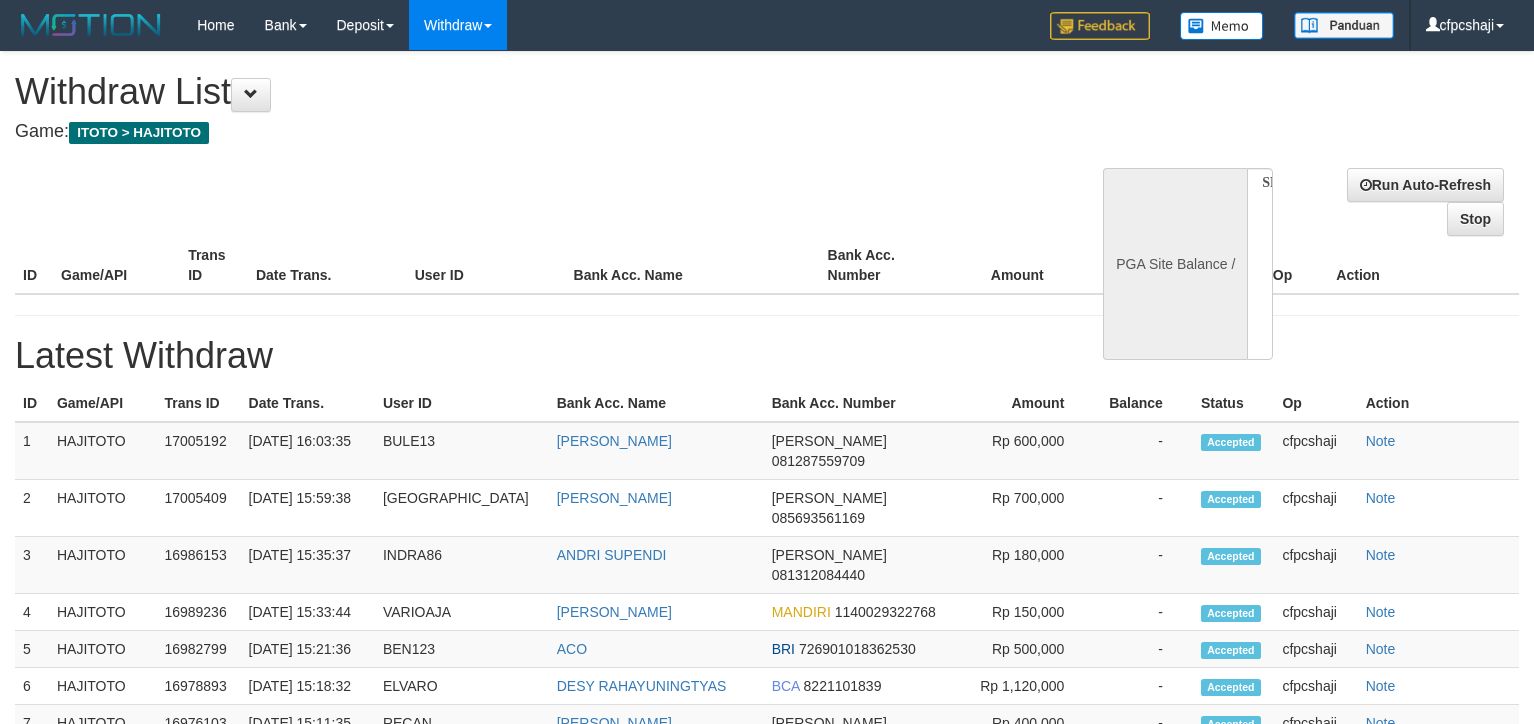 select 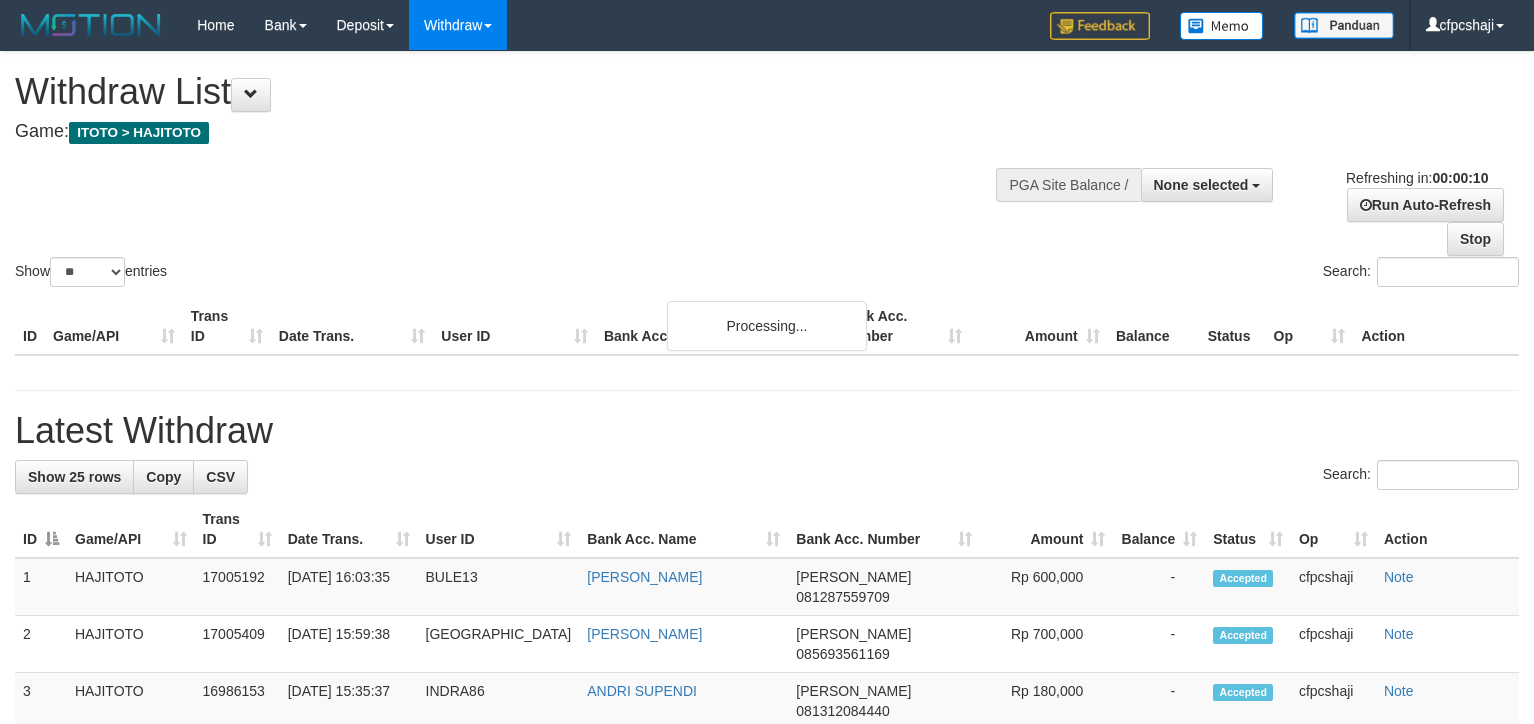 select 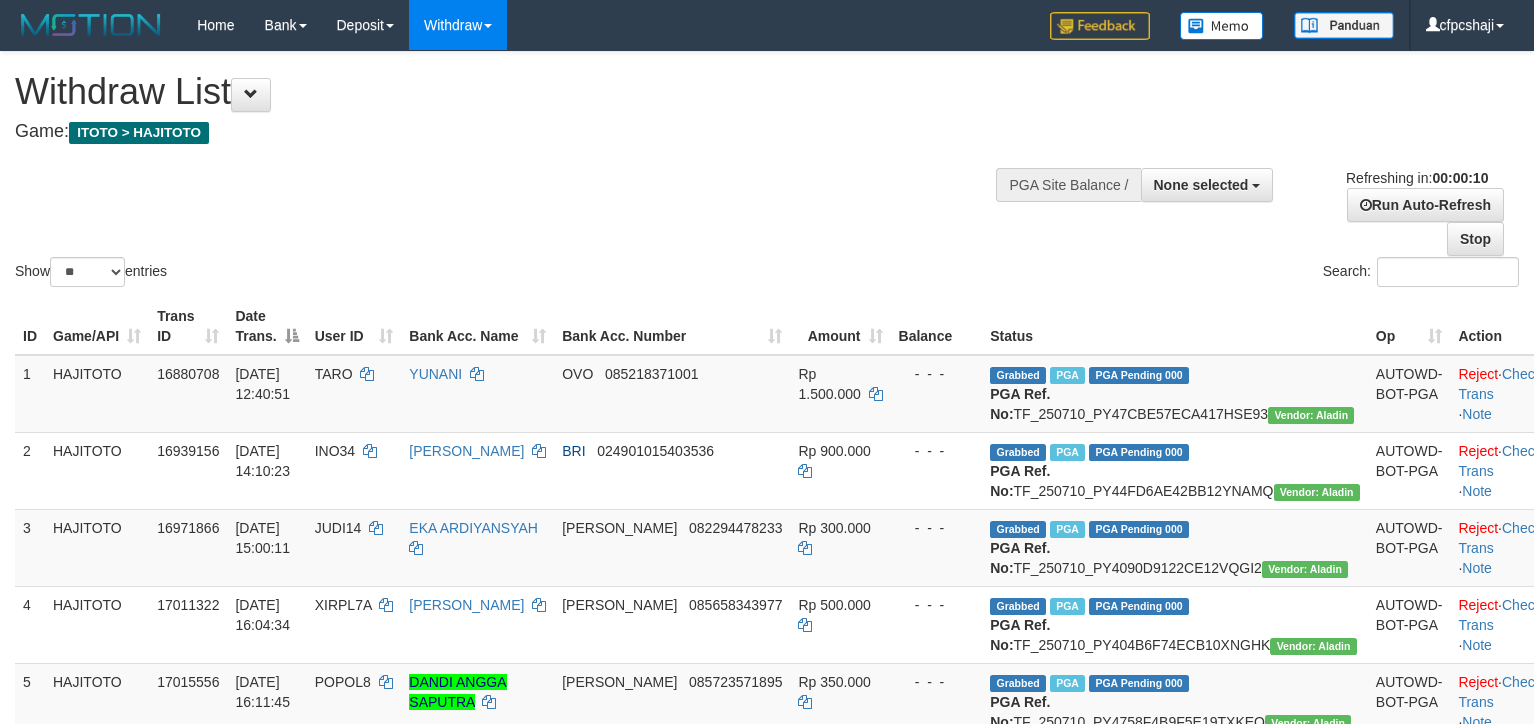 select 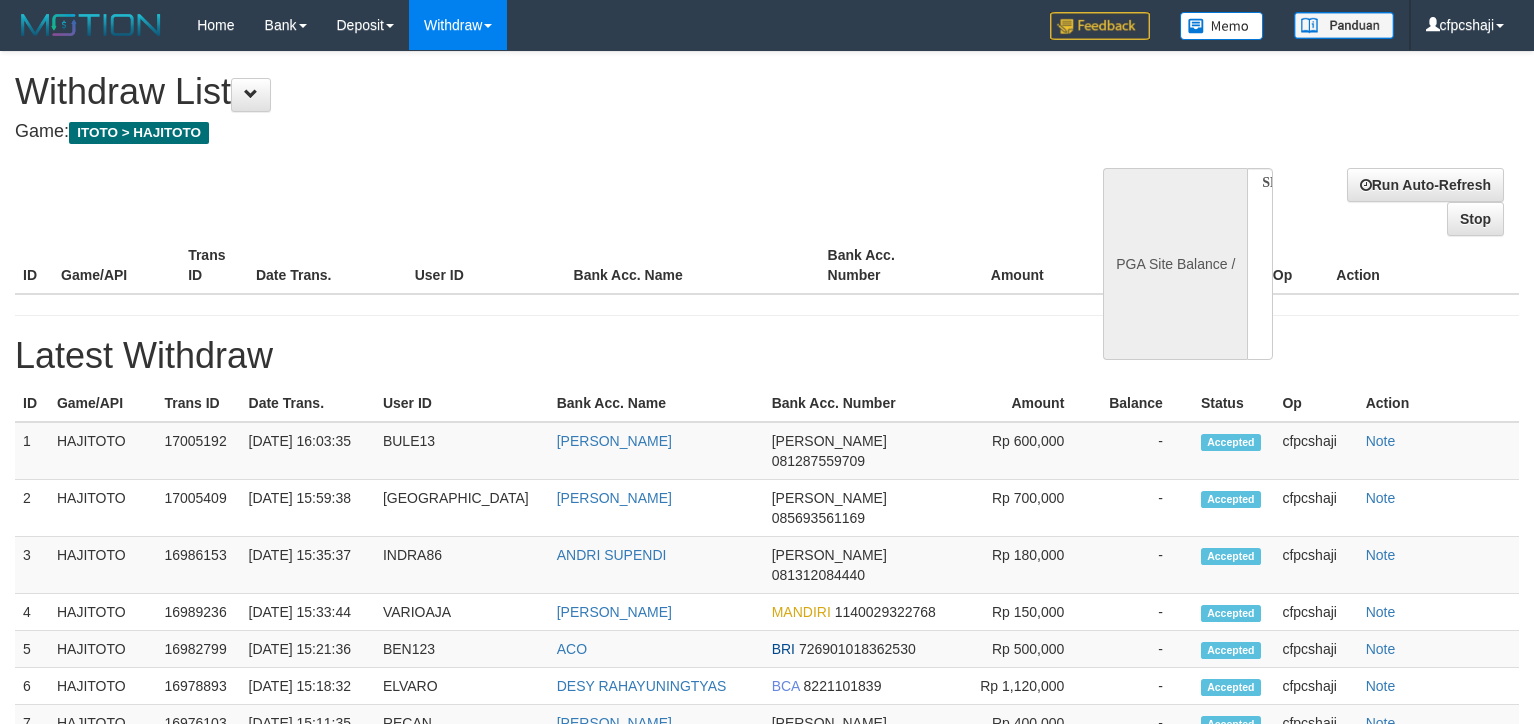 select 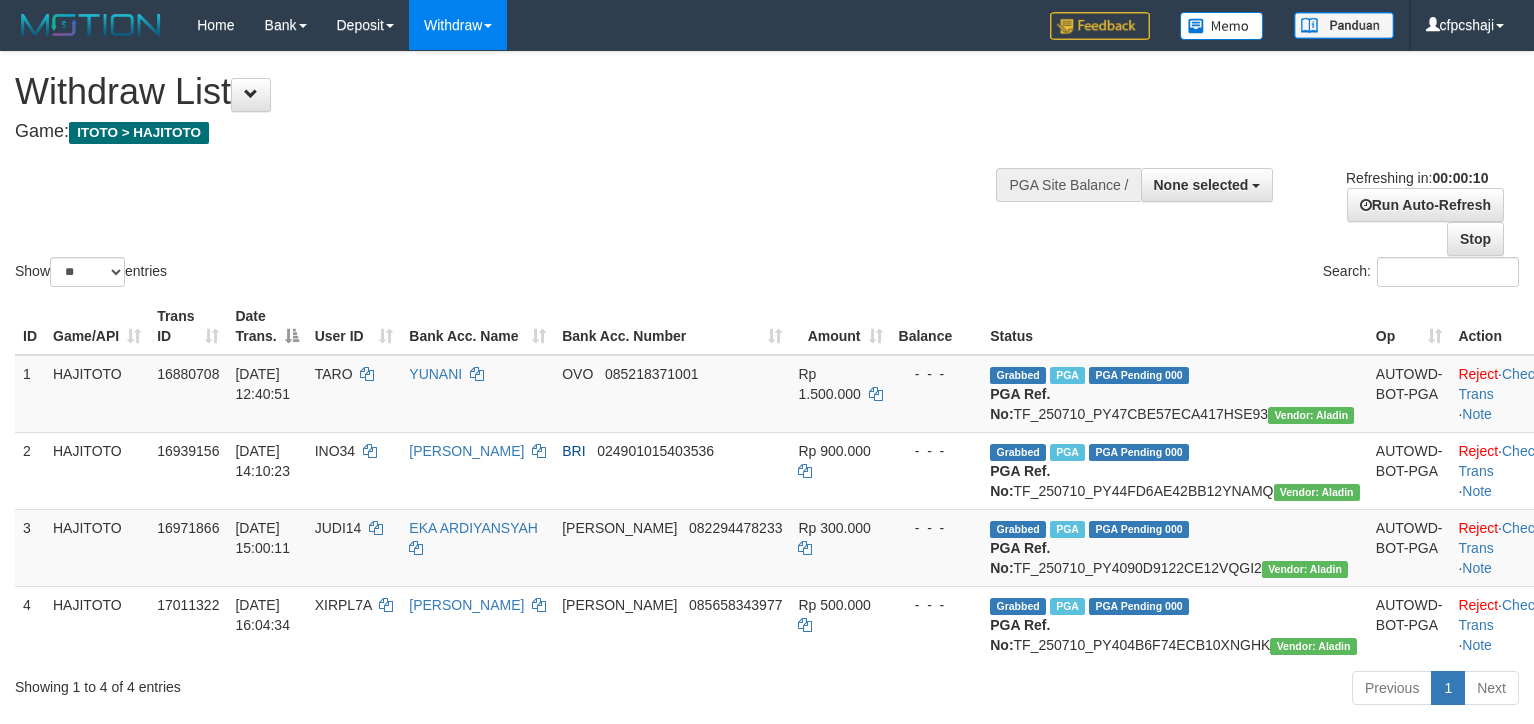 select 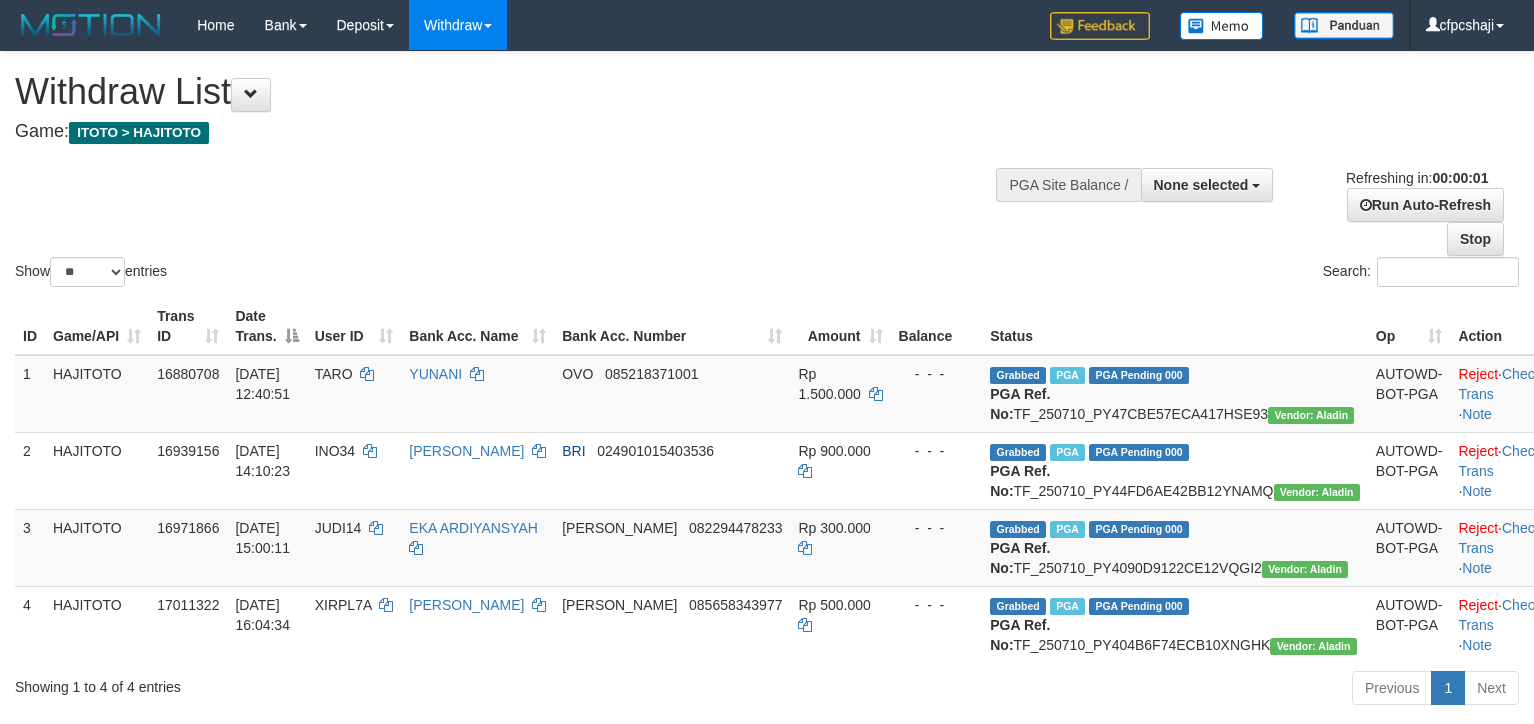 scroll, scrollTop: 0, scrollLeft: 0, axis: both 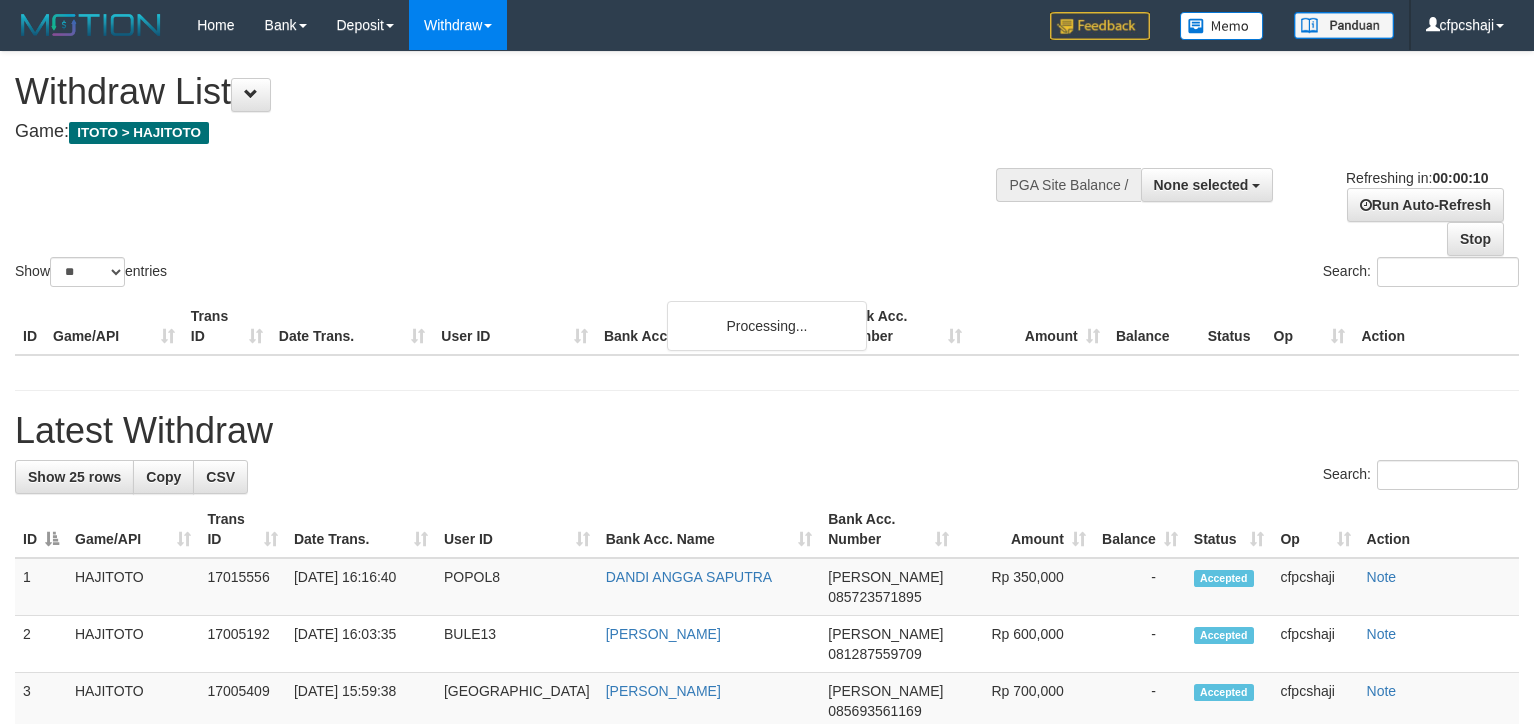 select 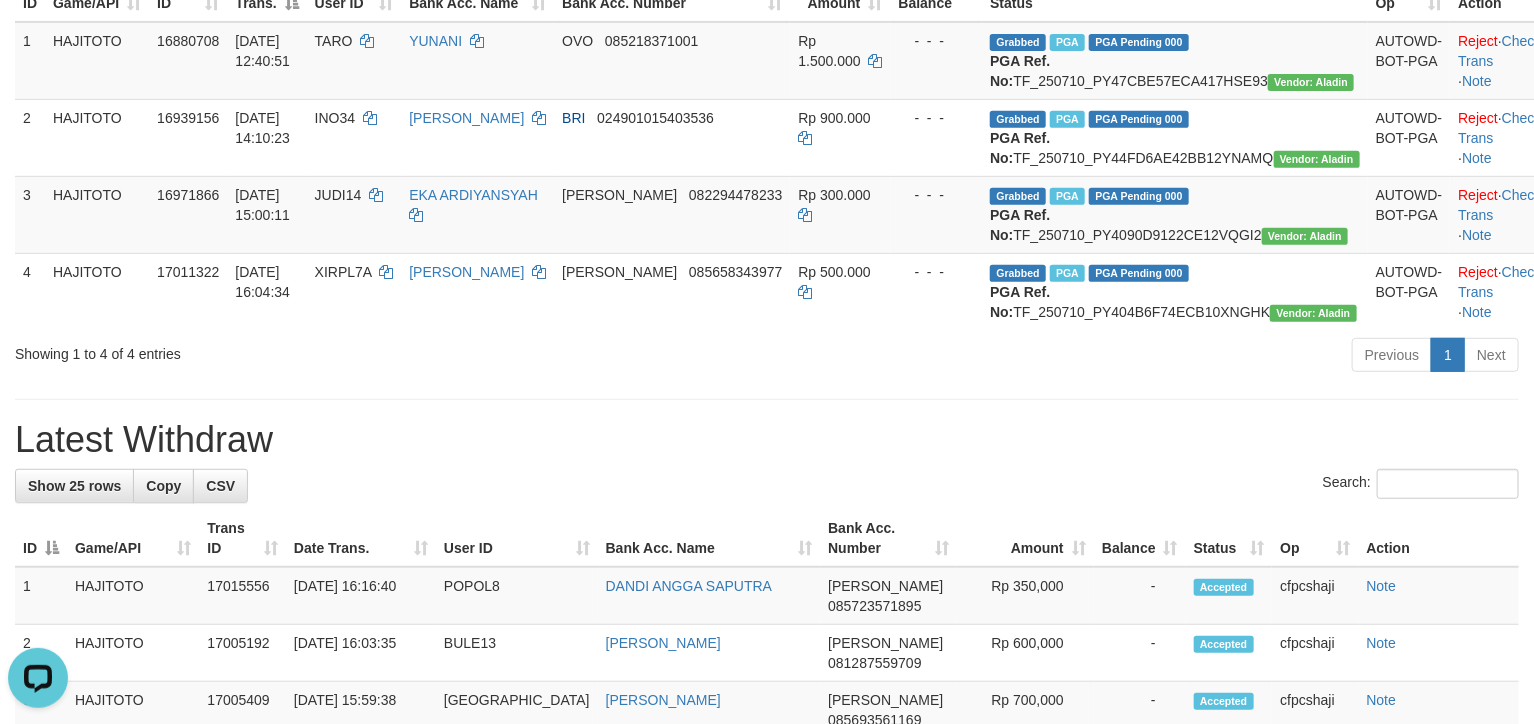scroll, scrollTop: 0, scrollLeft: 0, axis: both 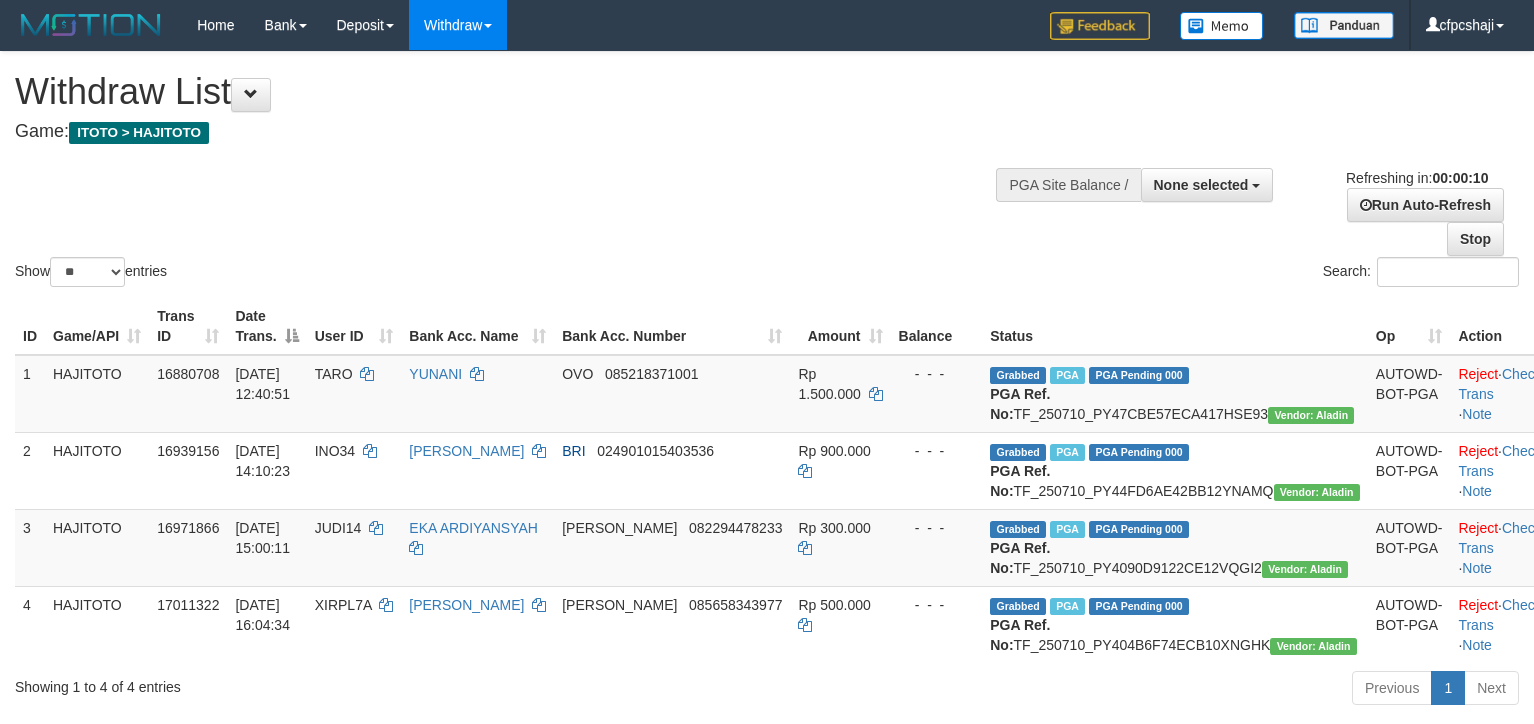 select 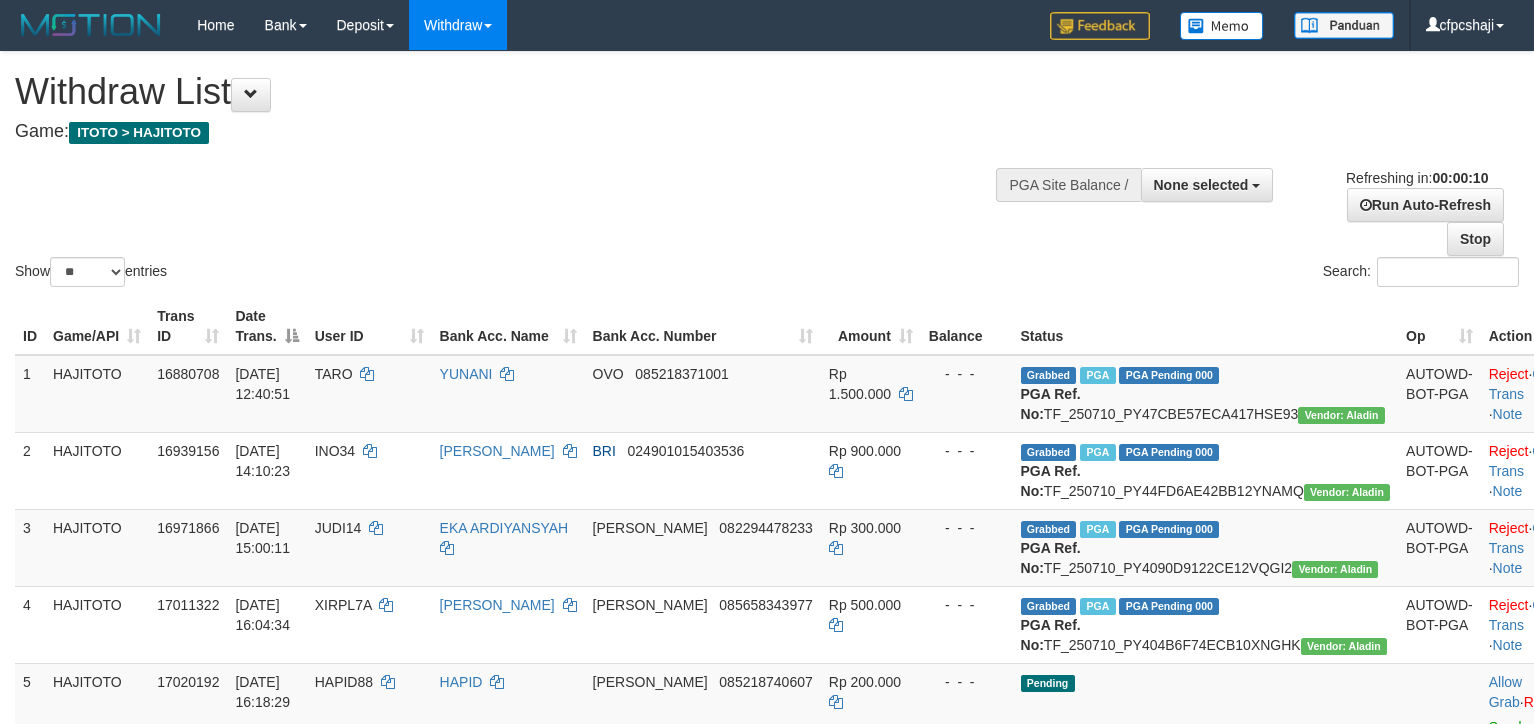 select 